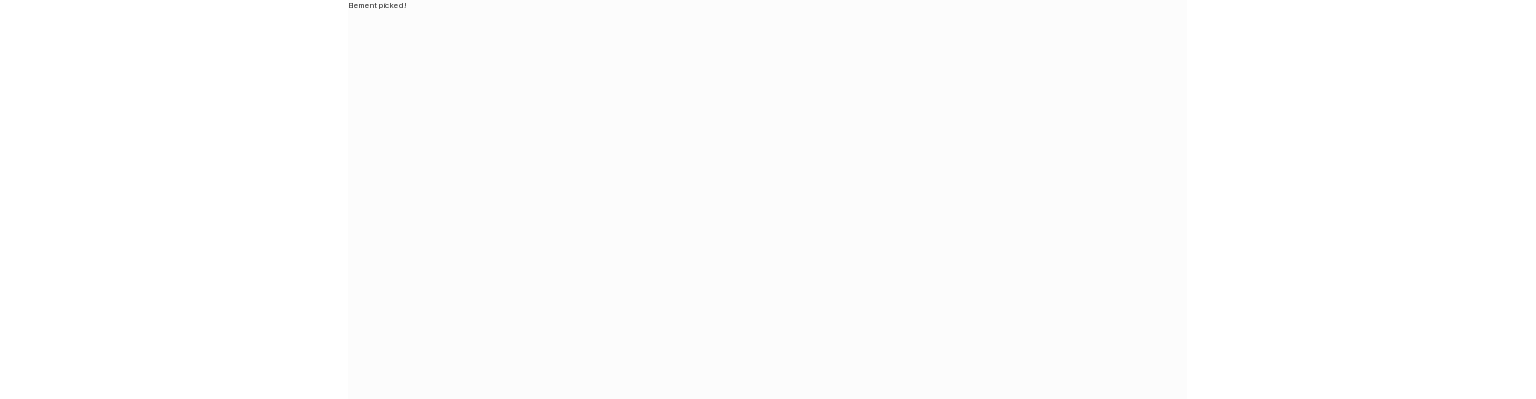 scroll, scrollTop: 0, scrollLeft: 0, axis: both 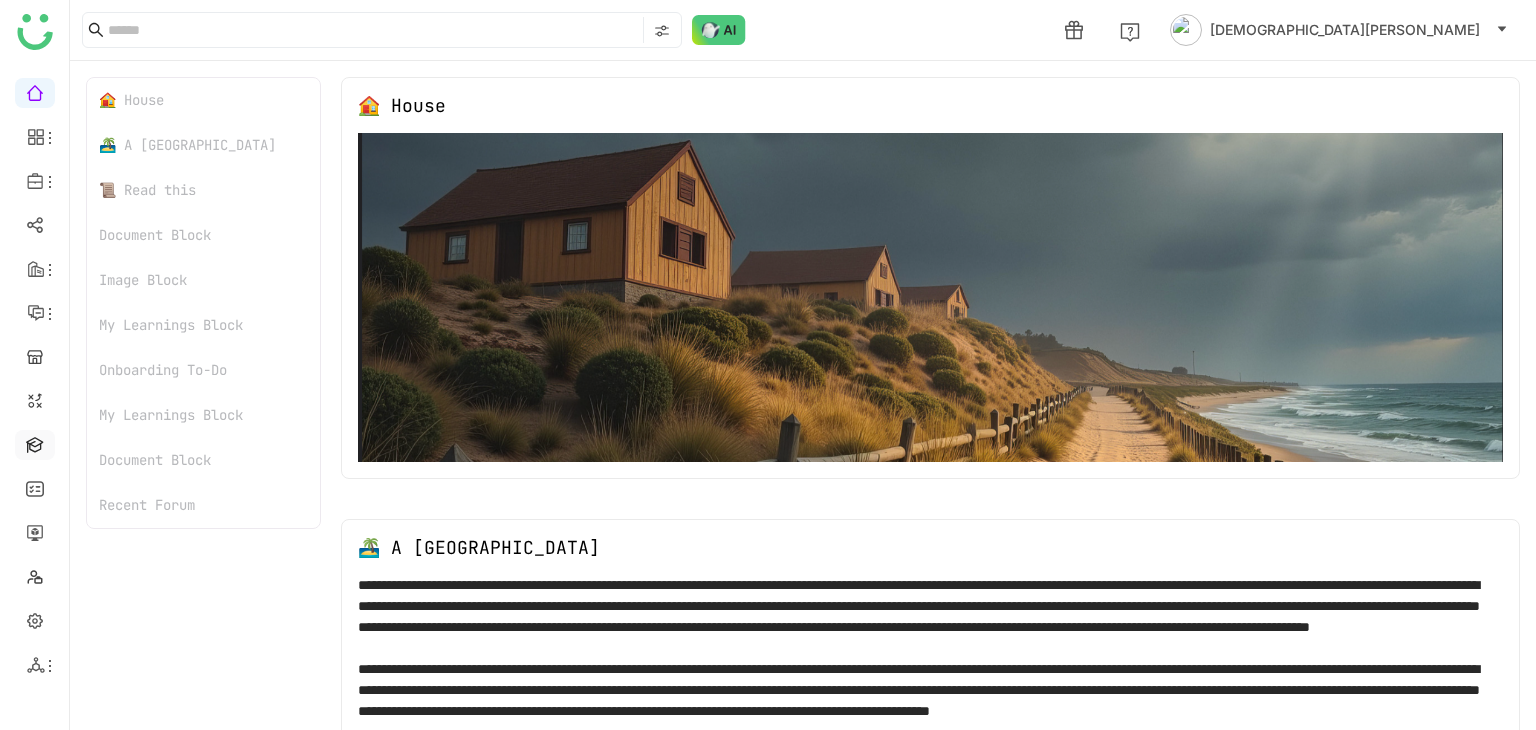 click at bounding box center [35, 443] 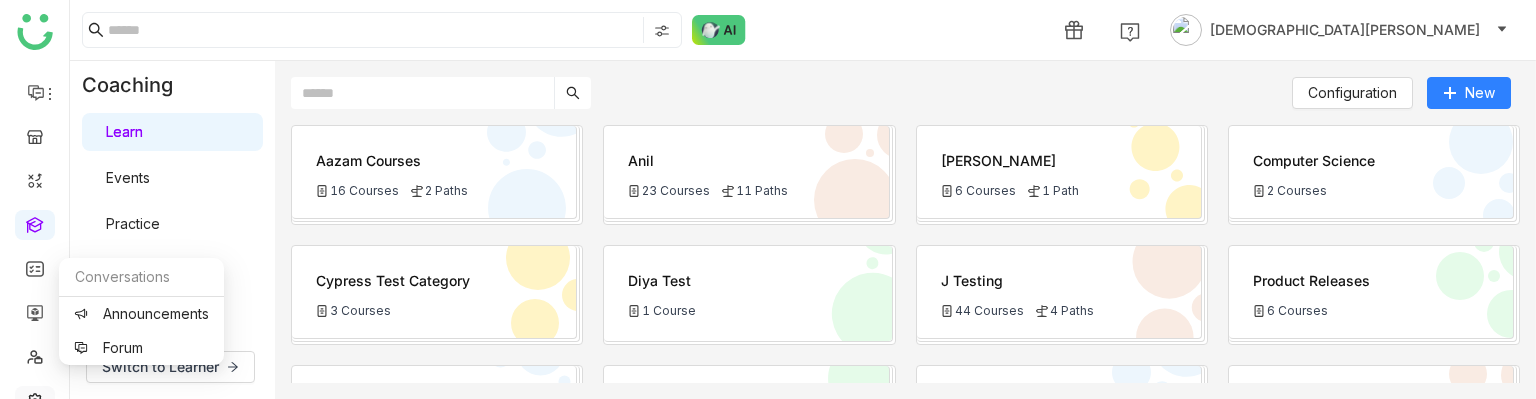 scroll, scrollTop: 295, scrollLeft: 0, axis: vertical 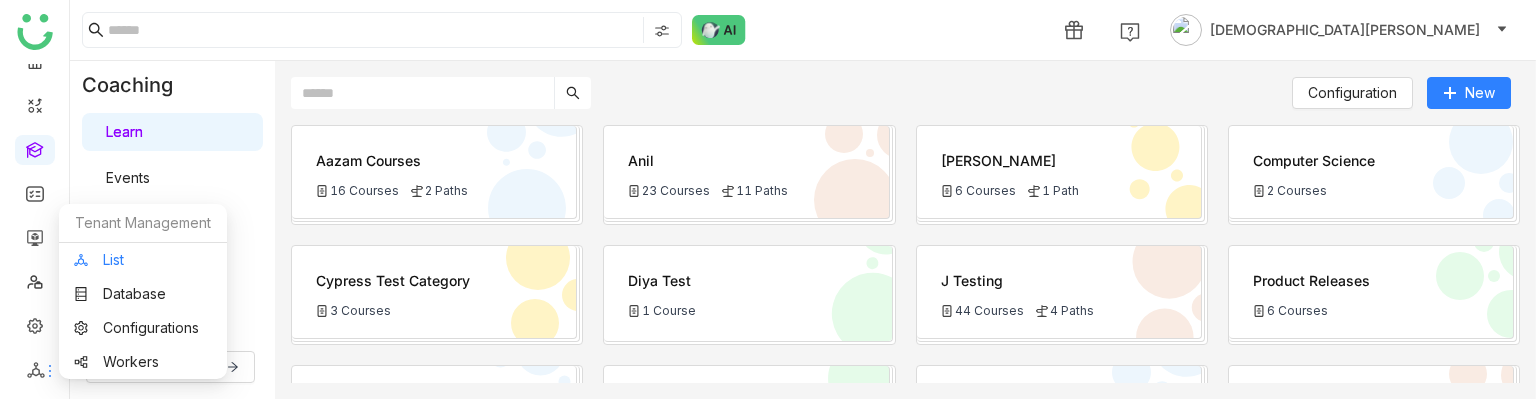 click on "List" at bounding box center (143, 260) 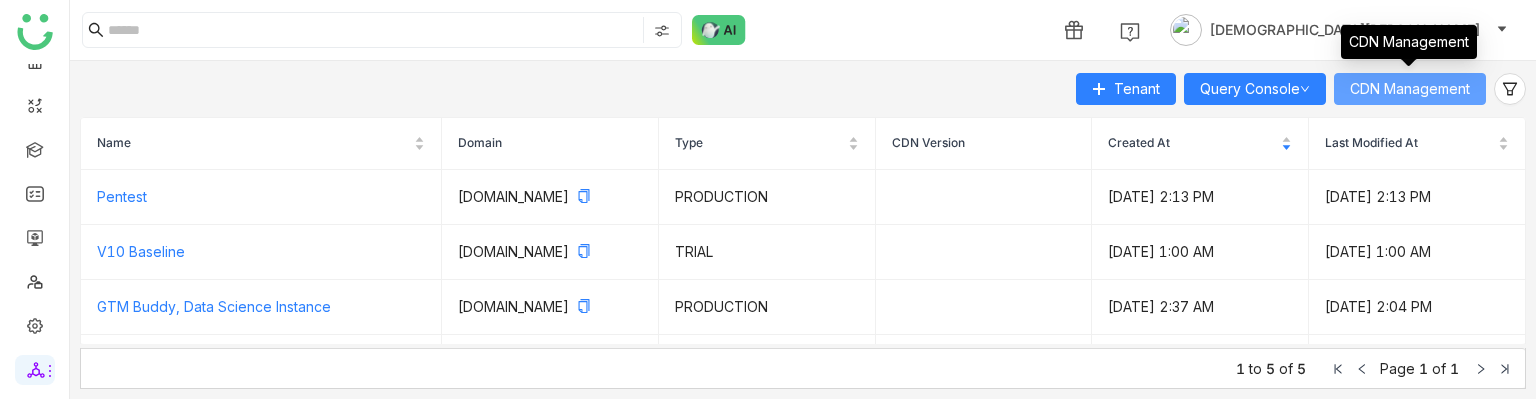 click on "CDN Management" 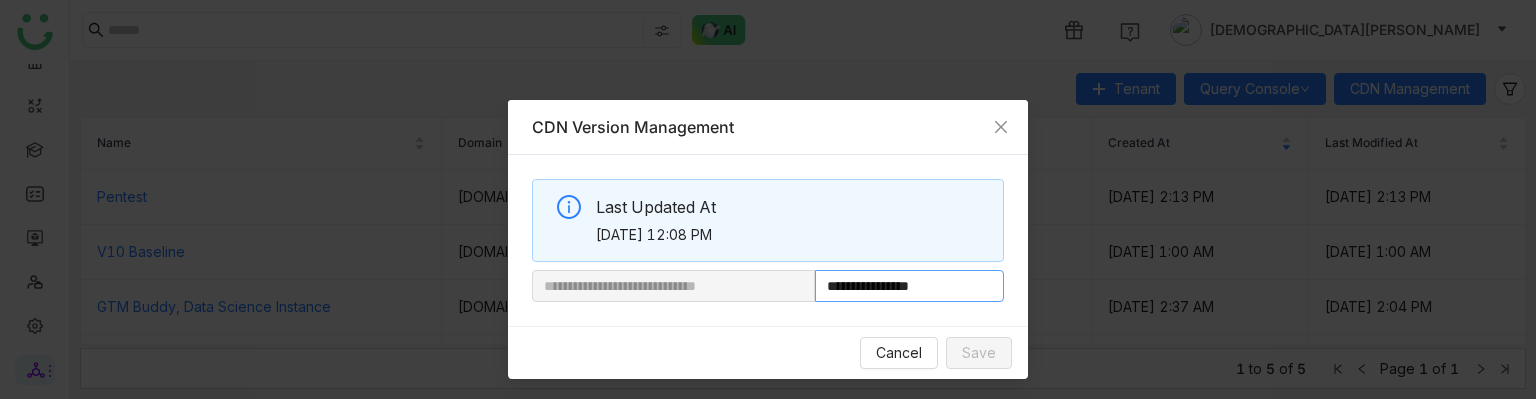 drag, startPoint x: 876, startPoint y: 282, endPoint x: 1060, endPoint y: 282, distance: 184 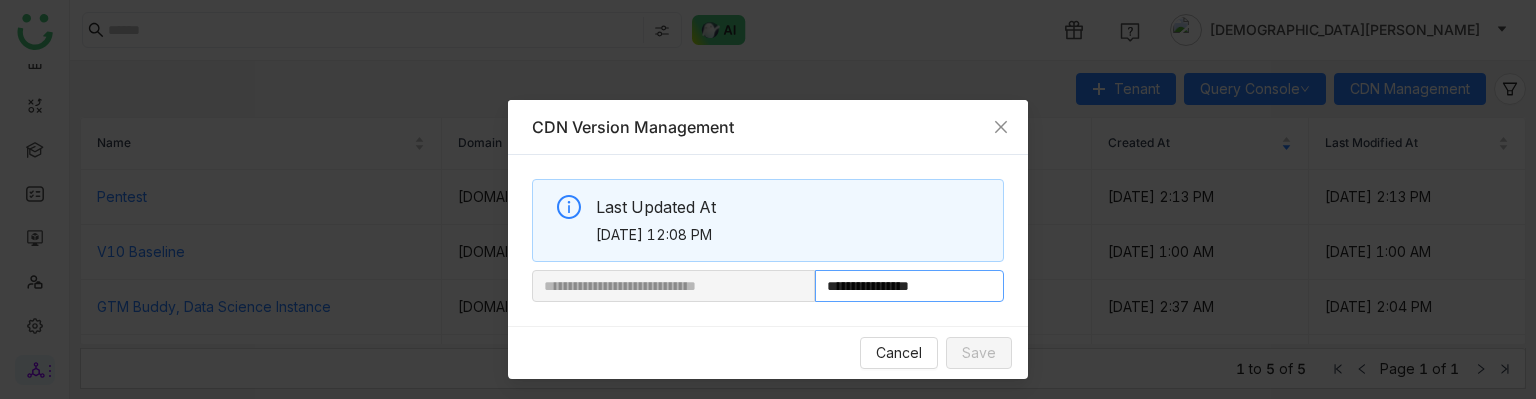 paste on "**********" 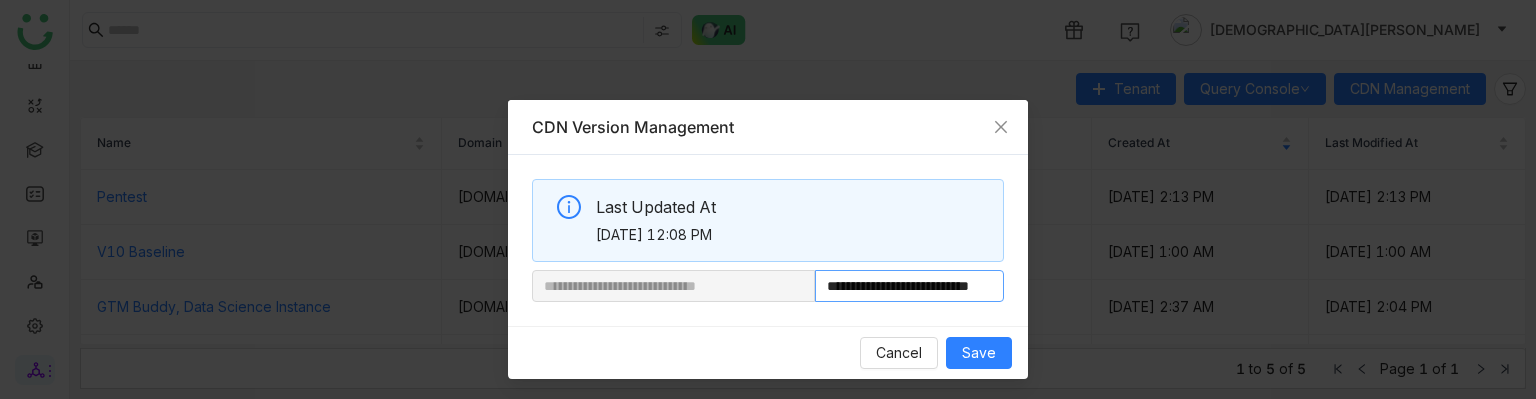 scroll, scrollTop: 0, scrollLeft: 65, axis: horizontal 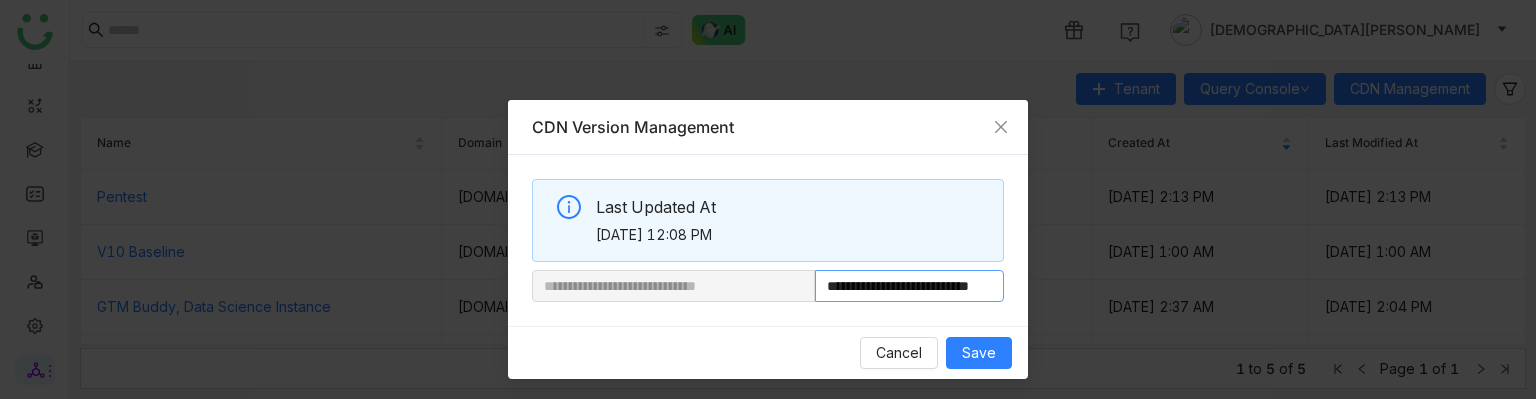click on "**********" at bounding box center [768, 286] 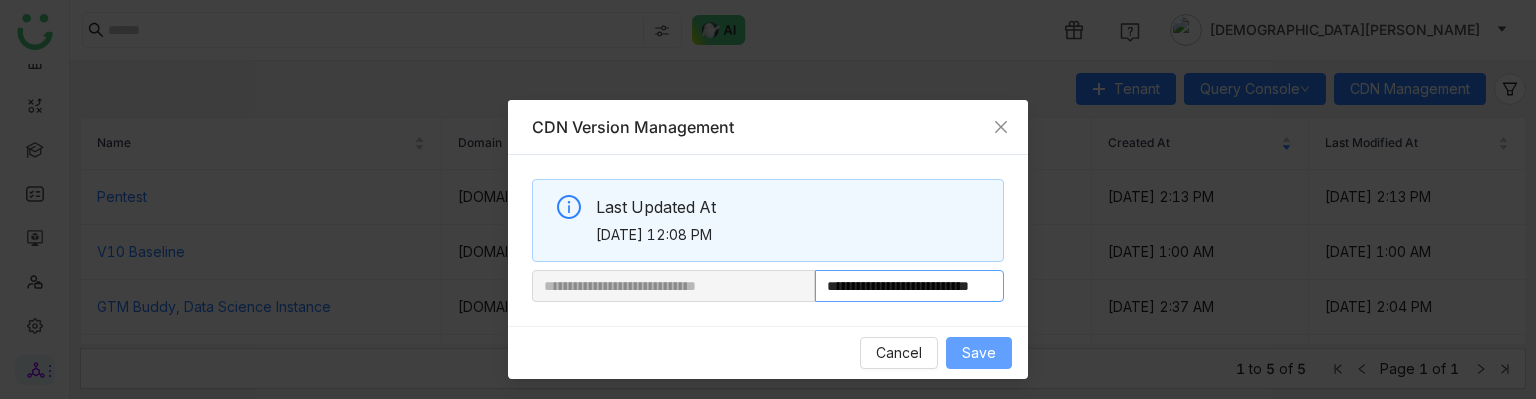 type on "**********" 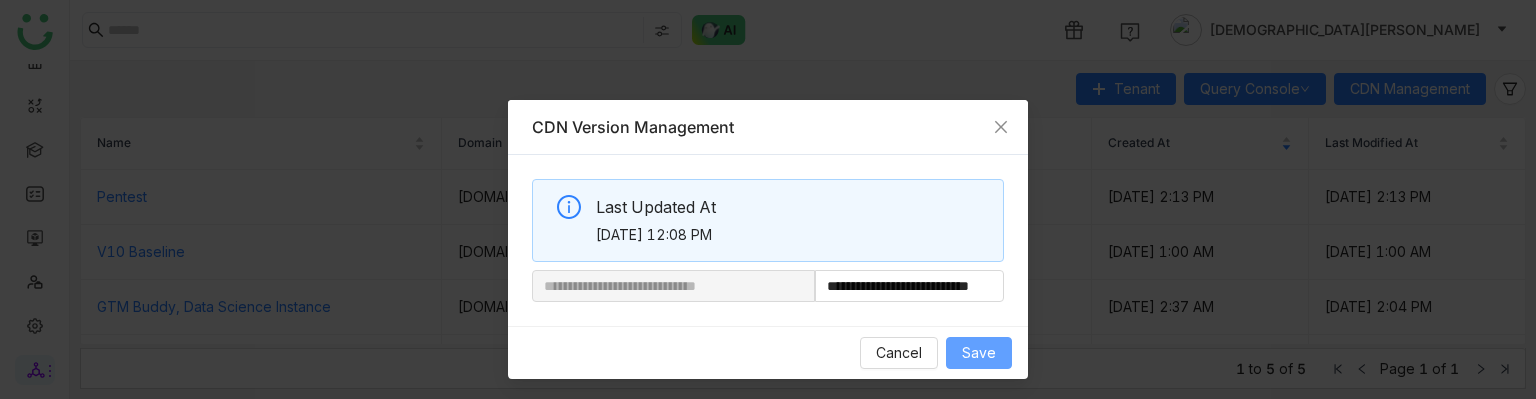 click on "Save" at bounding box center (979, 353) 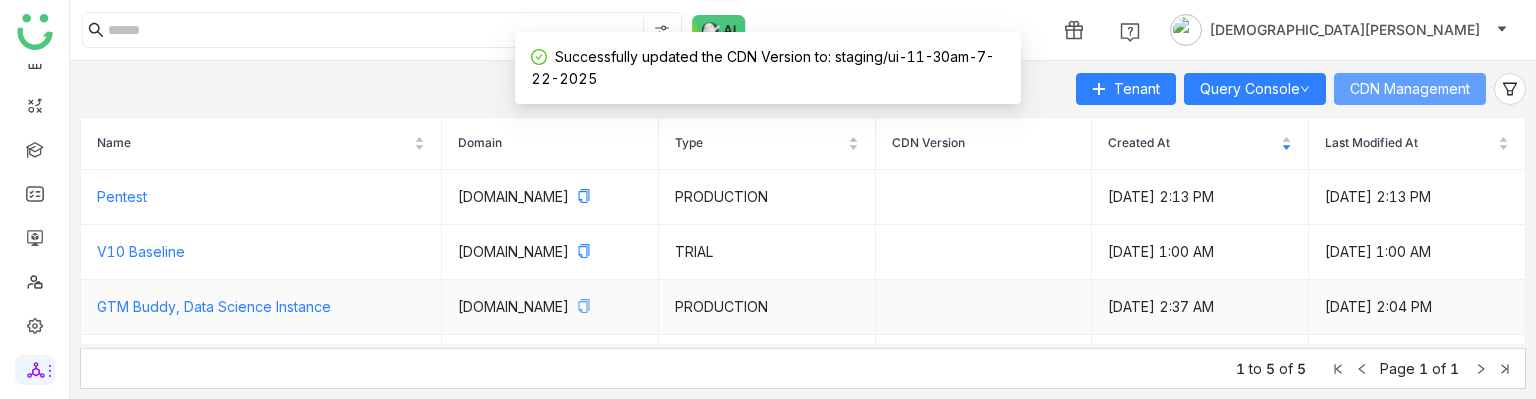 type 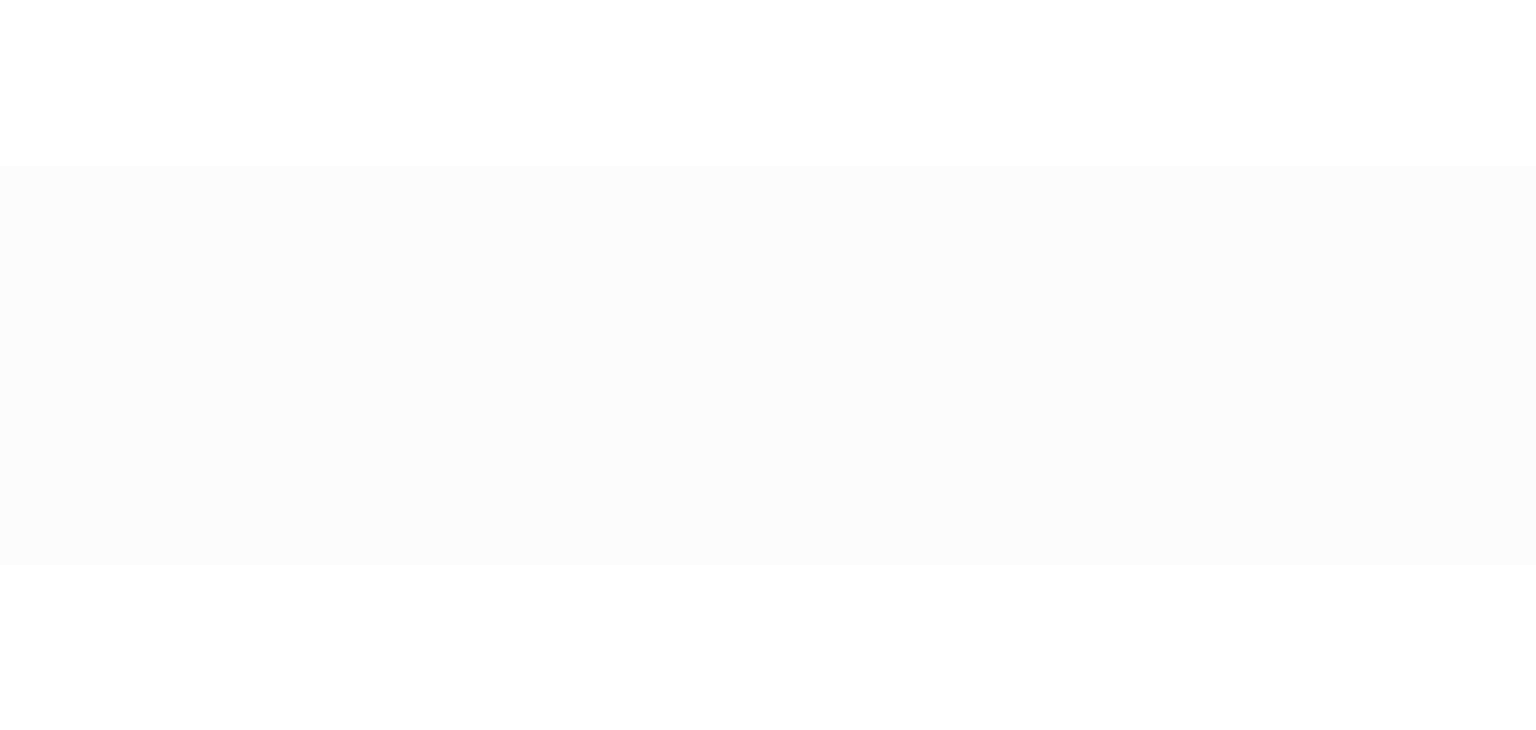 scroll, scrollTop: 0, scrollLeft: 0, axis: both 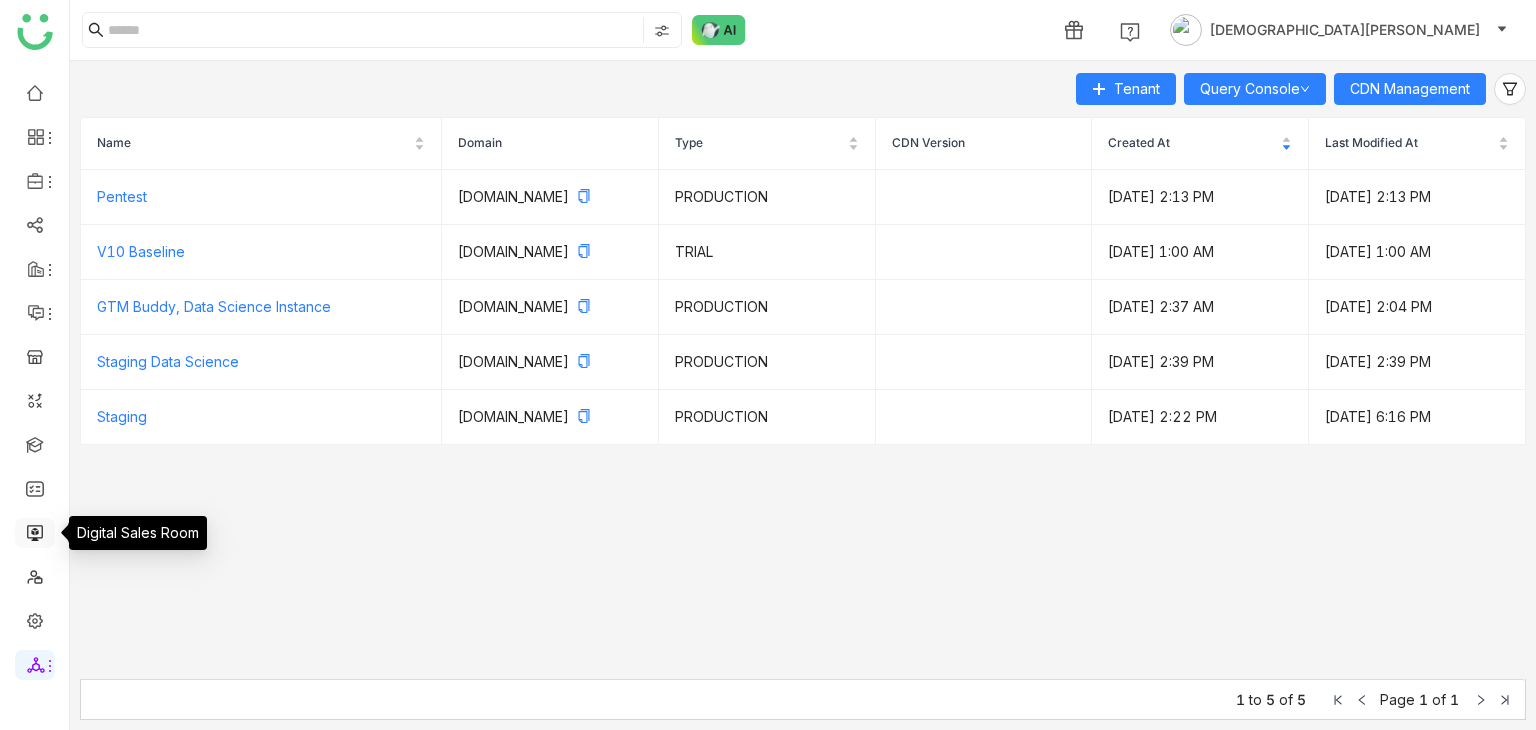 click at bounding box center (35, 531) 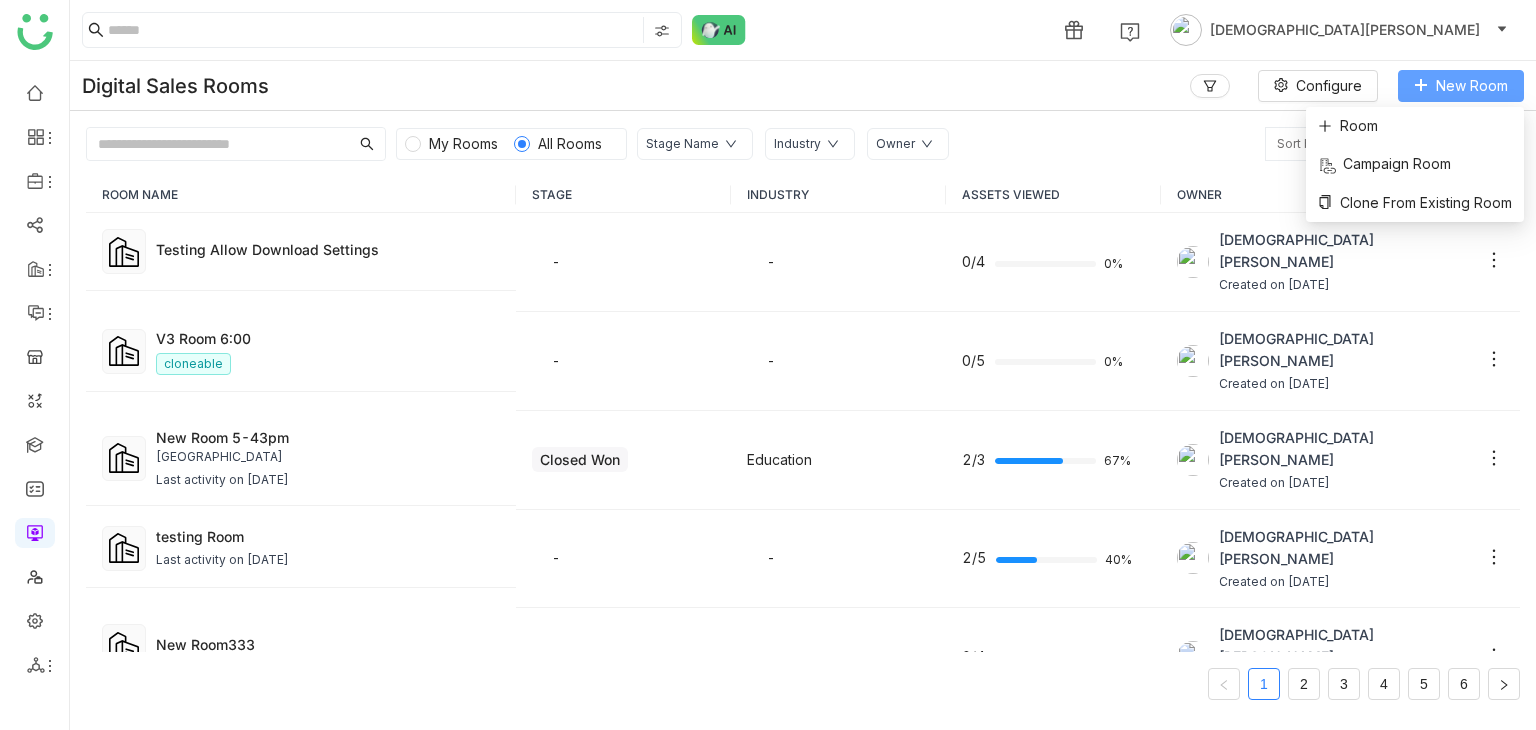 click on "New Room" 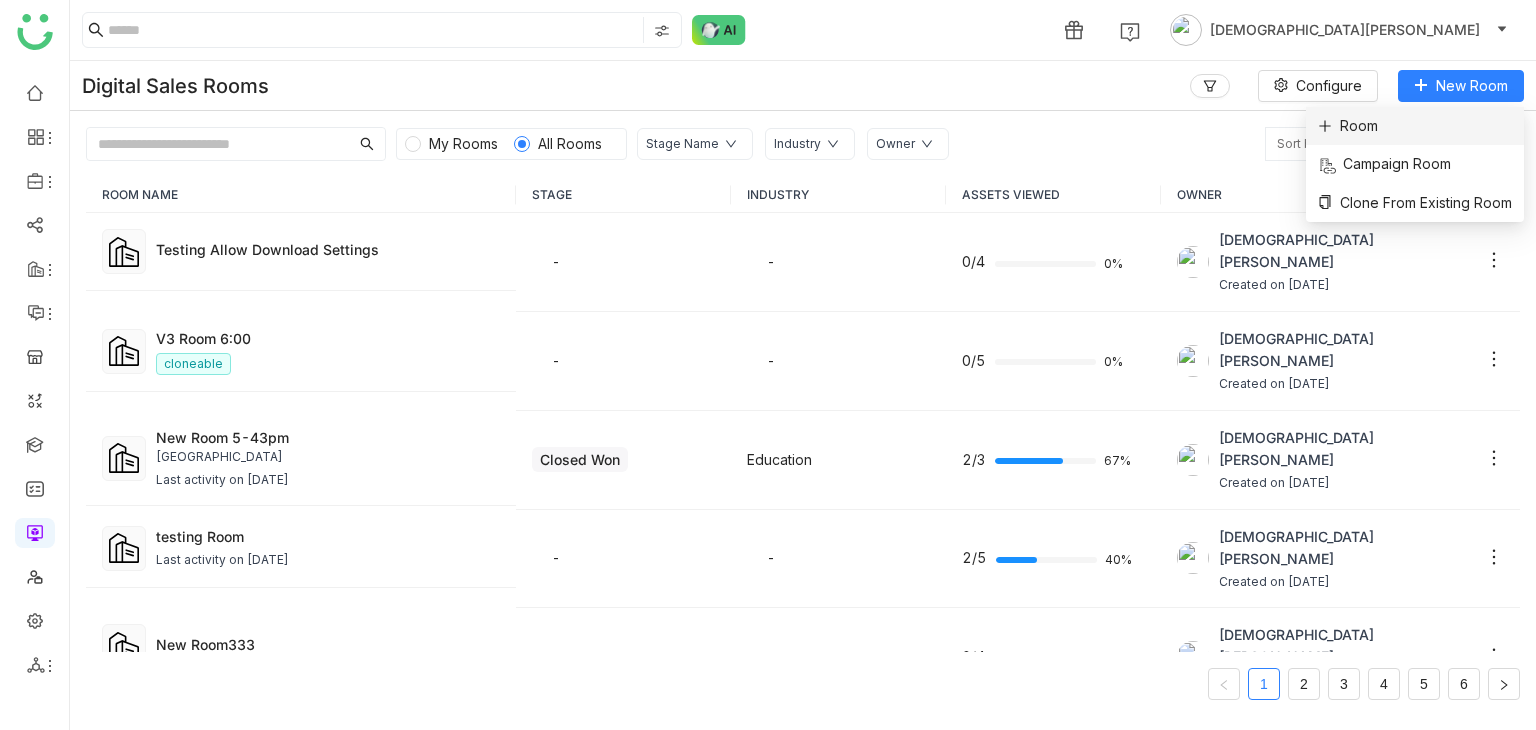 click on "Room" at bounding box center (1415, 126) 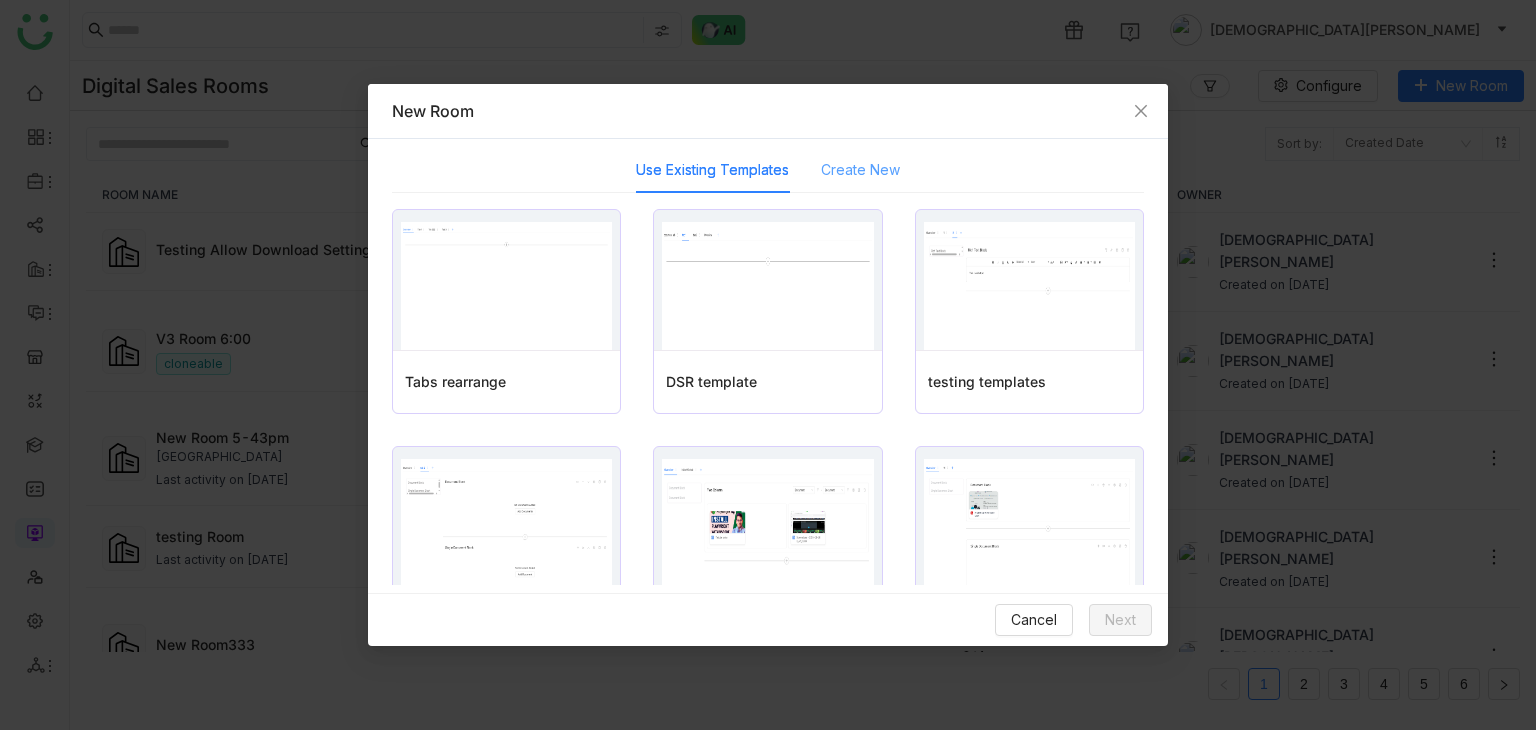 click on "Create New" at bounding box center [860, 170] 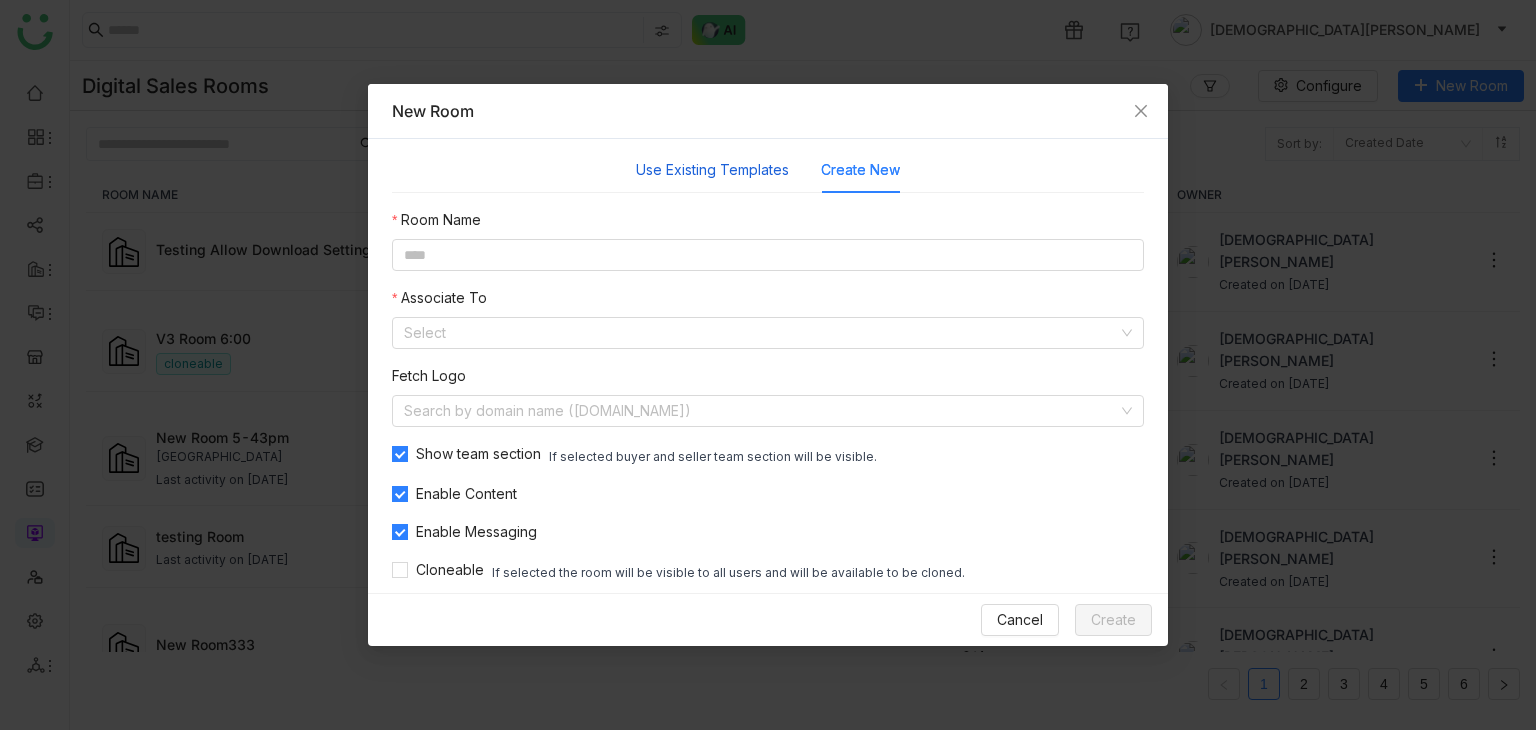 click on "Use Existing Templates" at bounding box center (712, 170) 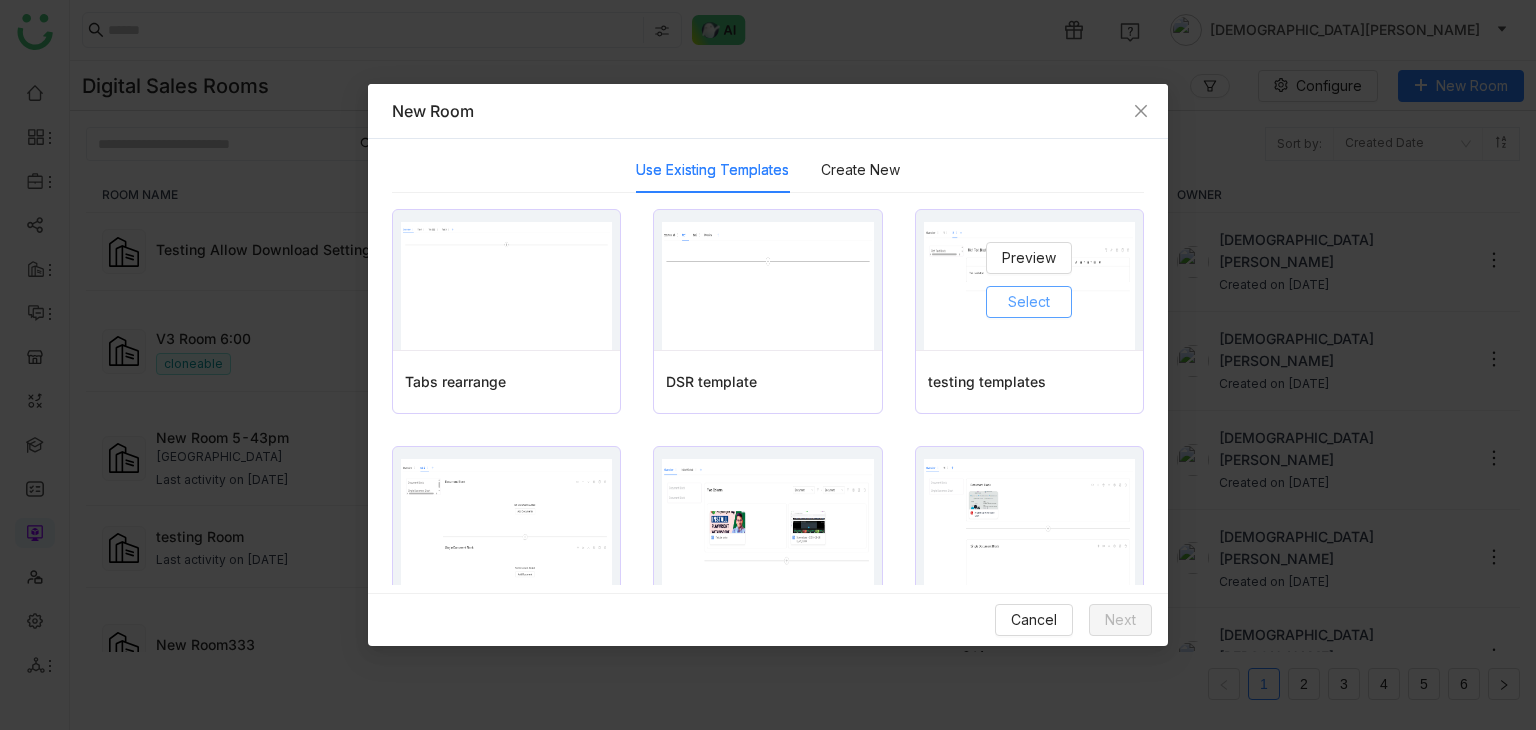 click on "Select" at bounding box center (1029, 302) 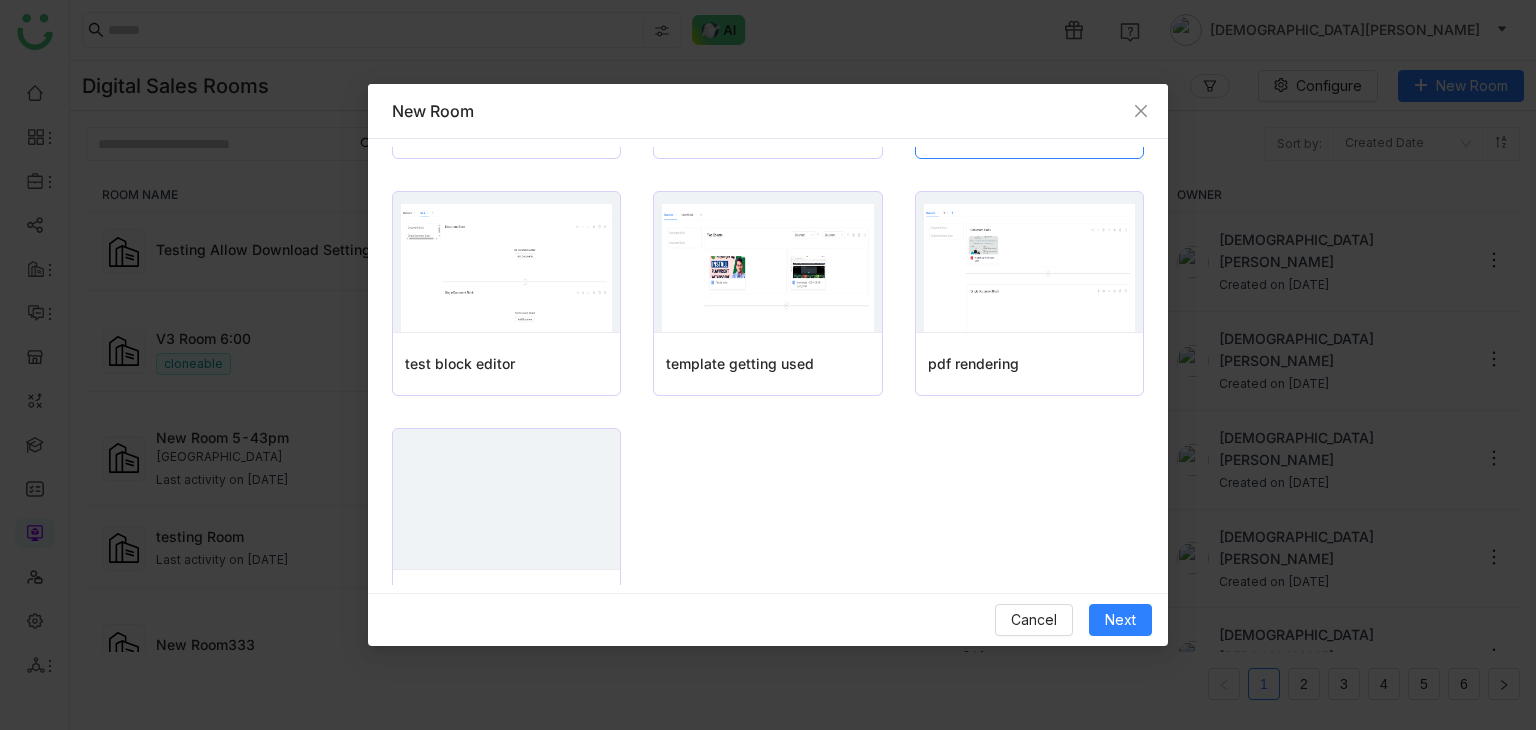 scroll, scrollTop: 300, scrollLeft: 0, axis: vertical 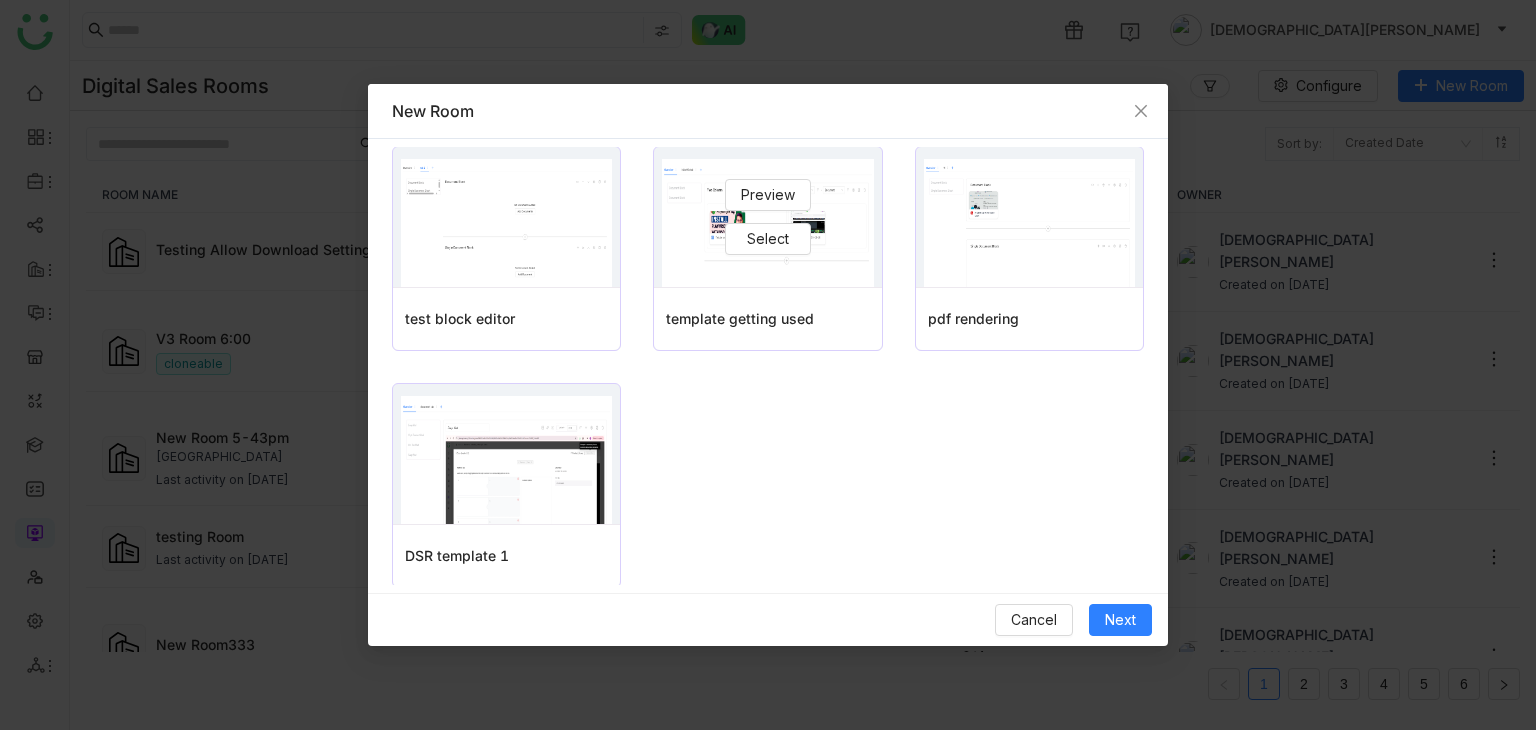 click at bounding box center (767, 223) 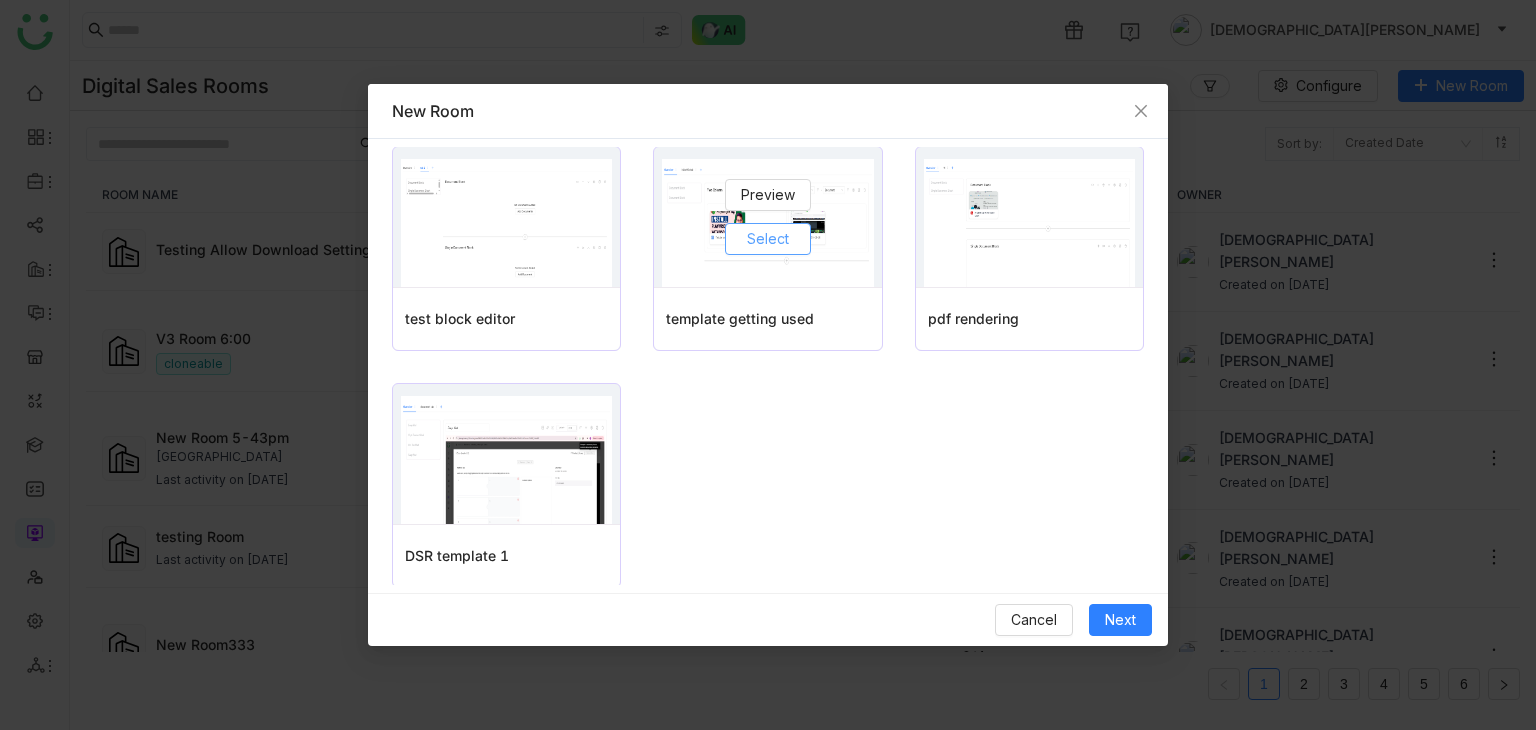click on "Select" at bounding box center (768, 239) 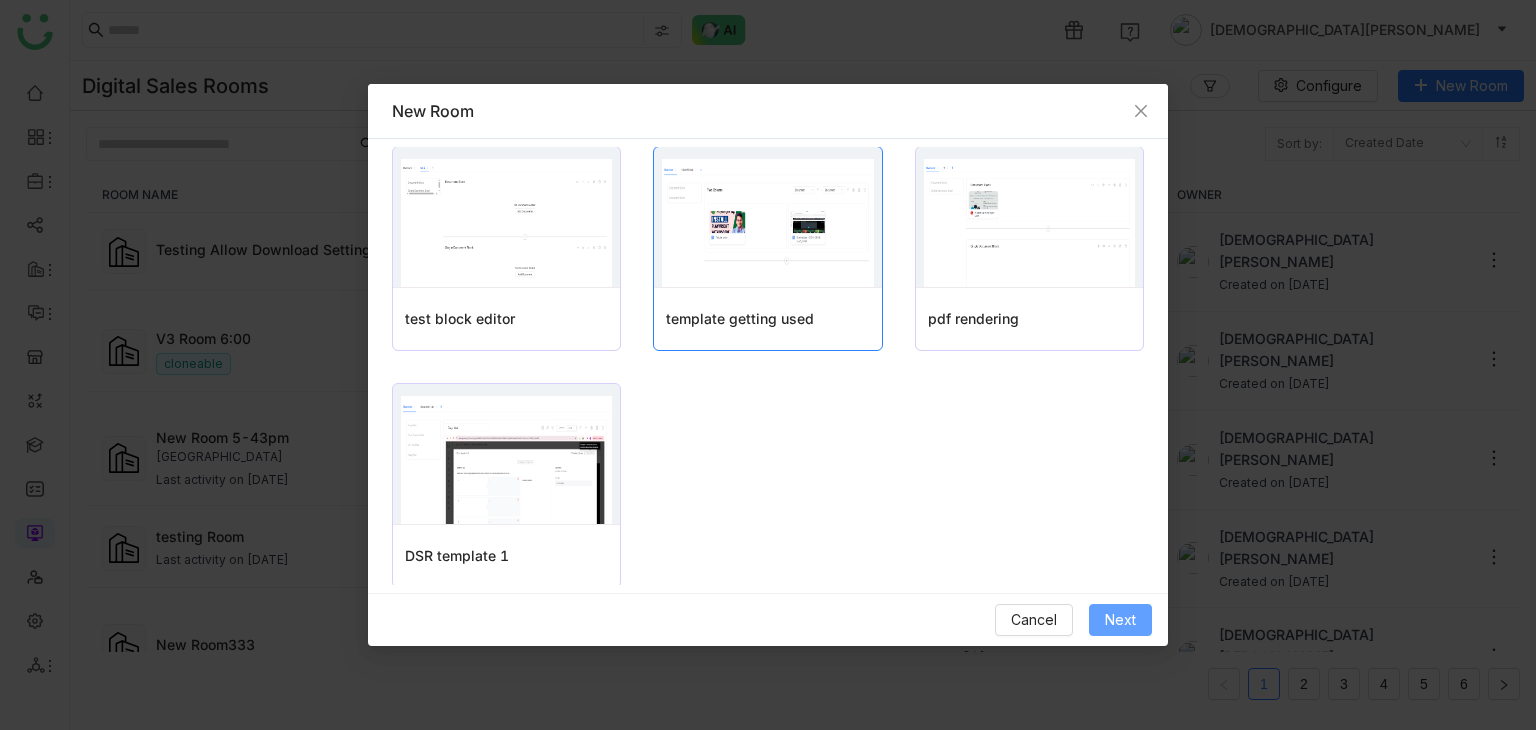 click on "Next" at bounding box center [1120, 620] 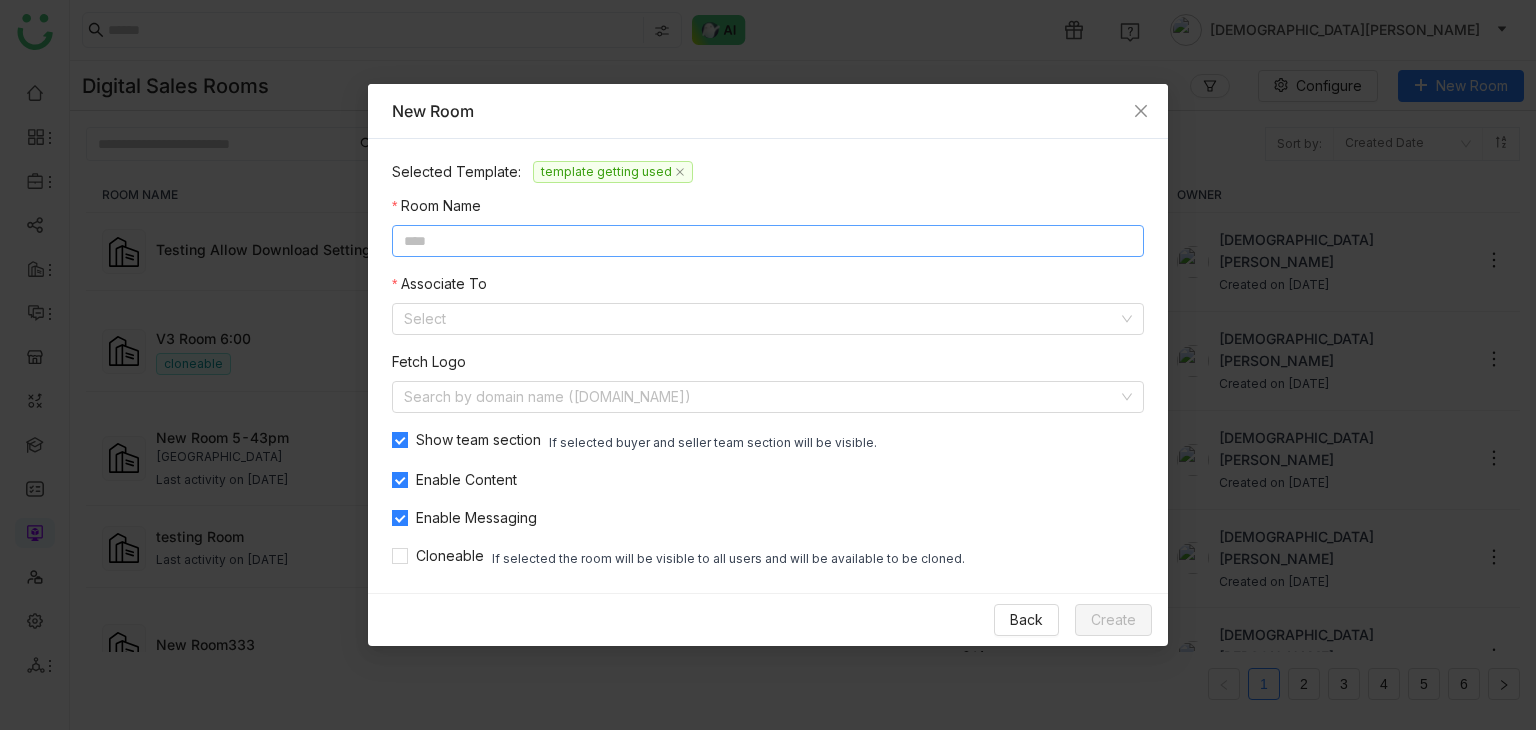 click 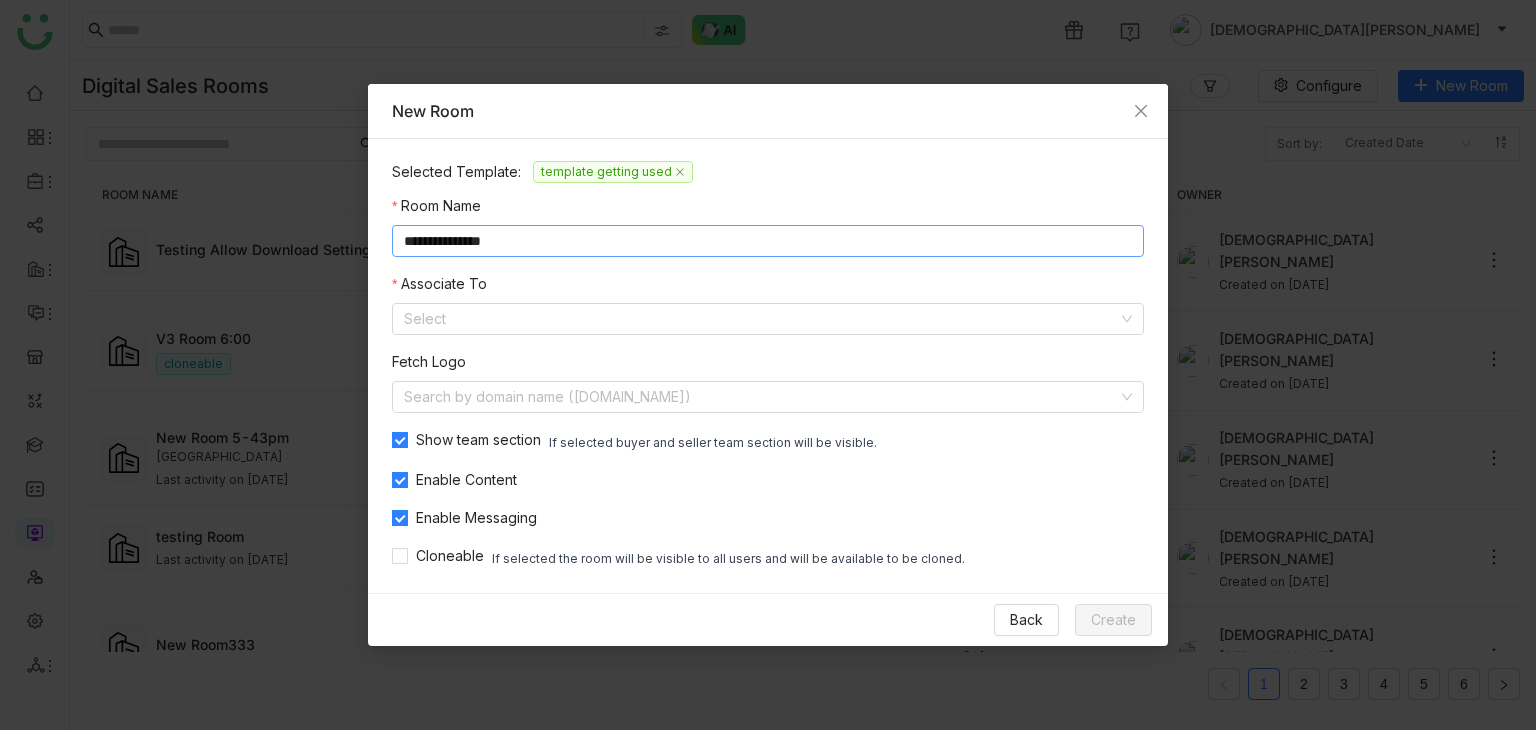 type on "**********" 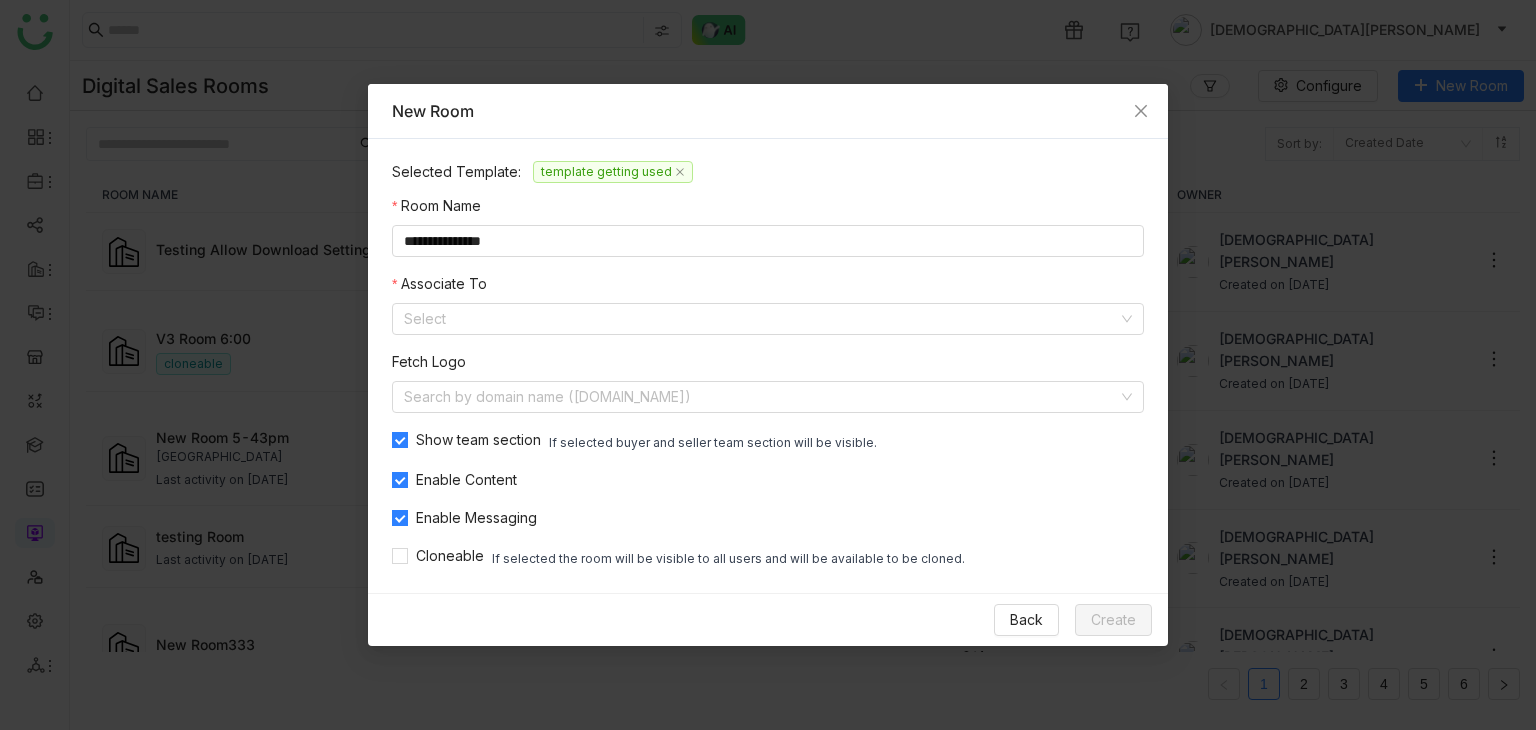 click on "Associate To   Select" at bounding box center (768, 304) 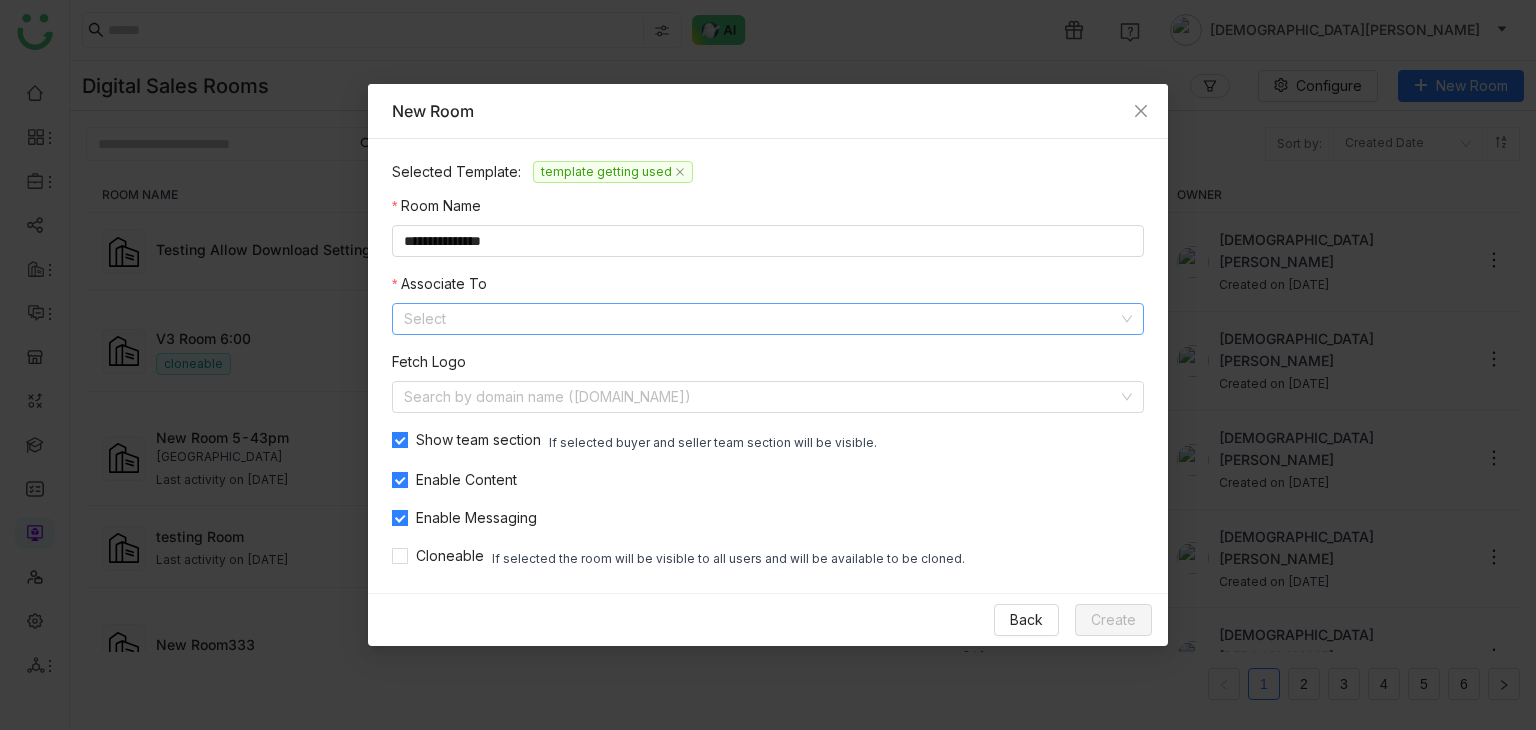 click 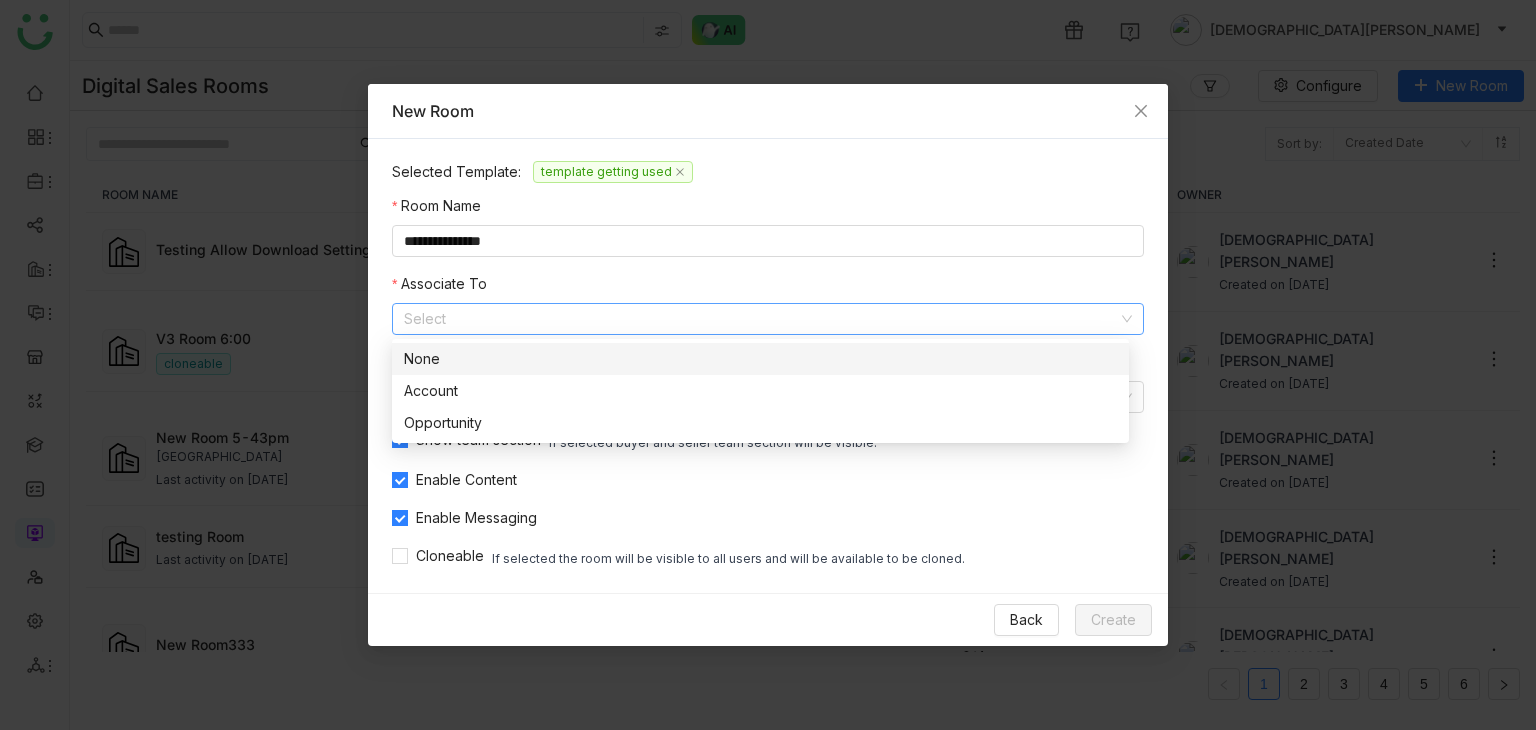 click on "None" at bounding box center [760, 359] 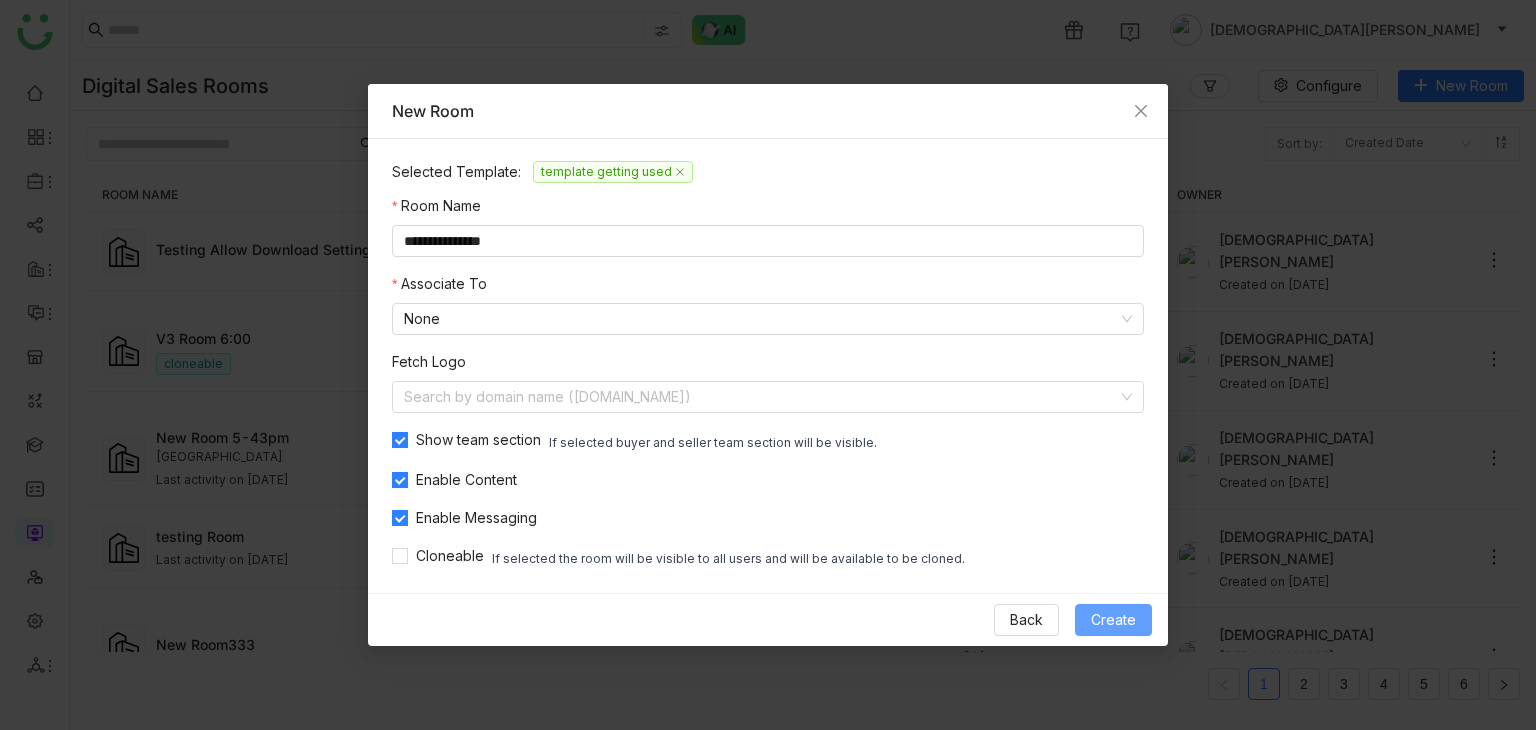 click on "Create" at bounding box center [1113, 620] 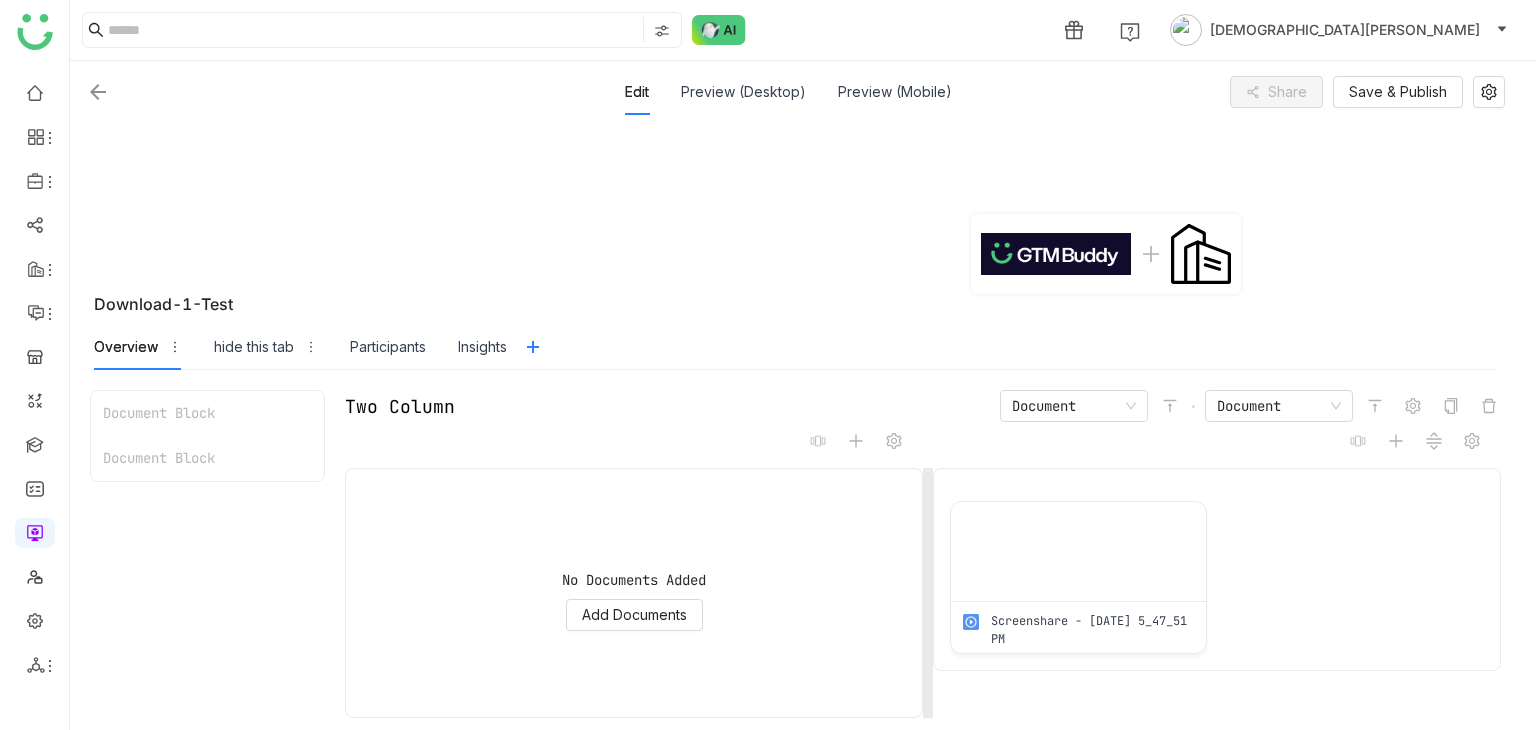 scroll, scrollTop: 200, scrollLeft: 0, axis: vertical 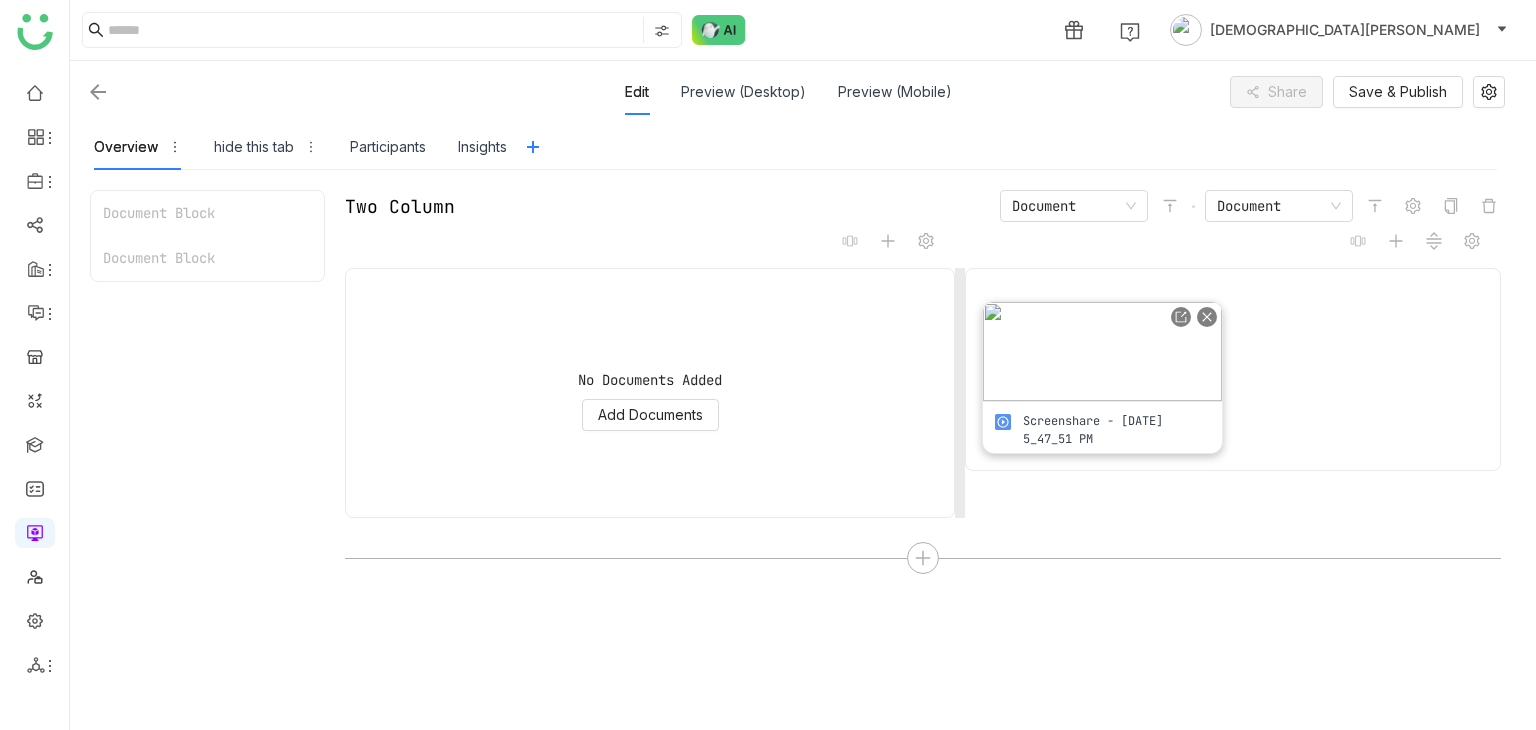 drag, startPoint x: 931, startPoint y: 360, endPoint x: 1137, endPoint y: 373, distance: 206.40979 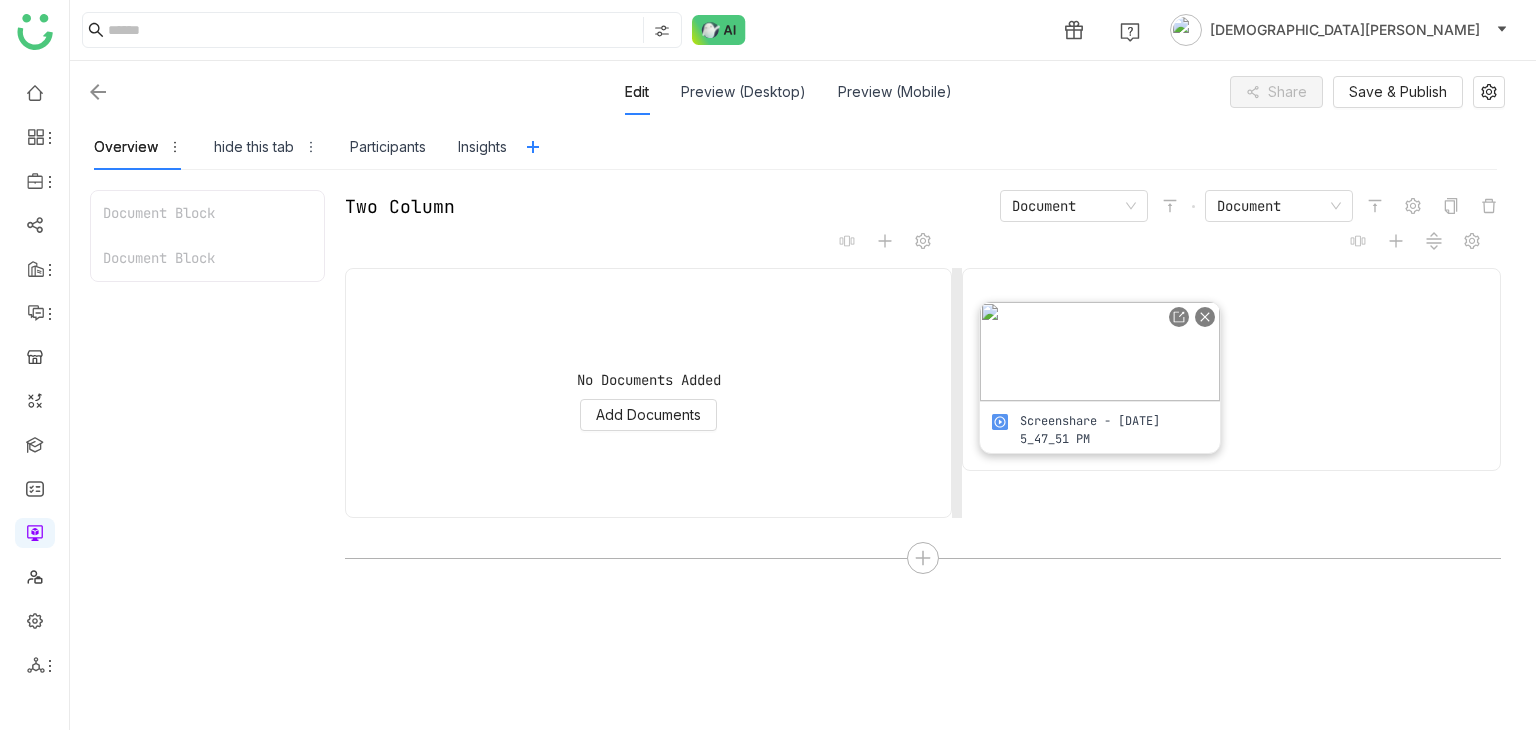 click at bounding box center [1100, 351] 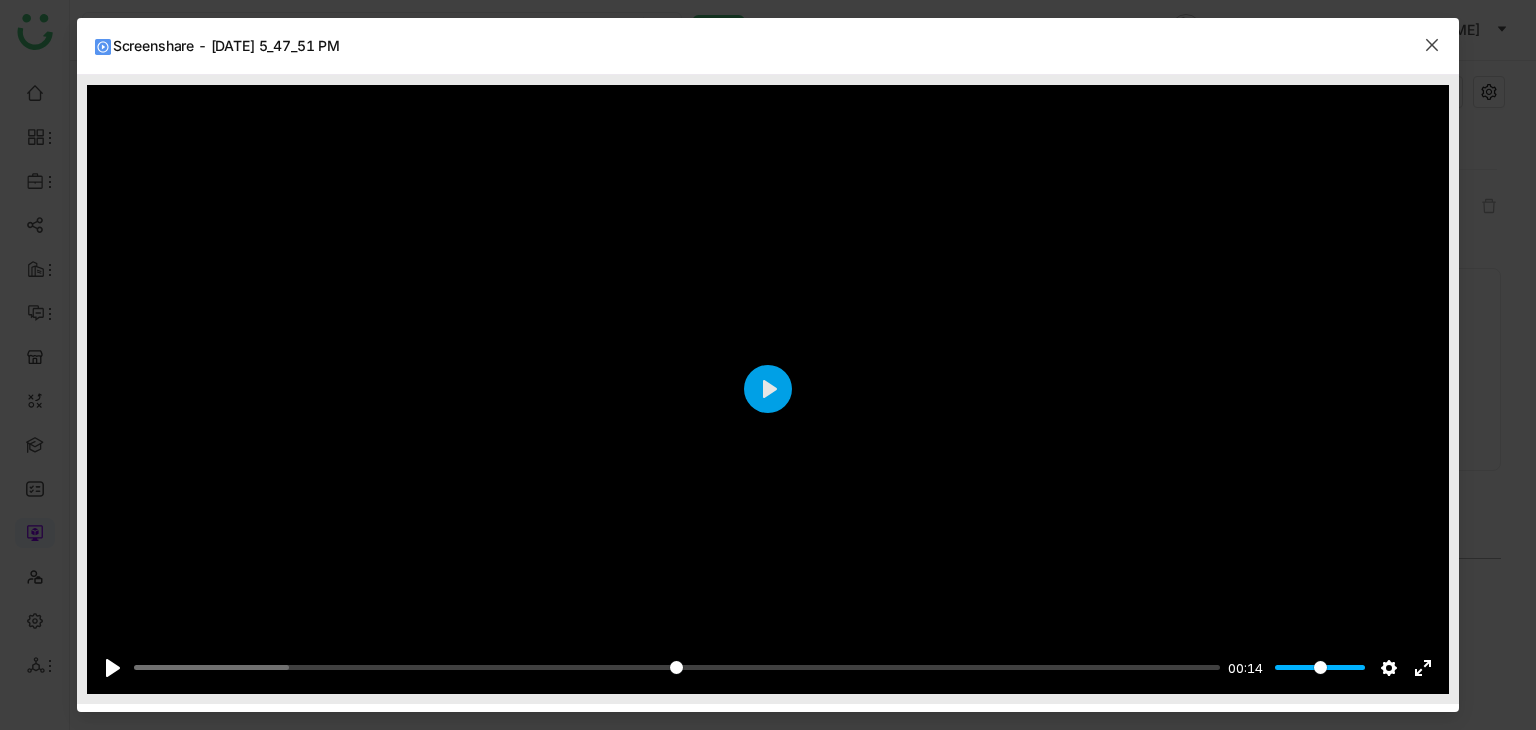 click at bounding box center [1432, 45] 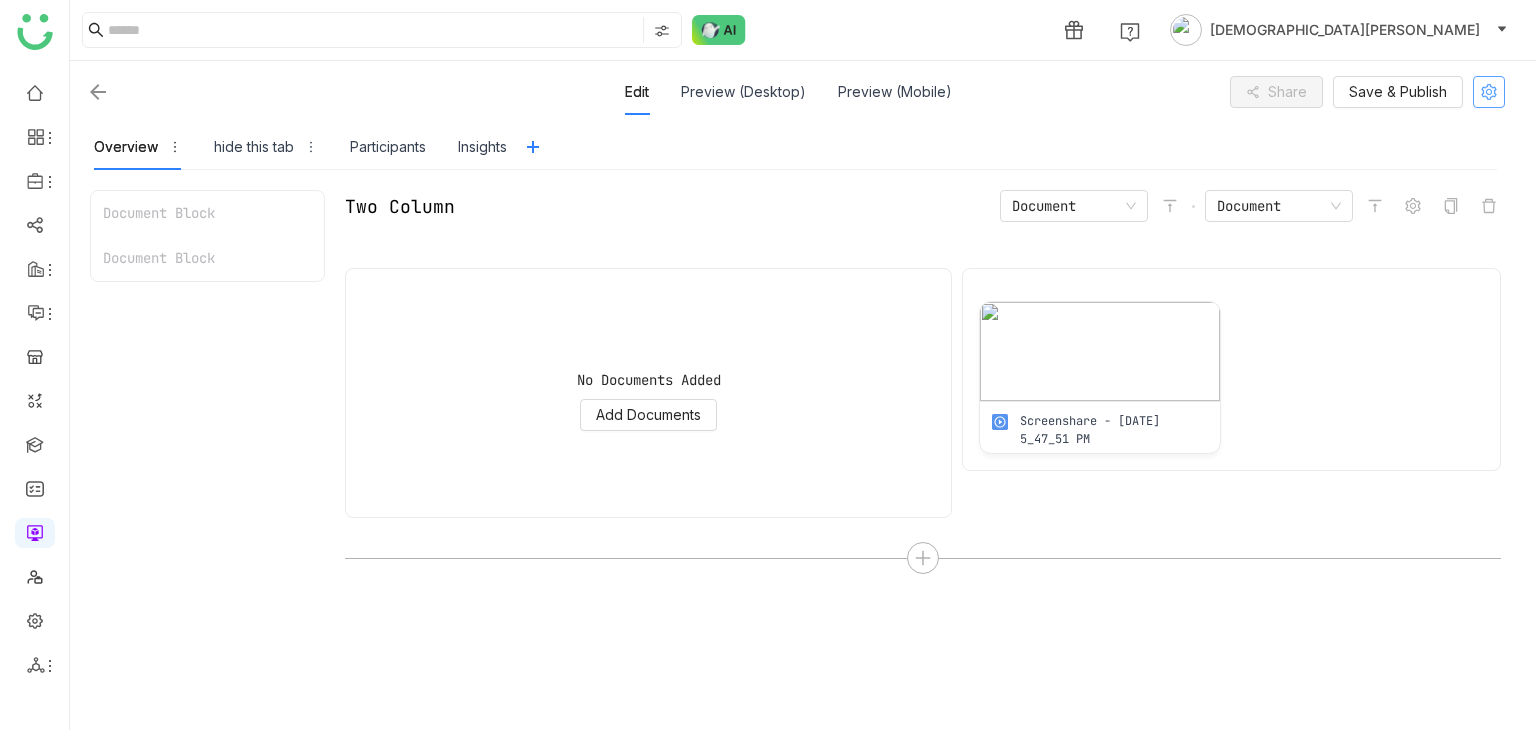 click 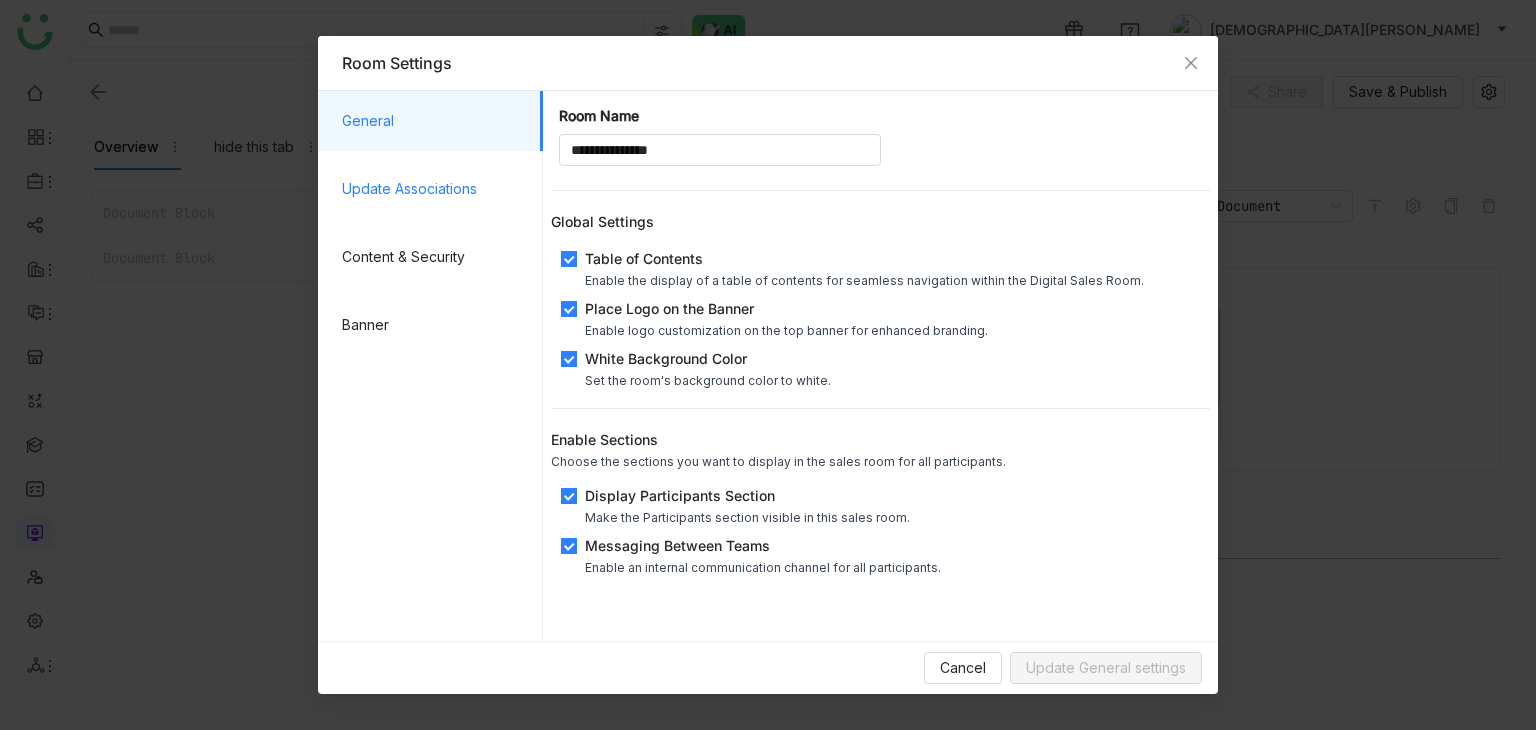 click on "Update Associations" at bounding box center [434, 189] 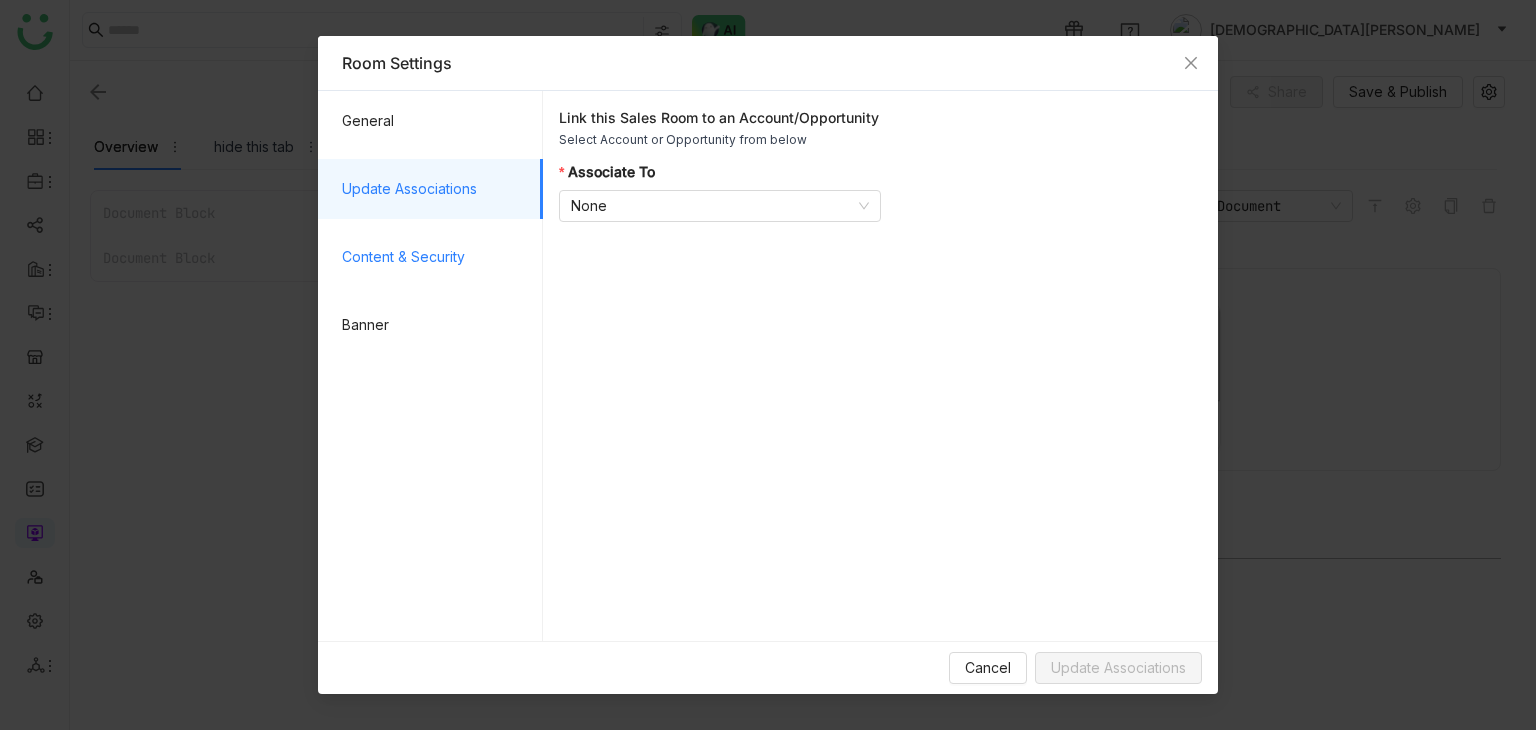 click on "Content & Security" at bounding box center (434, 257) 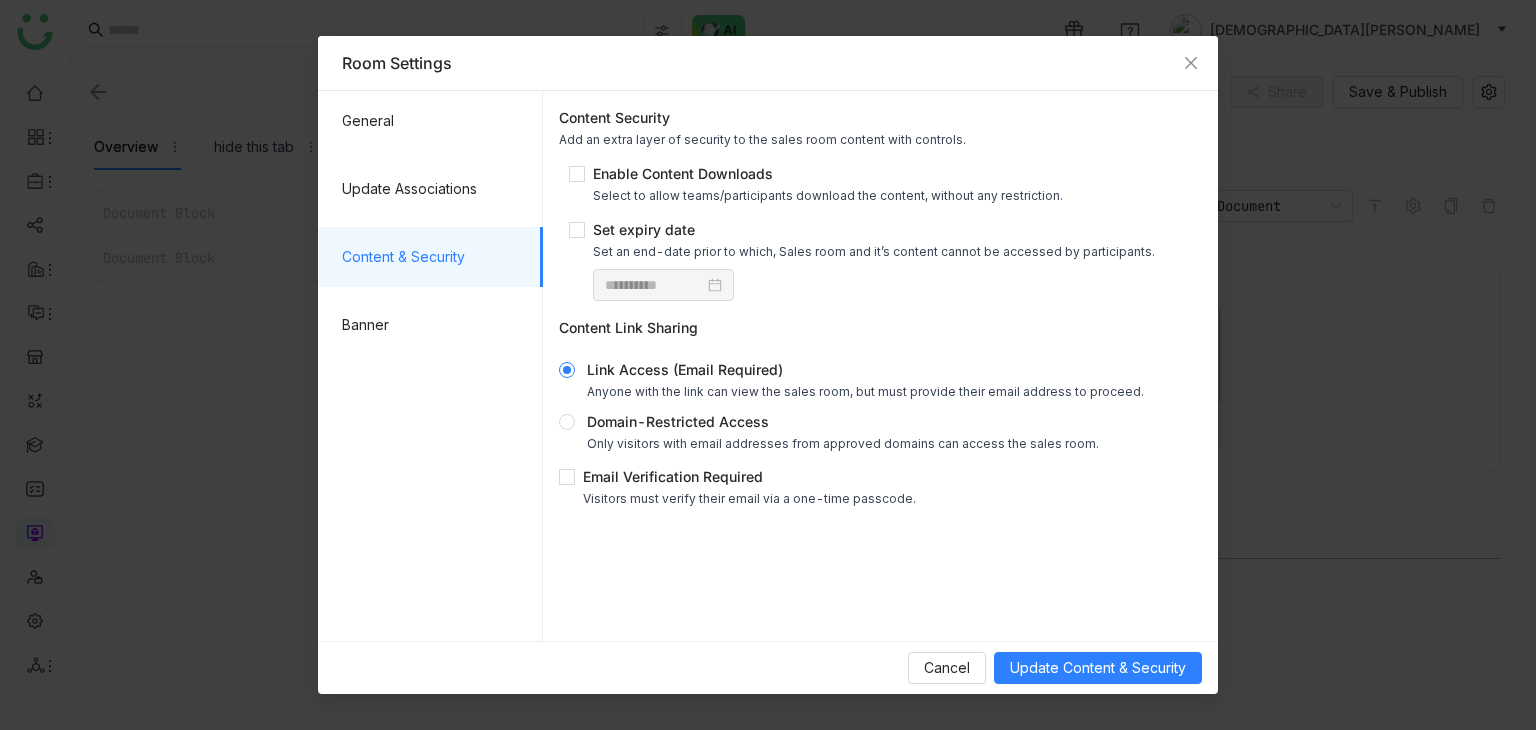 click on "Enable Content Downloads   Select to allow teams/participants download the content, without any restriction." at bounding box center (880, 183) 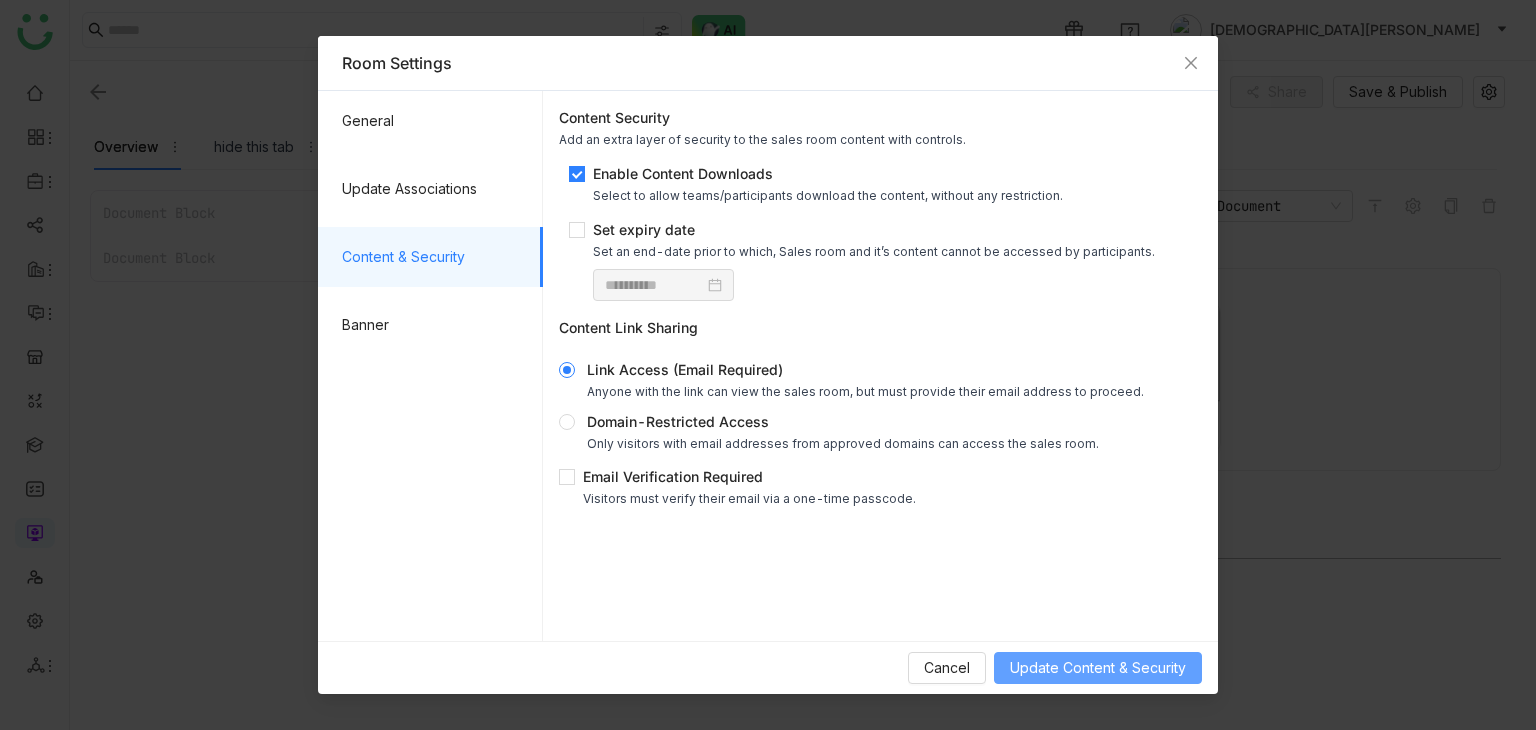 click on "Update Content & Security" at bounding box center [1098, 668] 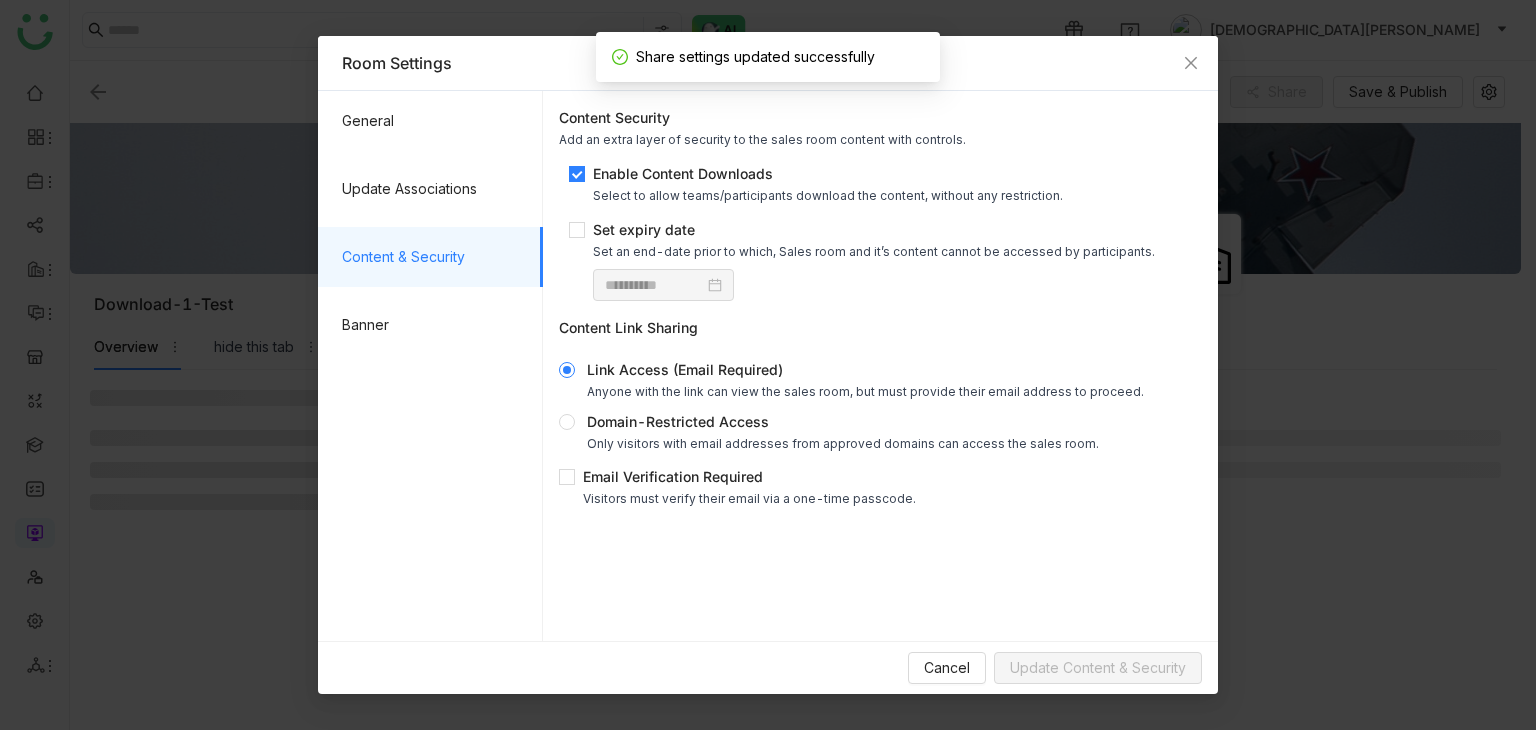 scroll, scrollTop: 0, scrollLeft: 0, axis: both 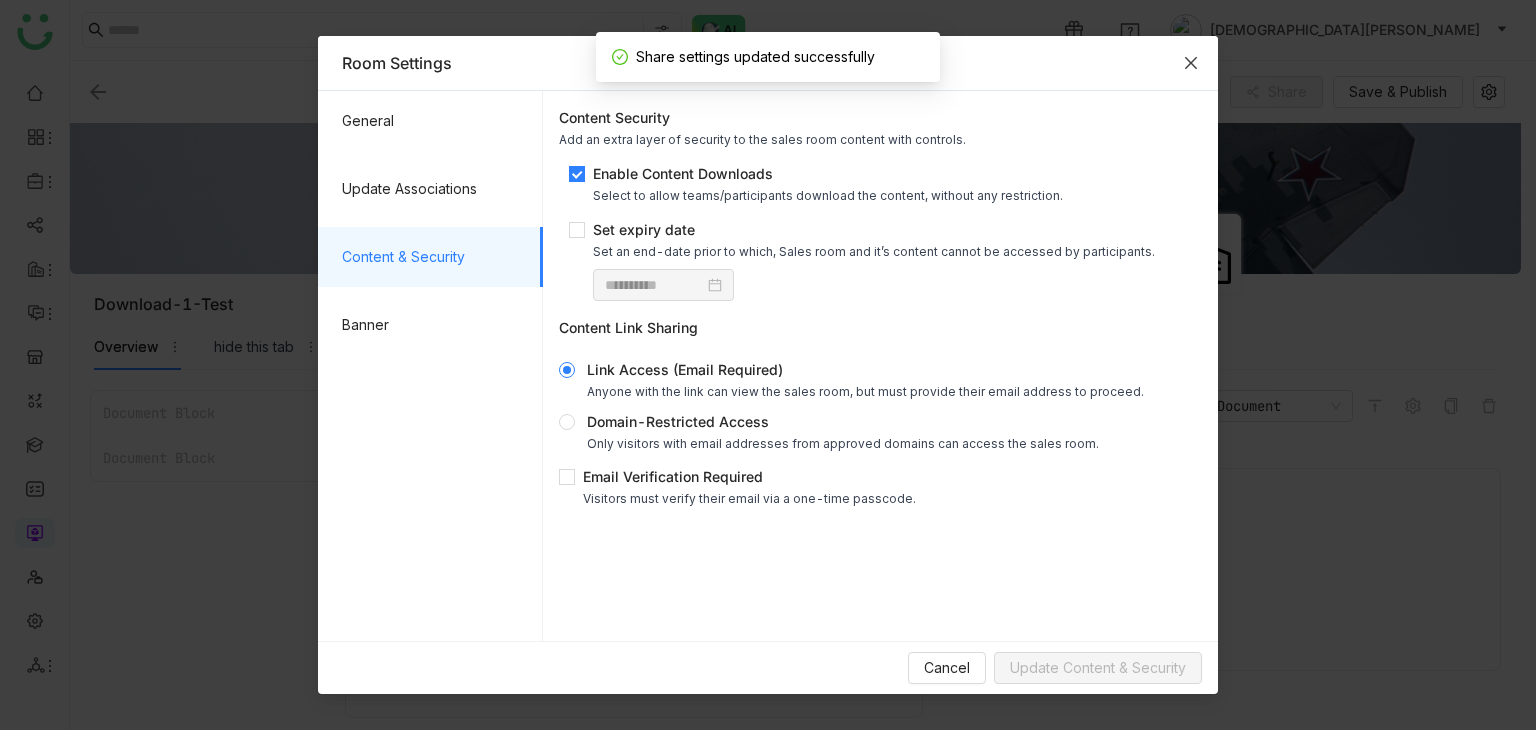 click at bounding box center (1191, 63) 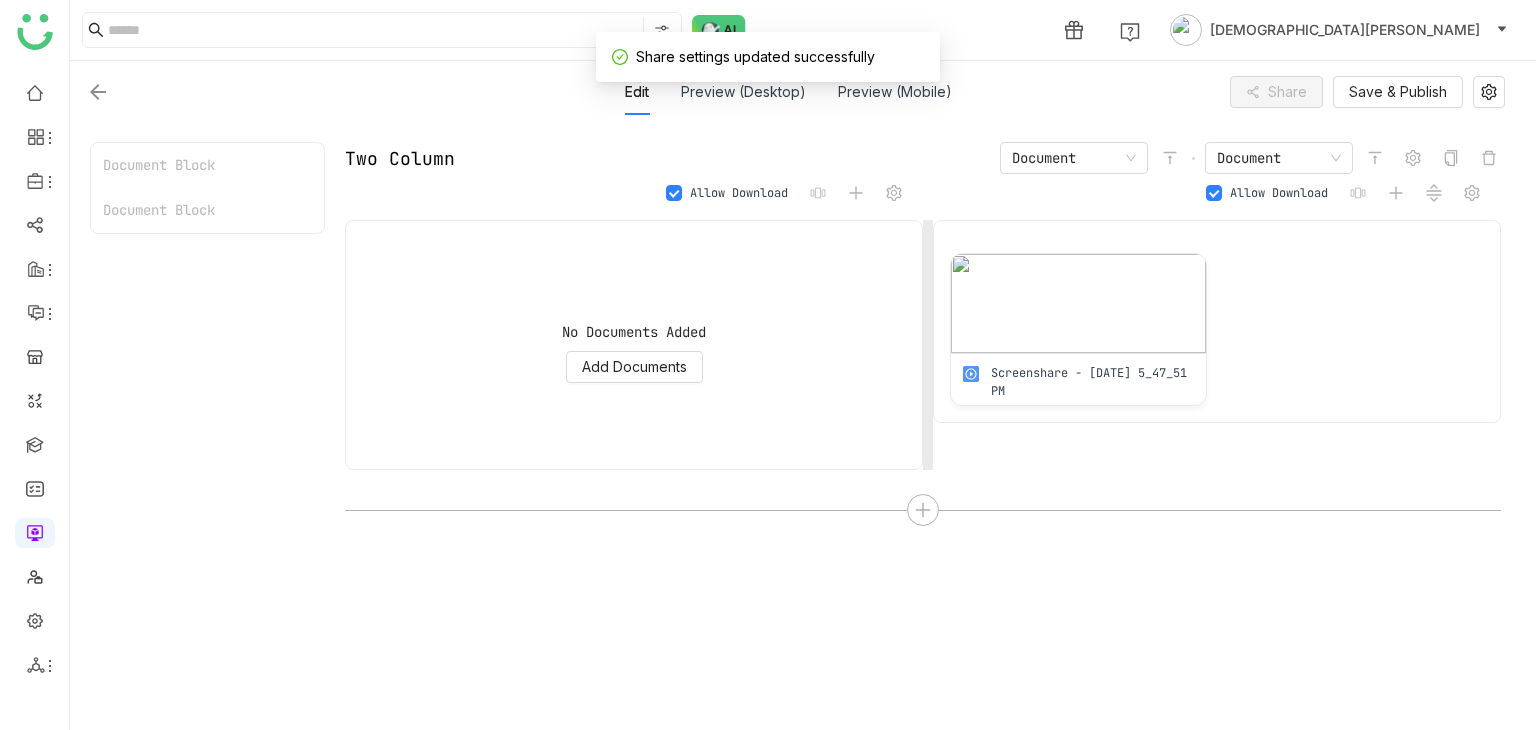 scroll, scrollTop: 248, scrollLeft: 0, axis: vertical 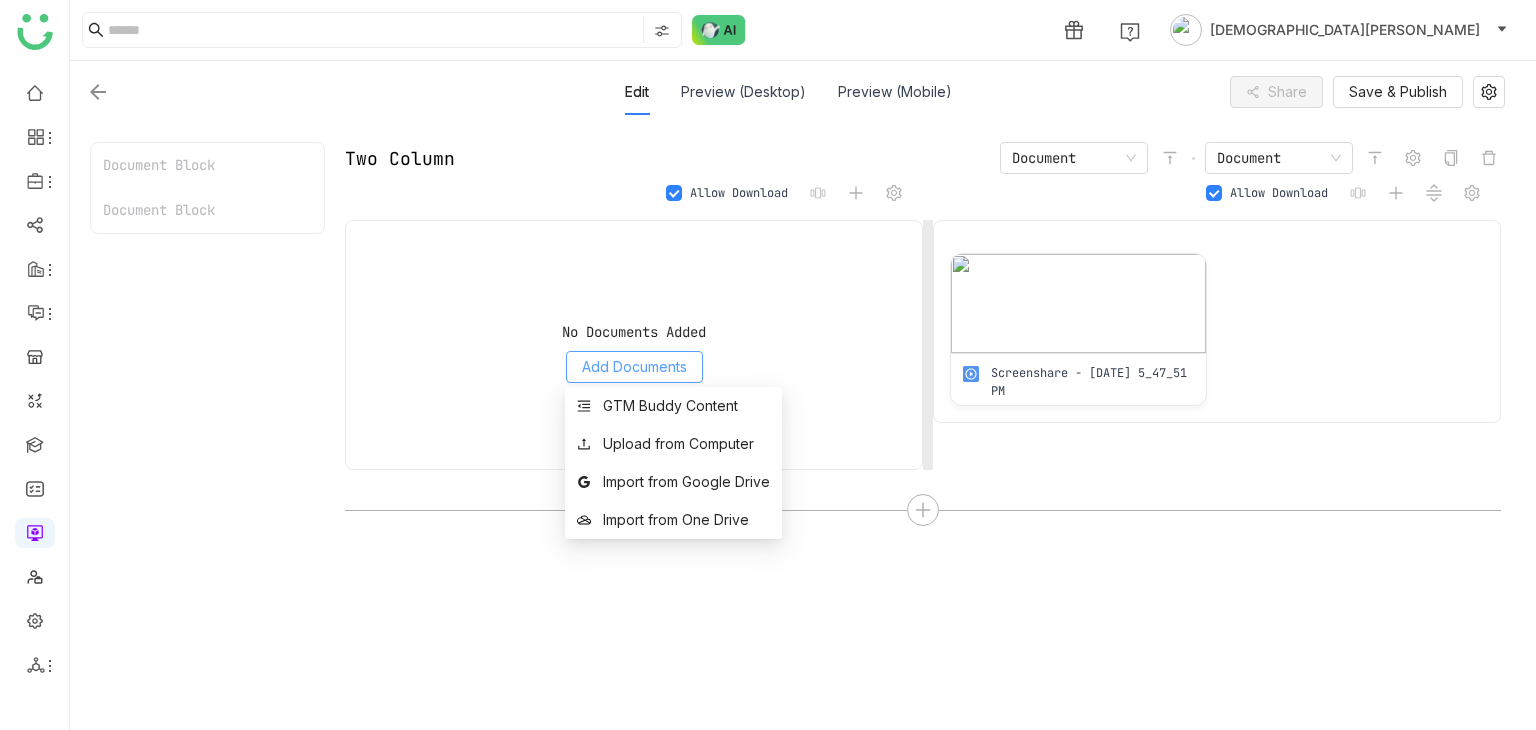 click on "Add Documents" at bounding box center [634, 367] 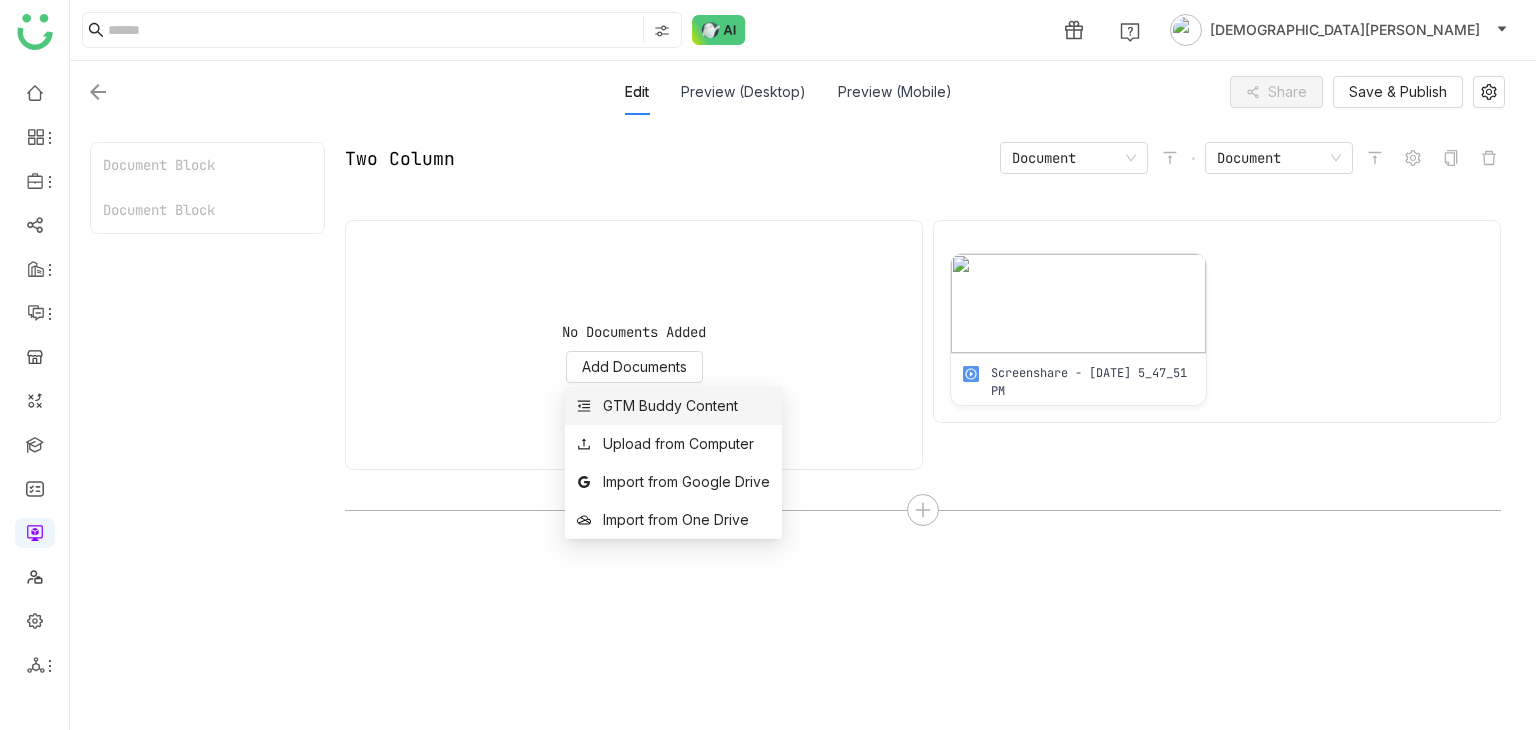 click on "GTM Buddy Content" at bounding box center [670, 406] 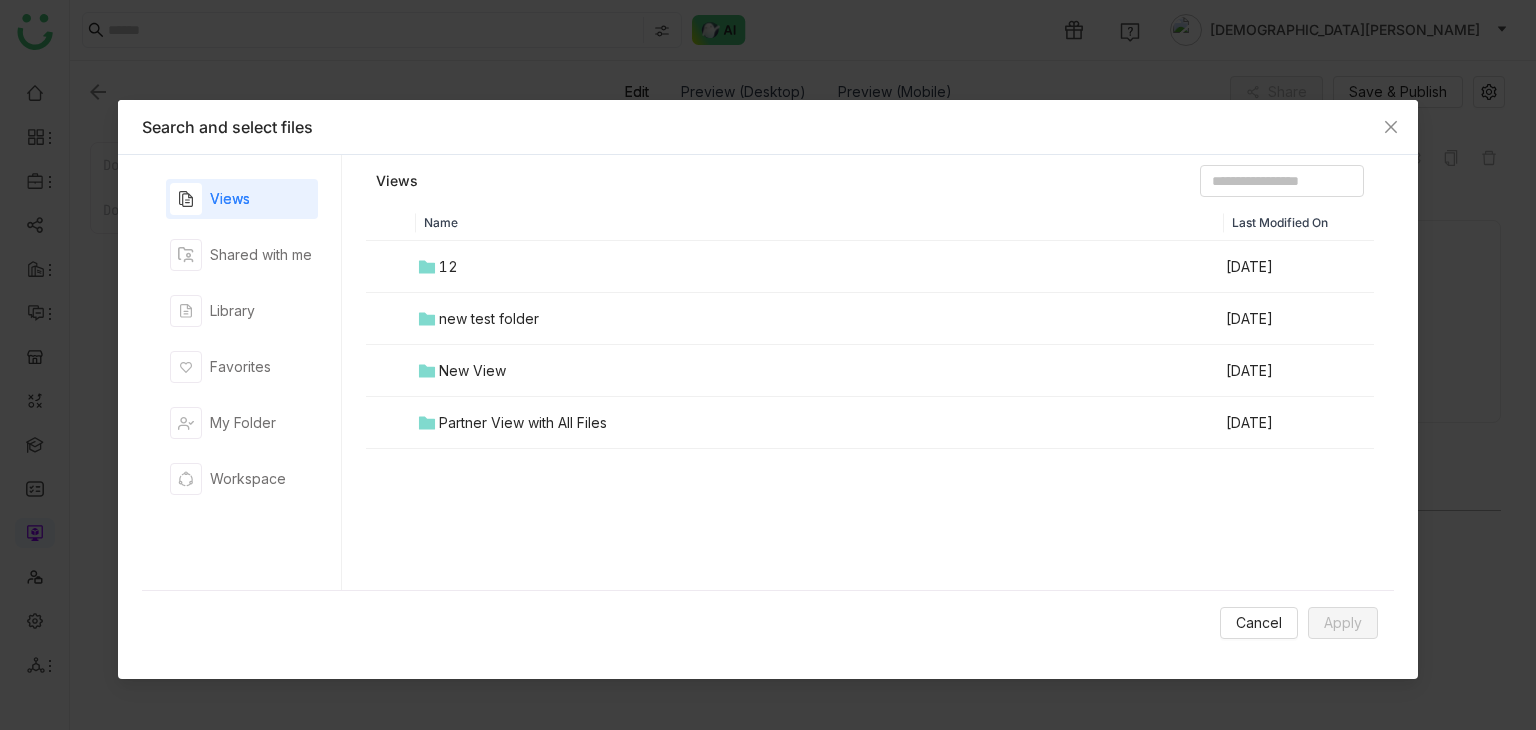click on "new test folder" at bounding box center [489, 319] 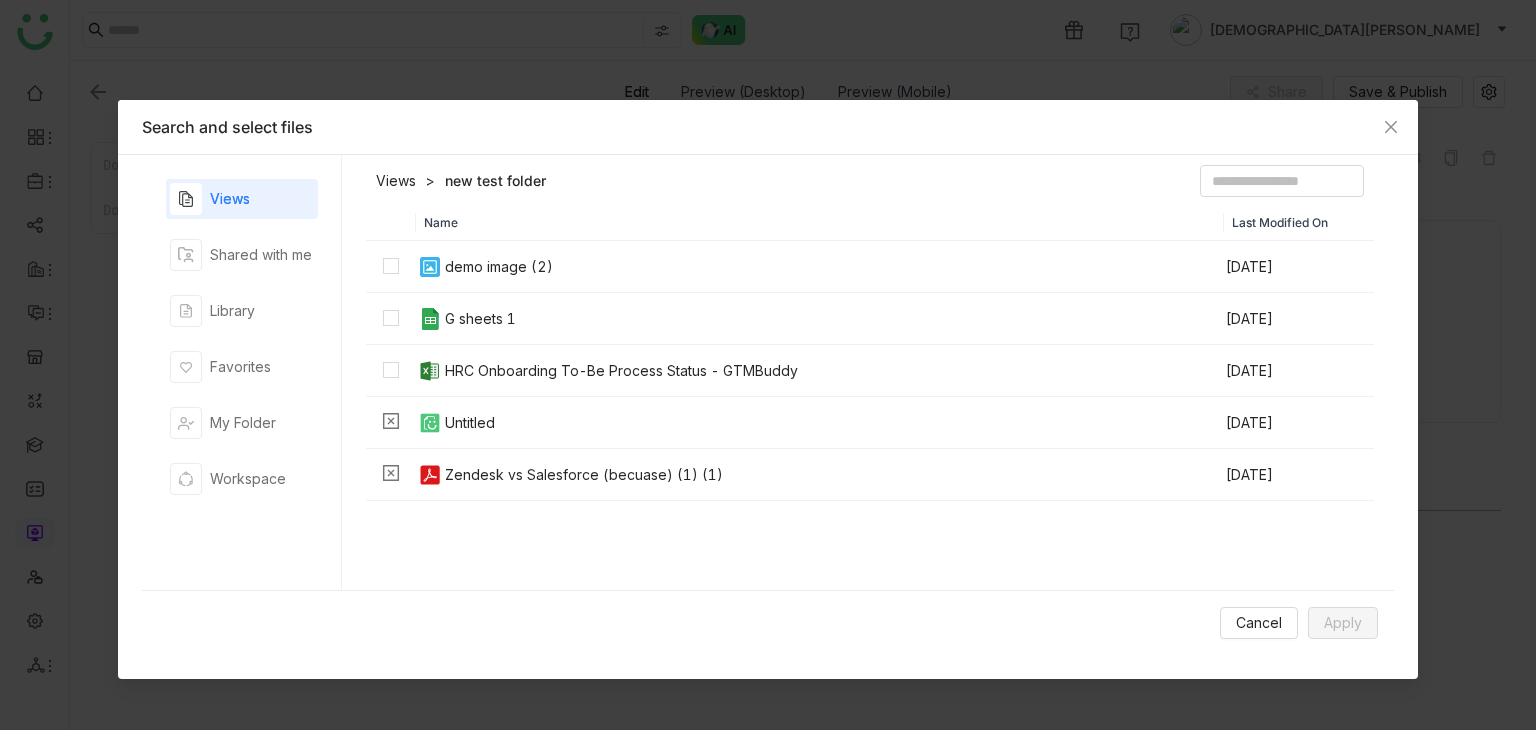 drag, startPoint x: 448, startPoint y: 280, endPoint x: 596, endPoint y: 302, distance: 149.6262 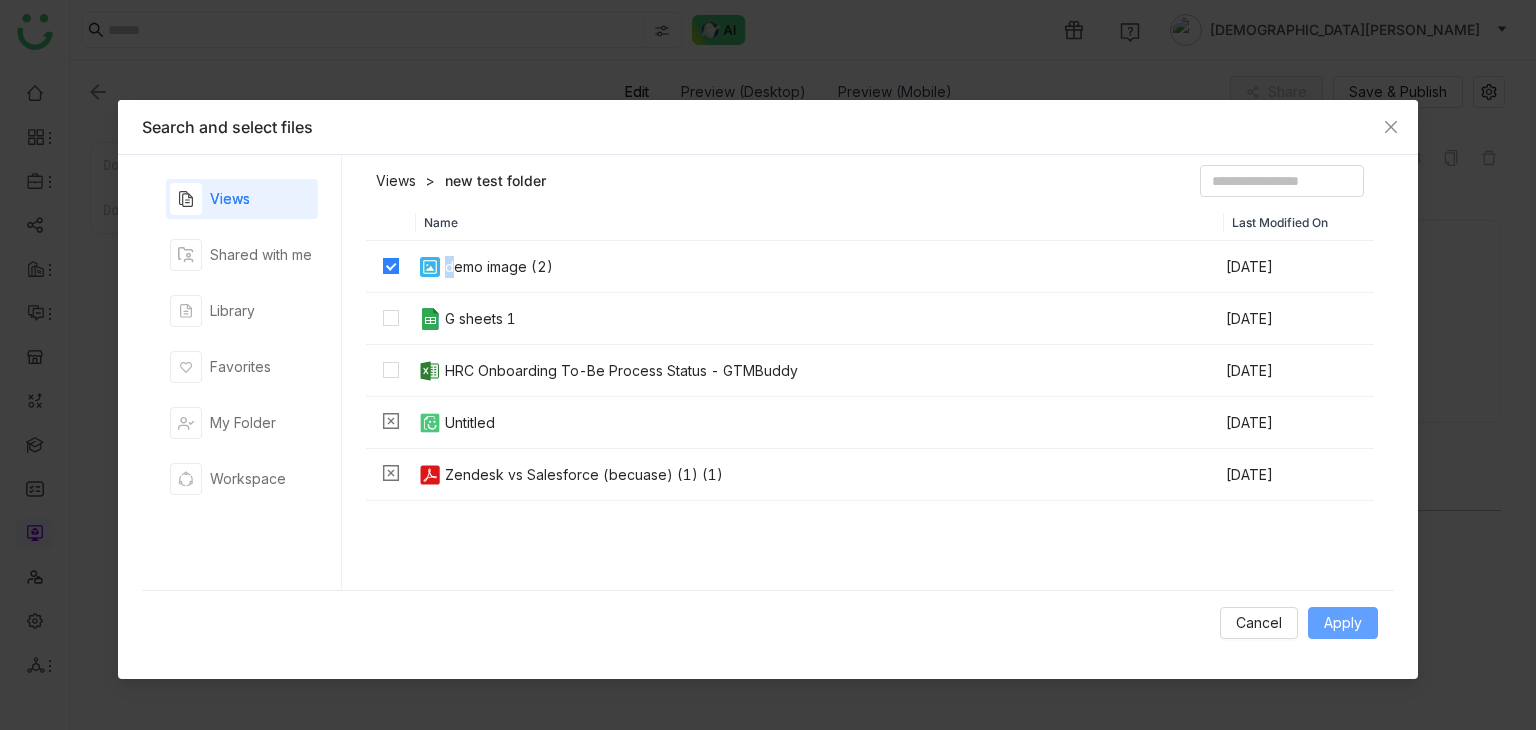 click on "Apply" at bounding box center (1343, 623) 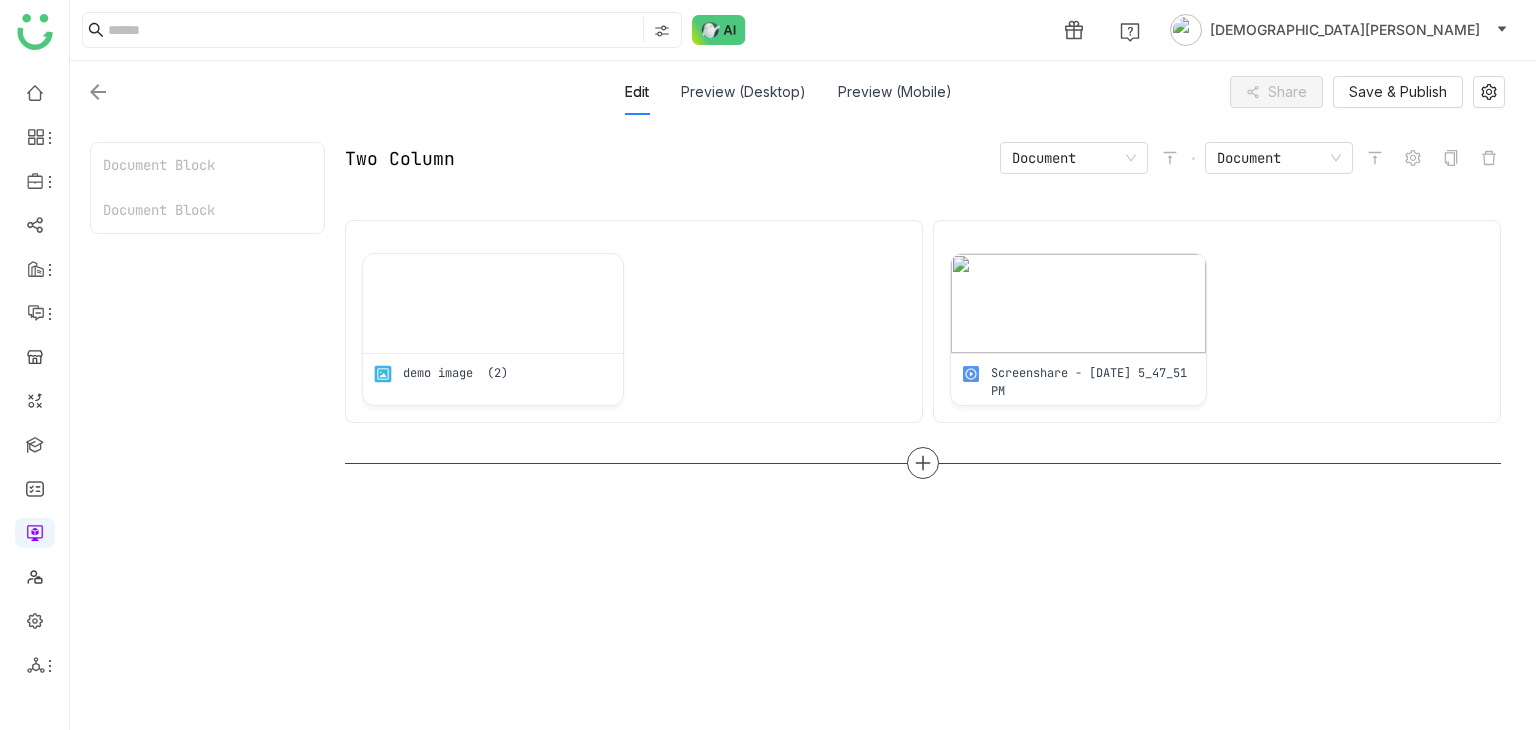 click at bounding box center [923, 463] 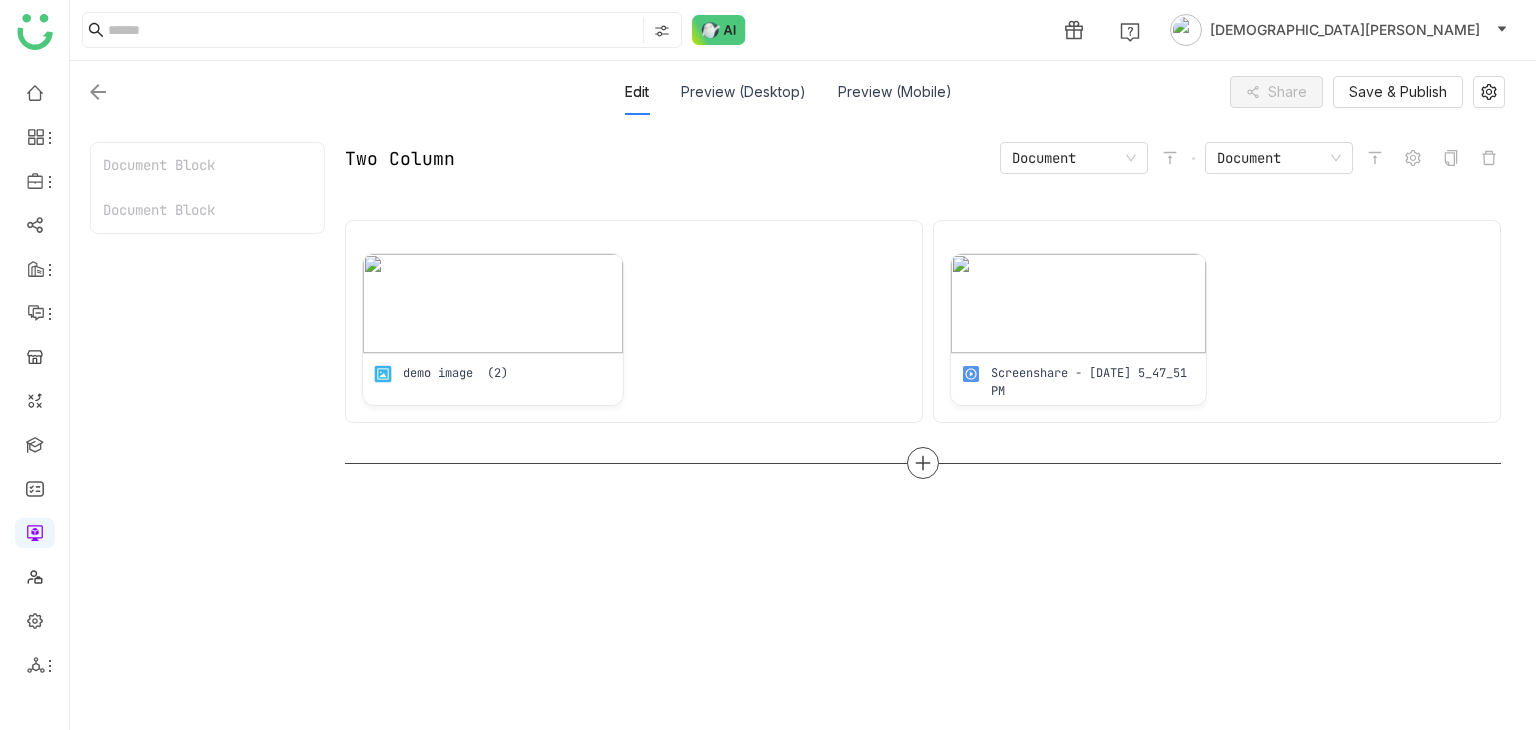 click 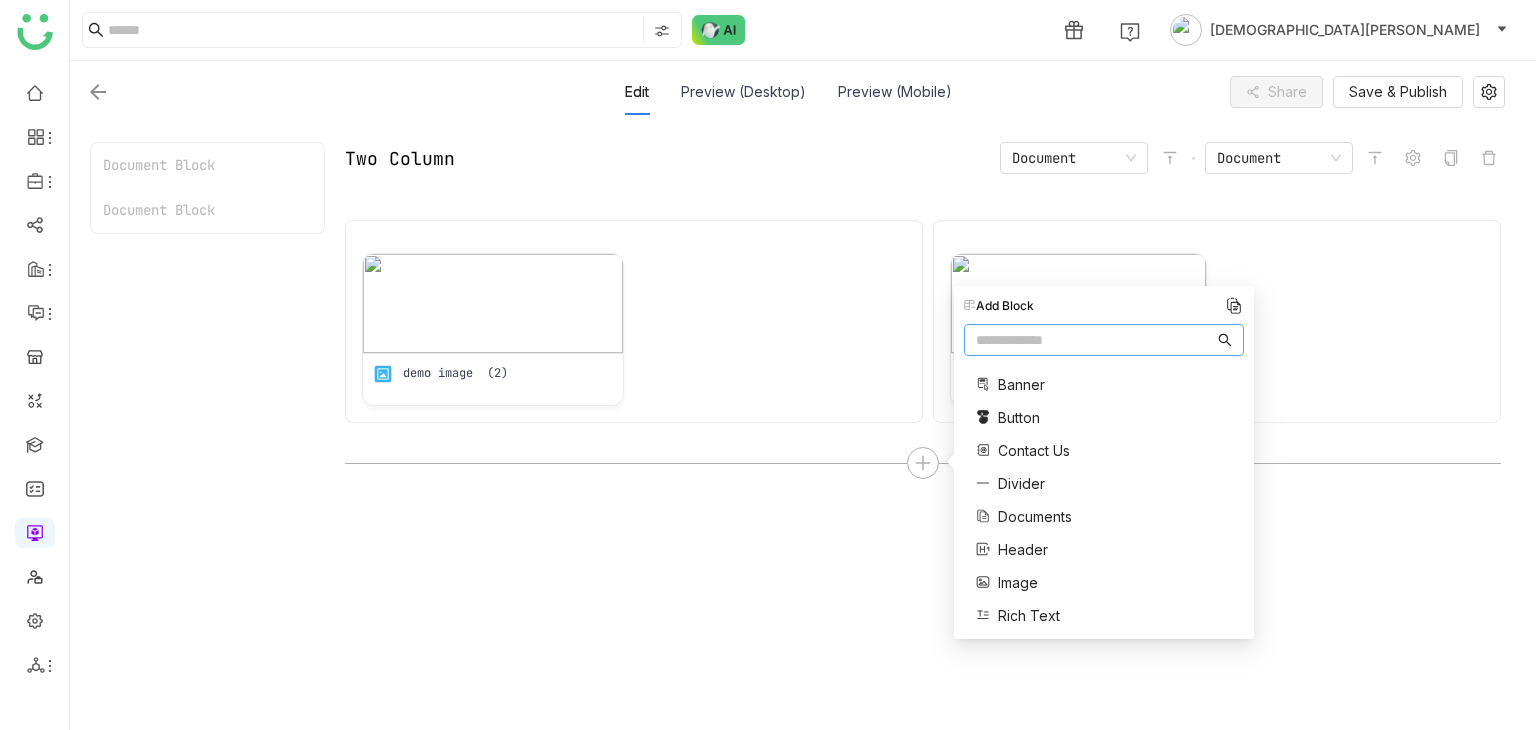 click on "Two Column   Document   Document   Allow Download
demo image  (2)  Allow Download
Screenshare - [DATE] 5_47_51 PM" at bounding box center (923, 427) 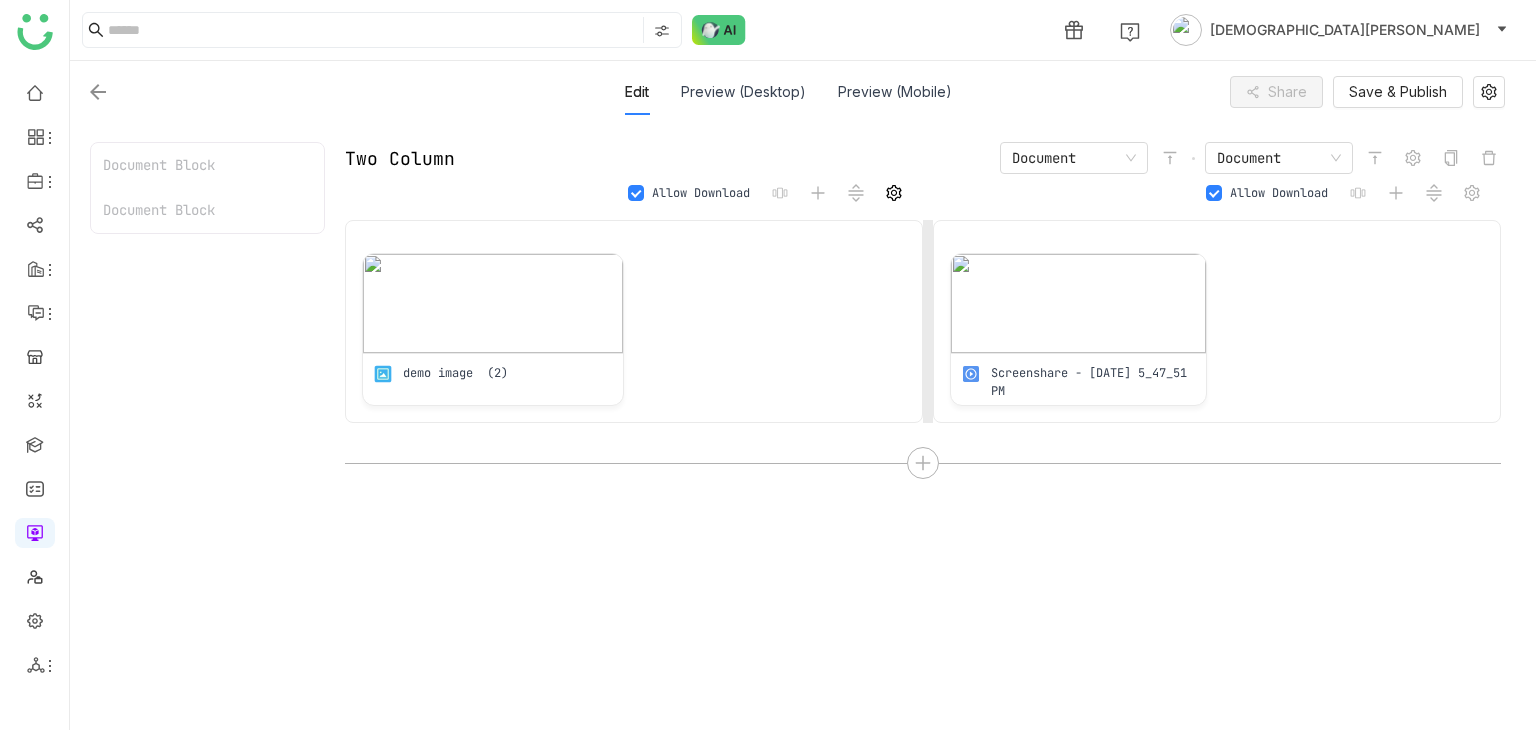 click 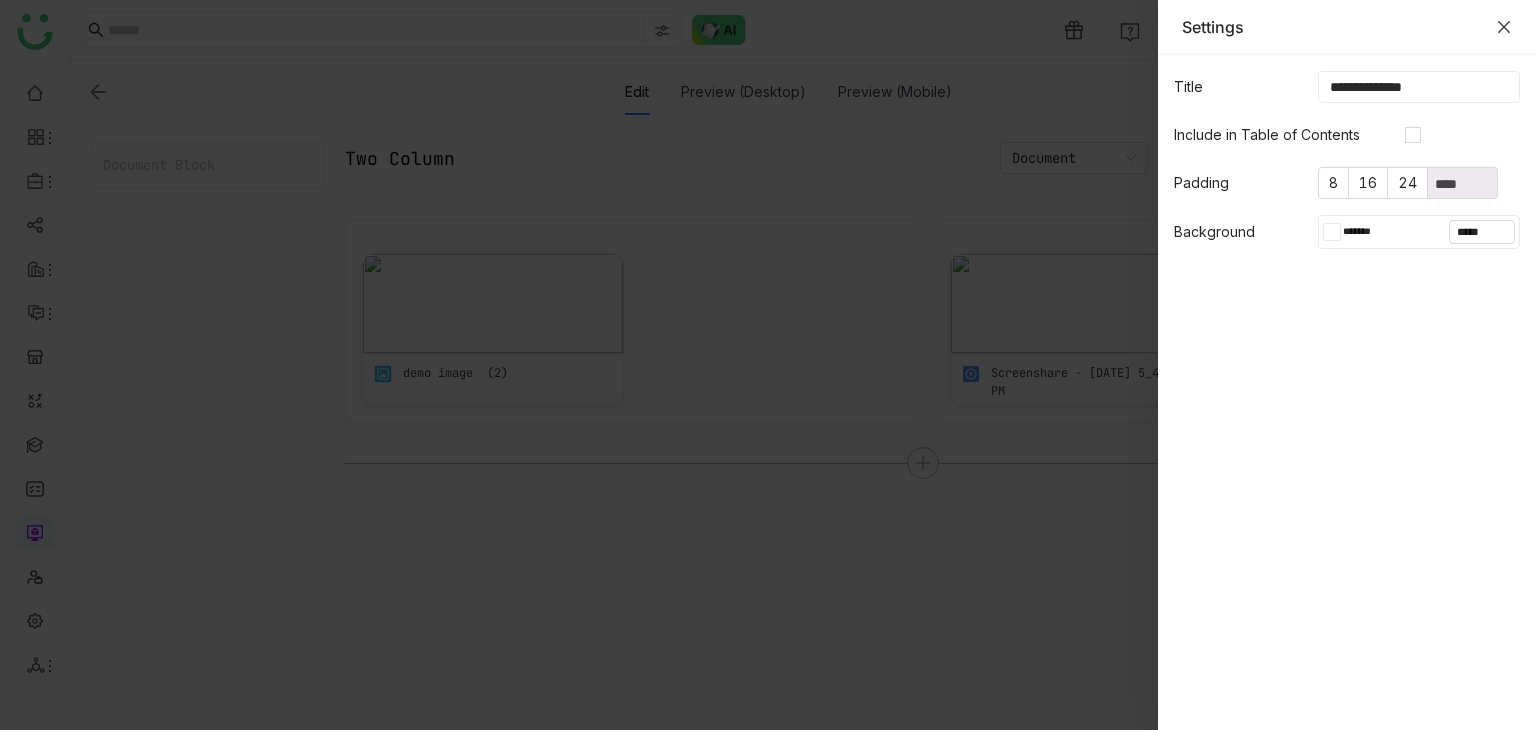click 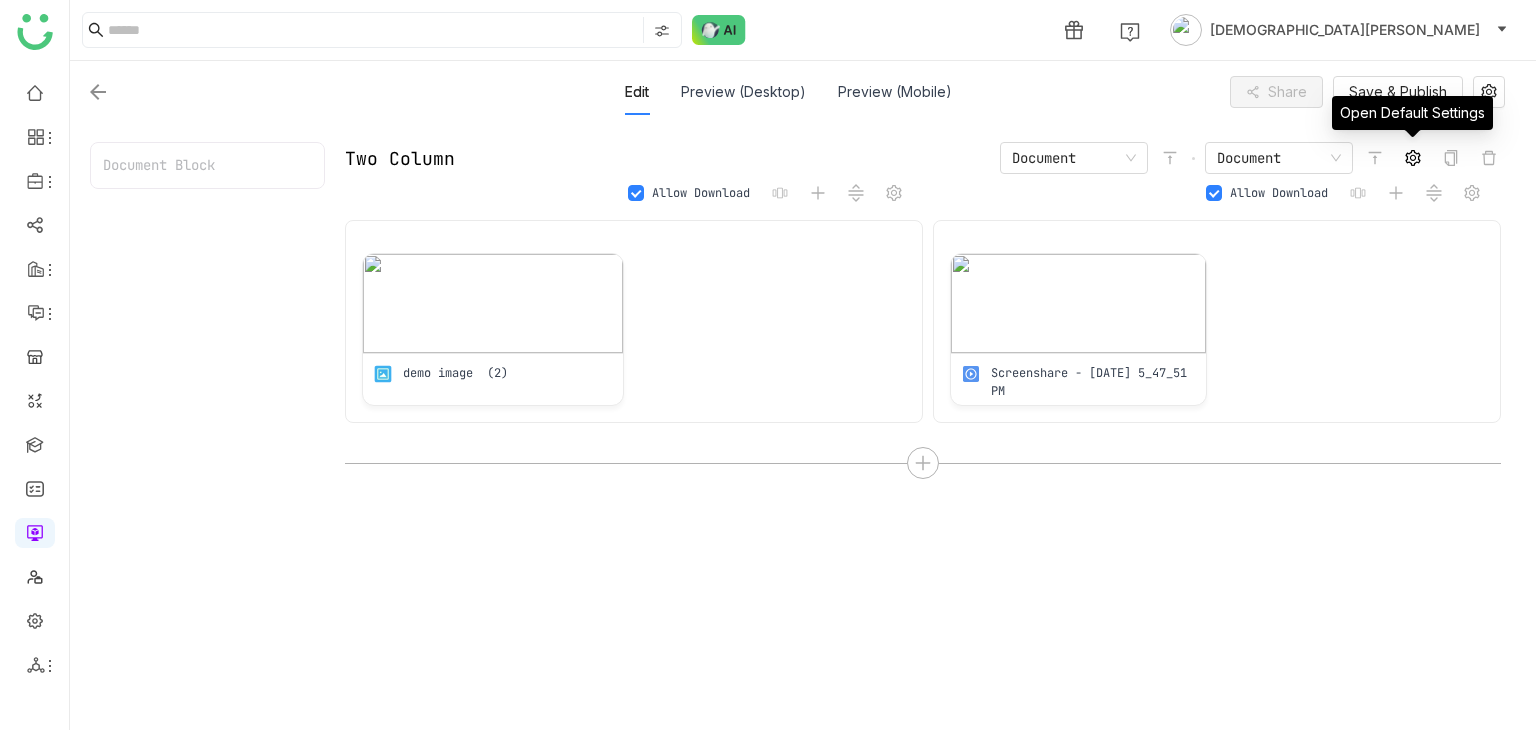 click at bounding box center (1413, 158) 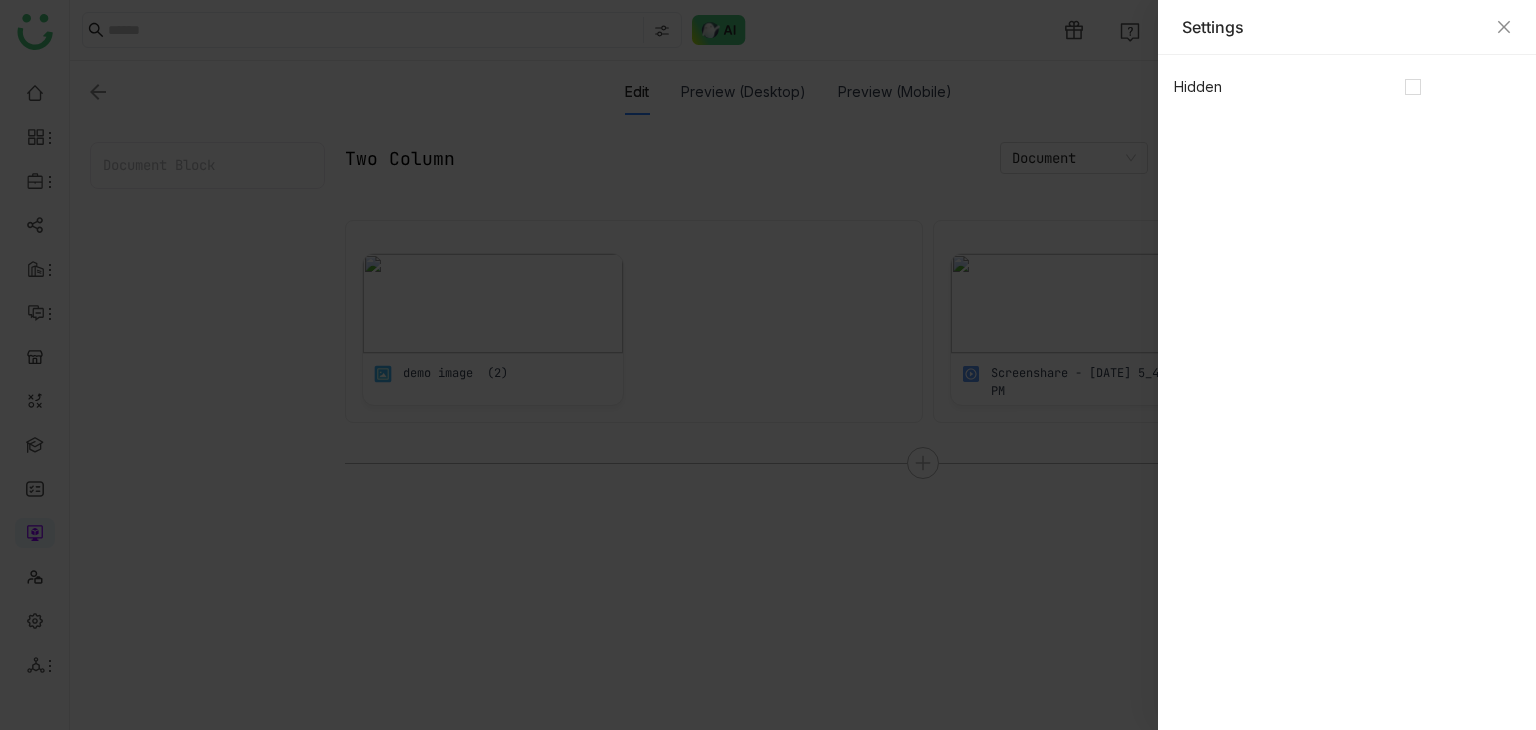 click on "Settings" at bounding box center [1347, 27] 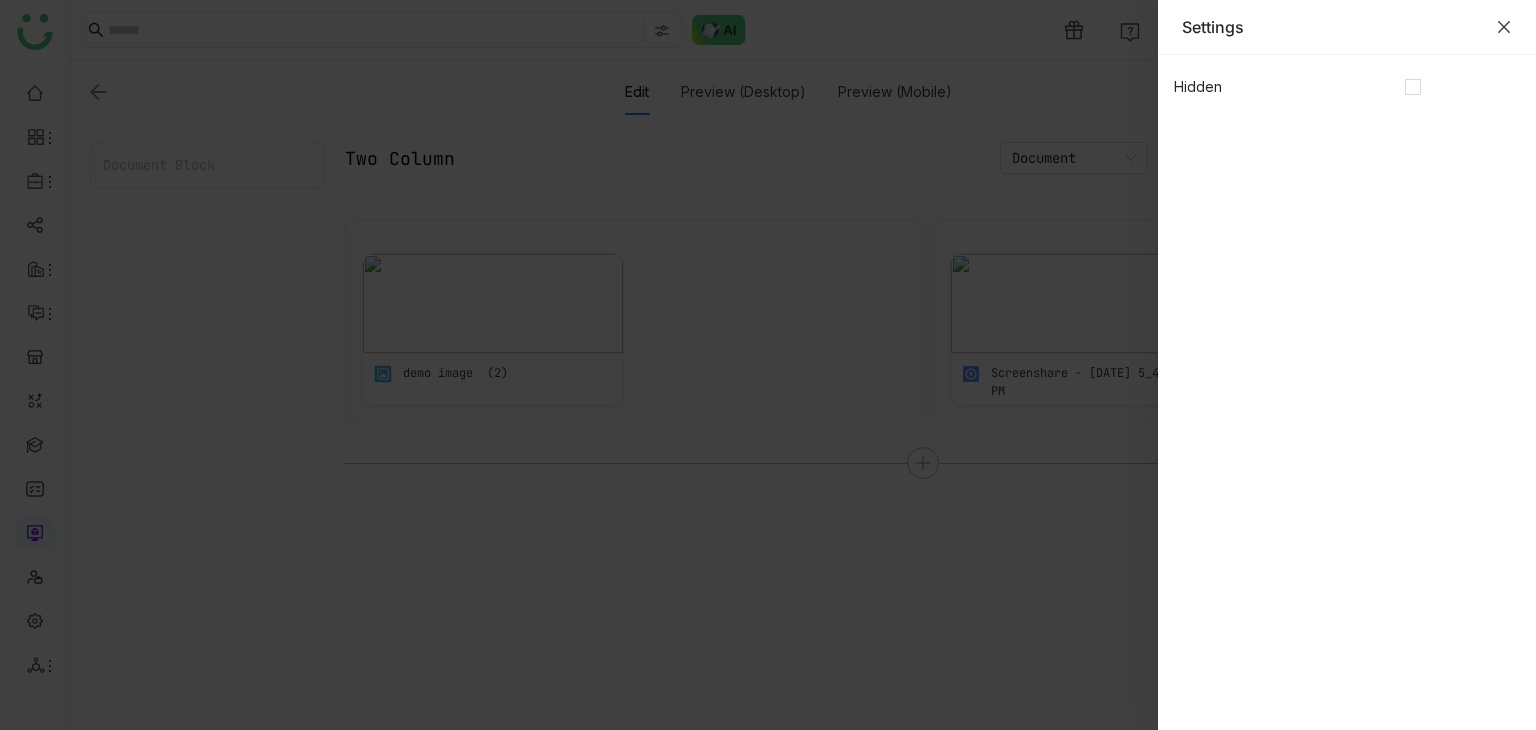 click 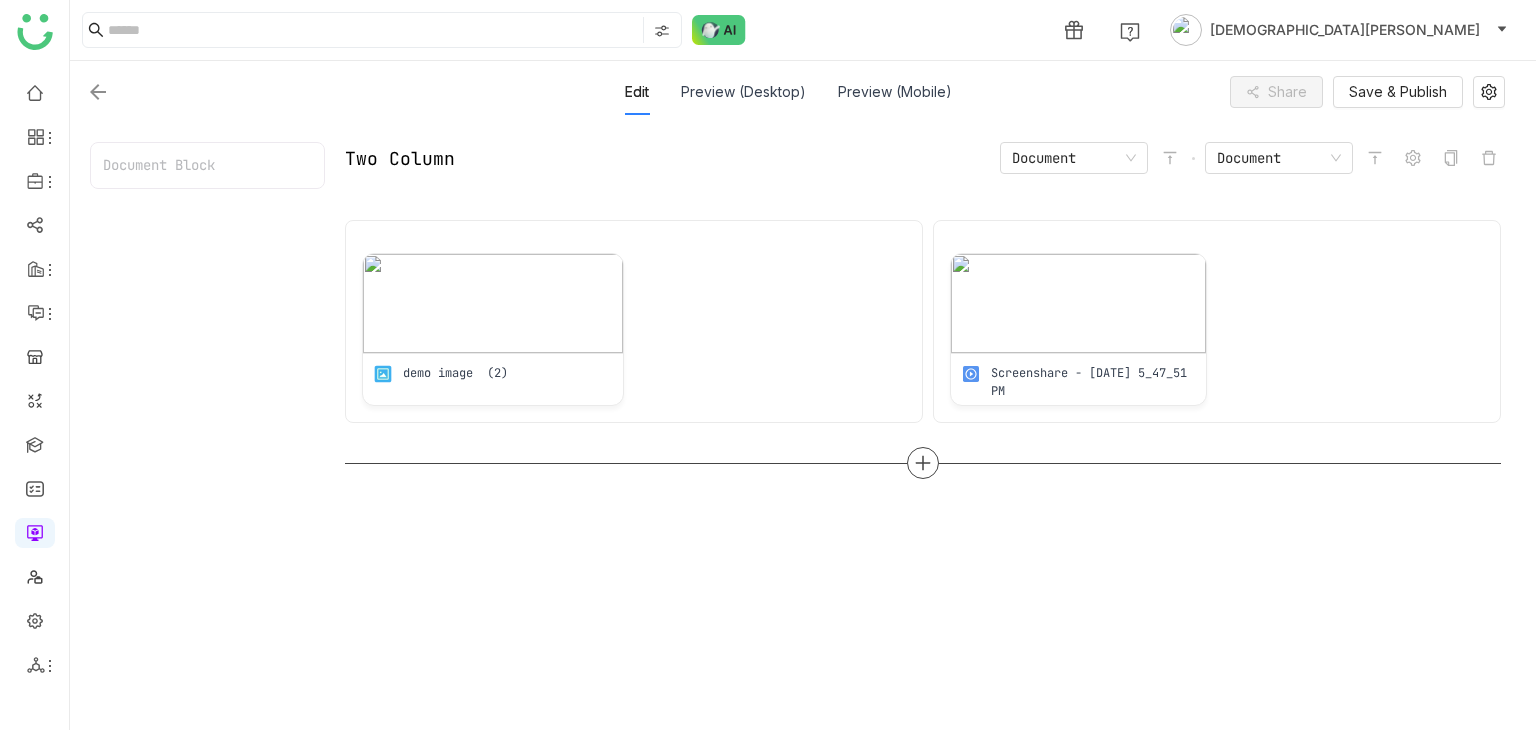 click at bounding box center [923, 463] 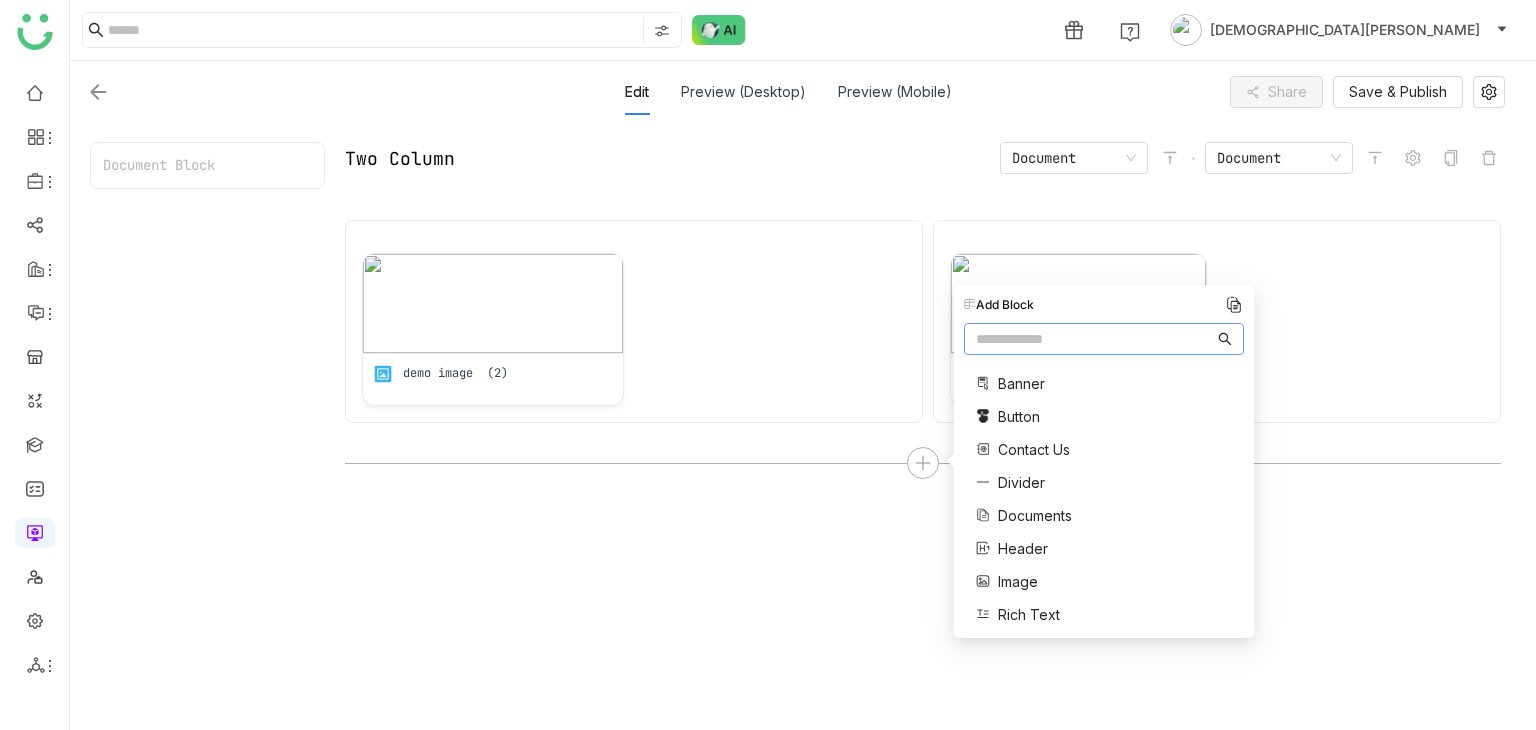 click on "Documents" at bounding box center [1035, 515] 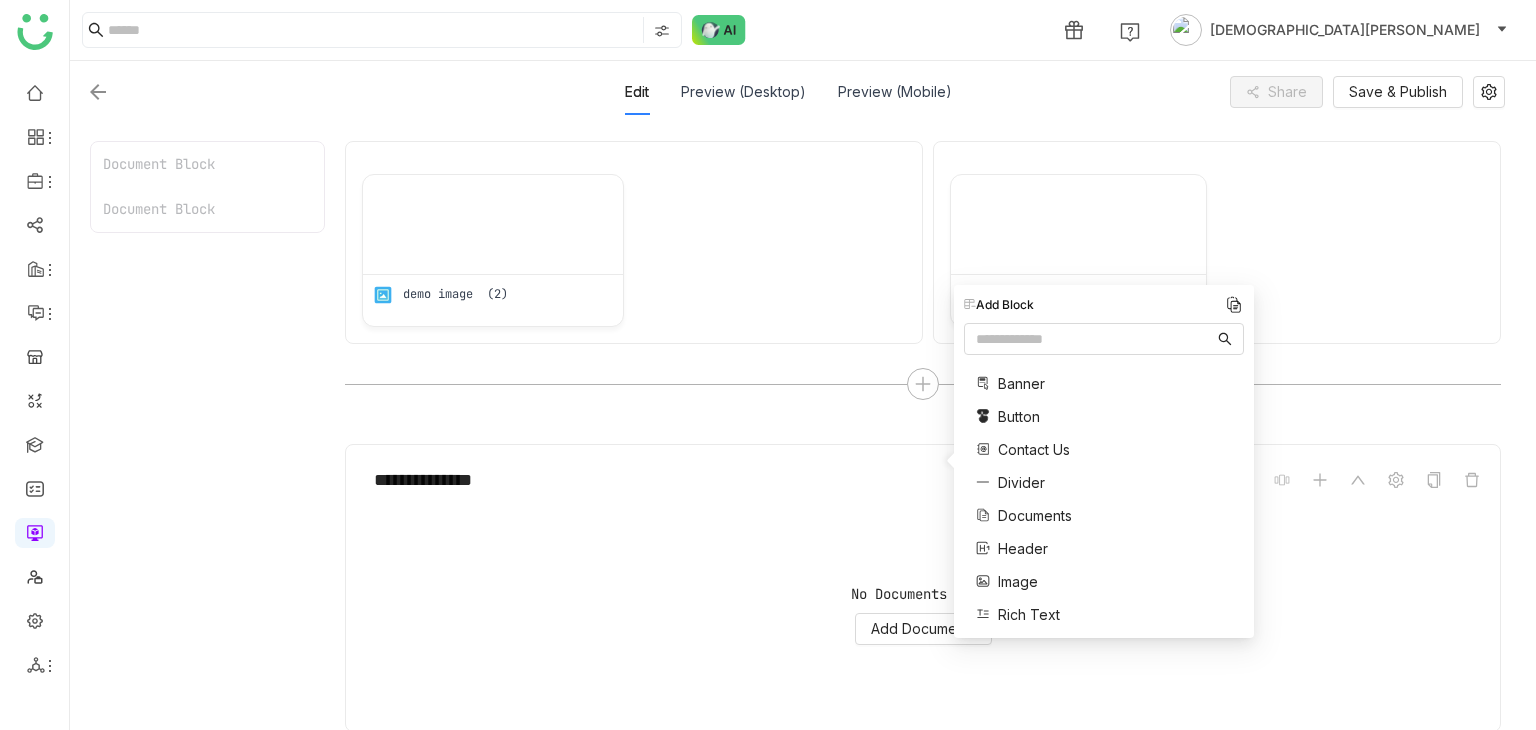 scroll, scrollTop: 407, scrollLeft: 0, axis: vertical 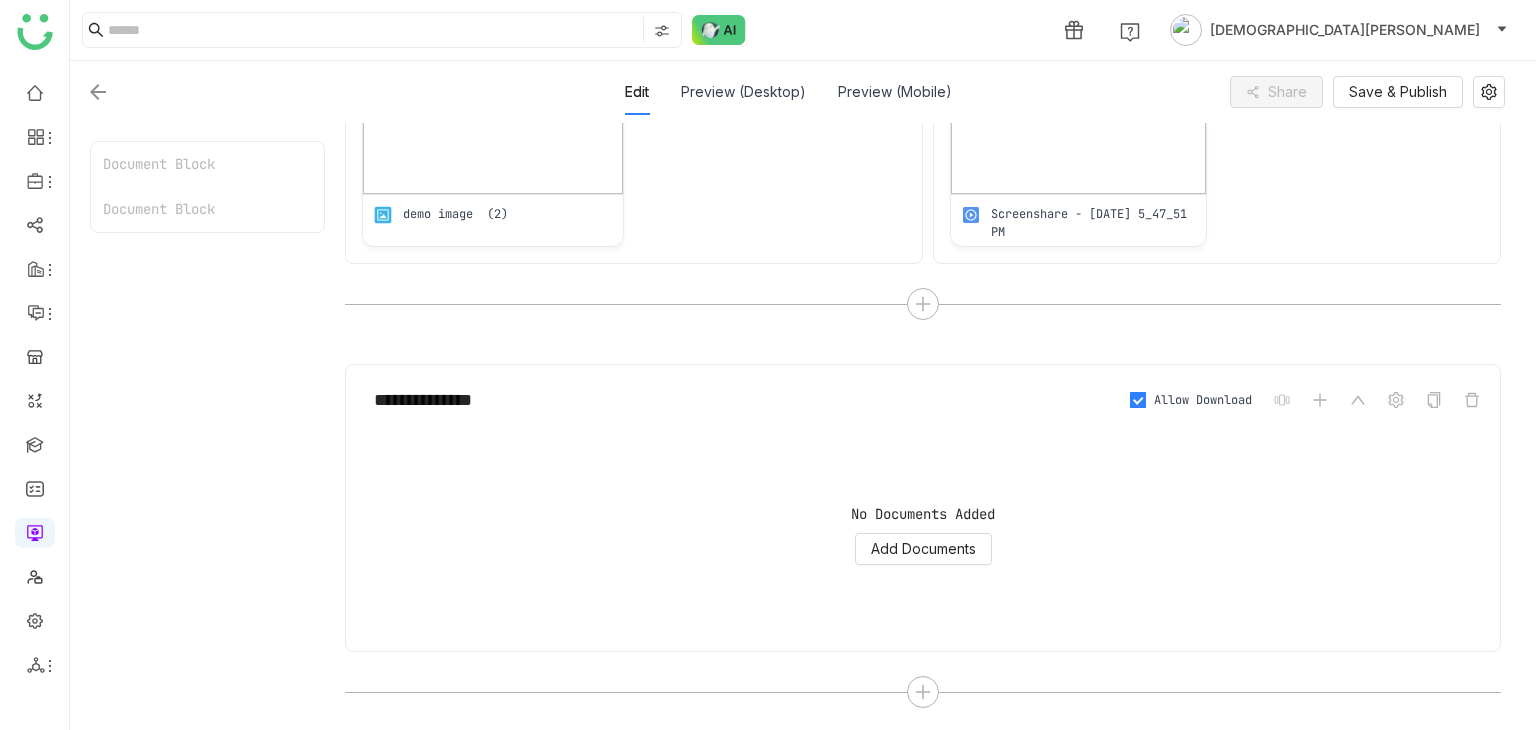 click on "Allow Download" at bounding box center (1203, 400) 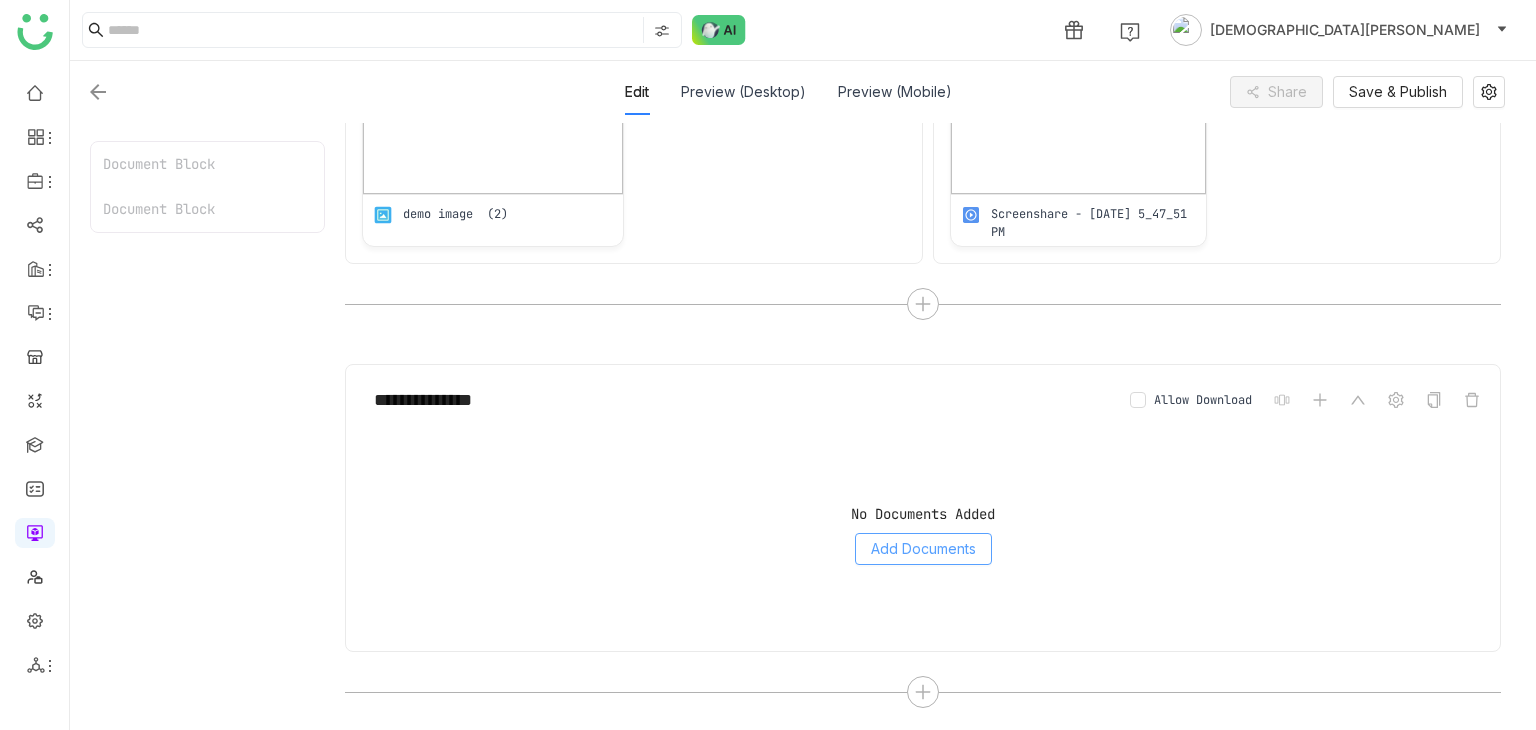 click on "Add Documents" at bounding box center (923, 549) 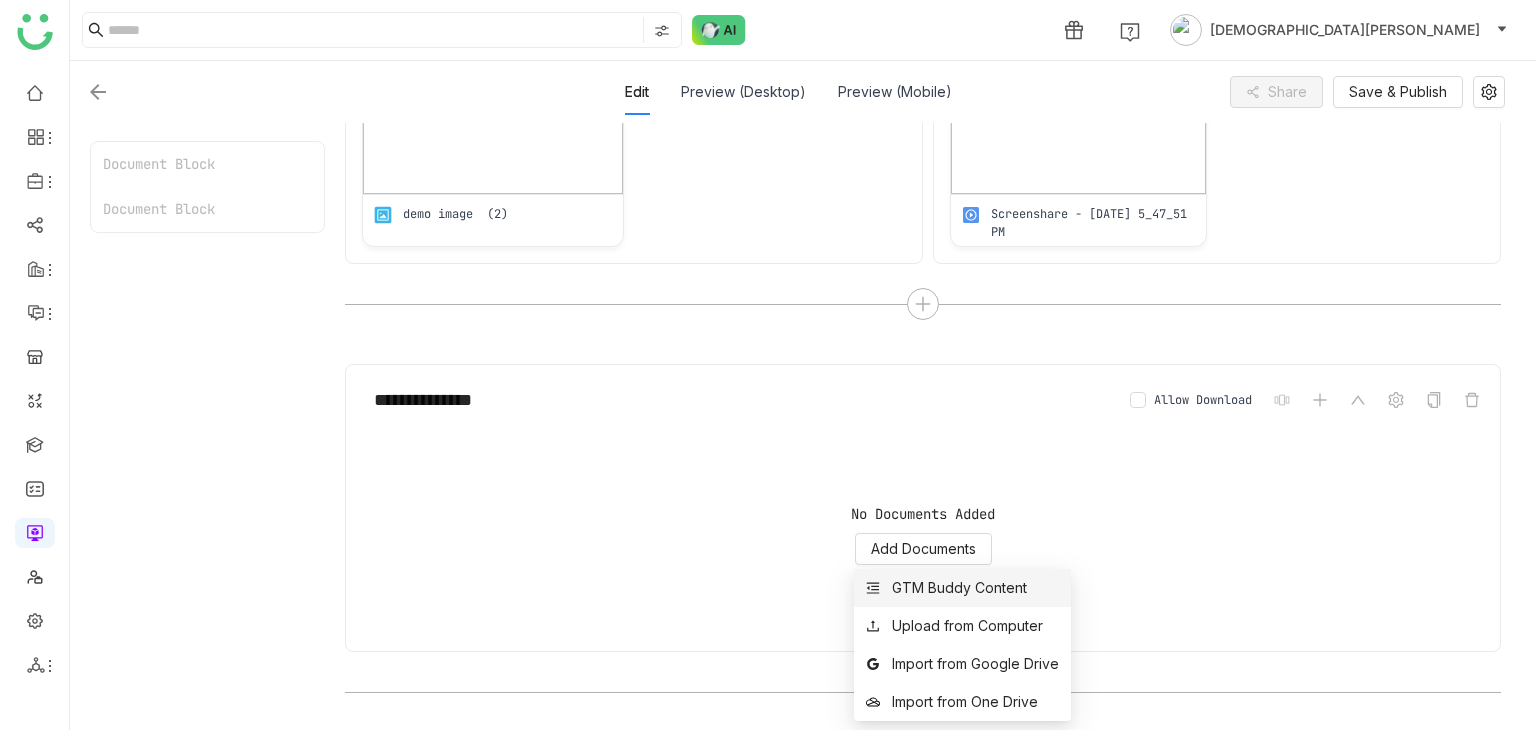 click on "GTM Buddy Content" at bounding box center (959, 588) 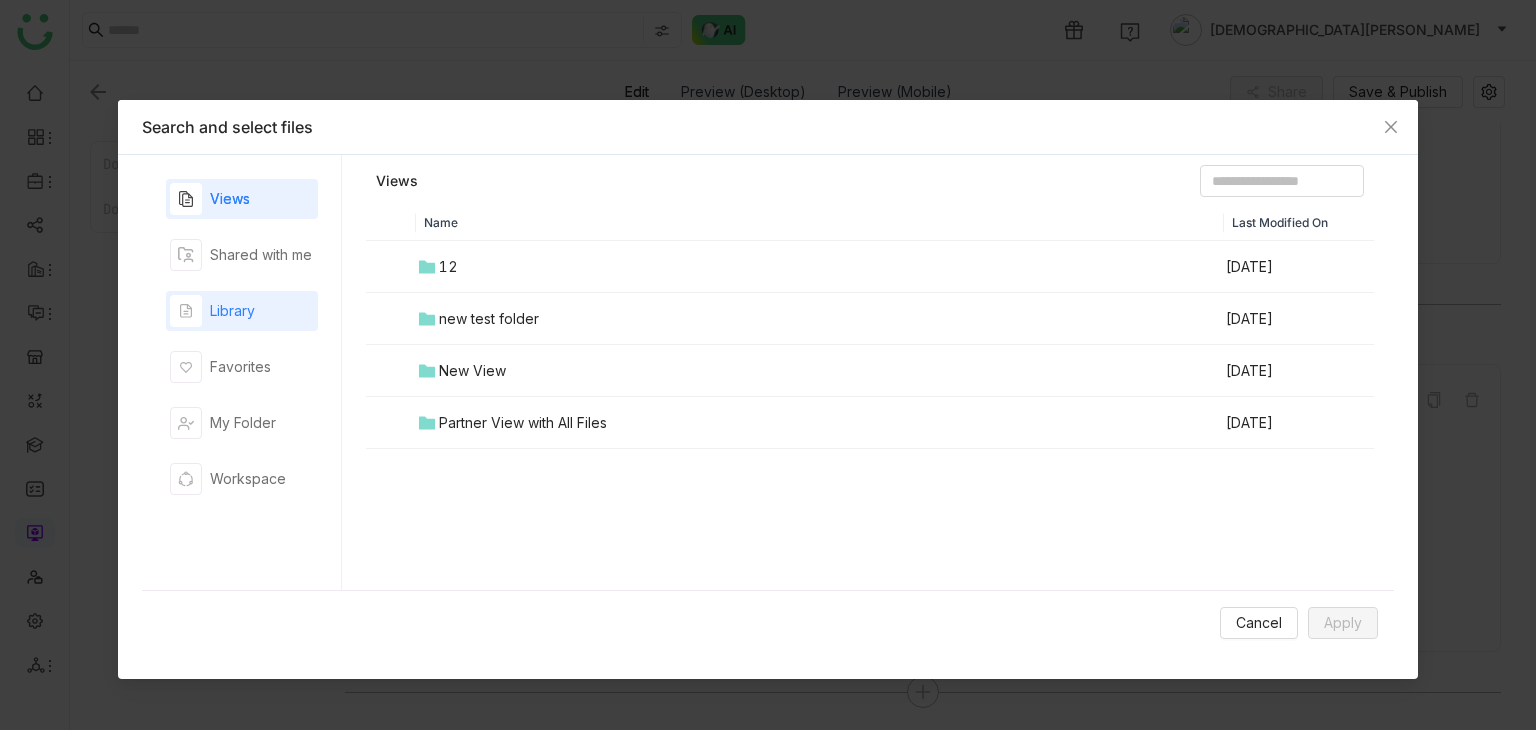 click on "Library" at bounding box center (232, 311) 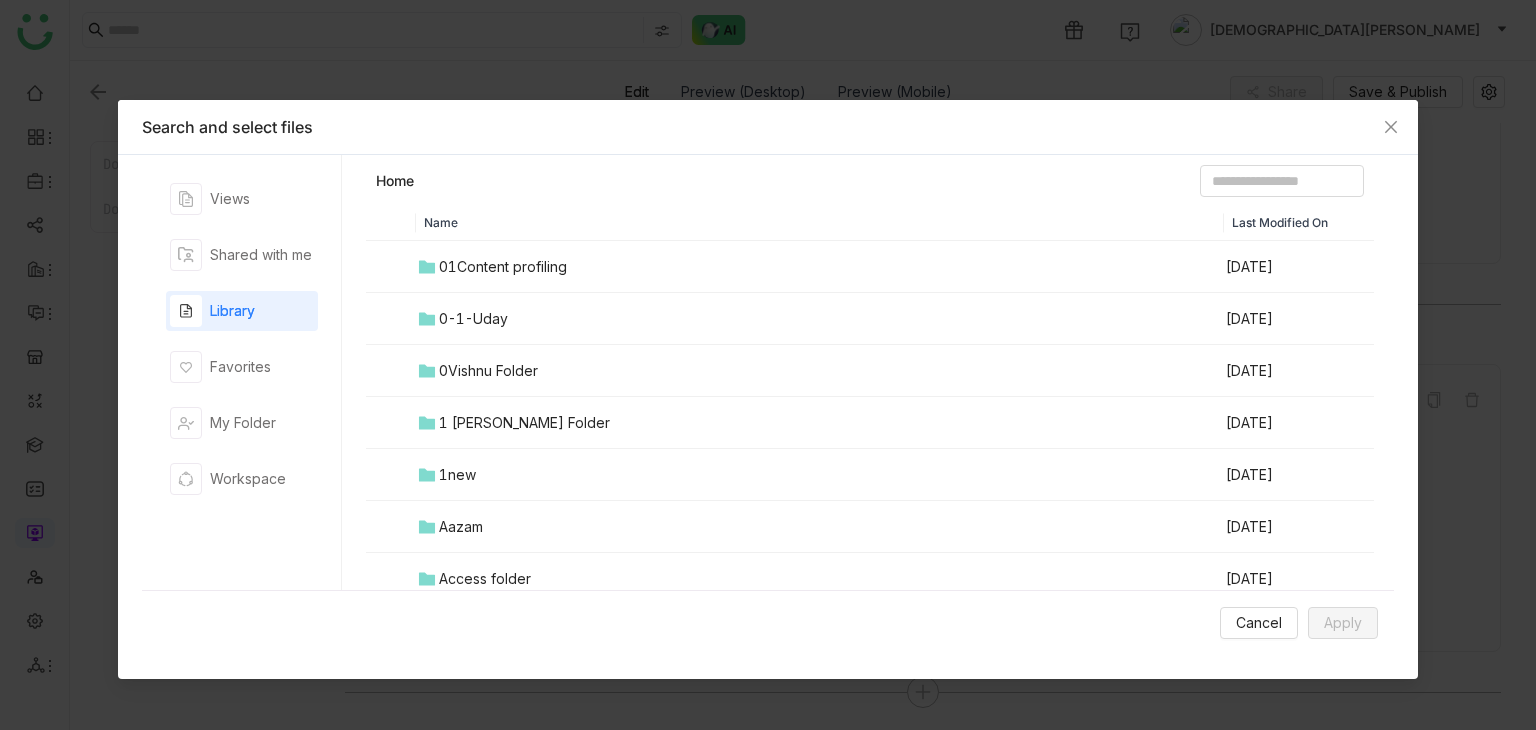 click on "01Content profiling" at bounding box center [503, 267] 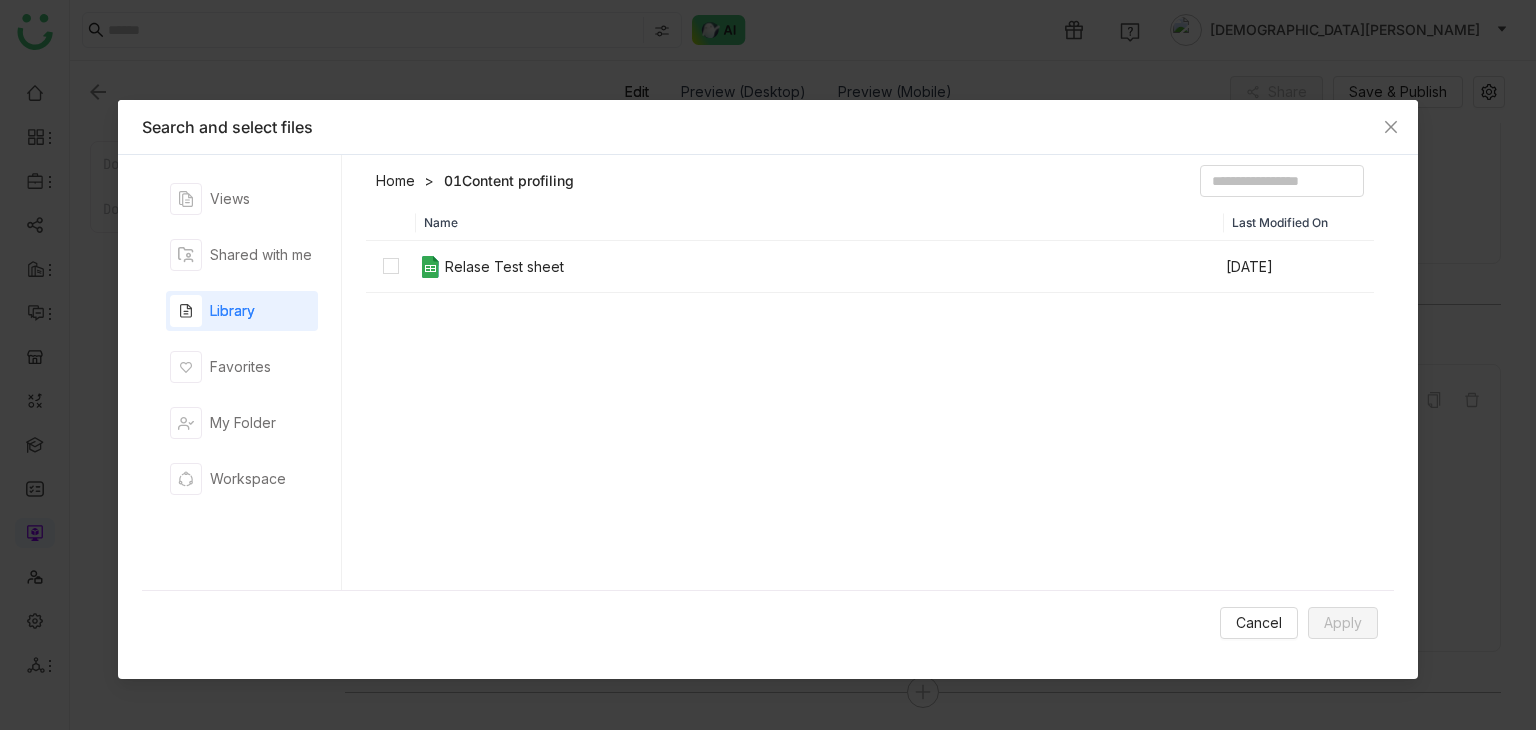 click at bounding box center (391, 267) 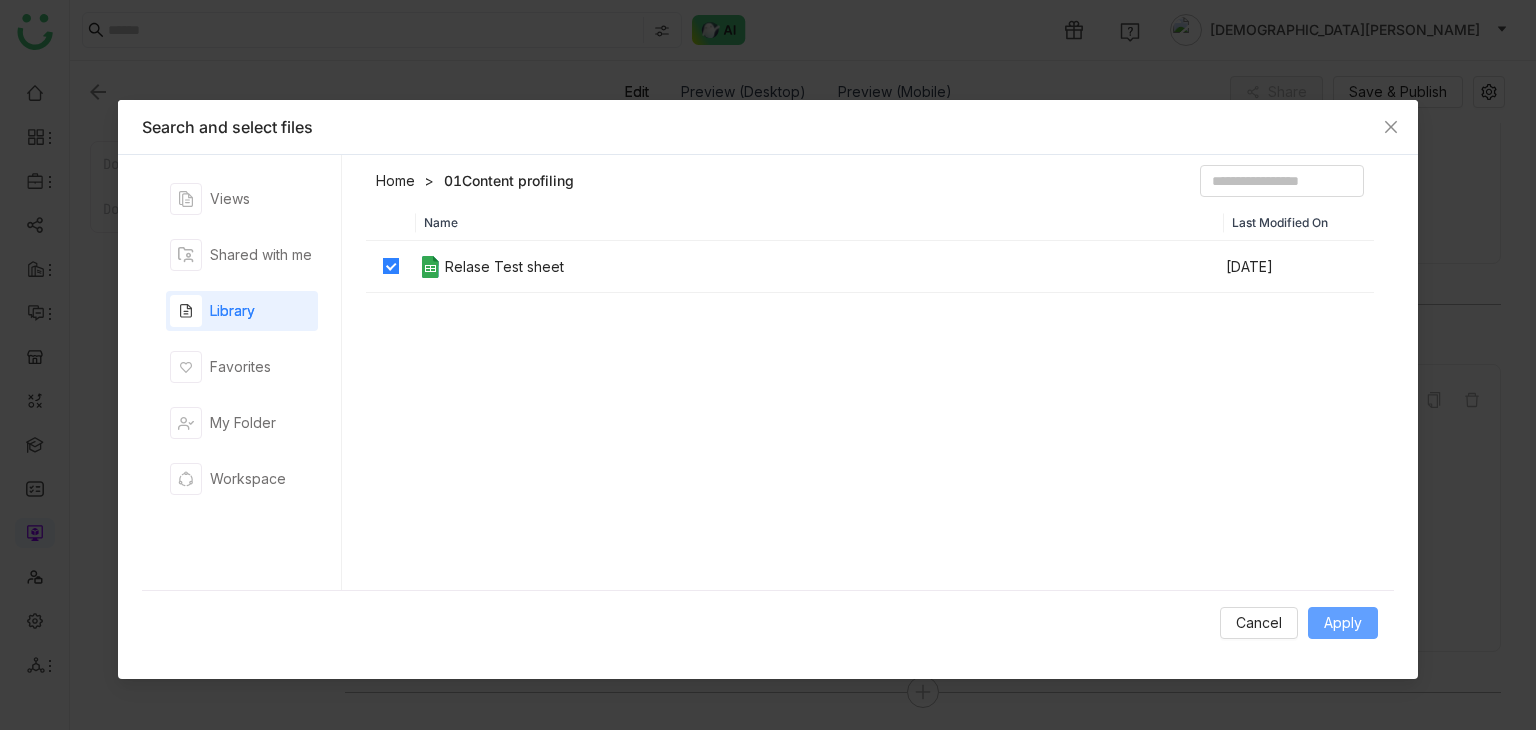 click on "Apply" at bounding box center (1343, 623) 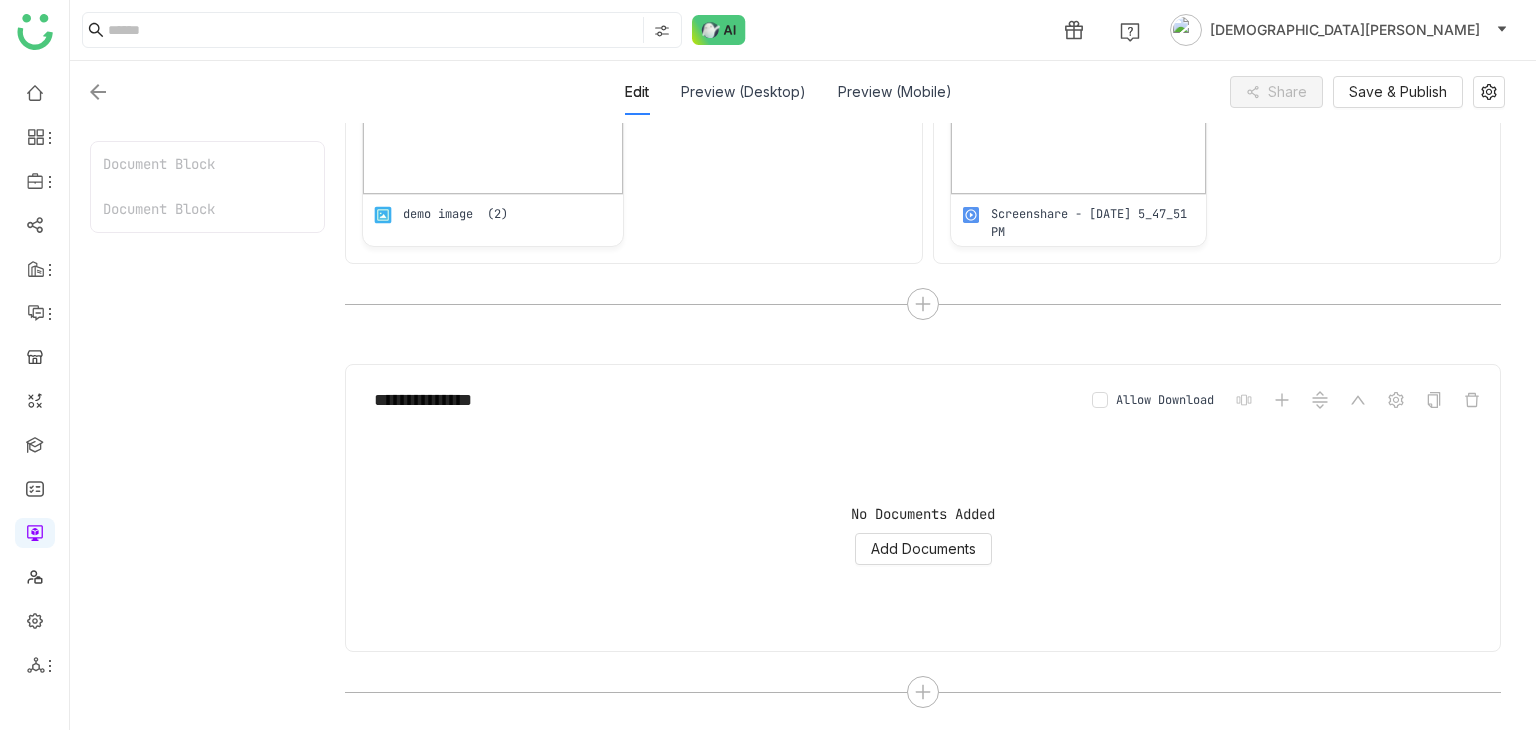 scroll, scrollTop: 360, scrollLeft: 0, axis: vertical 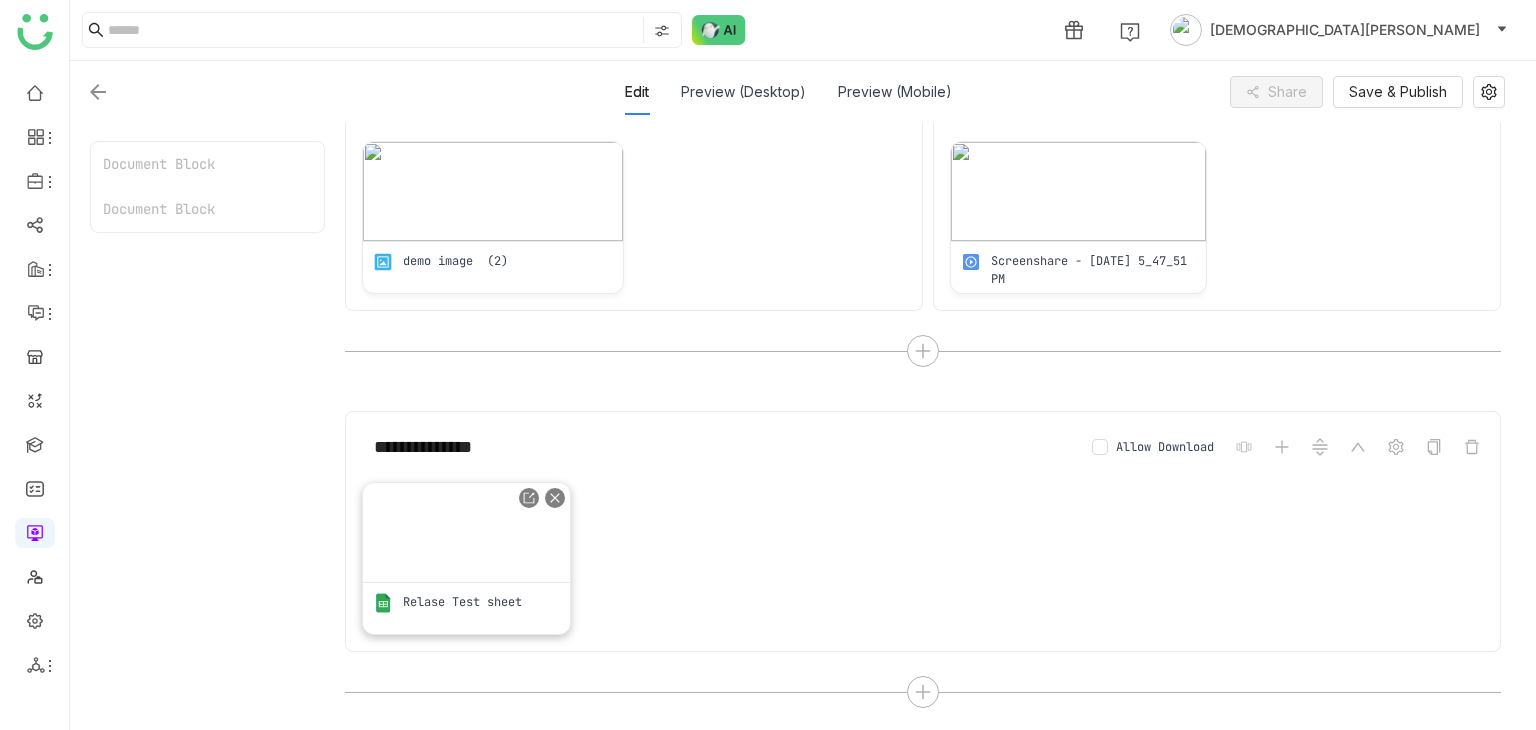 click at bounding box center [466, 532] 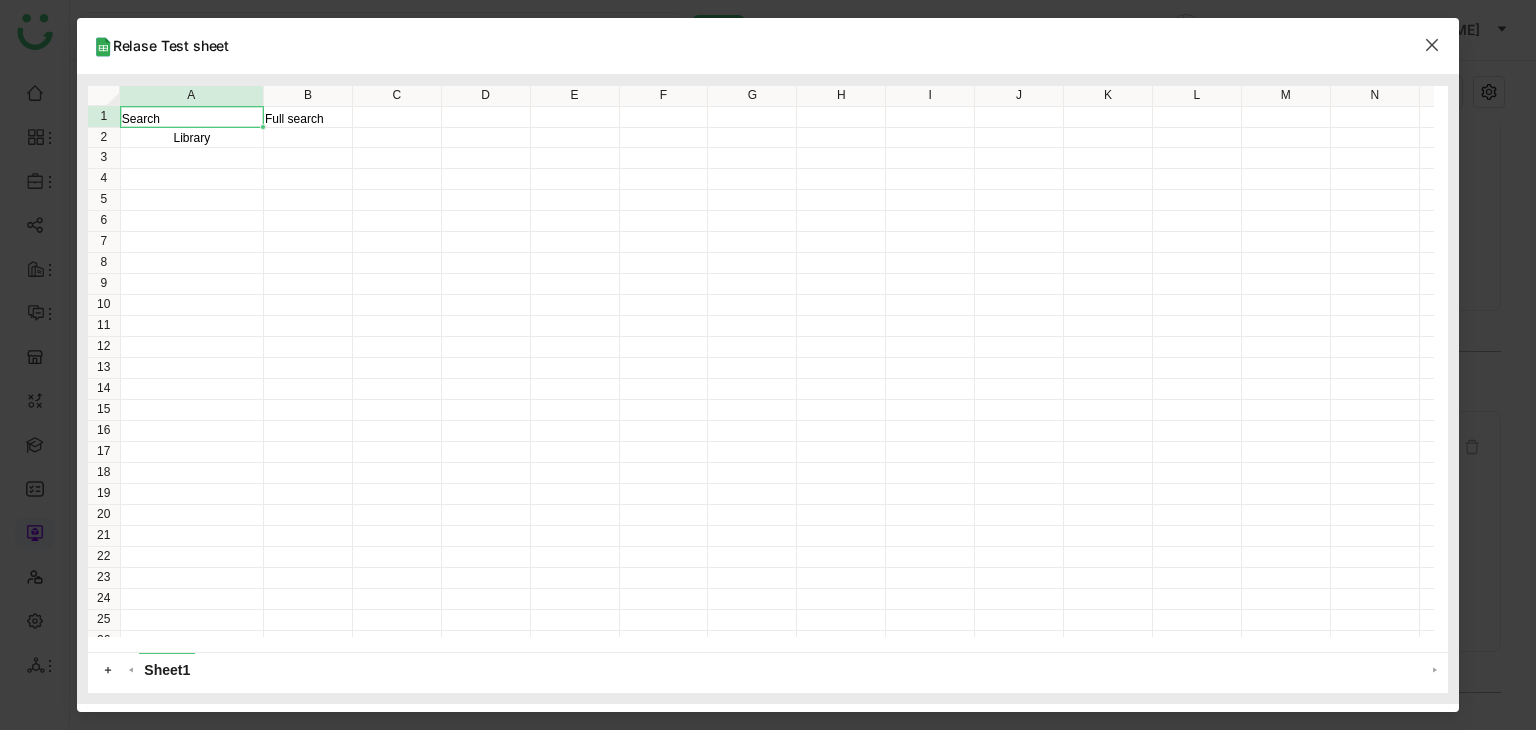 click at bounding box center [1432, 45] 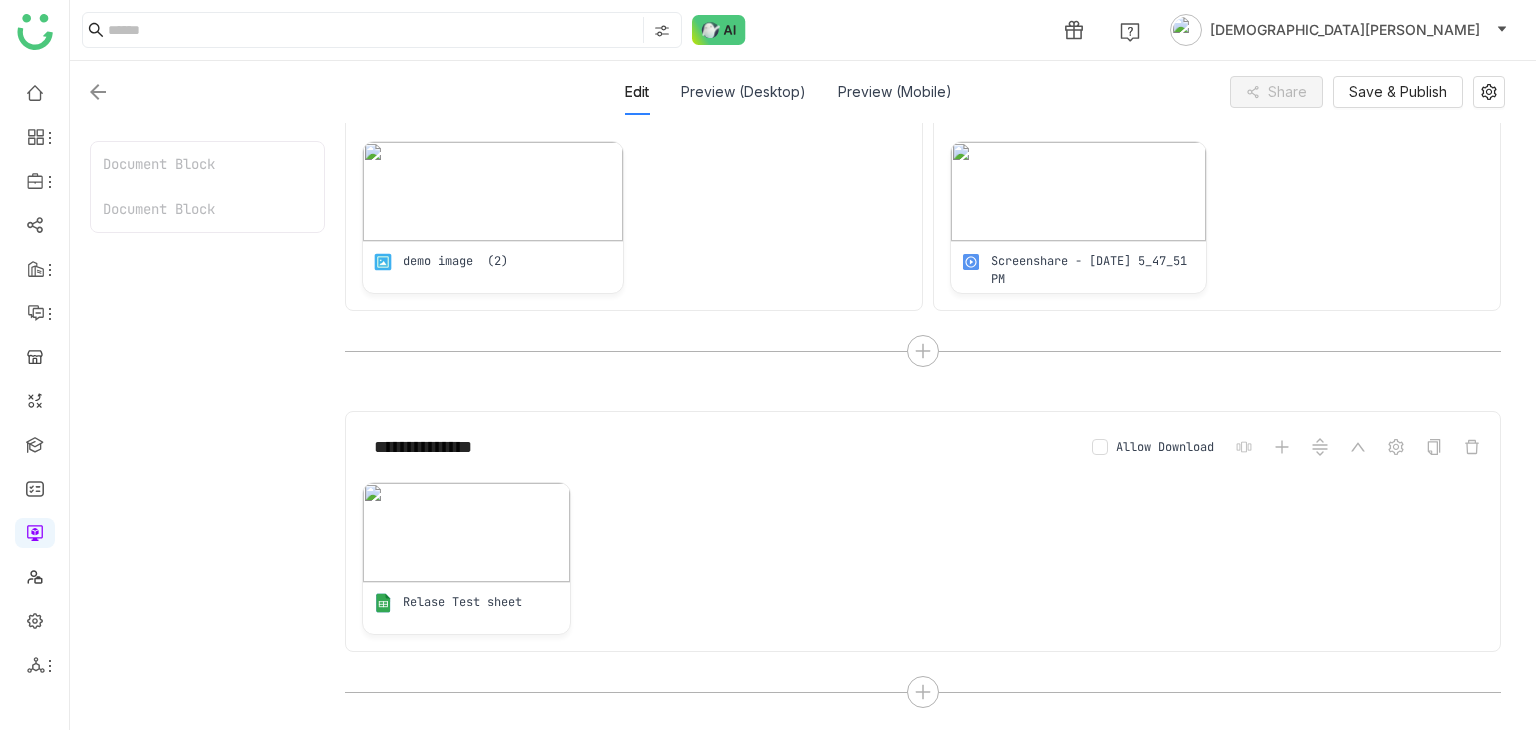 click on "Allow Download" at bounding box center (1174, 447) 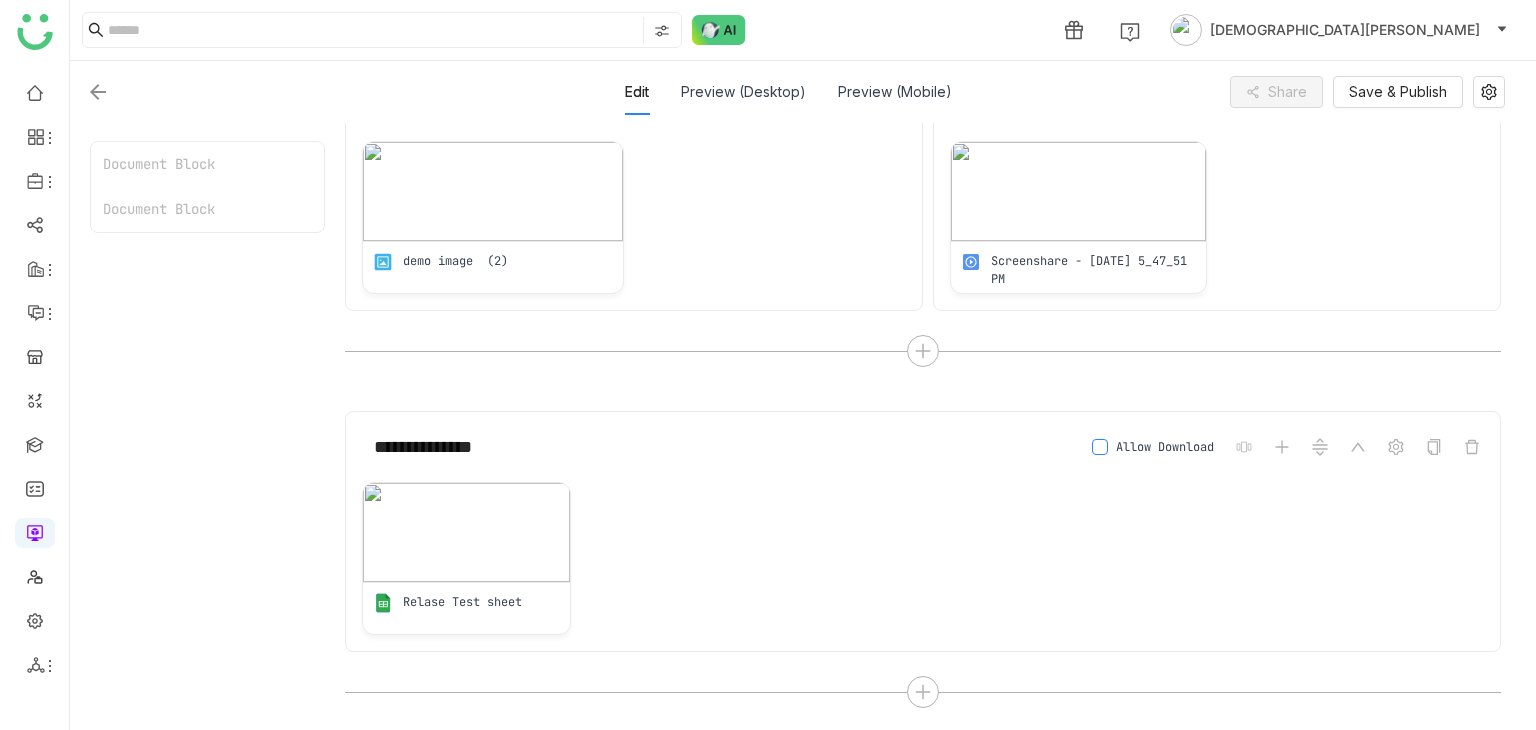 click on "Allow Download" at bounding box center [1165, 447] 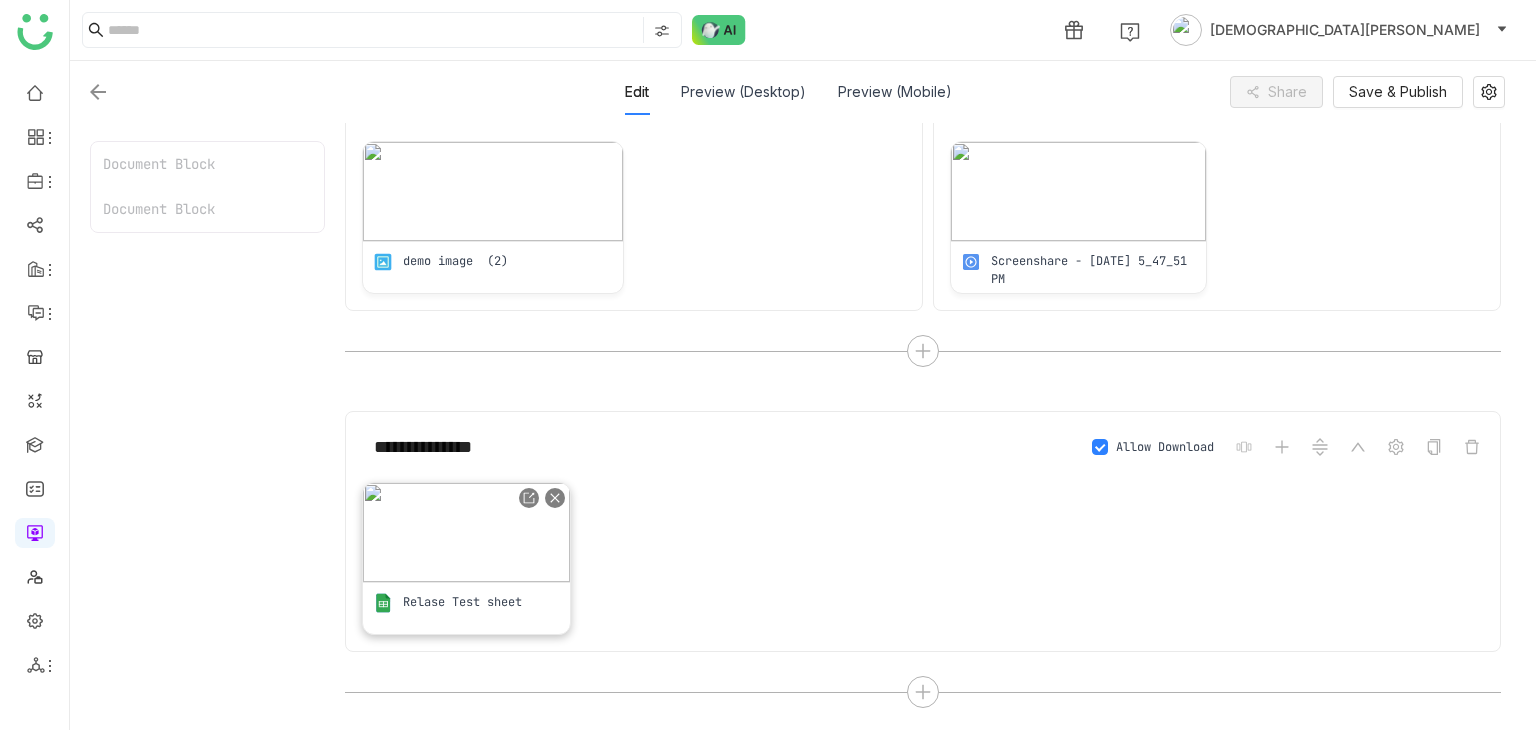 click at bounding box center (466, 532) 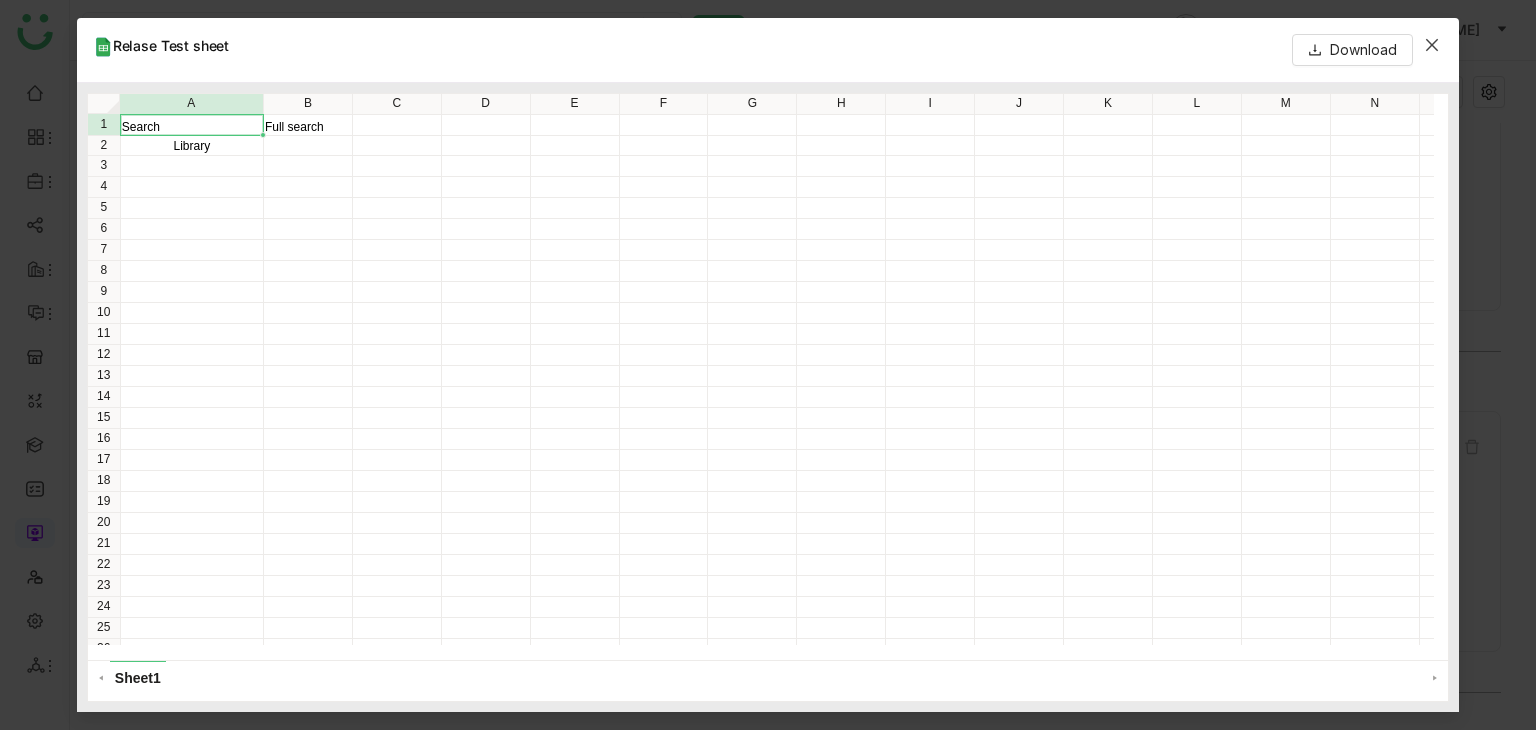 click at bounding box center [1432, 45] 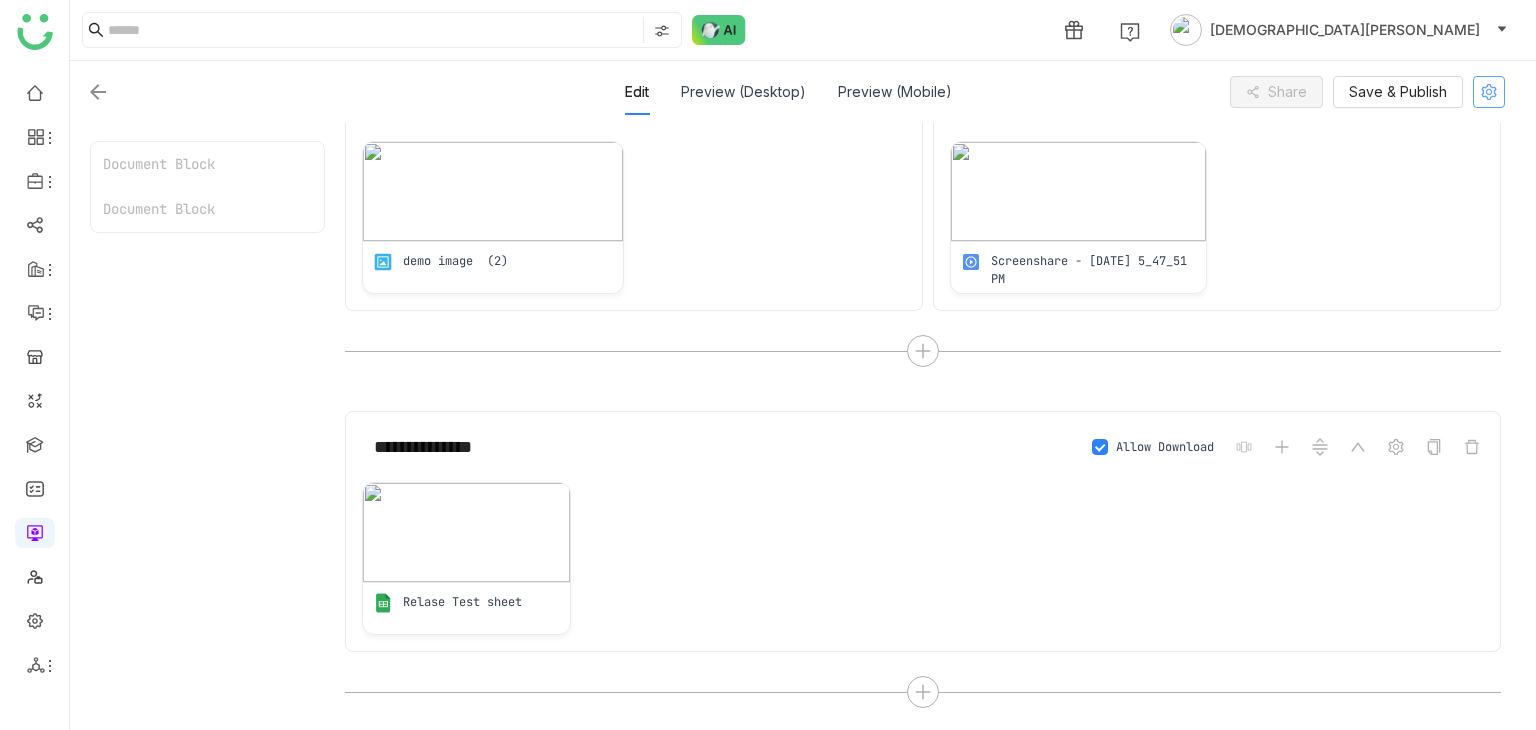 click at bounding box center [1489, 92] 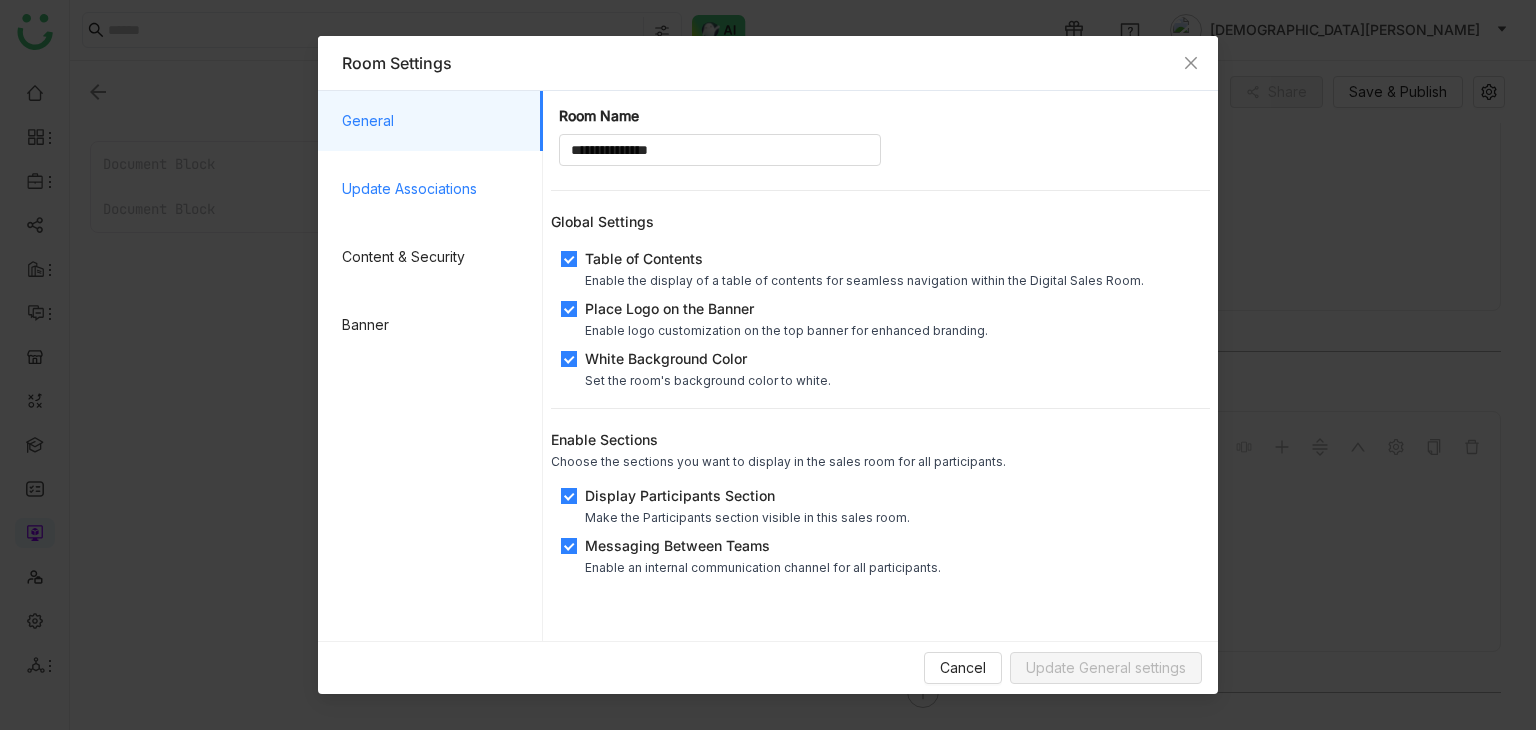 click on "Update Associations" at bounding box center (434, 189) 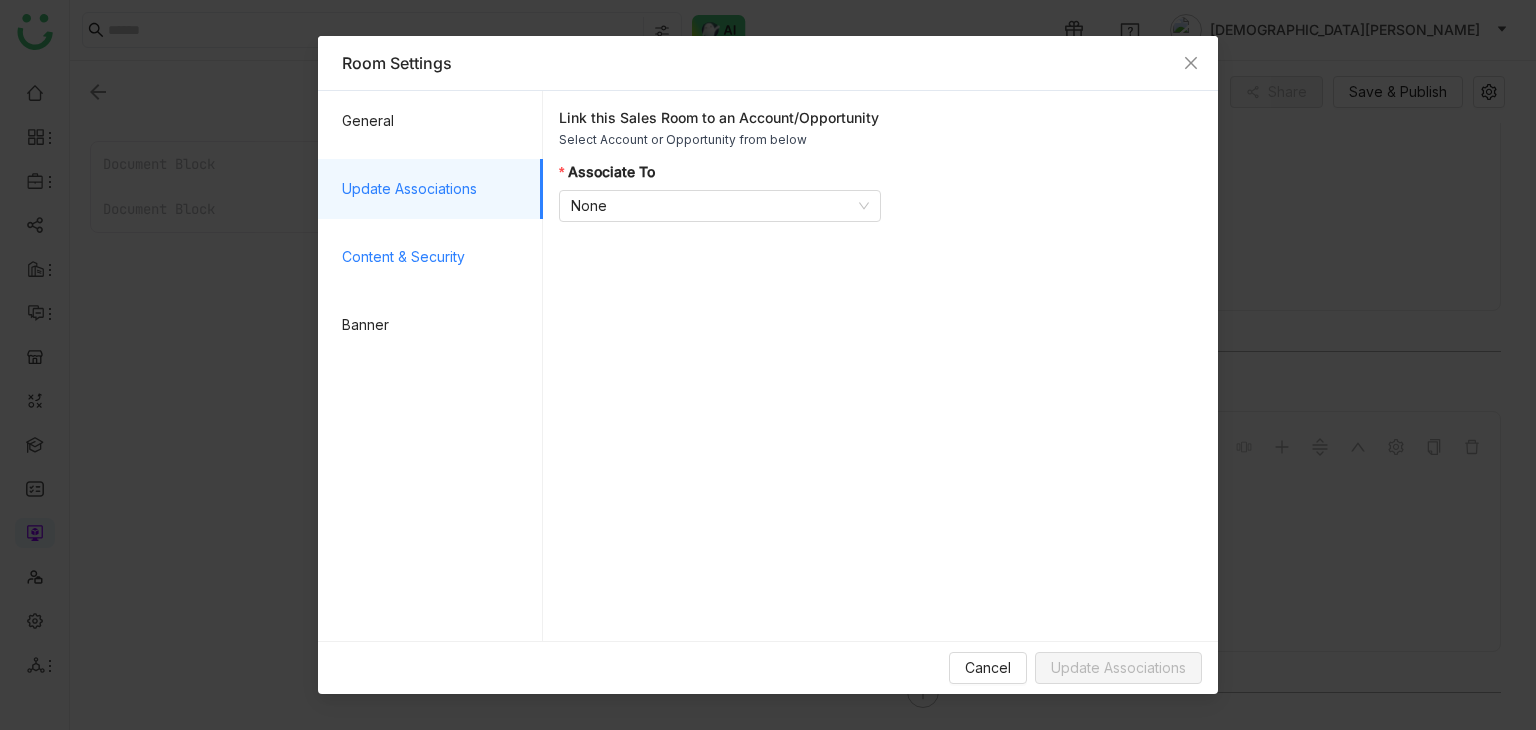 click on "Content & Security" at bounding box center [434, 257] 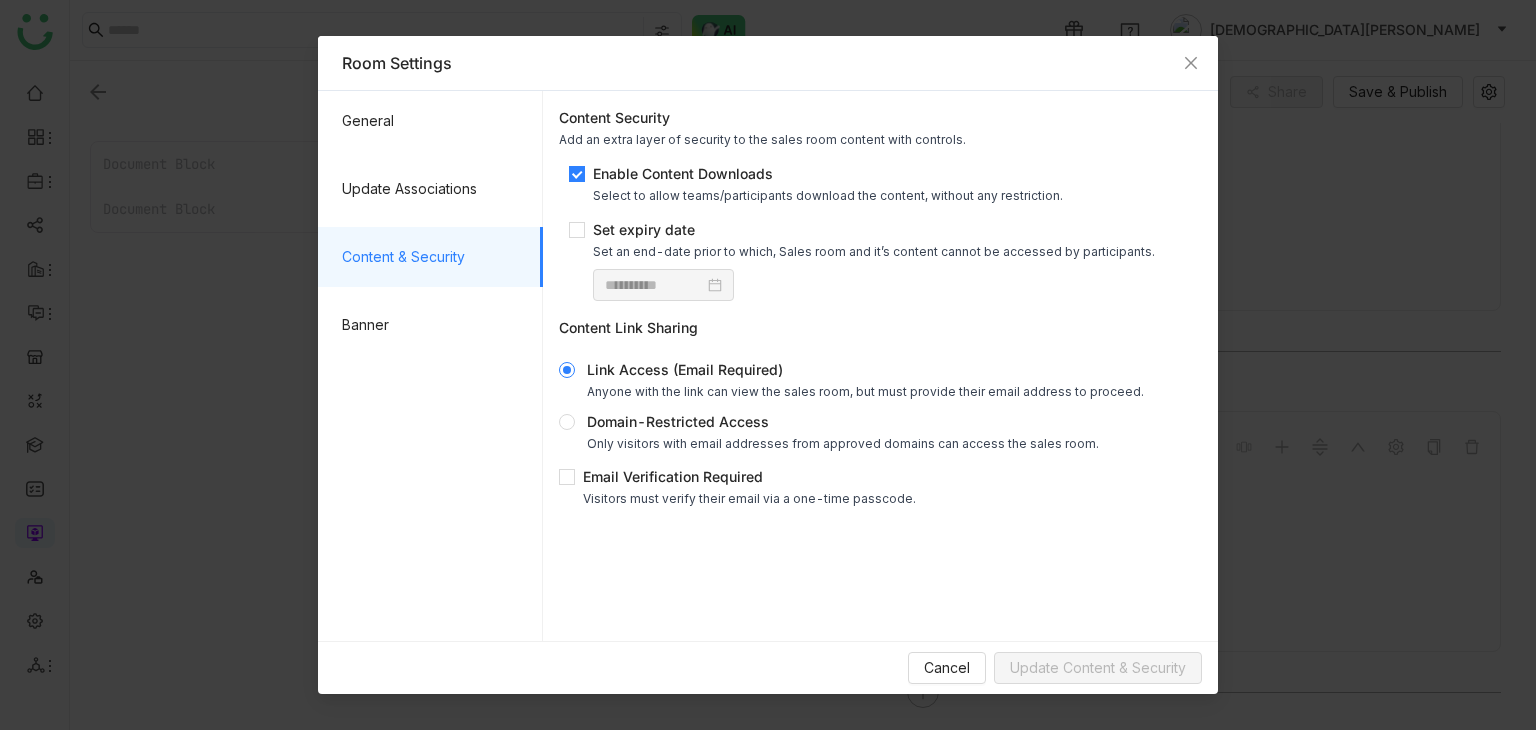 click on "Enable Content Downloads" at bounding box center [828, 173] 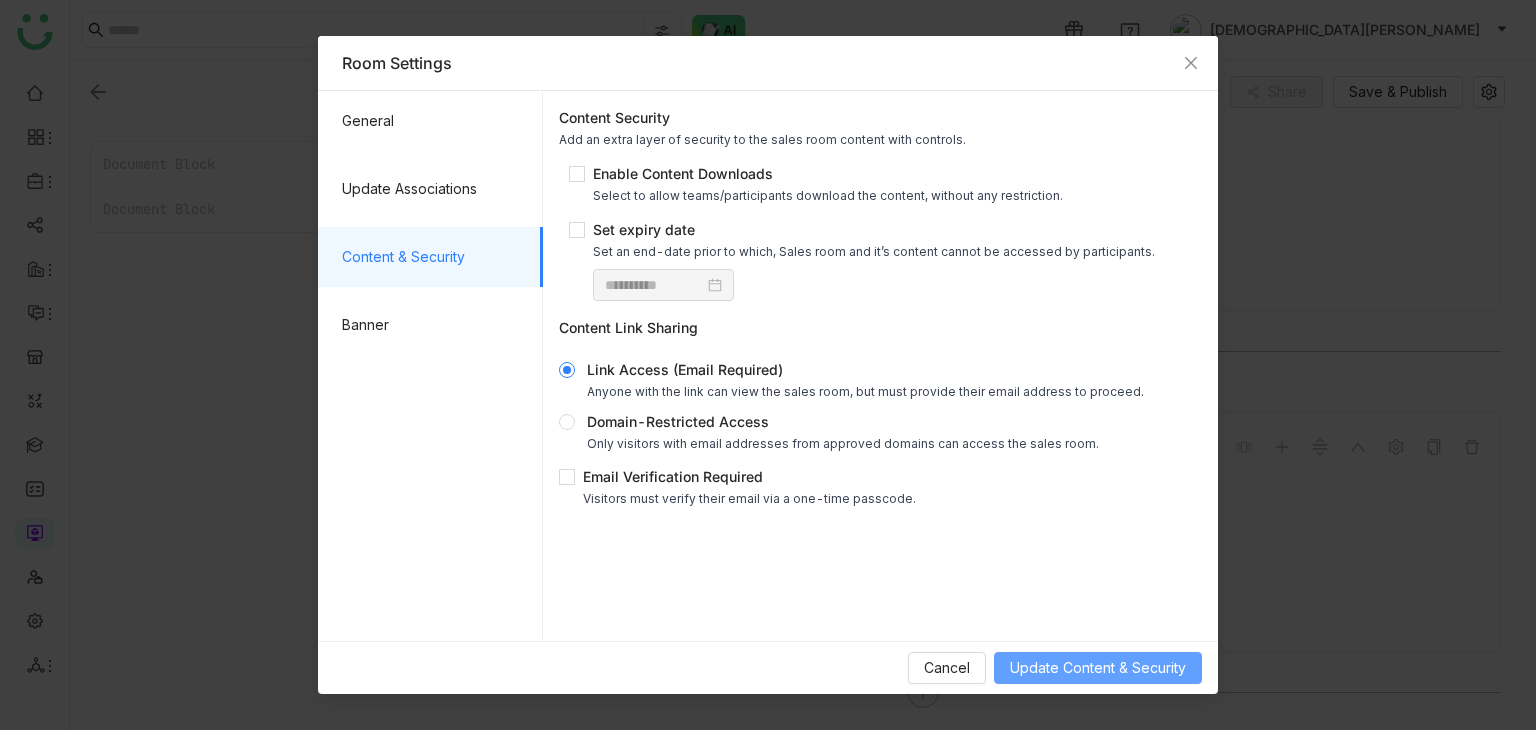 click on "Update Content & Security" at bounding box center [1098, 668] 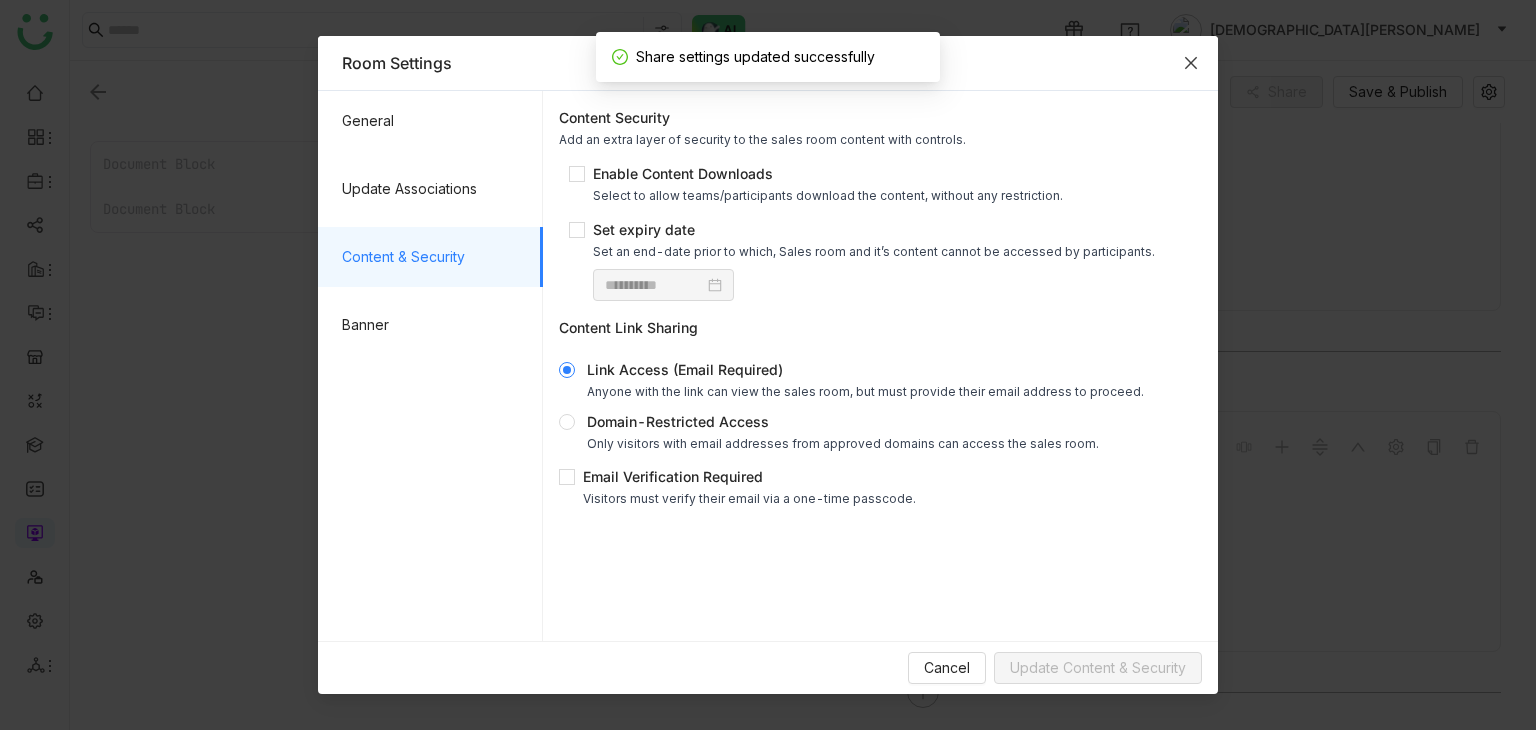 click at bounding box center (1191, 63) 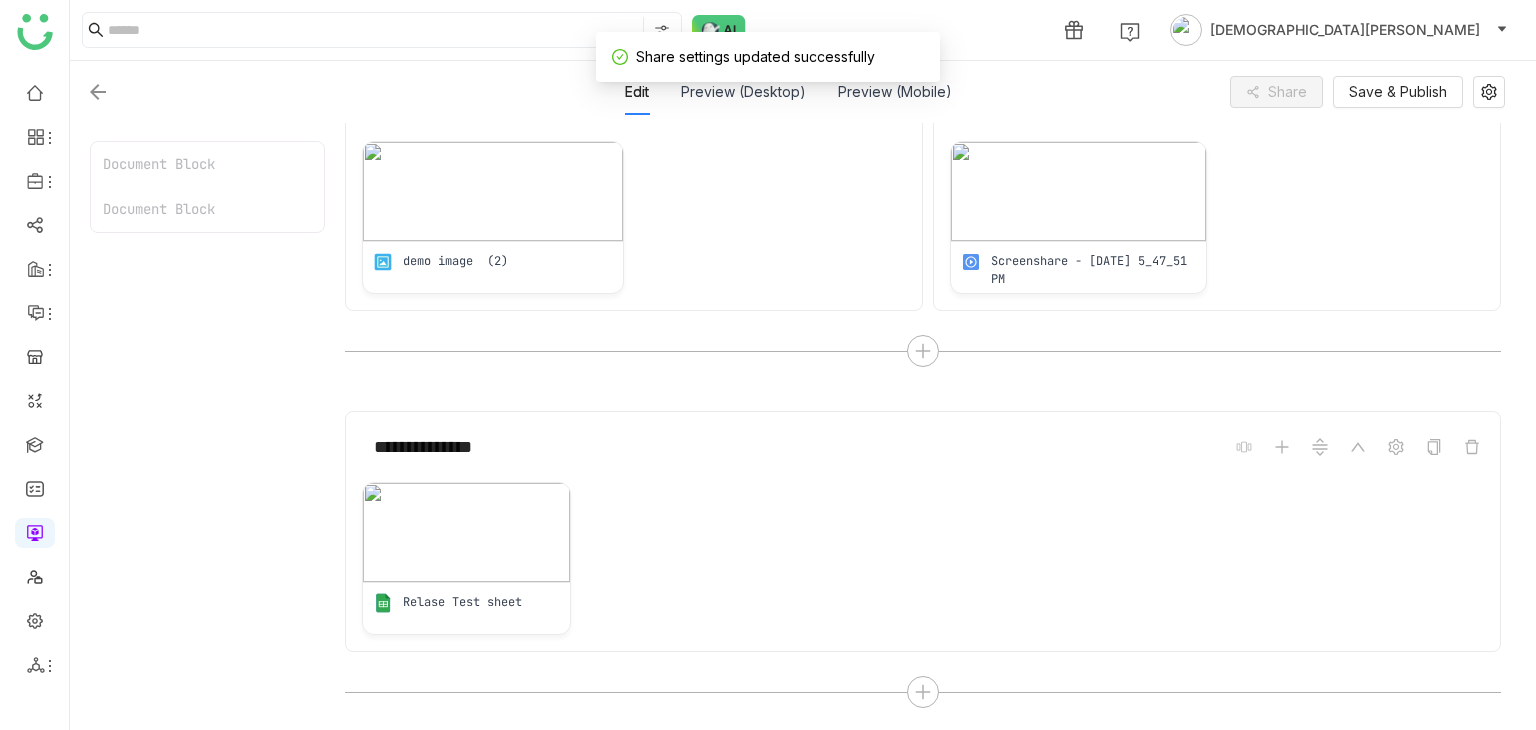 scroll, scrollTop: 0, scrollLeft: 0, axis: both 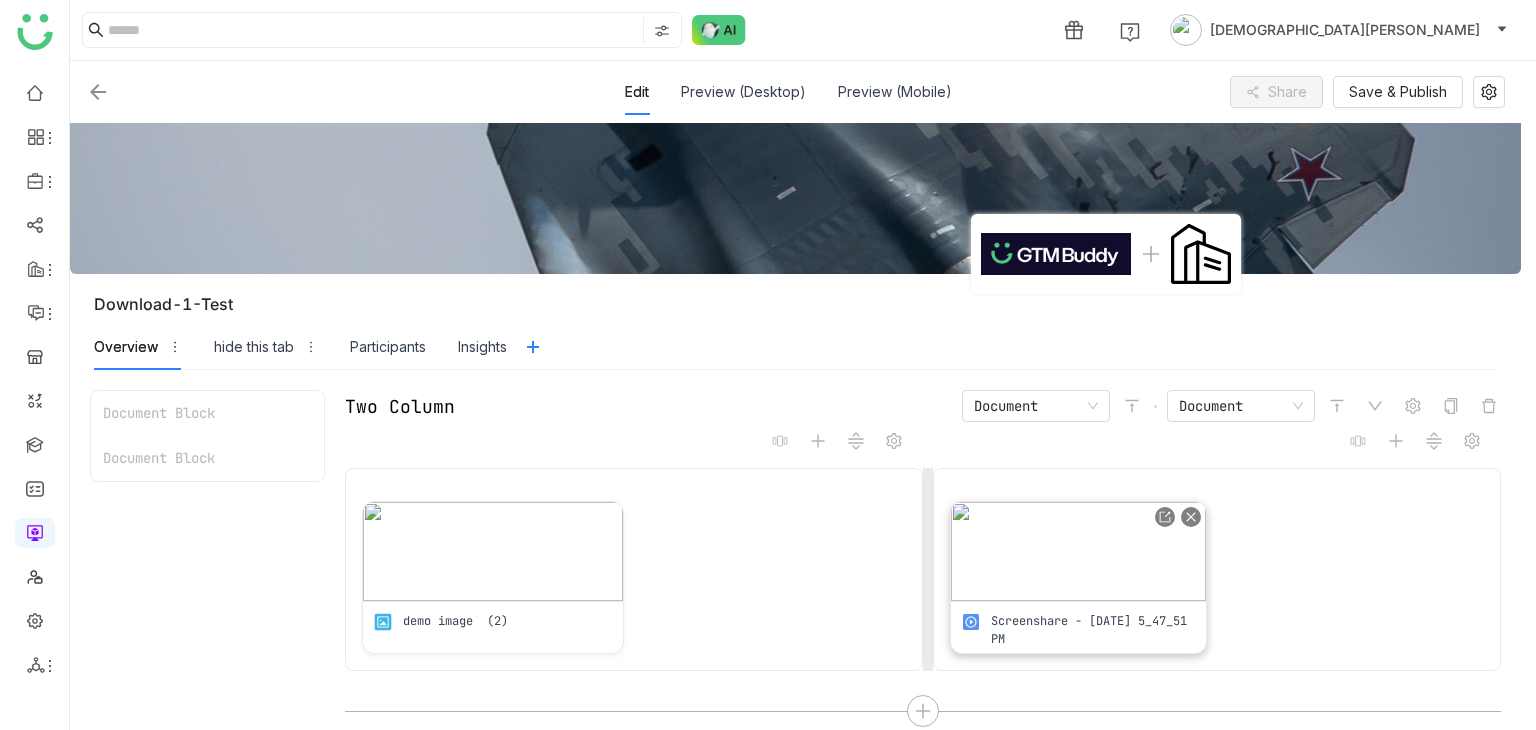 click at bounding box center [1078, 551] 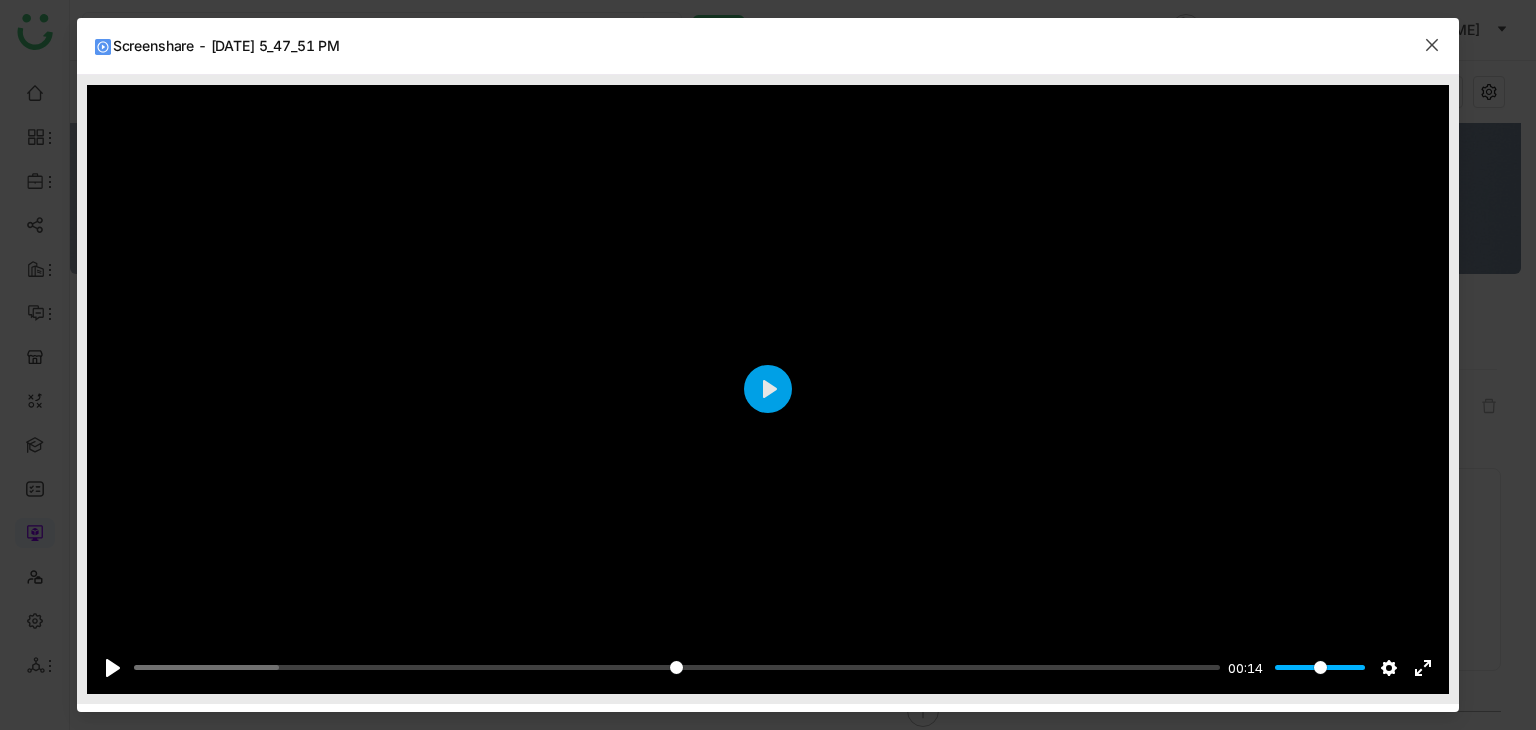 click 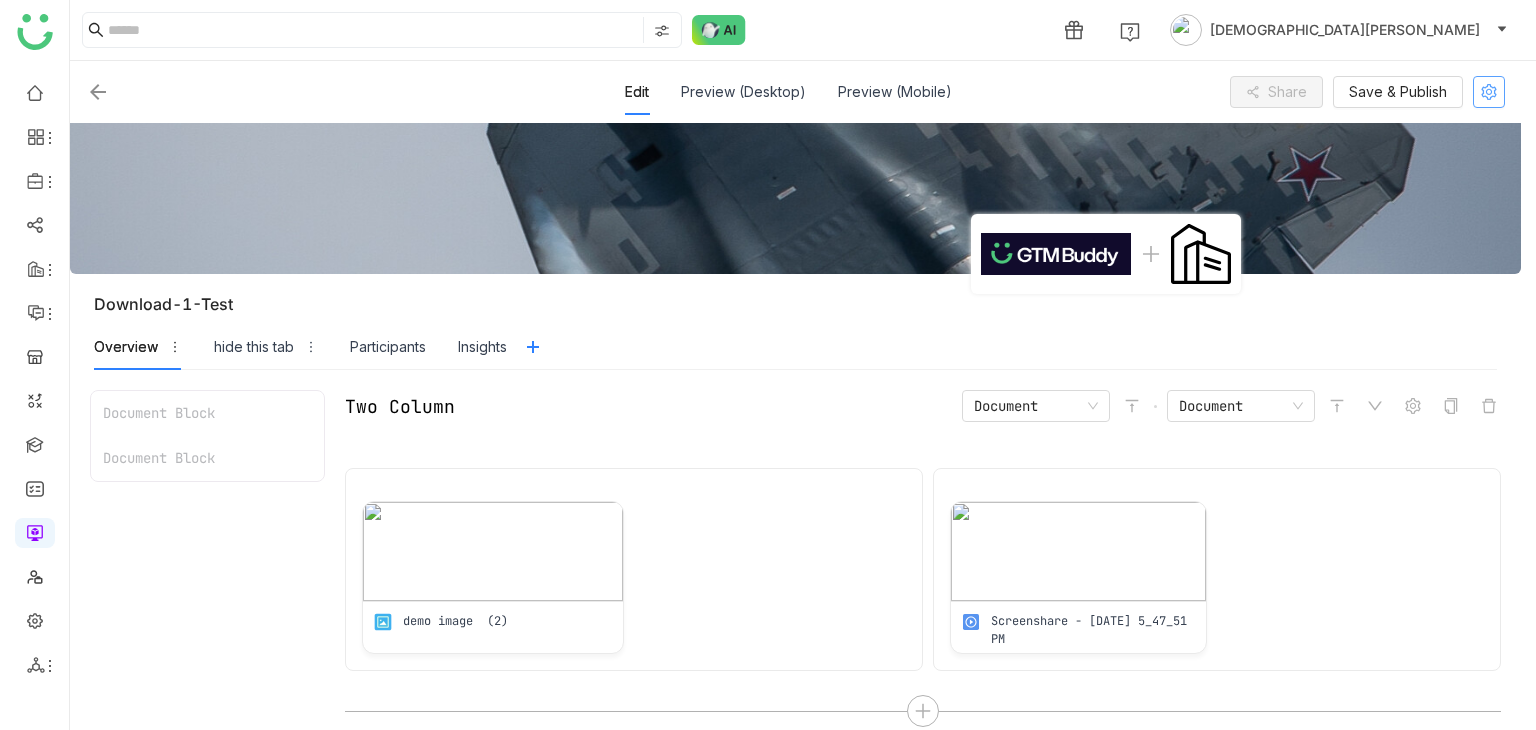 click 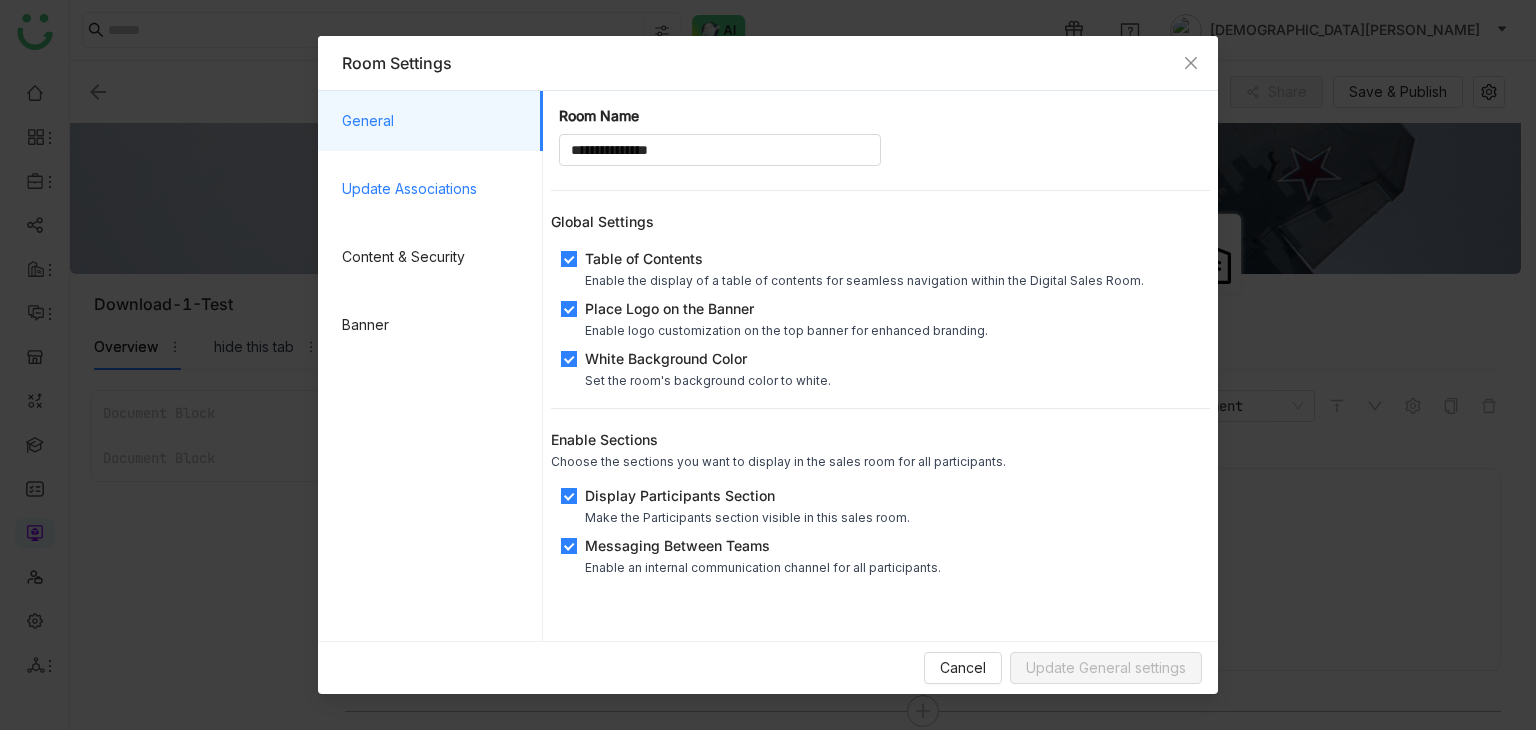 click on "Update Associations" at bounding box center [434, 189] 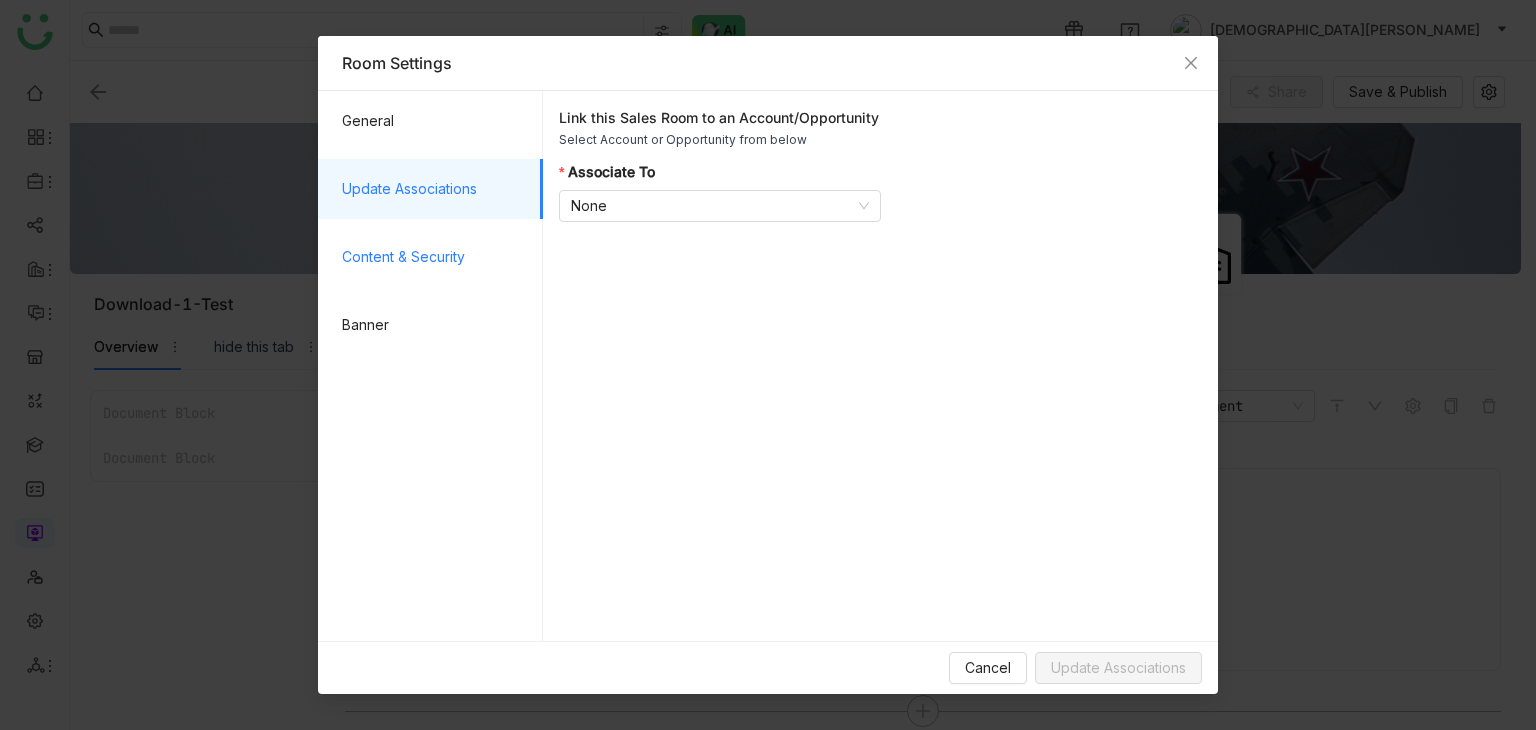 click on "Content & Security" at bounding box center (434, 257) 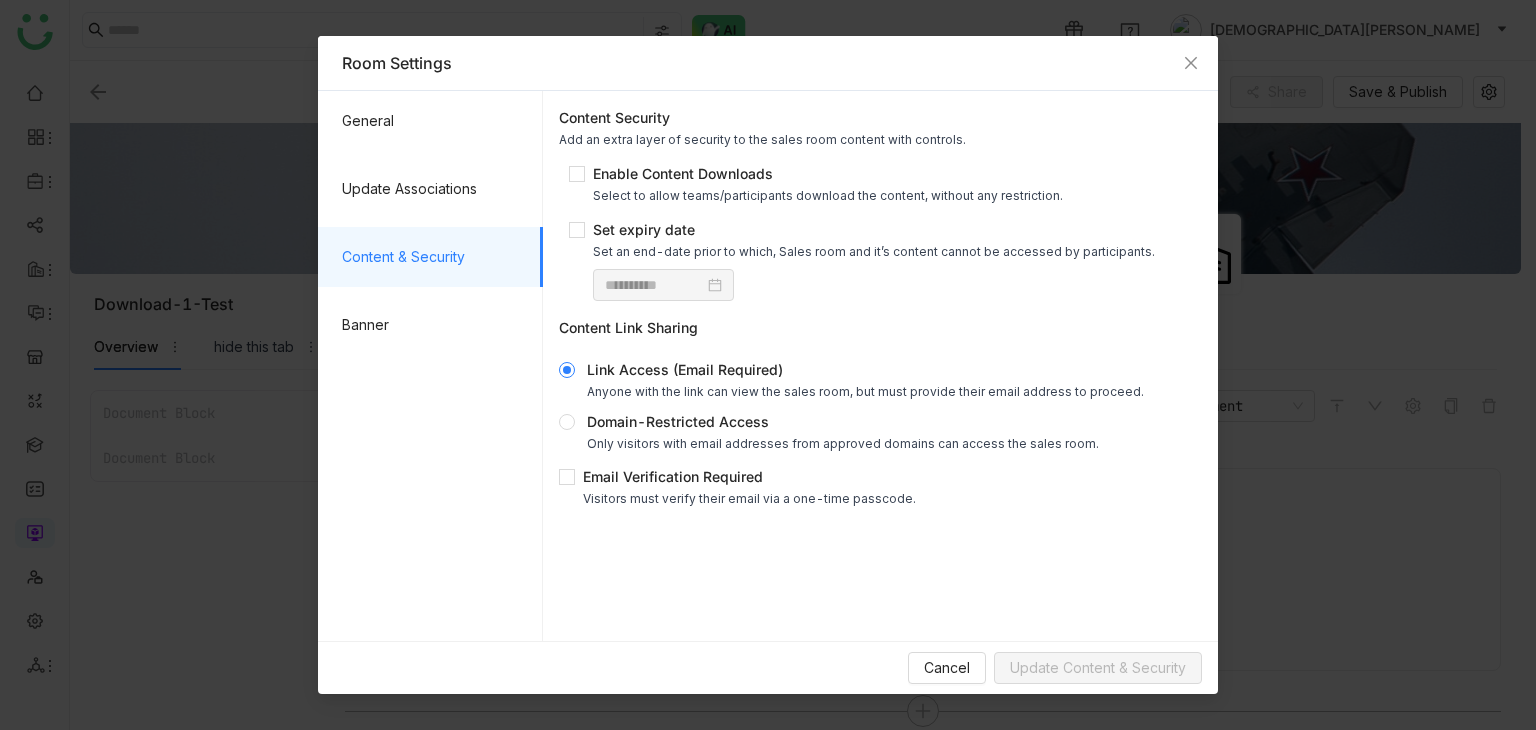 click on "**********" at bounding box center [880, 306] 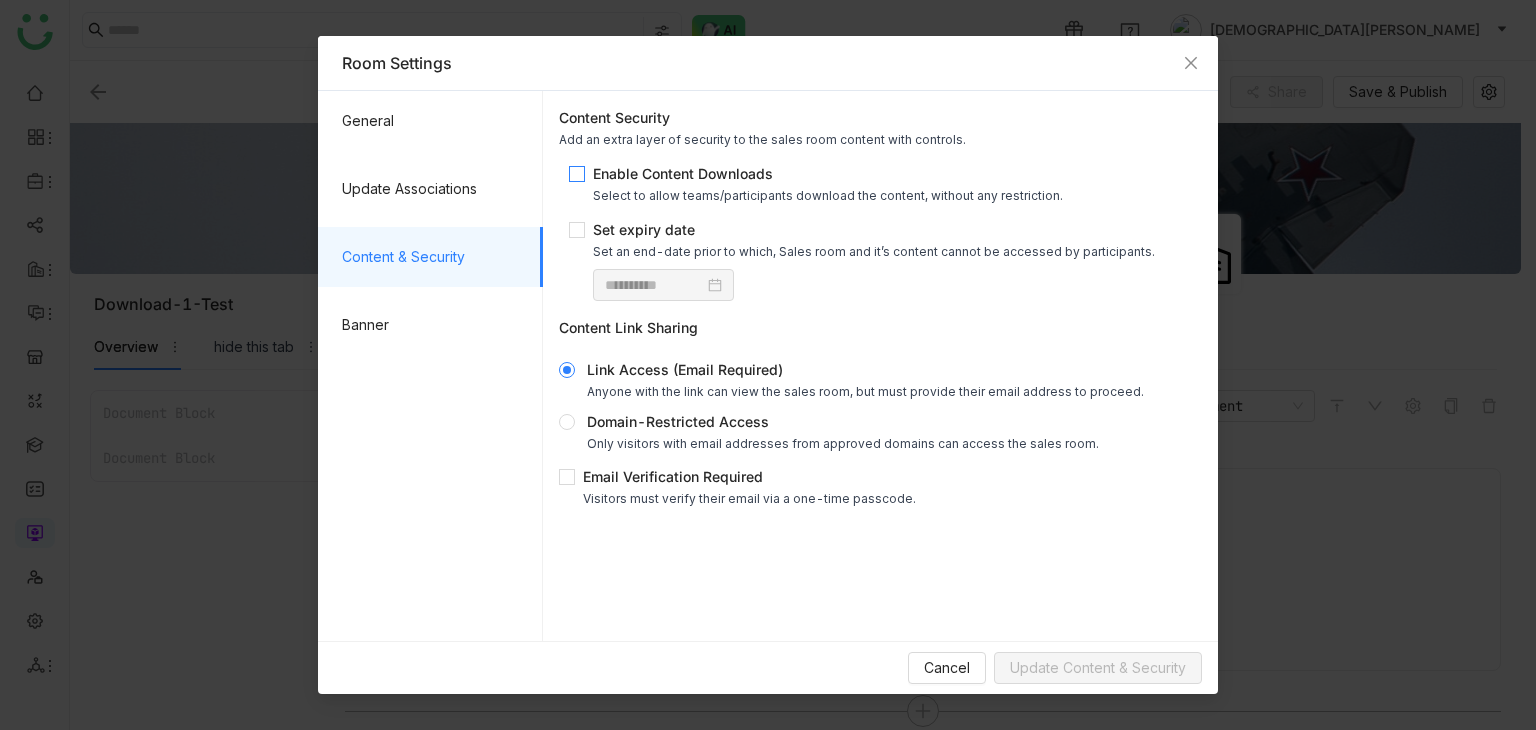click on "Enable Content Downloads" at bounding box center (828, 173) 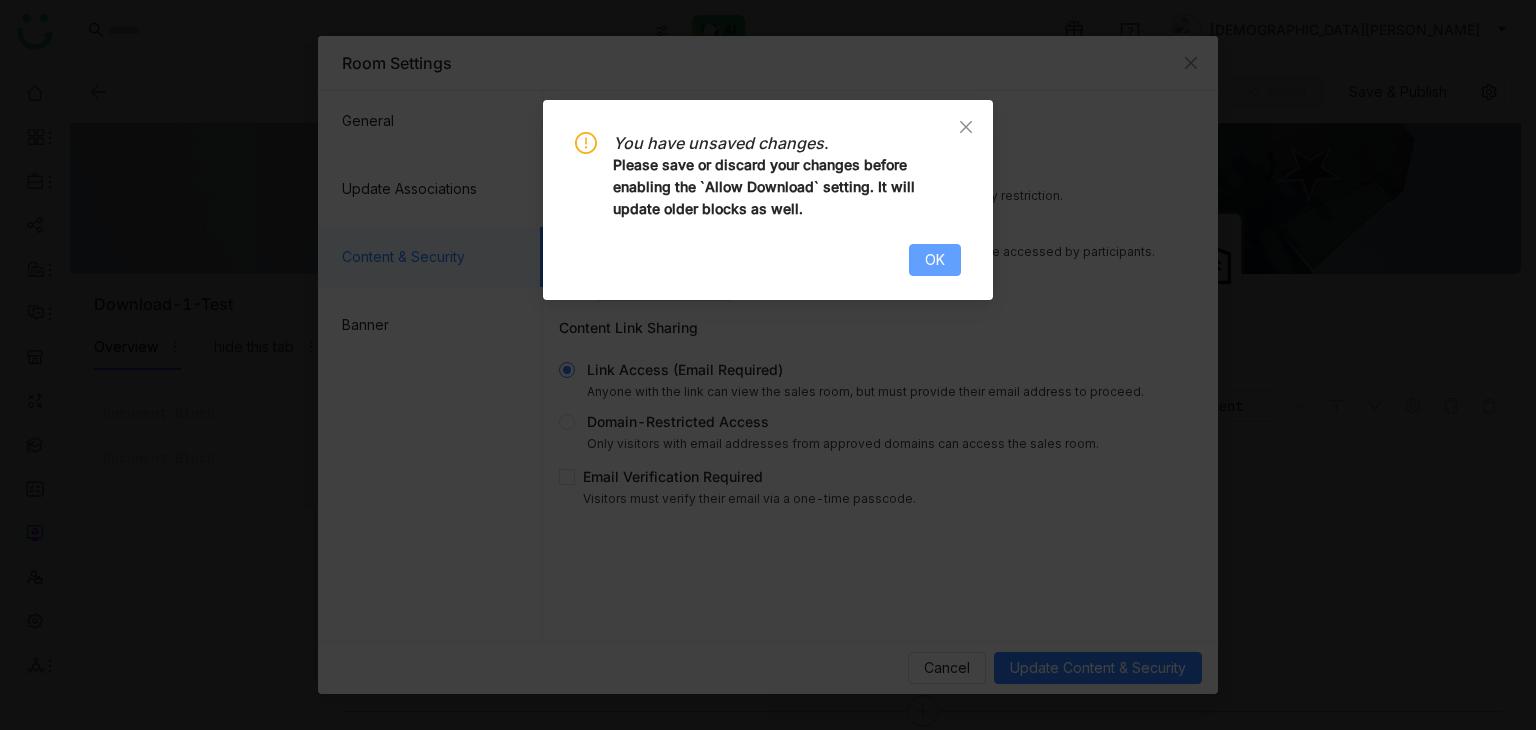 click on "OK" at bounding box center (935, 260) 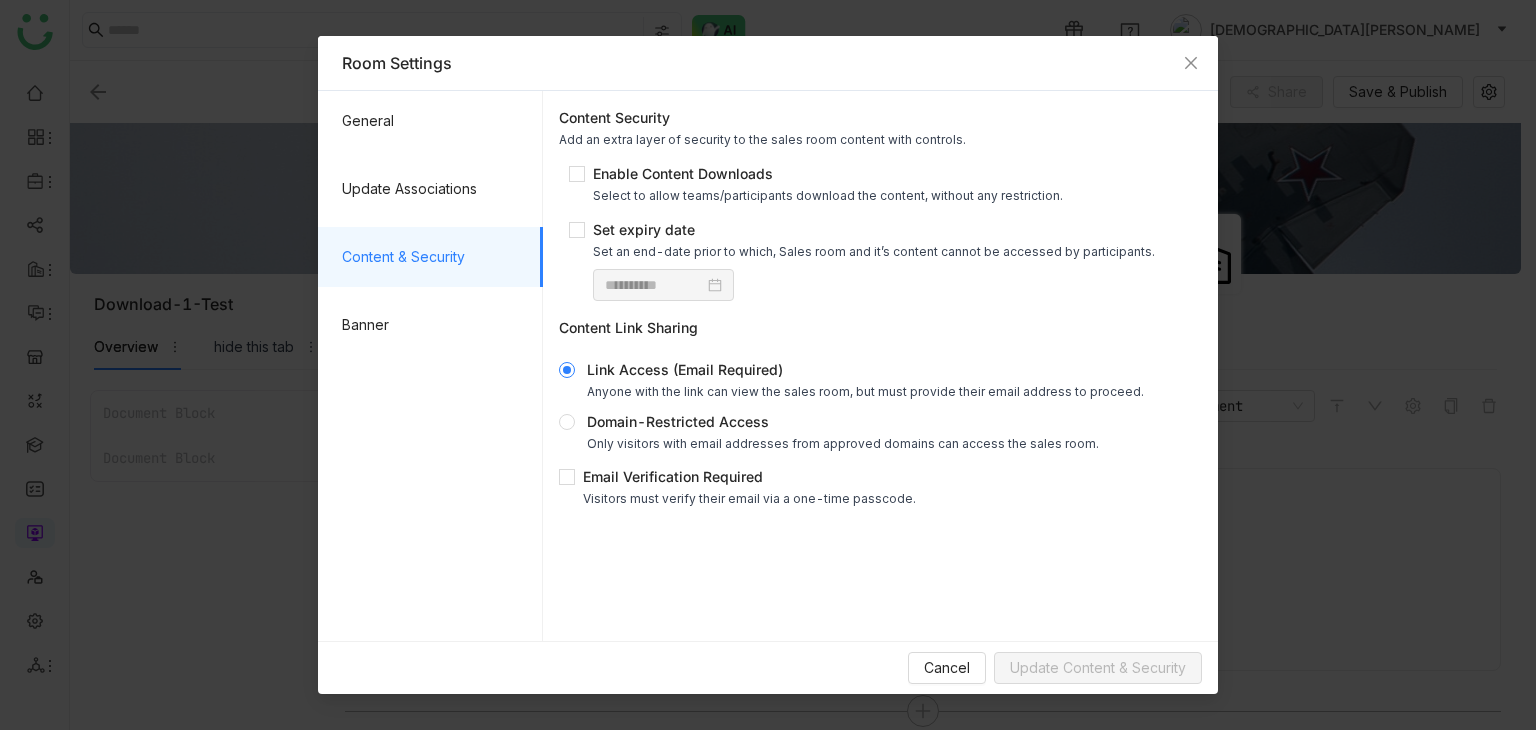 click on "**********" at bounding box center (880, 306) 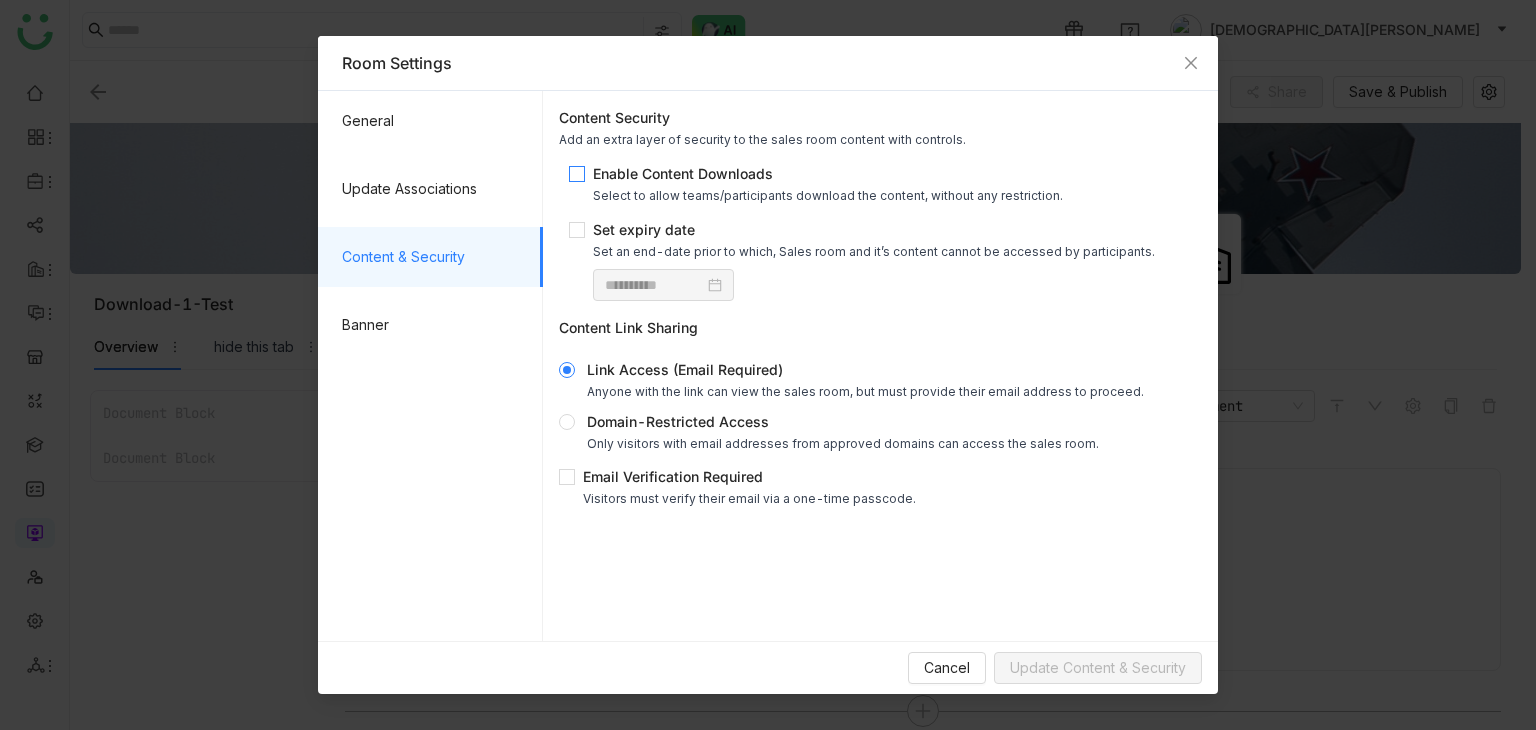 click on "Enable Content Downloads   Select to allow teams/participants download the content, without any restriction." at bounding box center (828, 183) 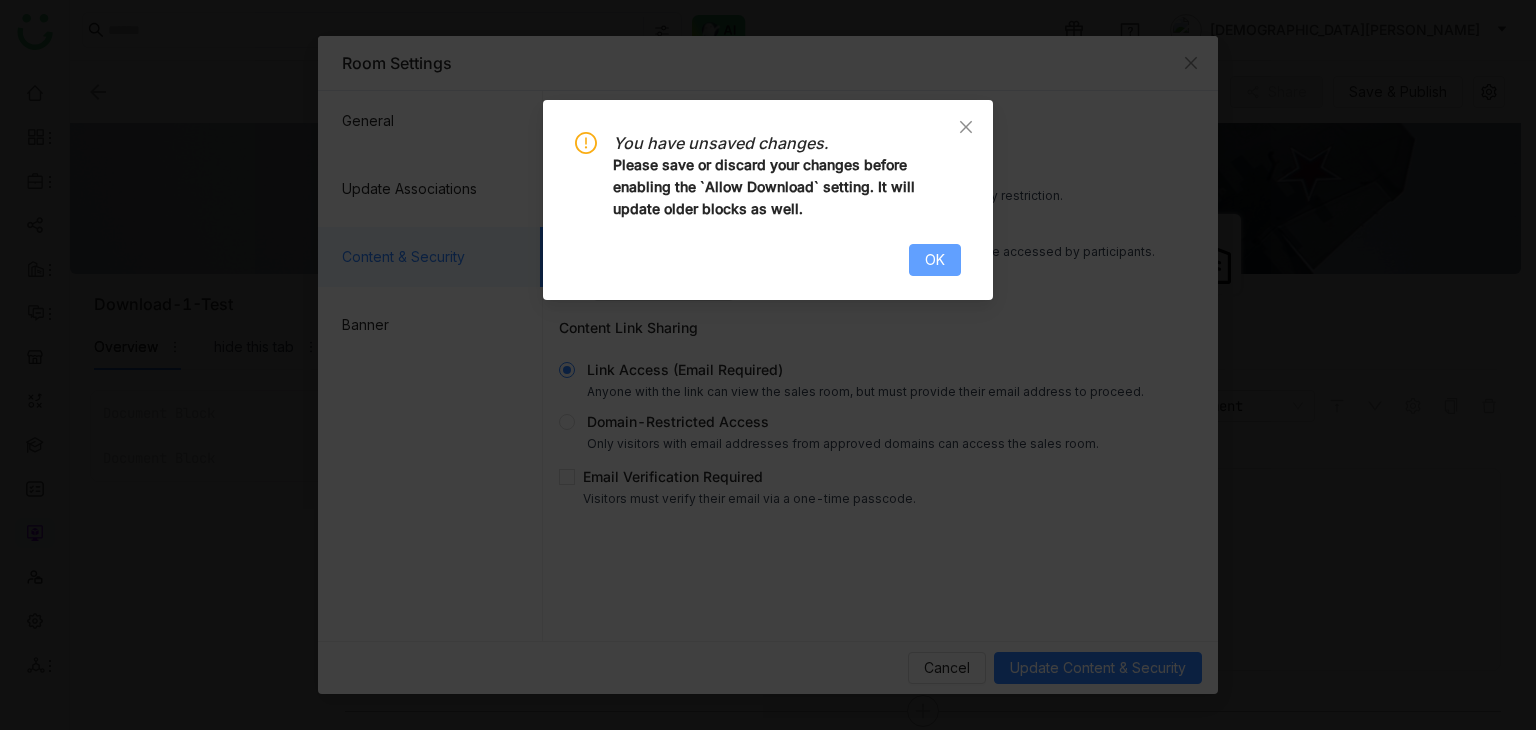 click on "OK" at bounding box center (935, 260) 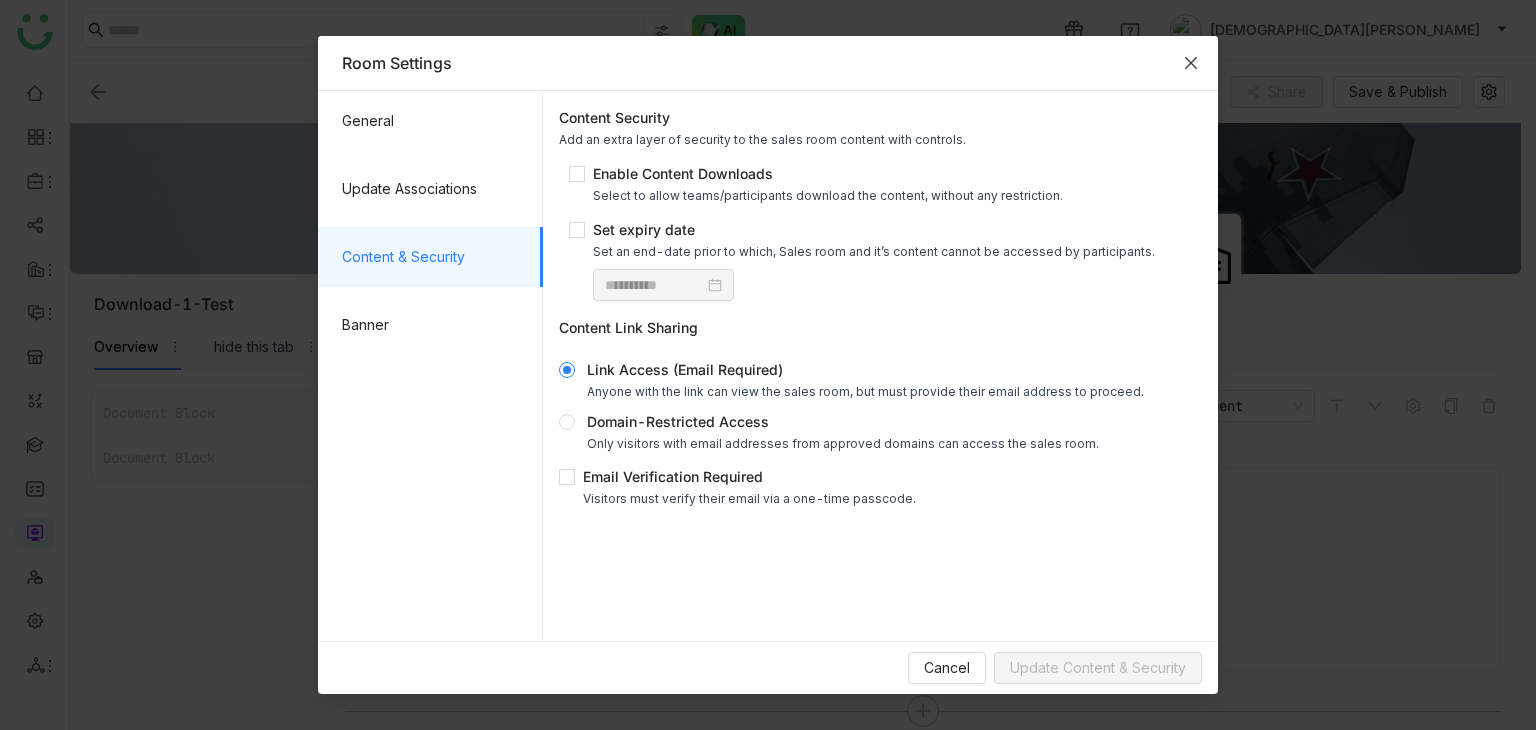 click 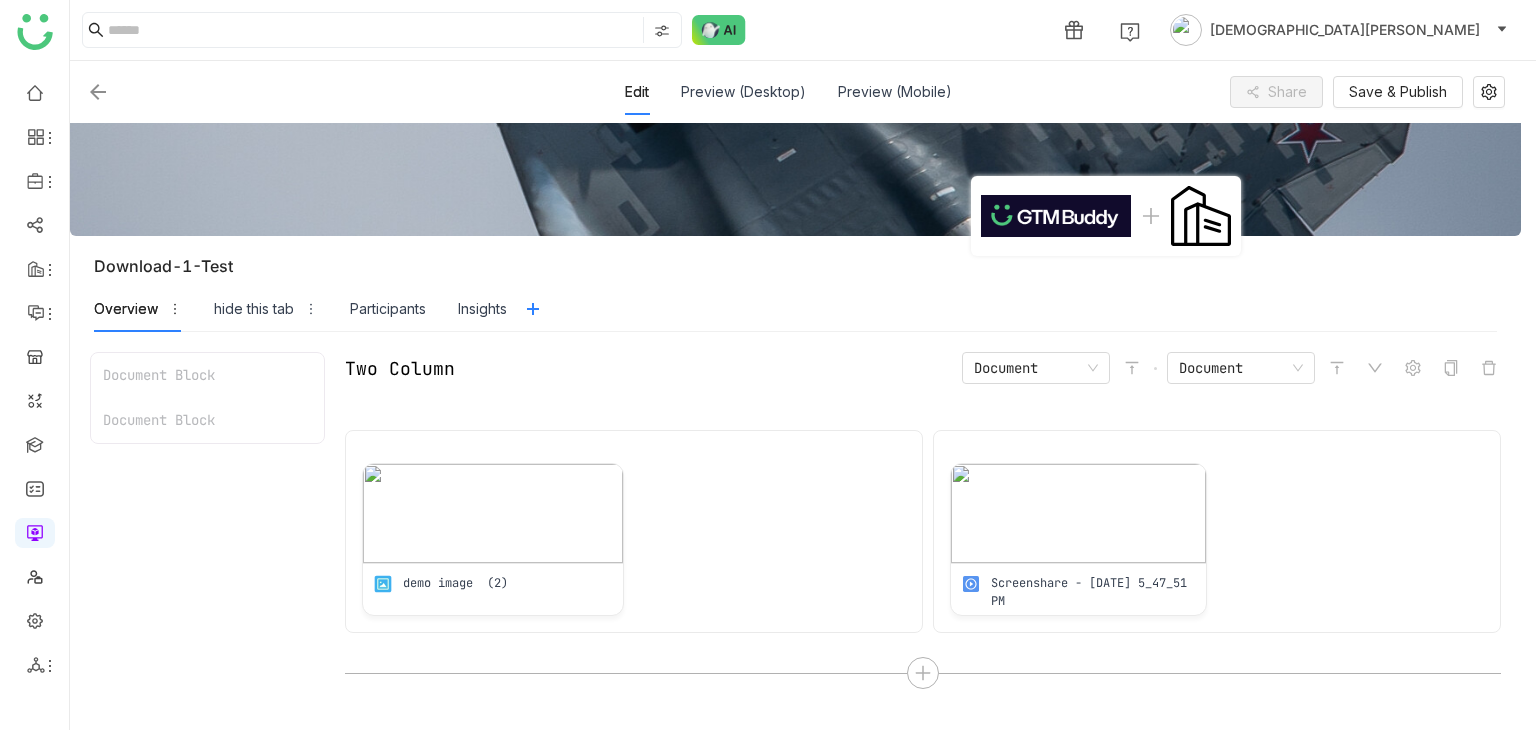 scroll, scrollTop: 0, scrollLeft: 0, axis: both 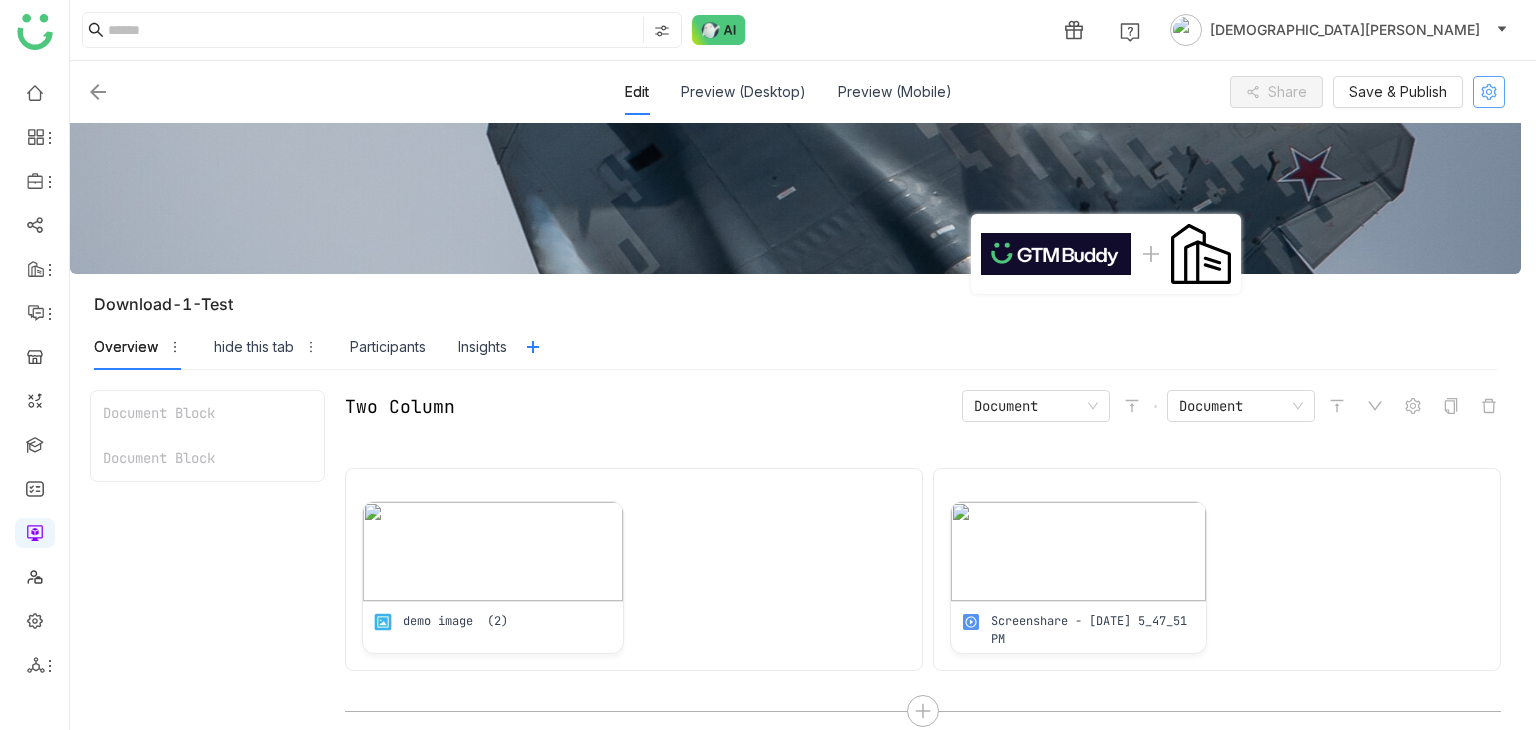 click at bounding box center [1489, 92] 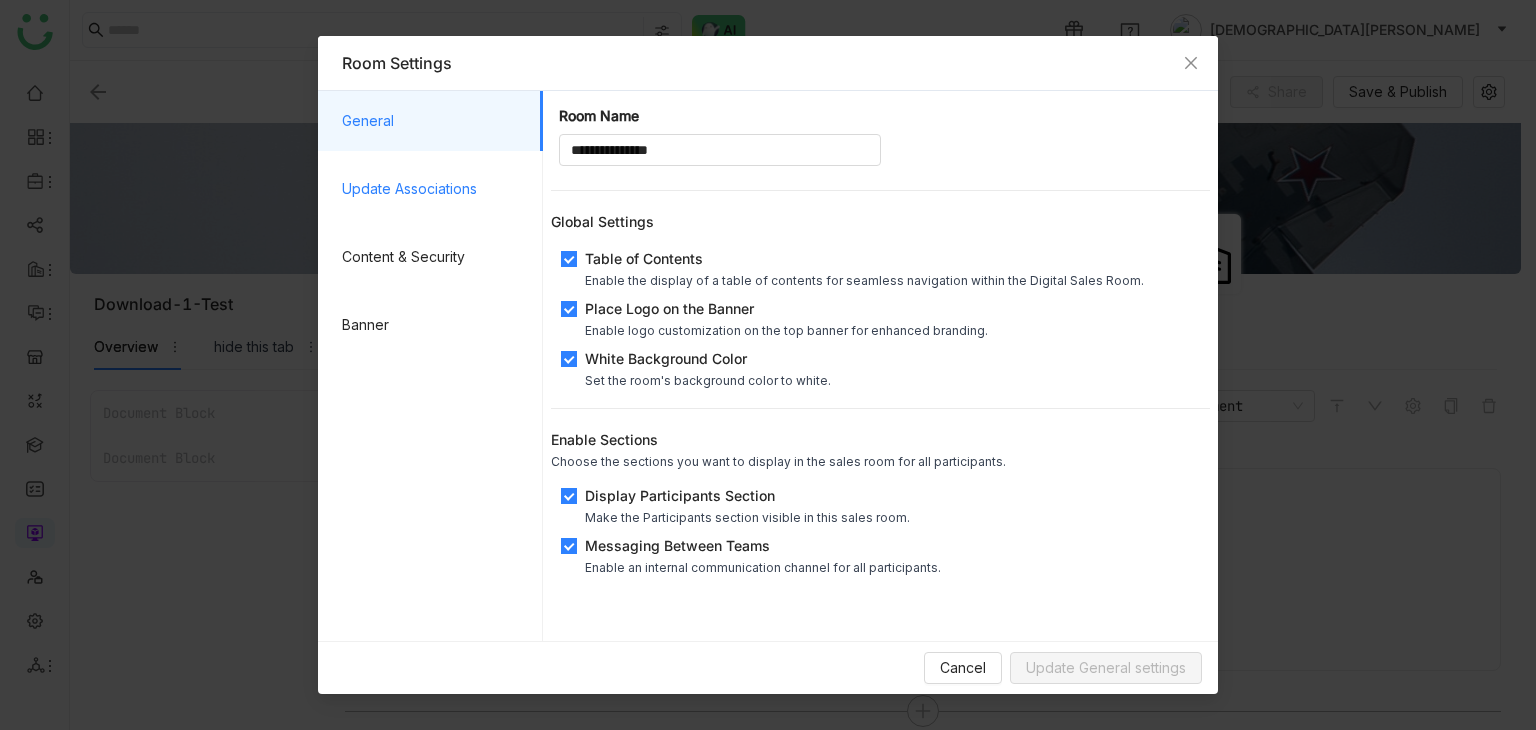 click on "Update Associations" at bounding box center [434, 189] 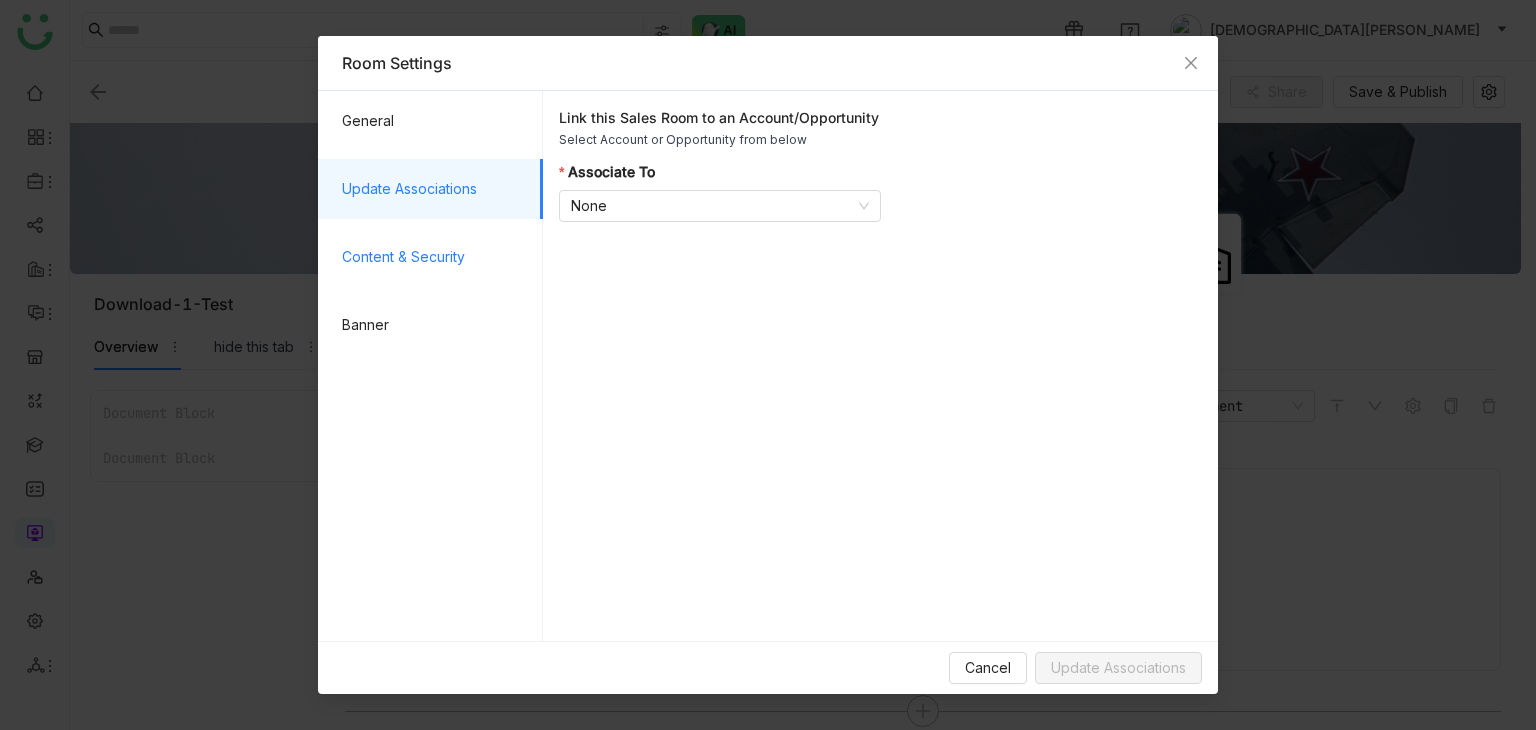 click on "Content & Security" at bounding box center [434, 257] 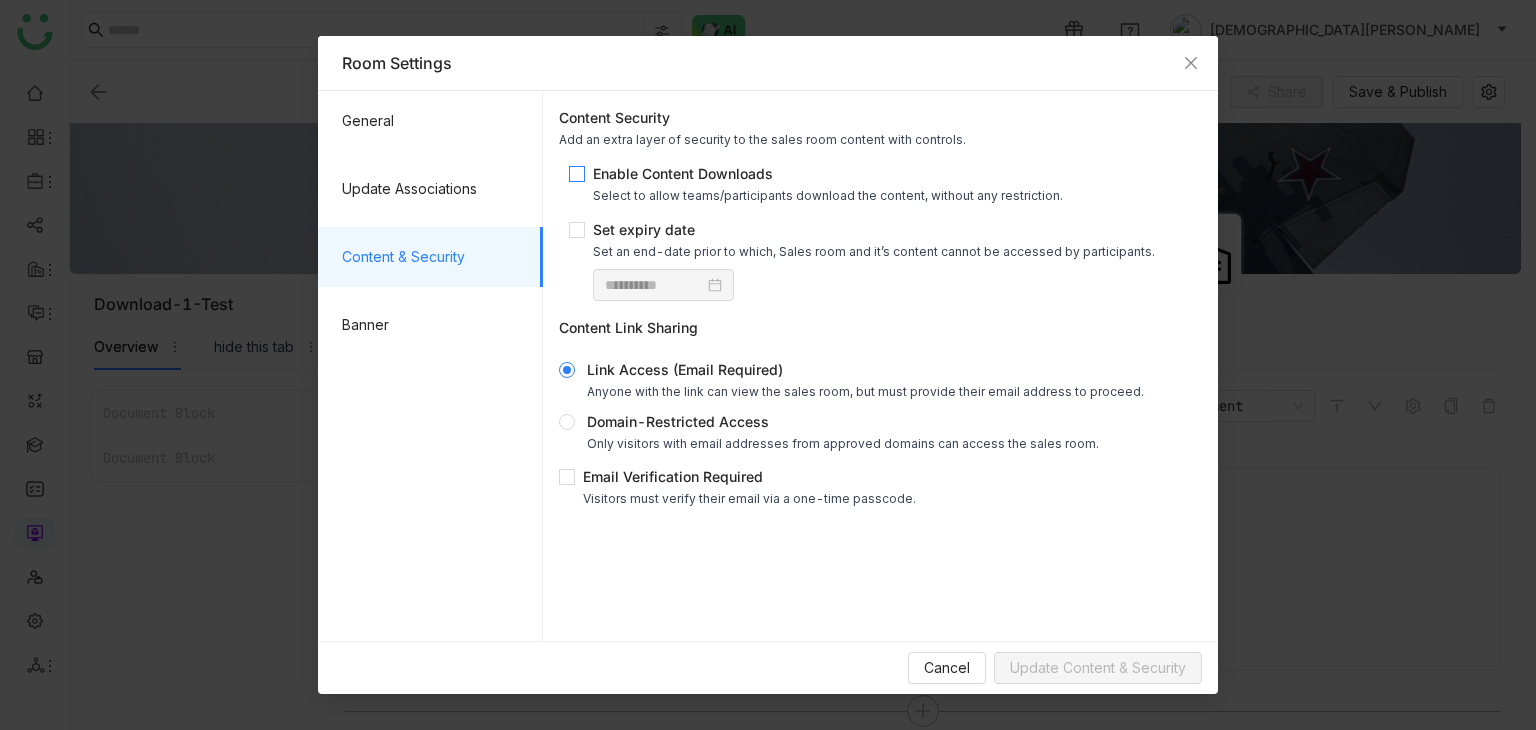 click on "Select to allow teams/participants download the content, without any restriction." at bounding box center (828, 195) 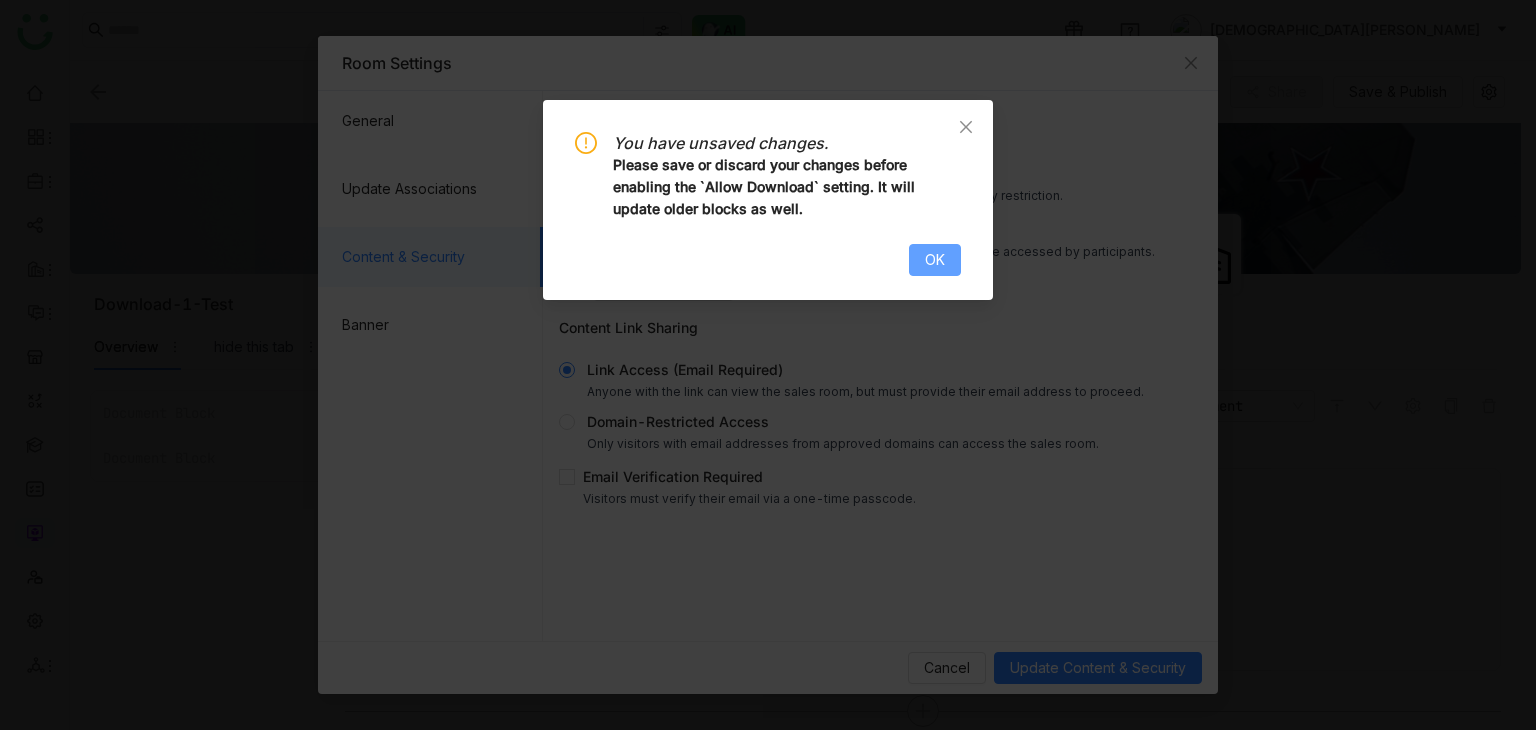 click on "OK" at bounding box center [935, 260] 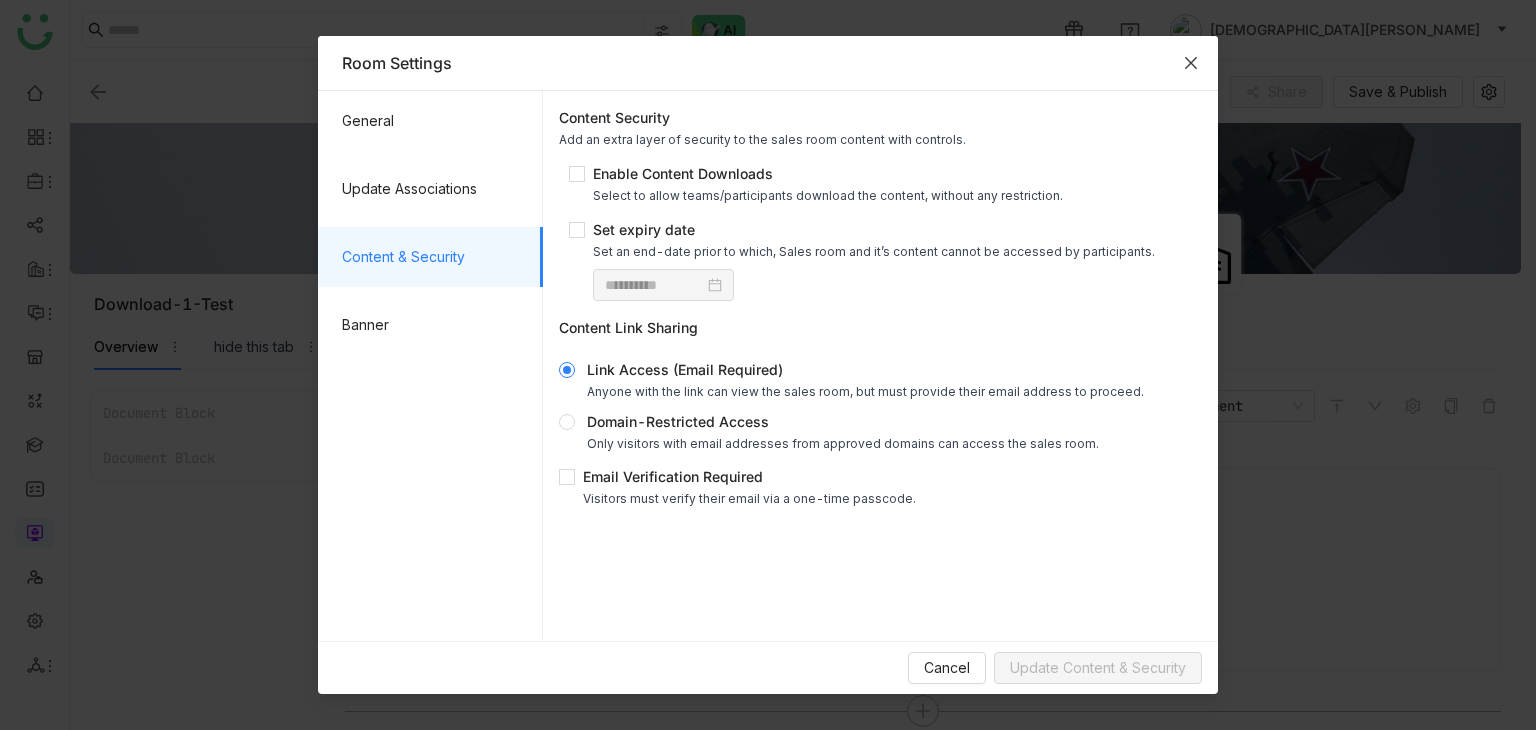 click at bounding box center [1191, 63] 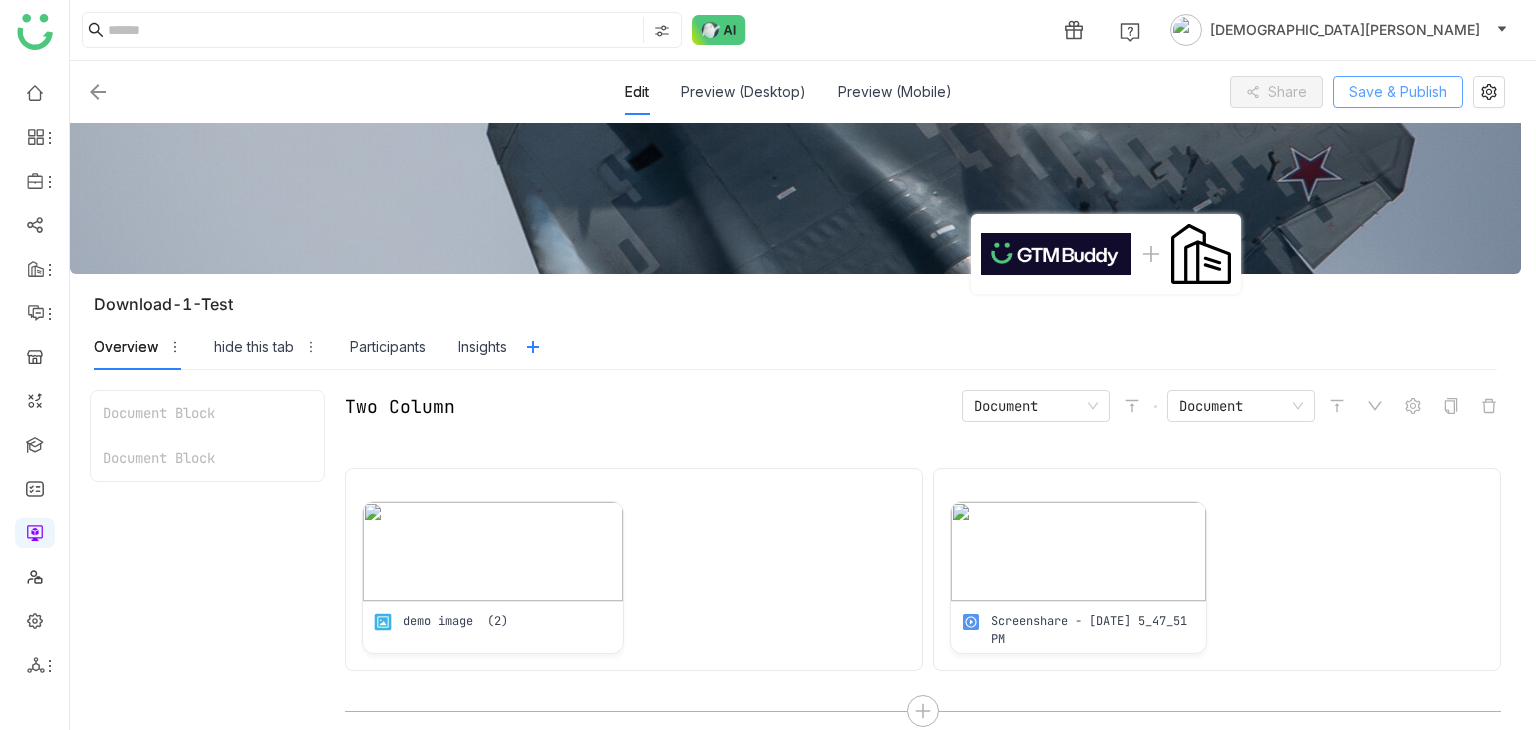 click on "Save & Publish" at bounding box center [1398, 92] 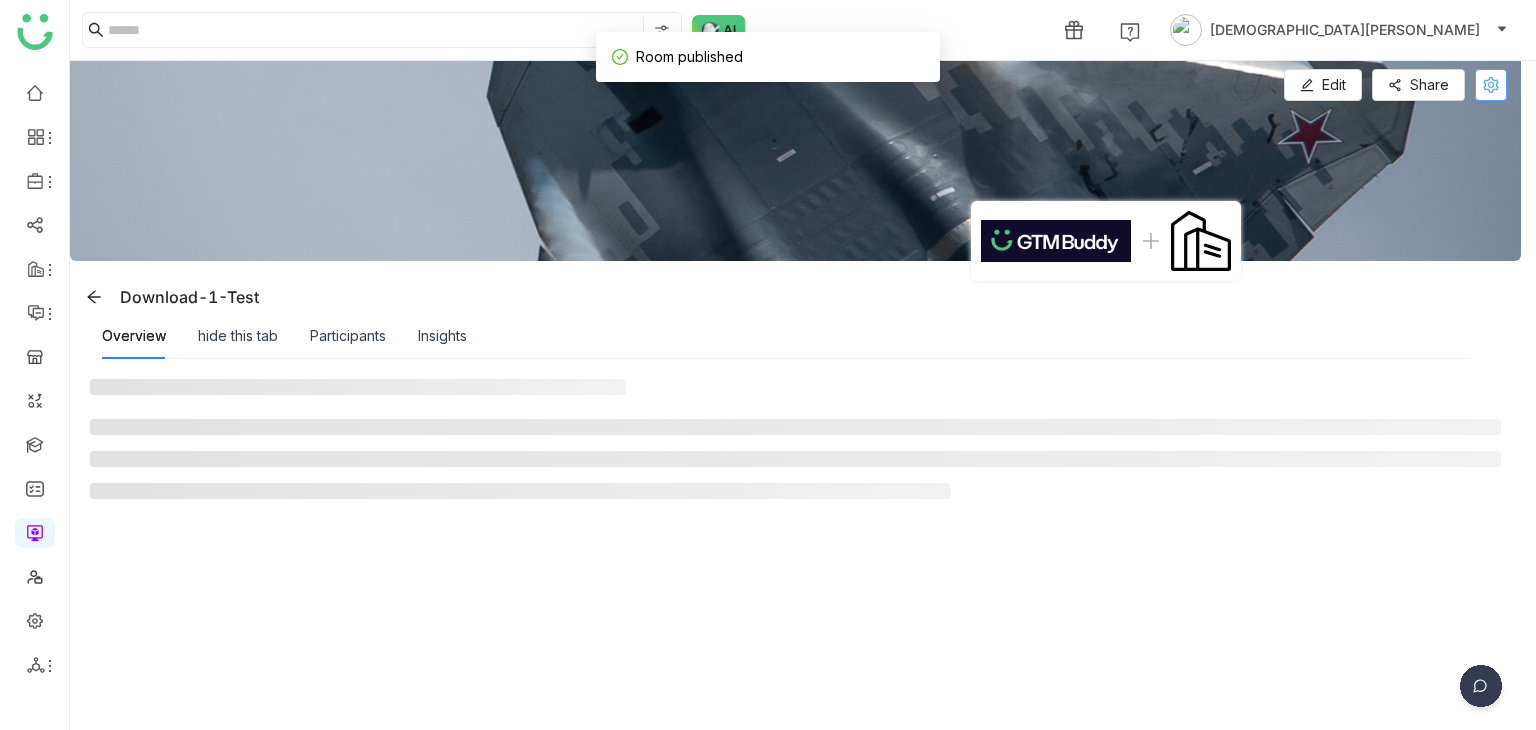 click 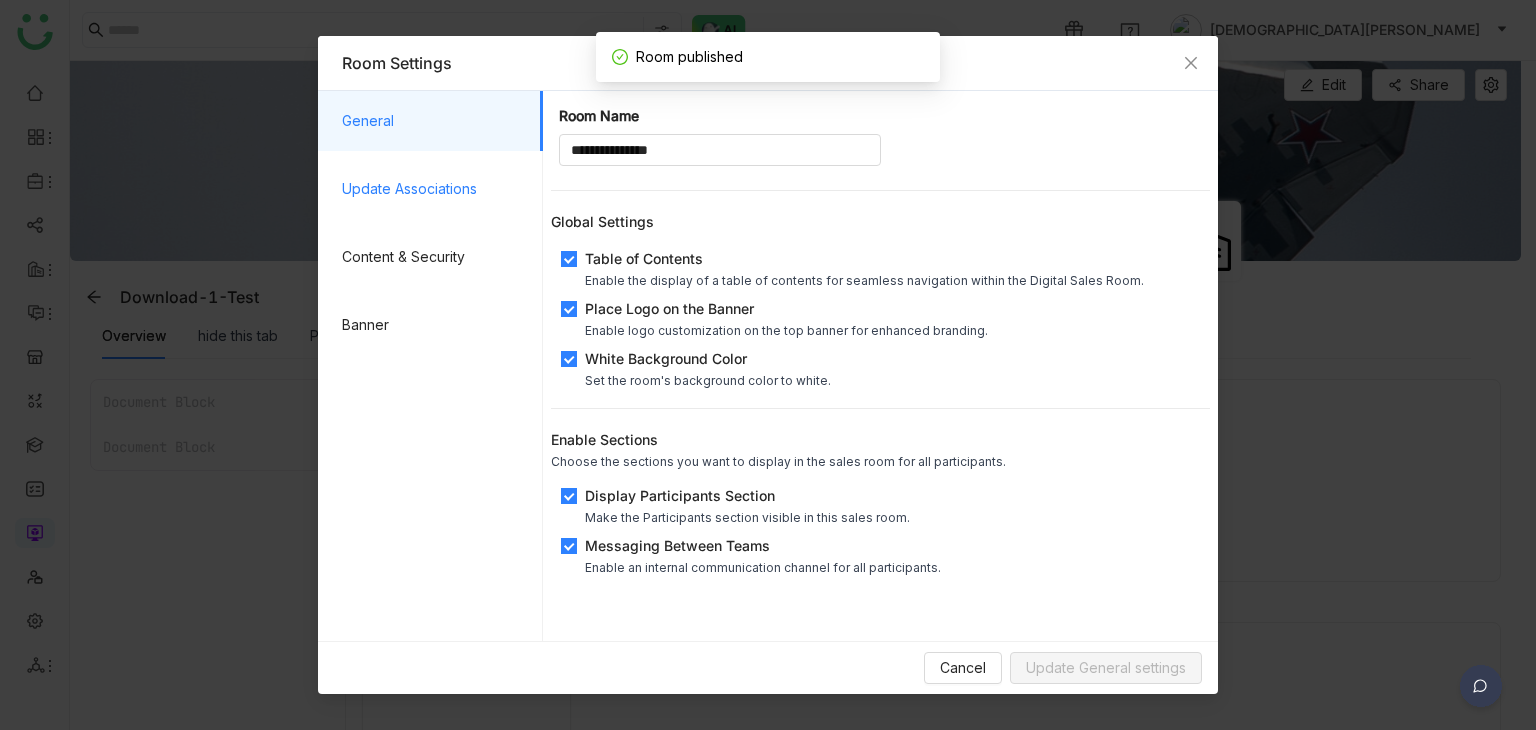 click on "Update Associations" at bounding box center [434, 189] 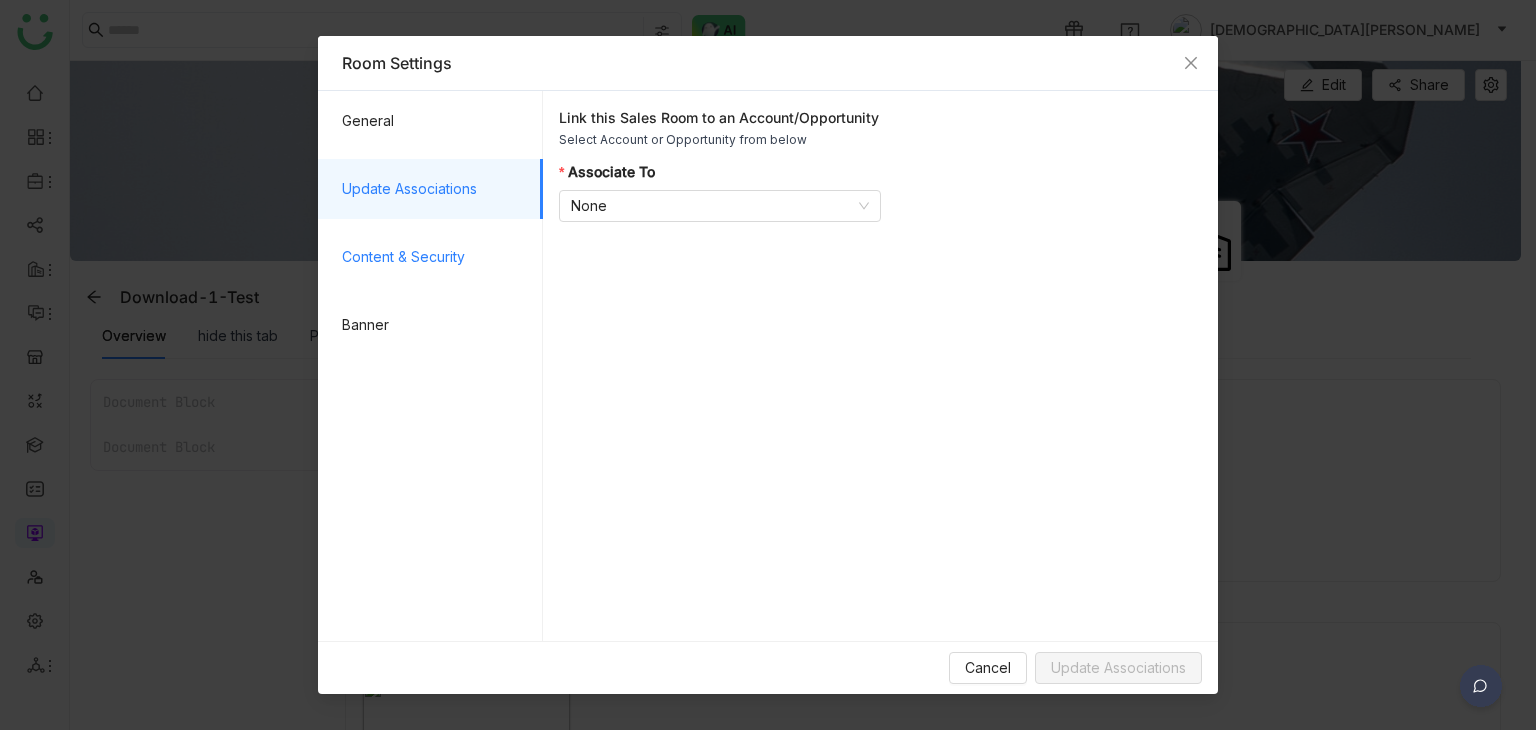 click on "Content & Security" at bounding box center (434, 257) 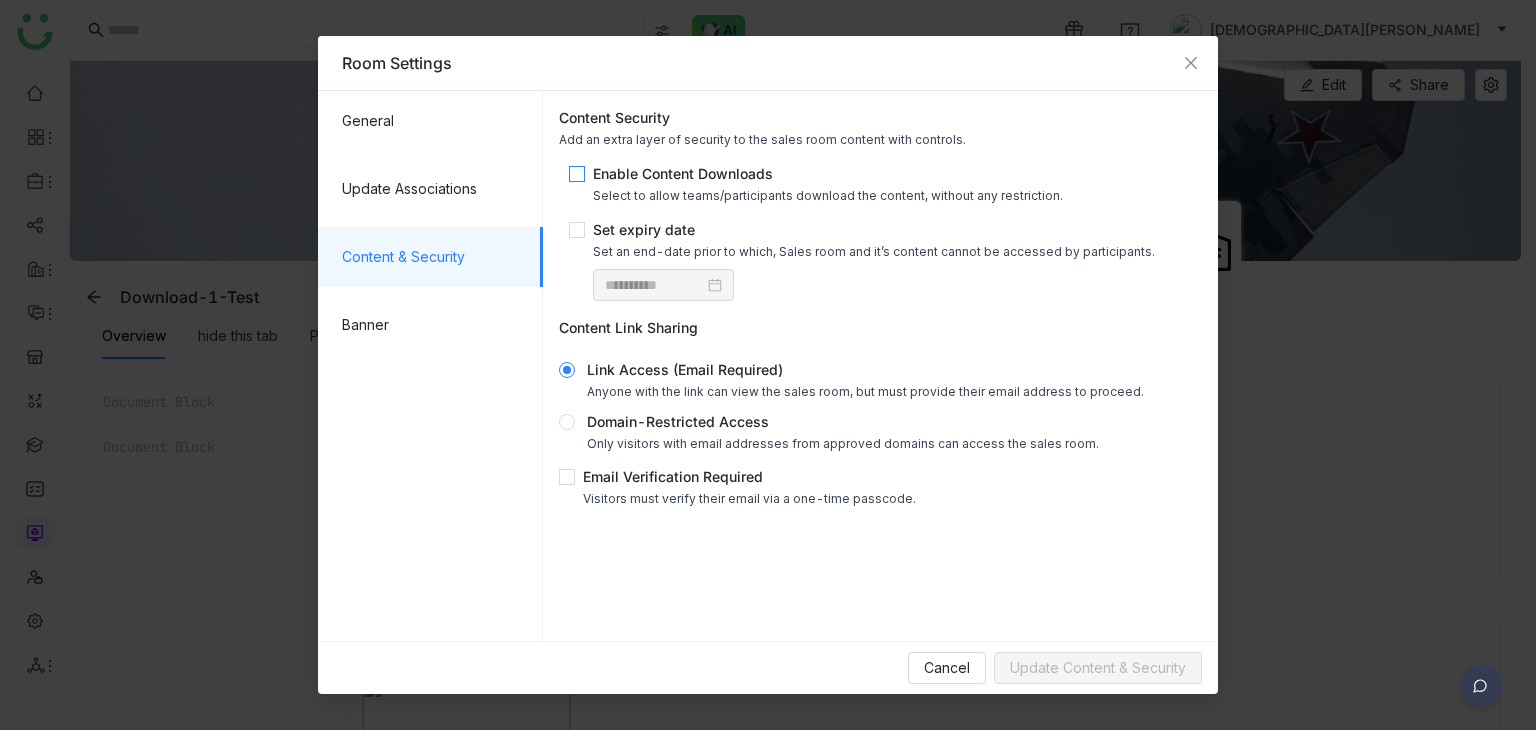 click on "Enable Content Downloads" at bounding box center (828, 173) 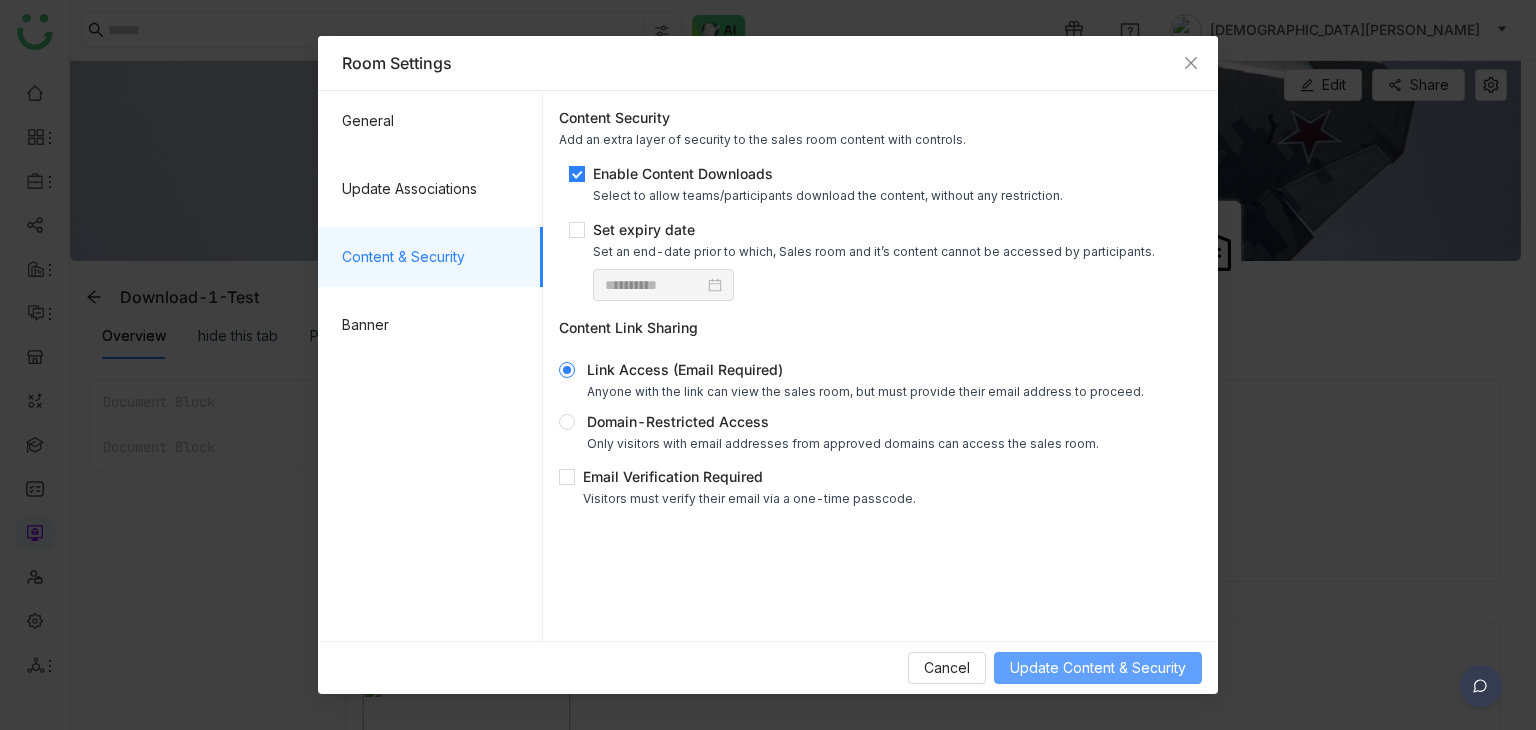 click on "Update Content & Security" at bounding box center [1098, 668] 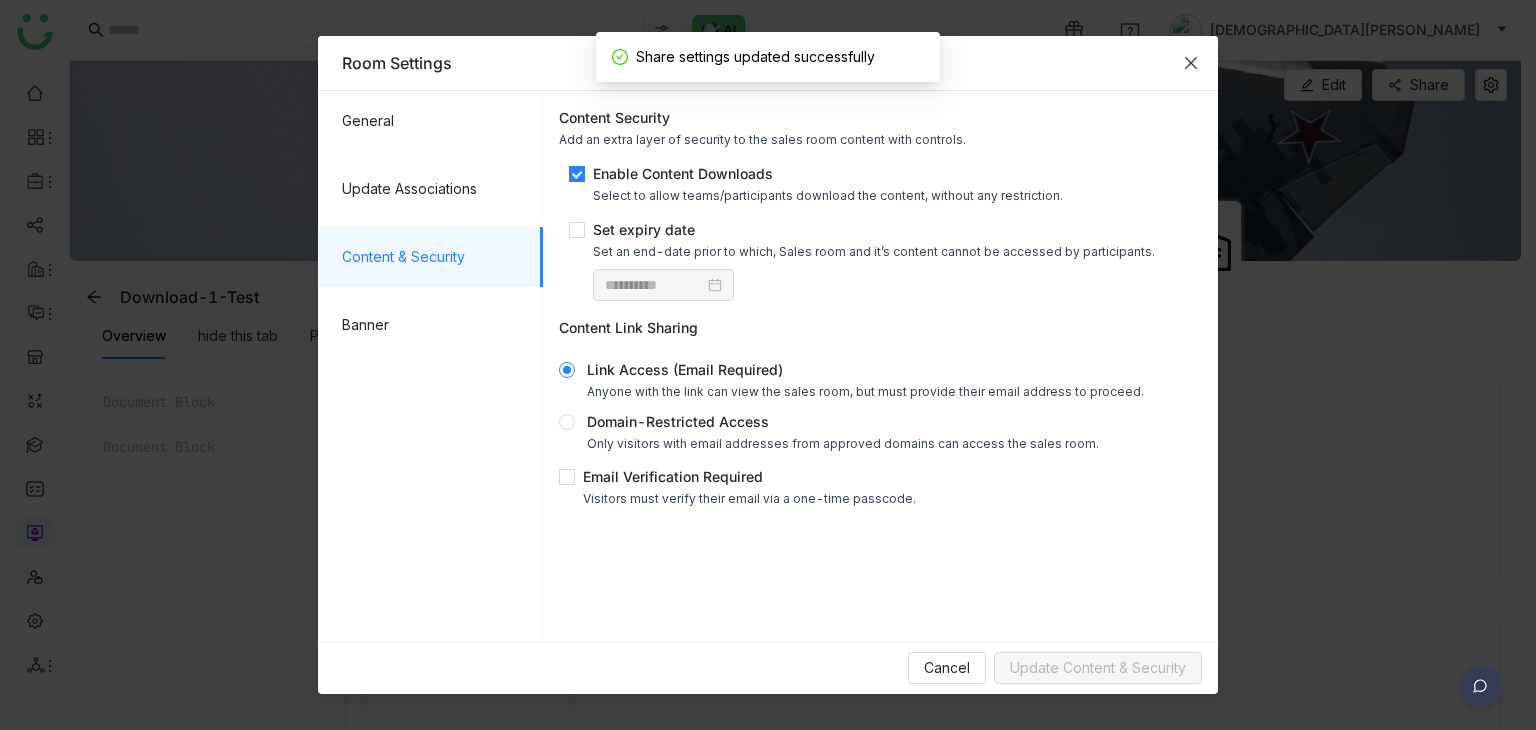click at bounding box center [1191, 63] 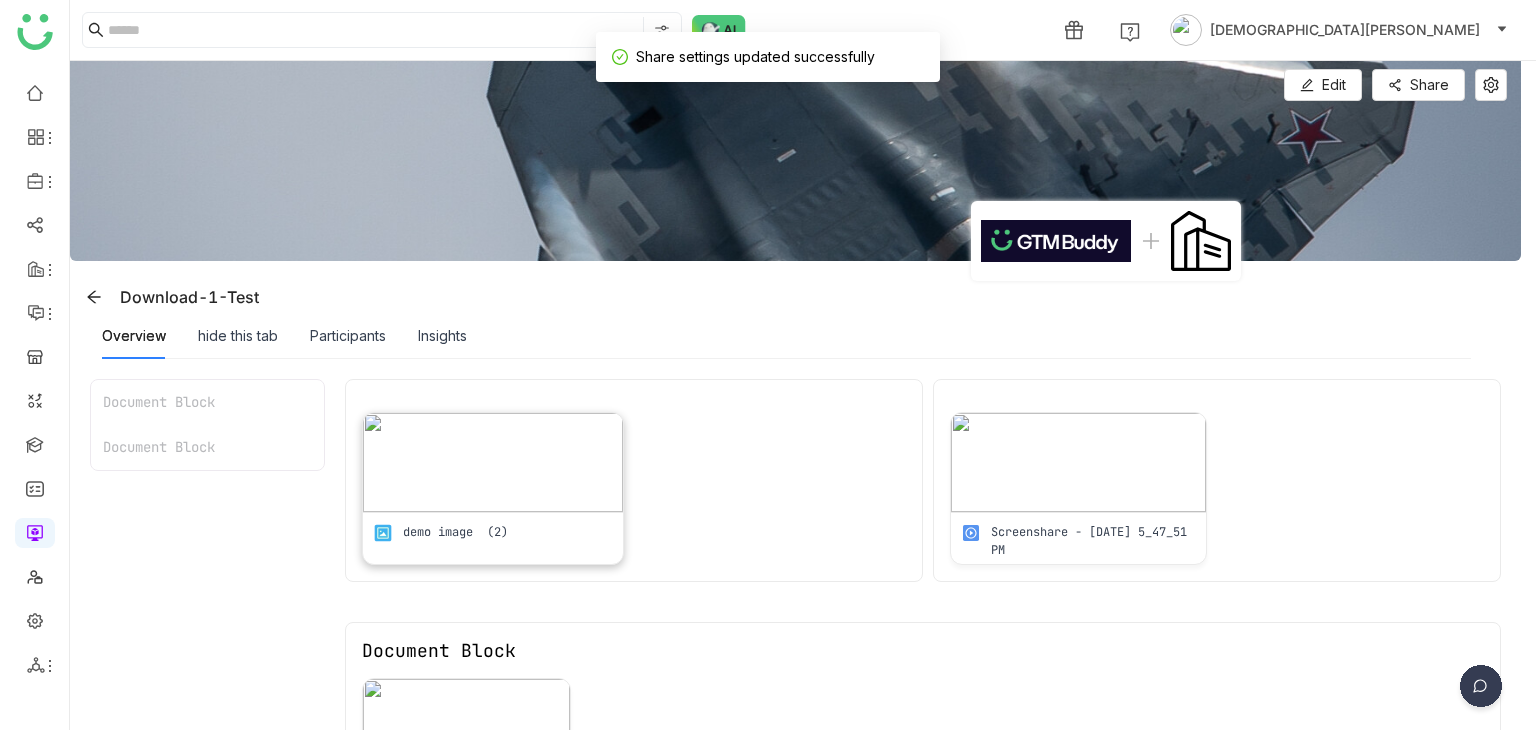 click on "demo image  (2)" at bounding box center [493, 538] 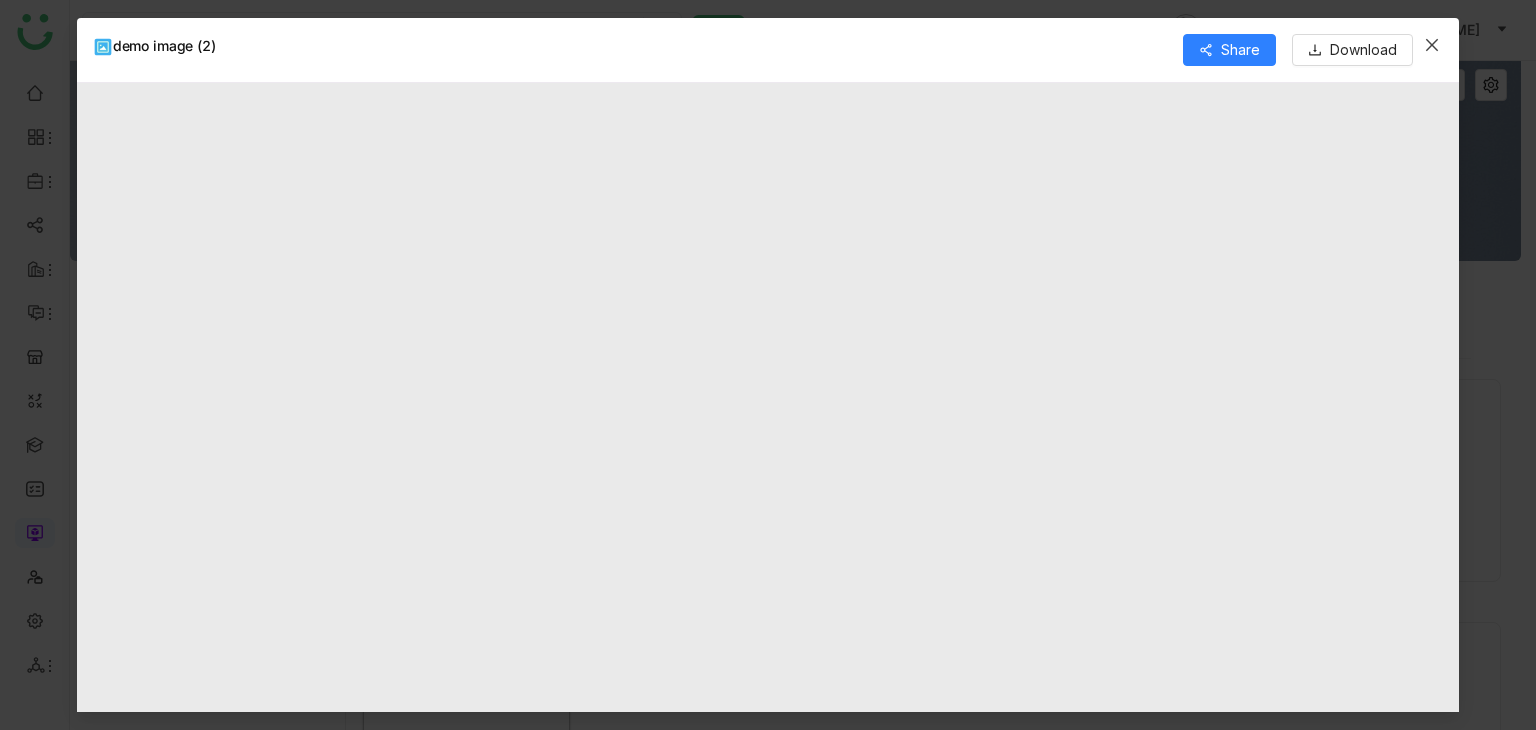 drag, startPoint x: 1440, startPoint y: 61, endPoint x: 1417, endPoint y: 70, distance: 24.698177 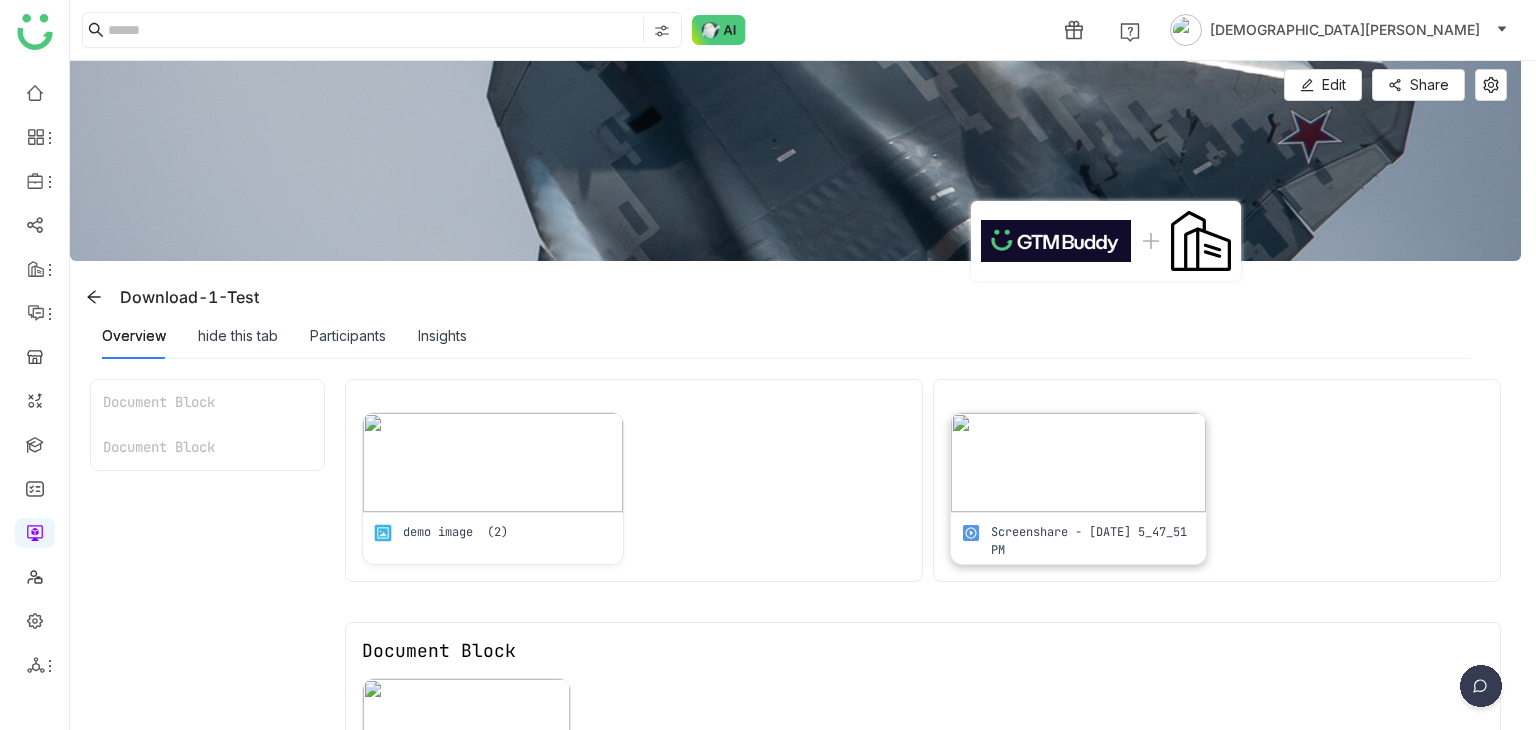 click at bounding box center [1078, 462] 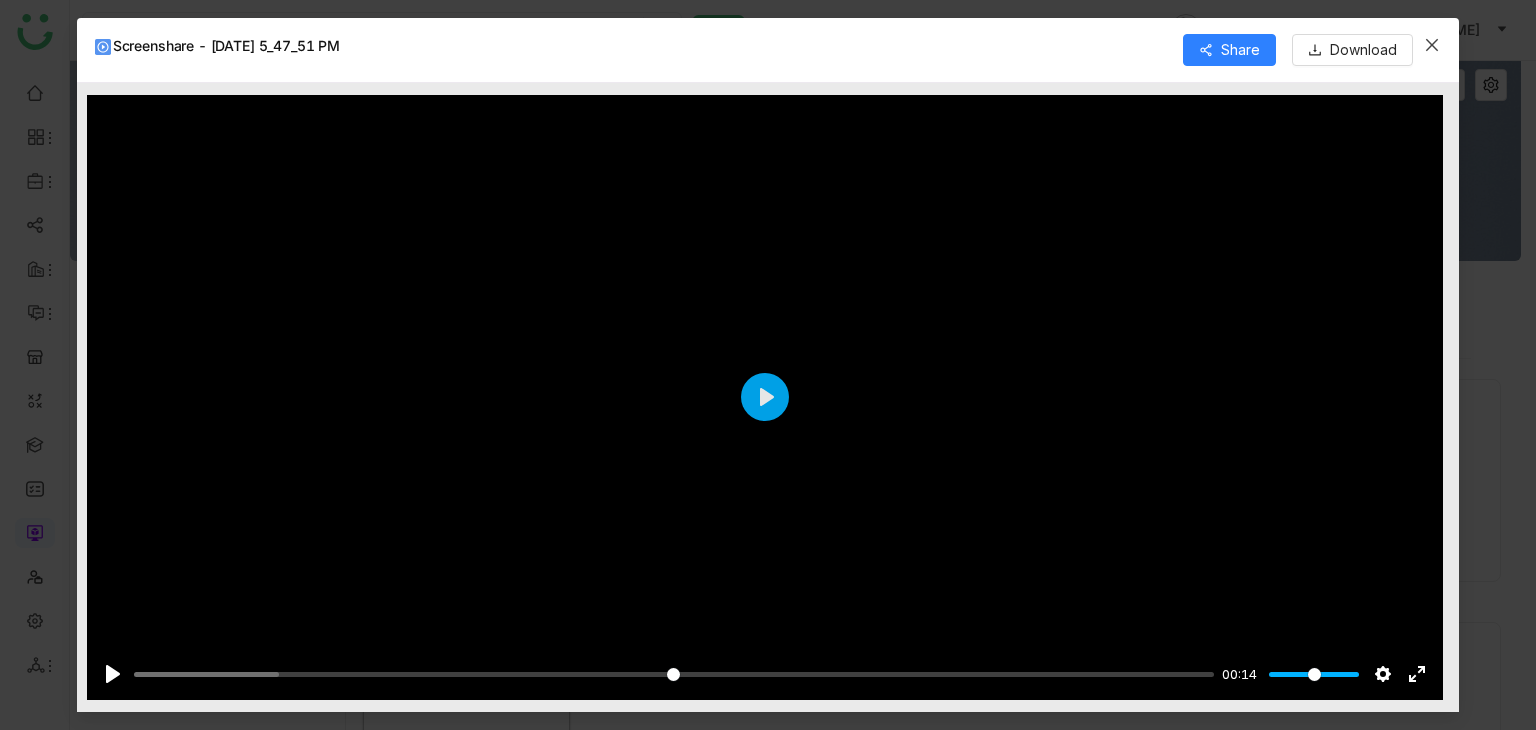 drag, startPoint x: 1436, startPoint y: 52, endPoint x: 1270, endPoint y: 189, distance: 215.23244 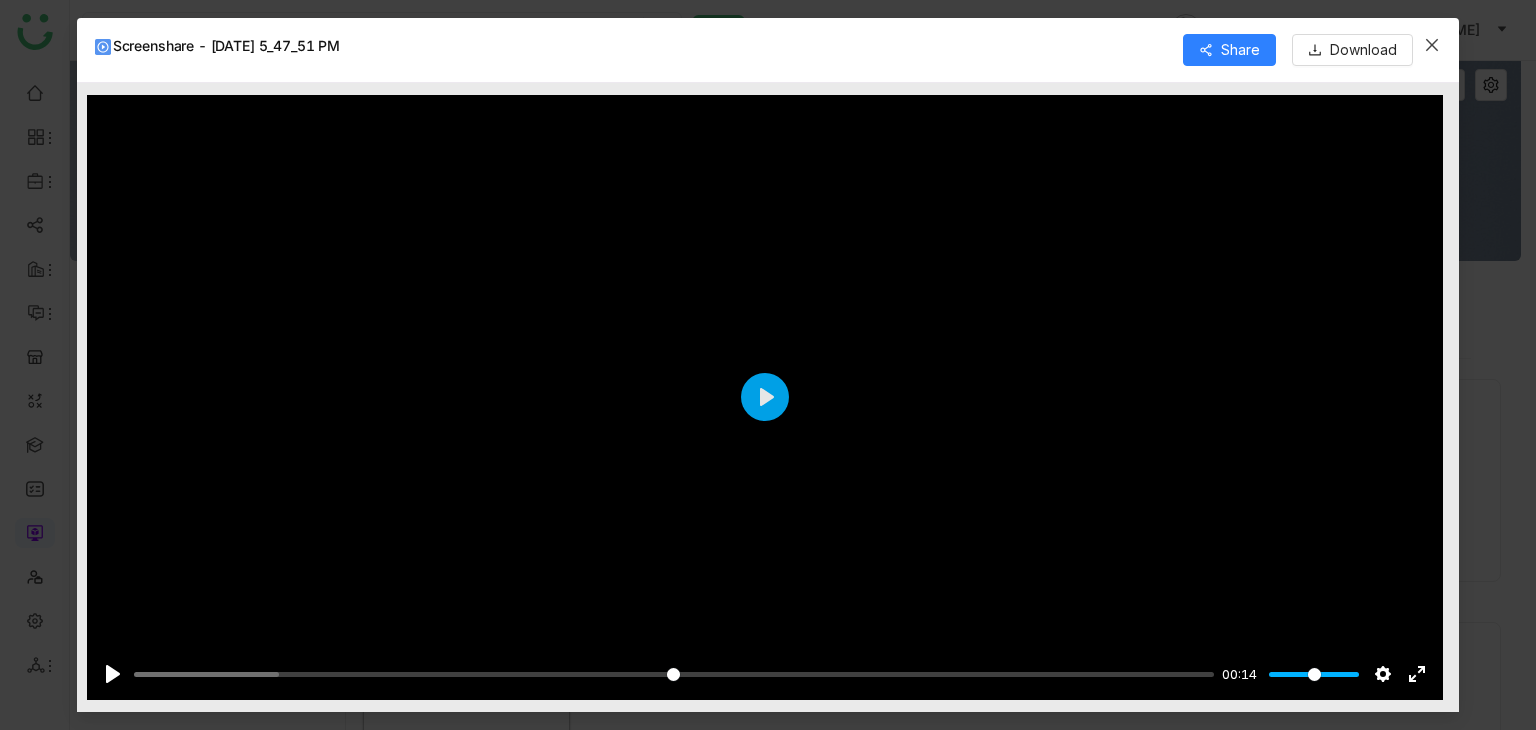 click 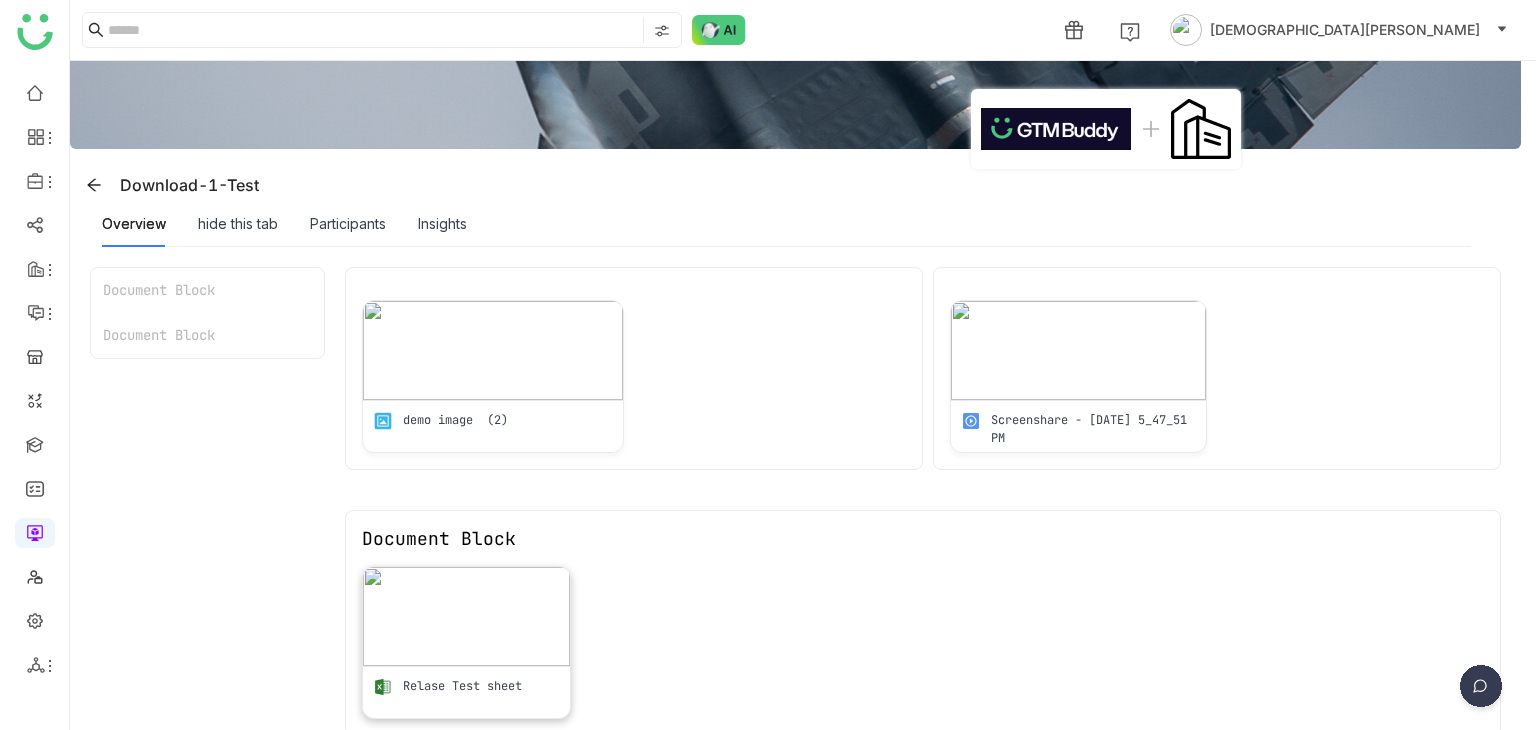 scroll, scrollTop: 239, scrollLeft: 0, axis: vertical 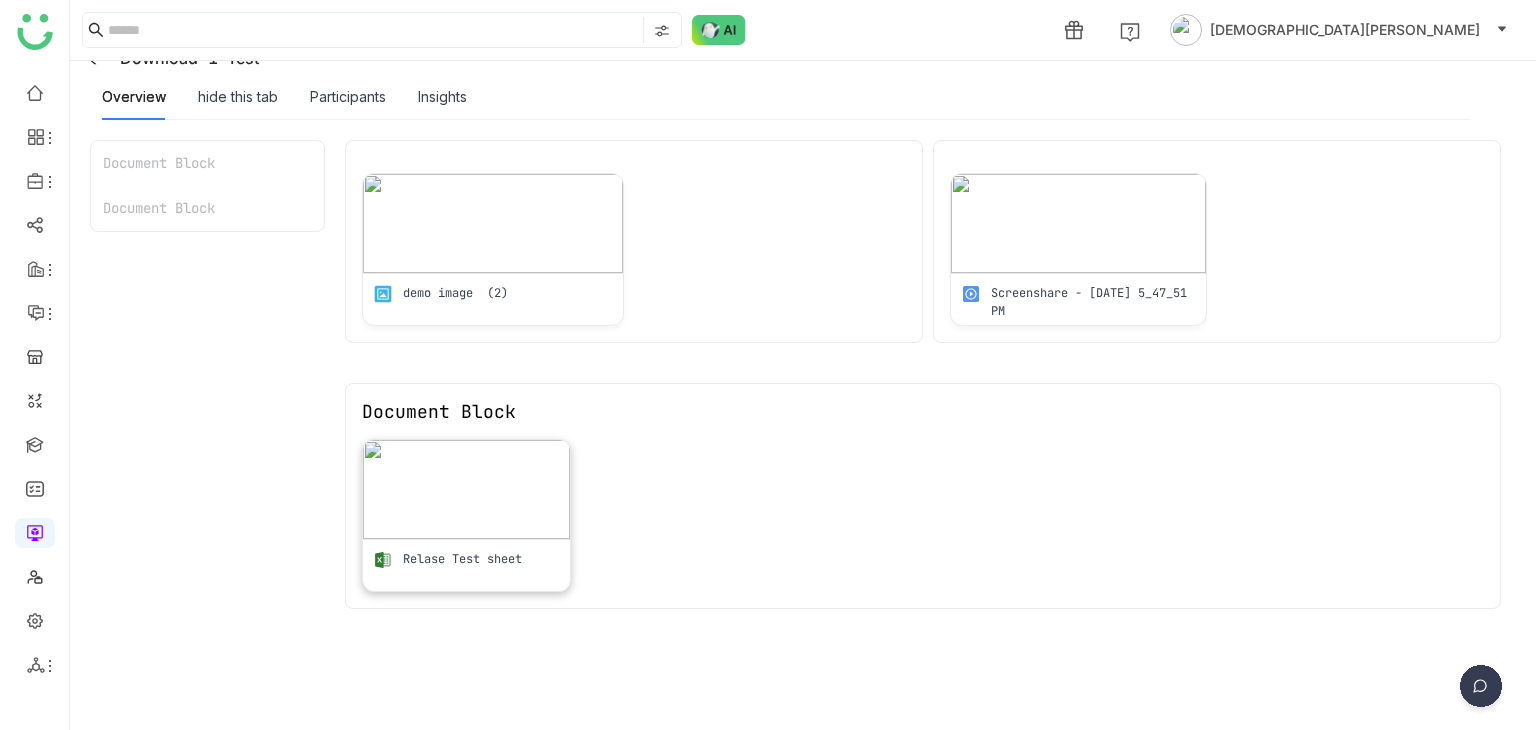 click on "Relase Test sheet" at bounding box center [466, 565] 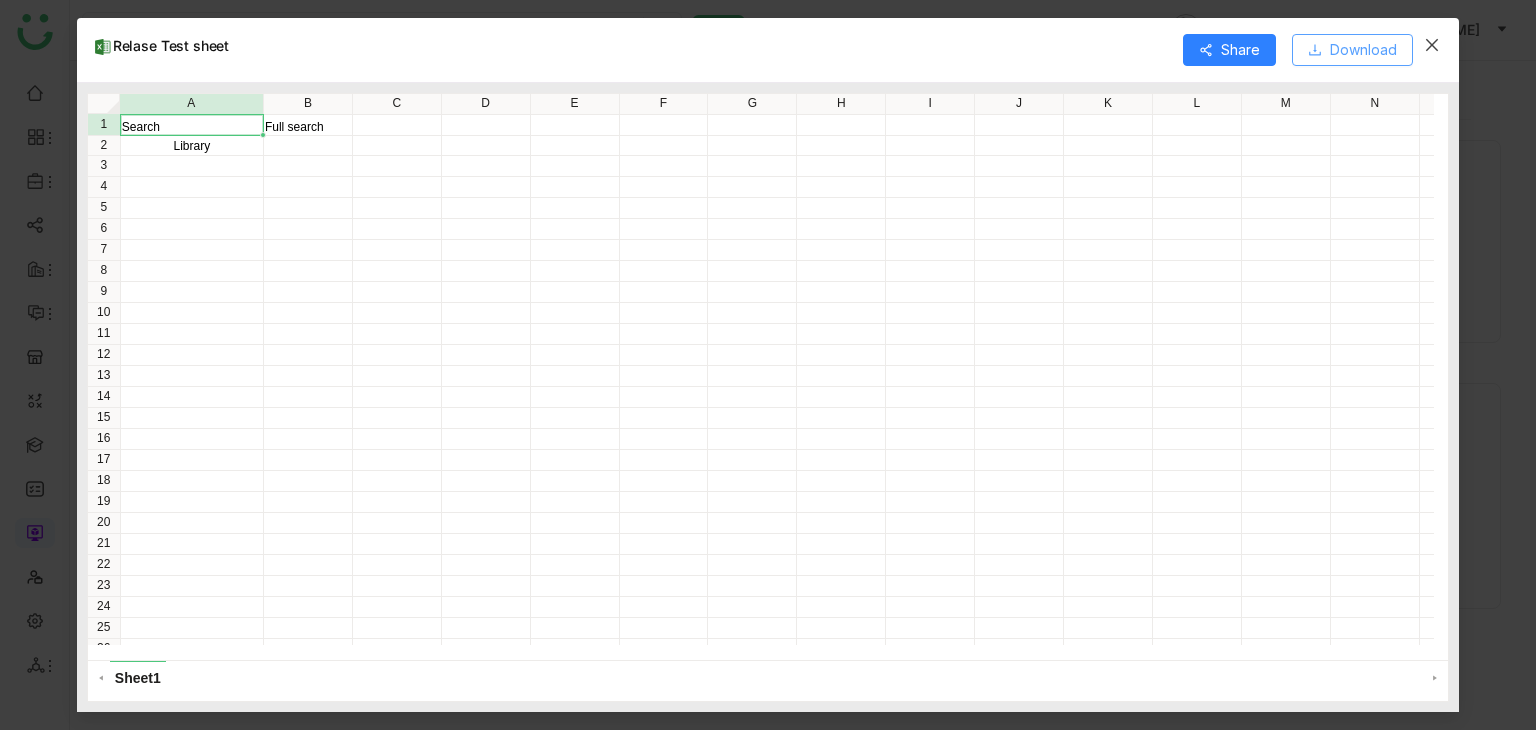 click on "Download" at bounding box center (1363, 50) 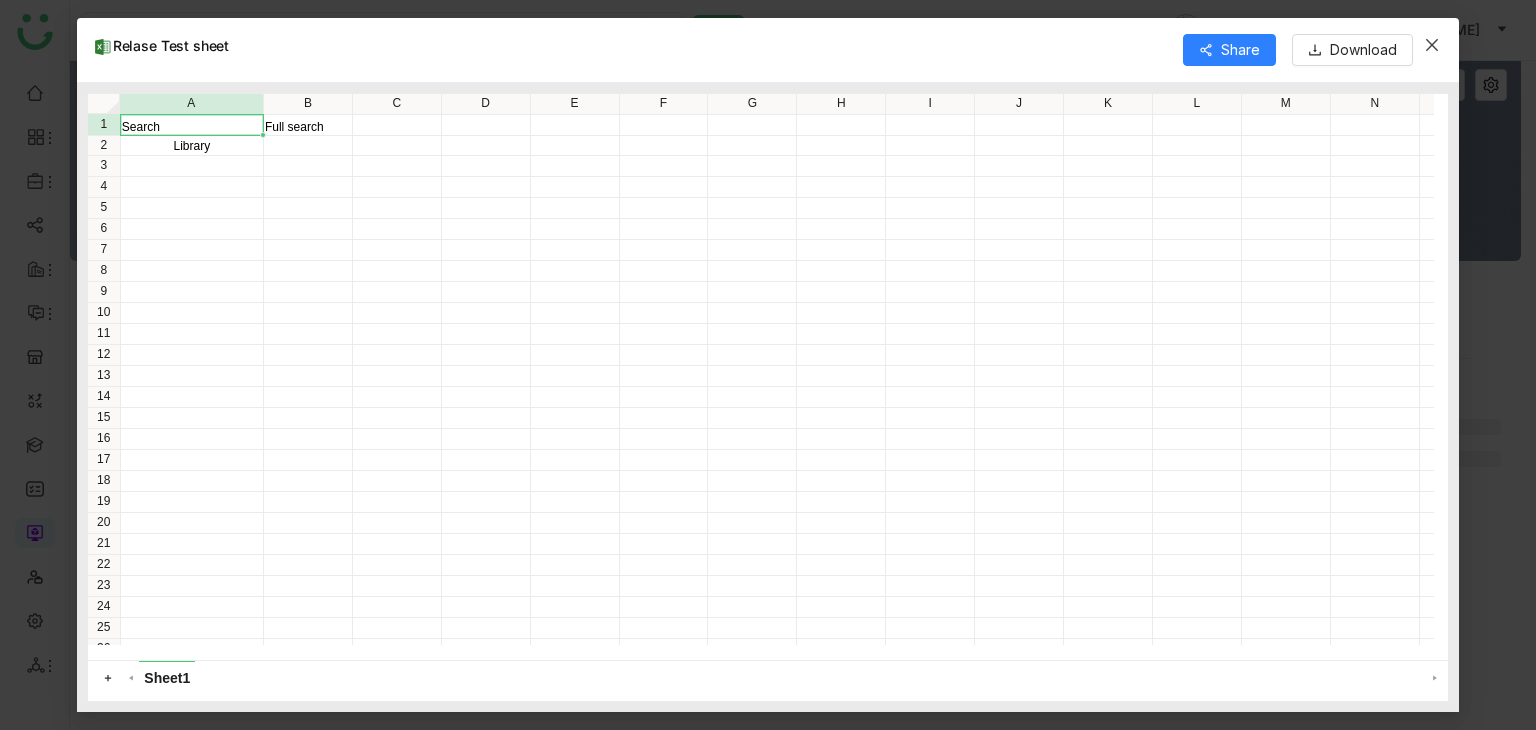 click at bounding box center (1432, 45) 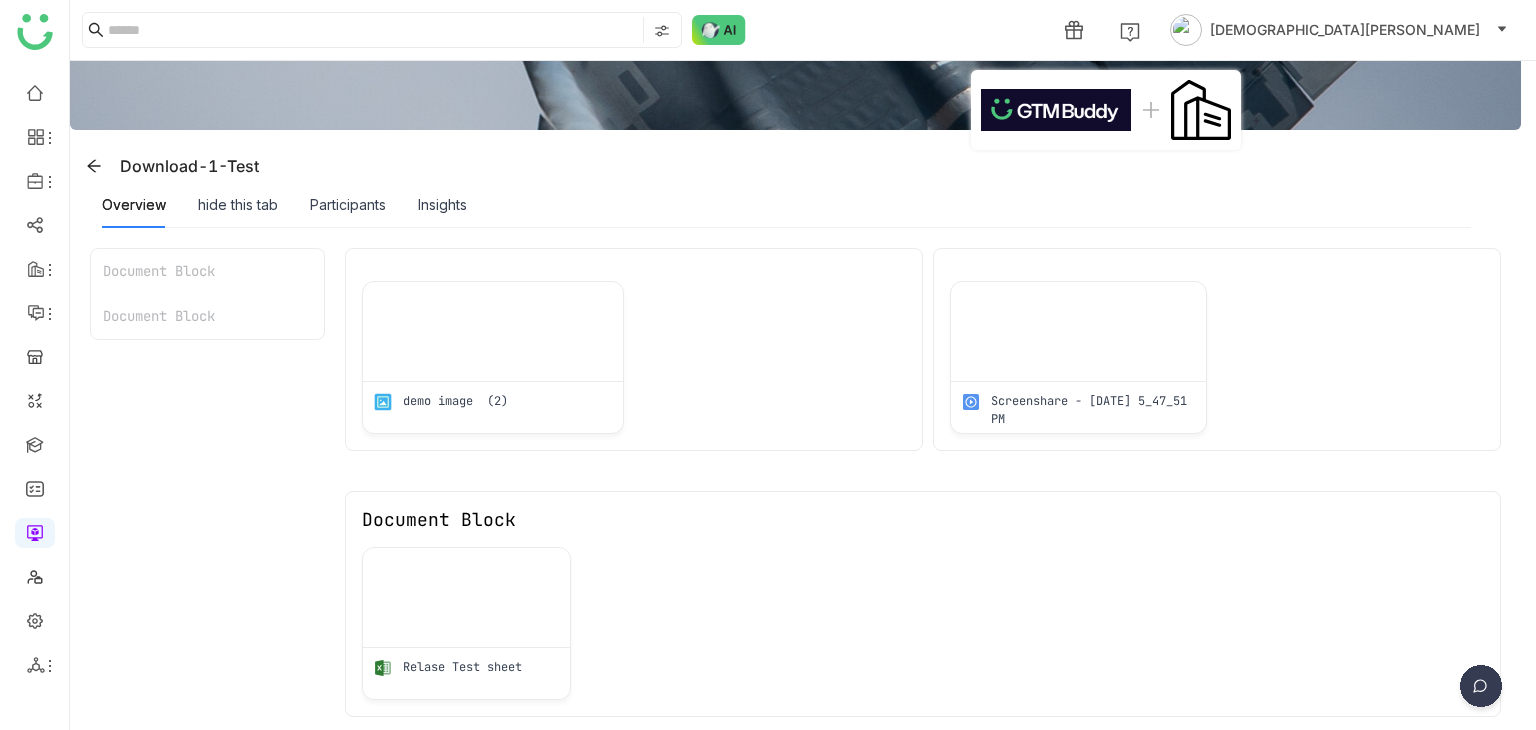 scroll, scrollTop: 239, scrollLeft: 0, axis: vertical 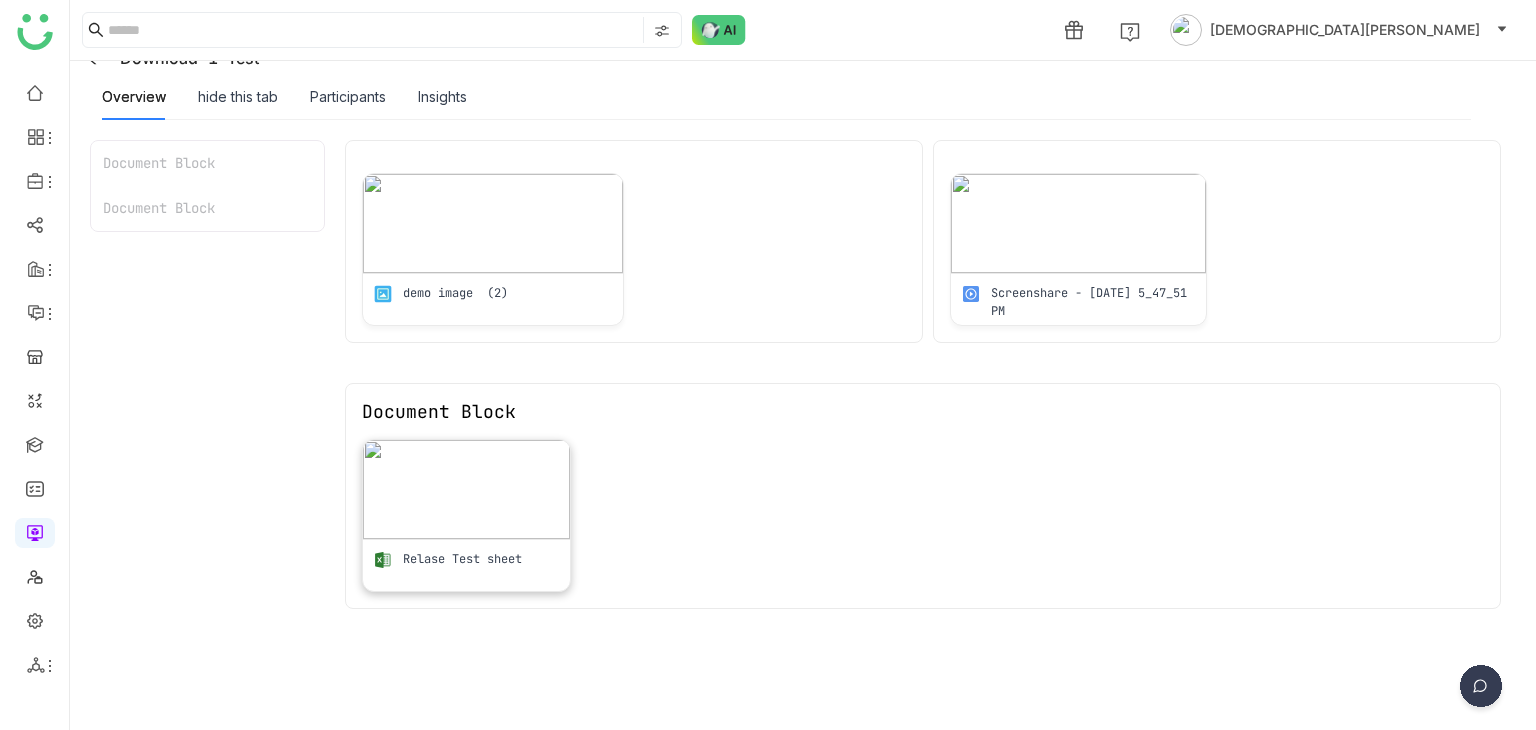 click at bounding box center (466, 489) 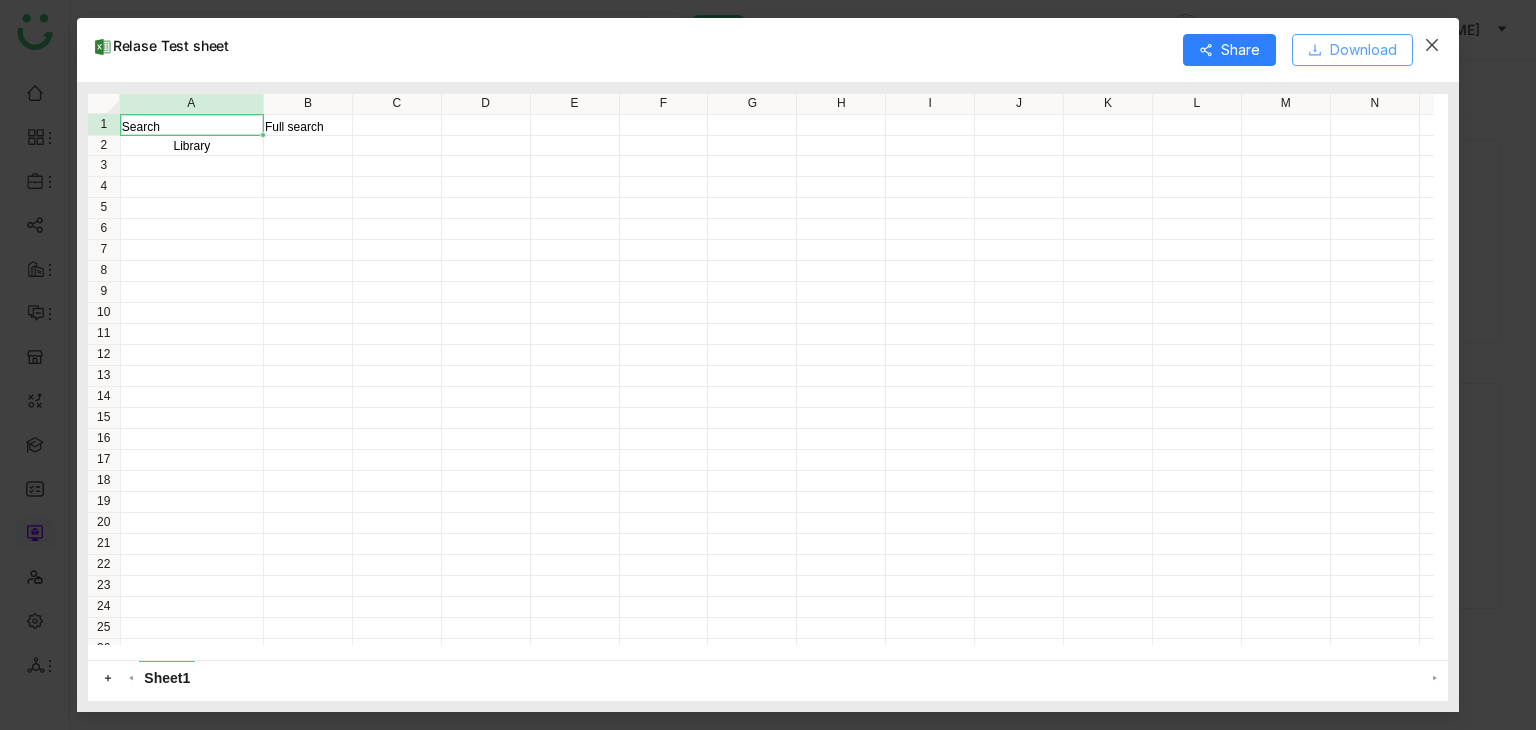 click on "Download" at bounding box center [1363, 50] 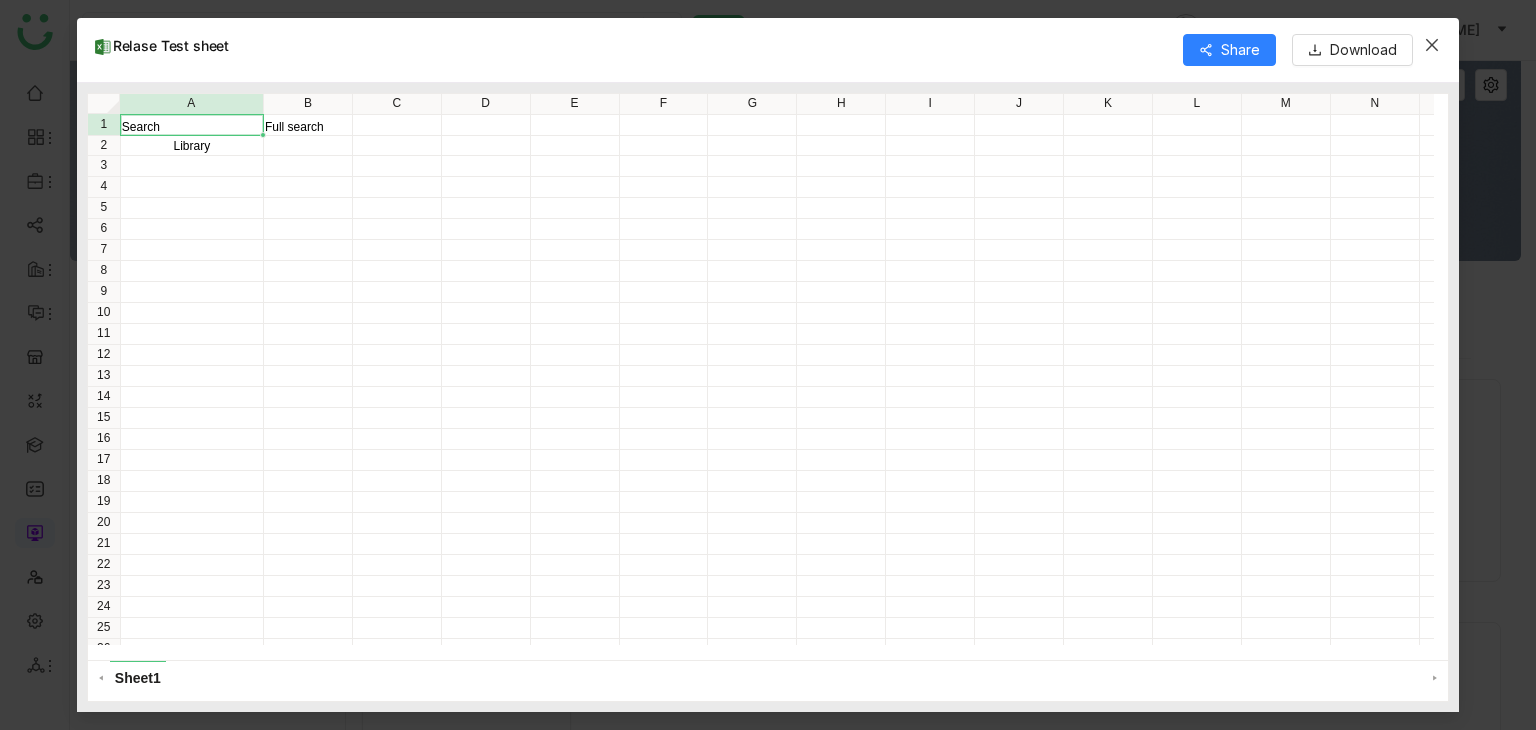 click 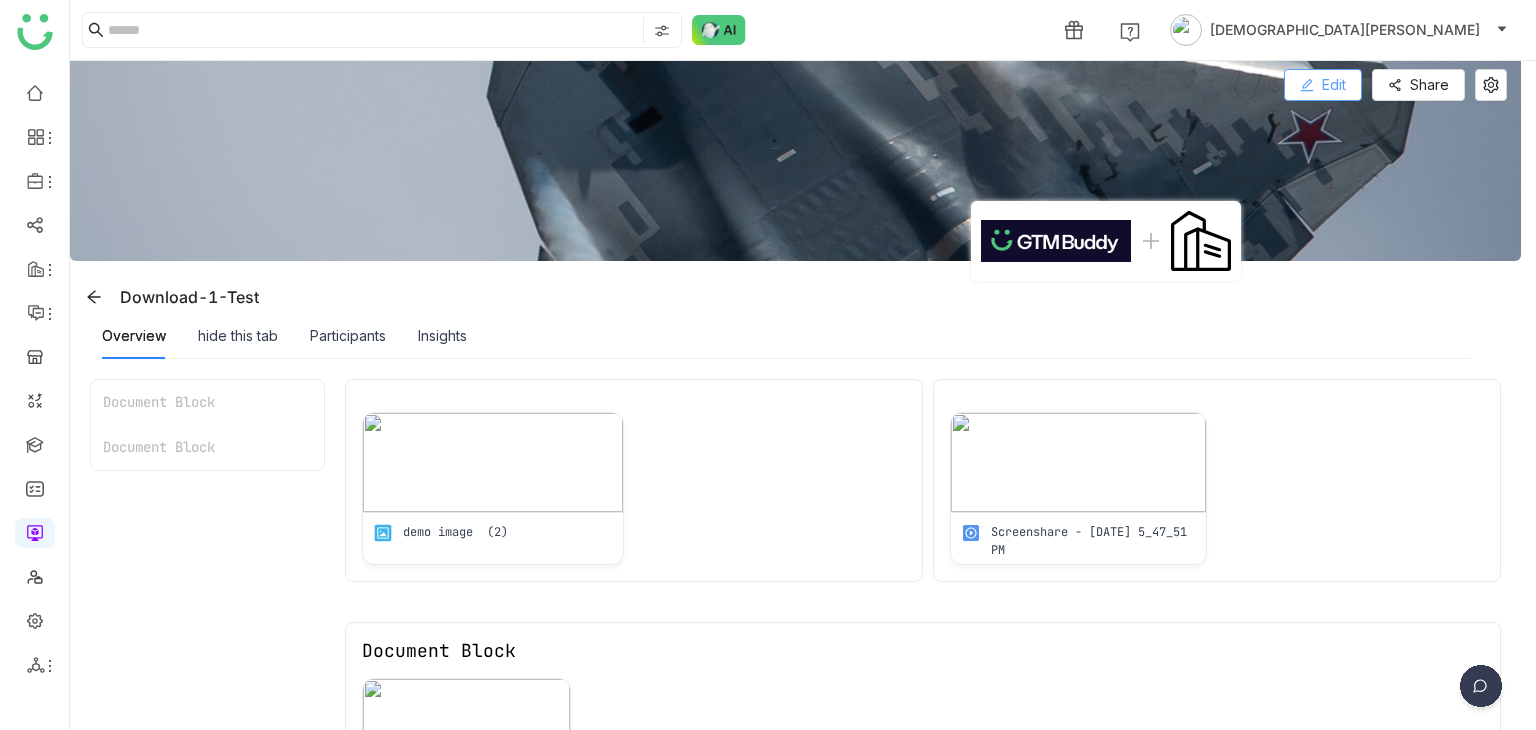 click on "Edit" at bounding box center (1323, 85) 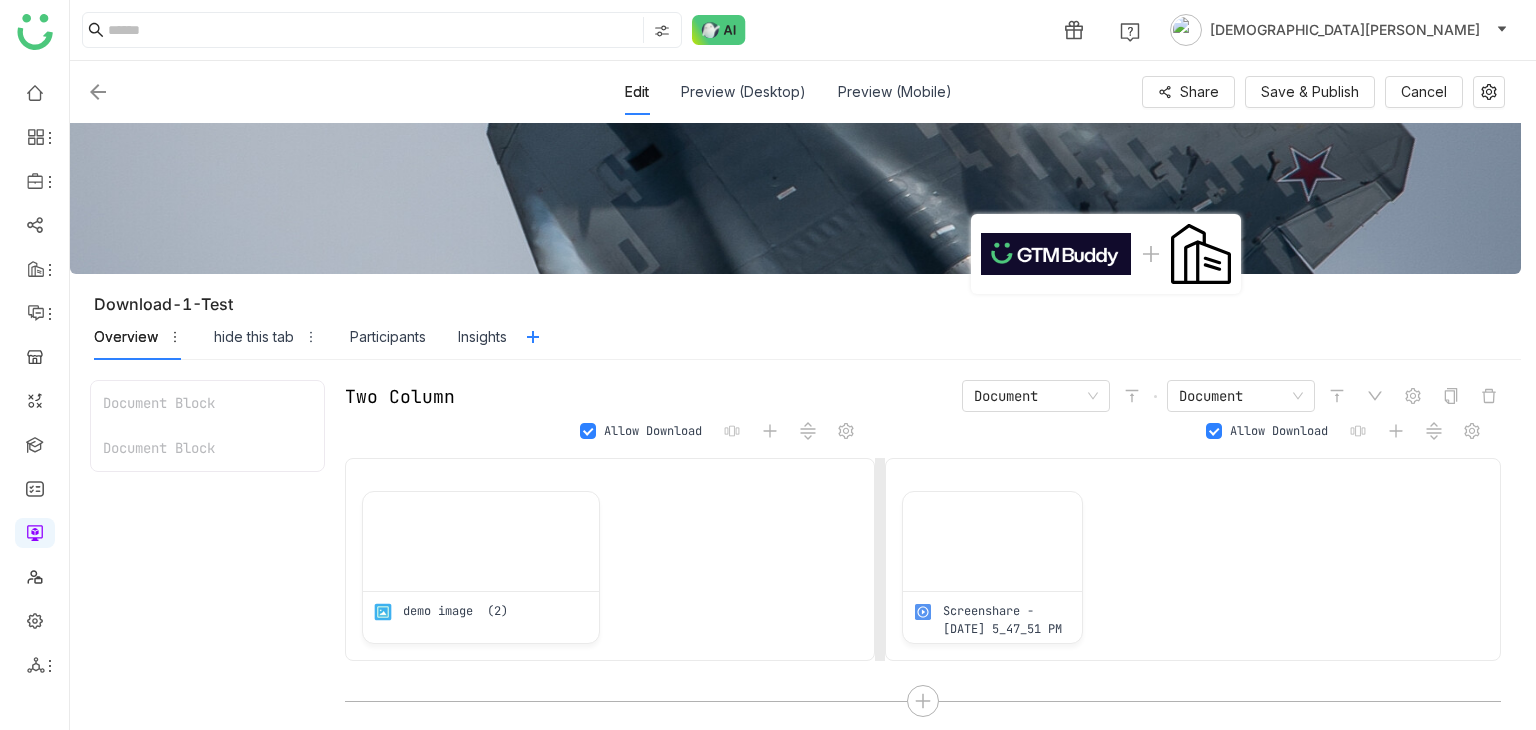 drag, startPoint x: 927, startPoint y: 614, endPoint x: 875, endPoint y: 612, distance: 52.03845 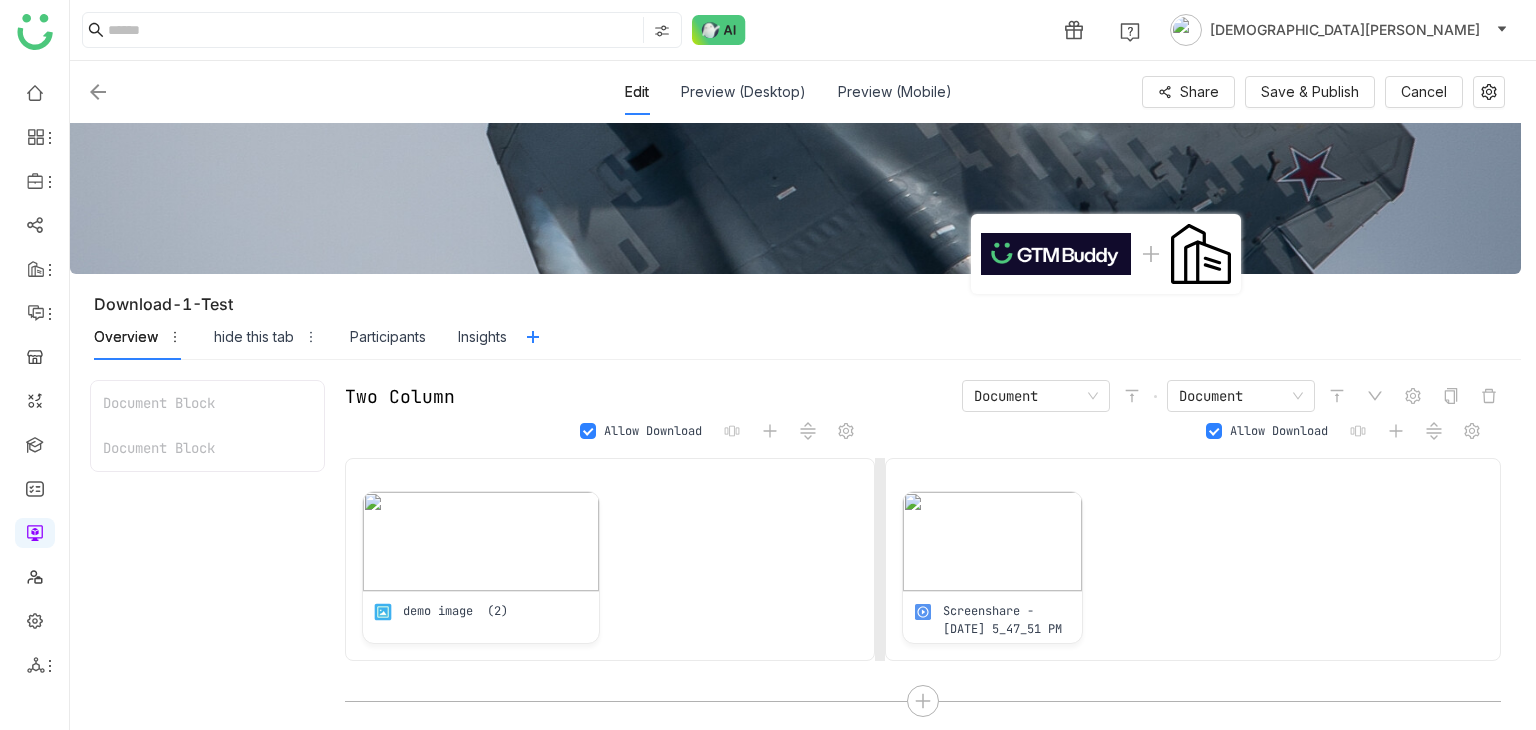 click at bounding box center (880, 559) 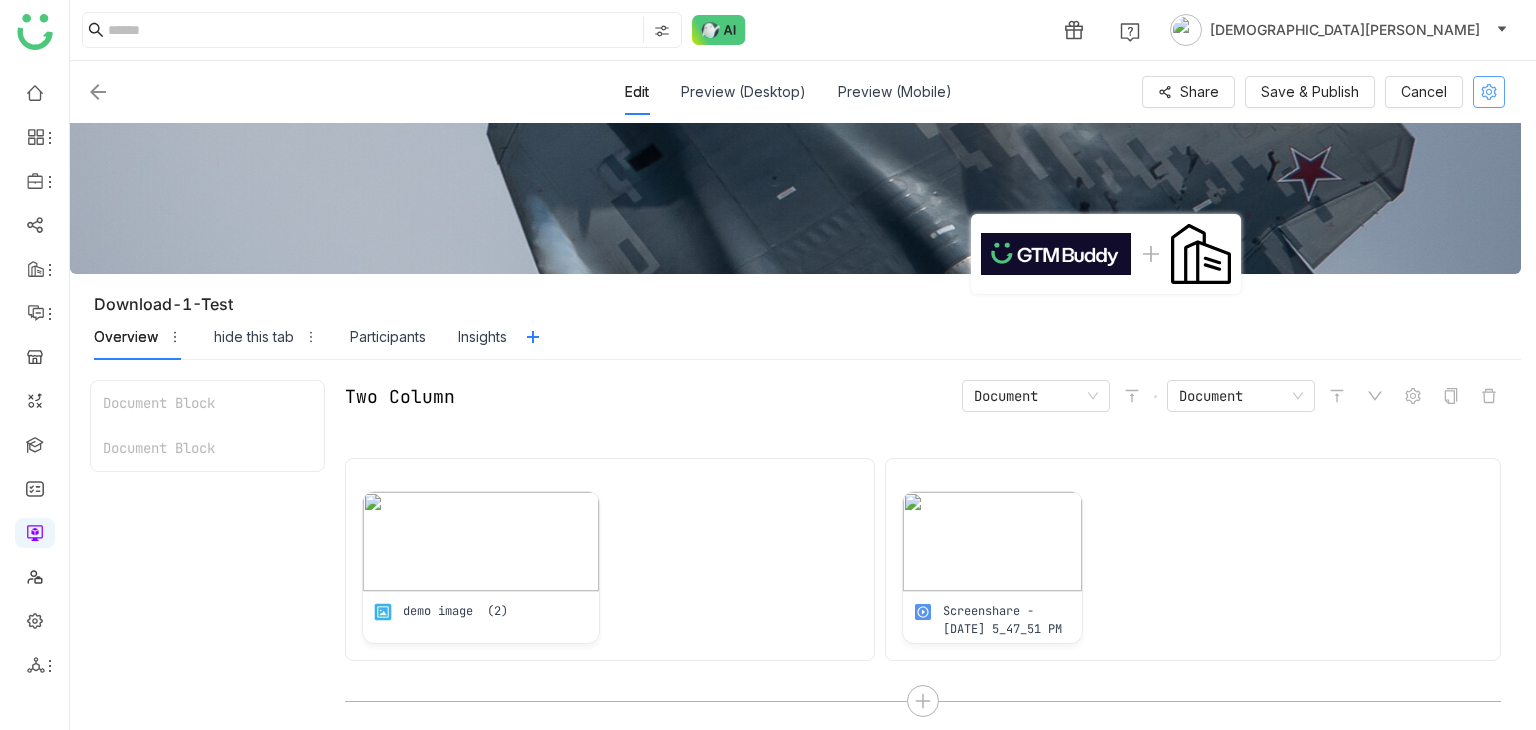 click 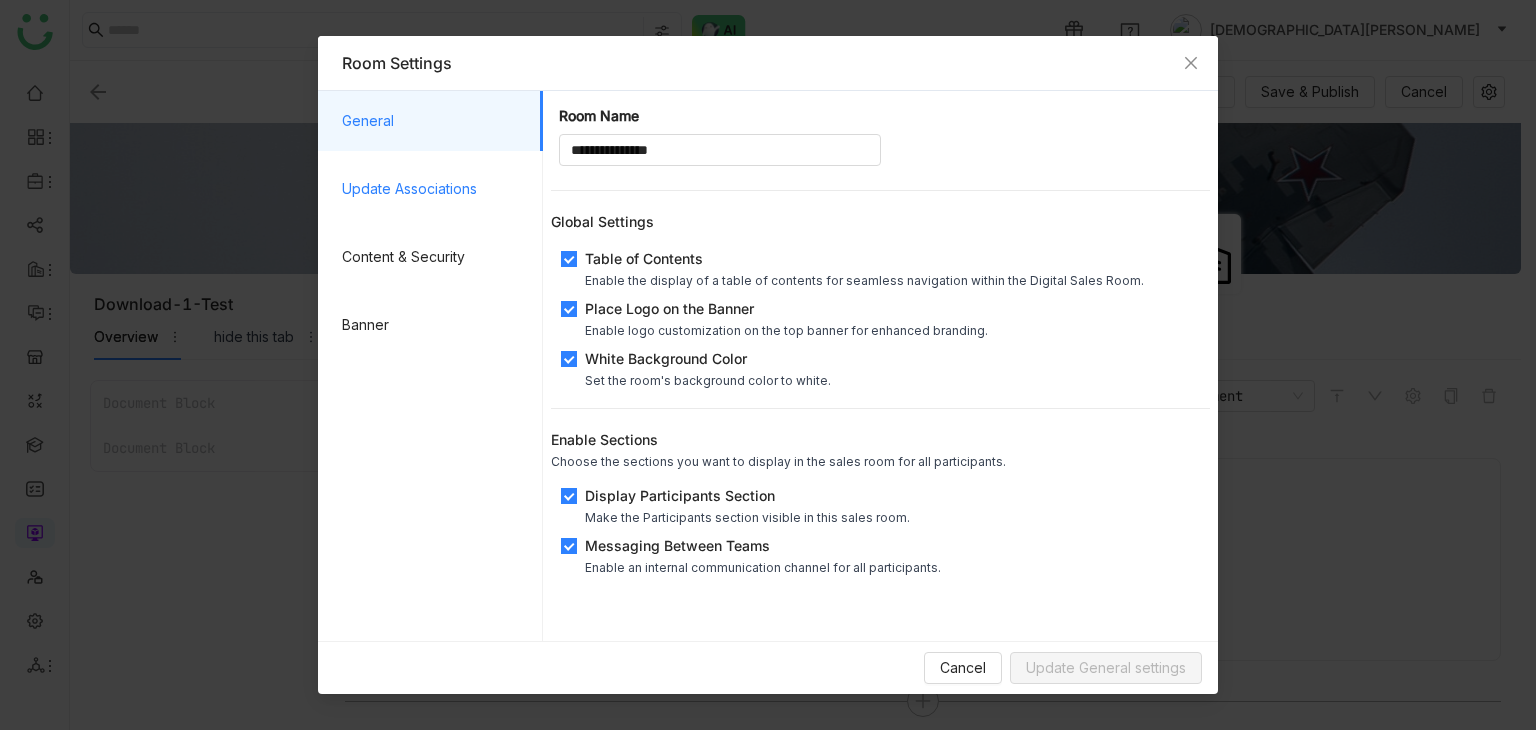 click on "Update Associations" at bounding box center [434, 189] 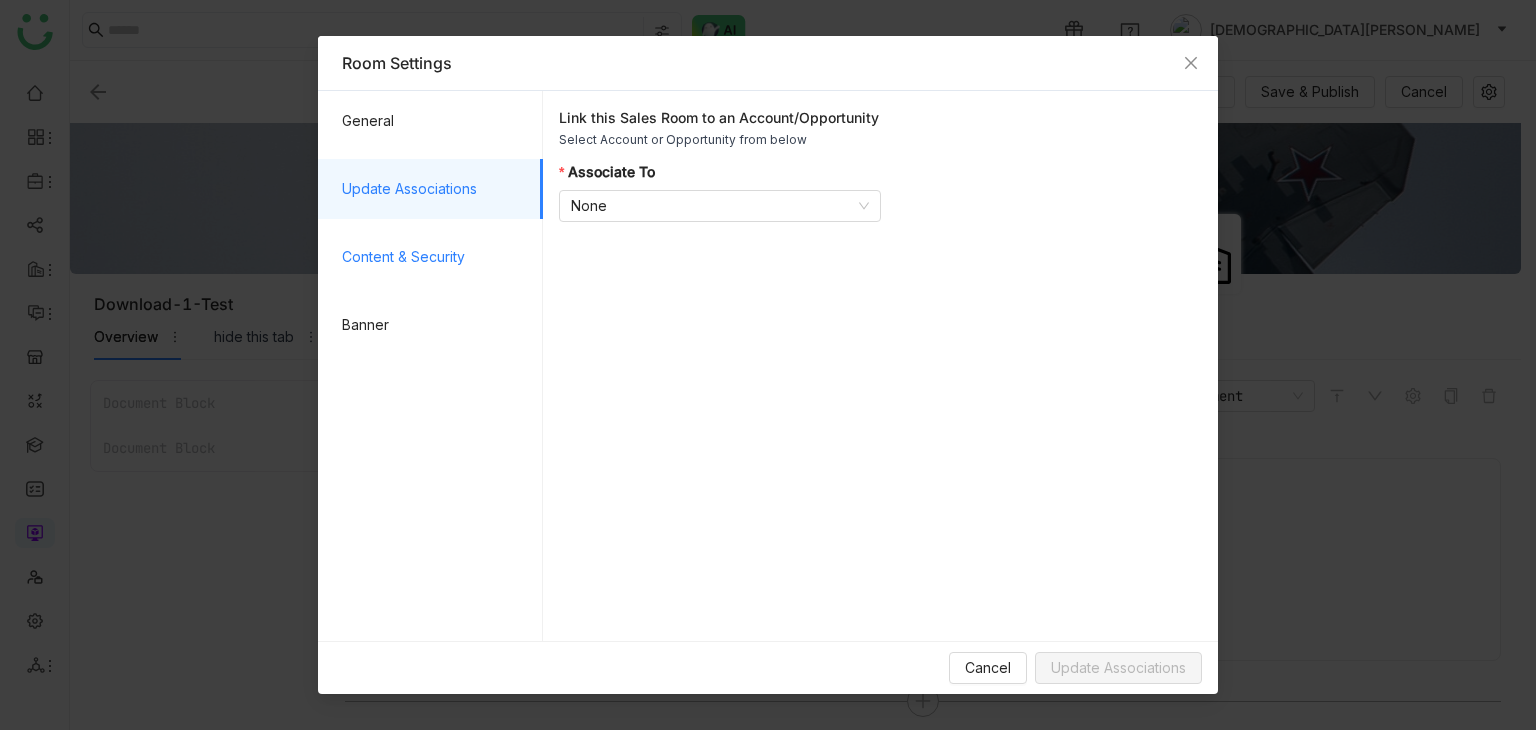 click on "Content & Security" at bounding box center (434, 257) 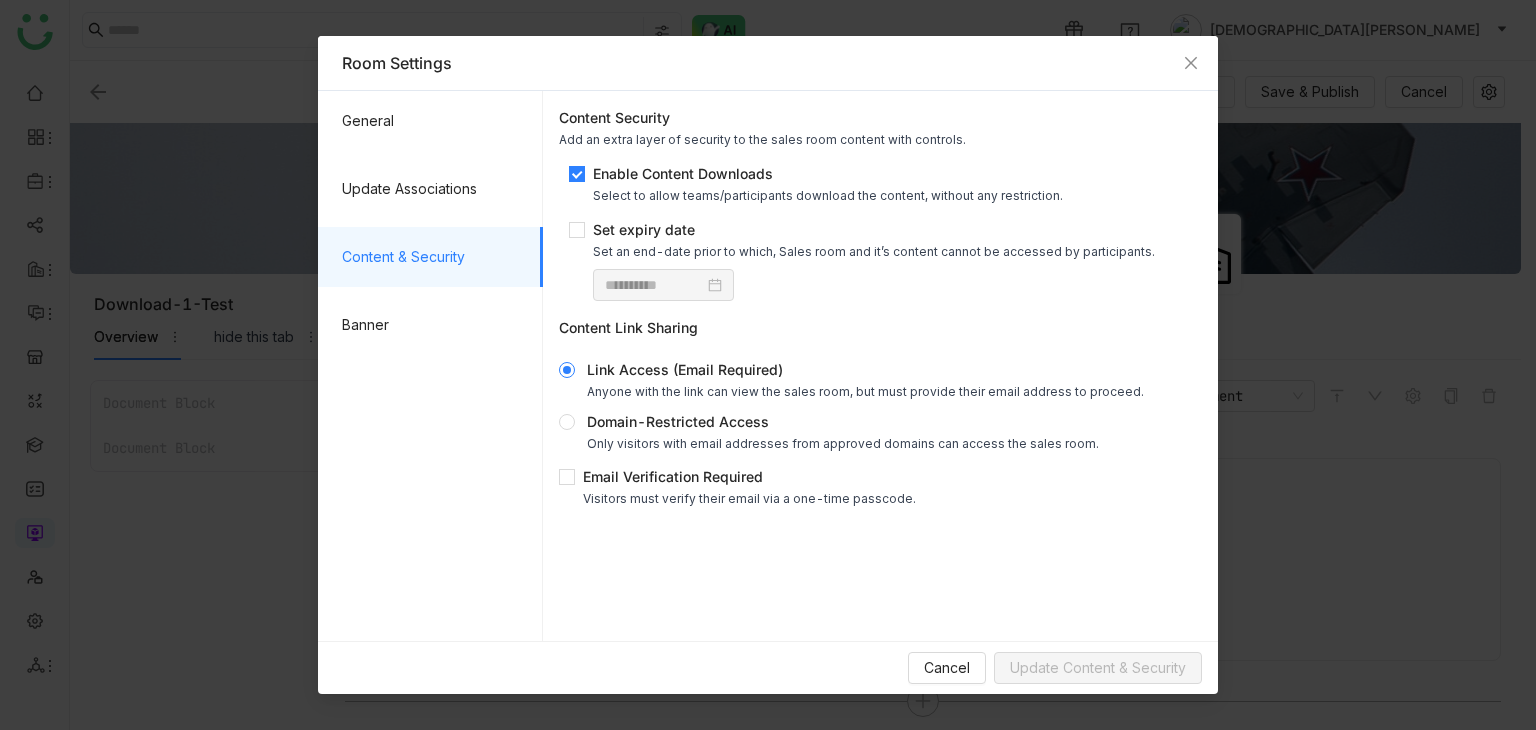 click on "Enable Content Downloads" at bounding box center (828, 173) 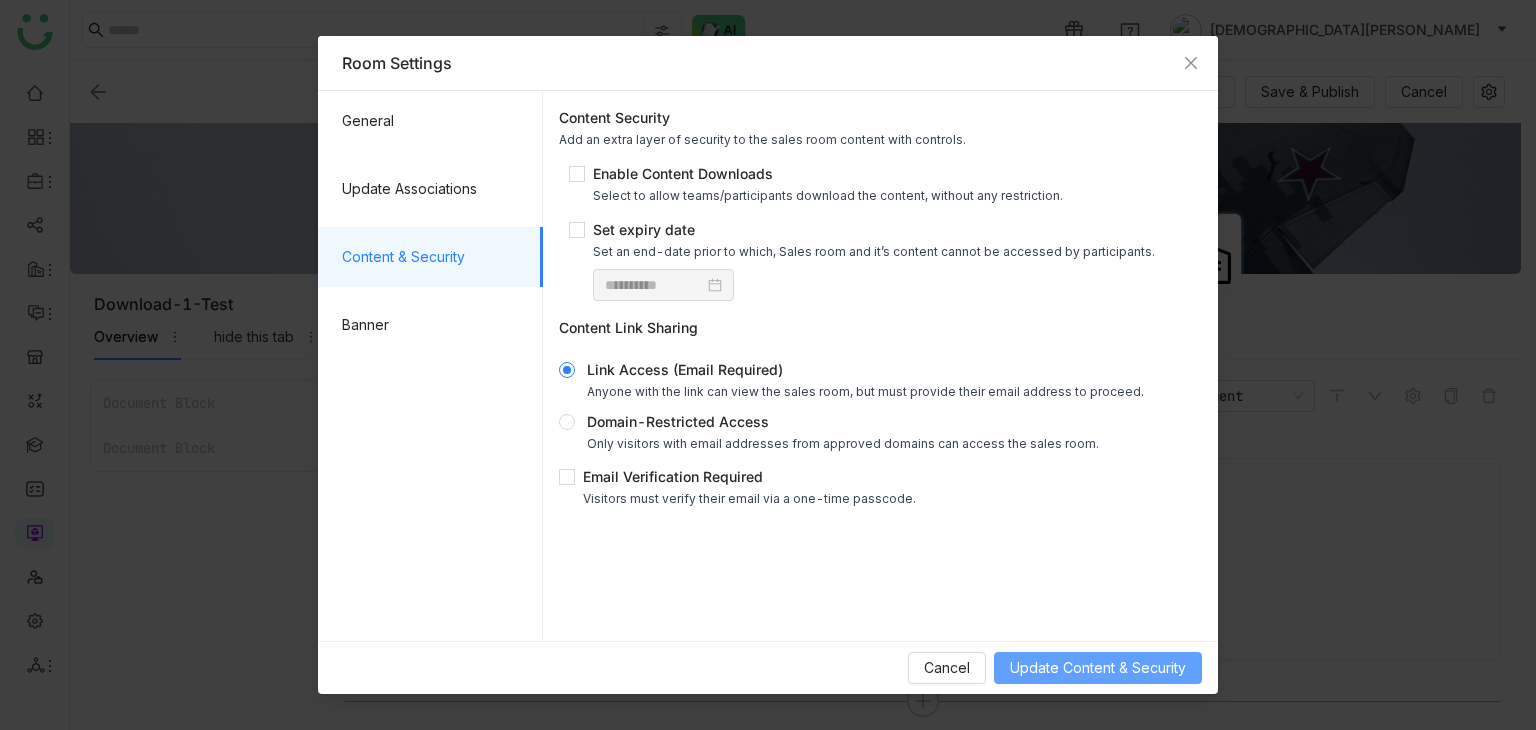 click on "Update Content & Security" at bounding box center [1098, 668] 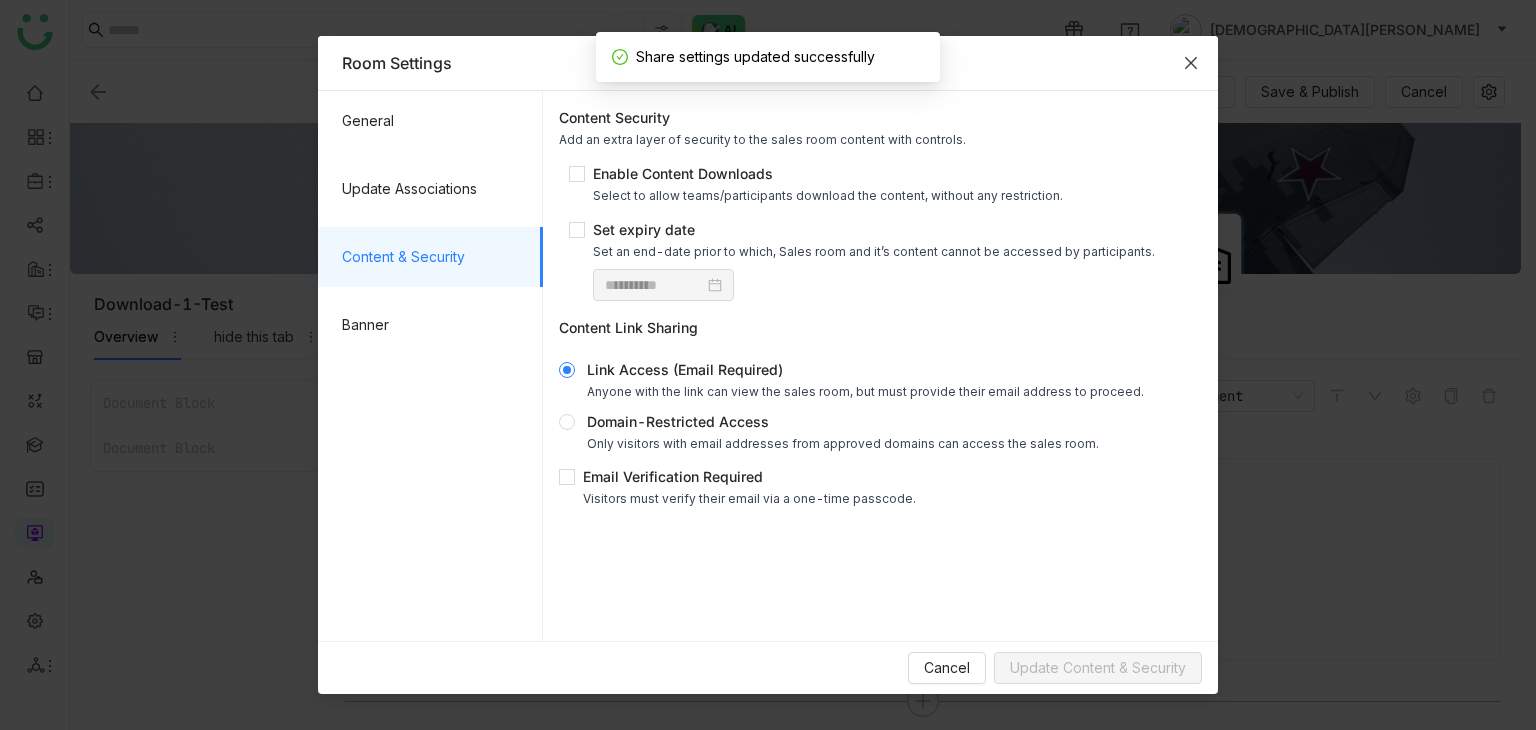 click at bounding box center (1191, 63) 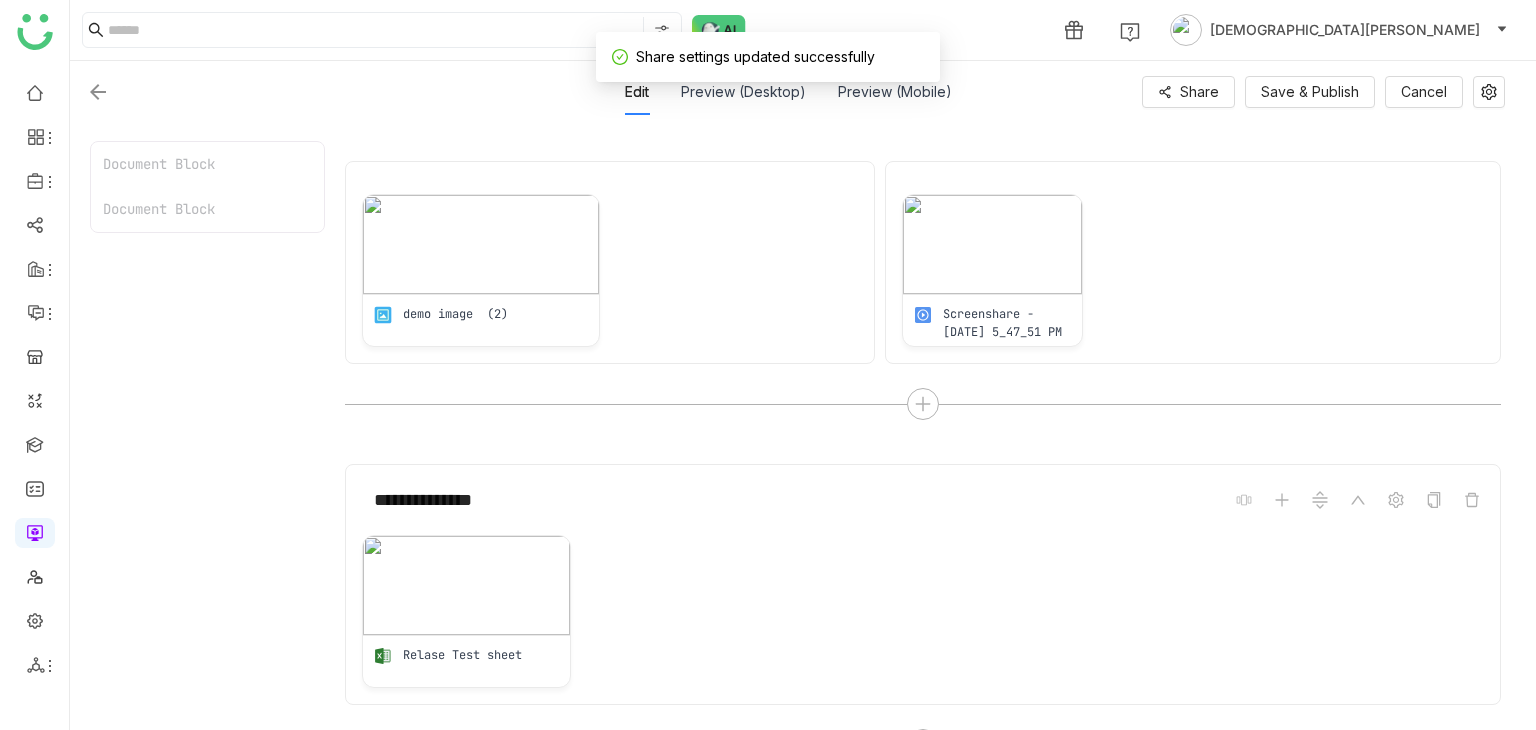 scroll, scrollTop: 350, scrollLeft: 0, axis: vertical 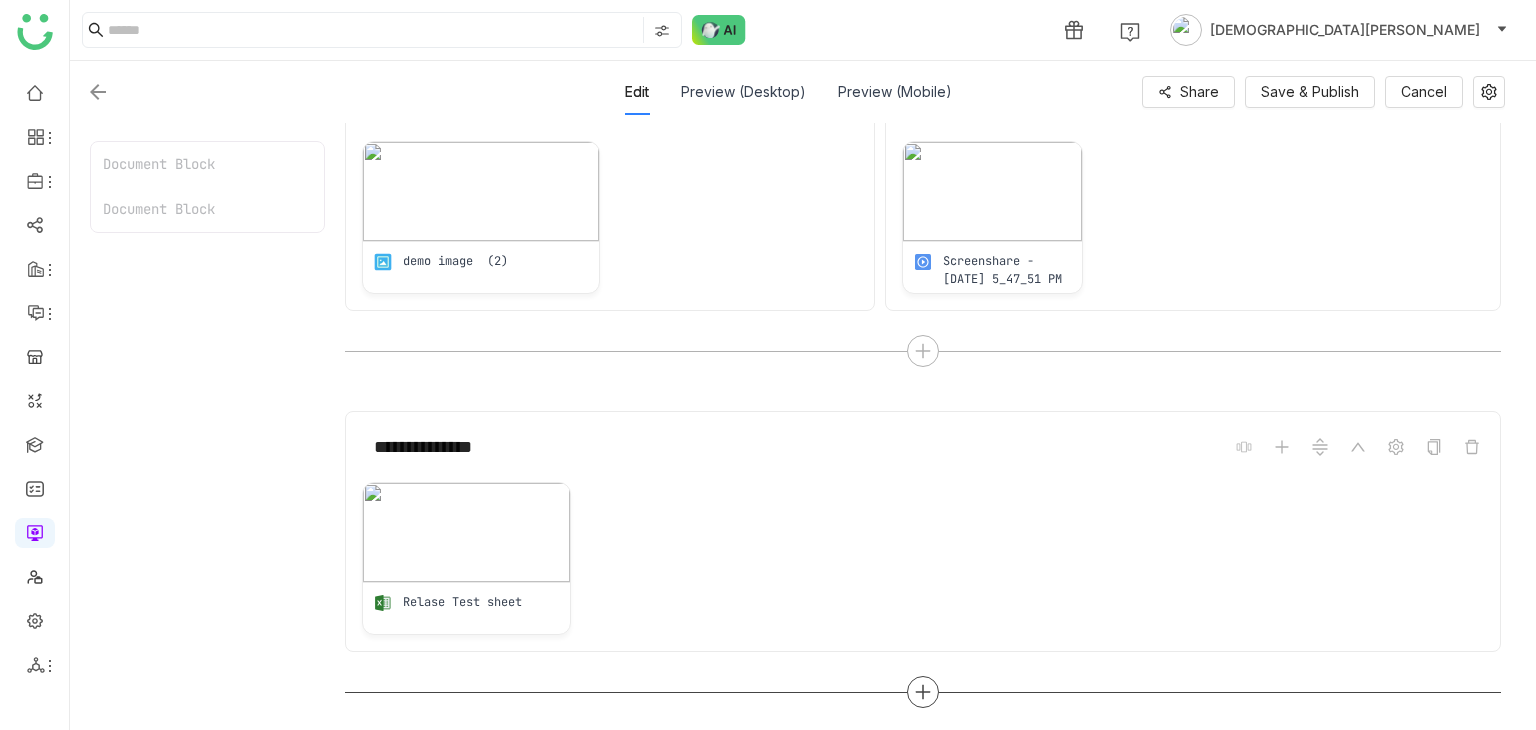 click 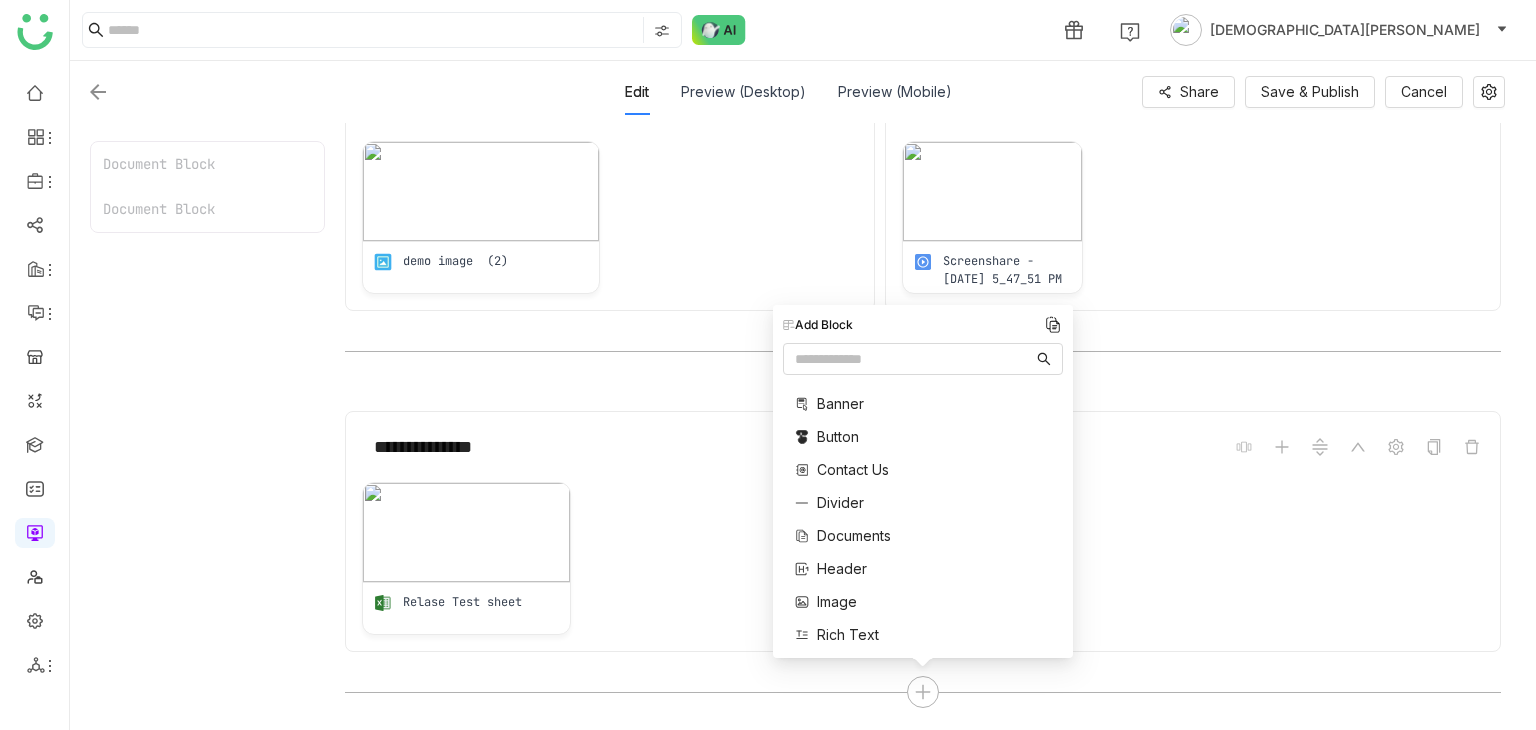 click on "Banner
Button
Contact Us
Divider
Documents
Header
Image
Rich Text
Single Document" at bounding box center (856, 536) 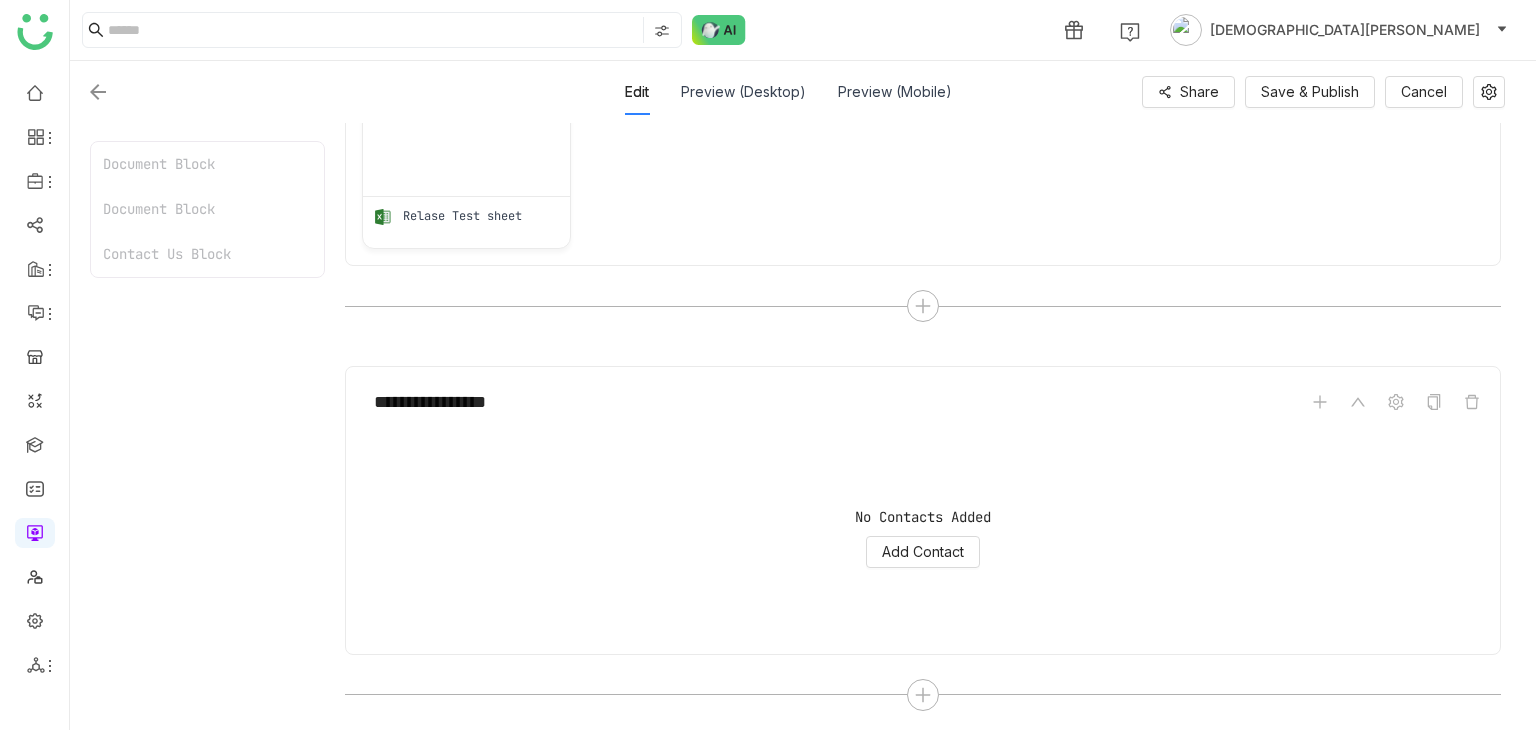 scroll, scrollTop: 737, scrollLeft: 0, axis: vertical 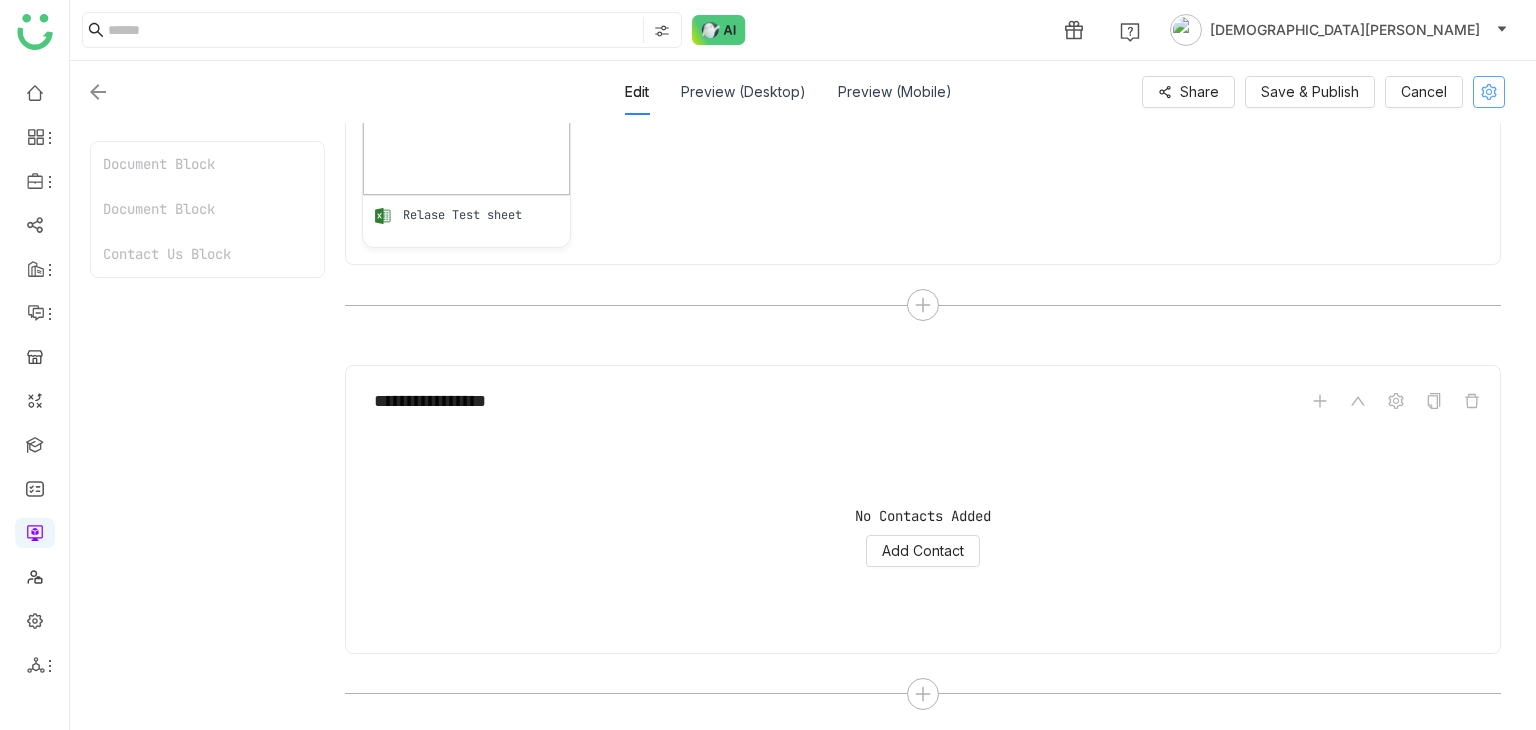 click at bounding box center [1489, 92] 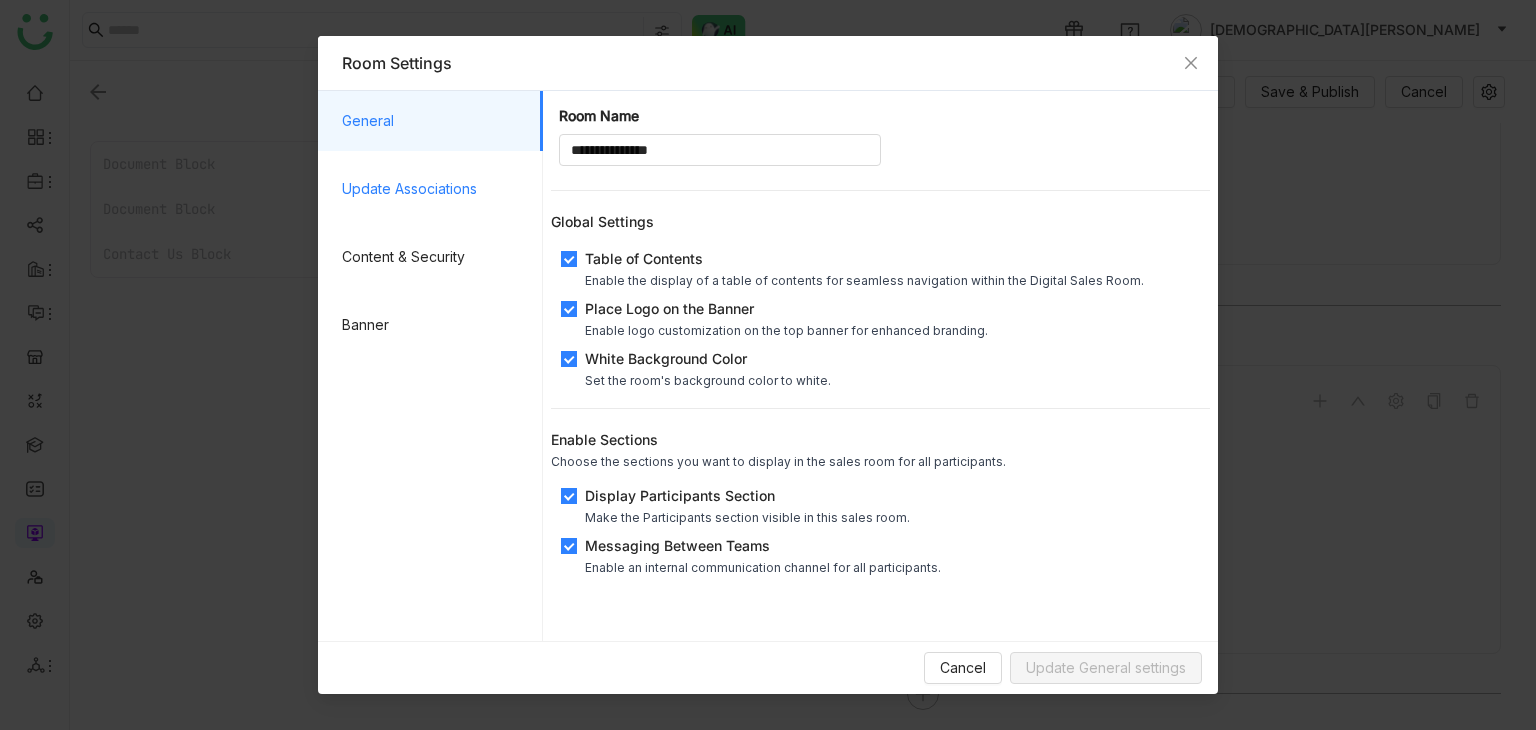 click on "Update Associations" at bounding box center (434, 189) 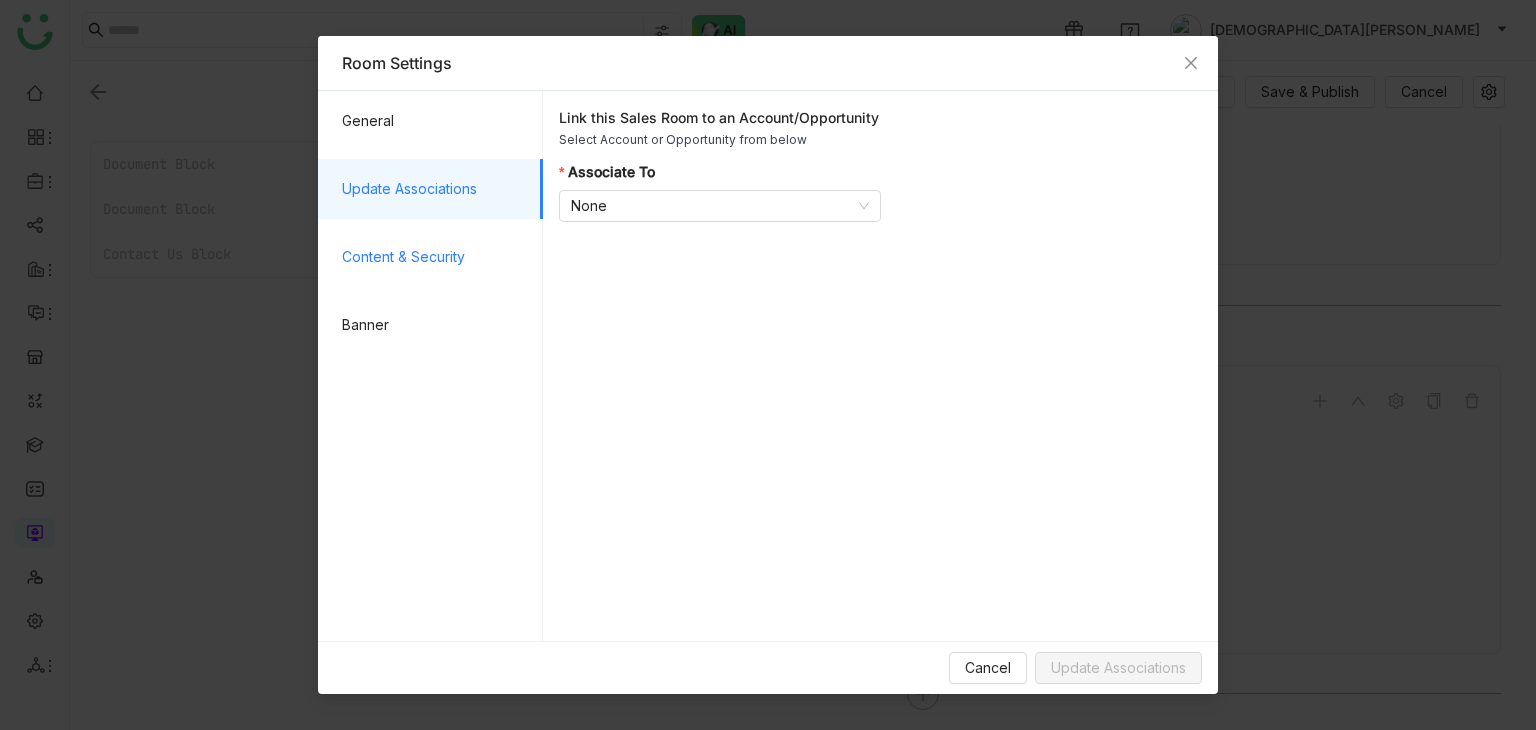 click on "Content & Security" at bounding box center [434, 257] 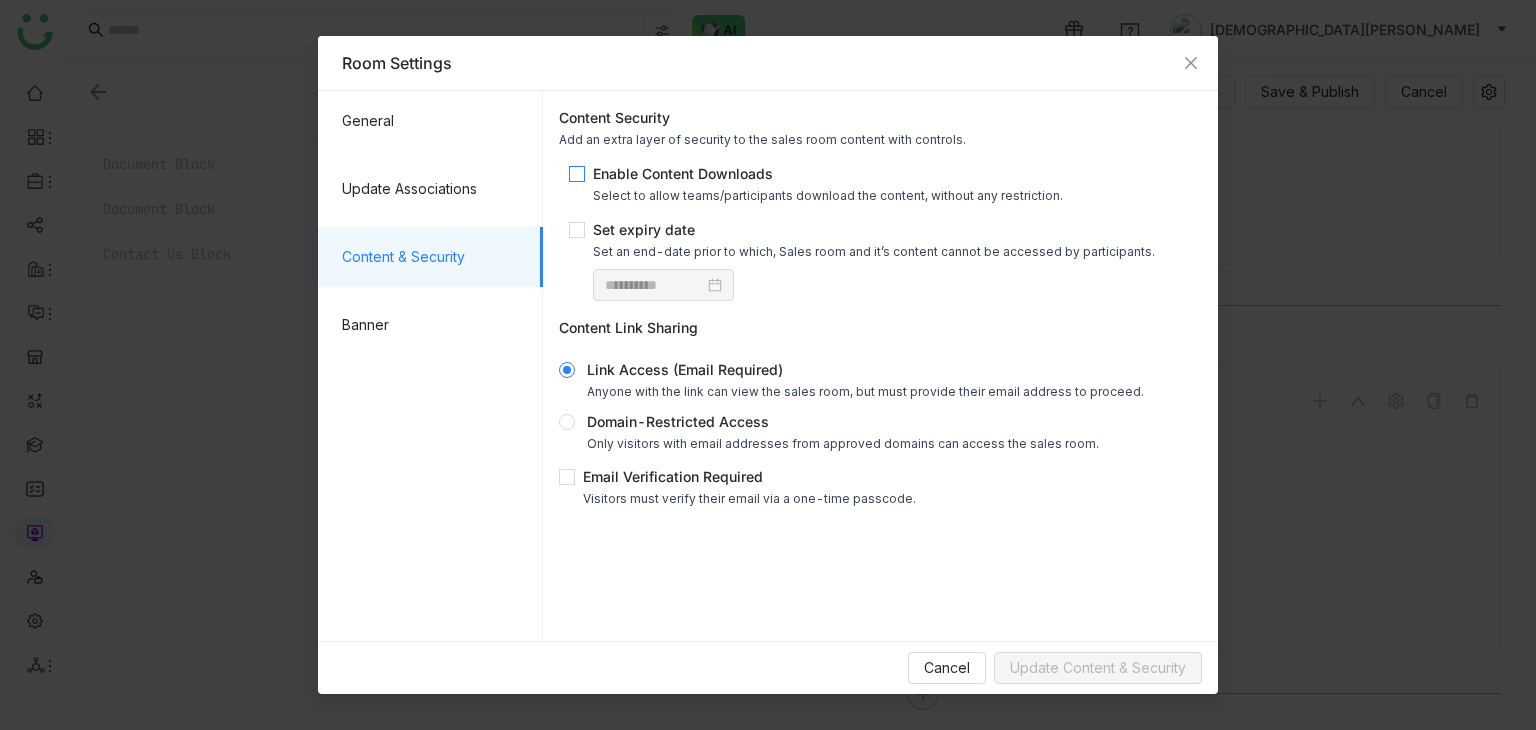 click on "Enable Content Downloads" at bounding box center (828, 173) 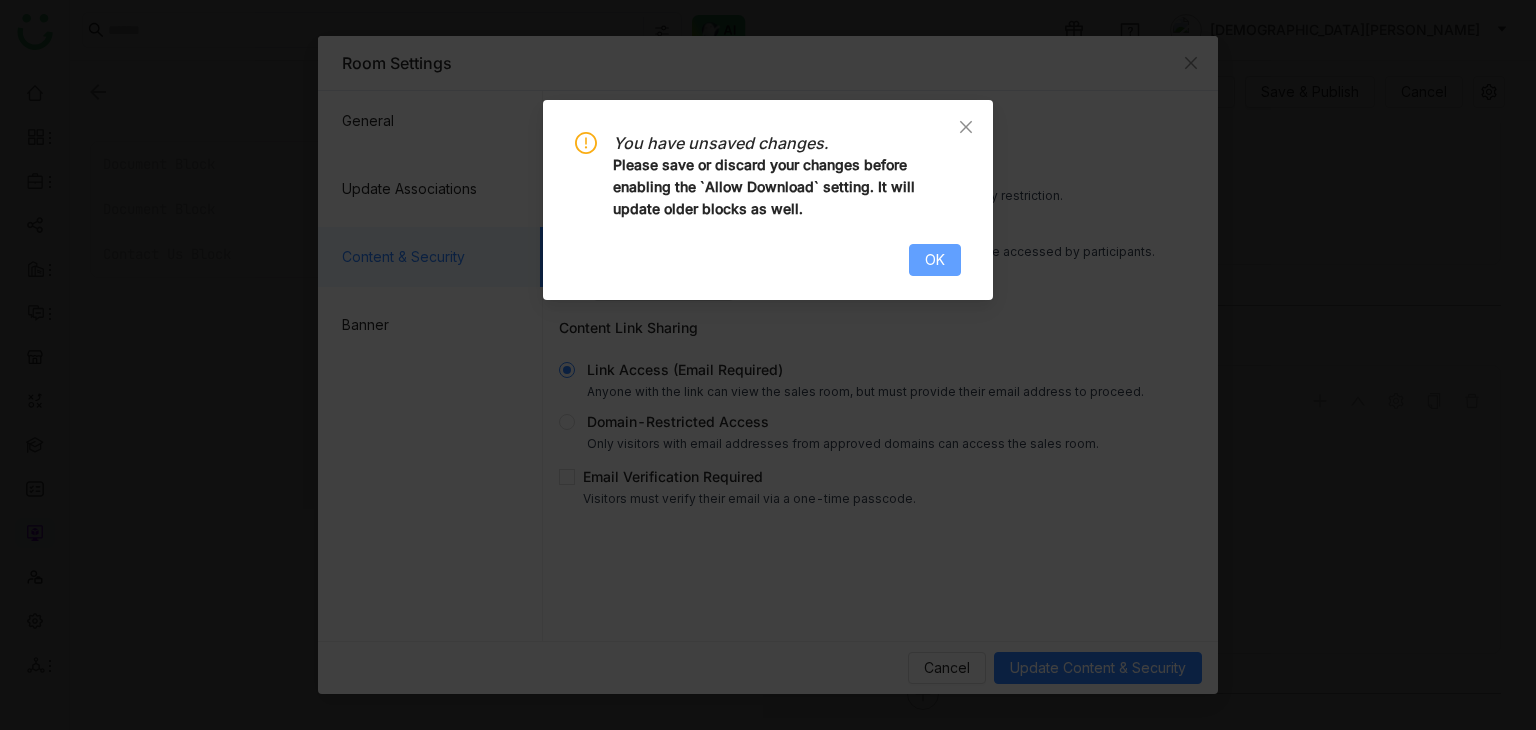 click on "OK" at bounding box center [935, 260] 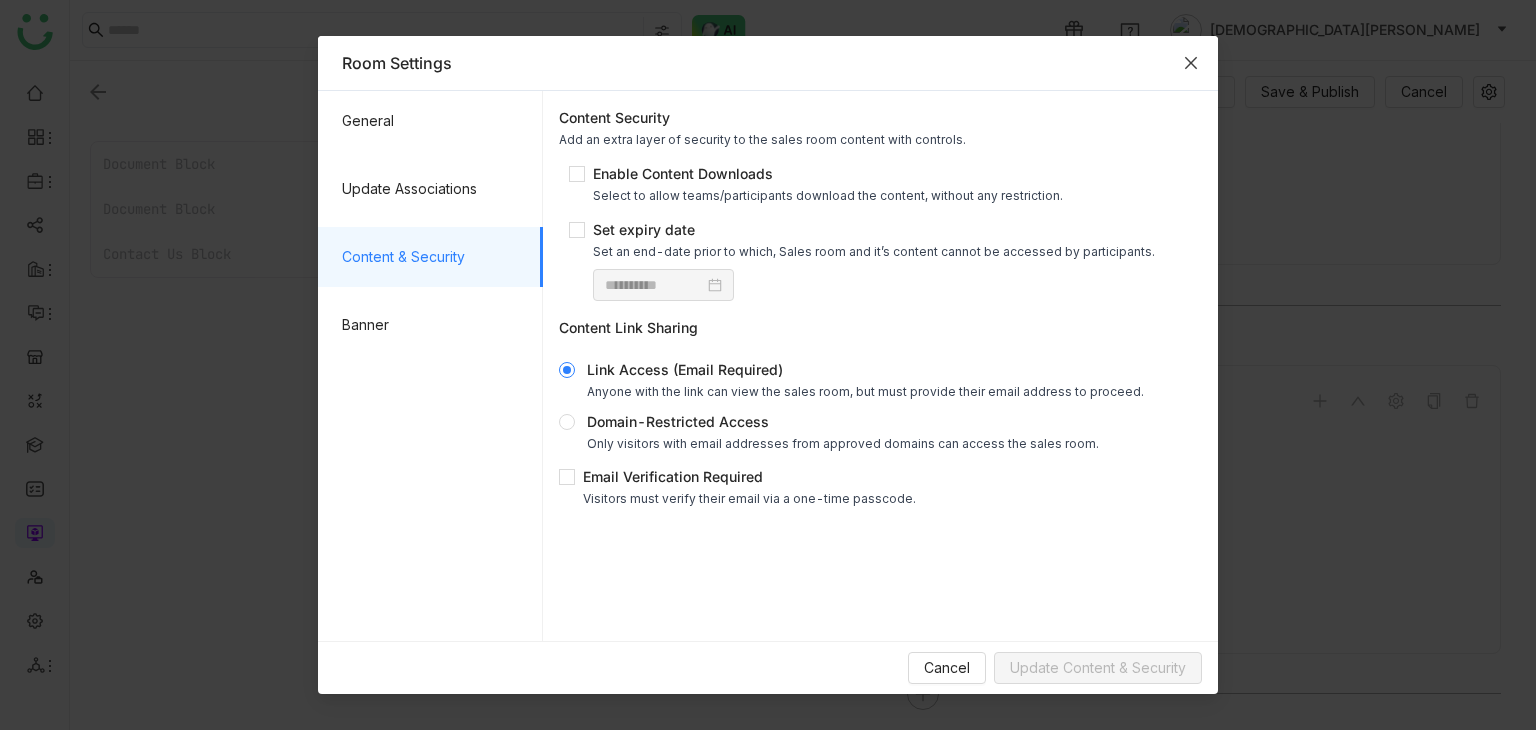 click 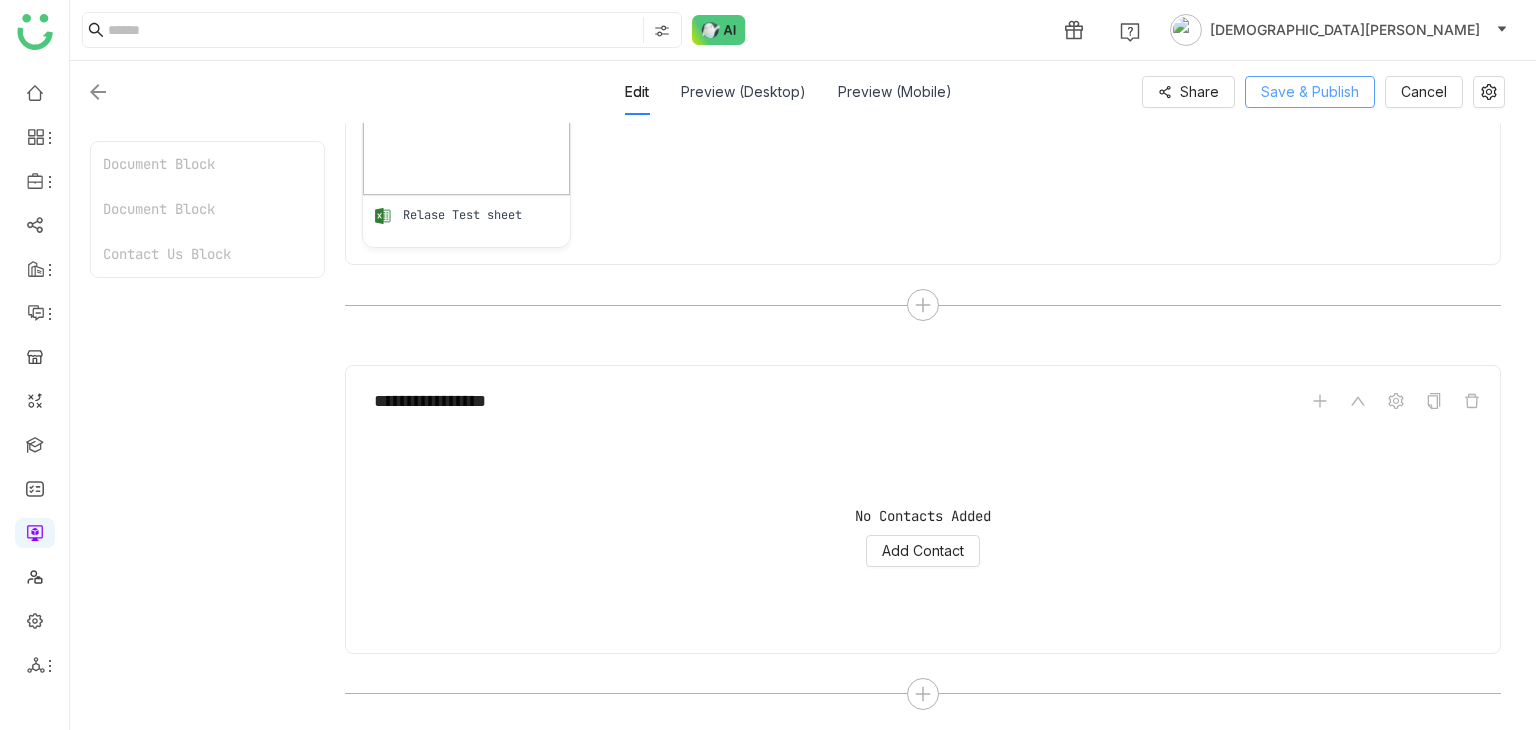 click on "Save & Publish" at bounding box center (1310, 92) 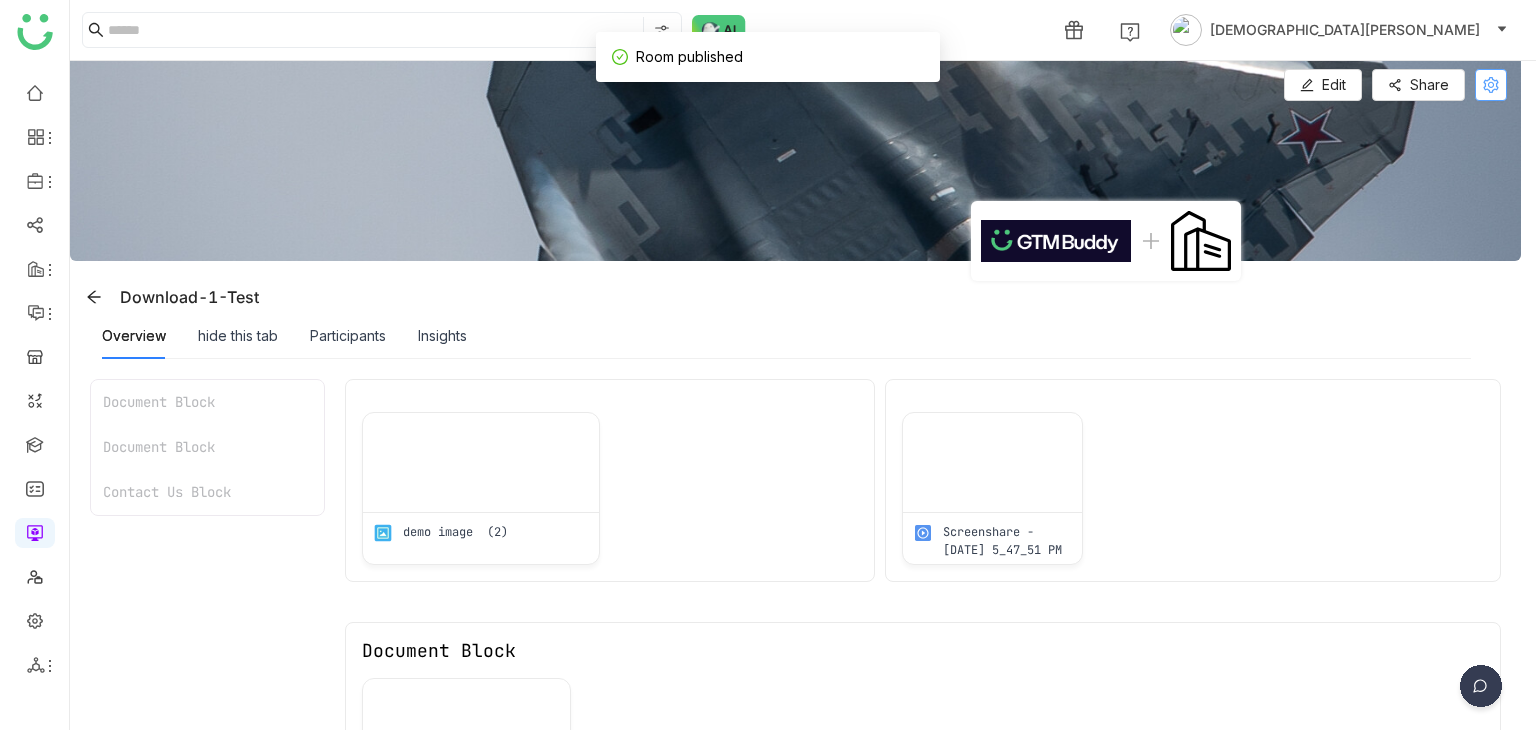 click 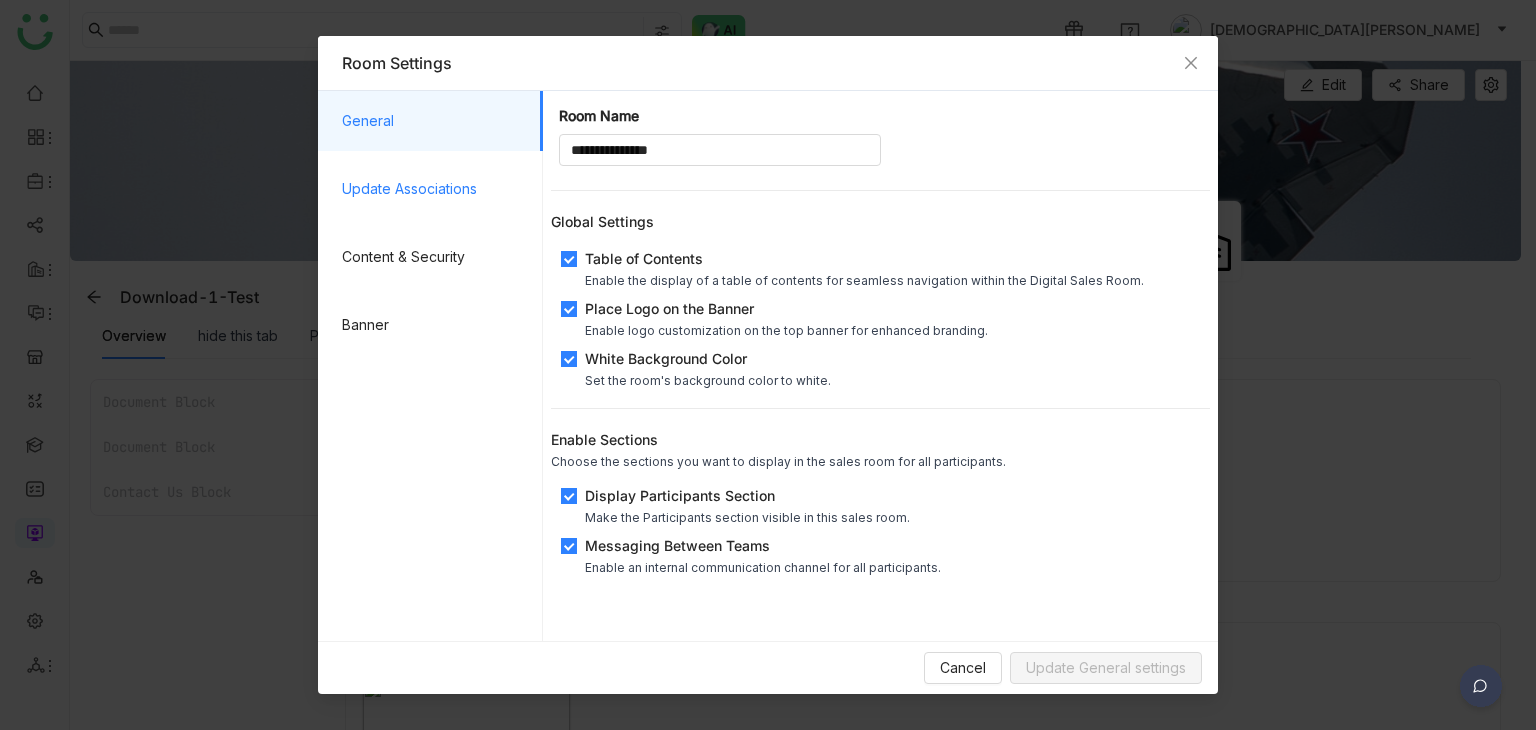click on "Update Associations" at bounding box center [434, 189] 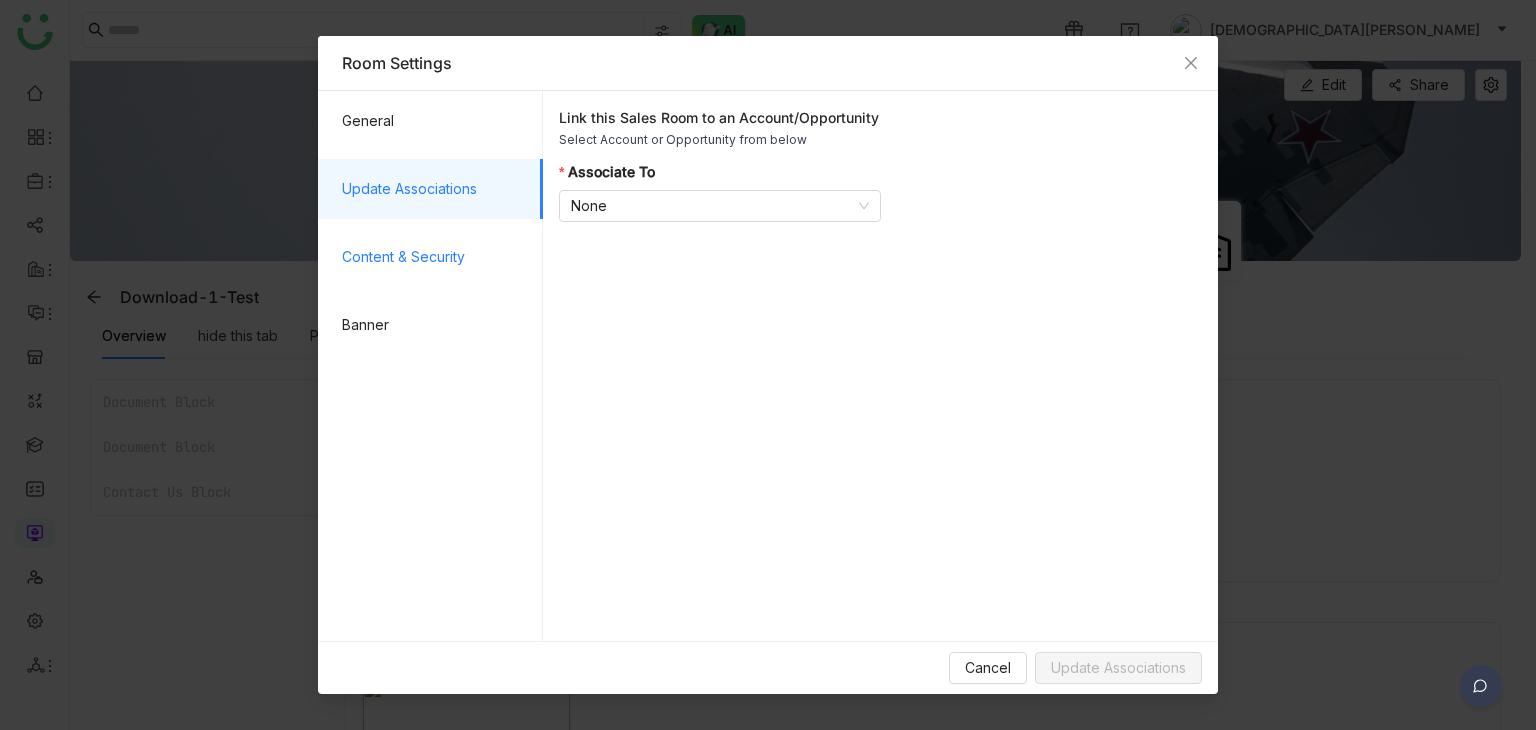 click on "Content & Security" at bounding box center [434, 257] 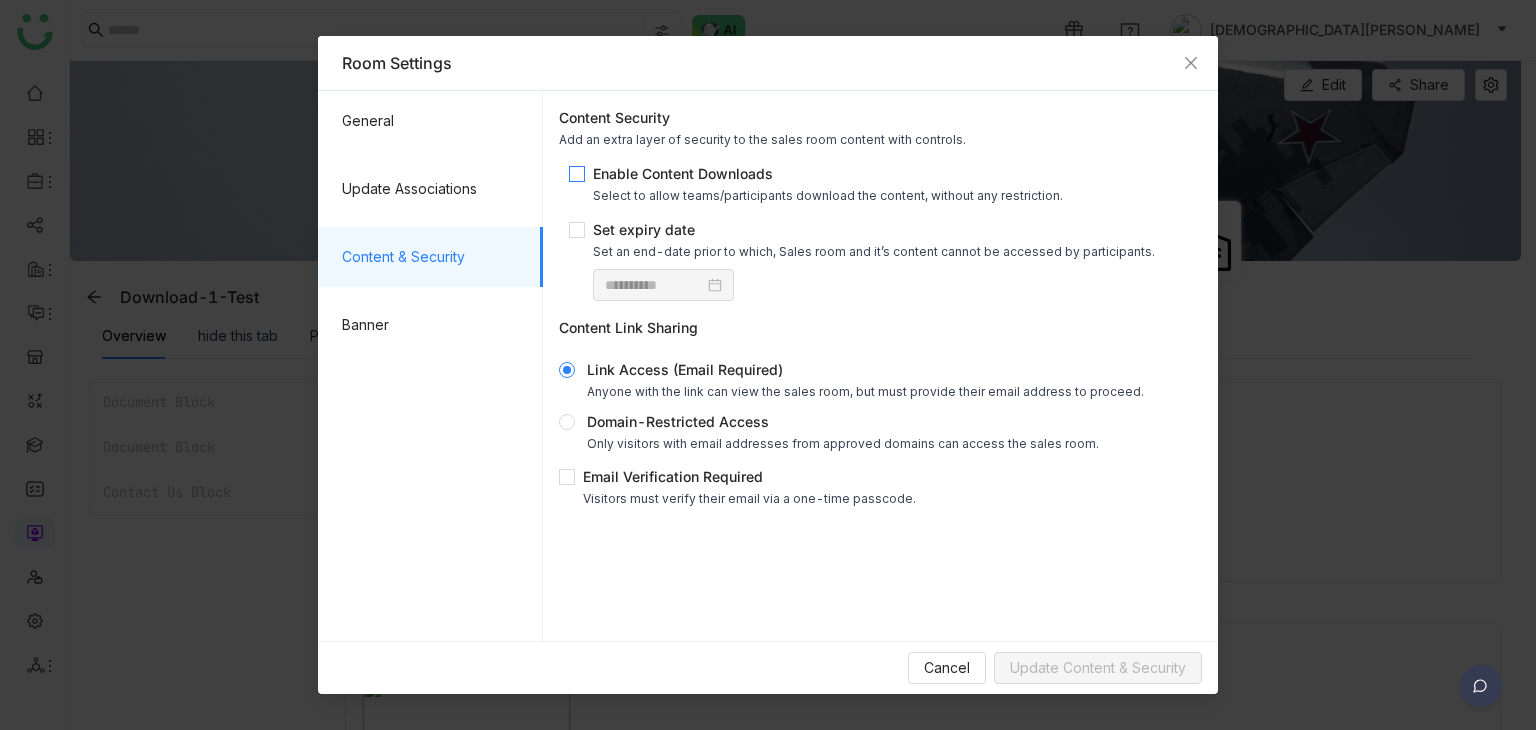 click on "Enable Content Downloads" at bounding box center (828, 173) 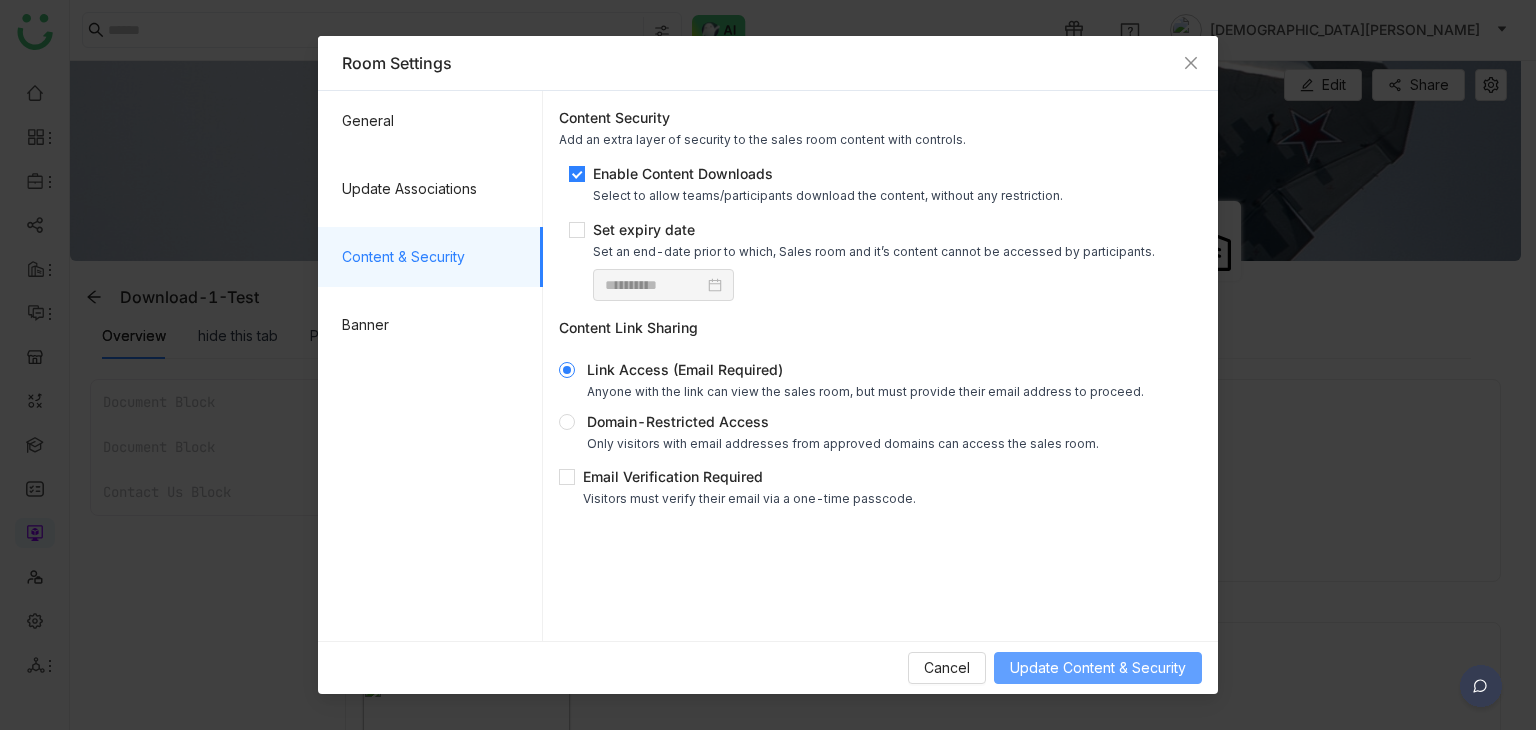 click on "Update Content & Security" at bounding box center (1098, 668) 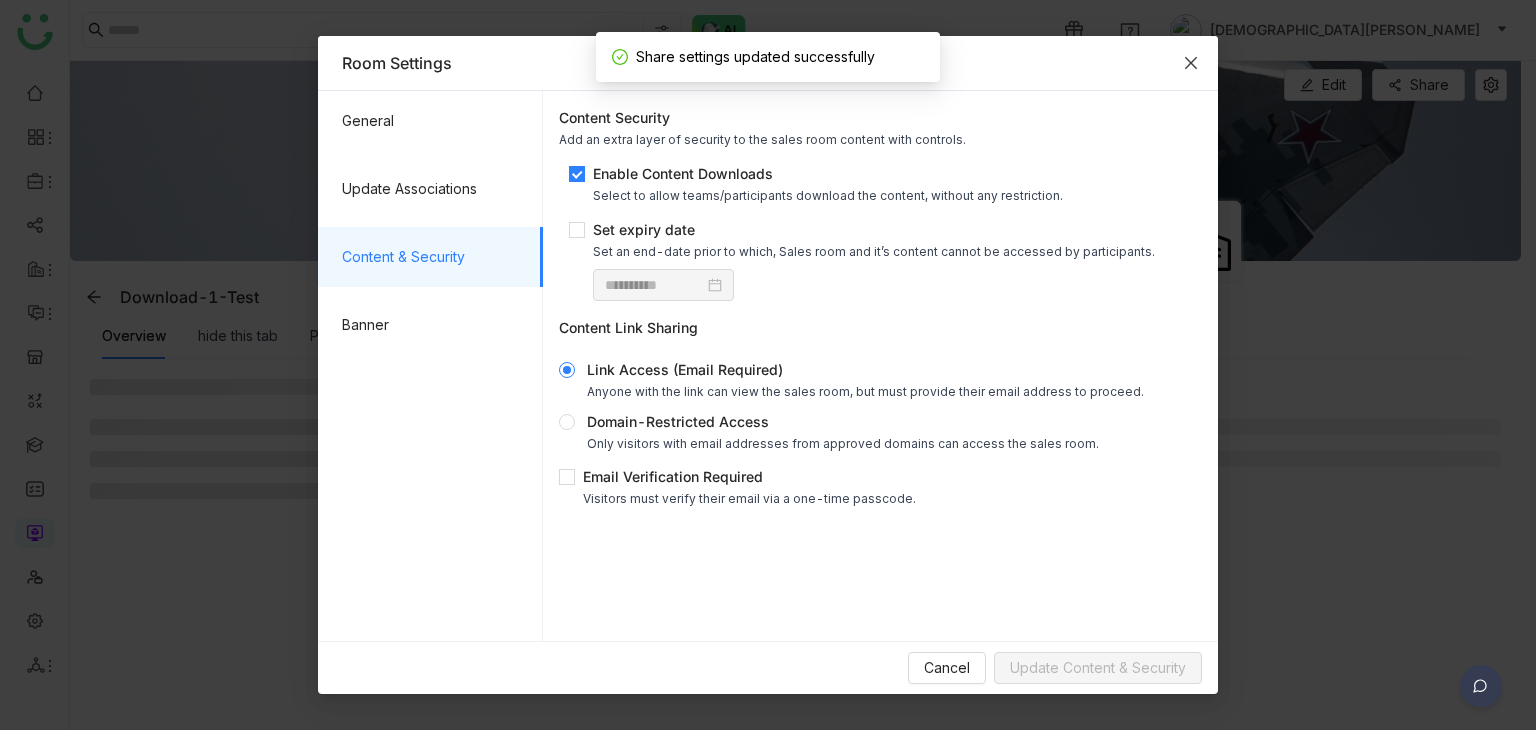 click 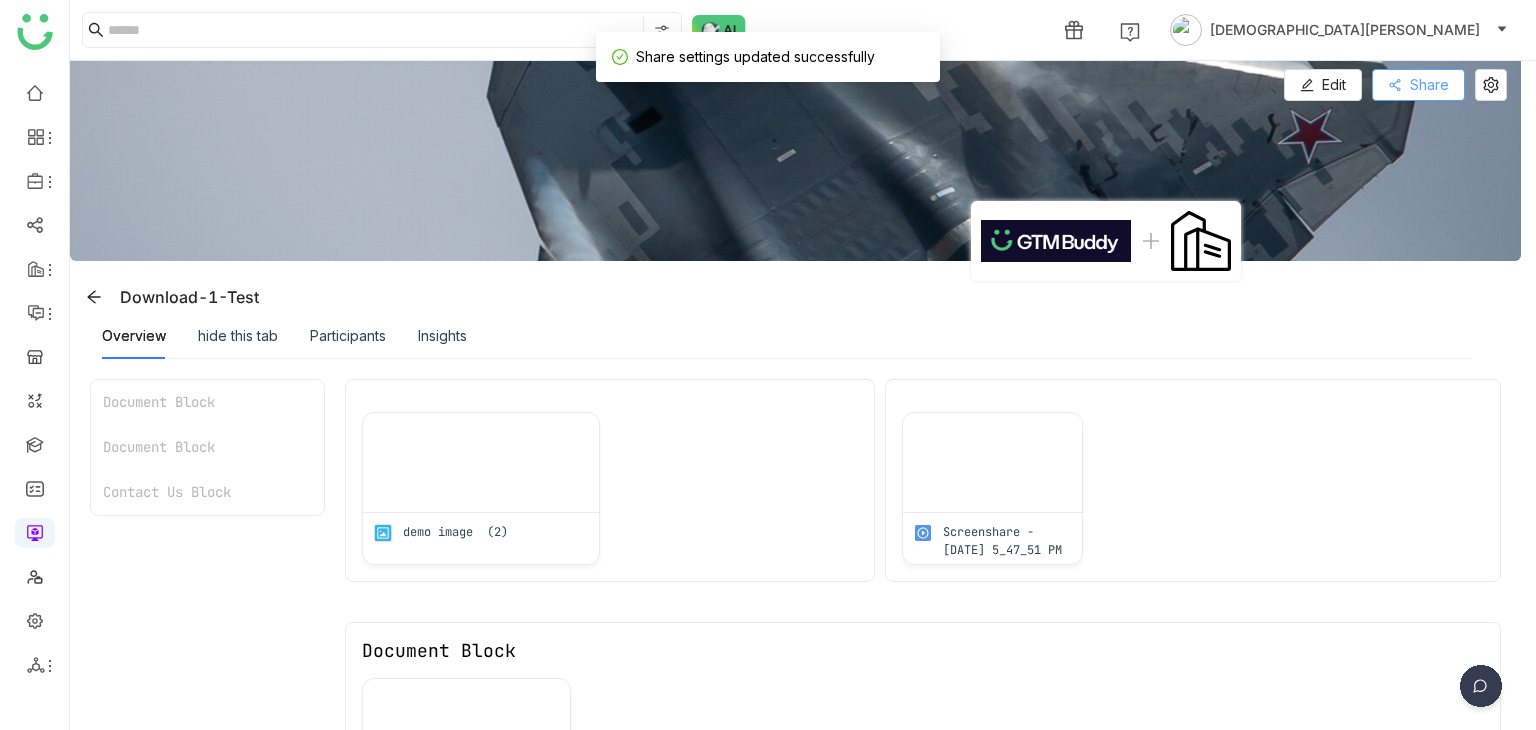click on "Share" at bounding box center [1418, 85] 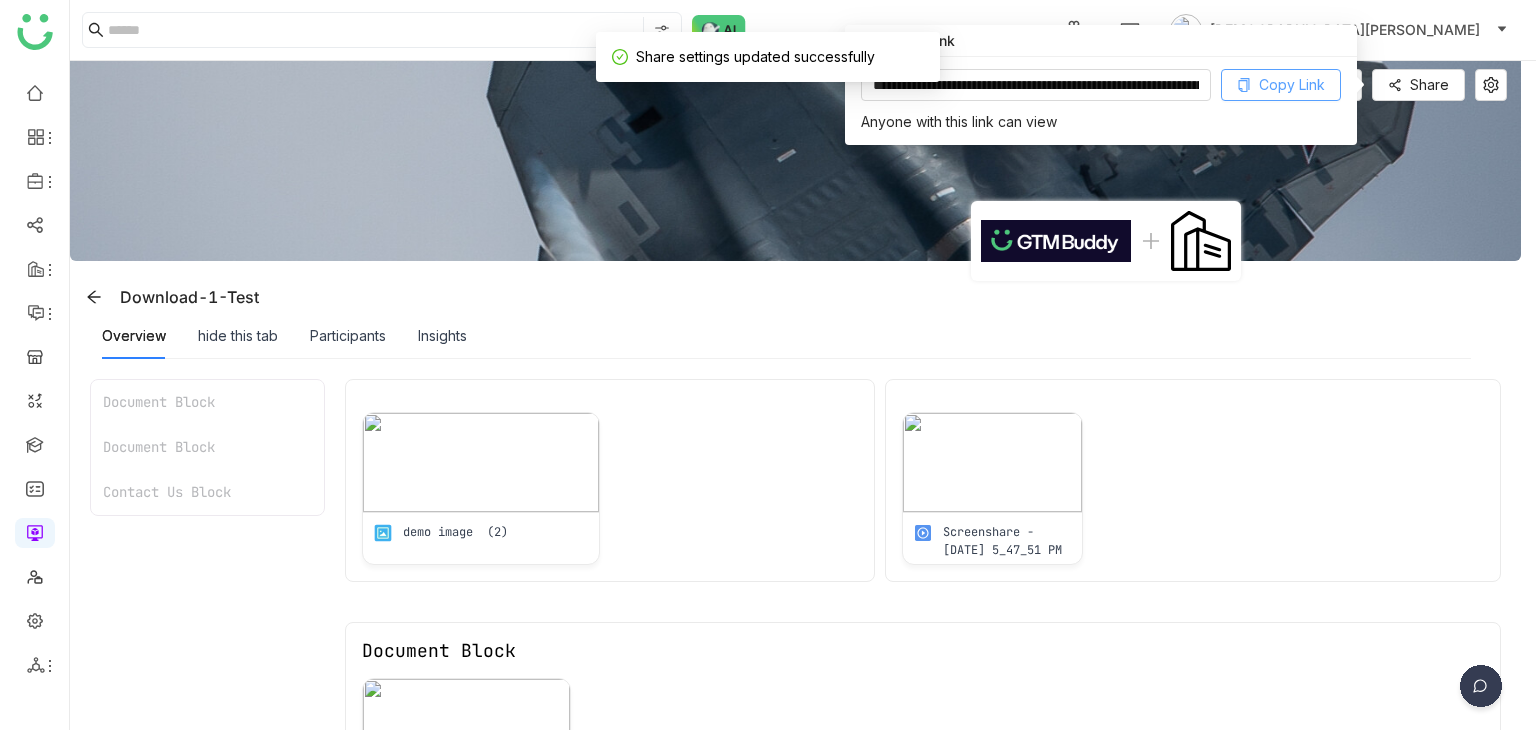 click on "Copy Link" at bounding box center (1281, 85) 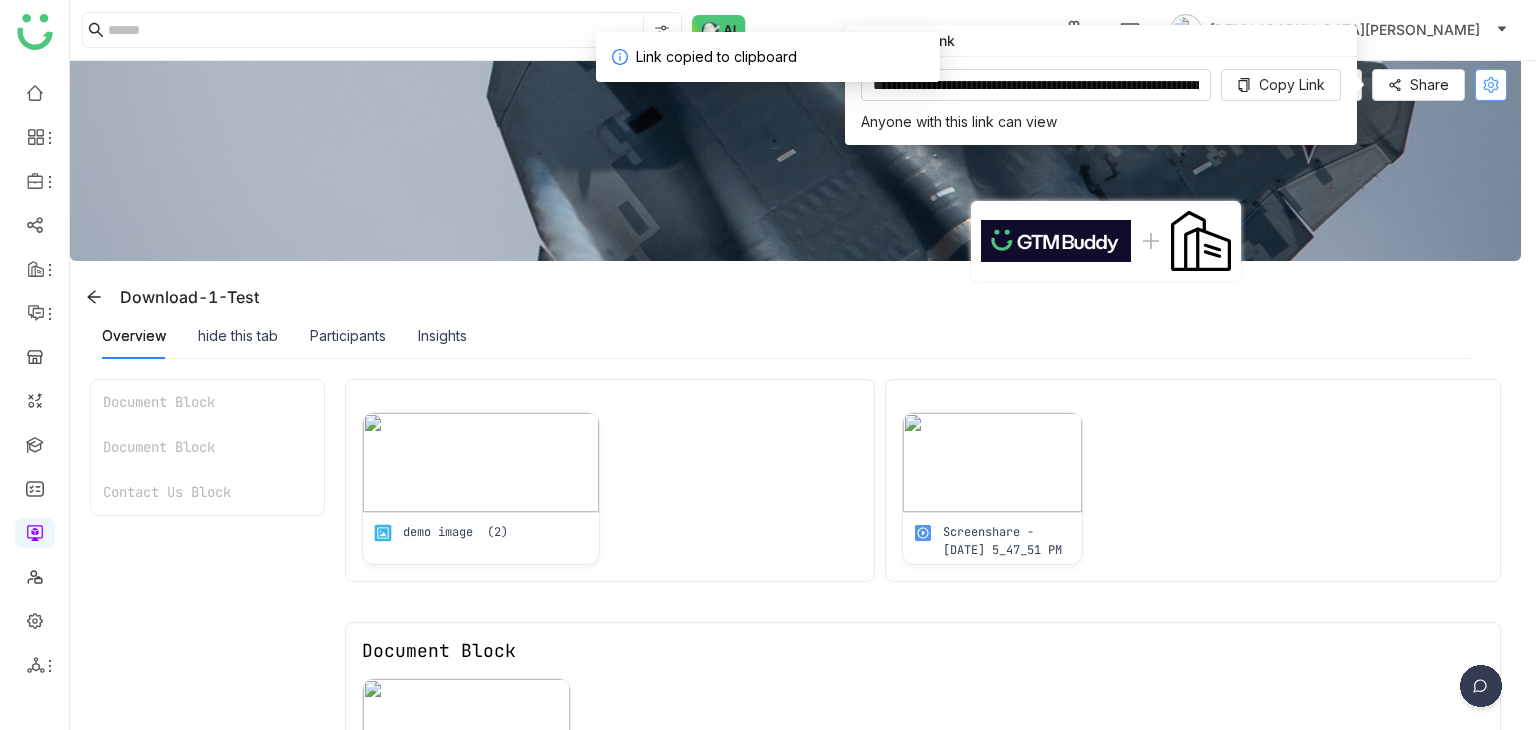 click 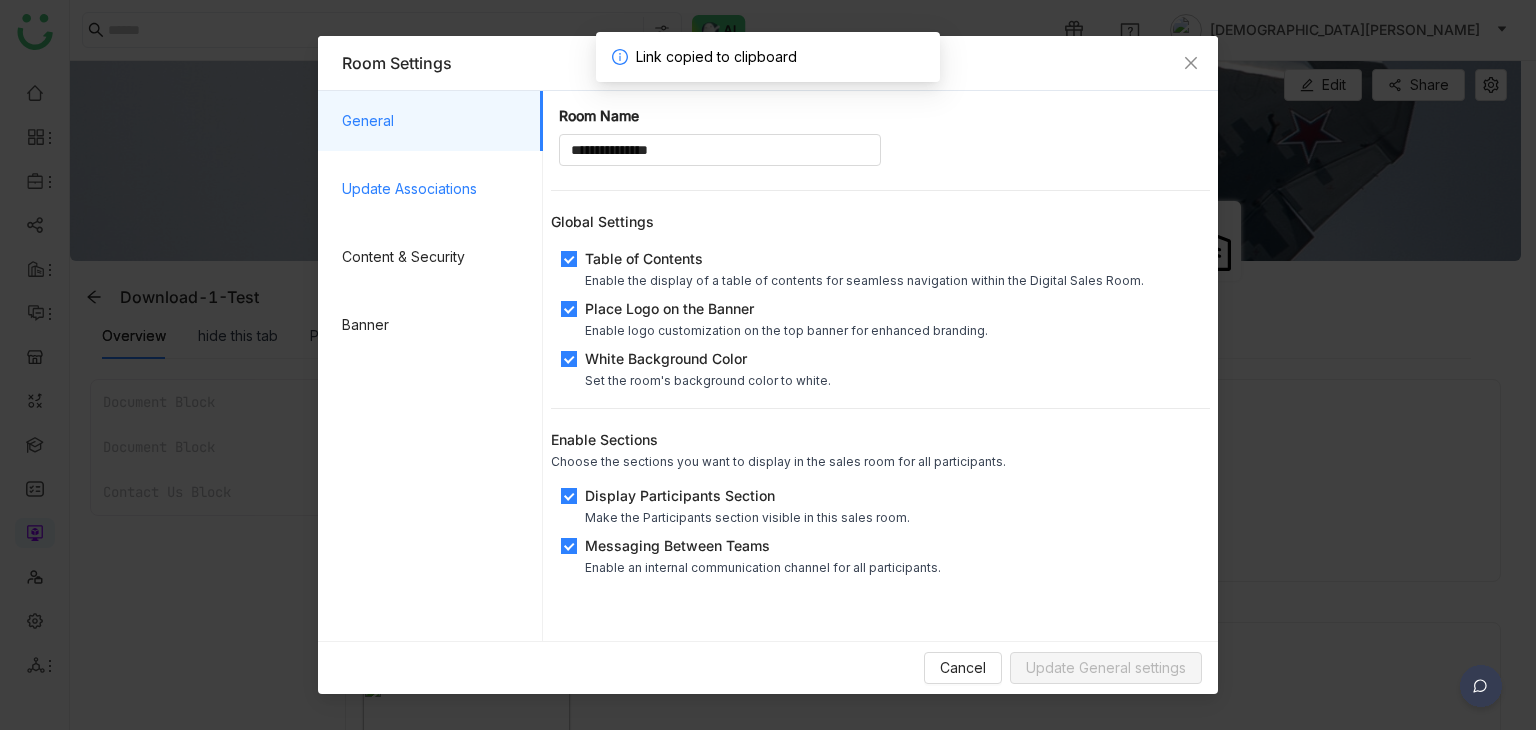 click on "Update Associations" at bounding box center (434, 189) 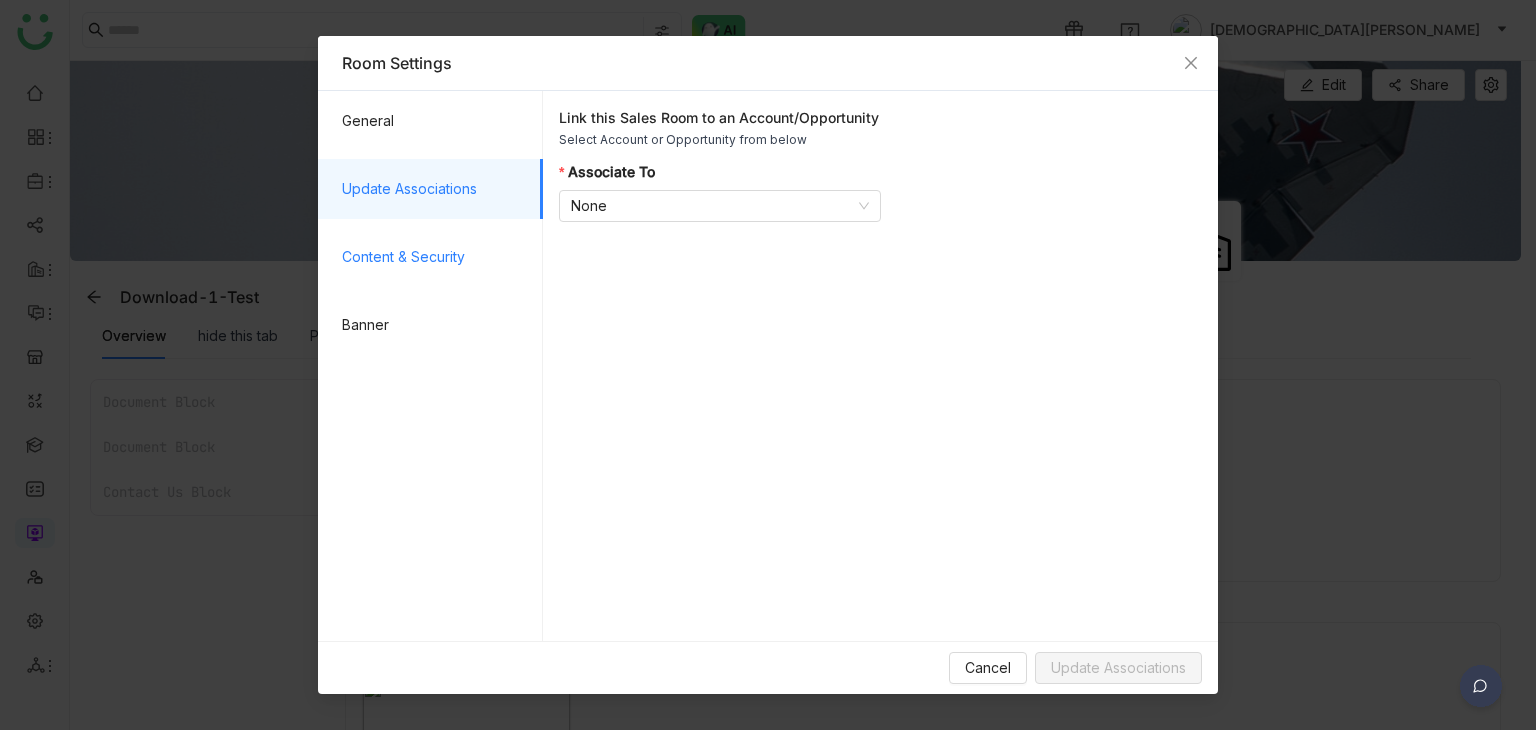 click on "Content & Security" at bounding box center [434, 257] 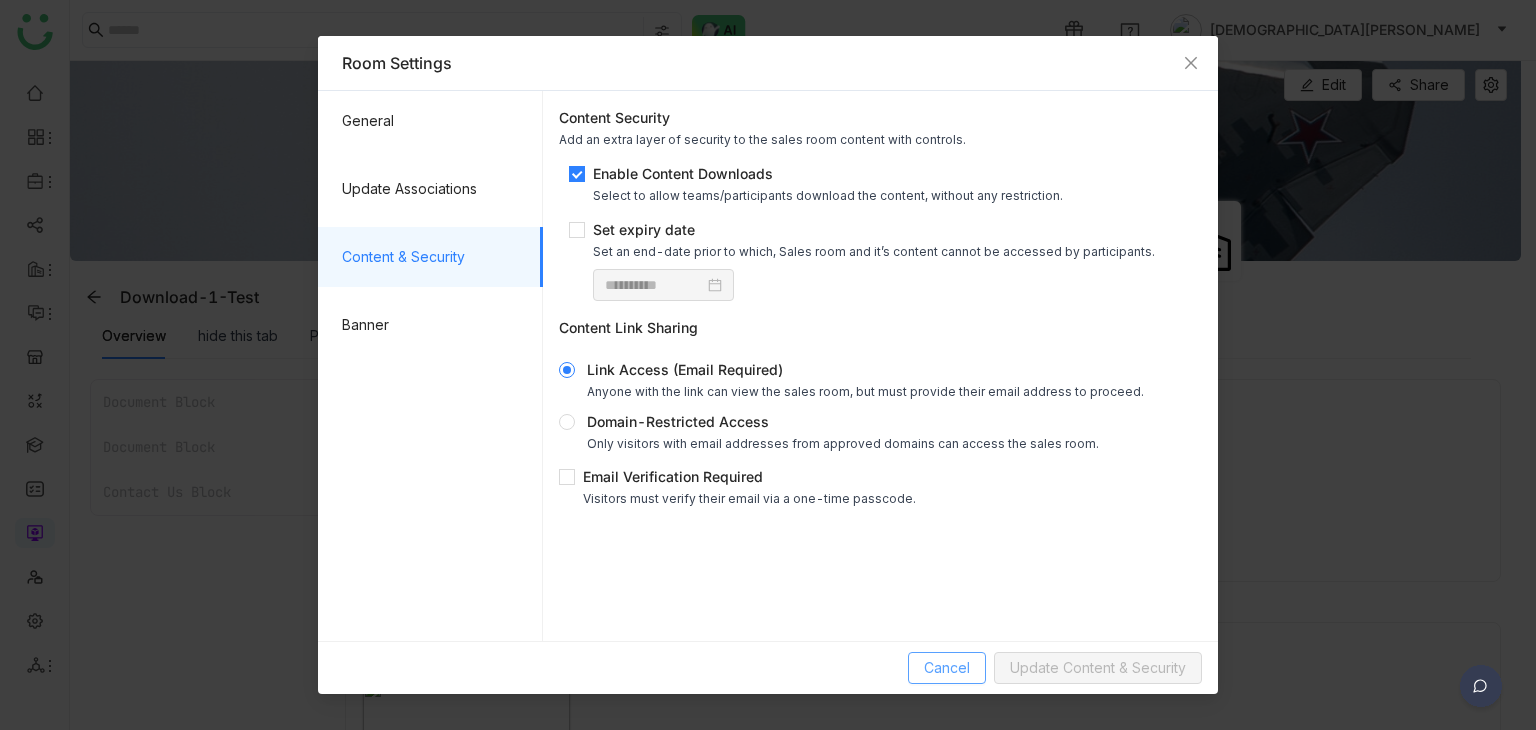 click on "Cancel" at bounding box center (947, 668) 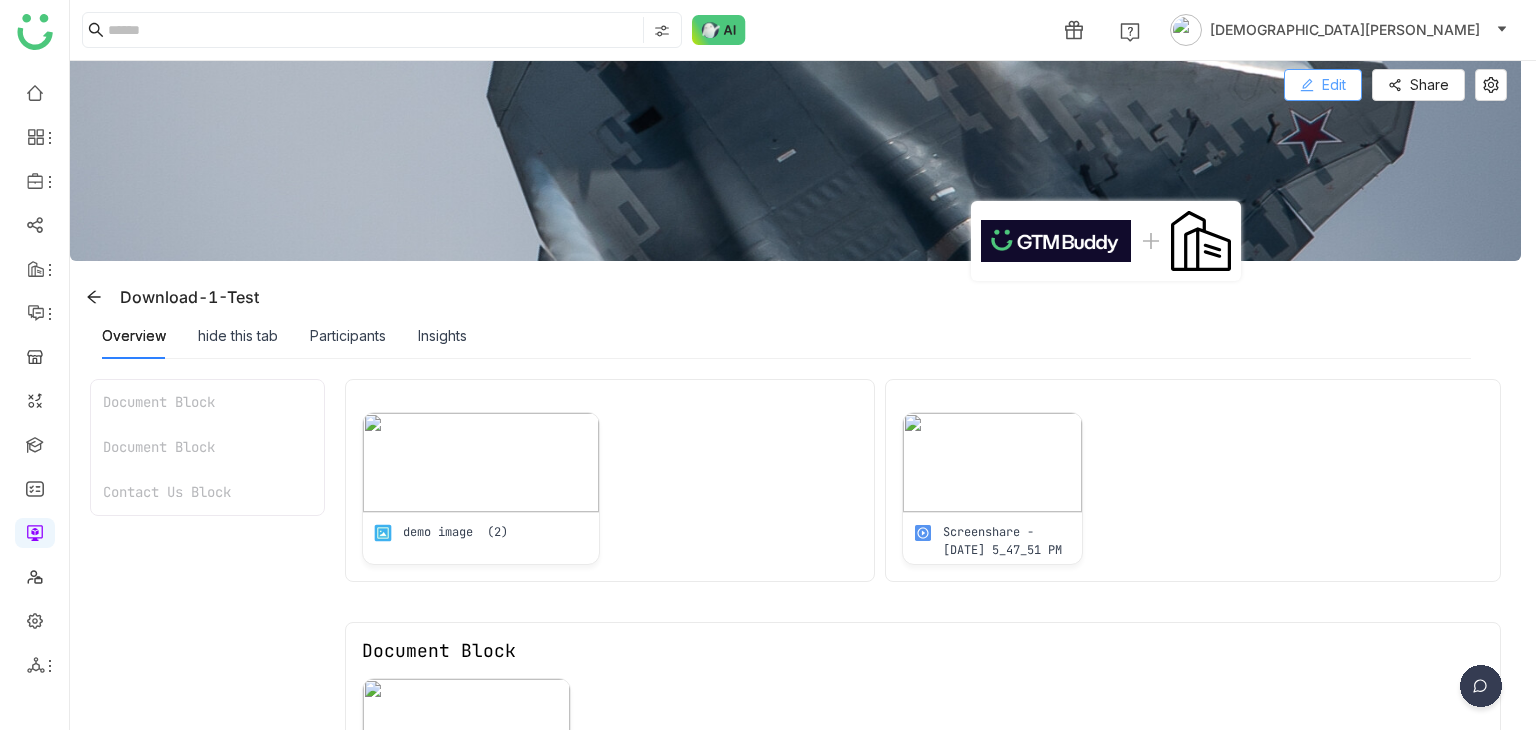 click on "Edit" at bounding box center (1323, 85) 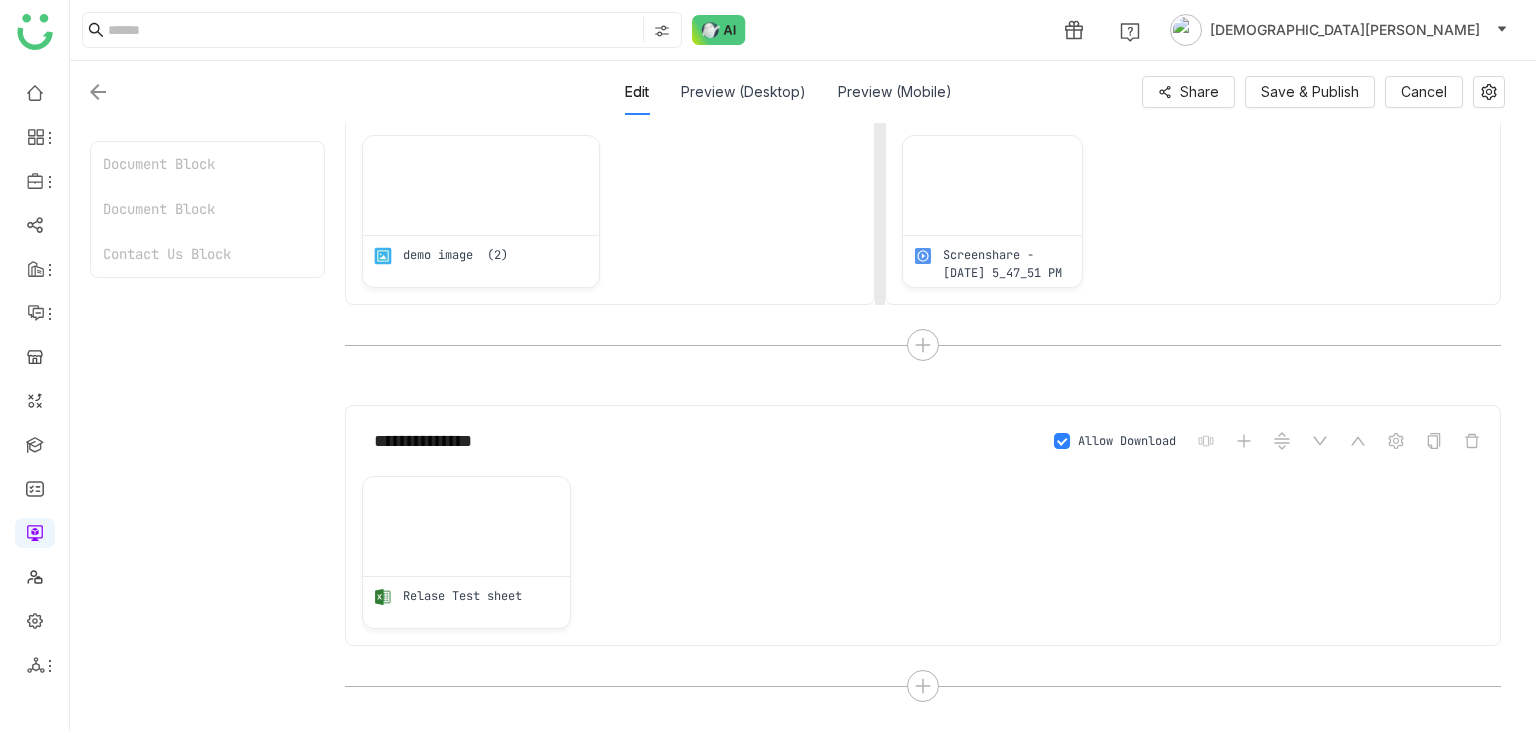 scroll, scrollTop: 300, scrollLeft: 0, axis: vertical 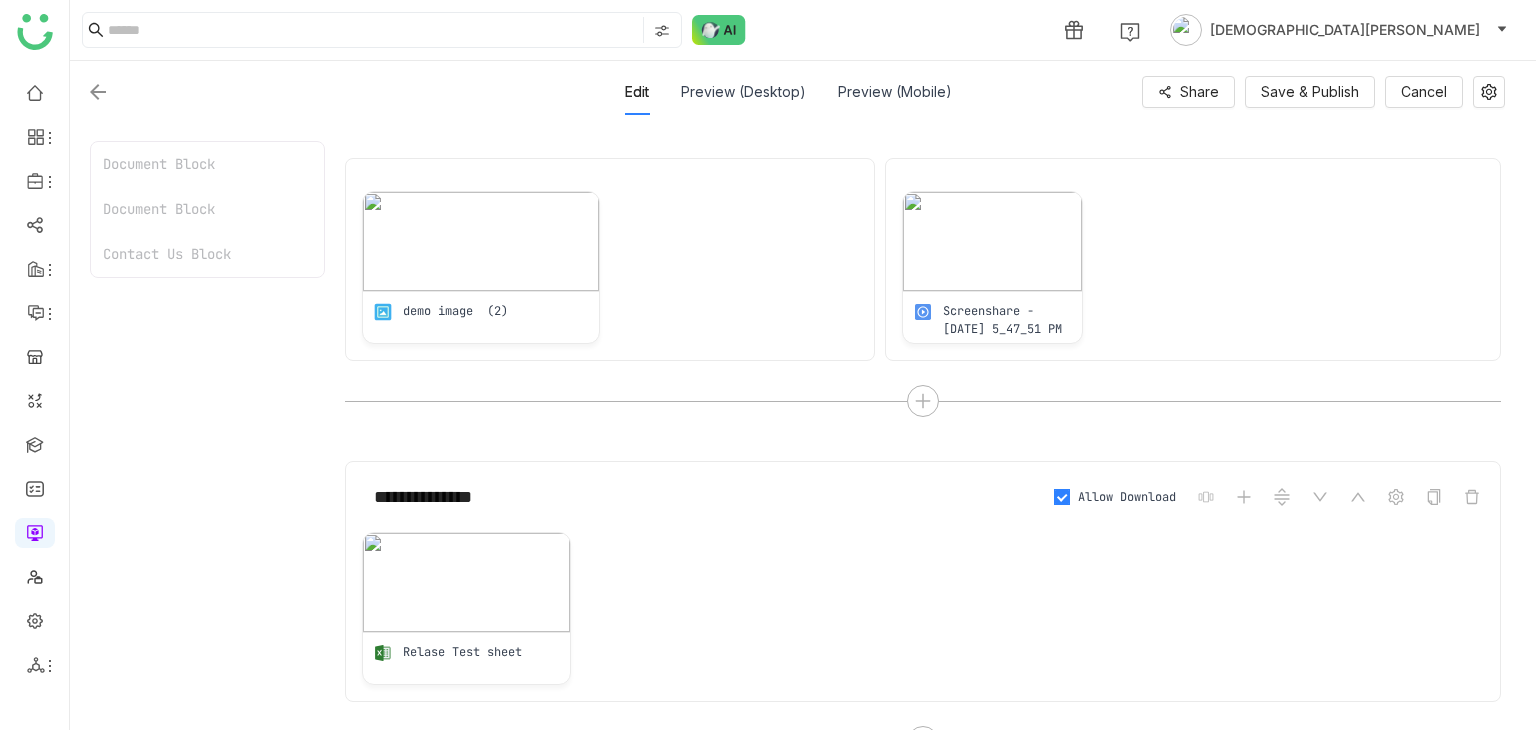 click on "Allow Download" at bounding box center (1127, 497) 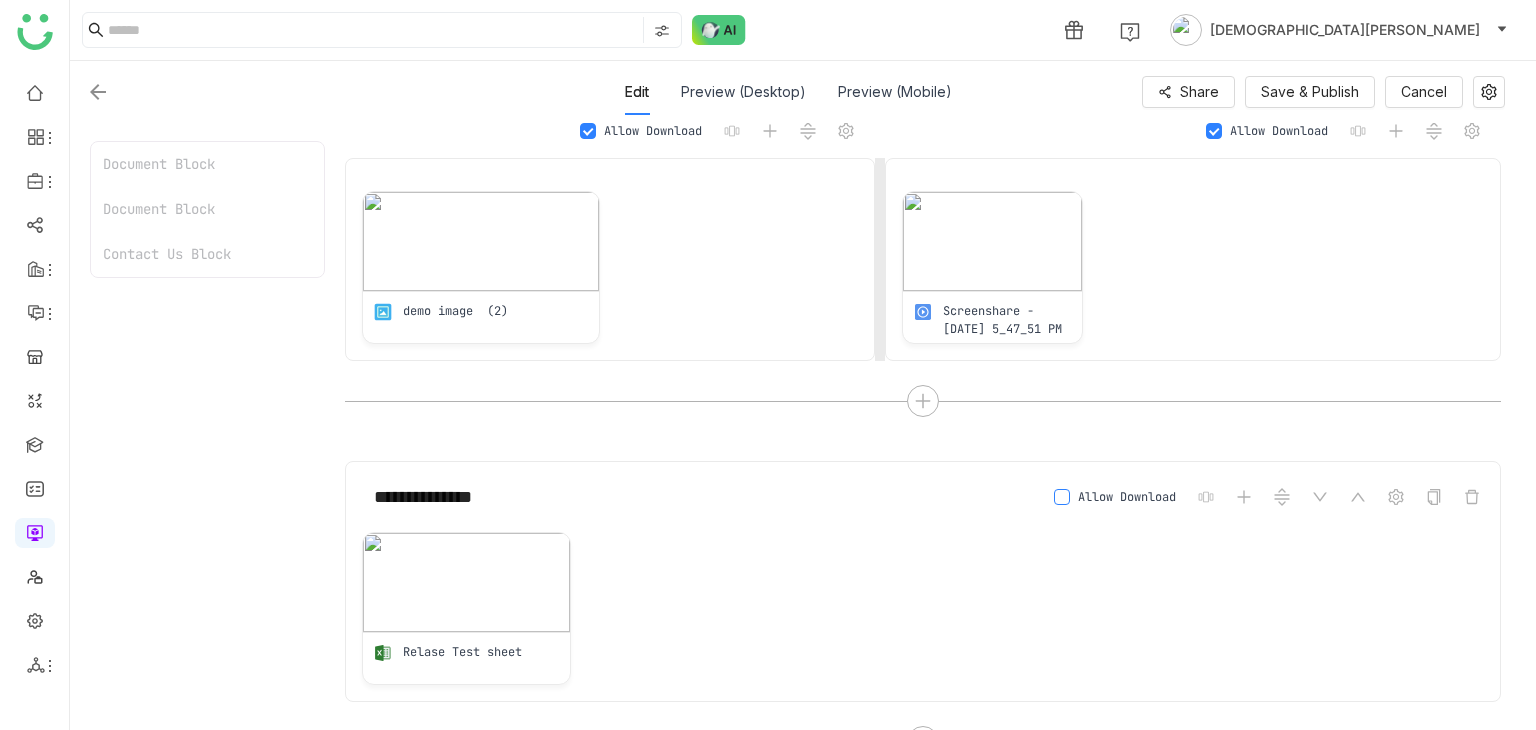 scroll, scrollTop: 0, scrollLeft: 0, axis: both 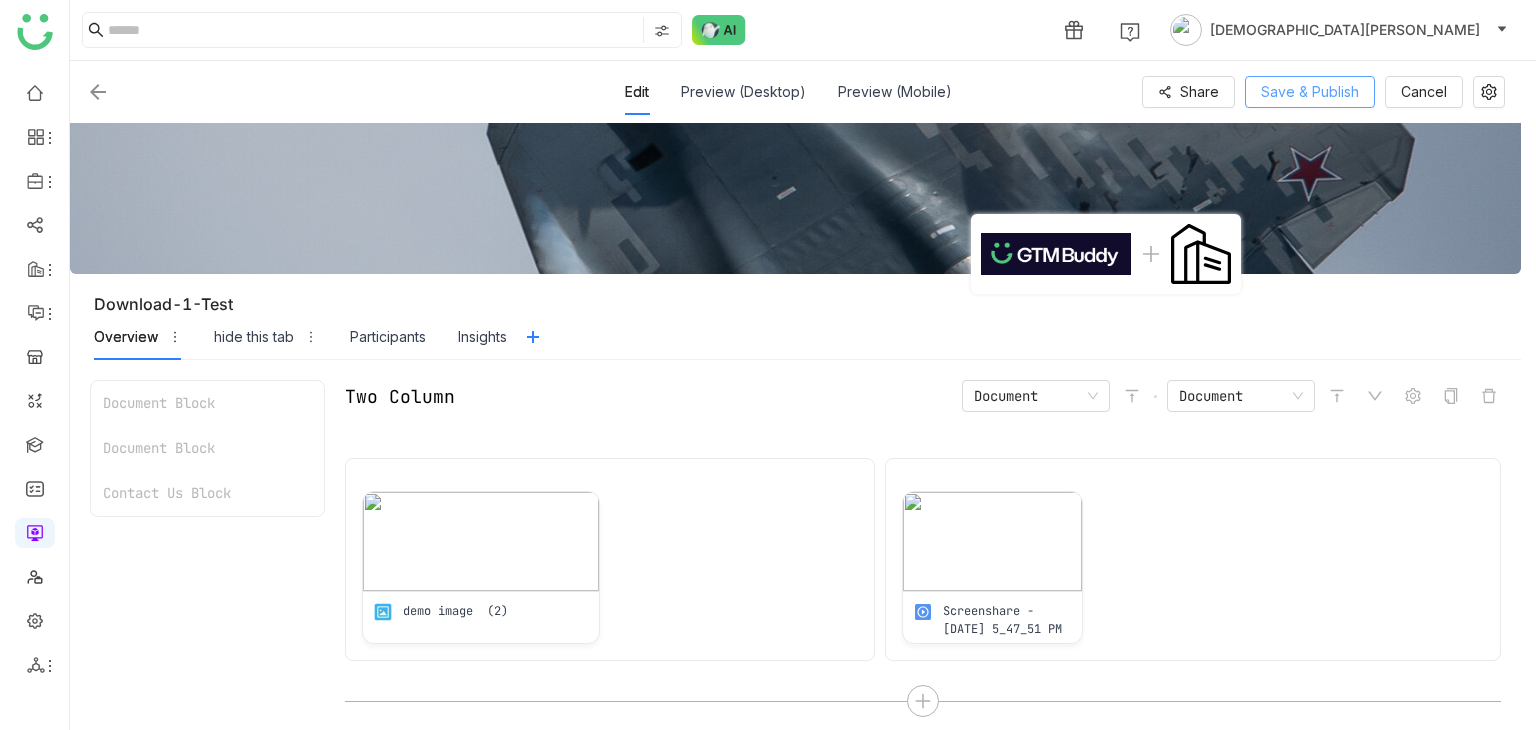 click on "Save & Publish" at bounding box center [1310, 92] 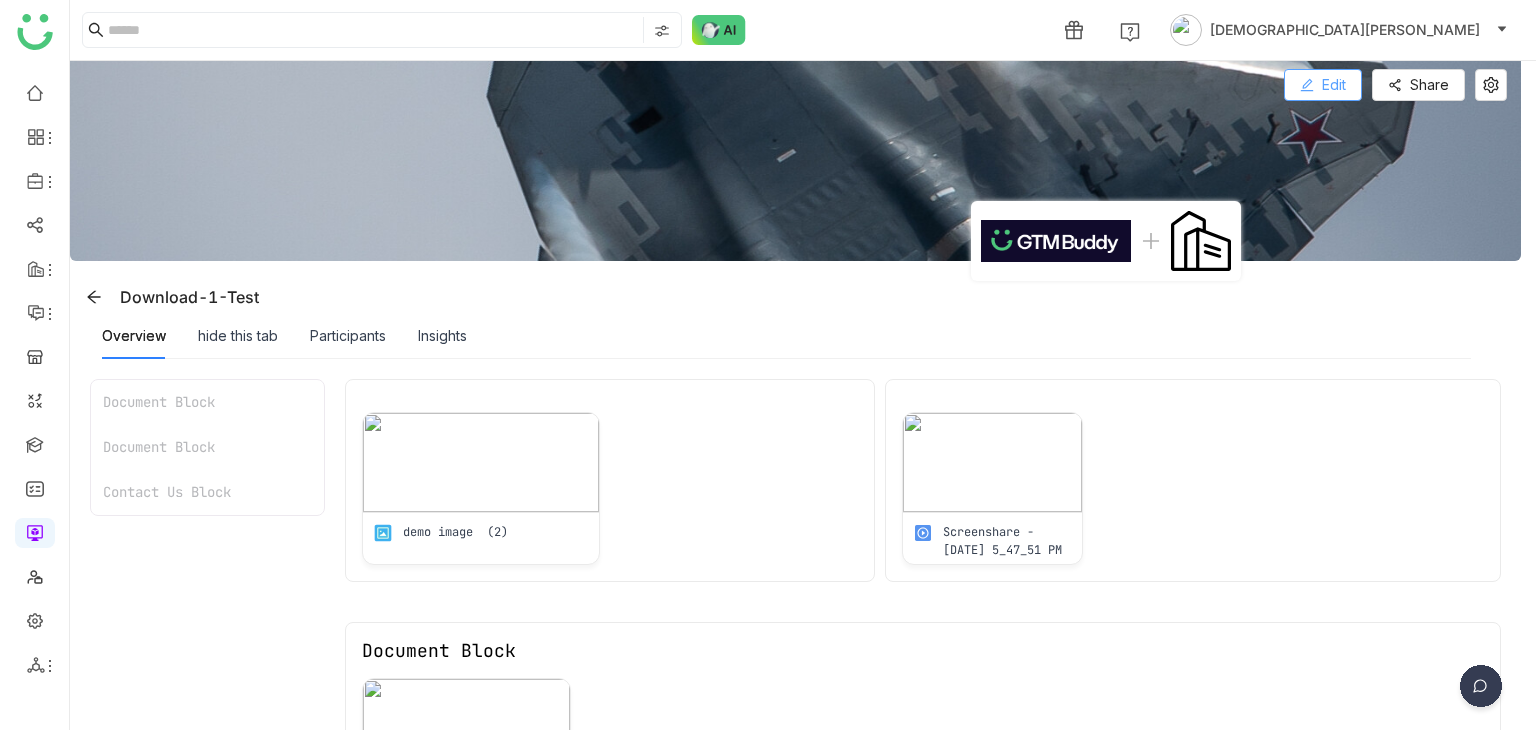click 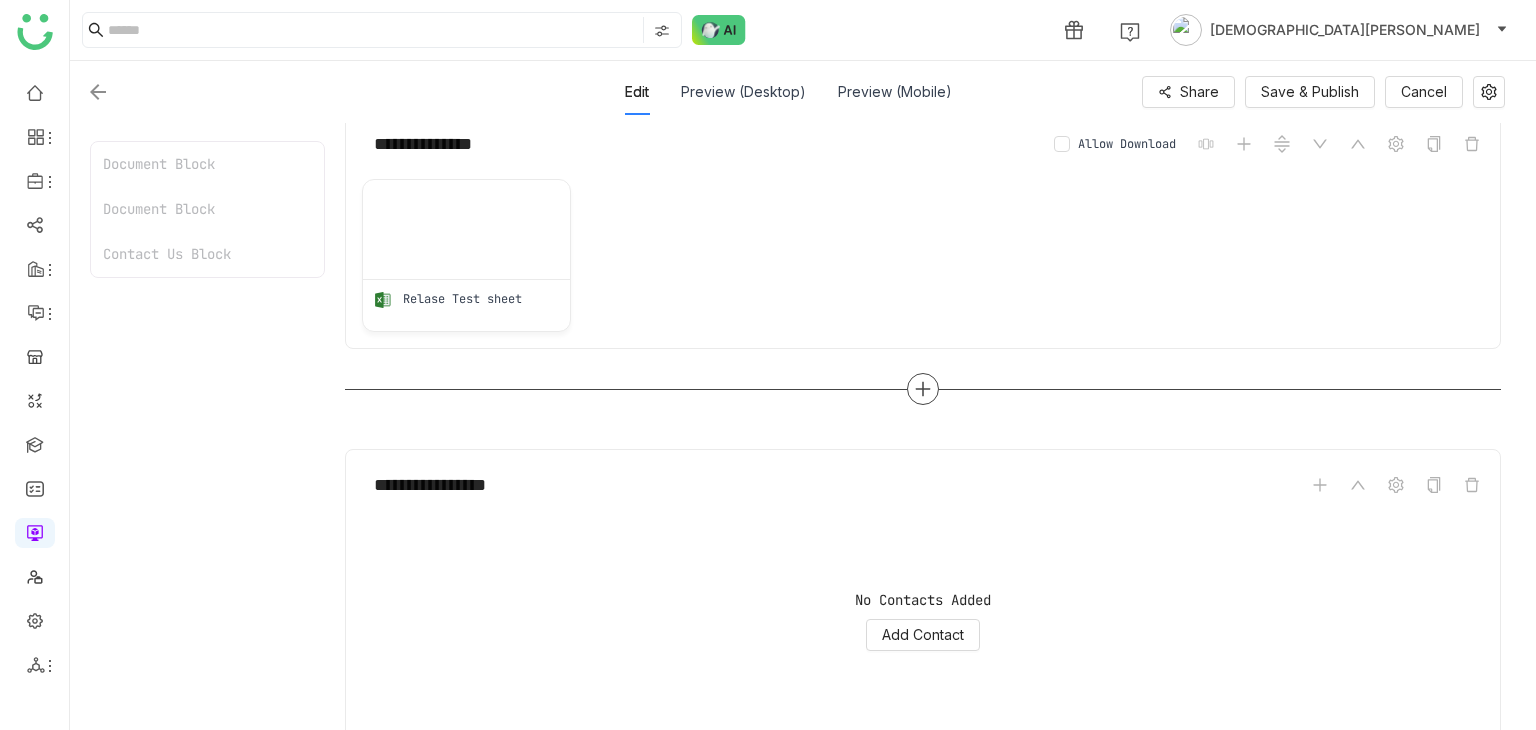 scroll, scrollTop: 737, scrollLeft: 0, axis: vertical 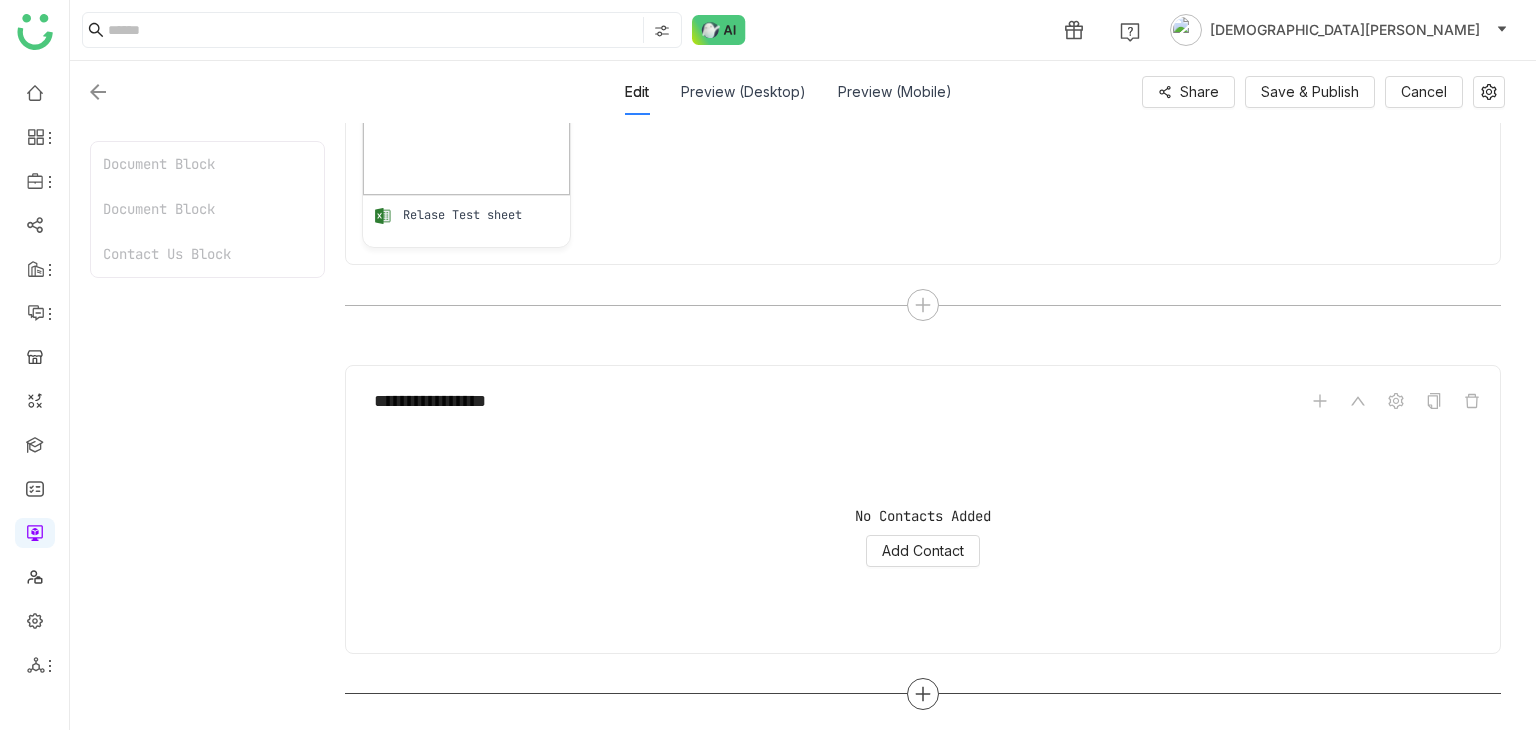 click 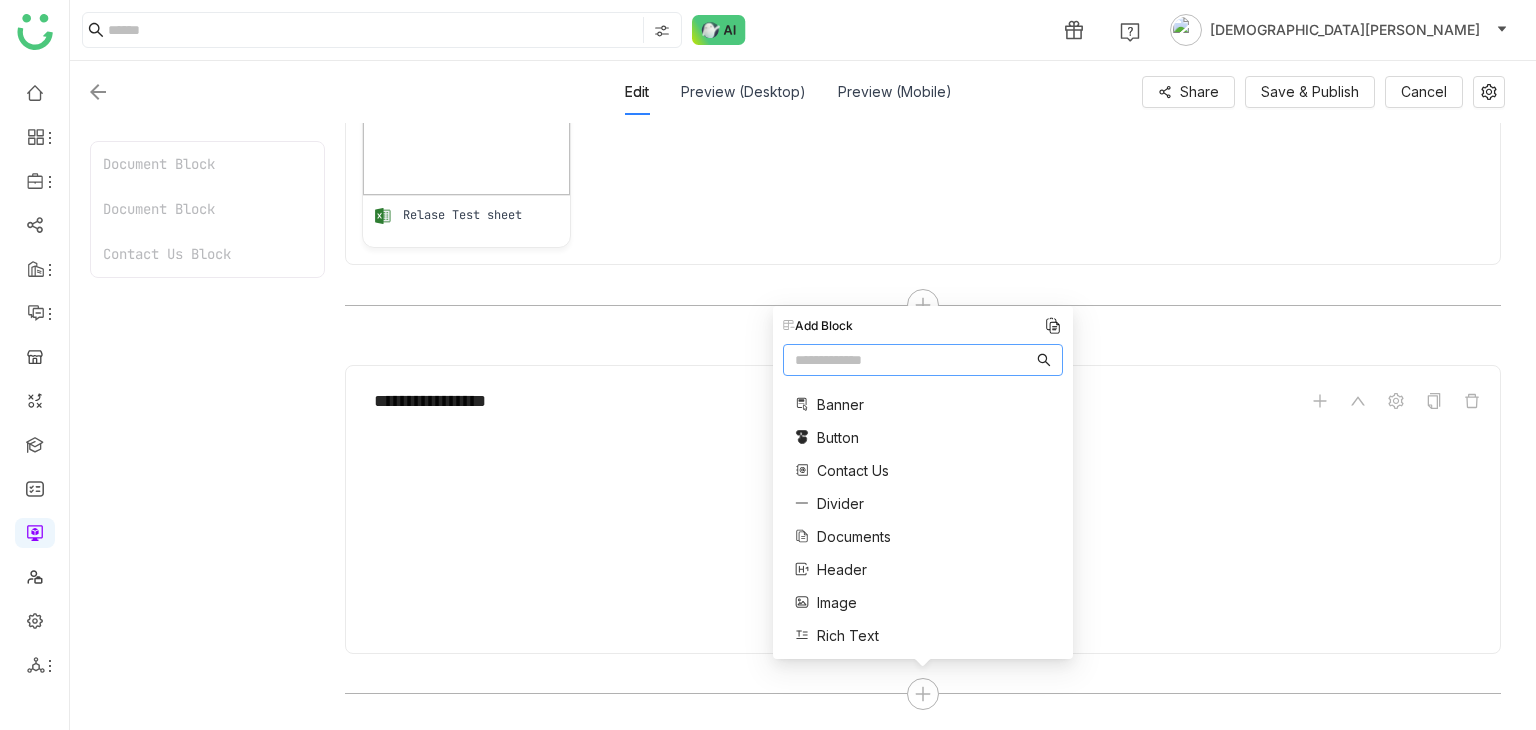 click on "Documents" at bounding box center (854, 536) 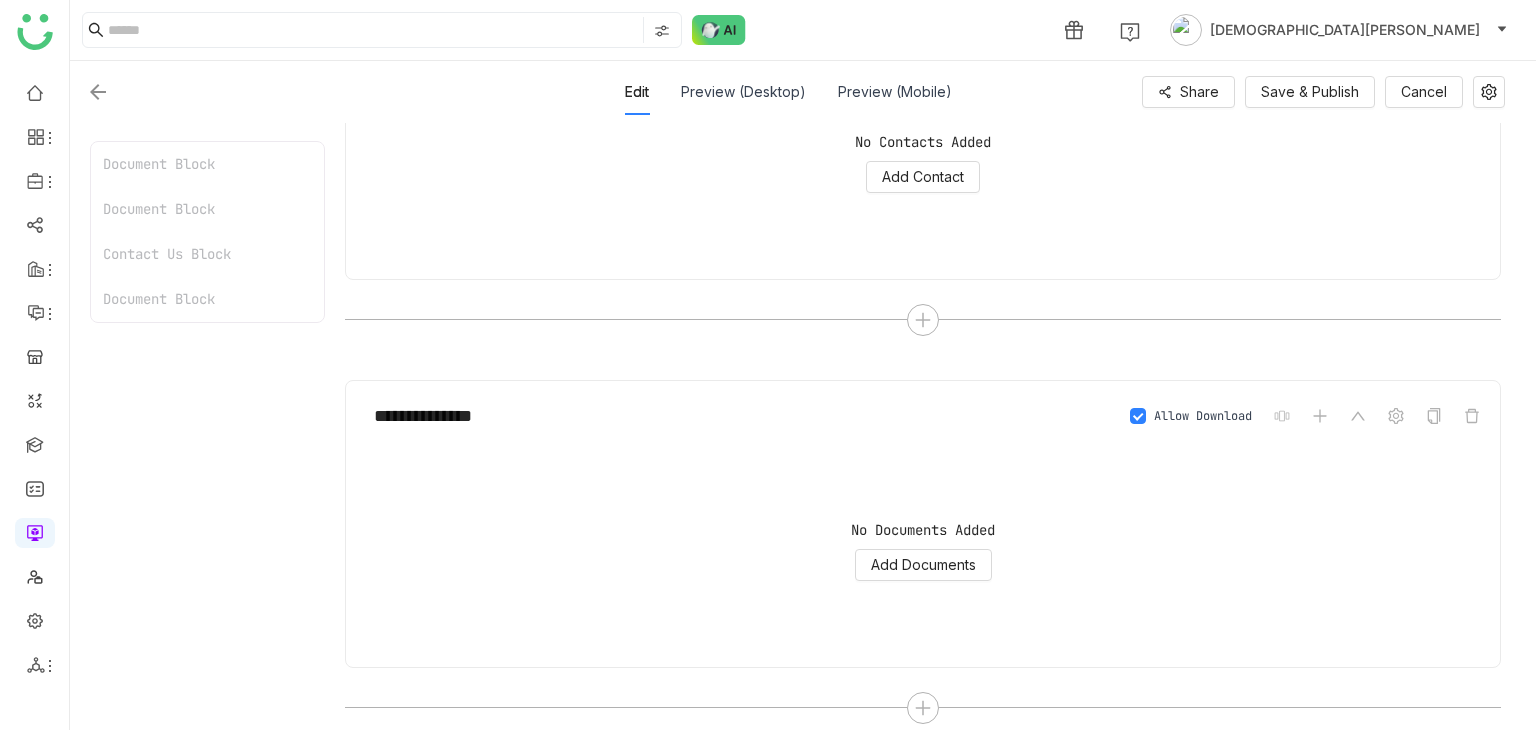scroll, scrollTop: 1125, scrollLeft: 0, axis: vertical 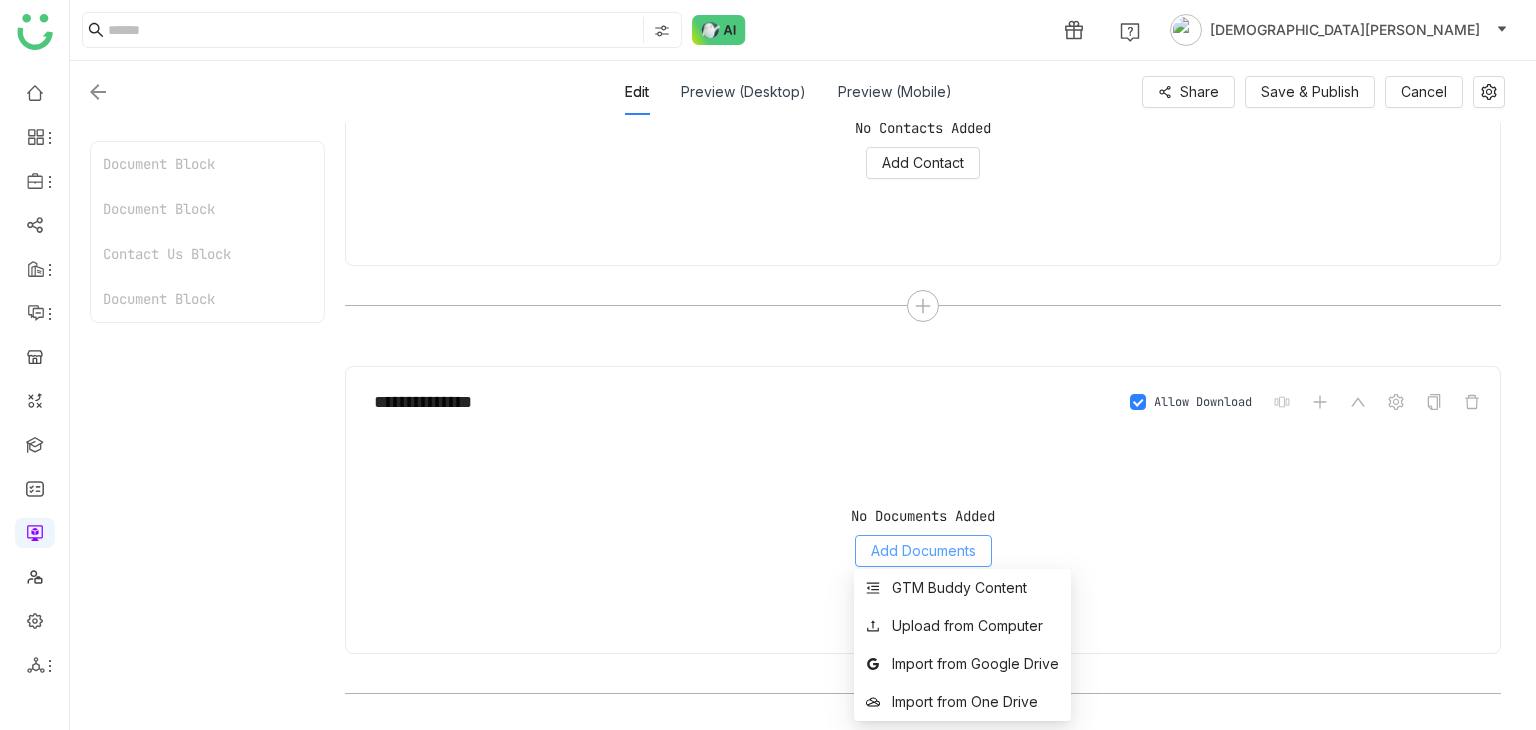 click on "Add Documents" at bounding box center [923, 551] 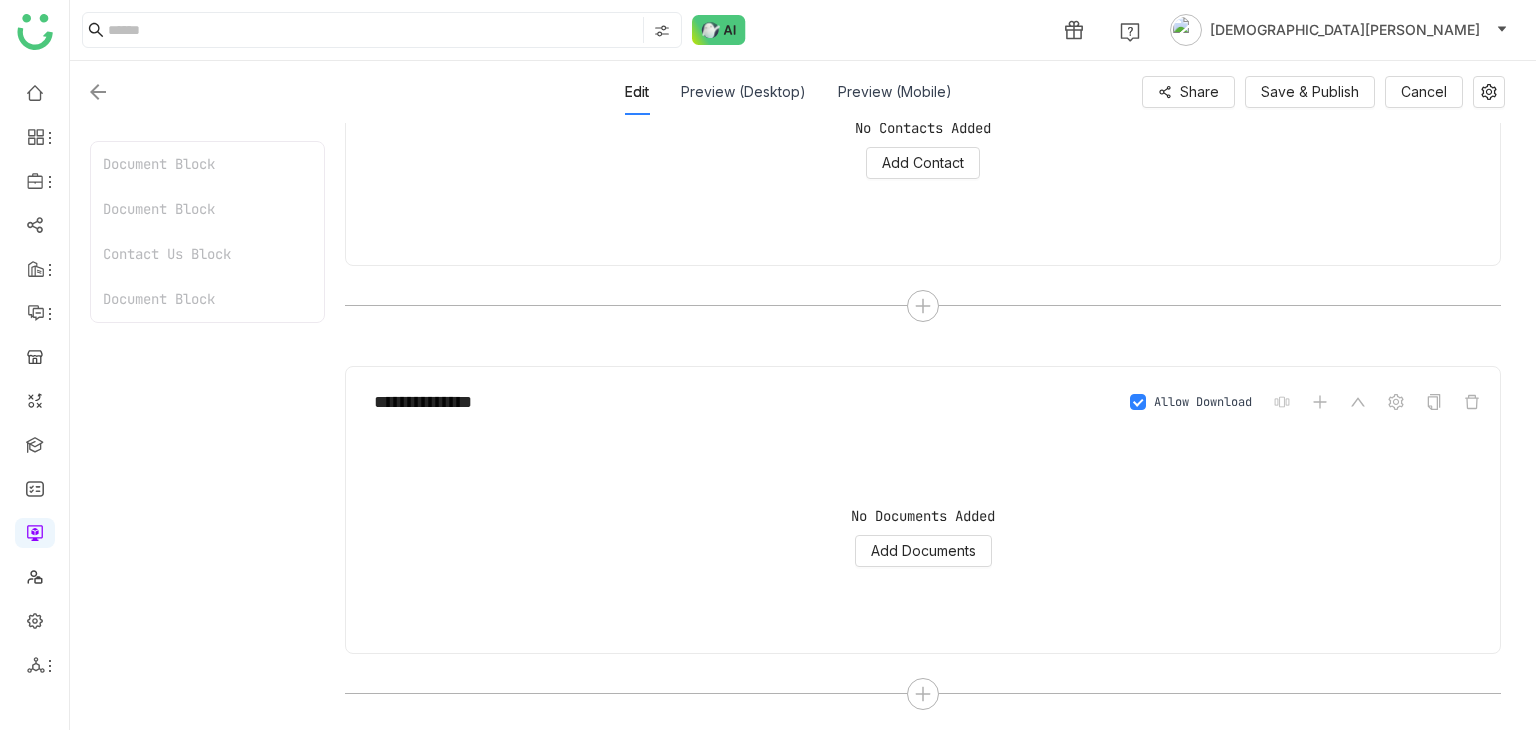 click on "No Documents Added Add Documents" at bounding box center [923, 537] 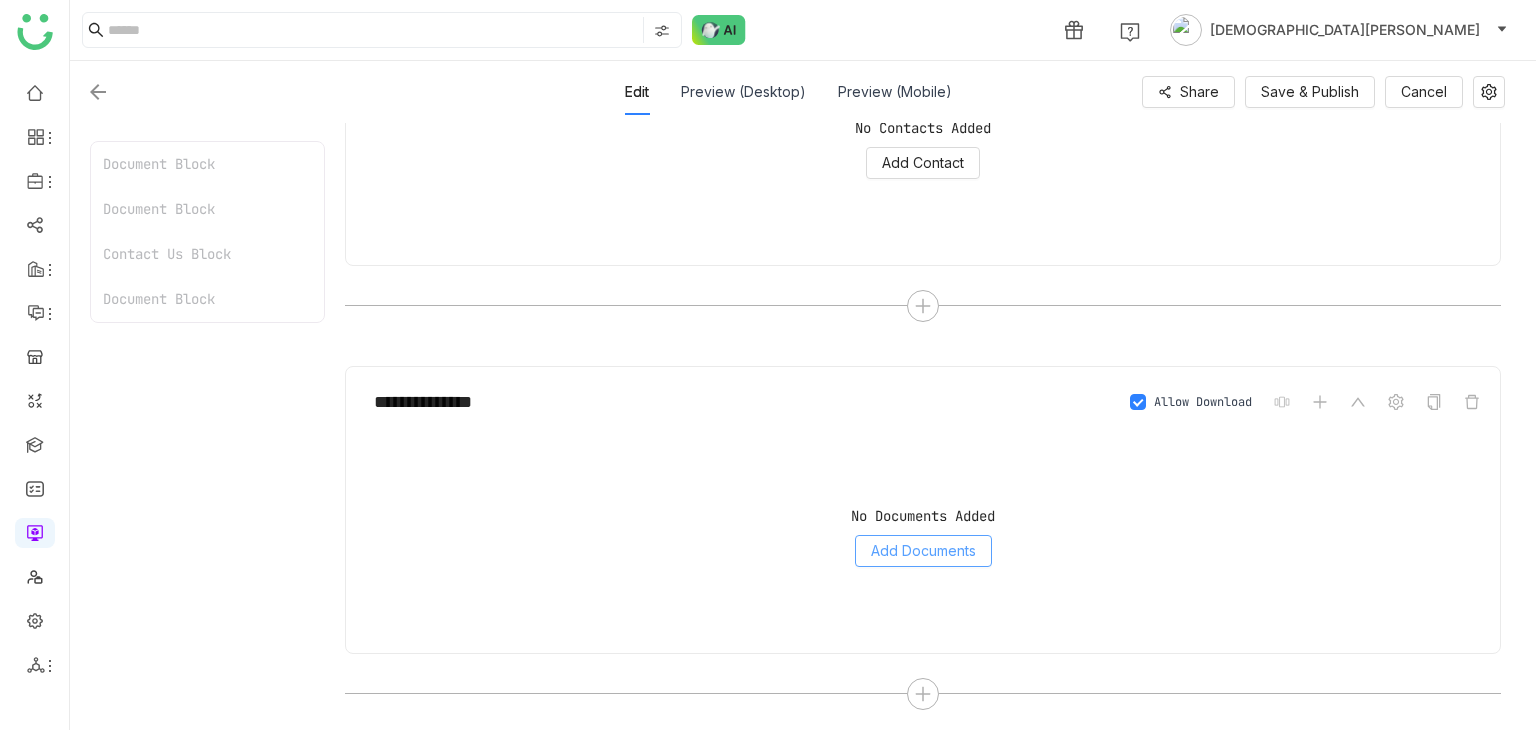 click on "Add Documents" at bounding box center (923, 551) 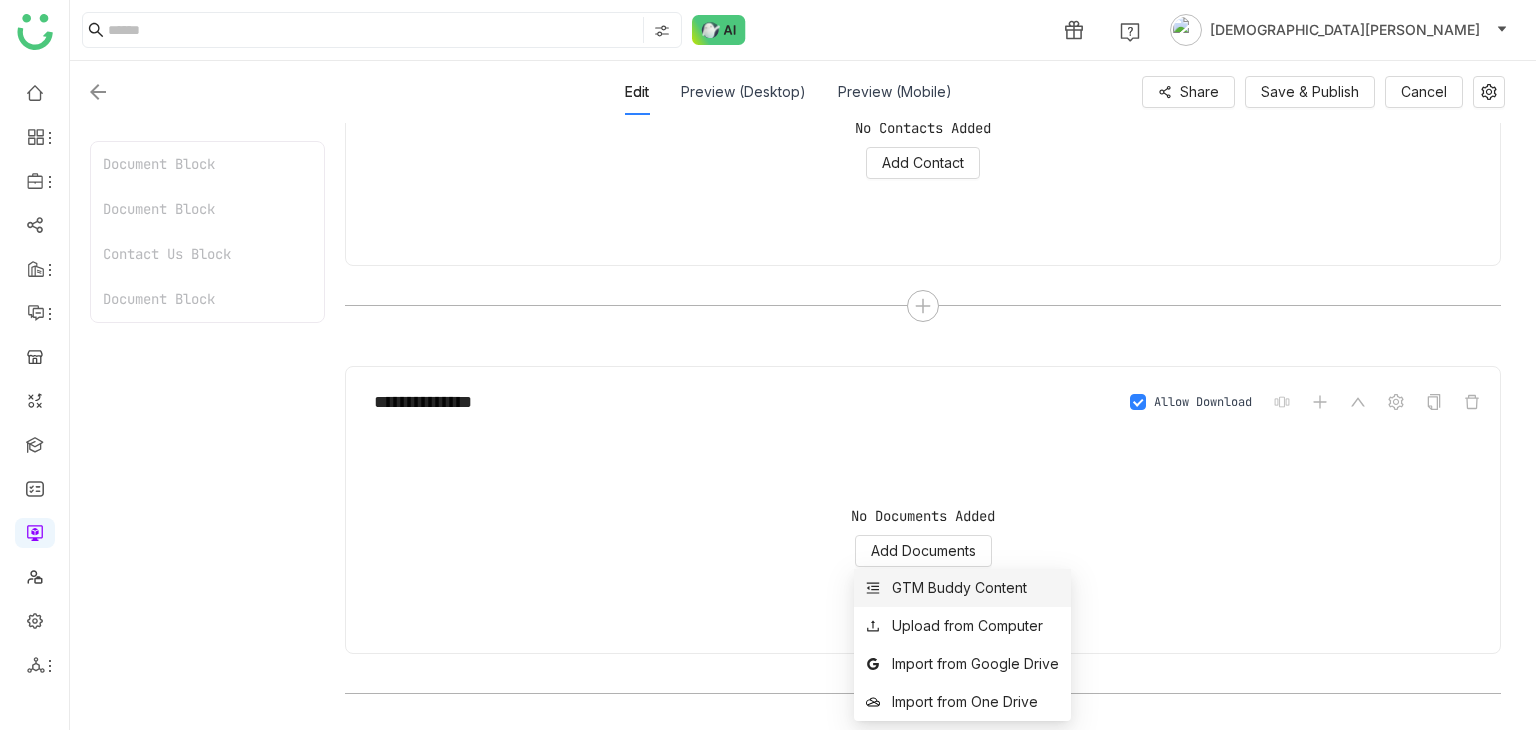 click on "GTM Buddy Content" at bounding box center (959, 588) 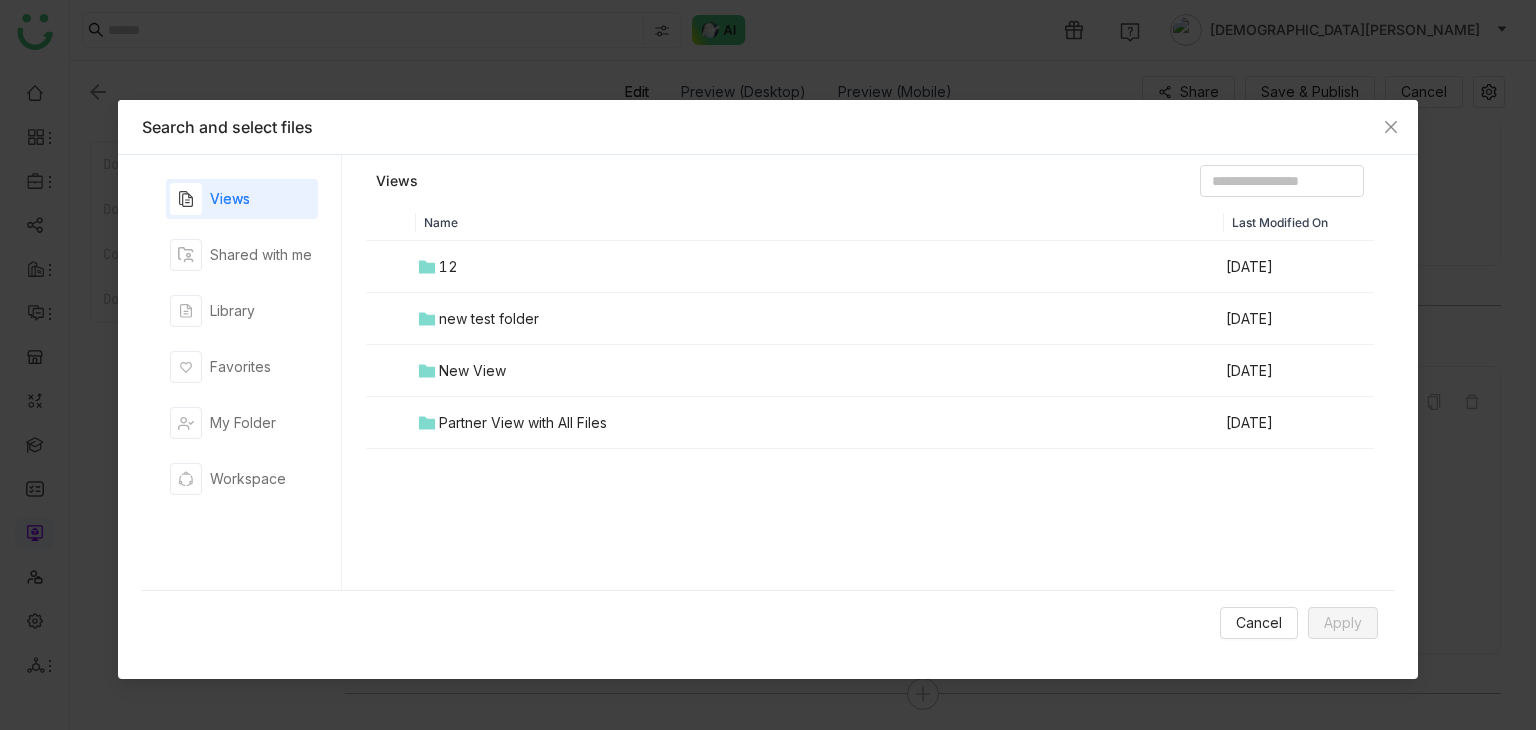 click on "Views
Shared with me
Library
Favorites
My Folder
Workspace" at bounding box center [242, 372] 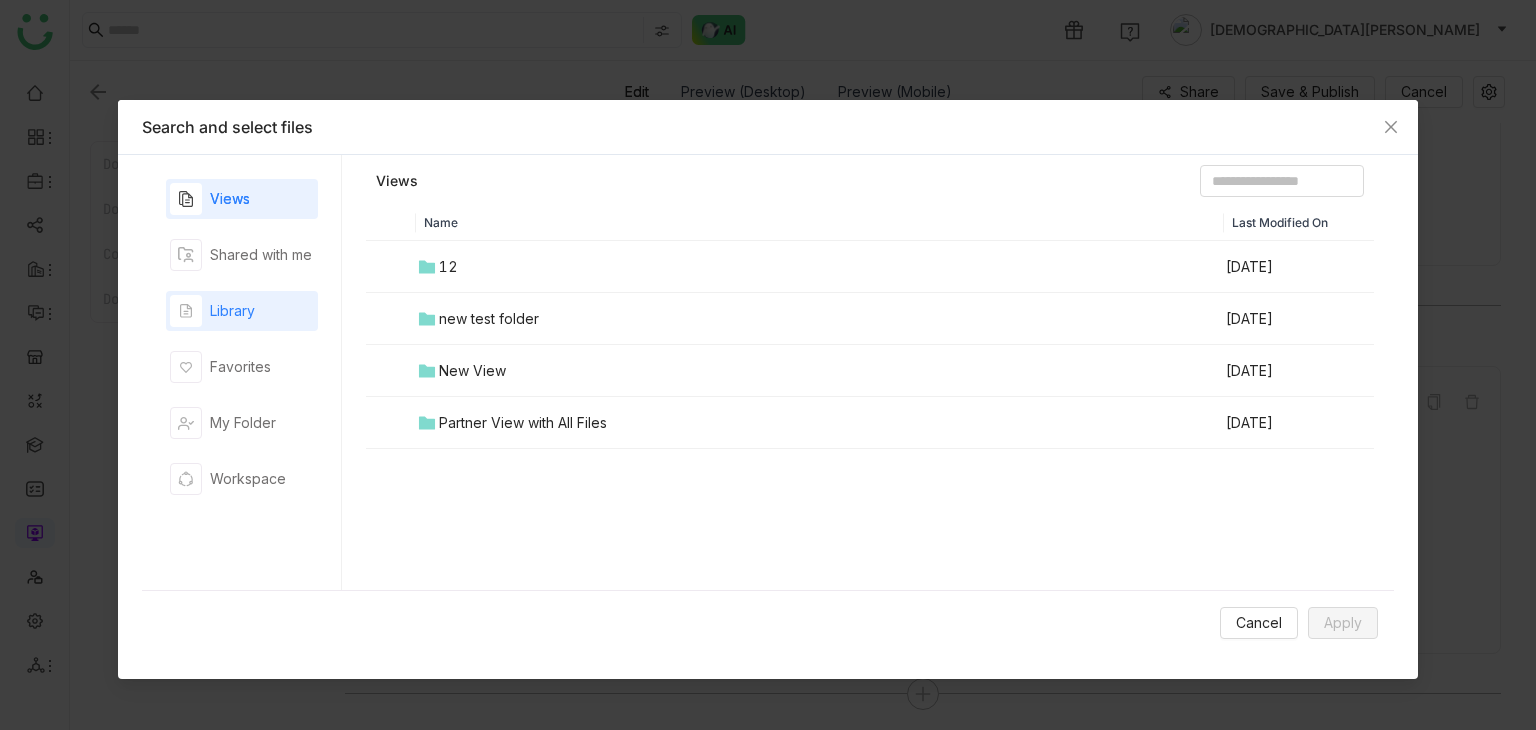 click on "Library" at bounding box center (232, 311) 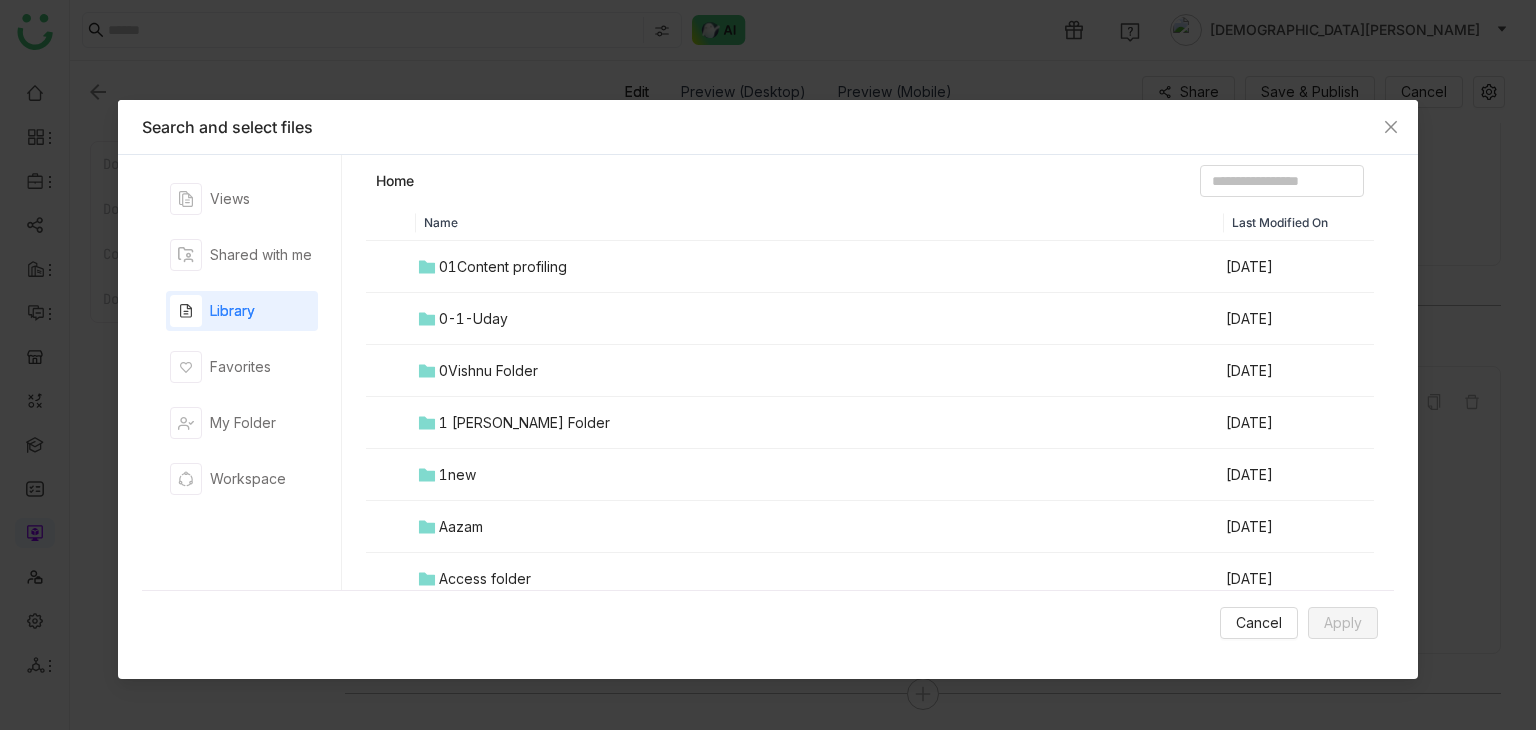 click on "01Content profiling" at bounding box center [820, 267] 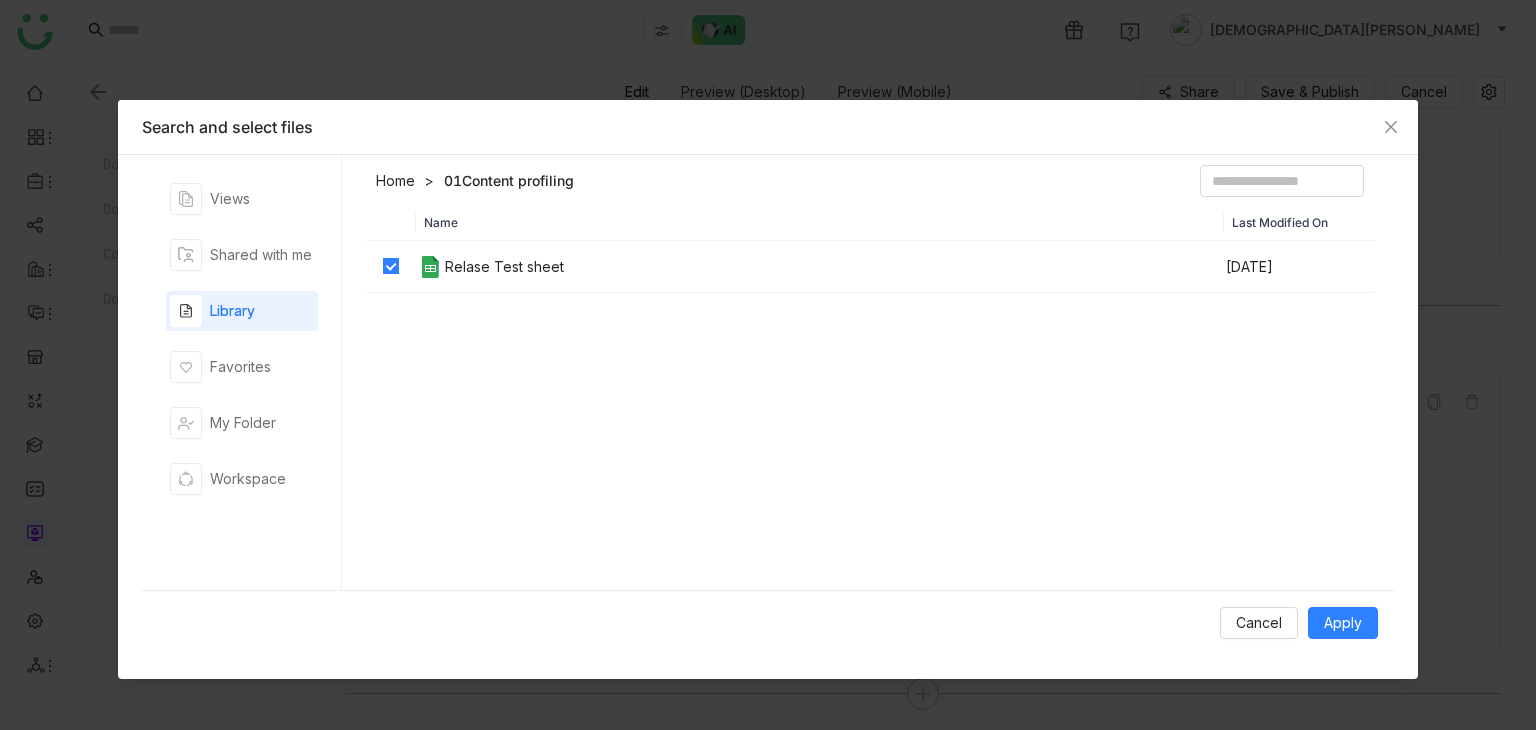 click on "Home" at bounding box center [395, 181] 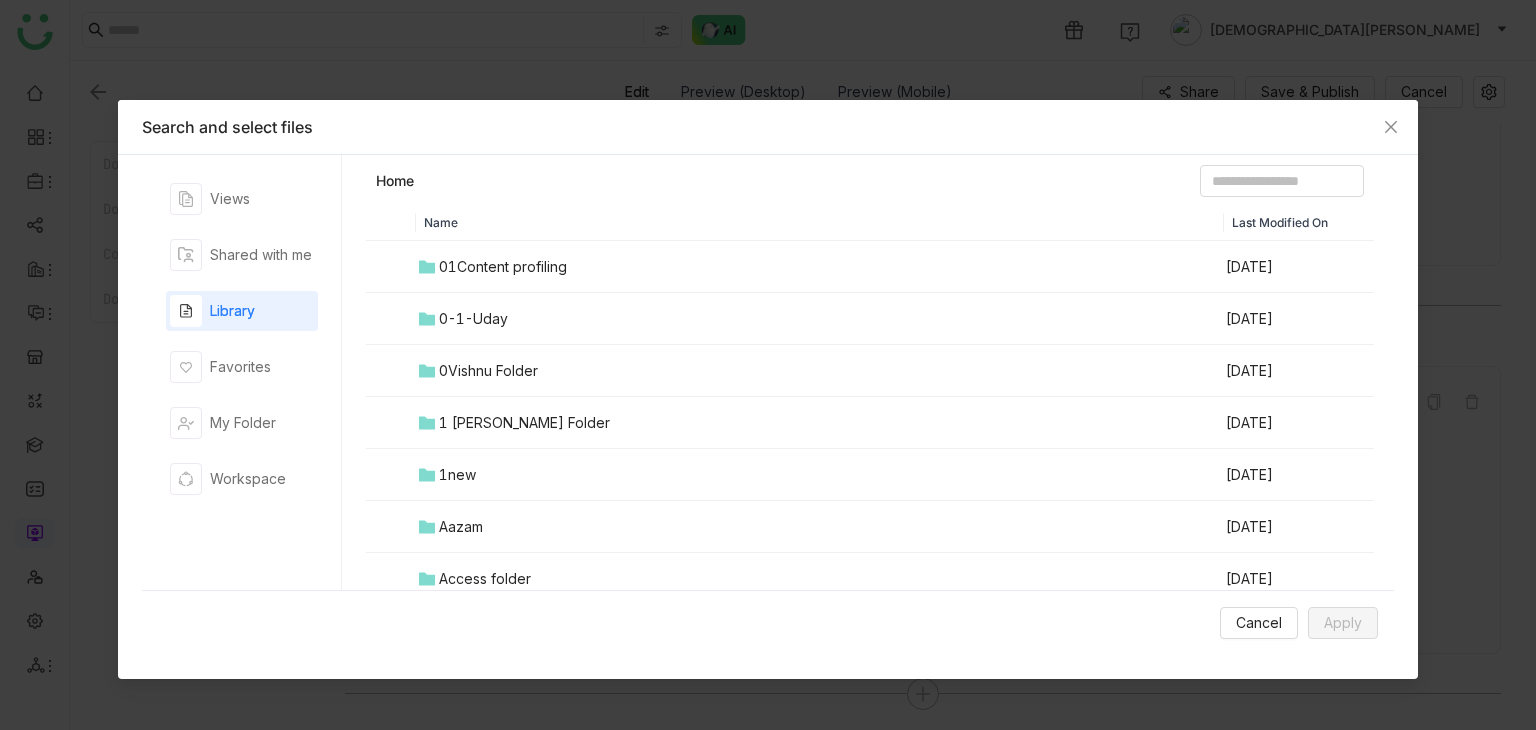 click on "0Vishnu Folder" at bounding box center (488, 371) 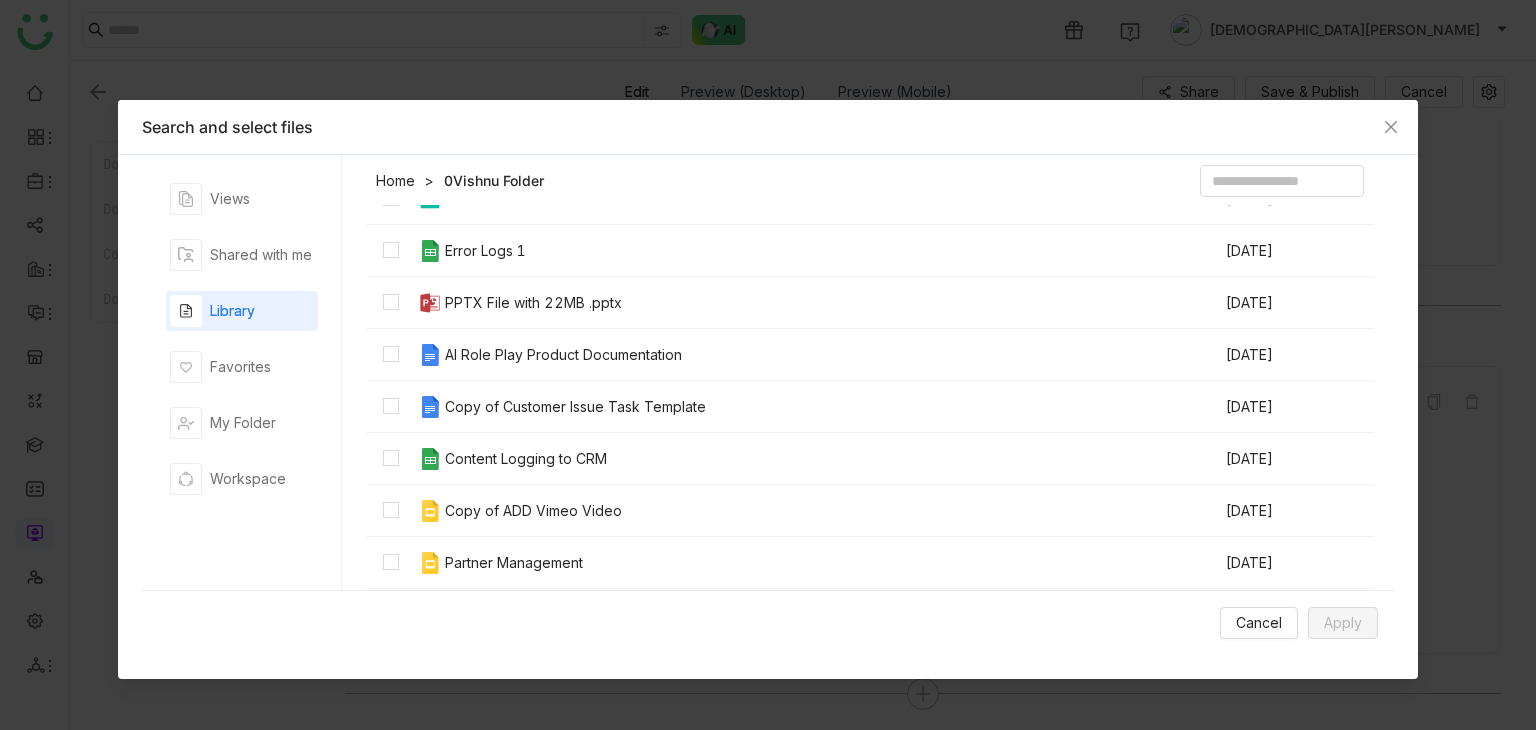 scroll, scrollTop: 700, scrollLeft: 0, axis: vertical 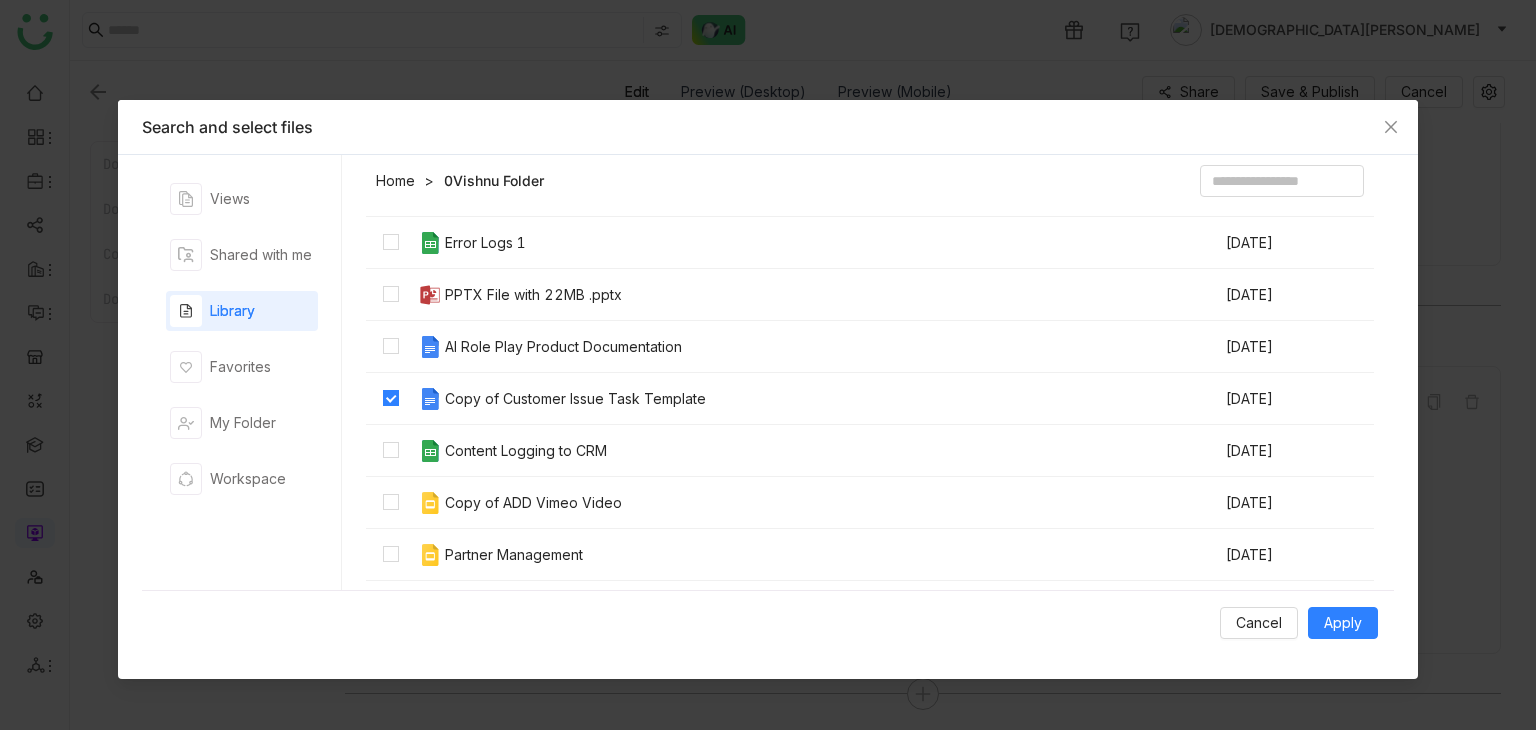 click at bounding box center (391, 347) 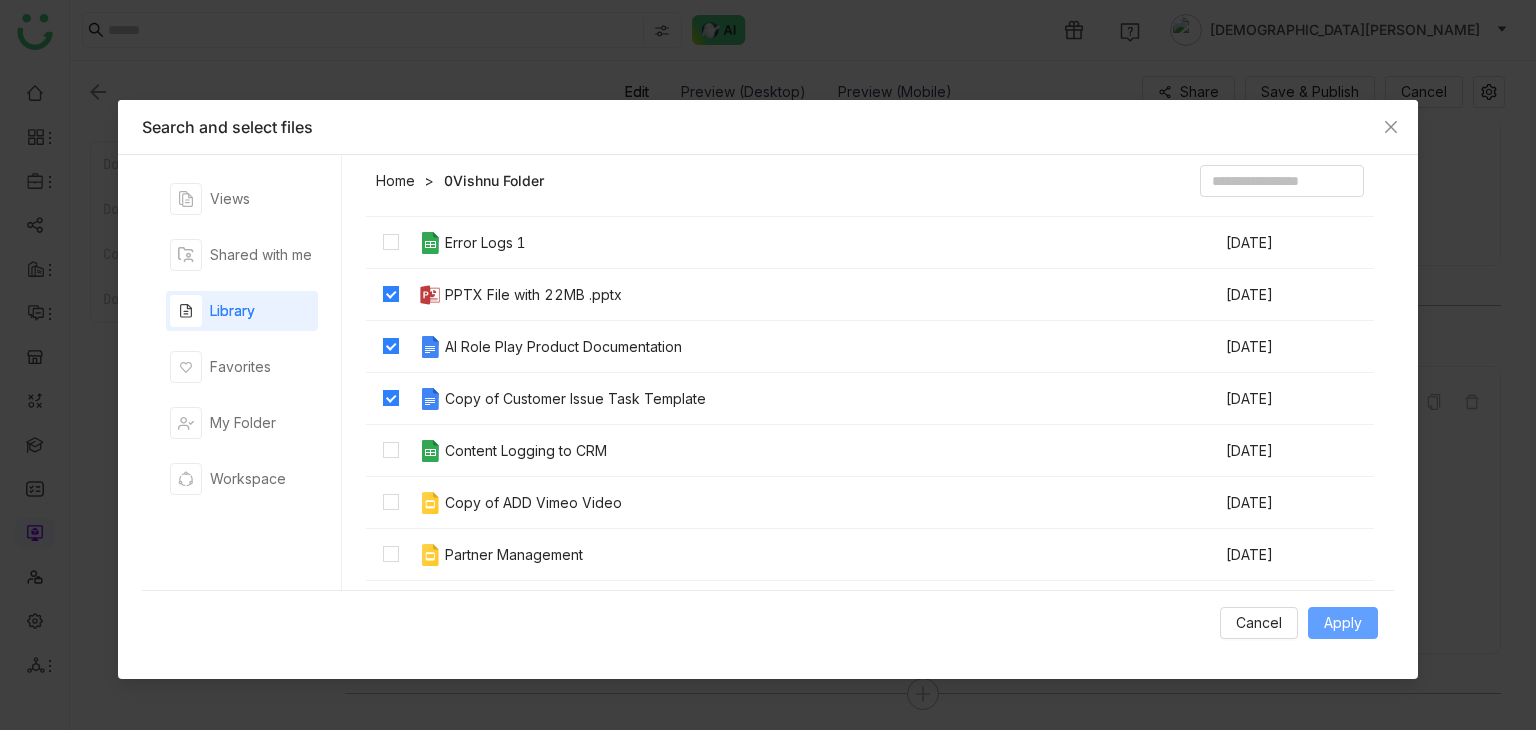 click on "Apply" at bounding box center [1343, 623] 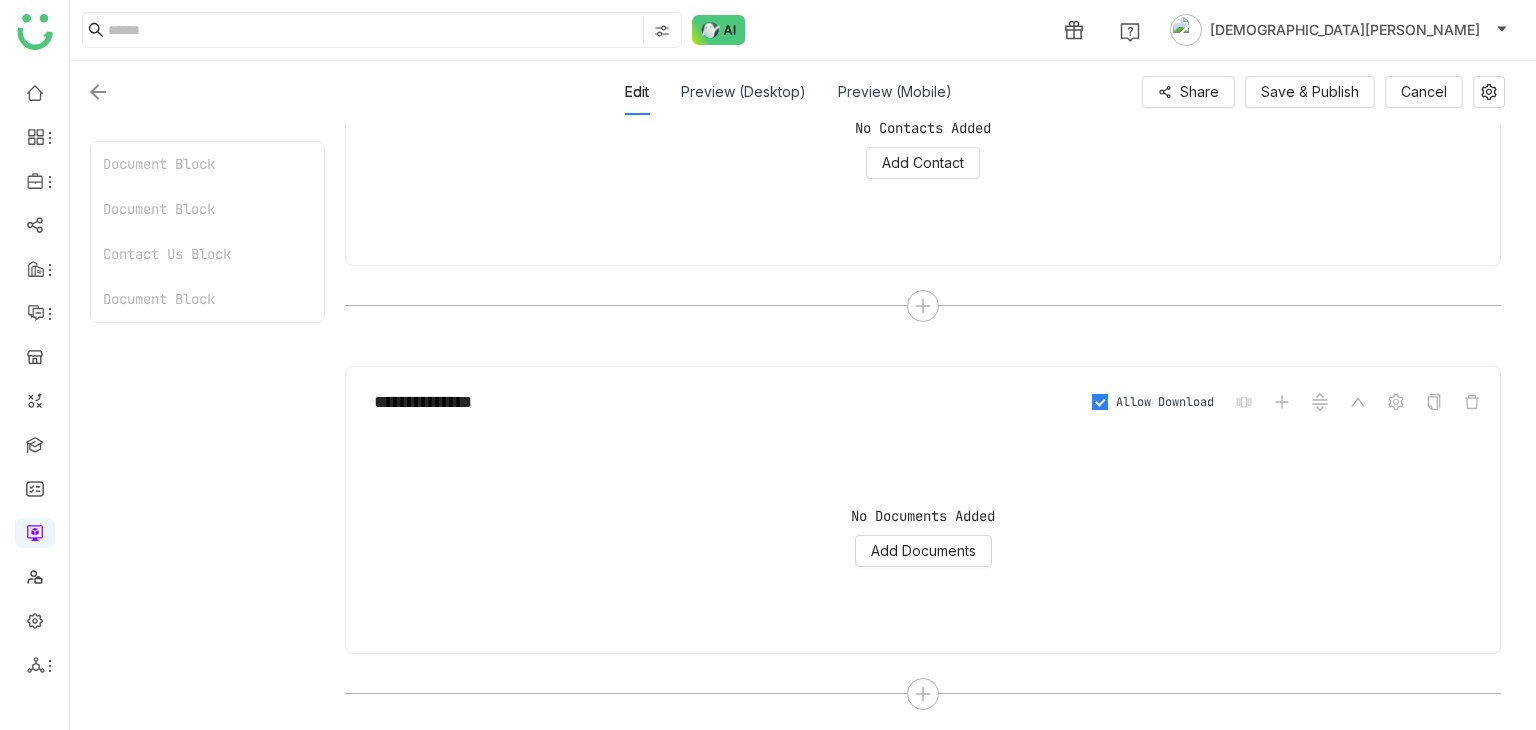 scroll, scrollTop: 1078, scrollLeft: 0, axis: vertical 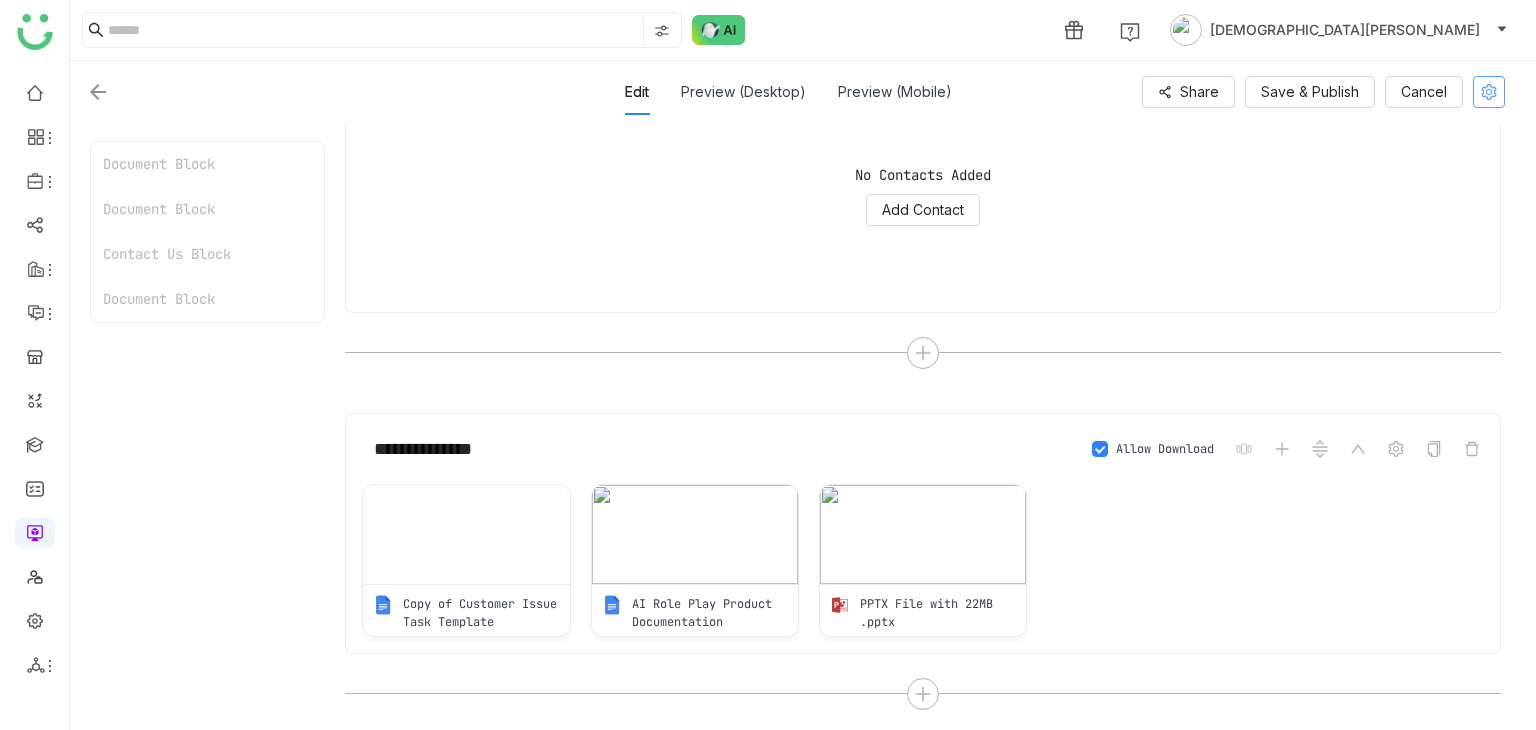 click at bounding box center [1489, 92] 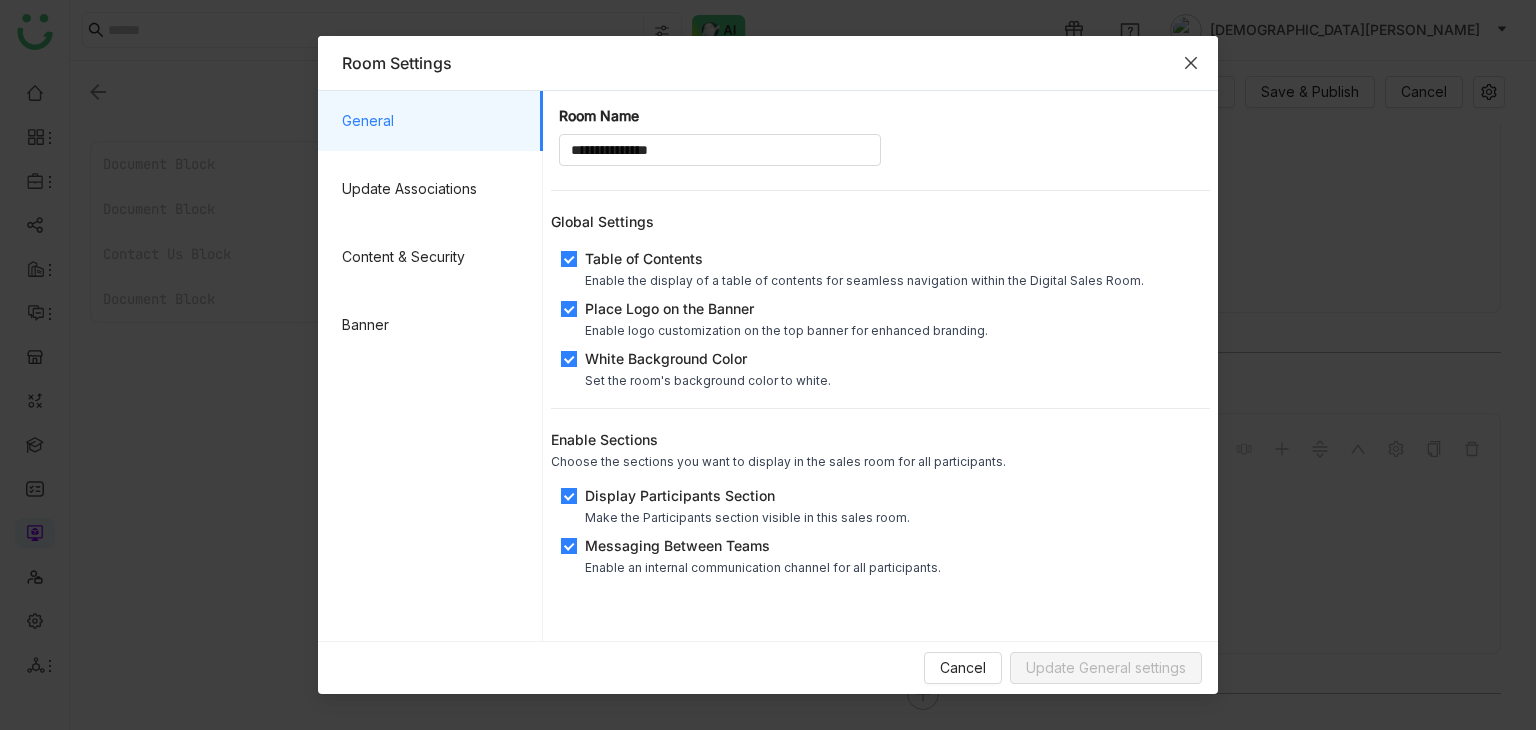 click at bounding box center (1191, 63) 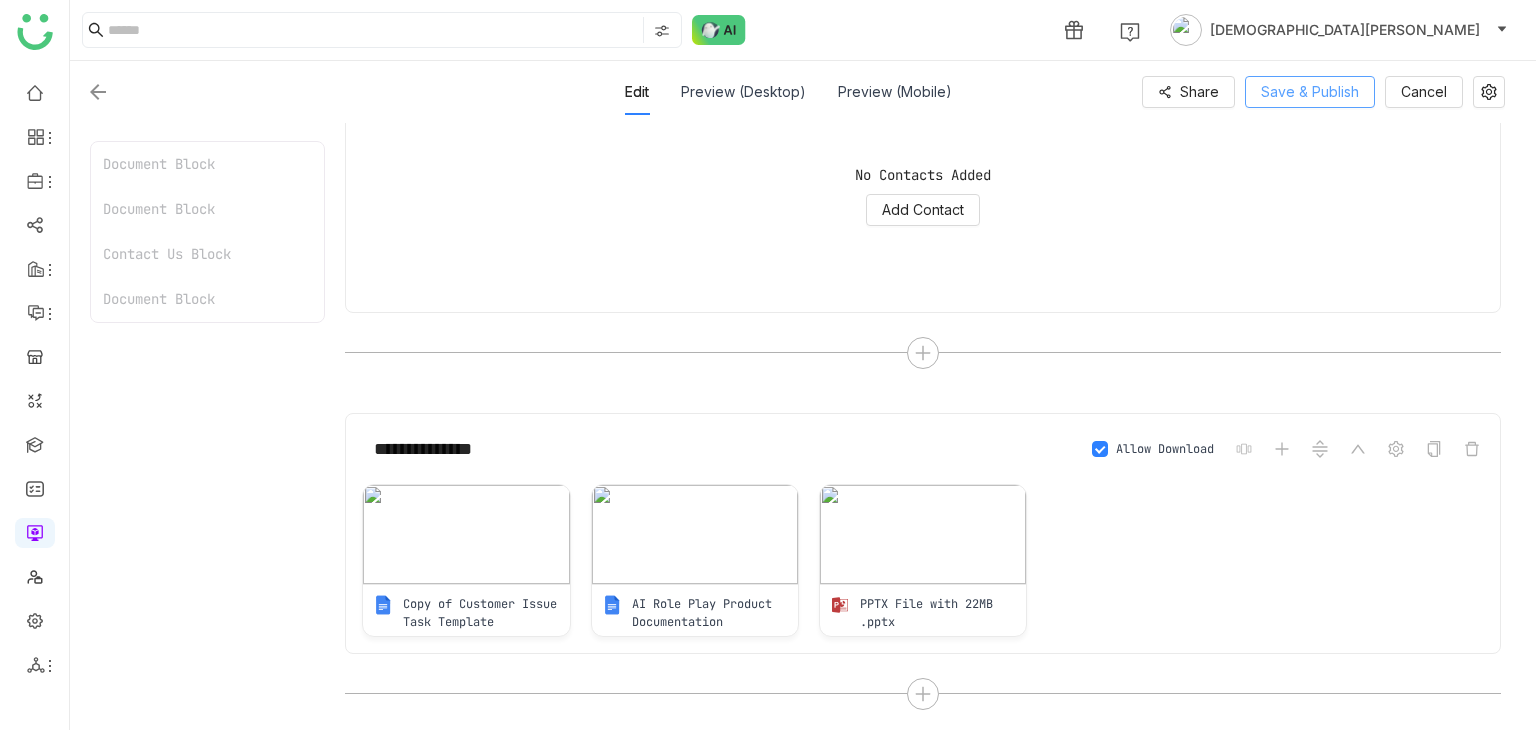 click on "Save & Publish" at bounding box center (1310, 92) 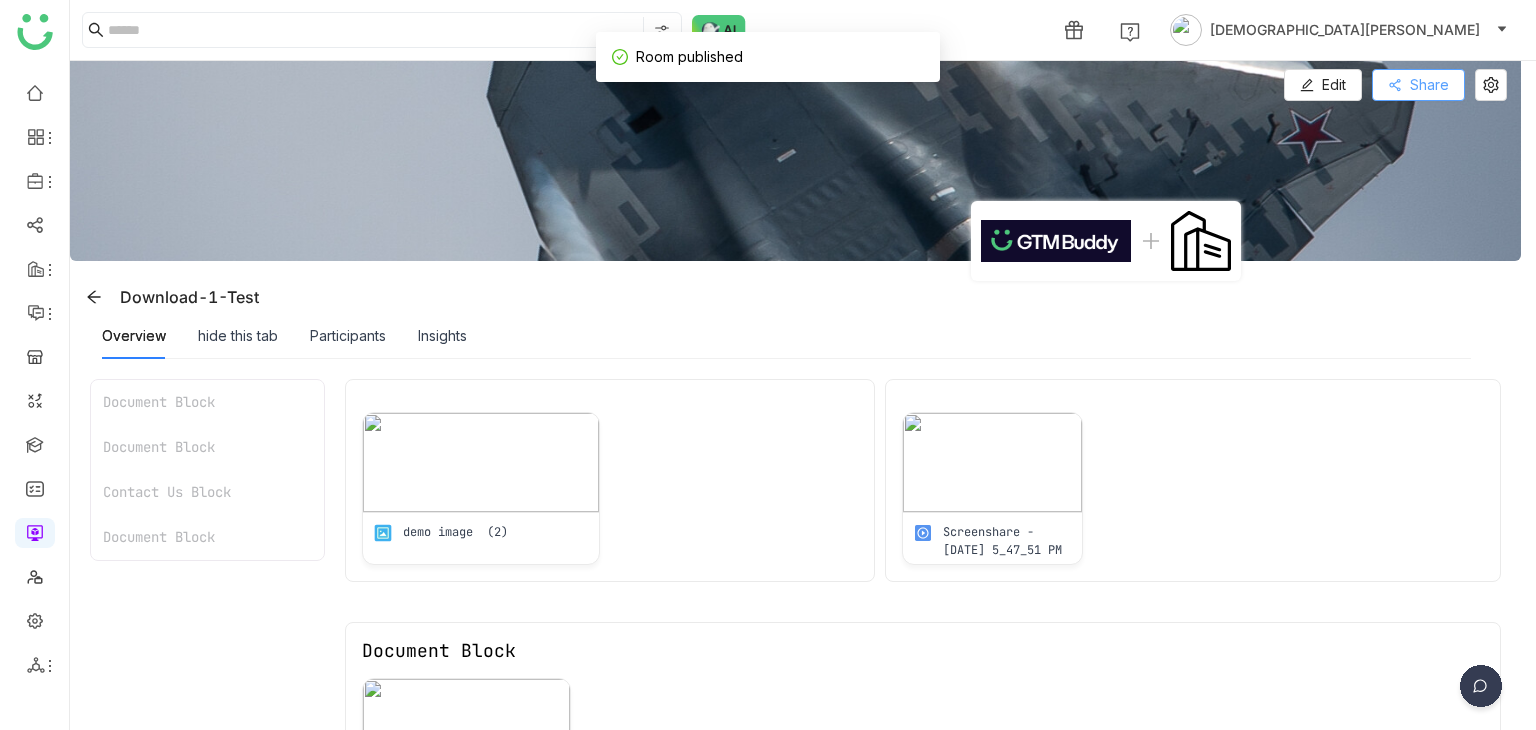 click on "Share" at bounding box center [1418, 85] 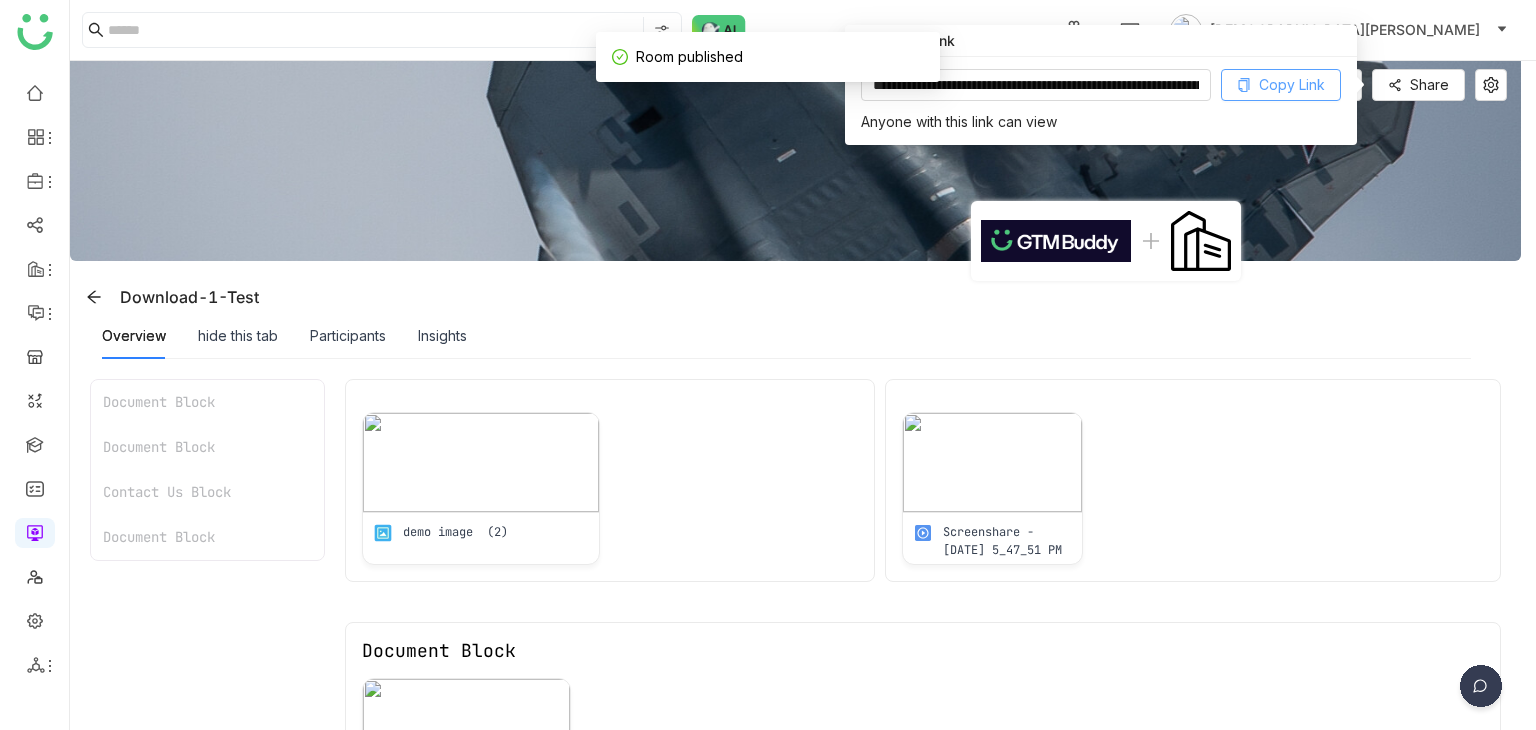 click on "Copy Link" at bounding box center [1281, 85] 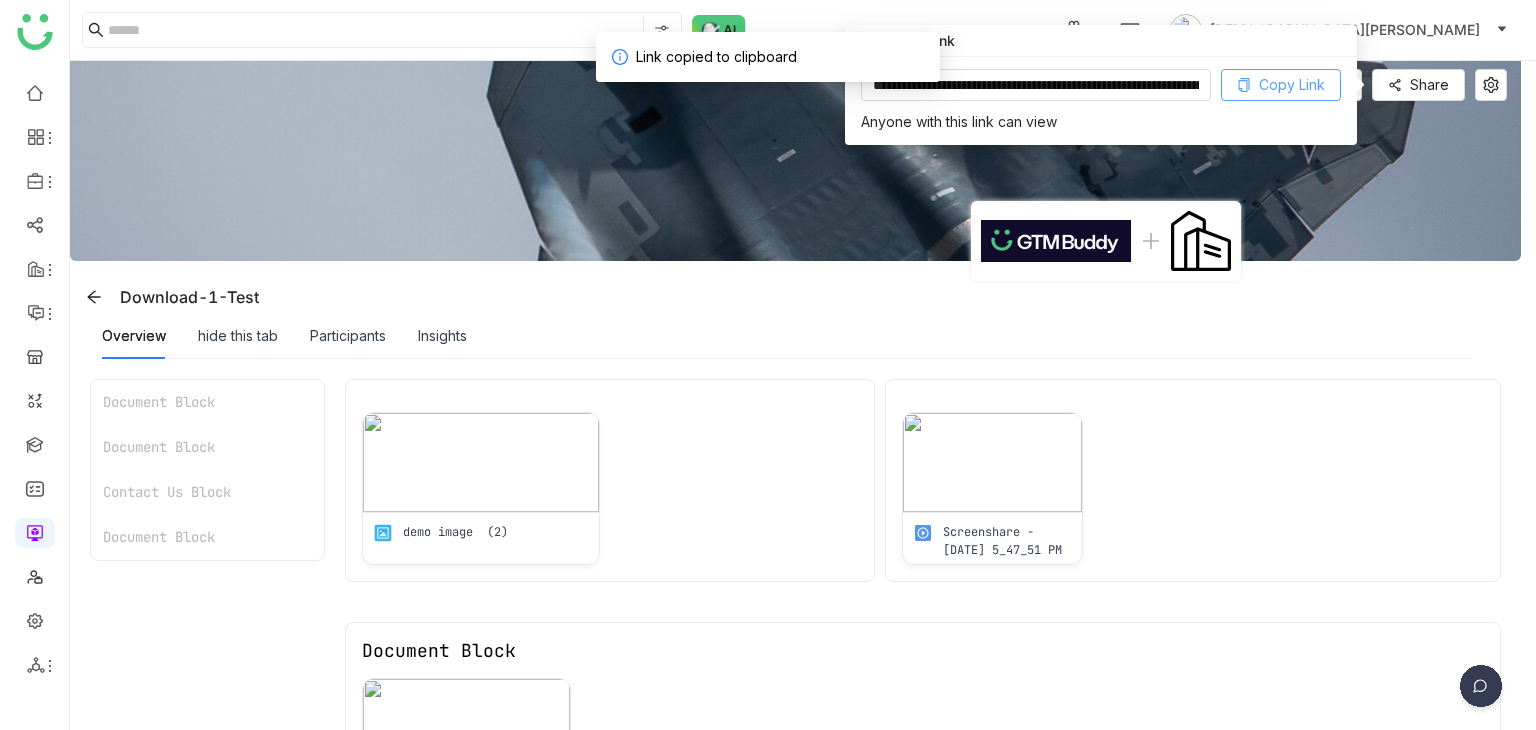type 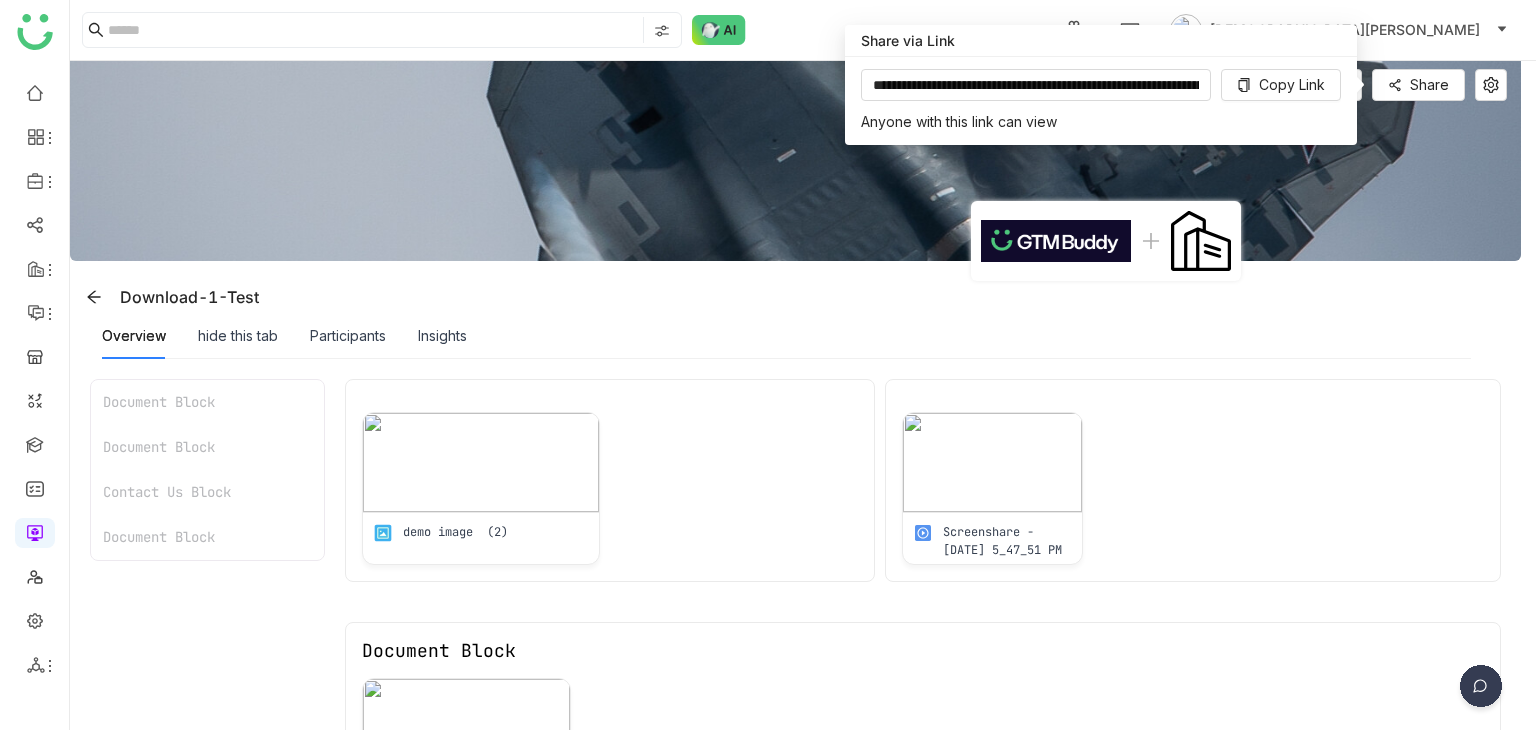 click on "Download-1-Test" at bounding box center (795, 287) 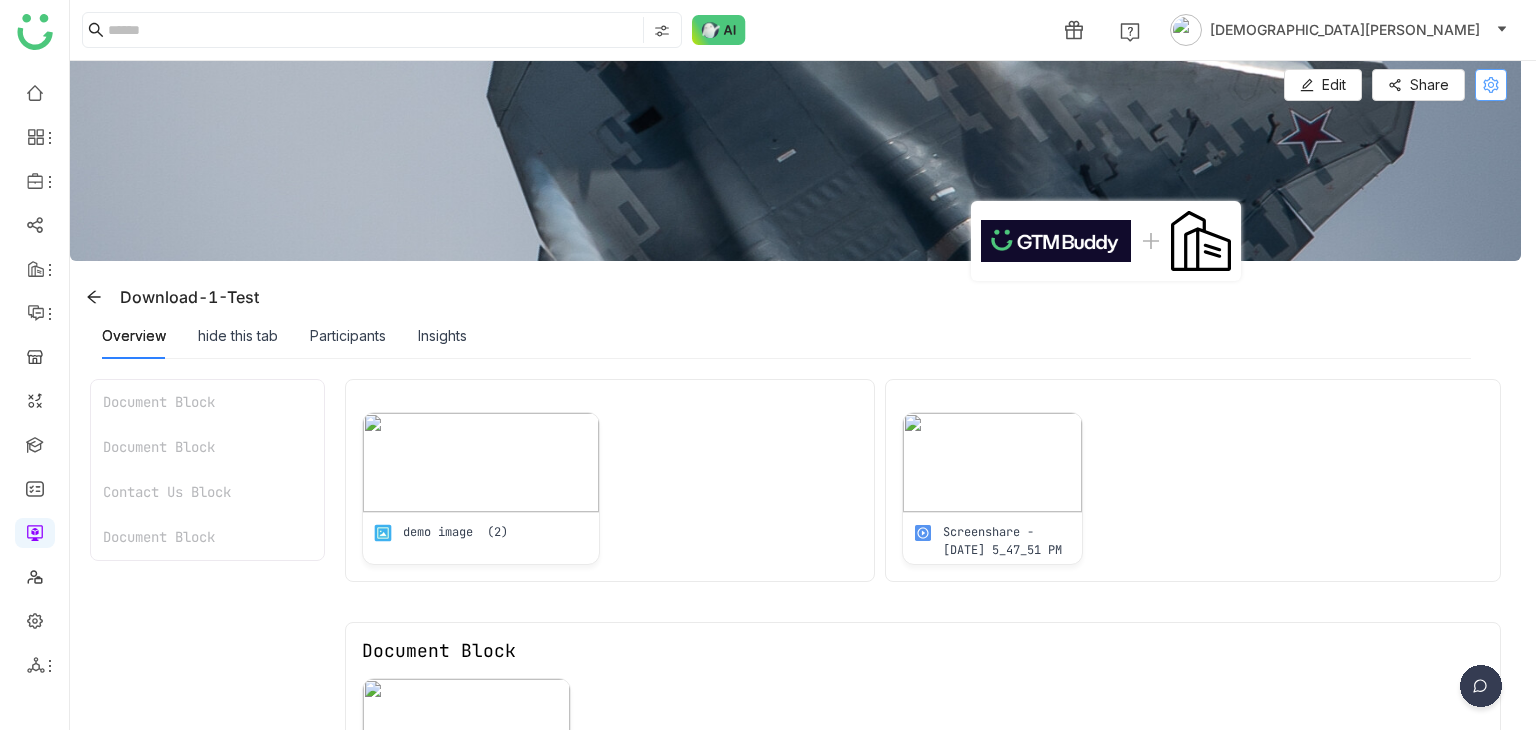 scroll, scrollTop: 1, scrollLeft: 0, axis: vertical 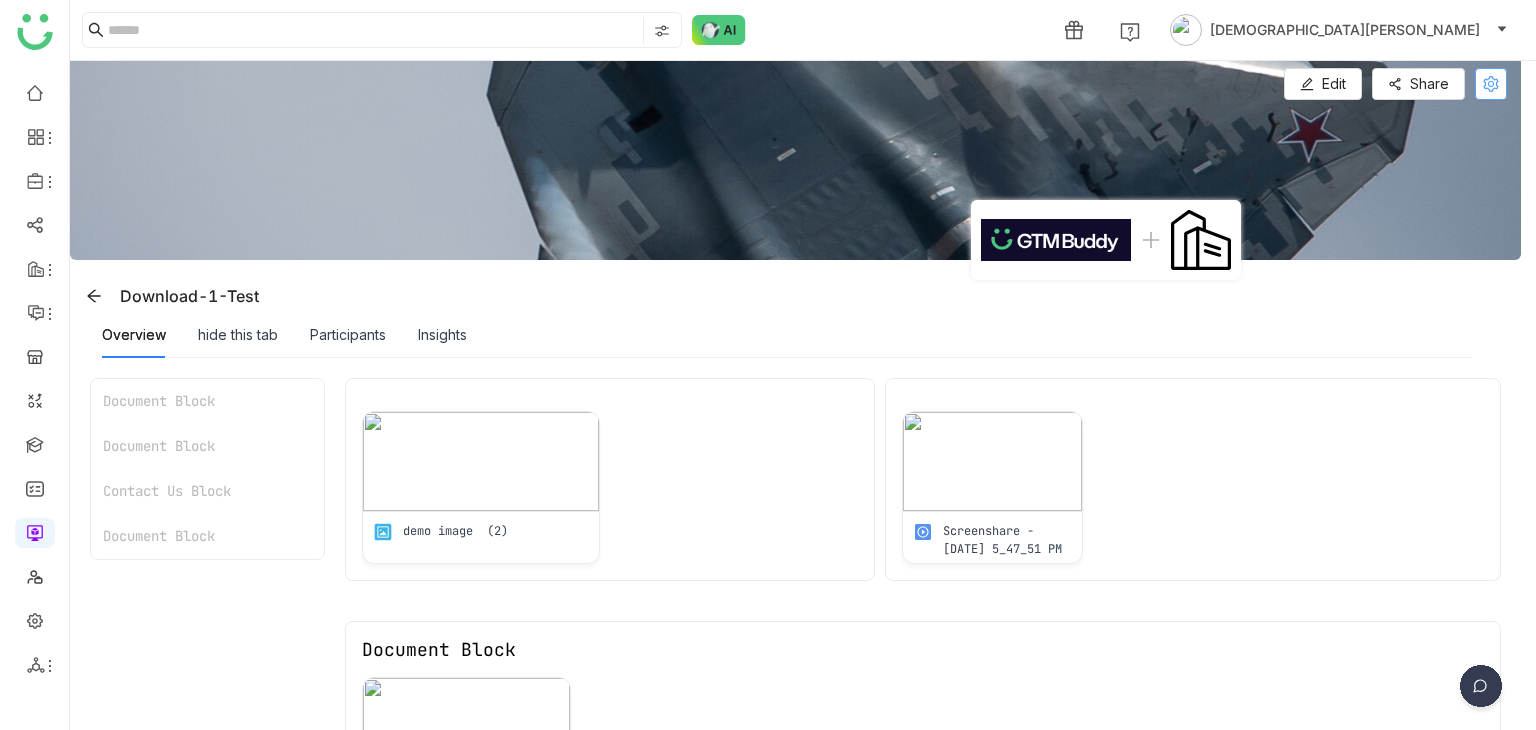 click at bounding box center [1491, 84] 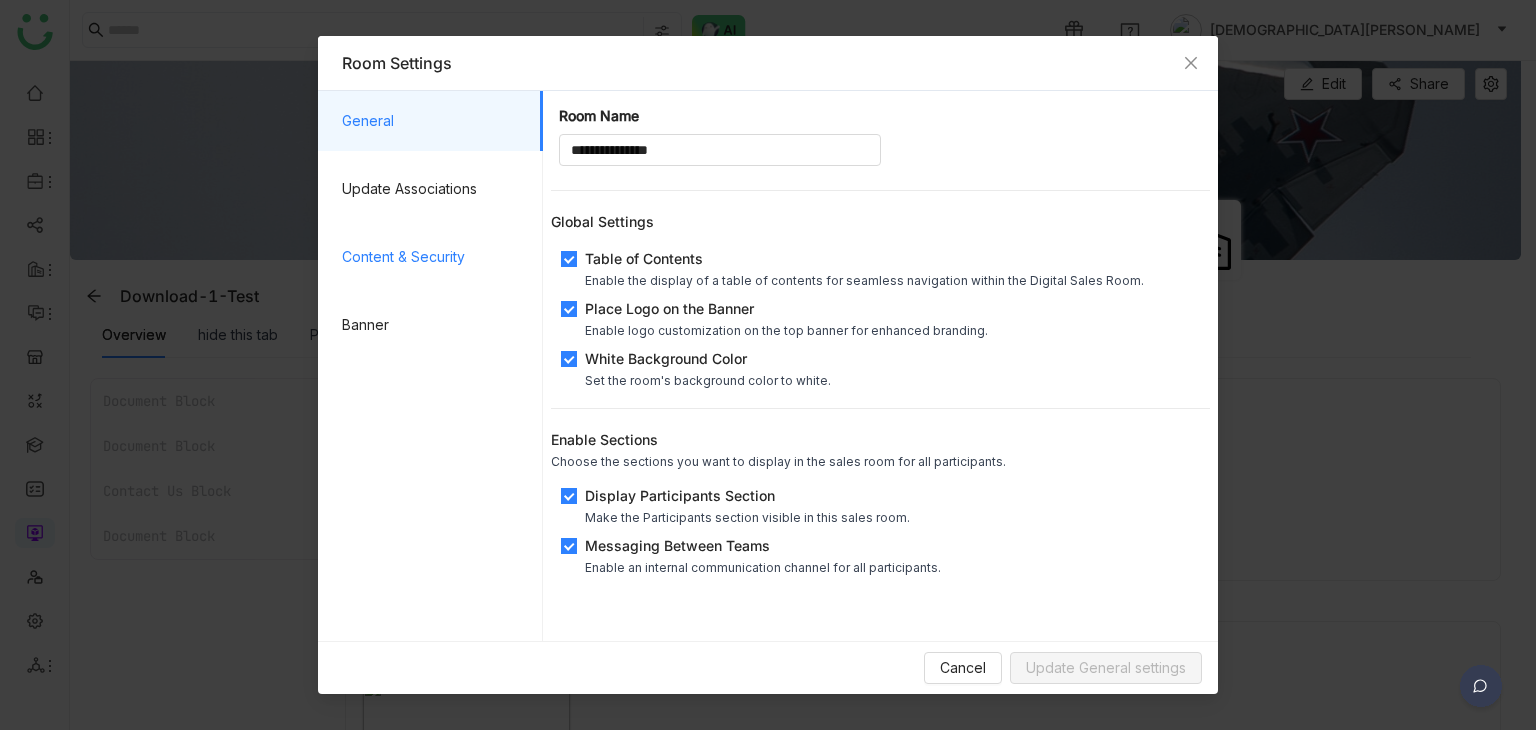 click on "Content & Security" at bounding box center (434, 257) 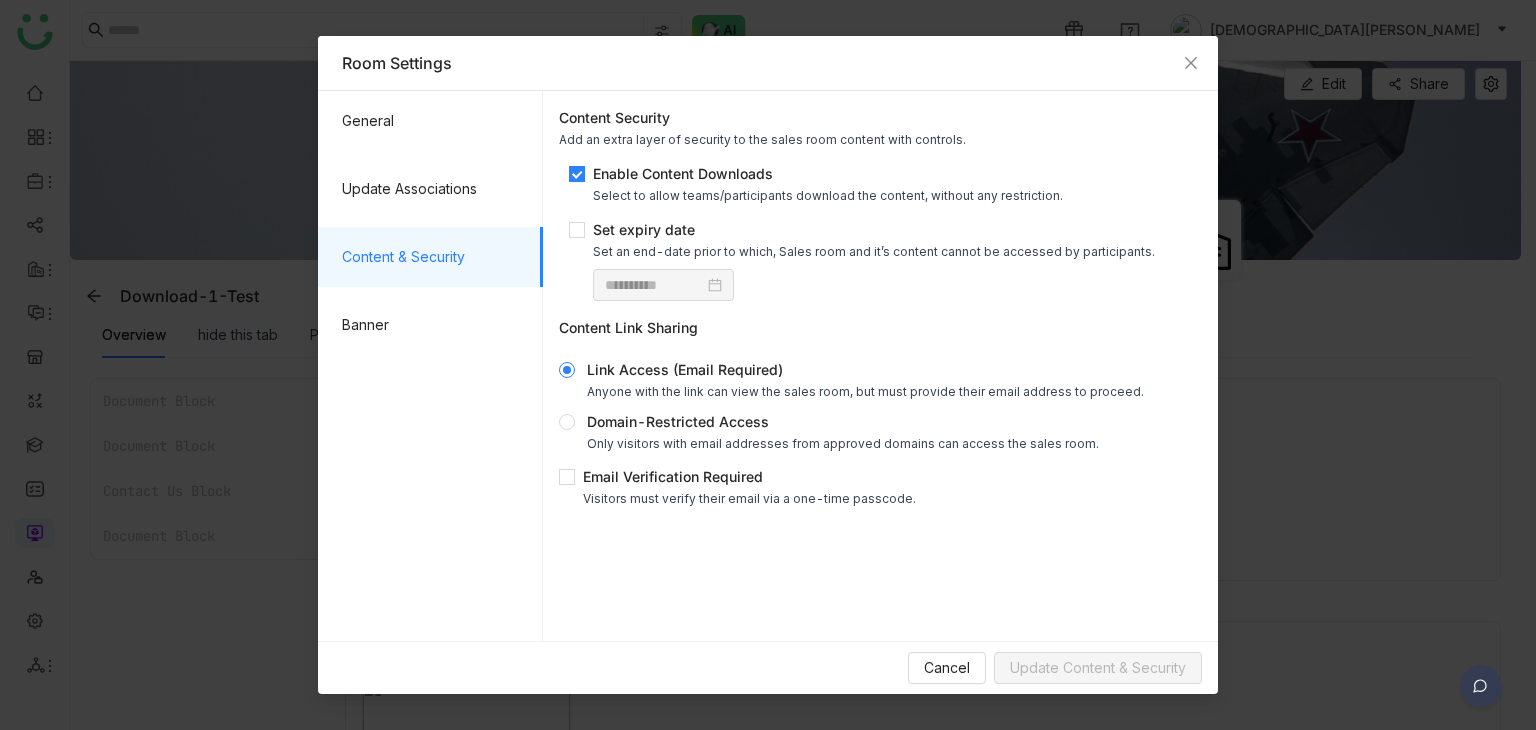 click on "Enable Content Downloads" at bounding box center (828, 173) 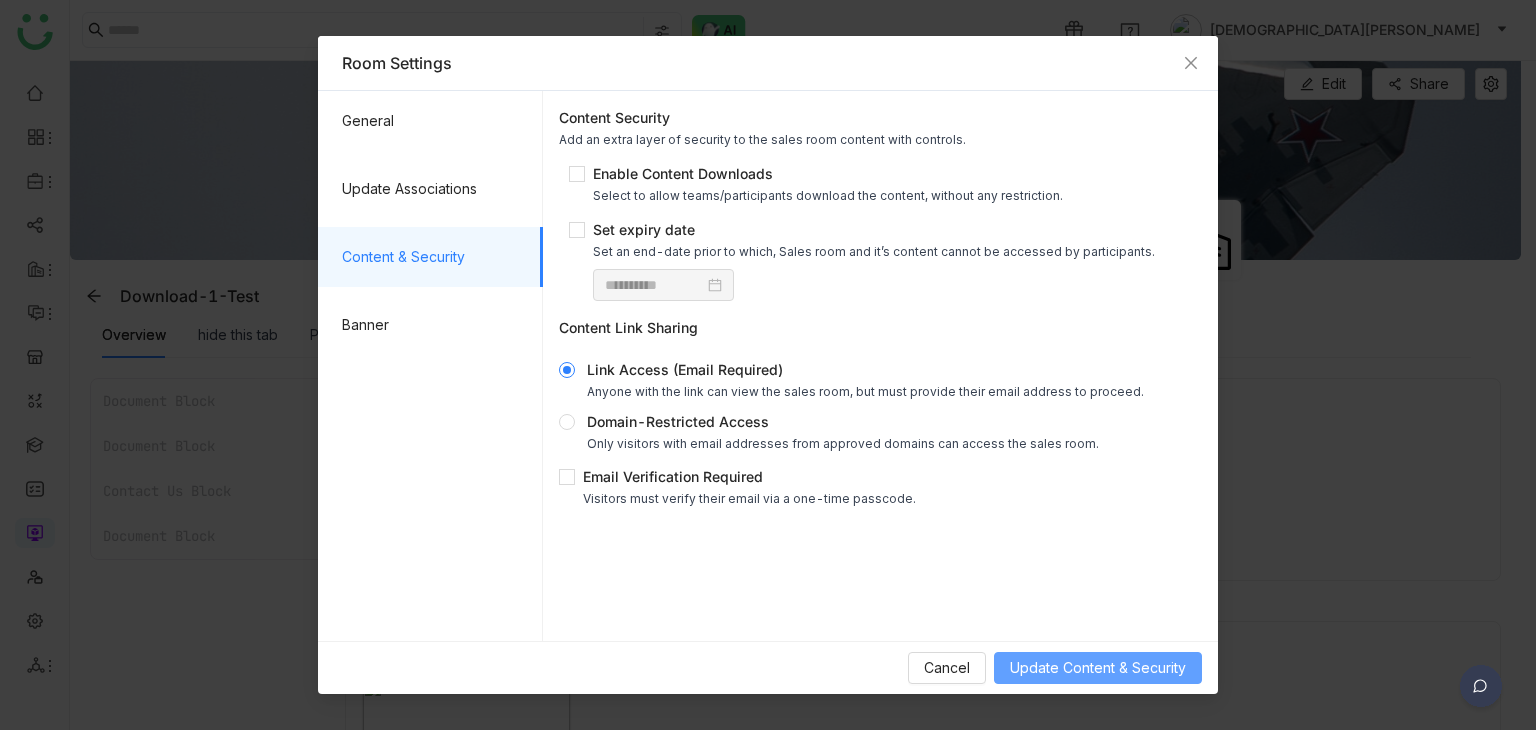 click on "Update Content & Security" at bounding box center (1098, 668) 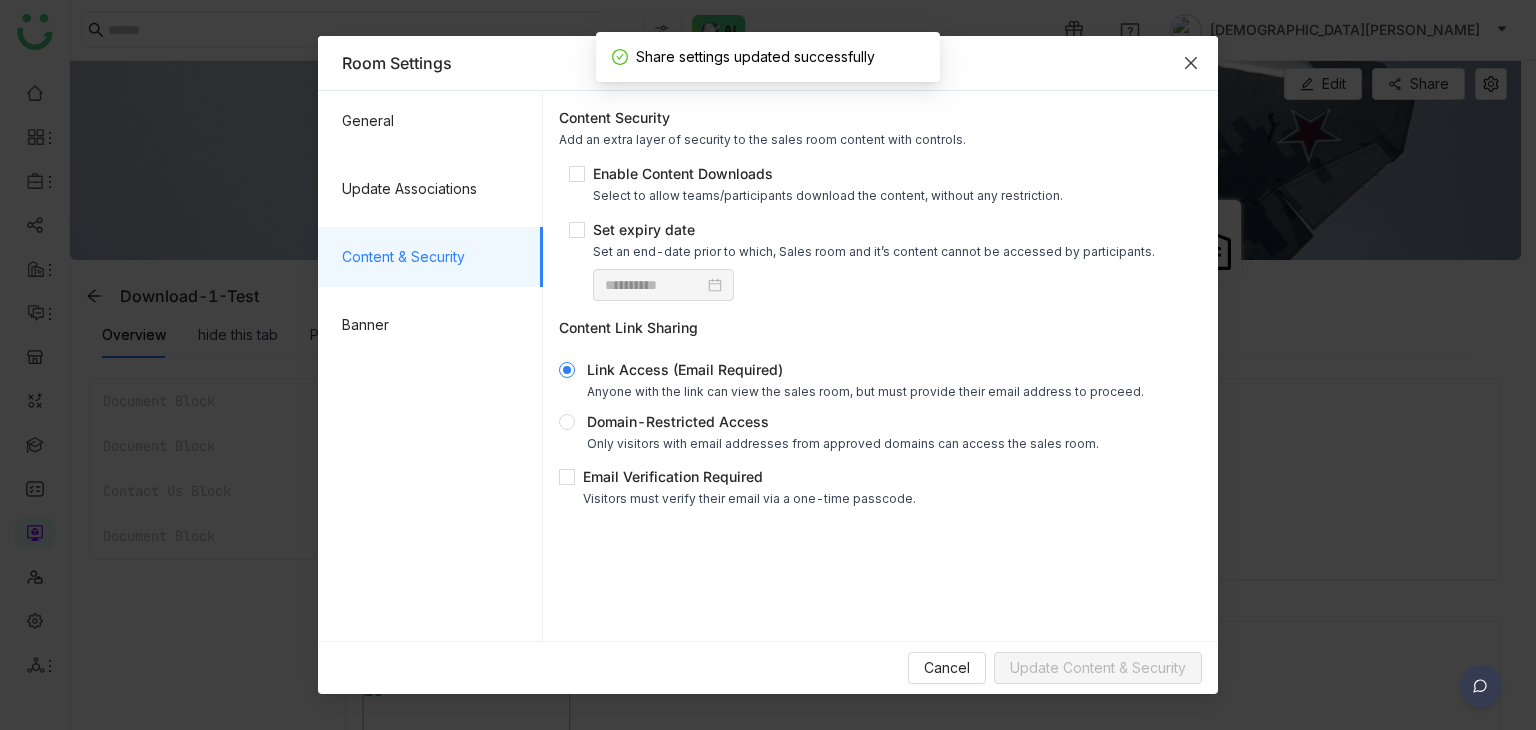 click at bounding box center (1191, 63) 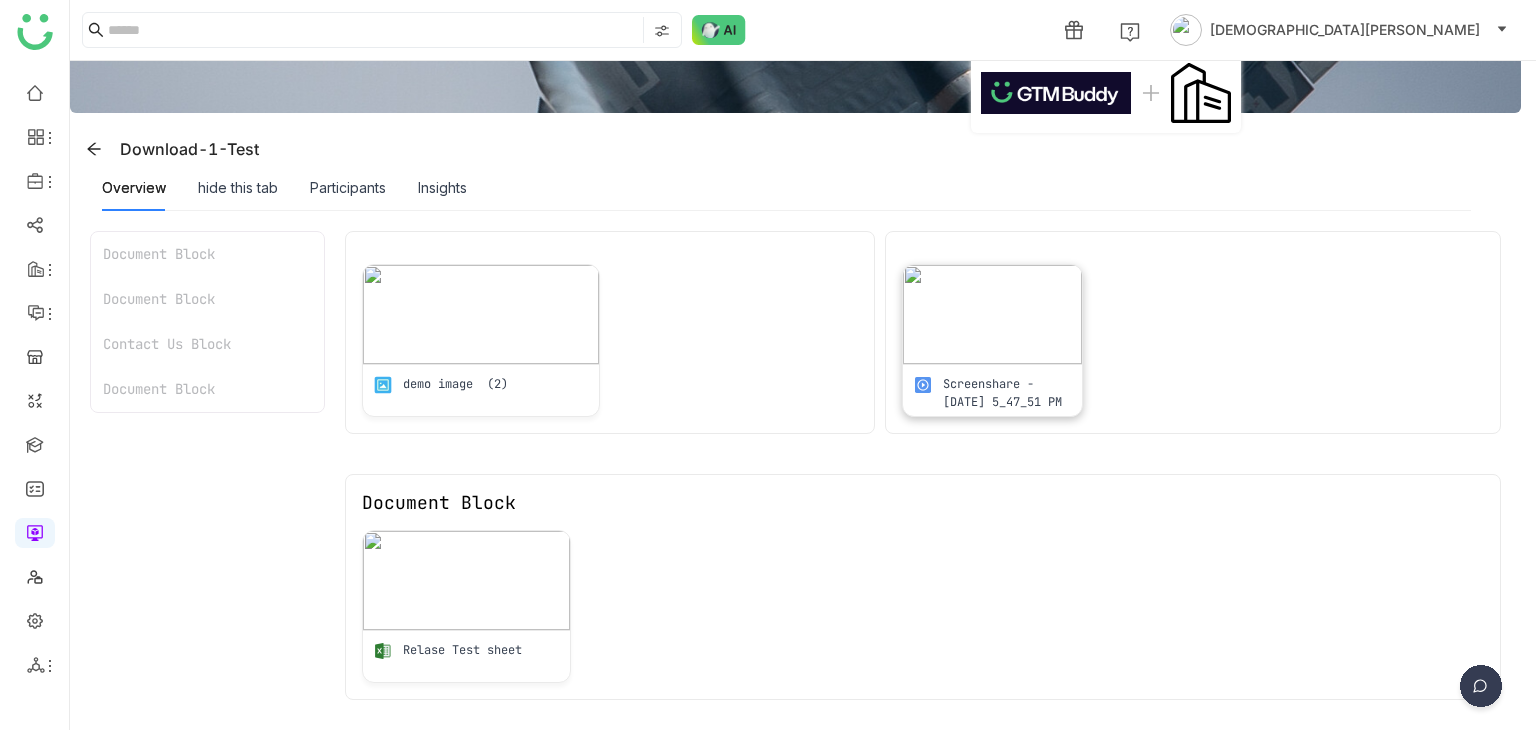 scroll, scrollTop: 301, scrollLeft: 0, axis: vertical 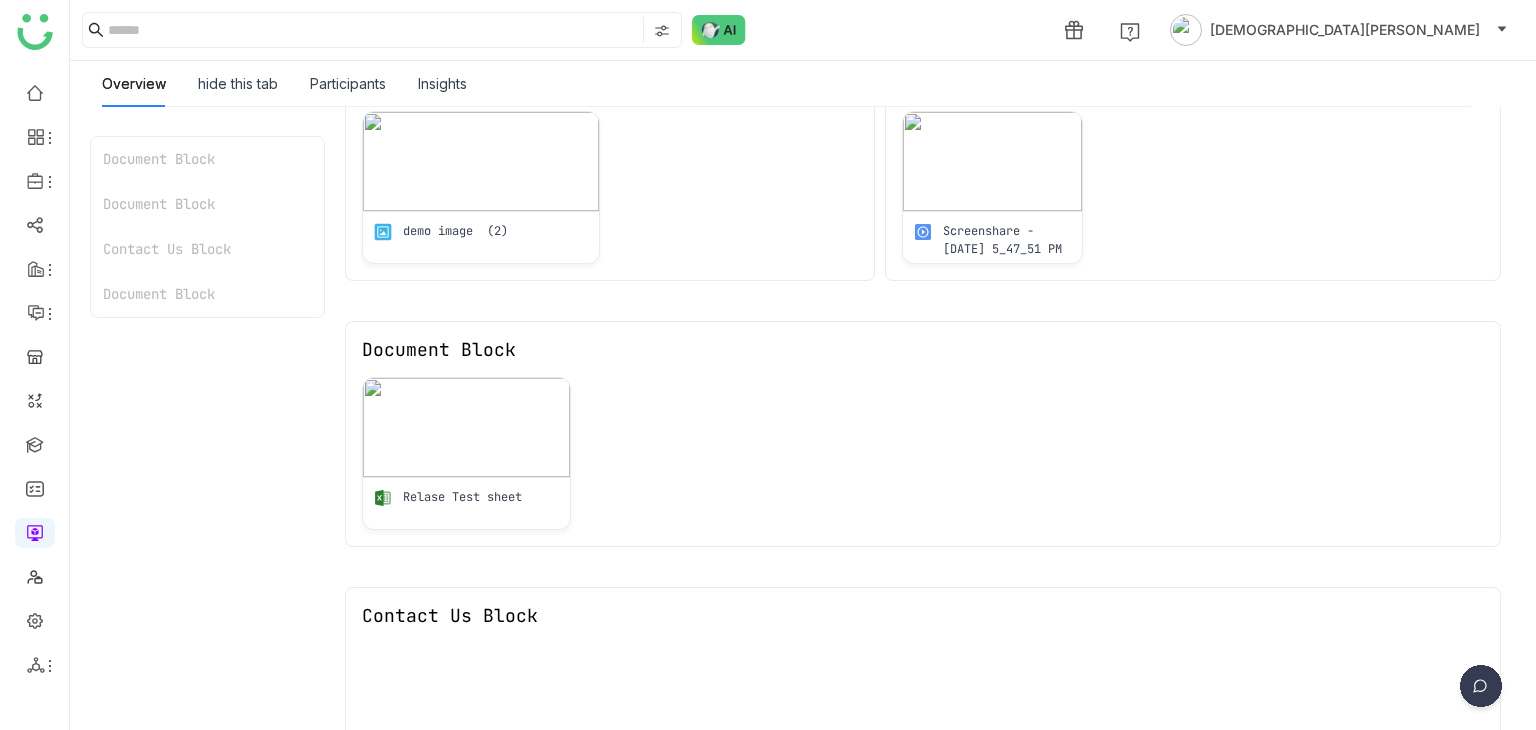 click on "No Contacts Added" at bounding box center (923, 743) 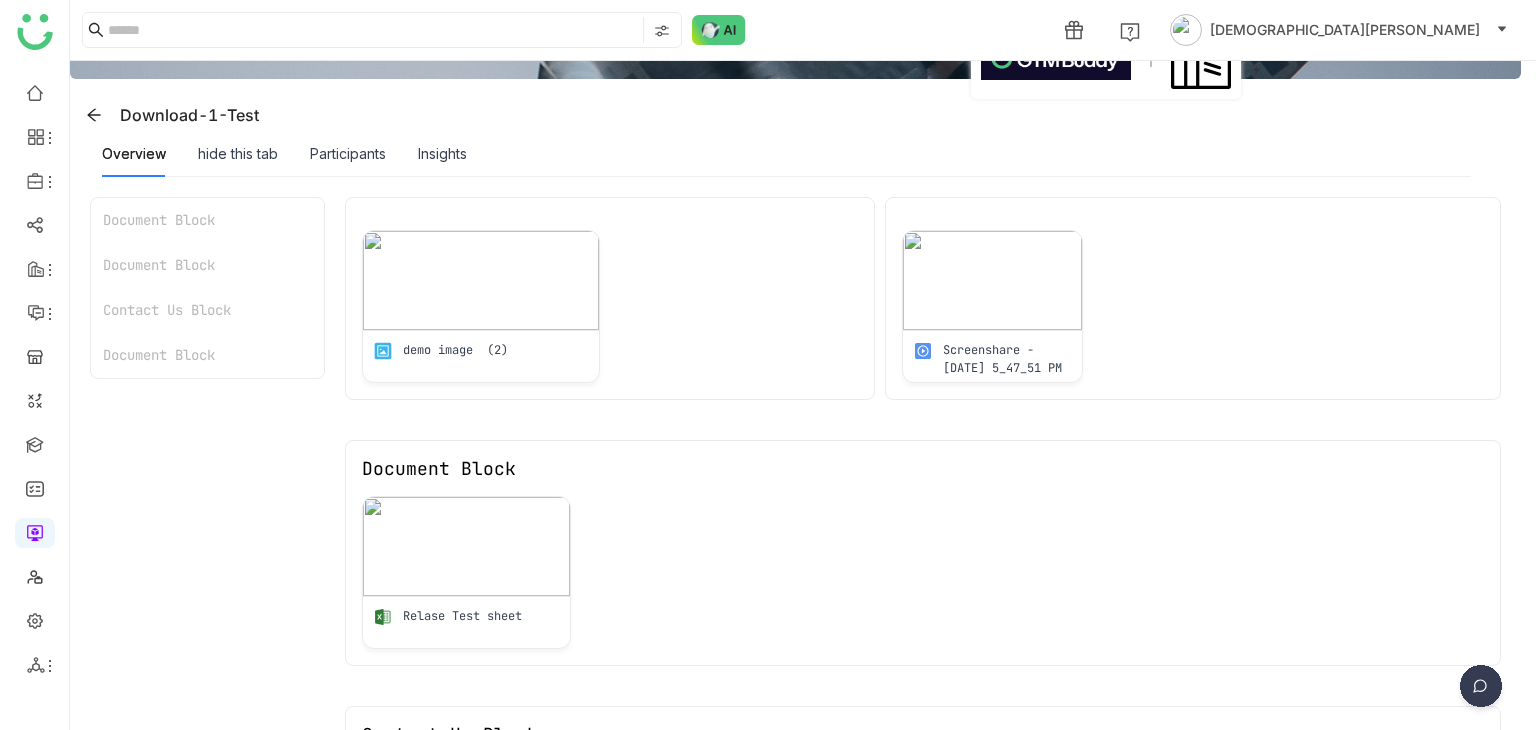scroll, scrollTop: 0, scrollLeft: 0, axis: both 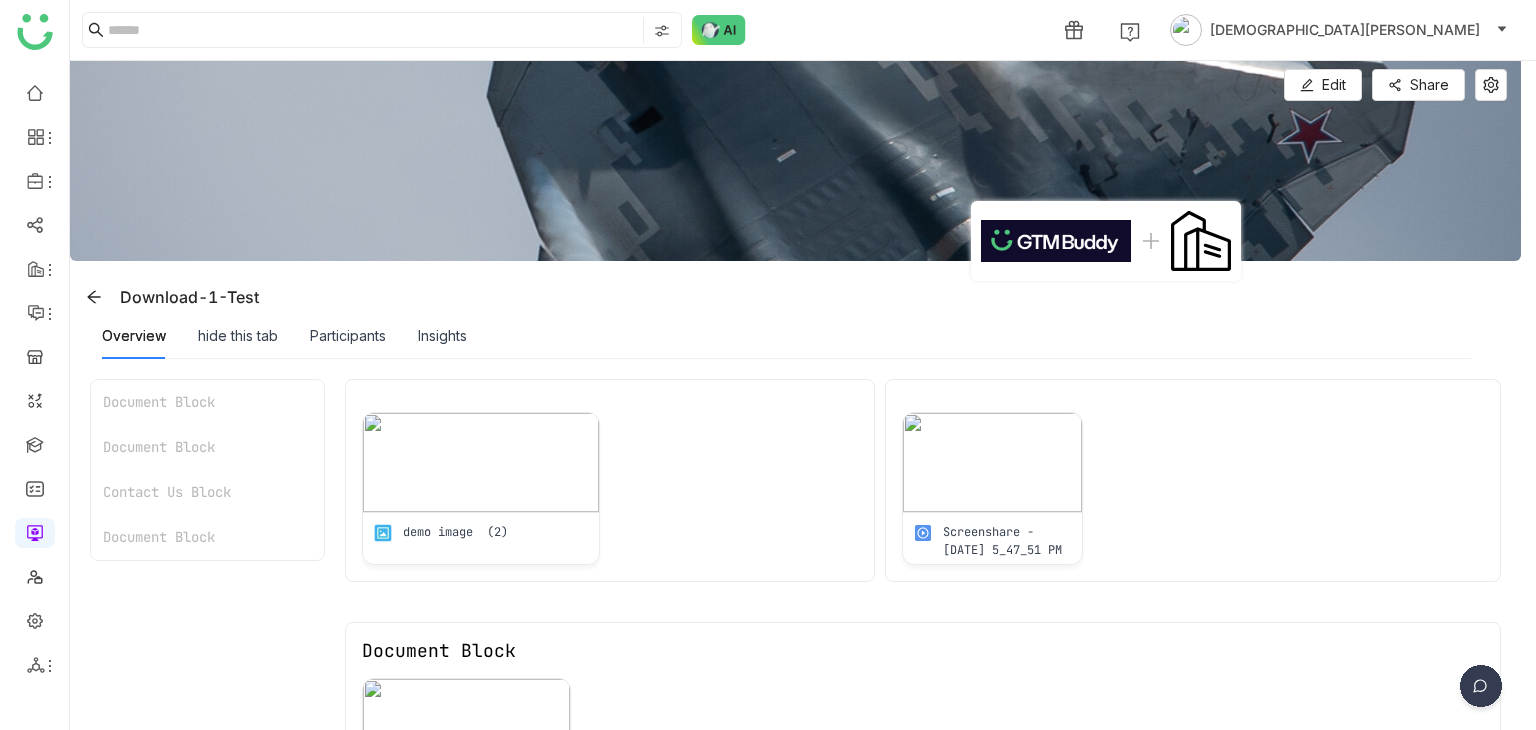 click on "Document Block" at bounding box center [207, 447] 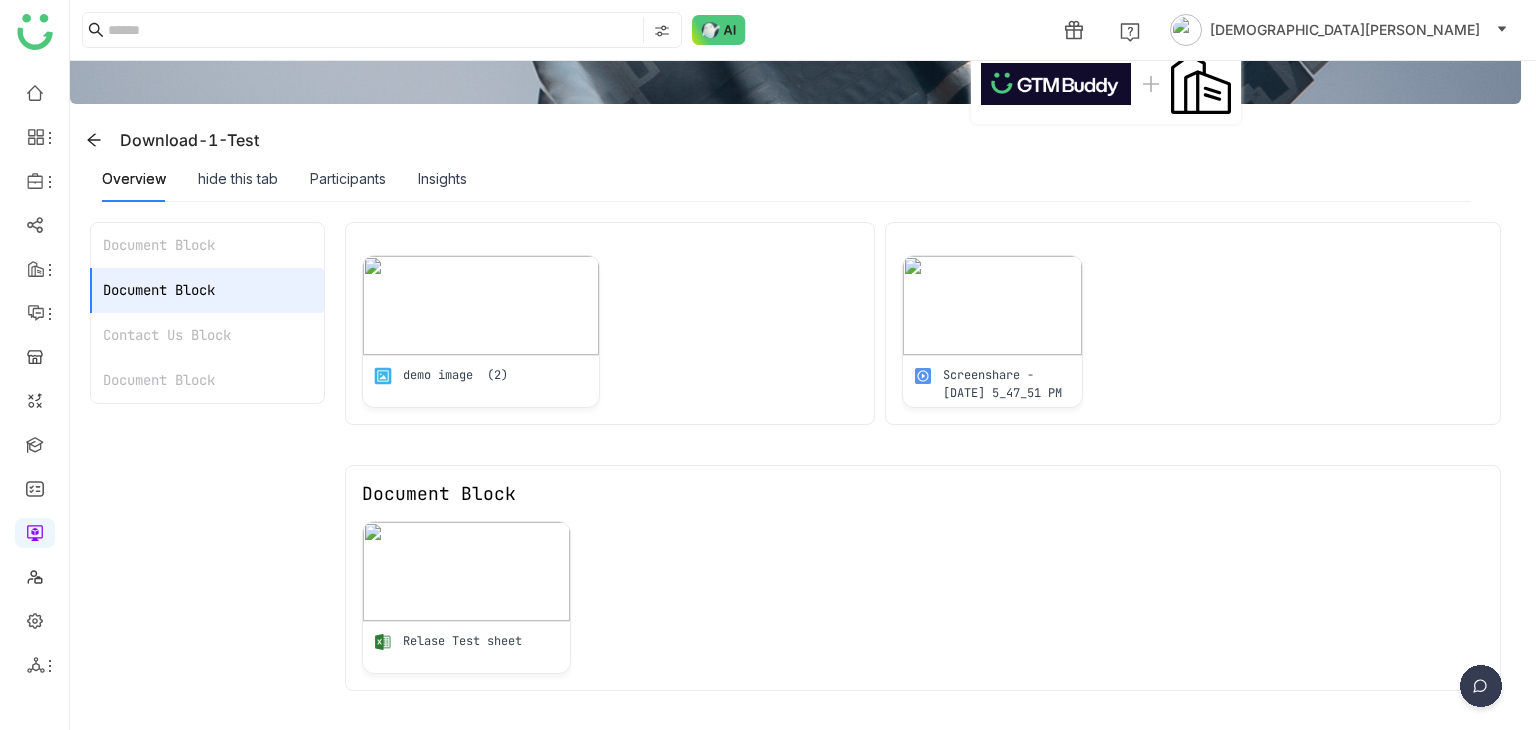 scroll, scrollTop: 0, scrollLeft: 0, axis: both 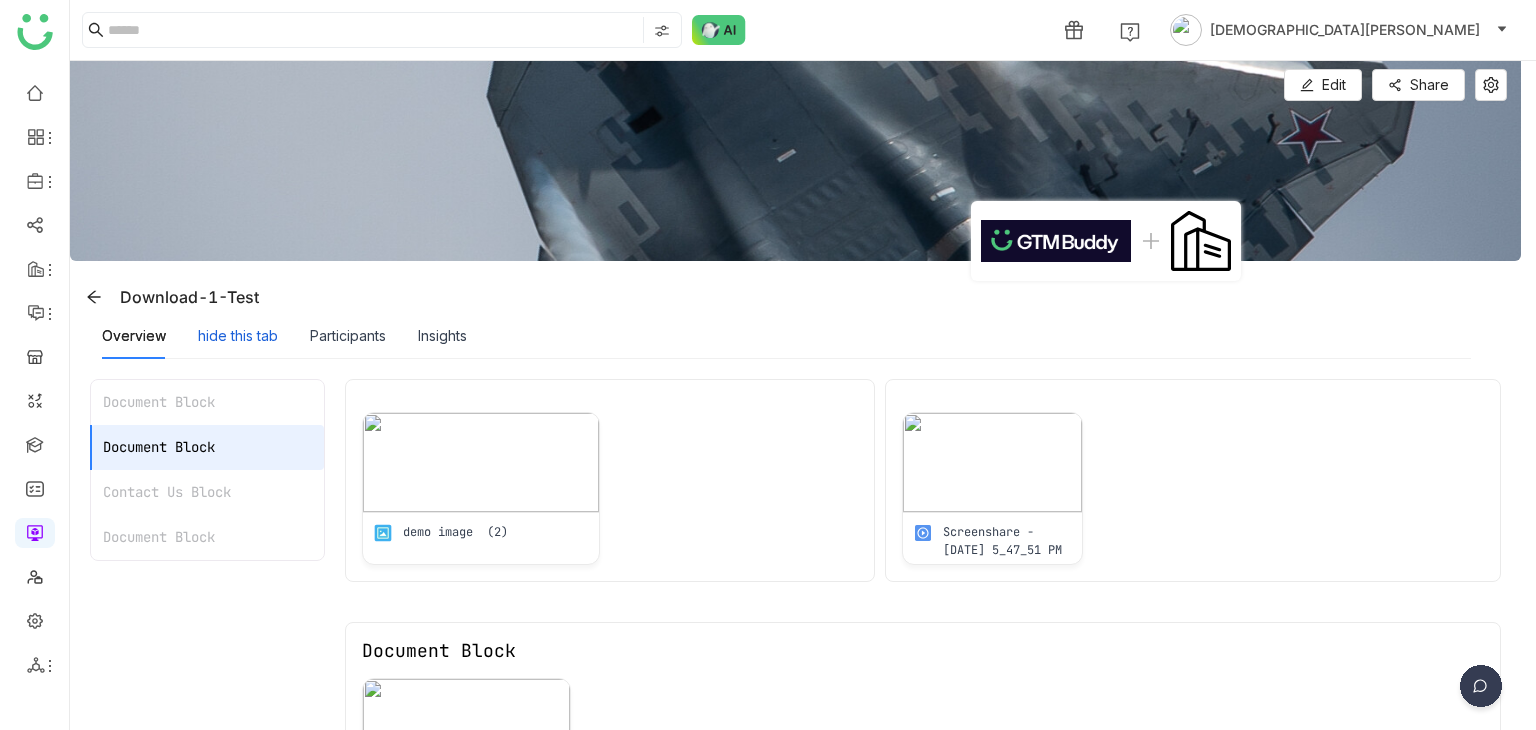 click on "hide this tab" at bounding box center [238, 336] 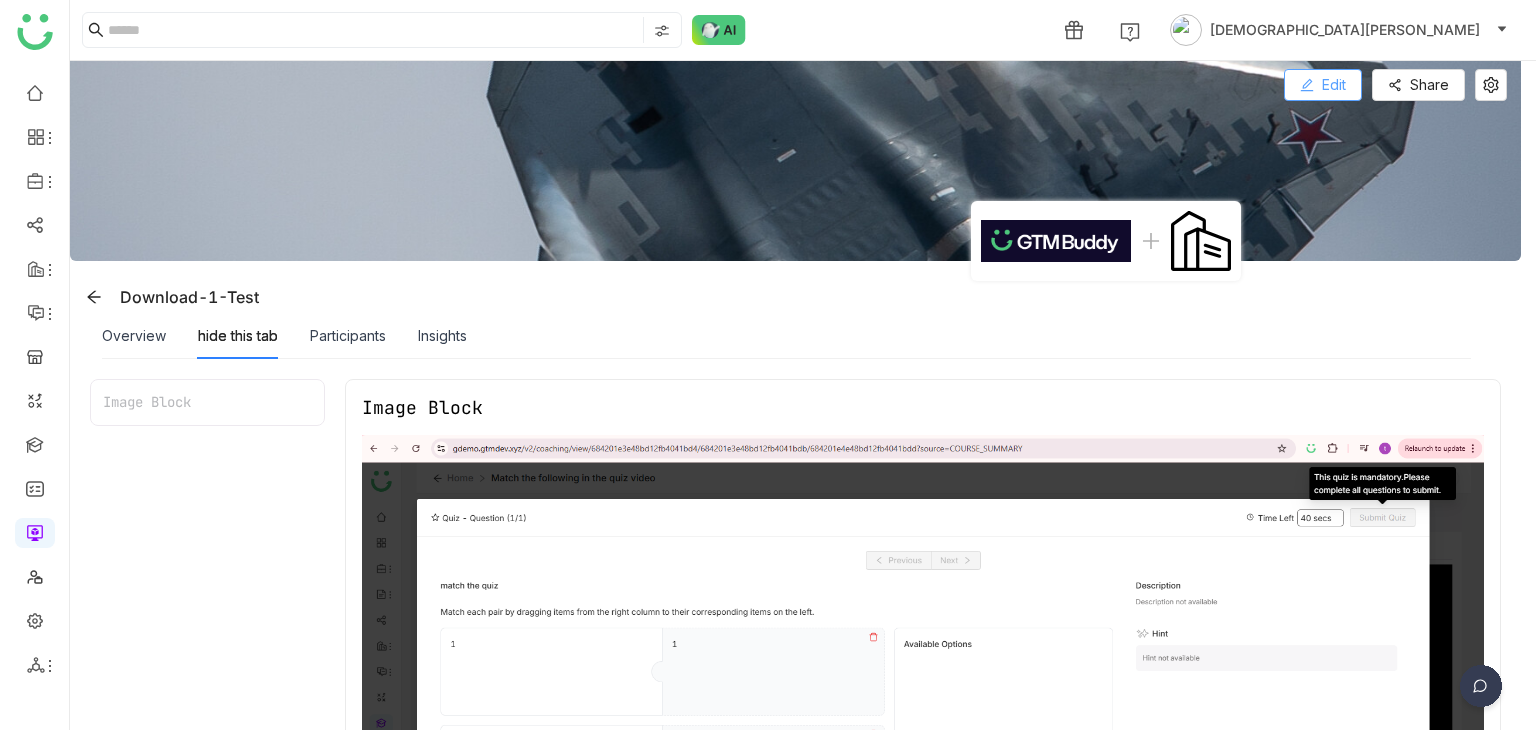click 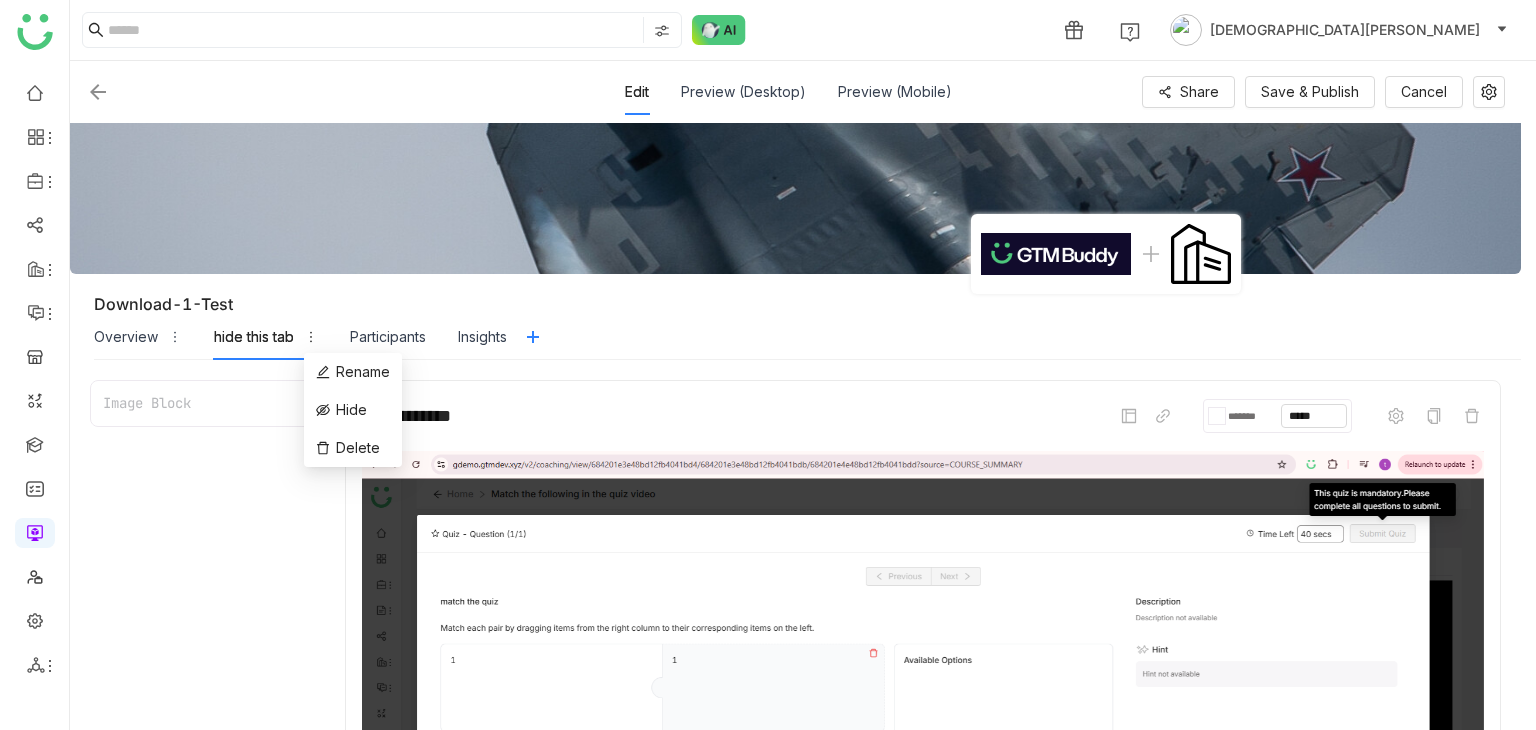 click 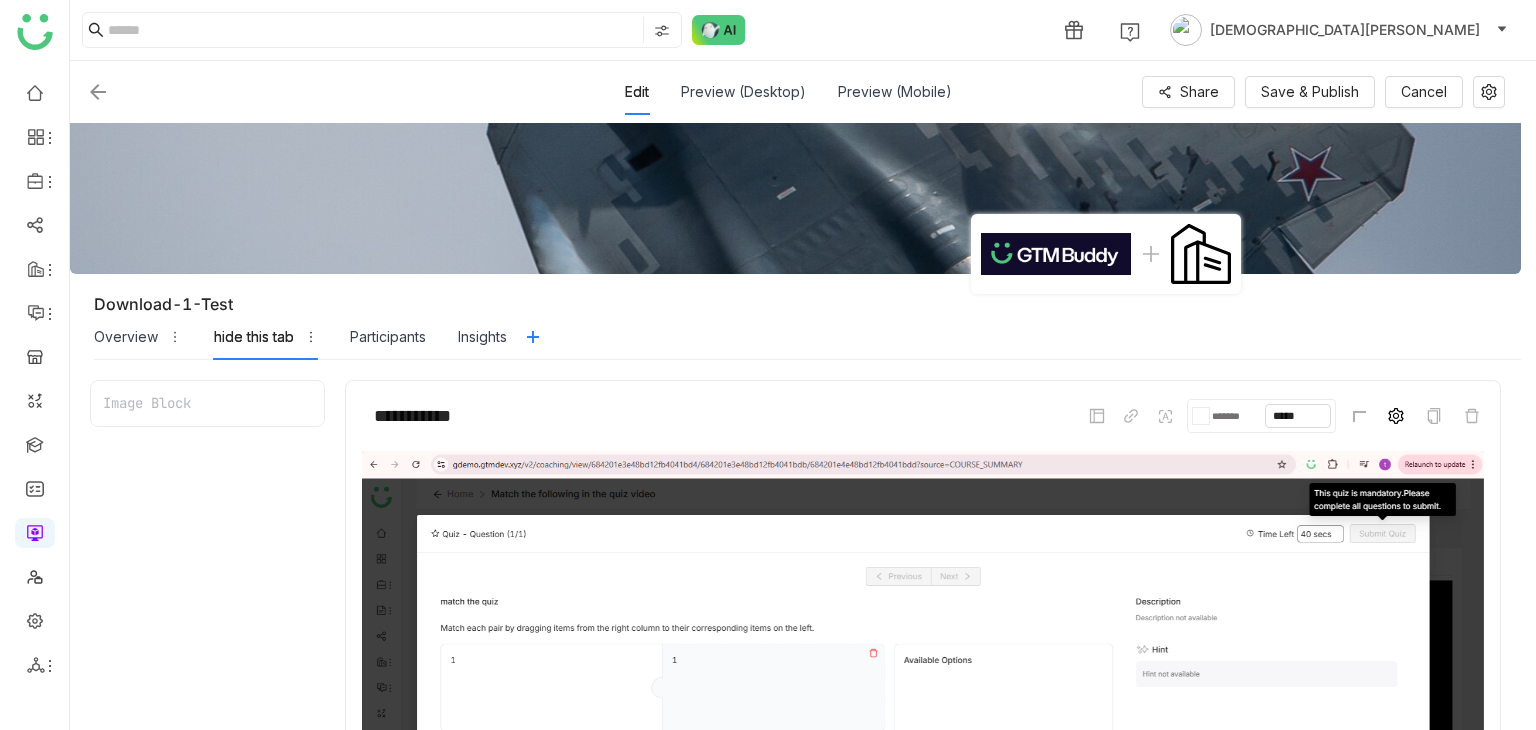 click 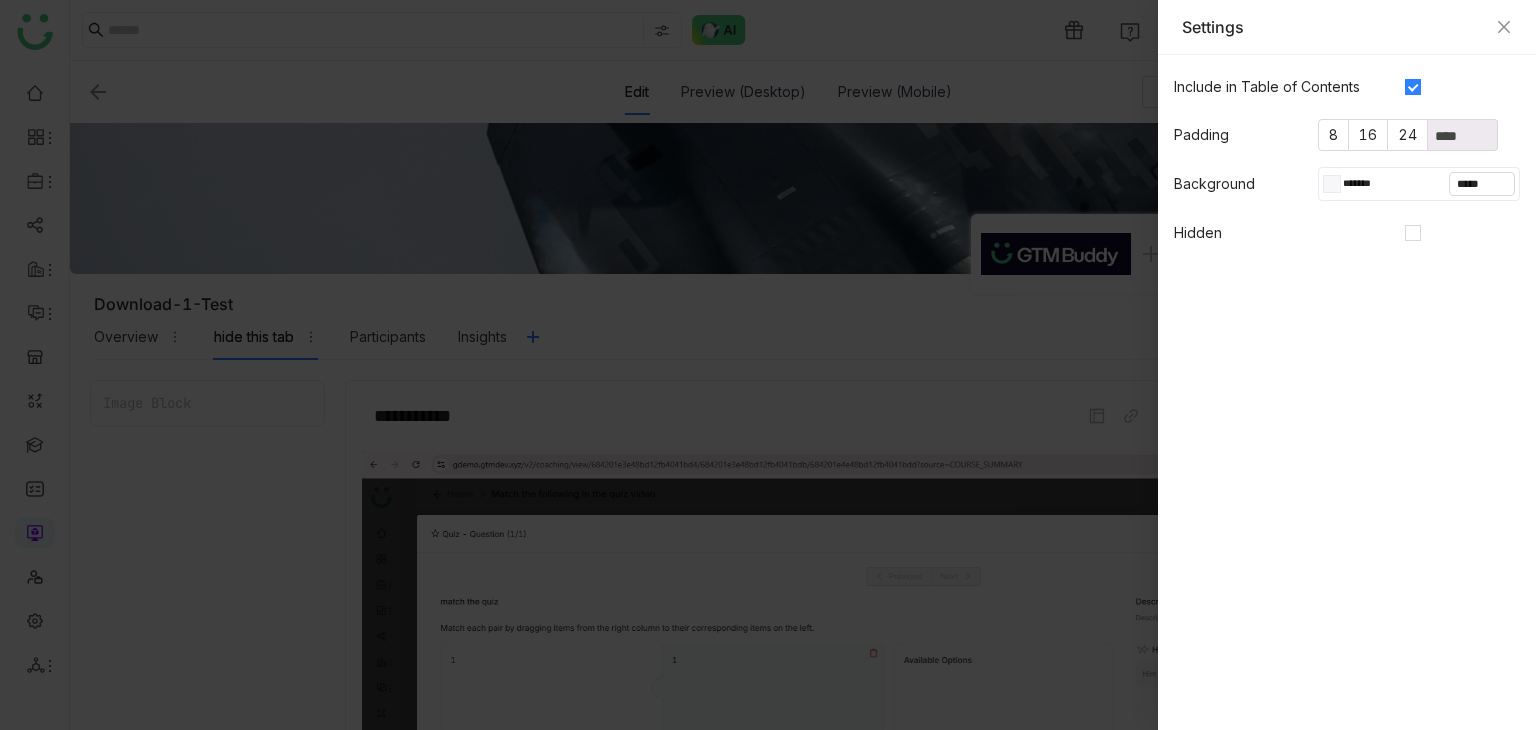 click at bounding box center (768, 365) 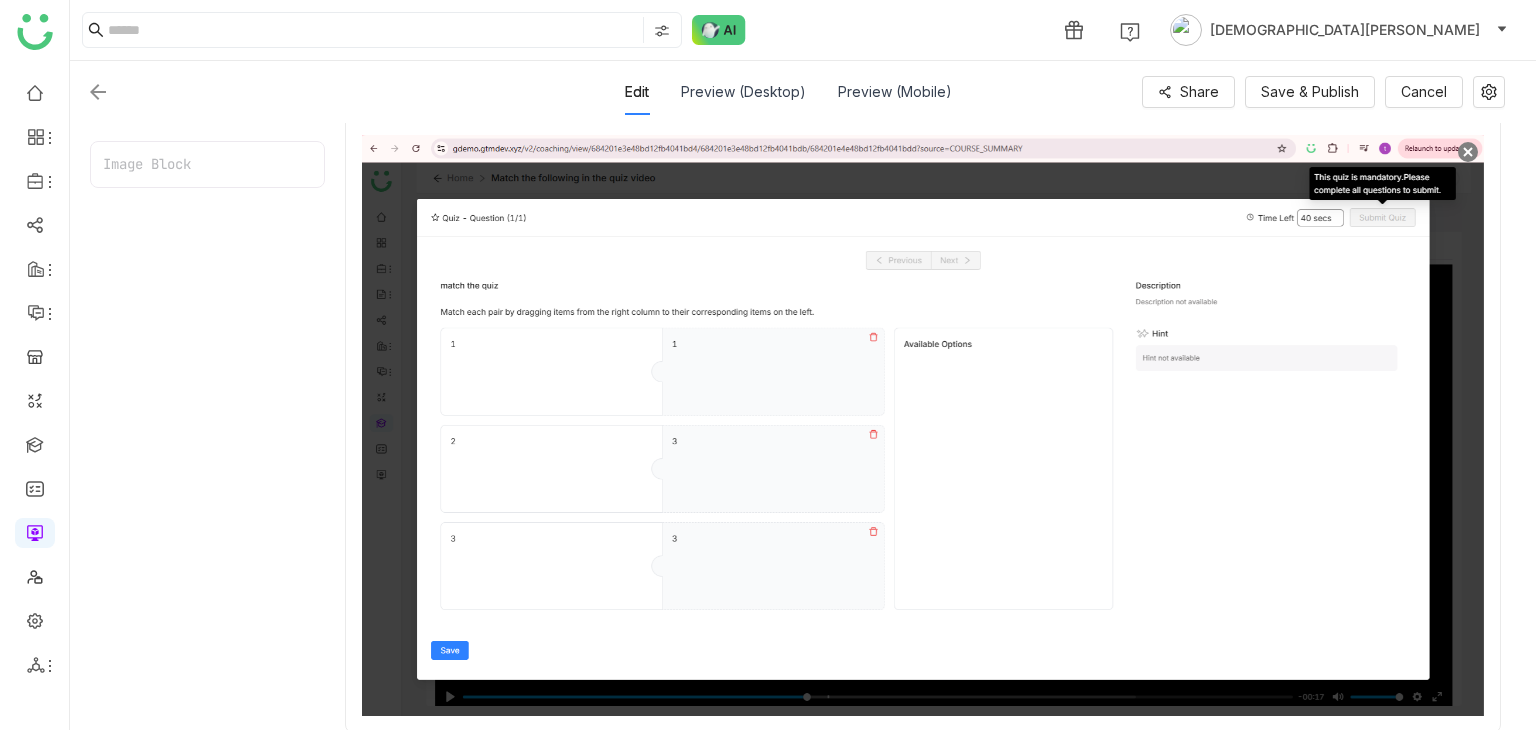 scroll, scrollTop: 398, scrollLeft: 0, axis: vertical 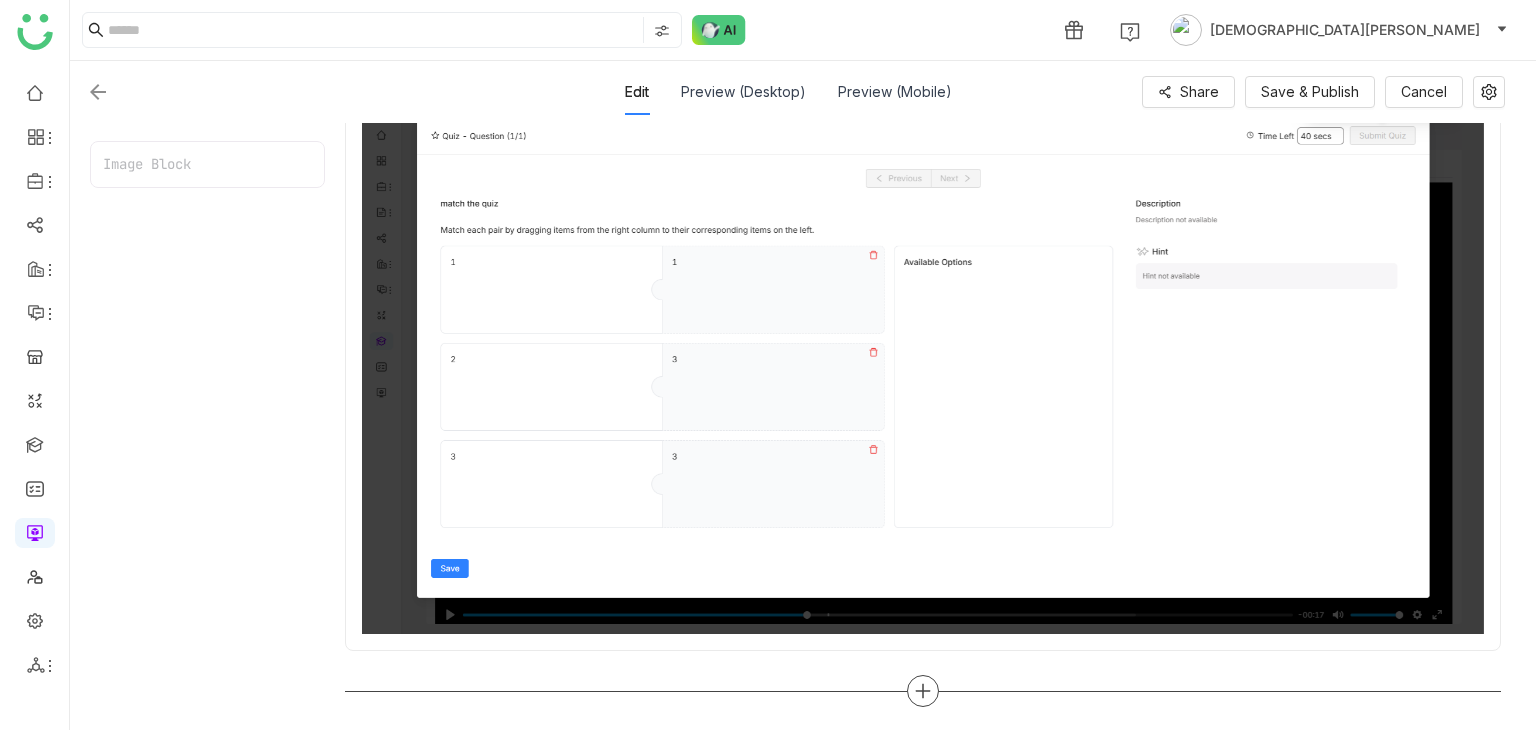 click at bounding box center (923, 691) 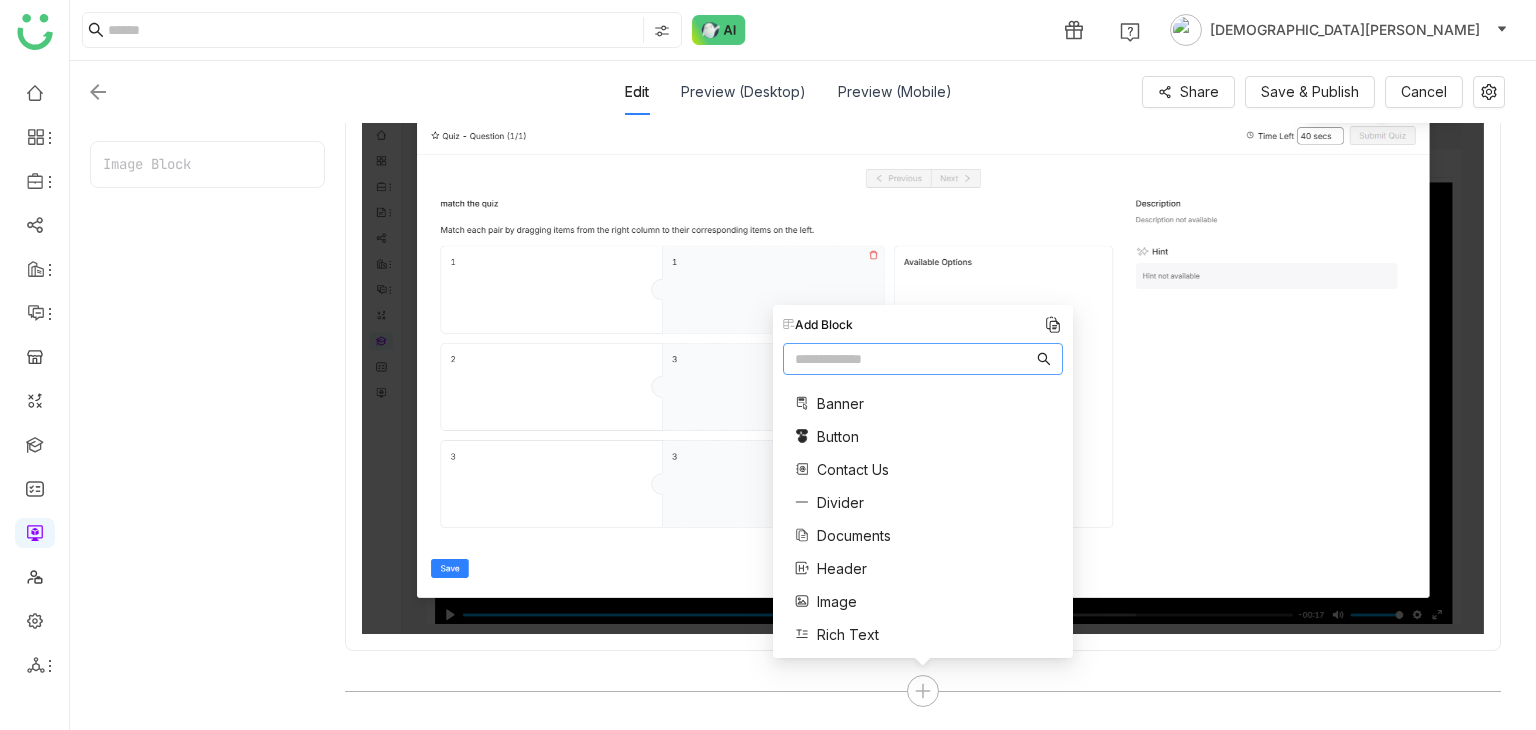 click on "Documents" at bounding box center [854, 535] 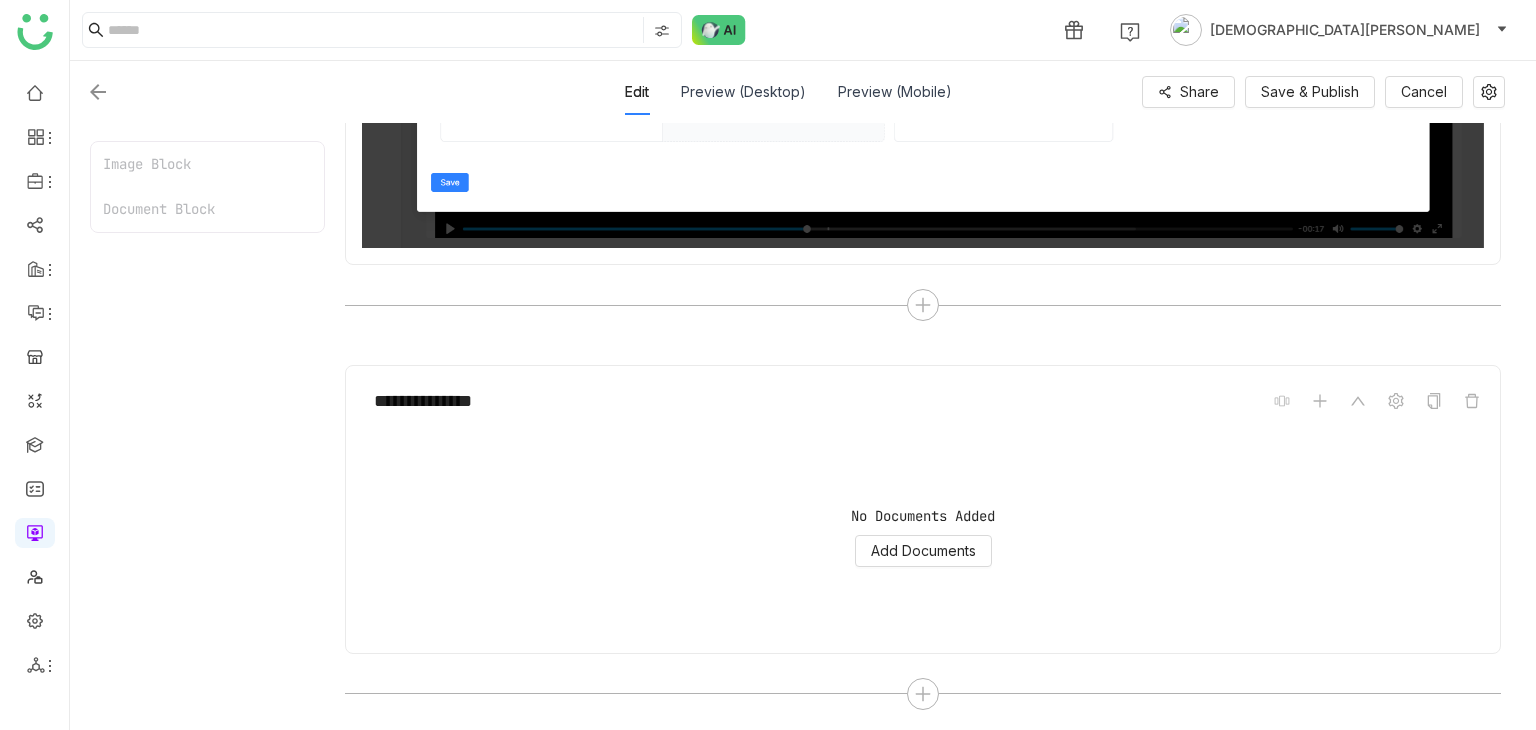 scroll, scrollTop: 785, scrollLeft: 0, axis: vertical 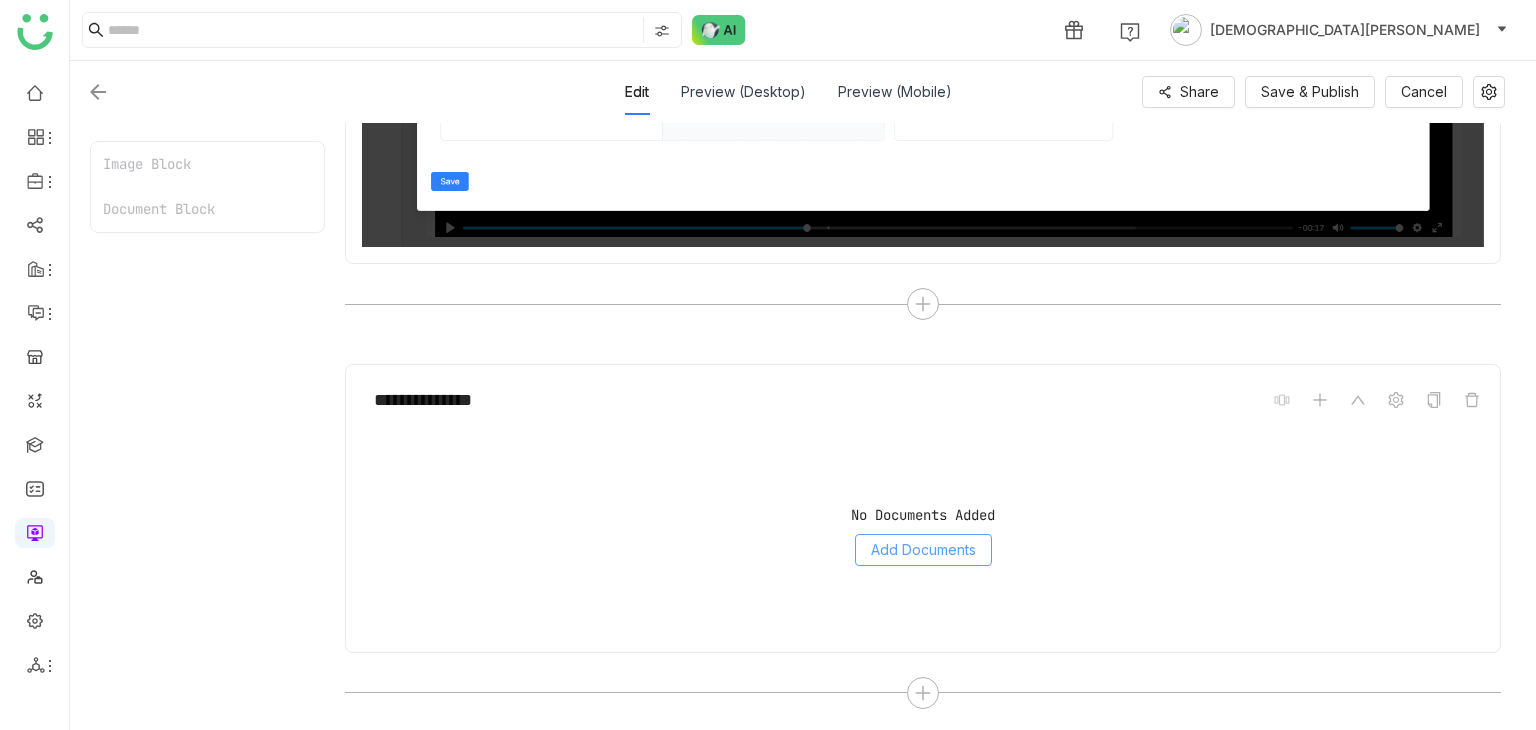 click on "Add Documents" at bounding box center [923, 550] 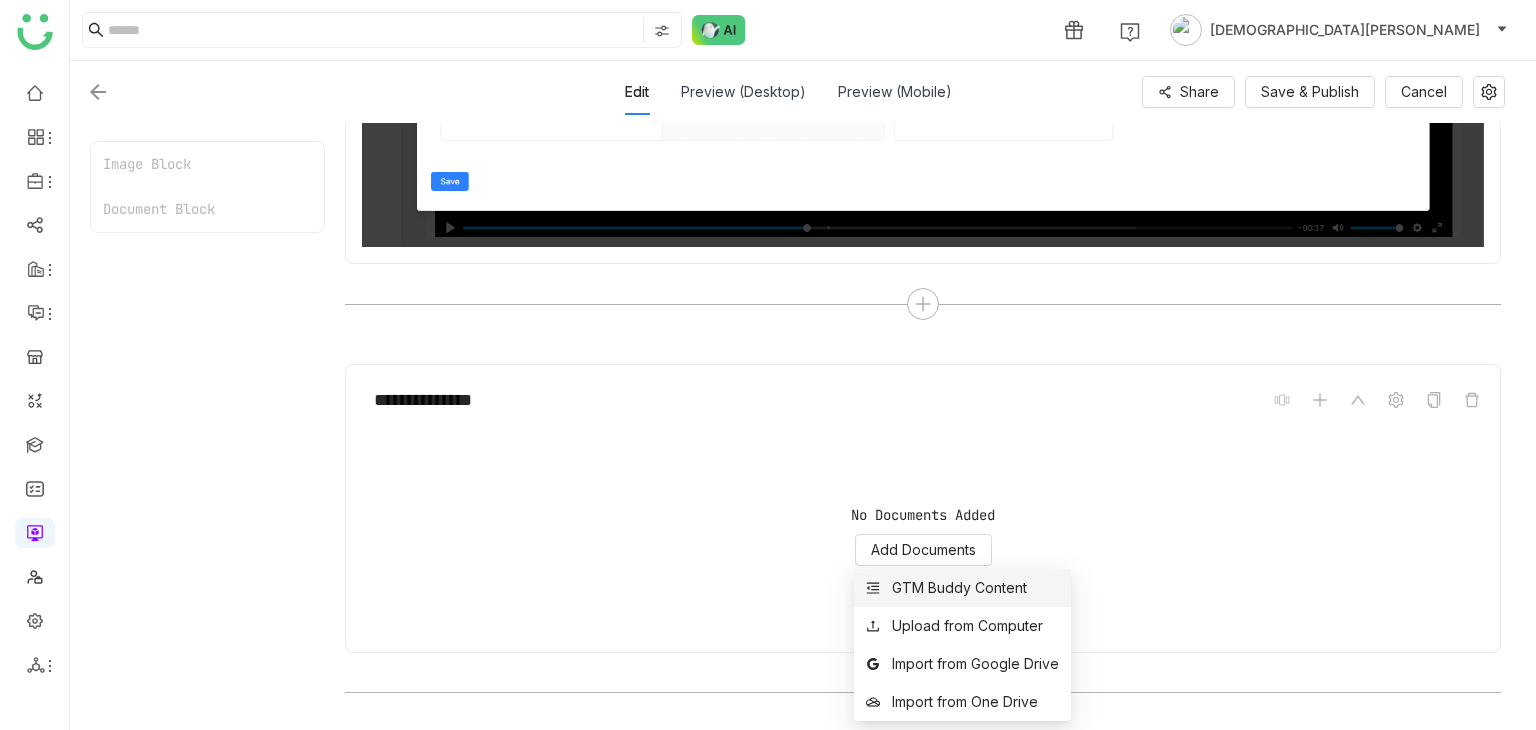 click on "GTM Buddy Content" at bounding box center [959, 588] 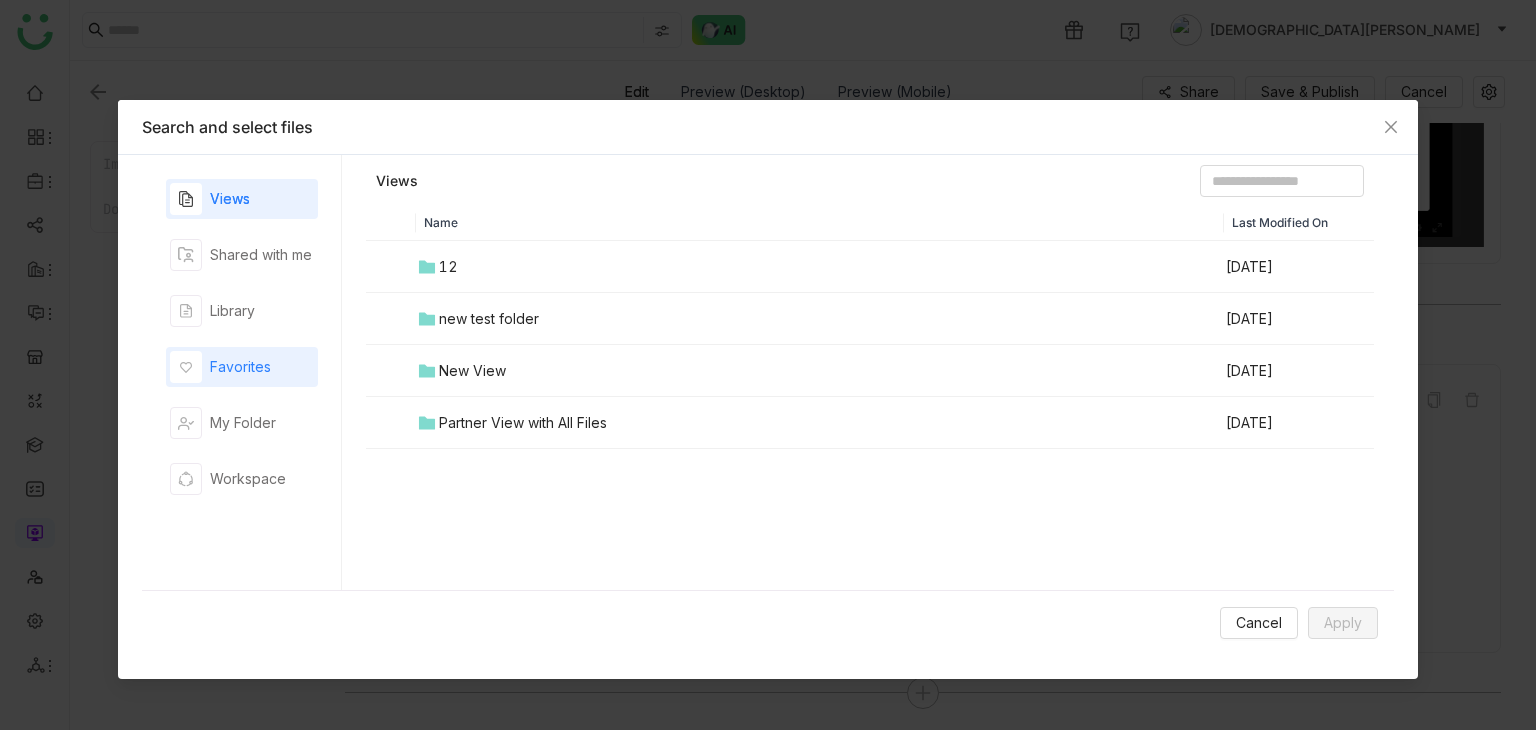 click on "Favorites" at bounding box center (240, 367) 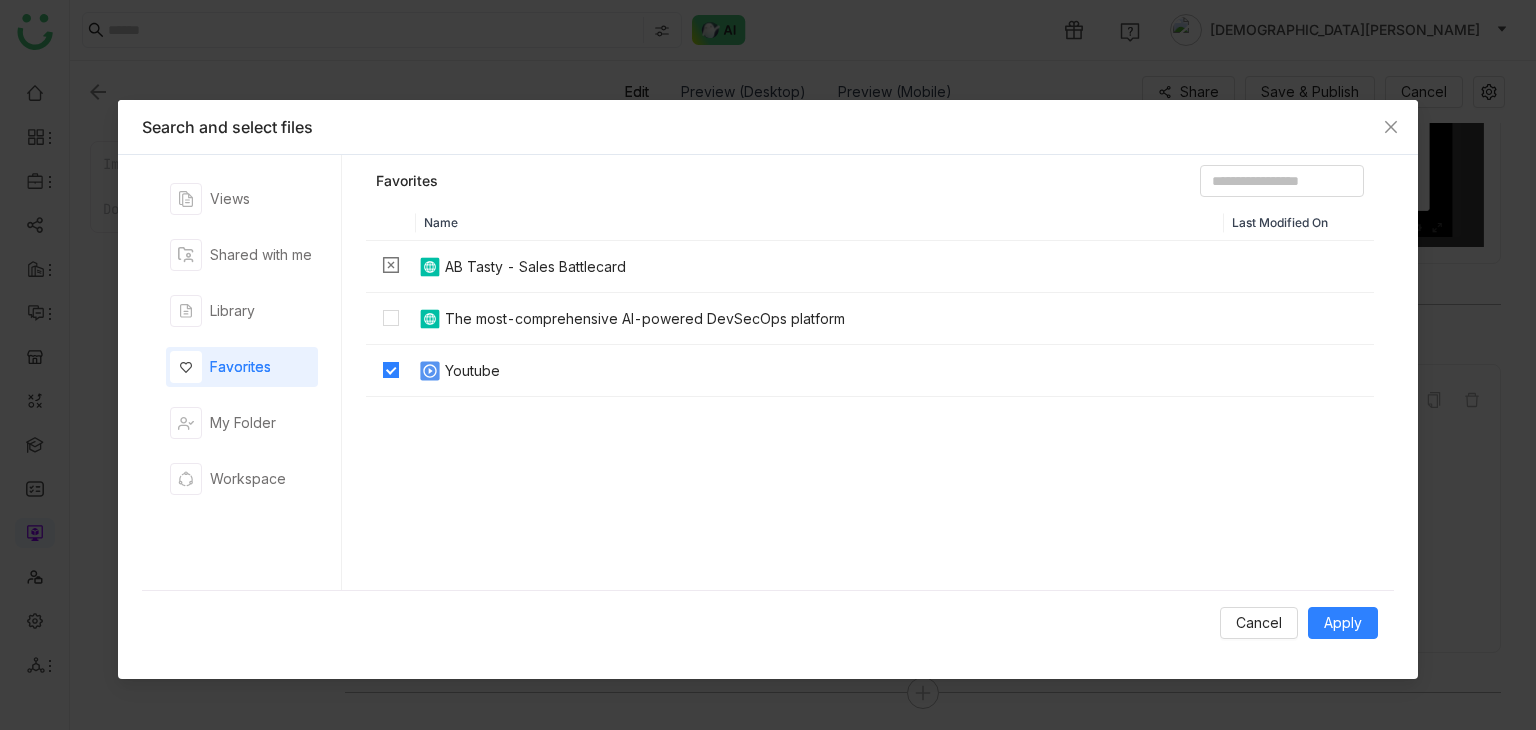 click at bounding box center [391, 319] 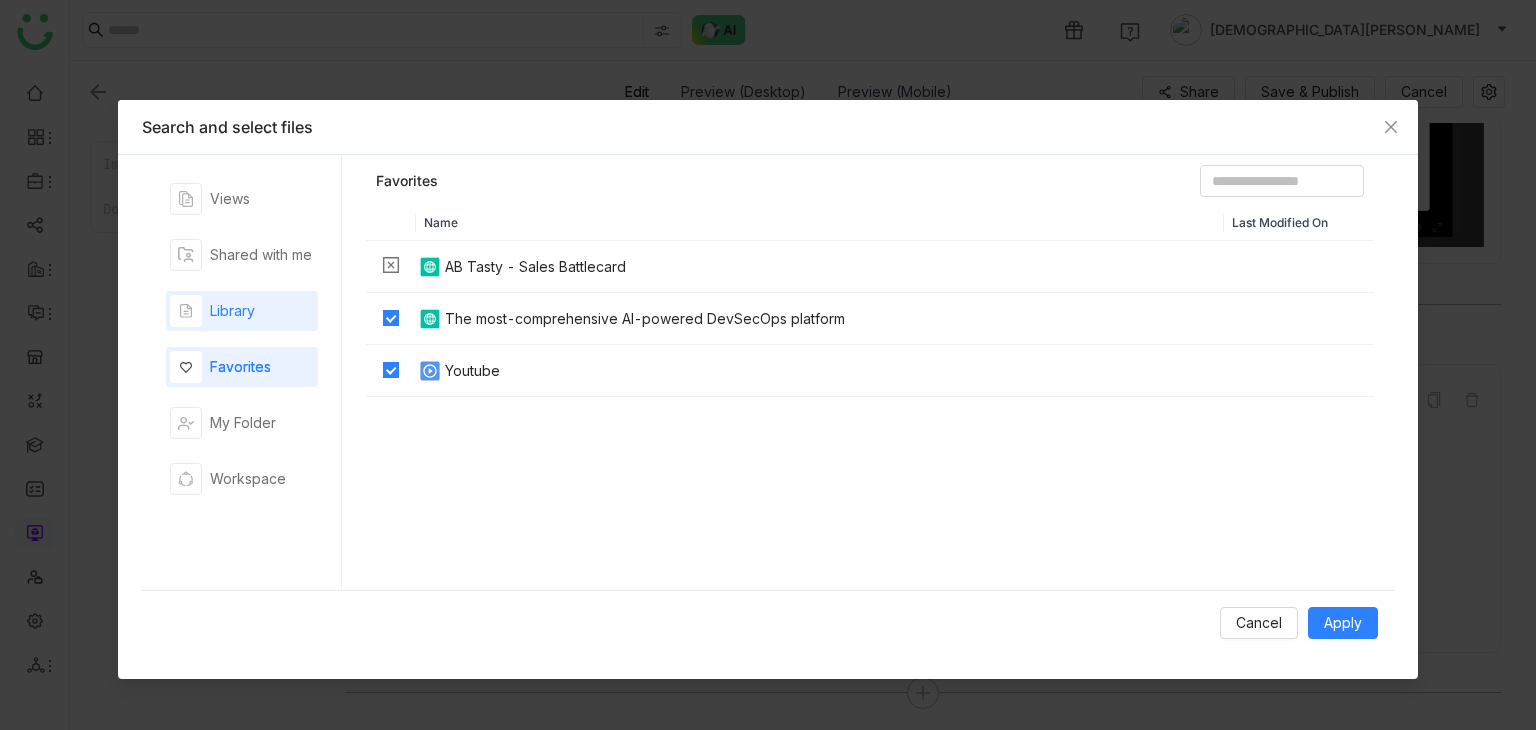 click on "Library" at bounding box center (242, 311) 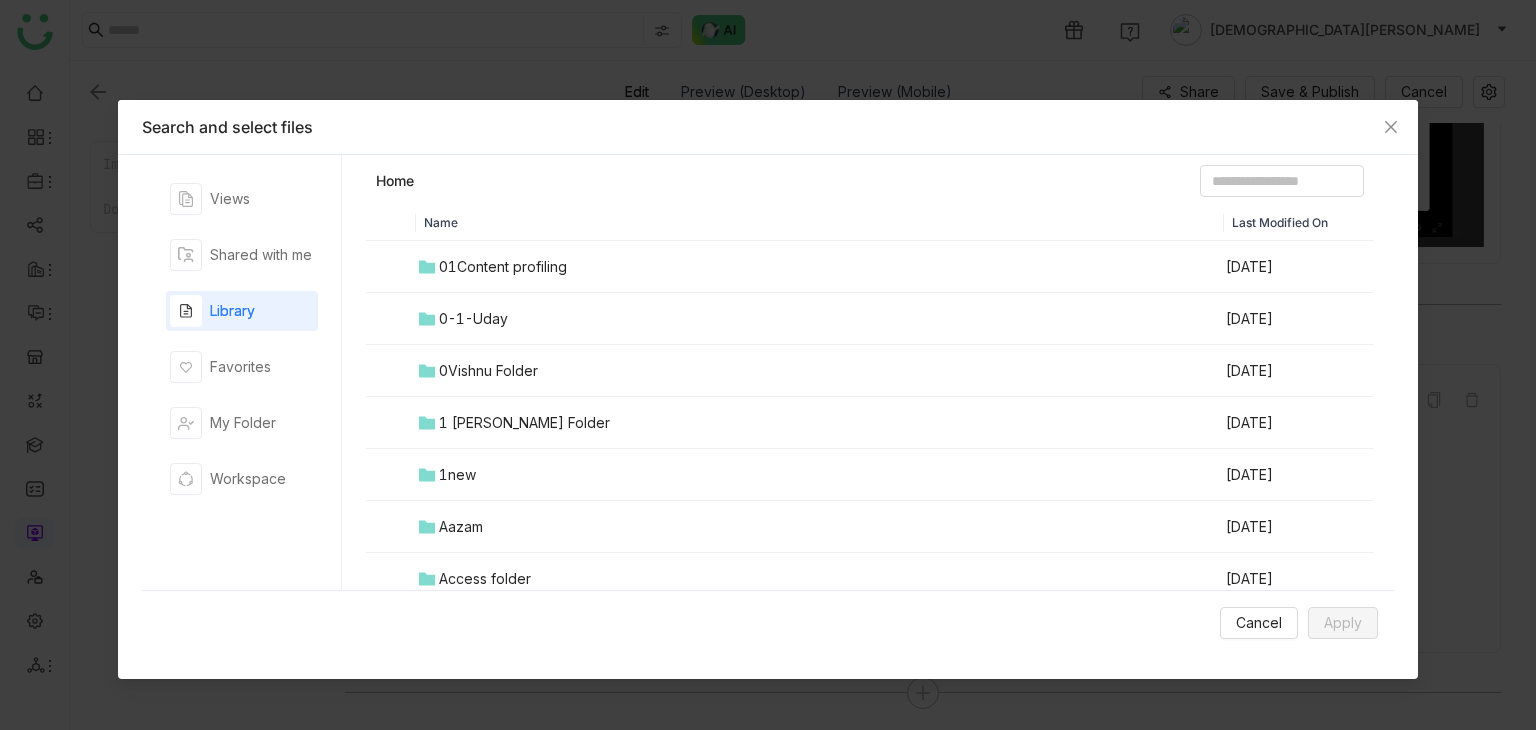 click on "0Vishnu Folder" at bounding box center [488, 371] 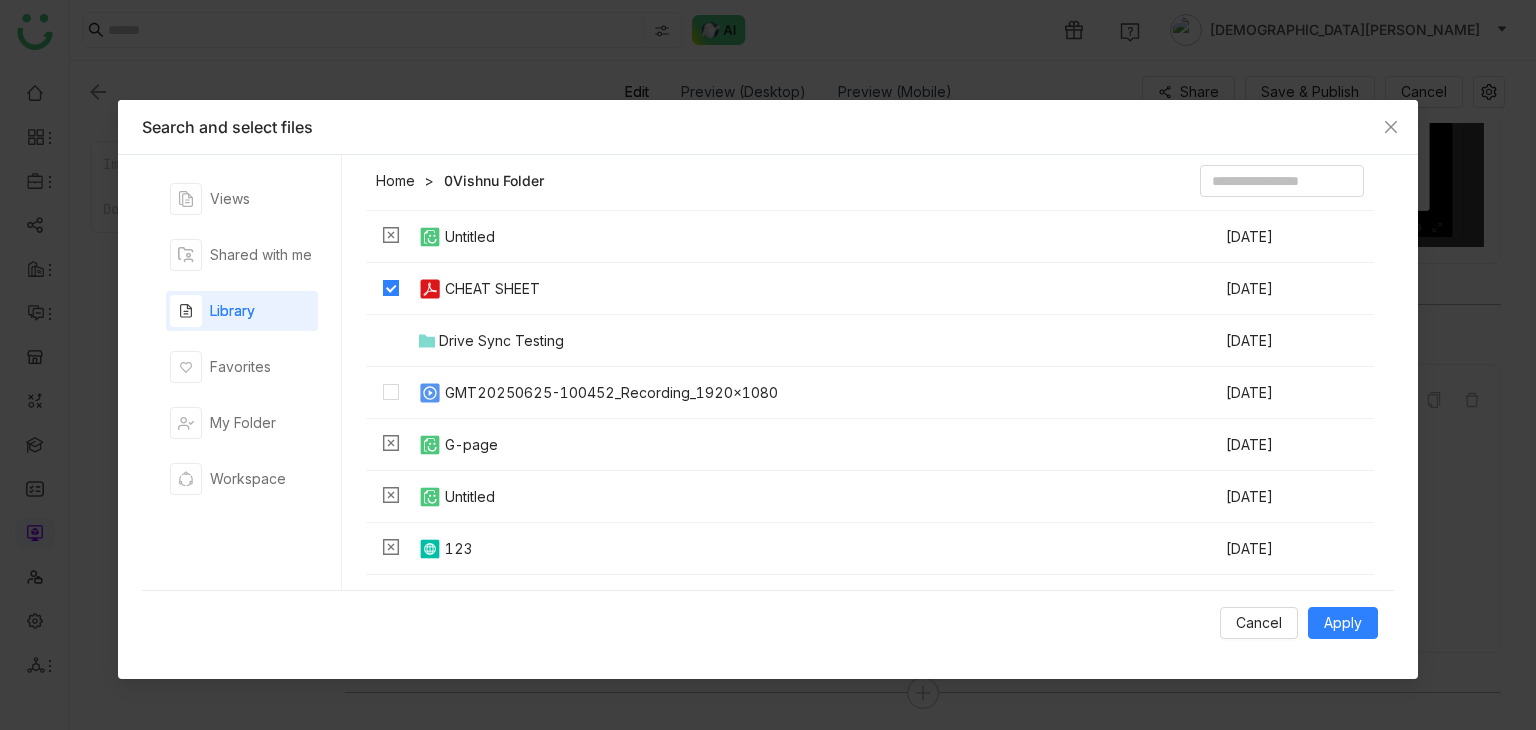 scroll, scrollTop: 300, scrollLeft: 0, axis: vertical 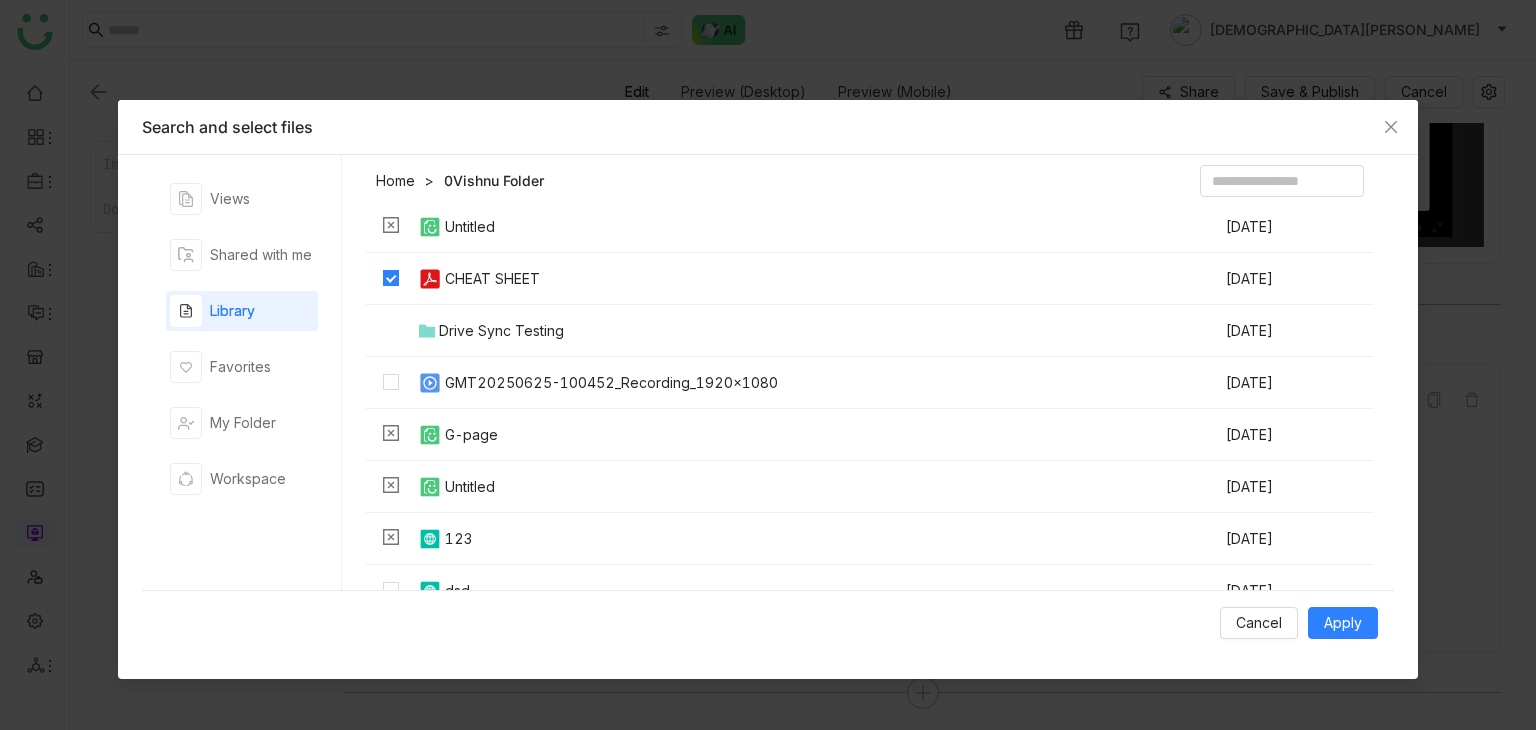click at bounding box center (391, 383) 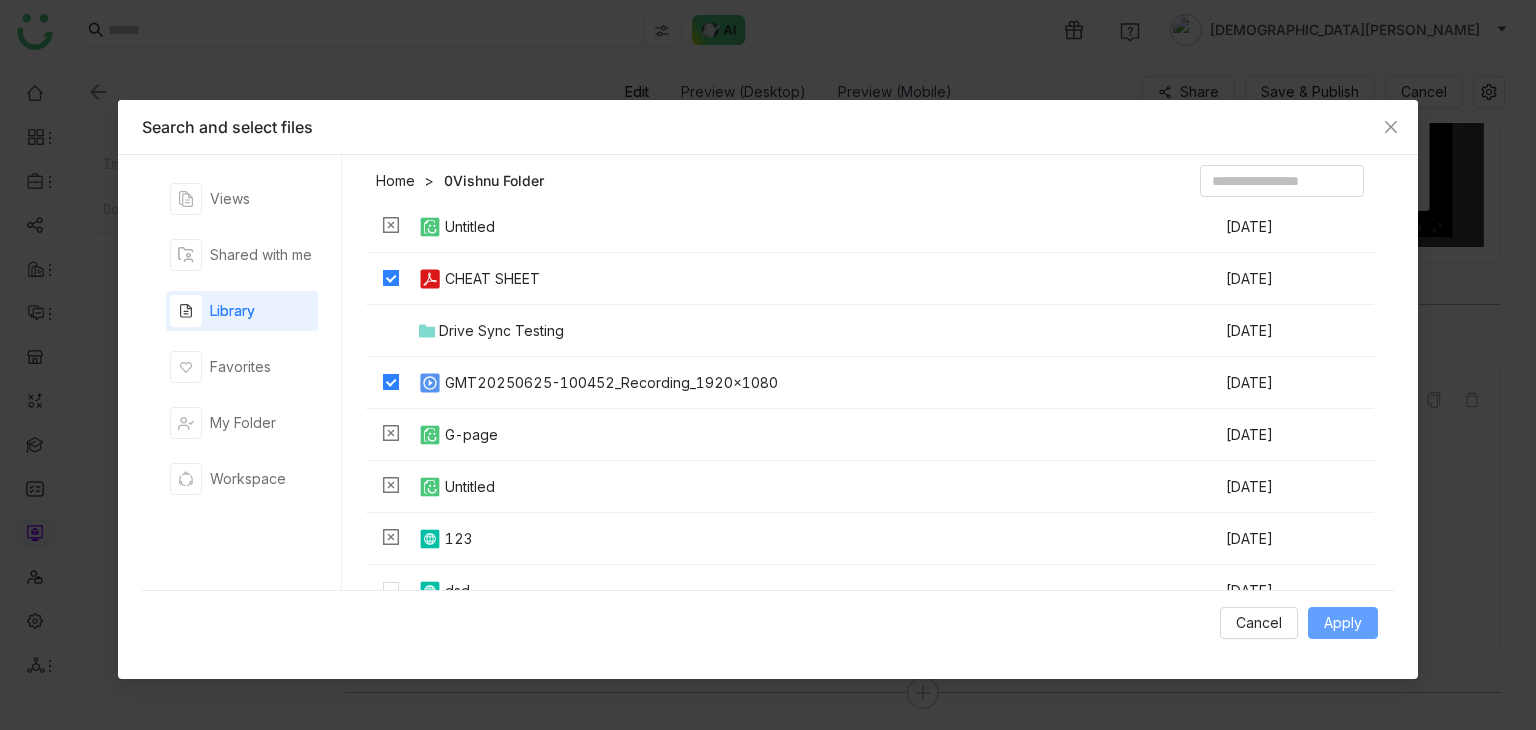 drag, startPoint x: 1380, startPoint y: 614, endPoint x: 1368, endPoint y: 620, distance: 13.416408 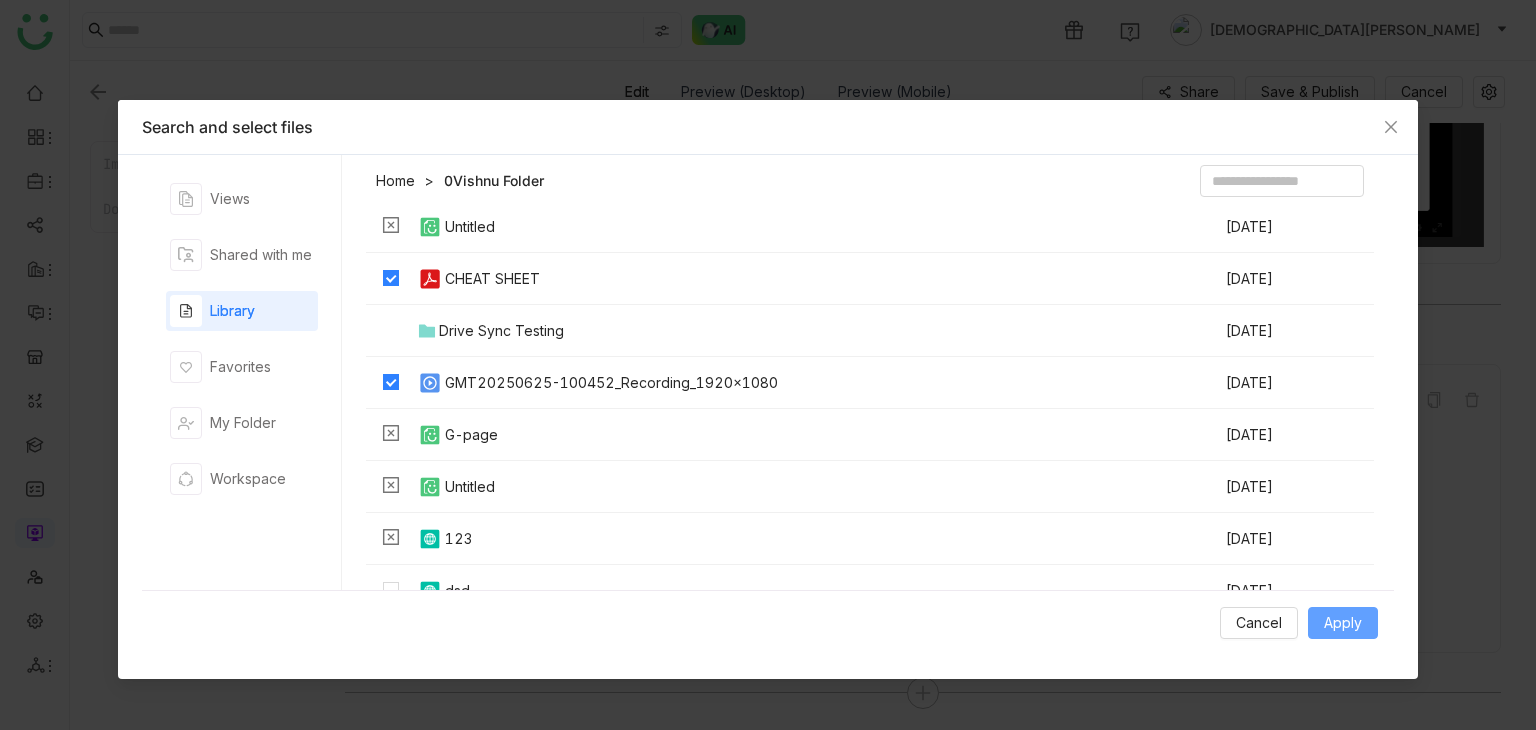 click on "Apply" at bounding box center (1343, 623) 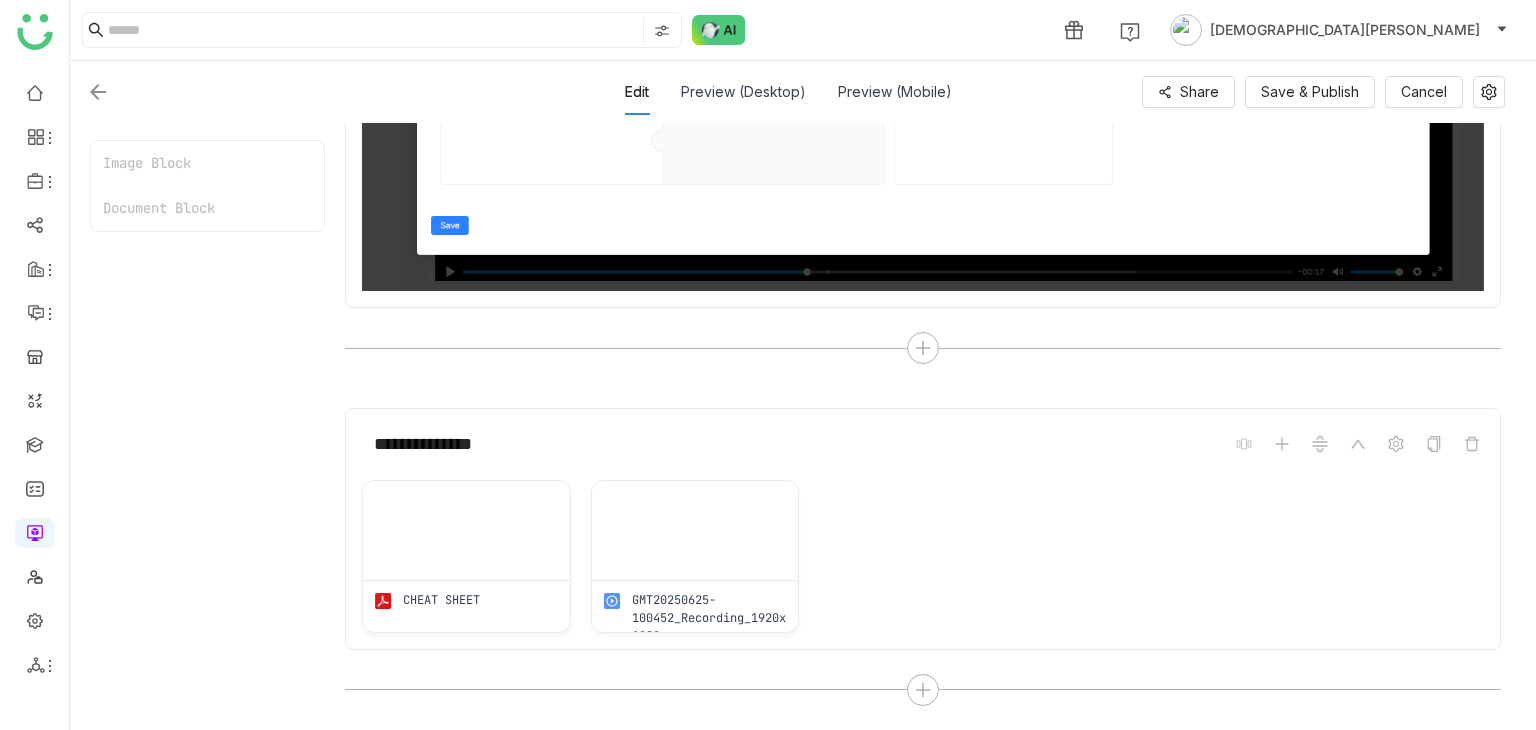 scroll, scrollTop: 738, scrollLeft: 0, axis: vertical 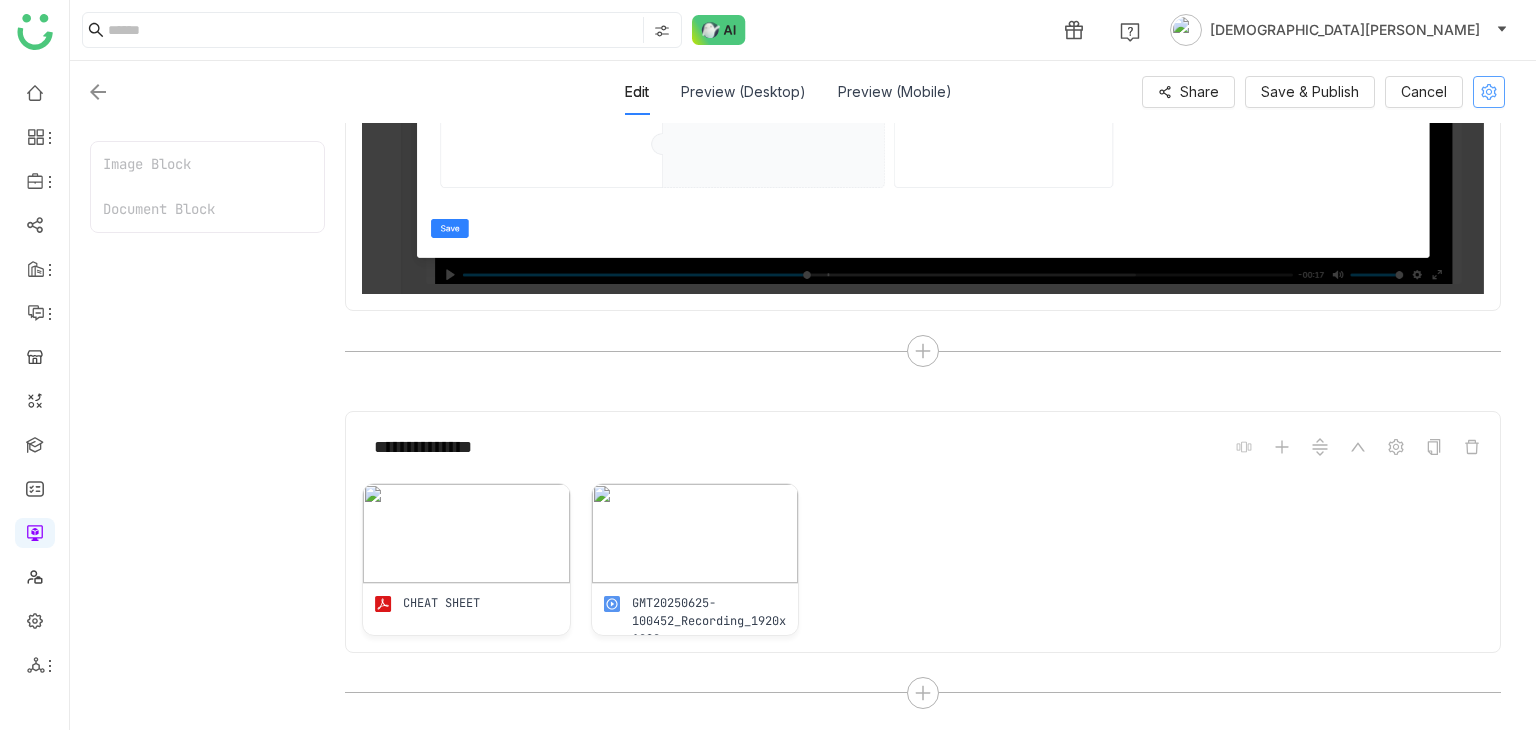 click 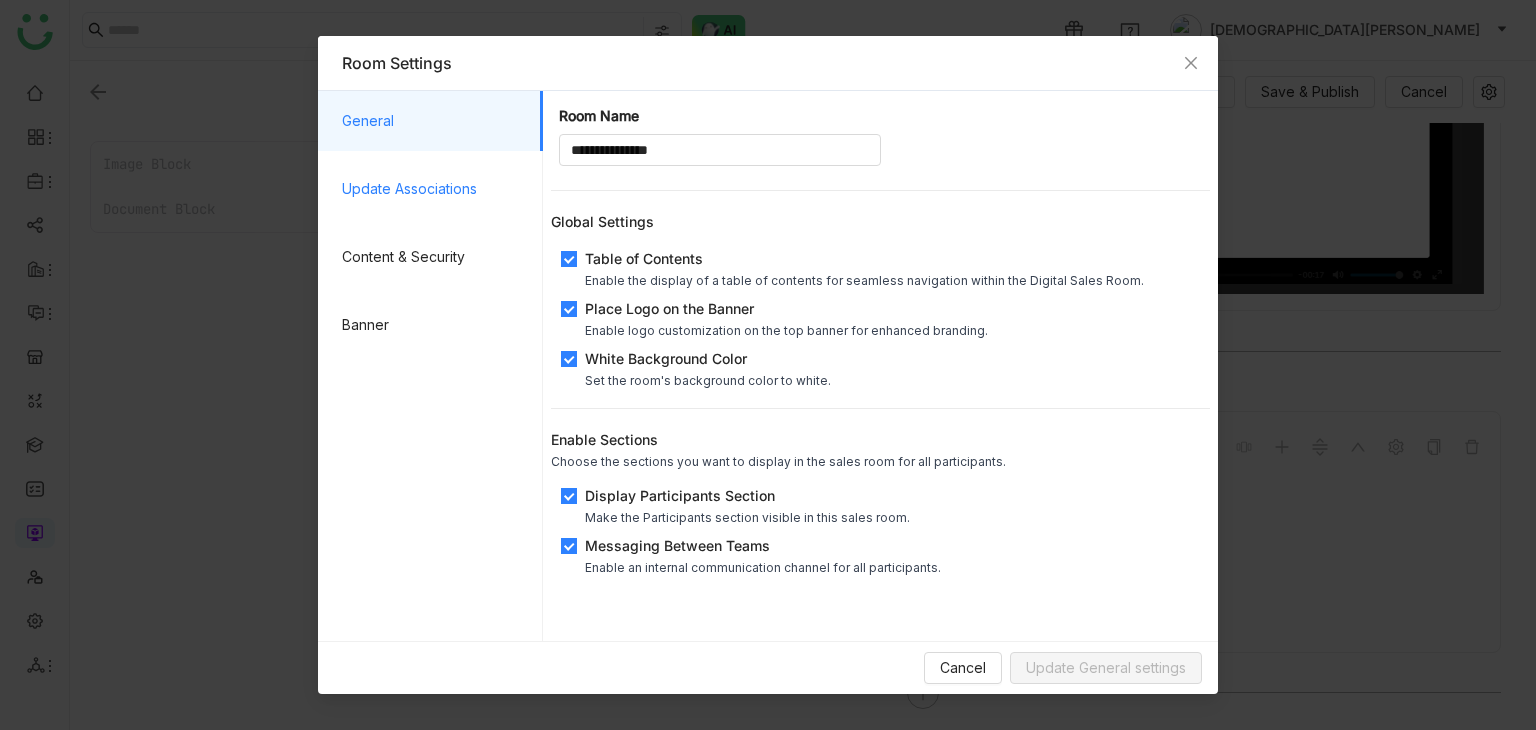 click on "Update Associations" at bounding box center (434, 189) 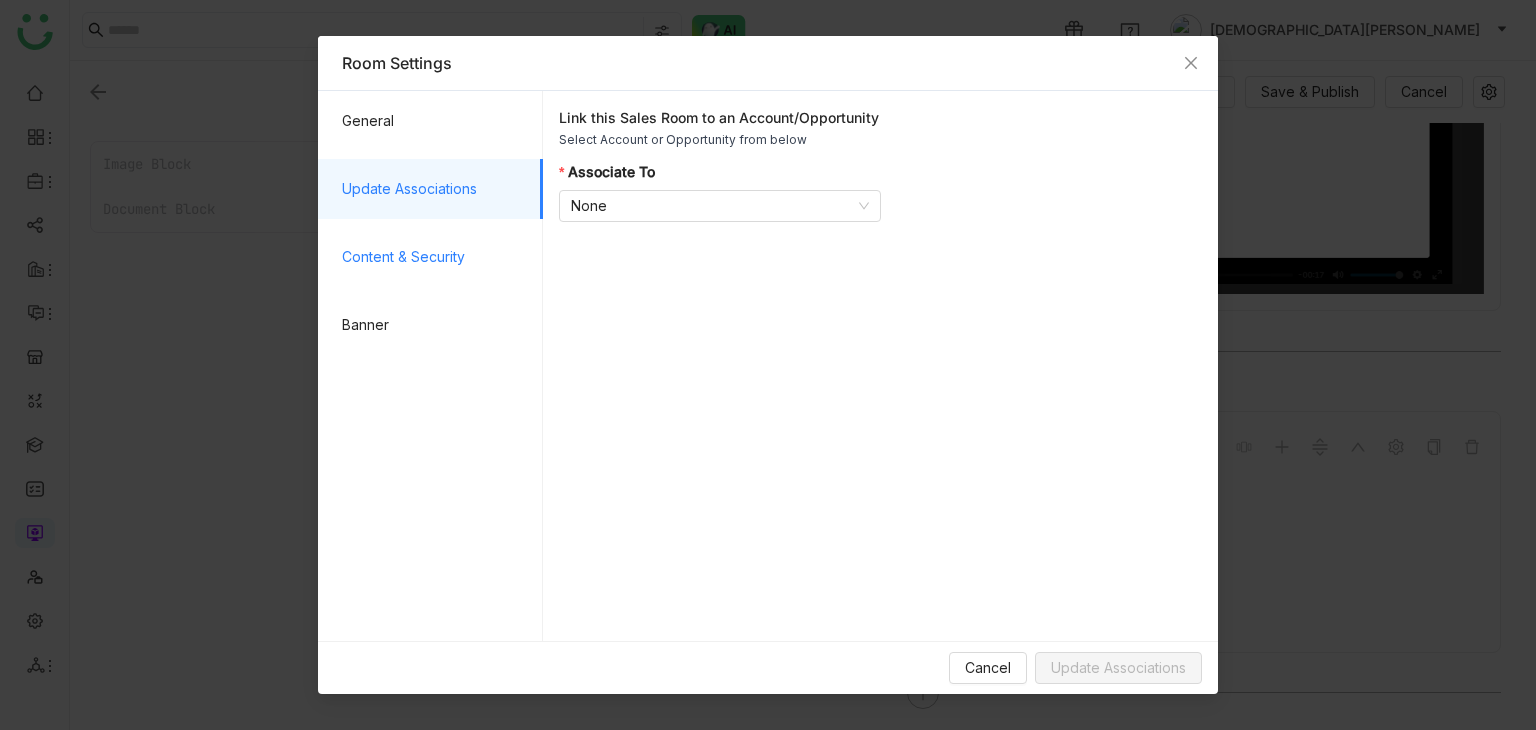 click on "Content & Security" at bounding box center [434, 257] 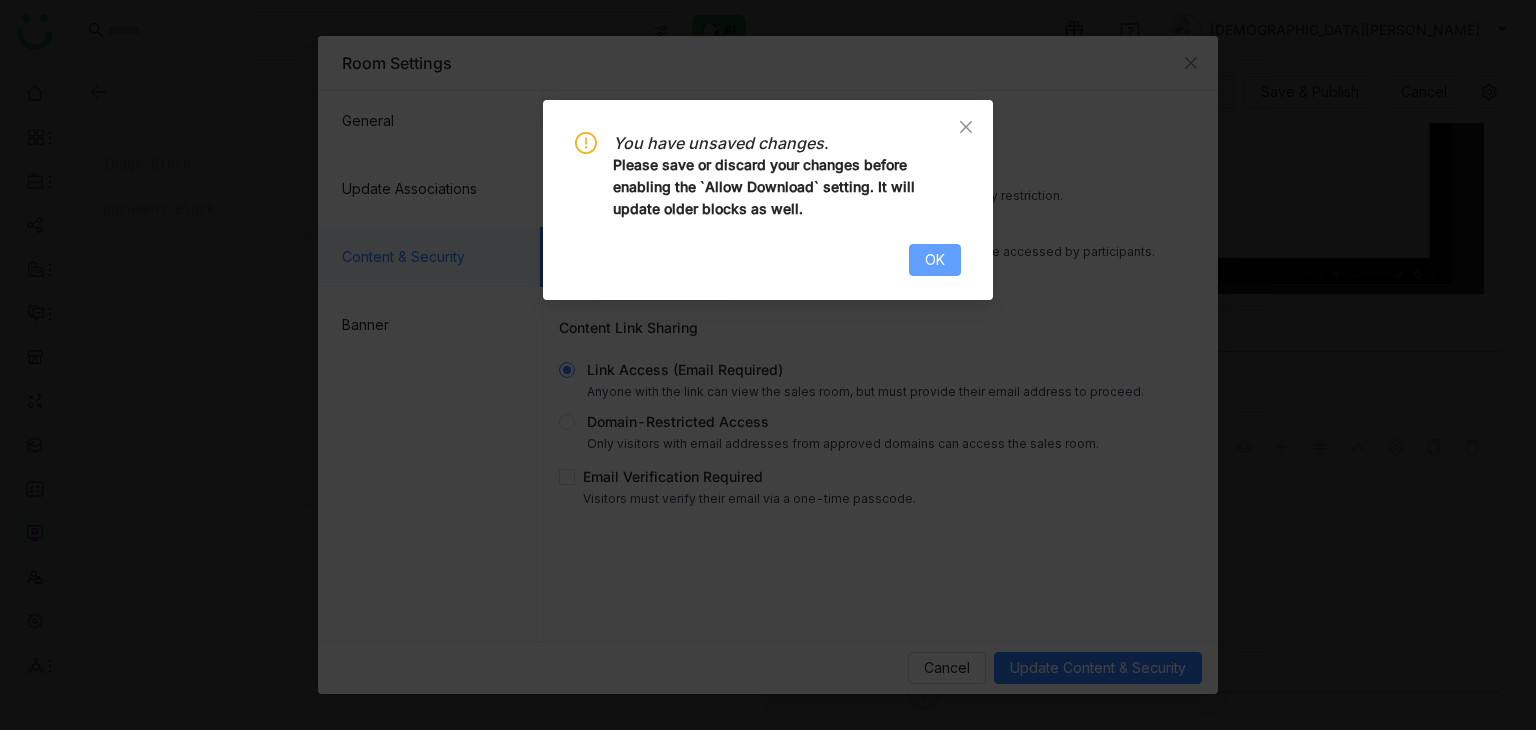 click on "OK" at bounding box center (935, 260) 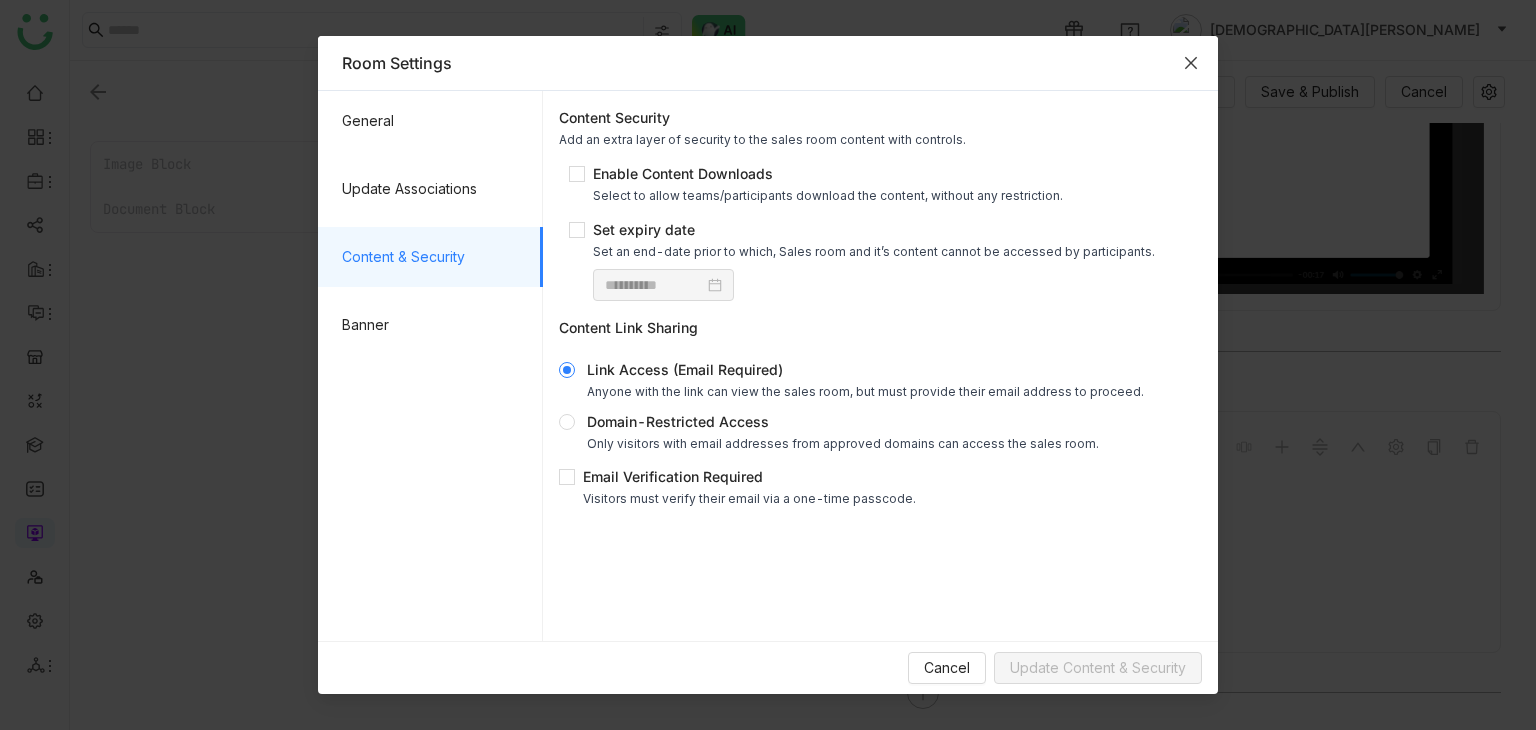 click at bounding box center (1191, 63) 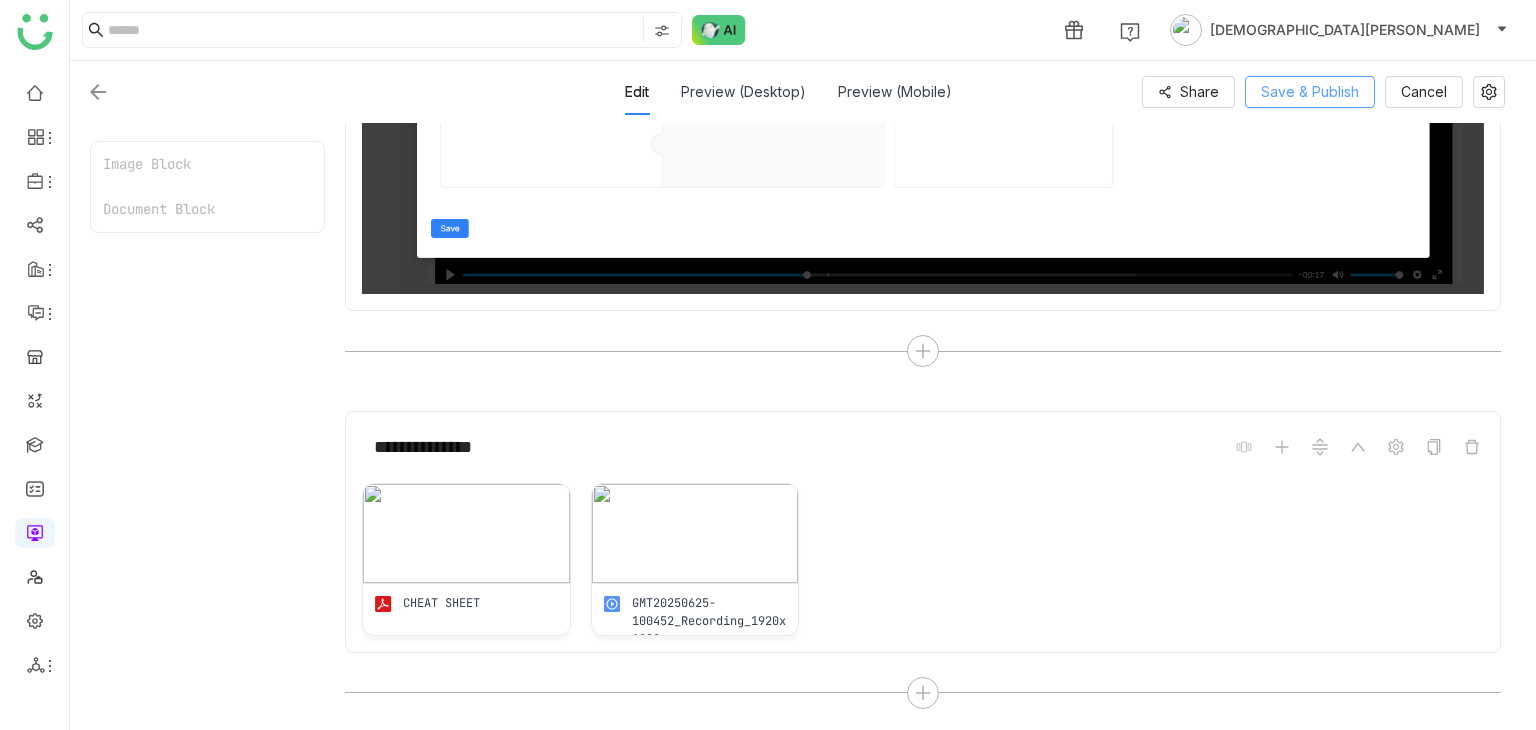 click on "Save & Publish" at bounding box center [1310, 92] 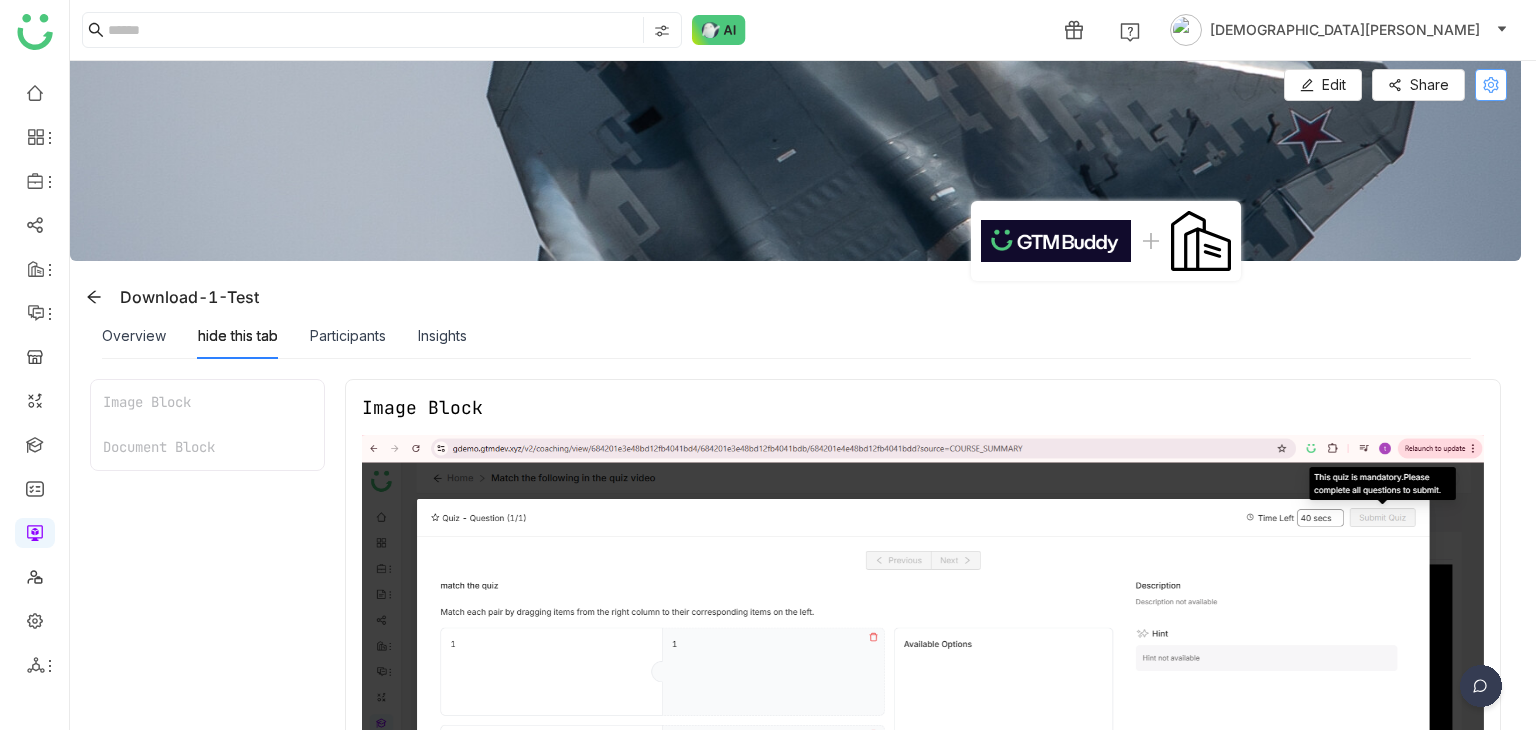 click 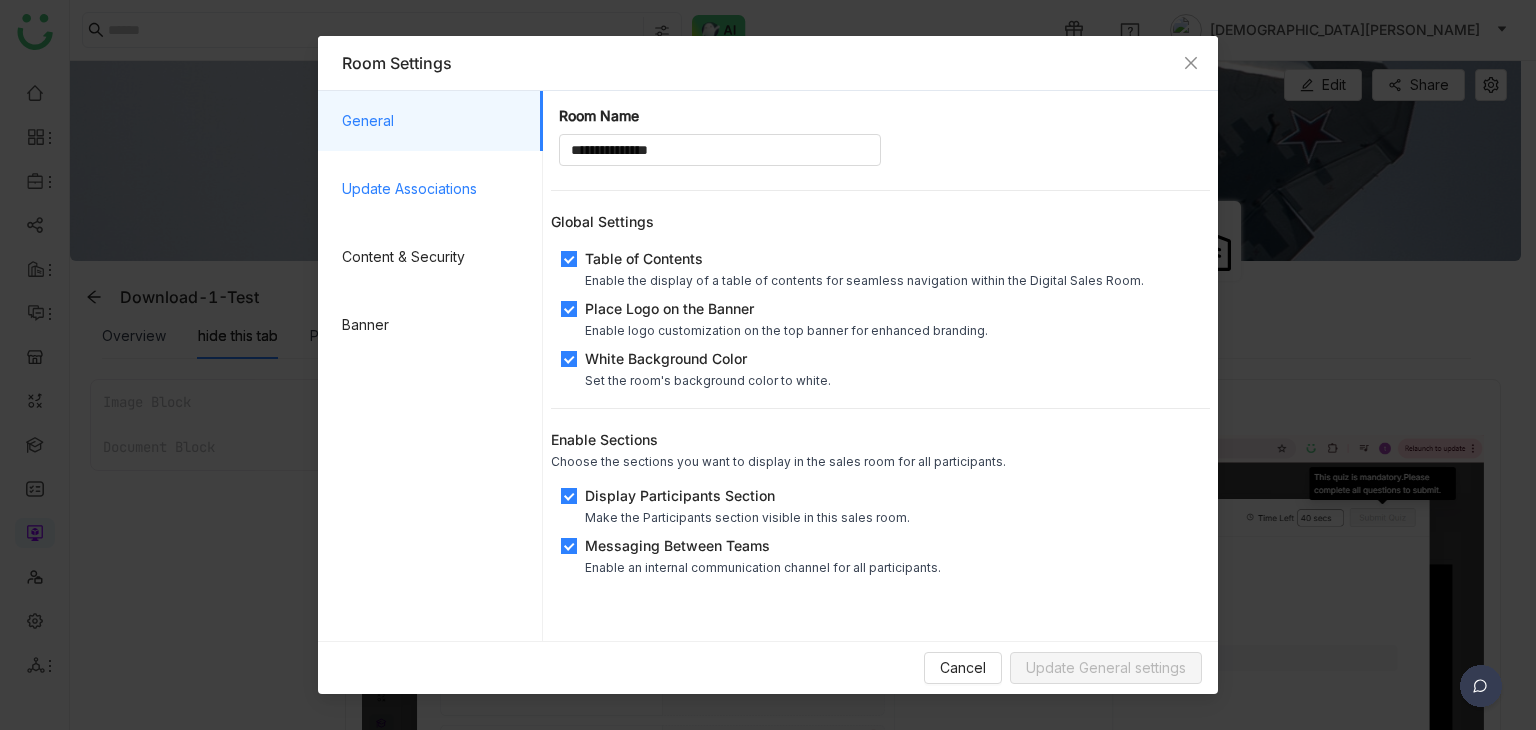 click on "Update Associations" at bounding box center (434, 189) 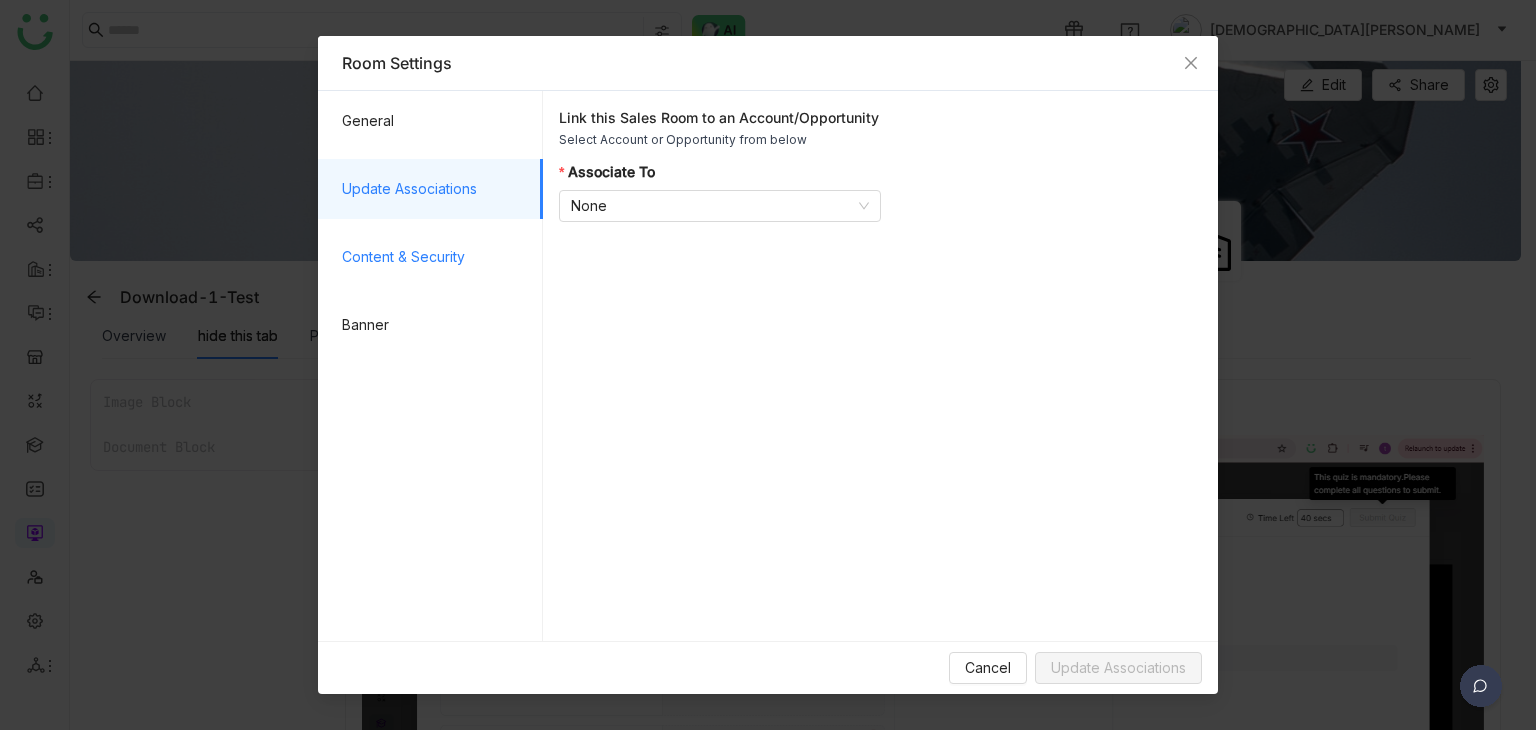 click on "Content & Security" at bounding box center (434, 257) 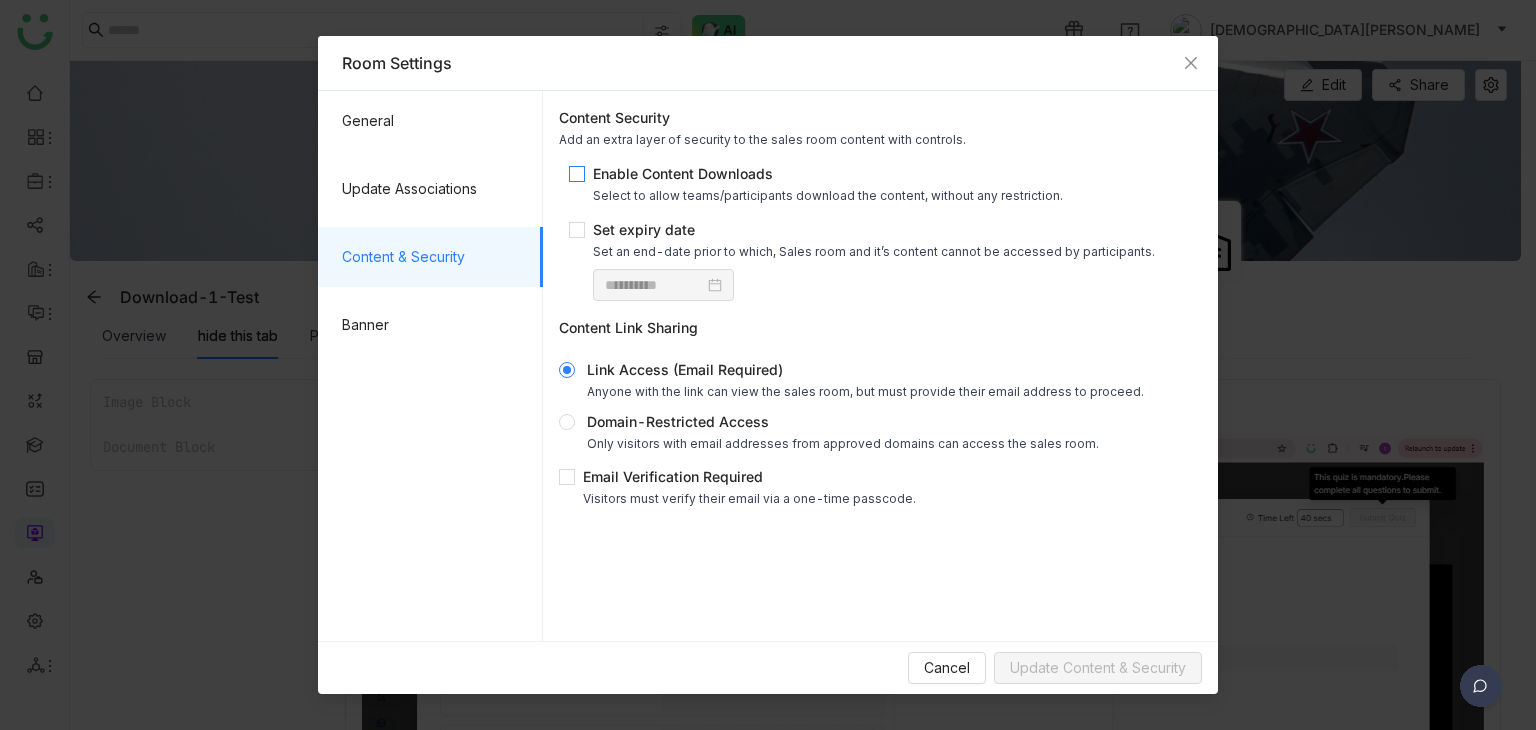click on "Enable Content Downloads" at bounding box center (828, 173) 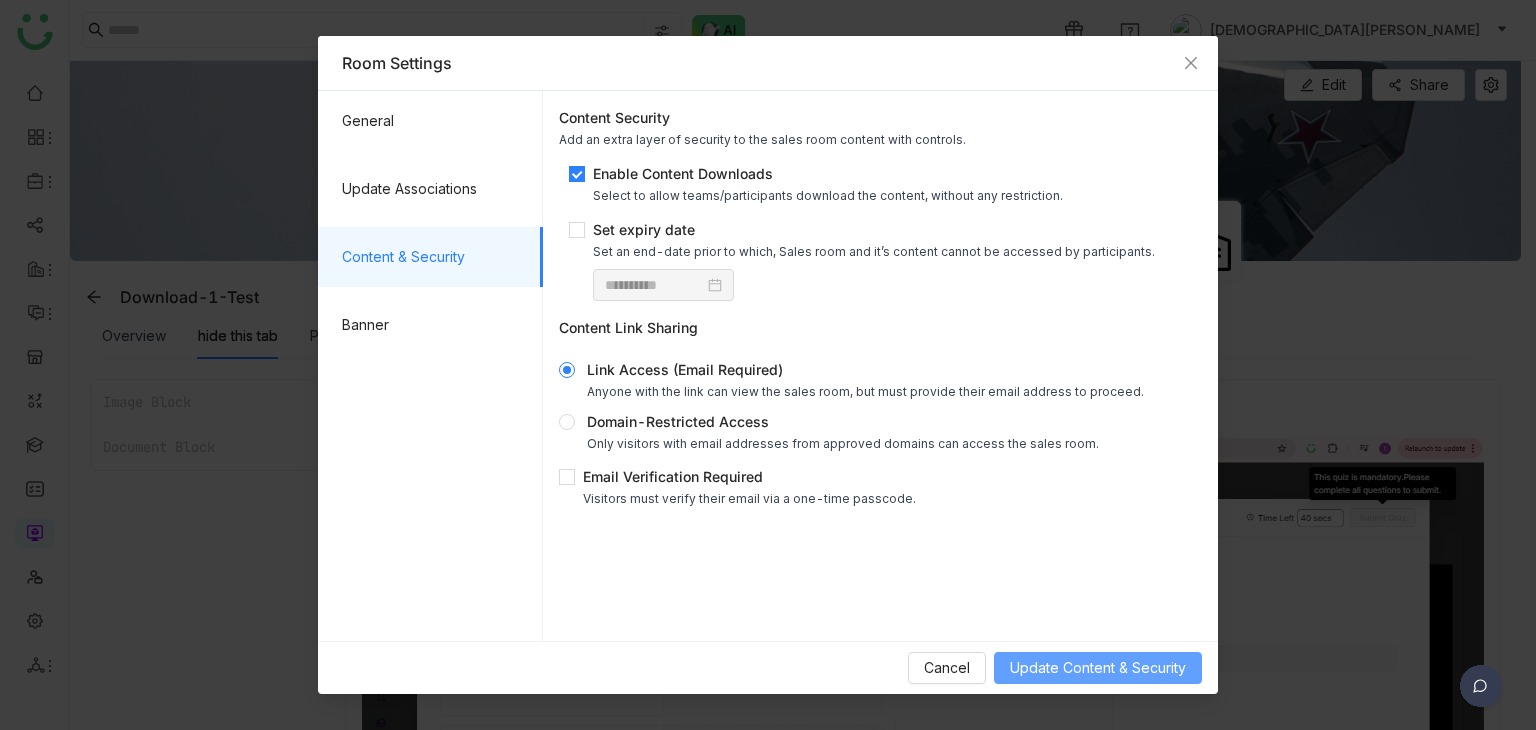 click on "Update Content & Security" at bounding box center [1098, 668] 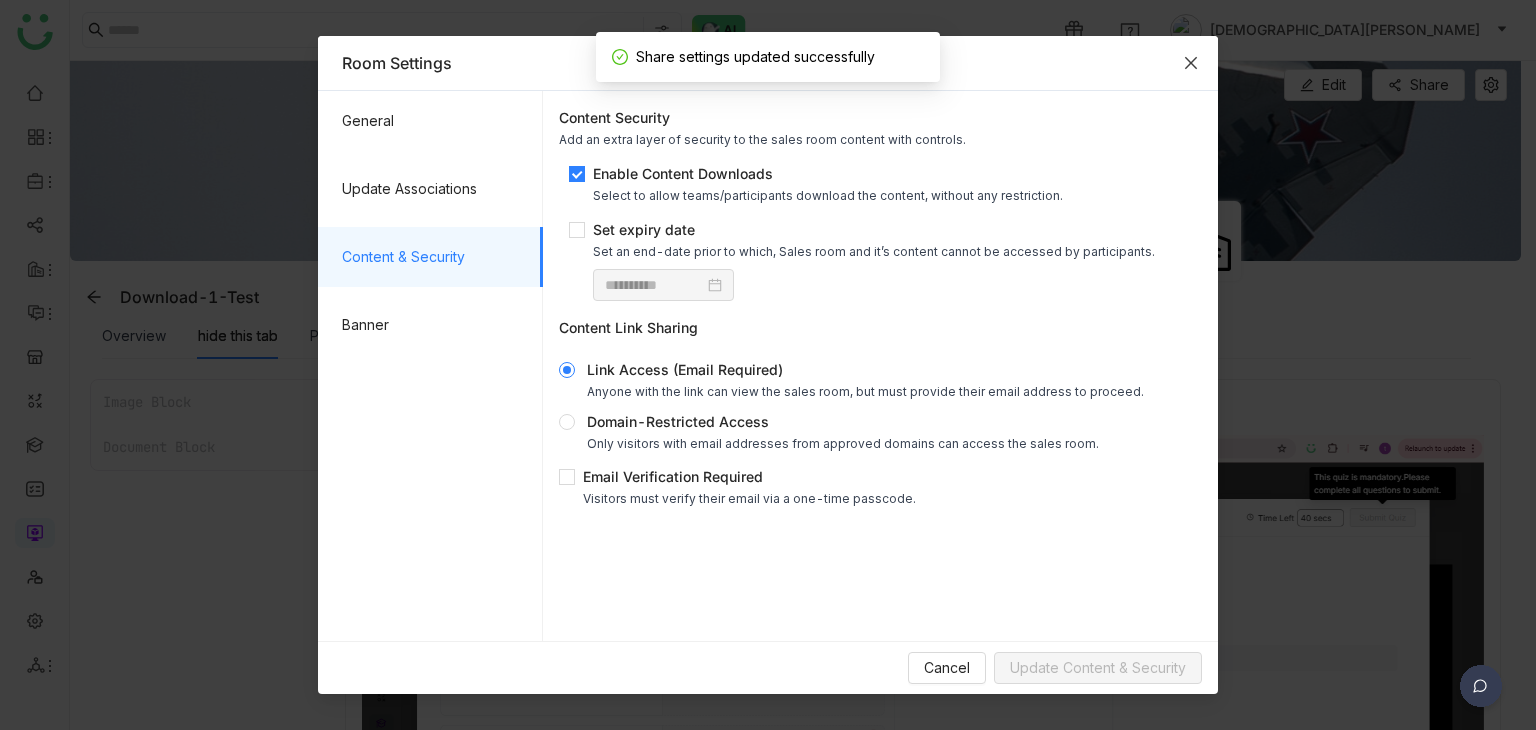 click 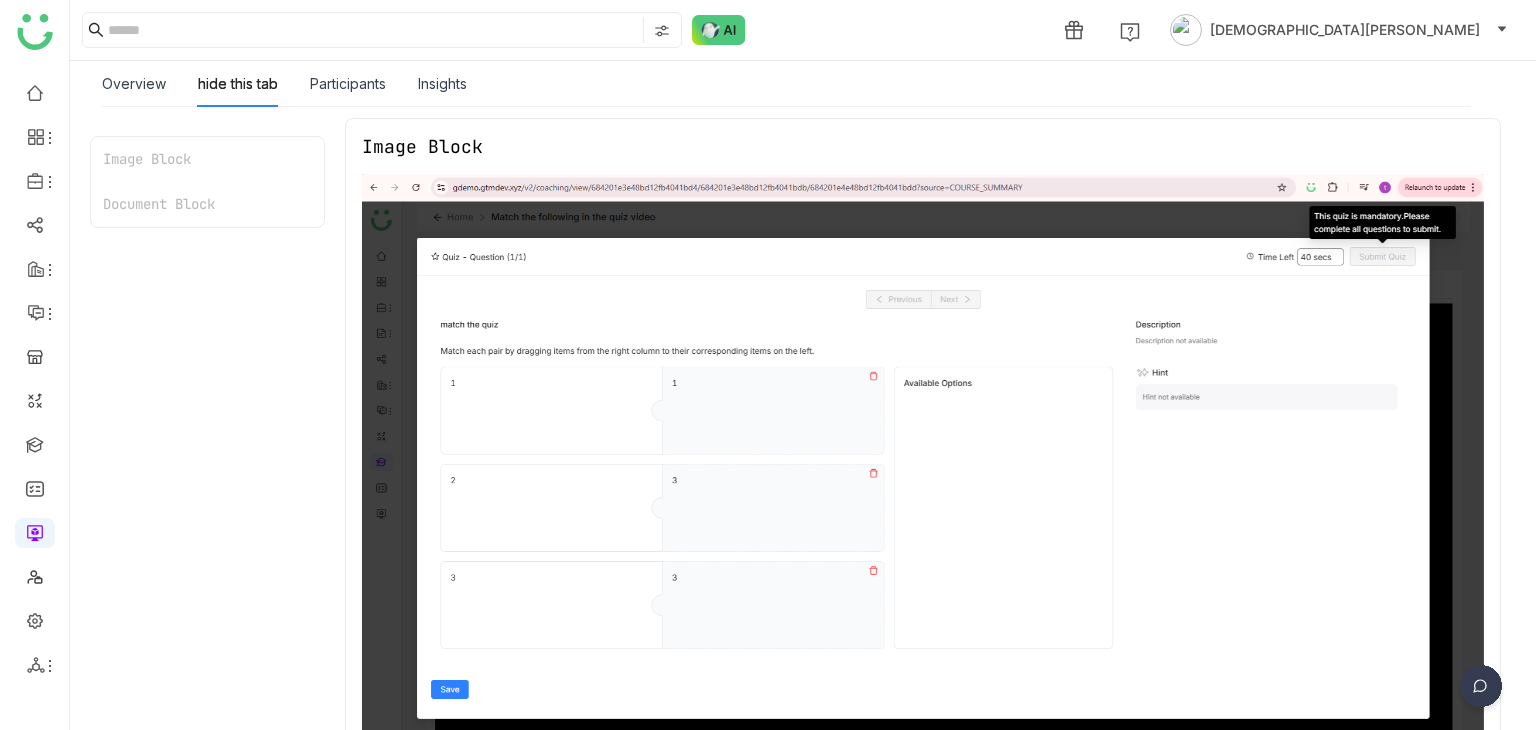 scroll, scrollTop: 590, scrollLeft: 0, axis: vertical 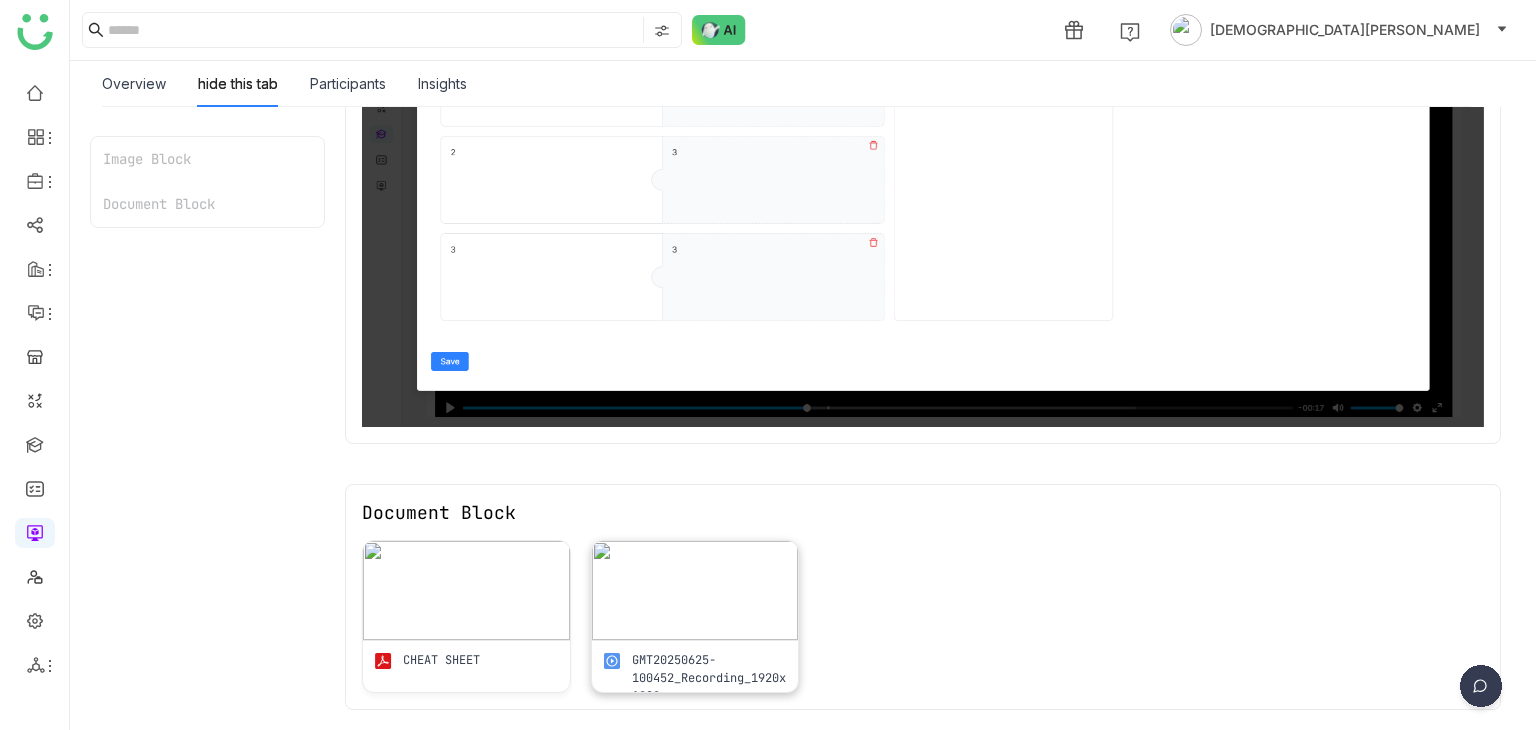 click at bounding box center (695, 590) 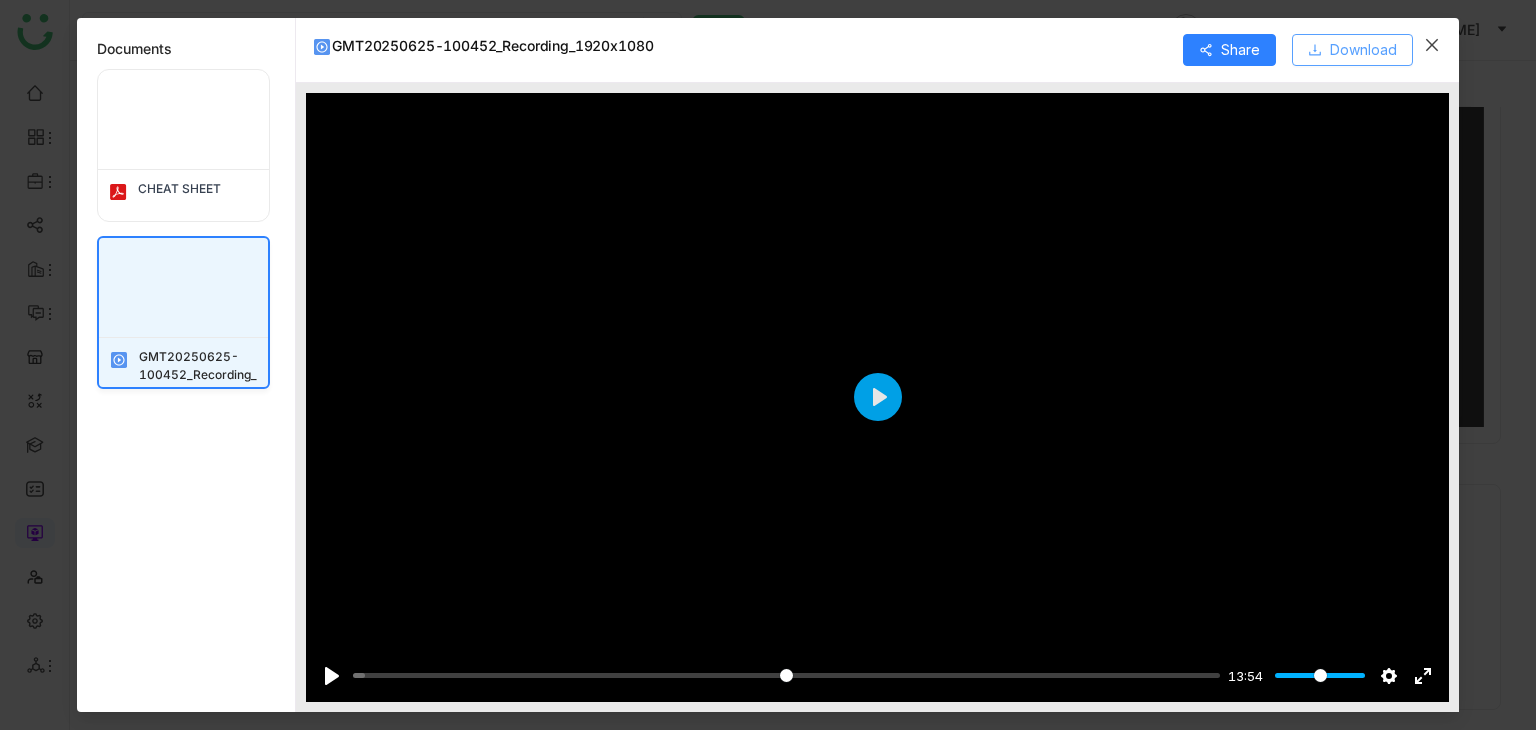 click on "Download" at bounding box center (1363, 50) 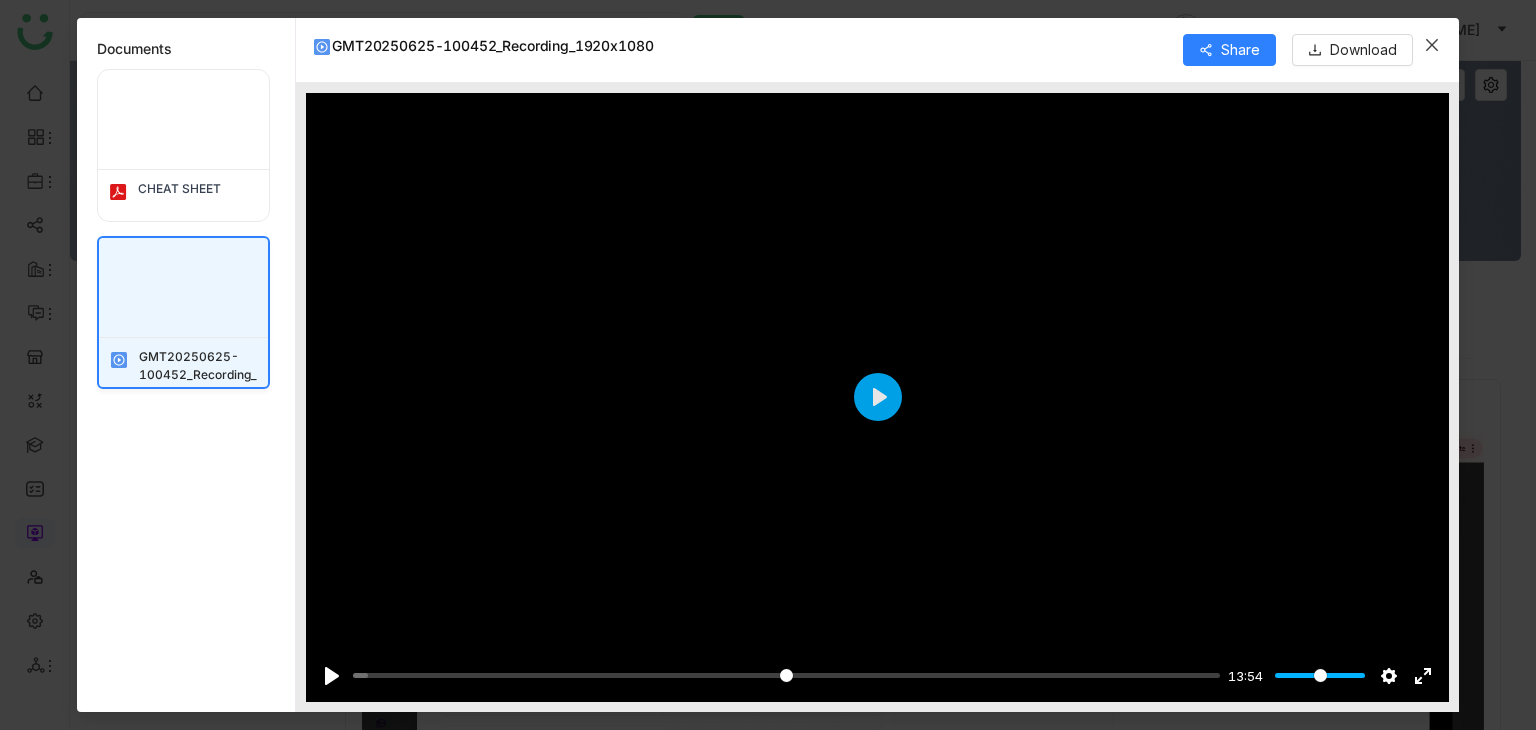 click at bounding box center [1432, 45] 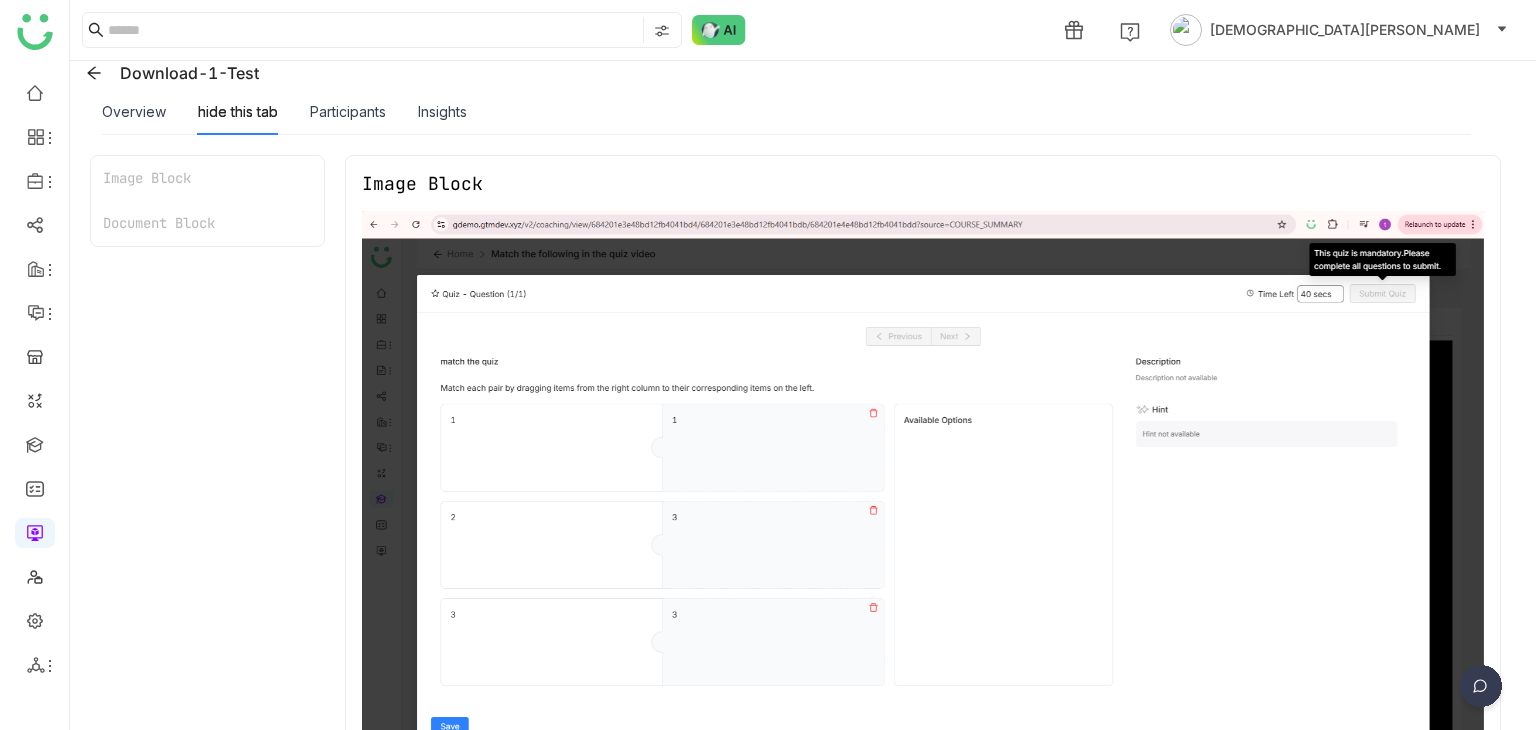 scroll, scrollTop: 590, scrollLeft: 0, axis: vertical 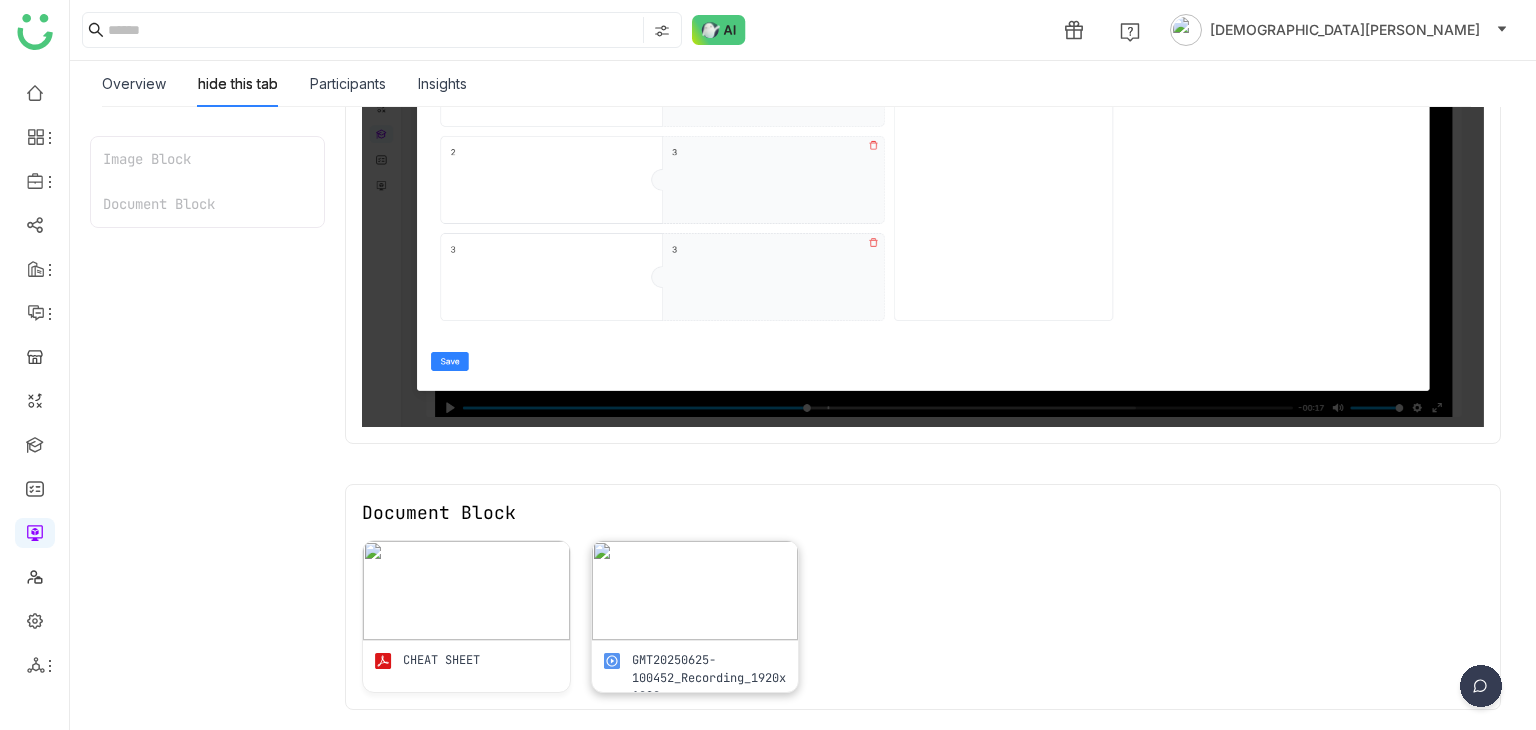 click at bounding box center [695, 590] 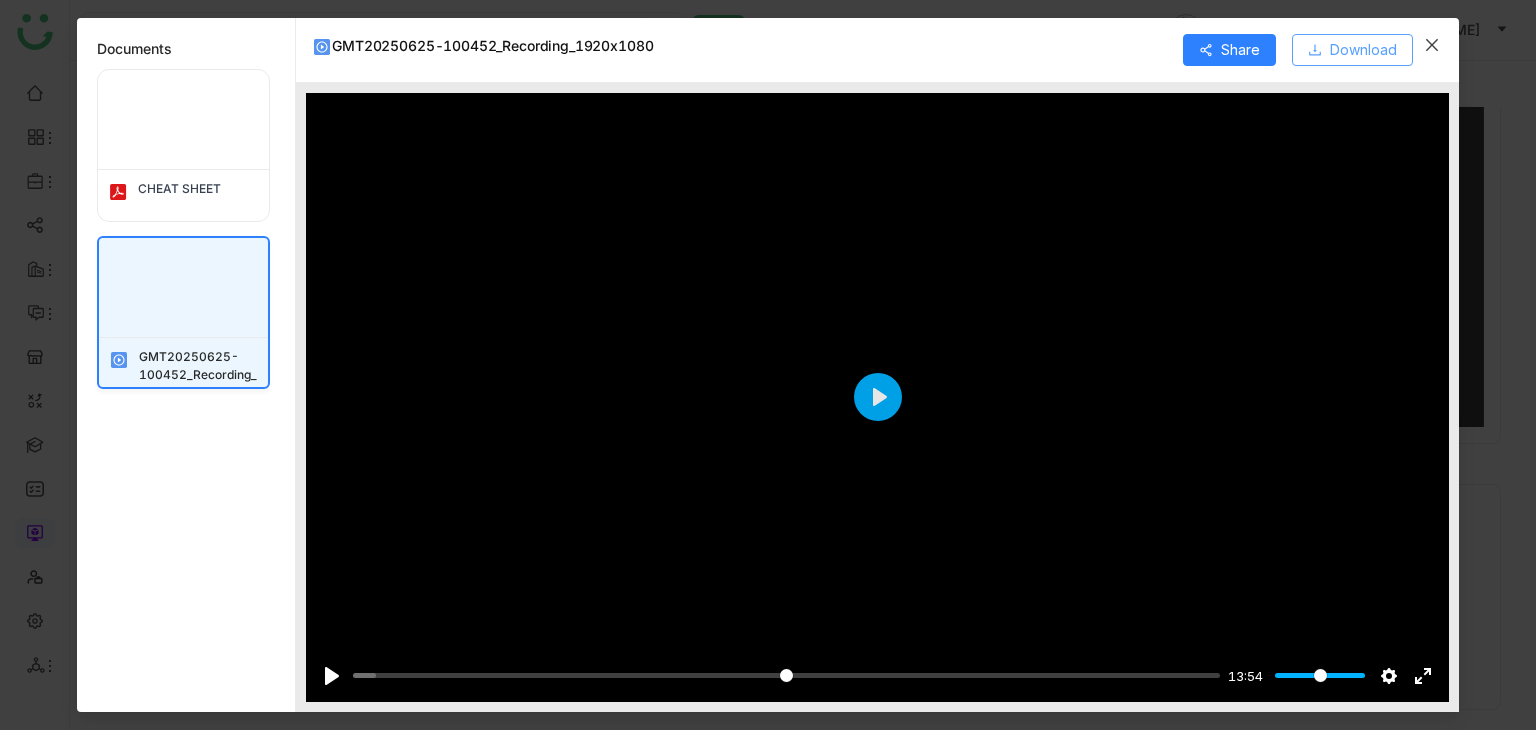 click on "Download" at bounding box center [1363, 50] 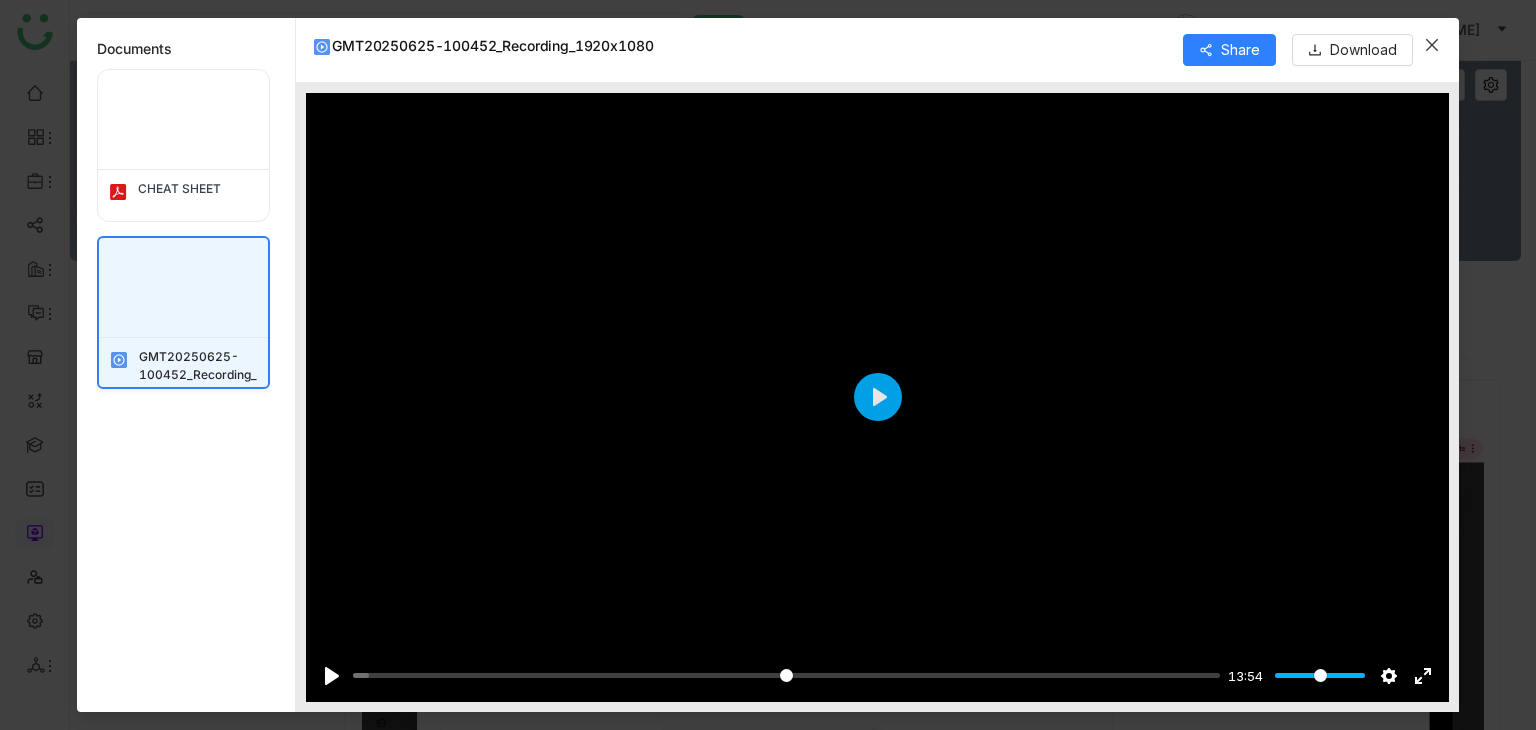 click at bounding box center (183, 119) 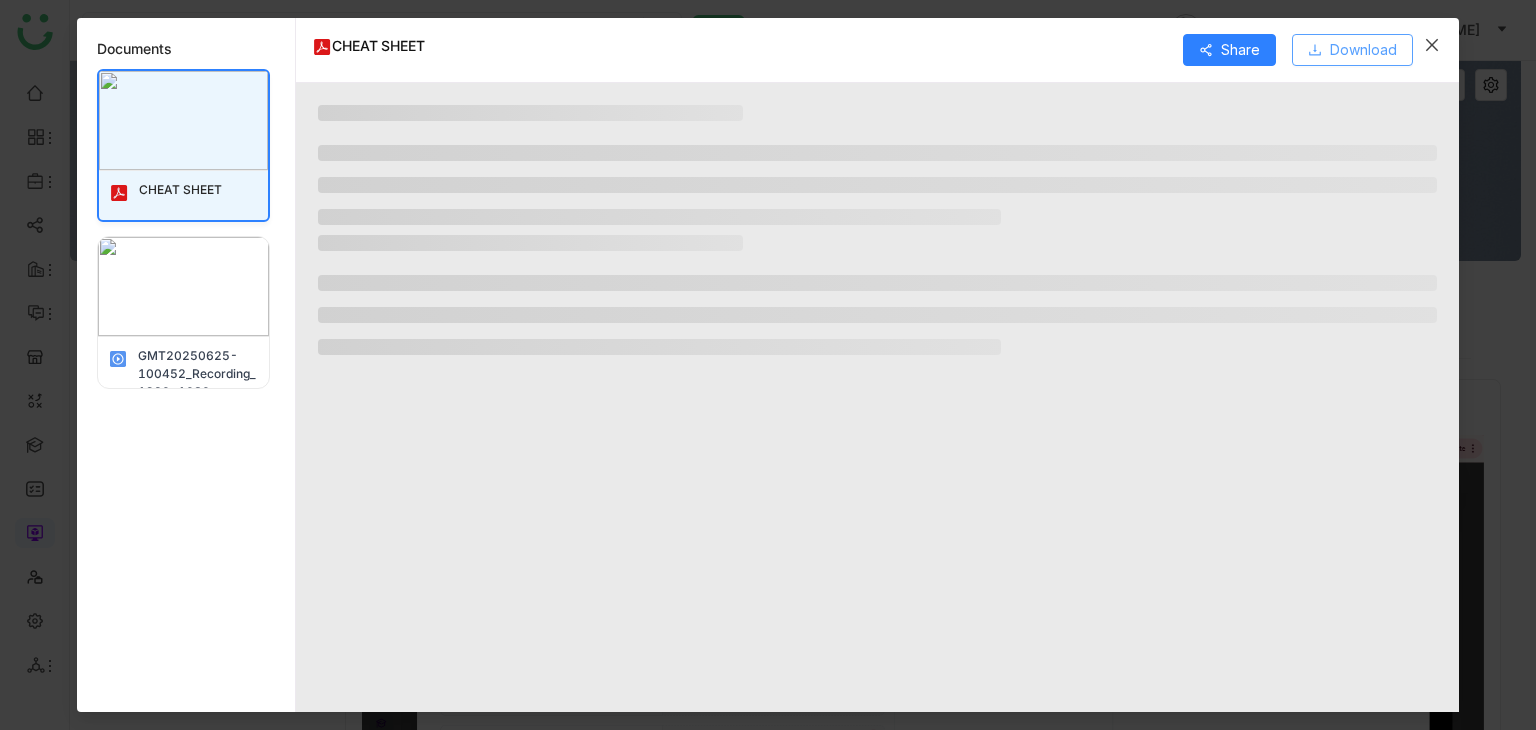 click on "Download" at bounding box center (1363, 50) 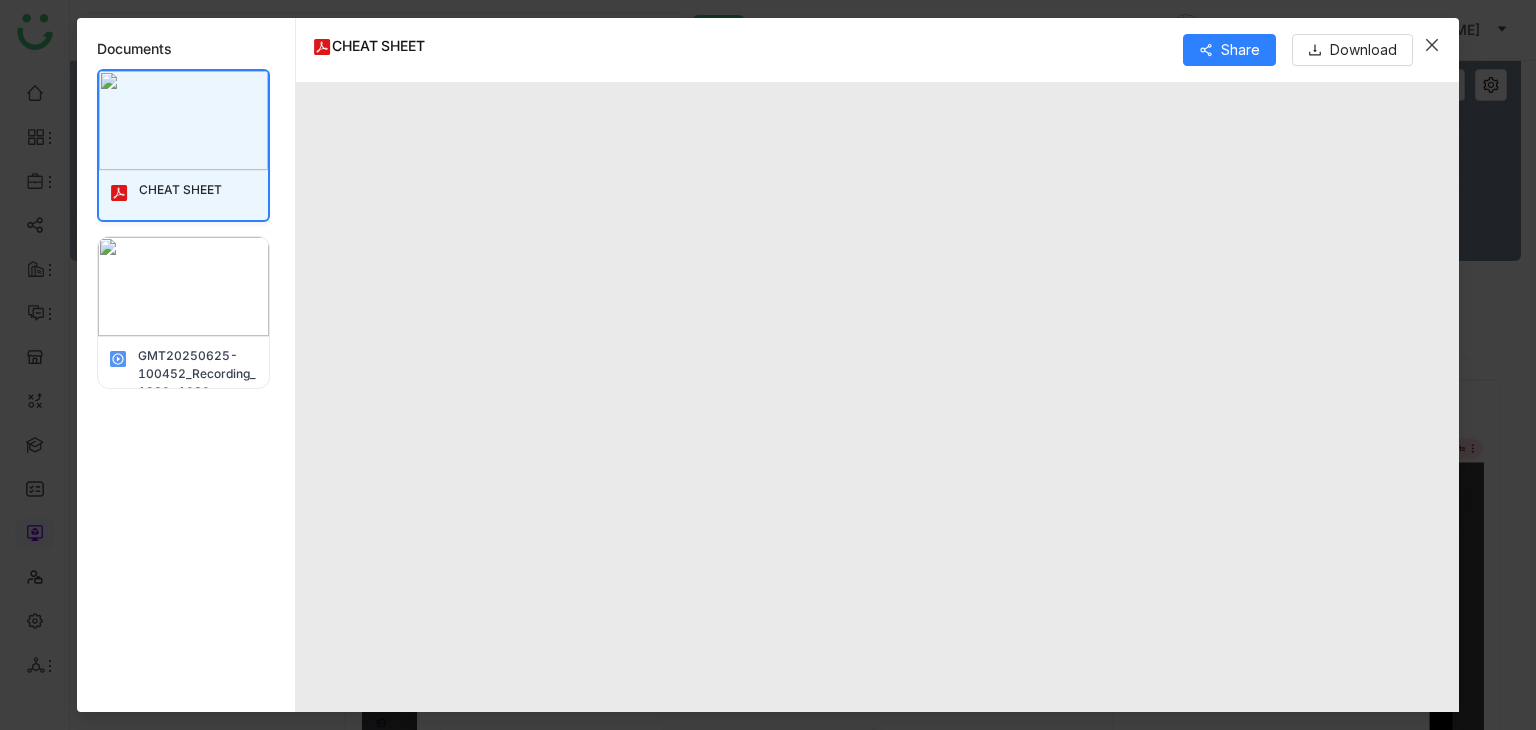 click 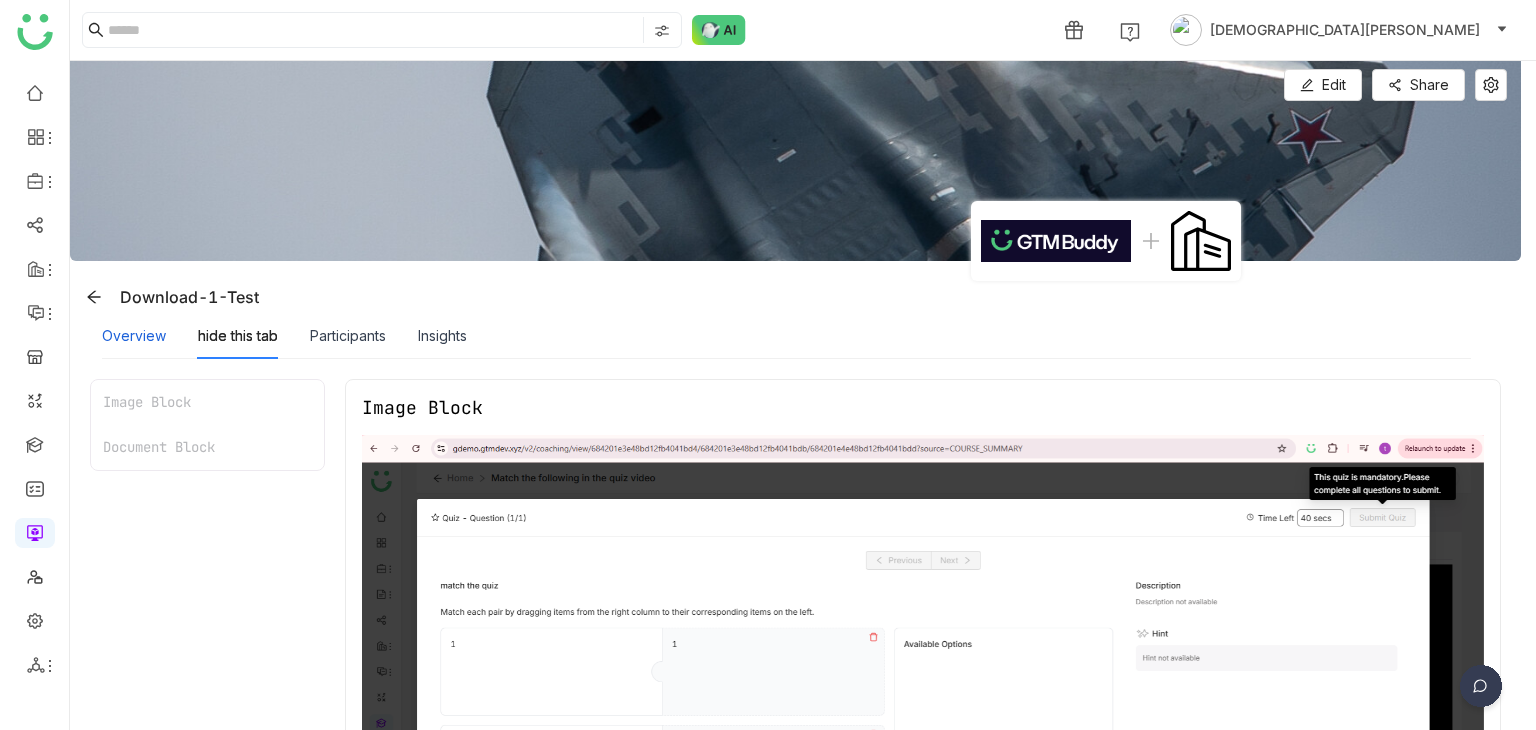 click on "Overview" at bounding box center [134, 336] 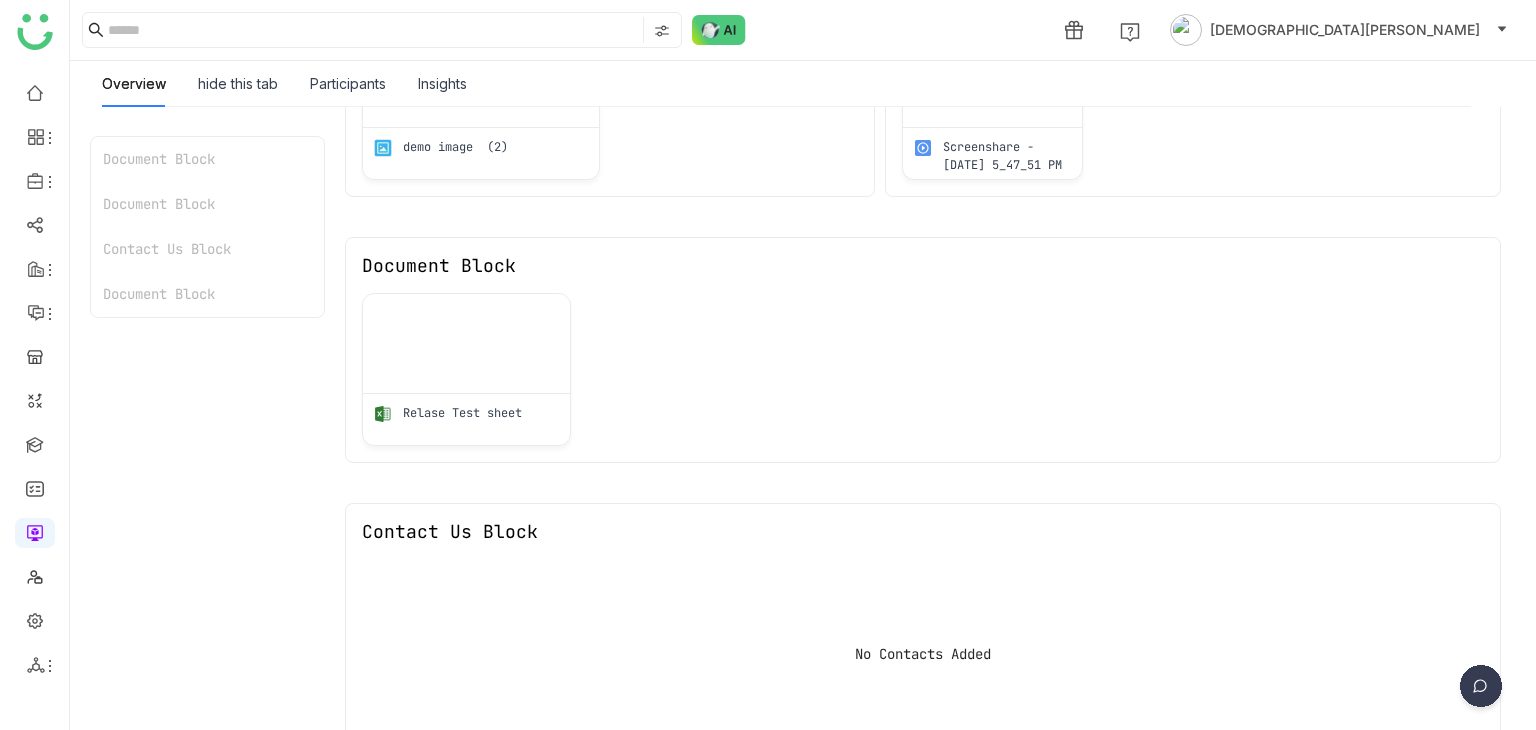 scroll, scrollTop: 700, scrollLeft: 0, axis: vertical 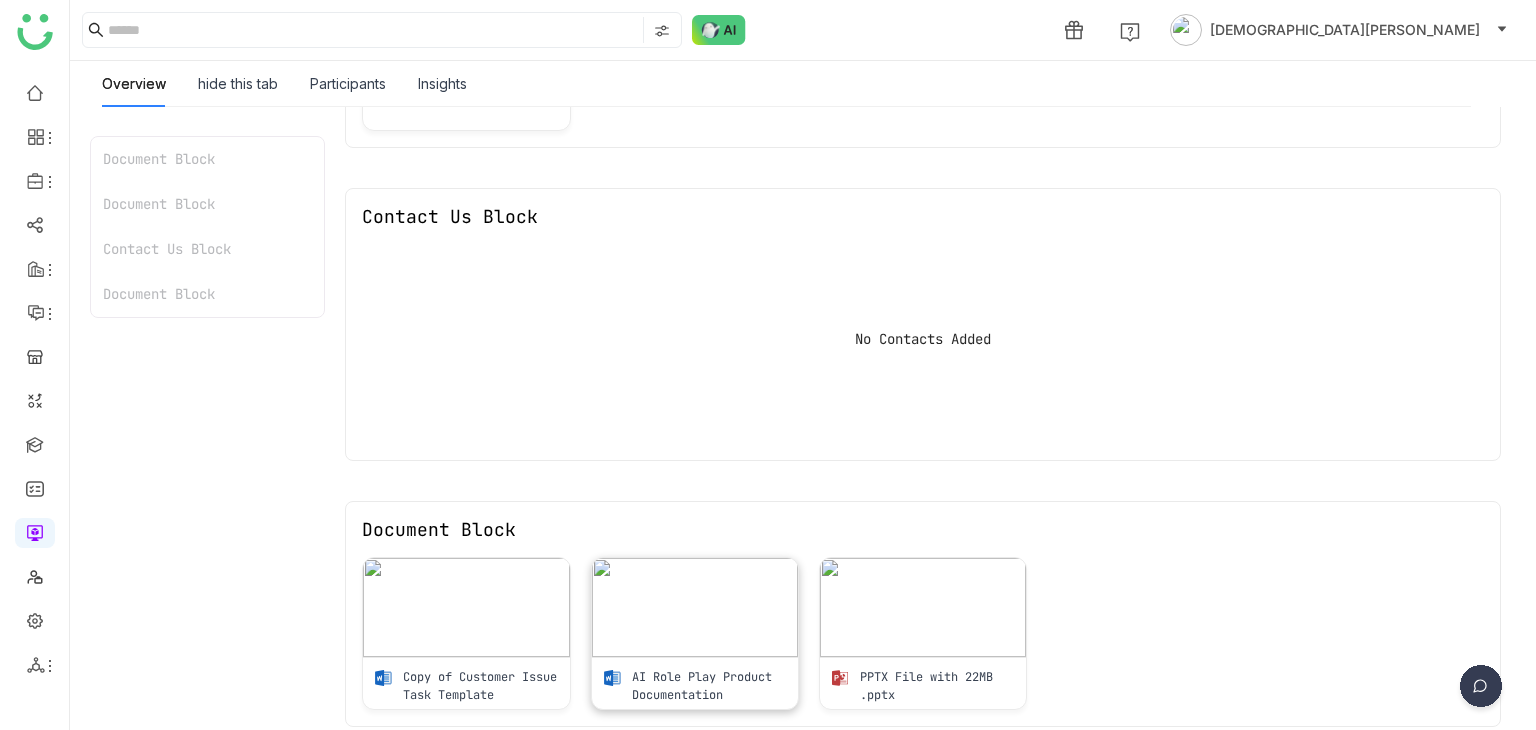 click at bounding box center (695, 607) 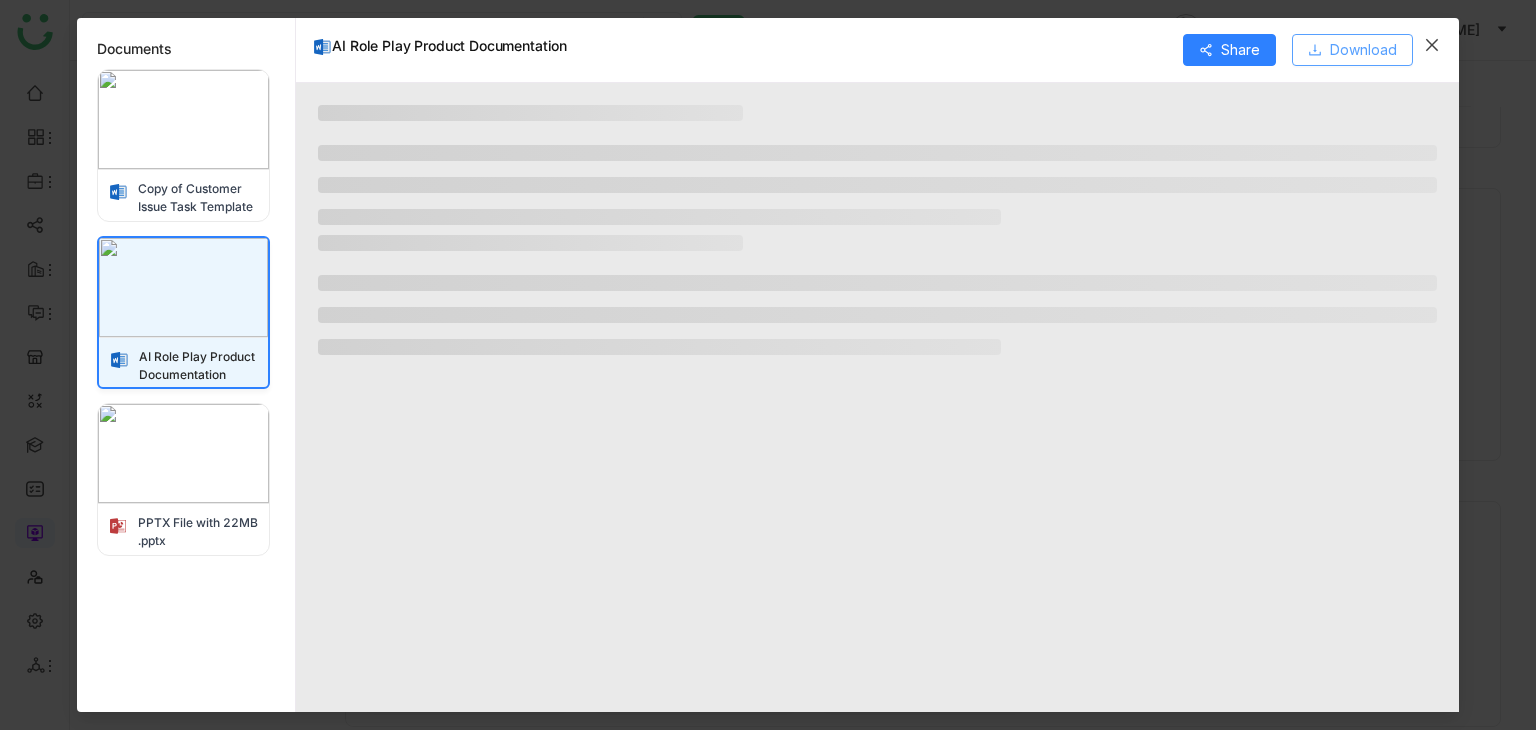 click on "Download" at bounding box center [1352, 50] 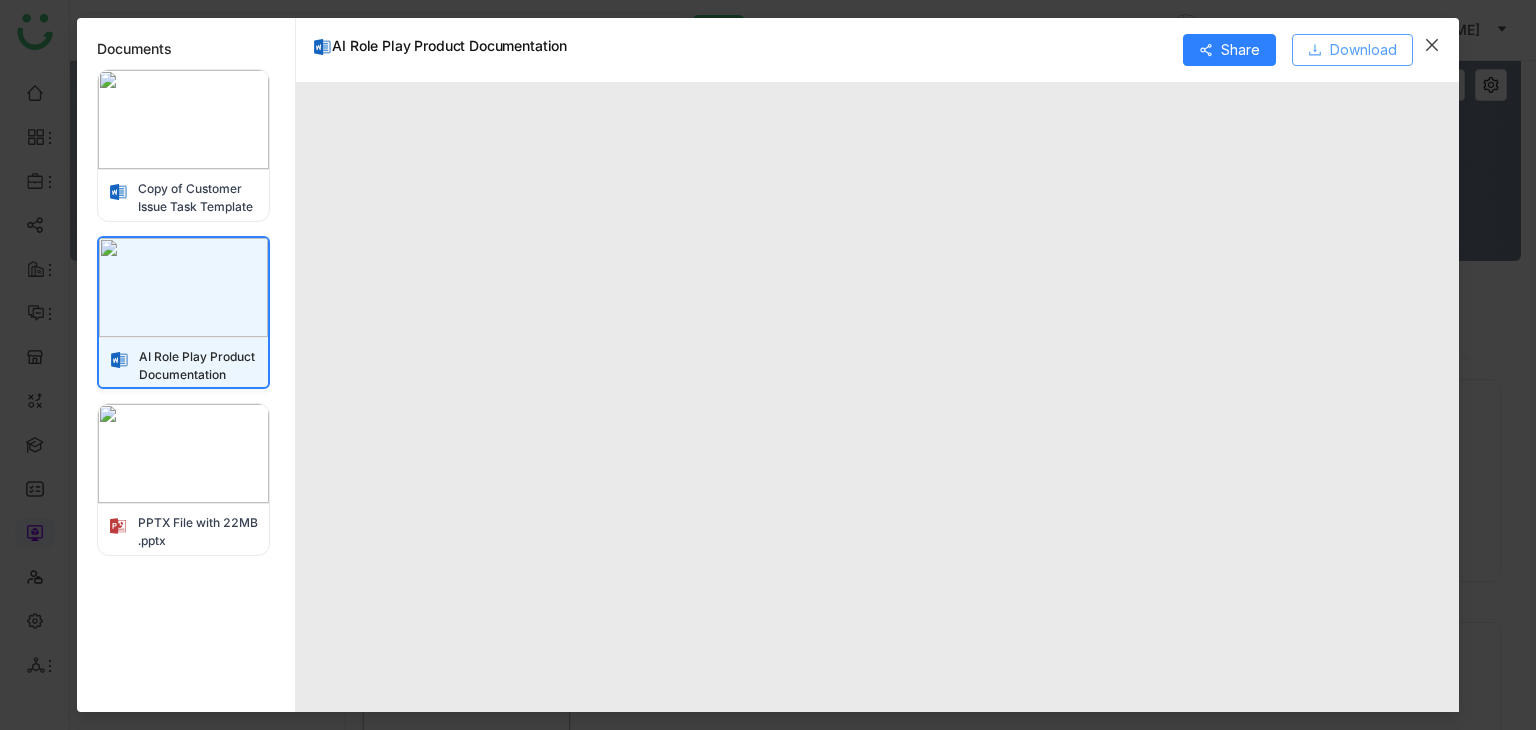 click on "Download" at bounding box center (1363, 50) 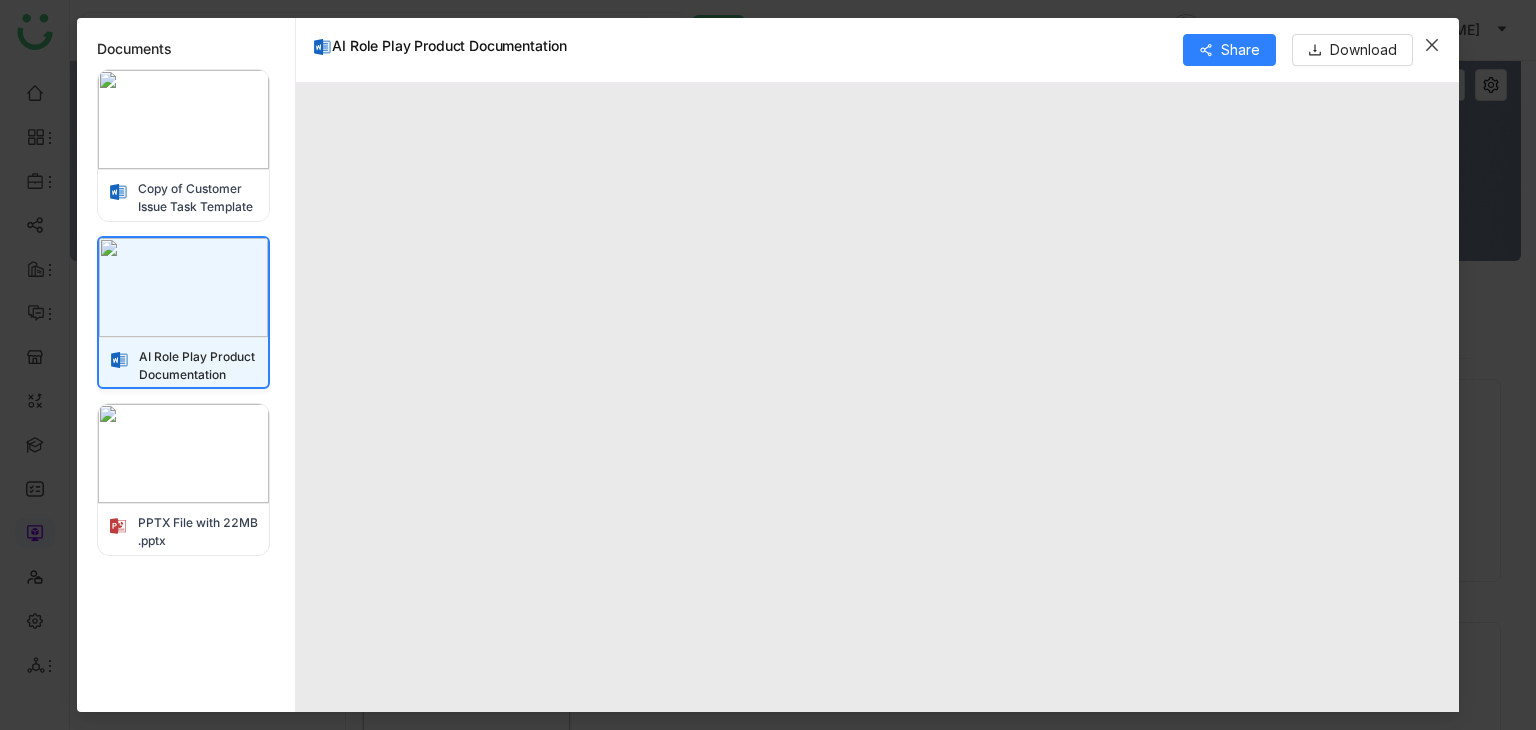 click 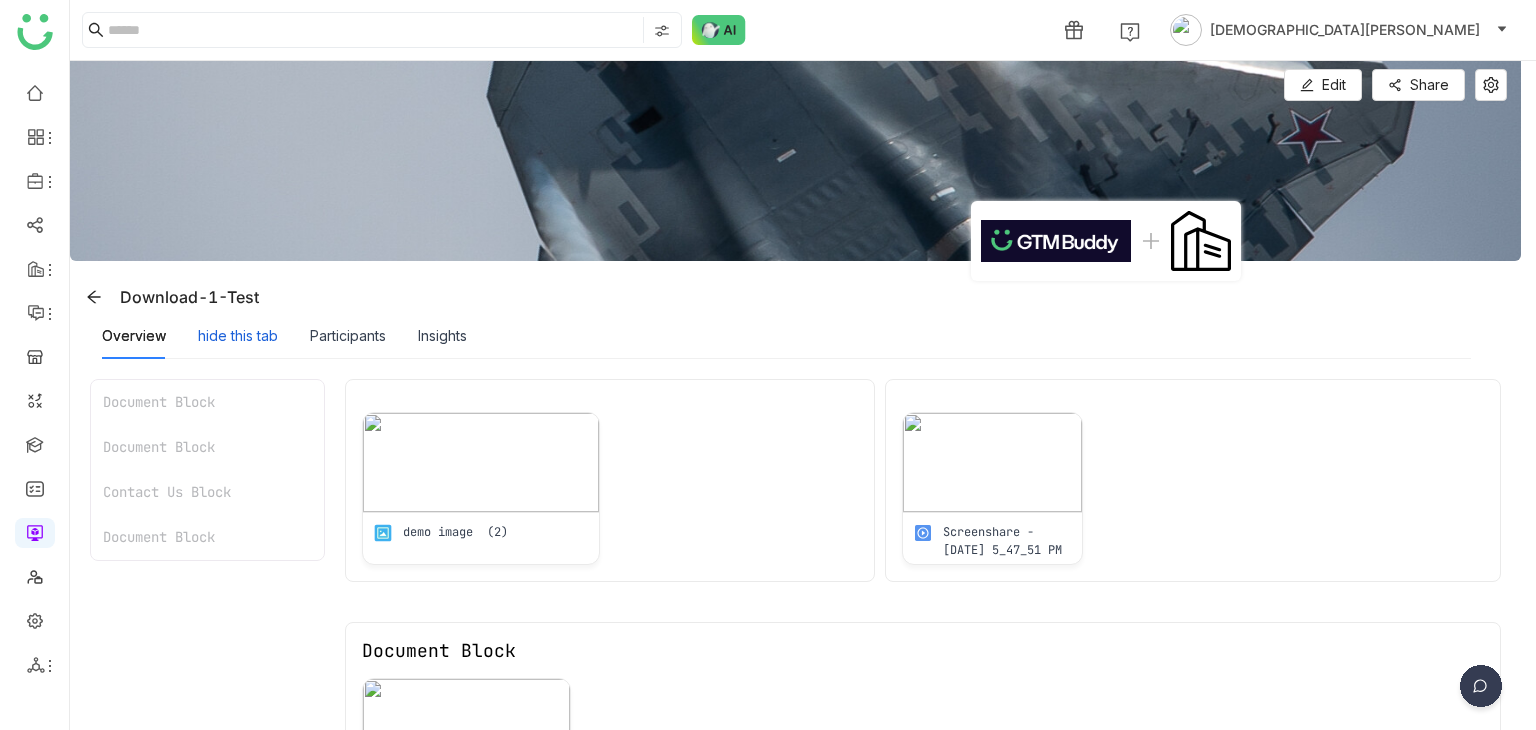 click on "hide this tab" at bounding box center [238, 336] 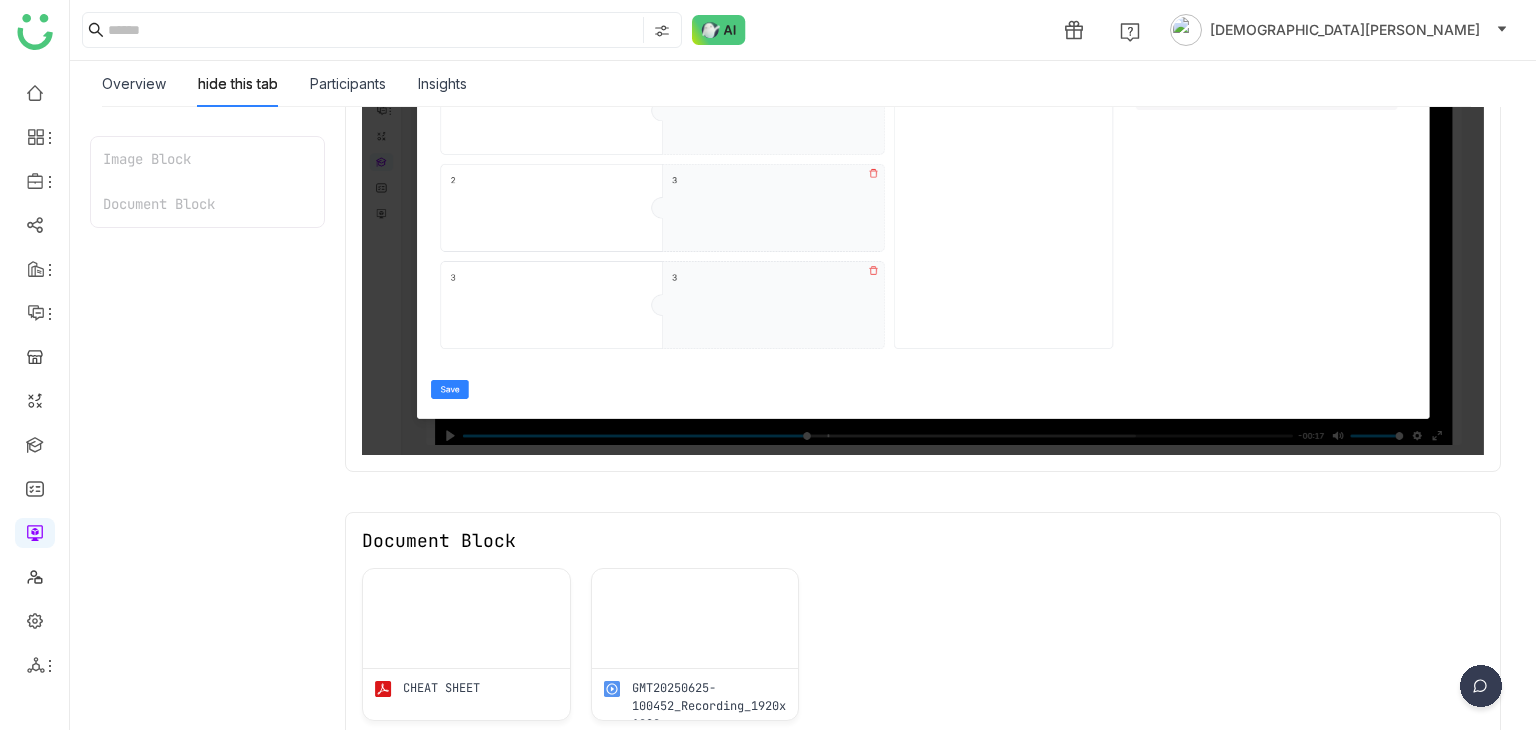 scroll, scrollTop: 590, scrollLeft: 0, axis: vertical 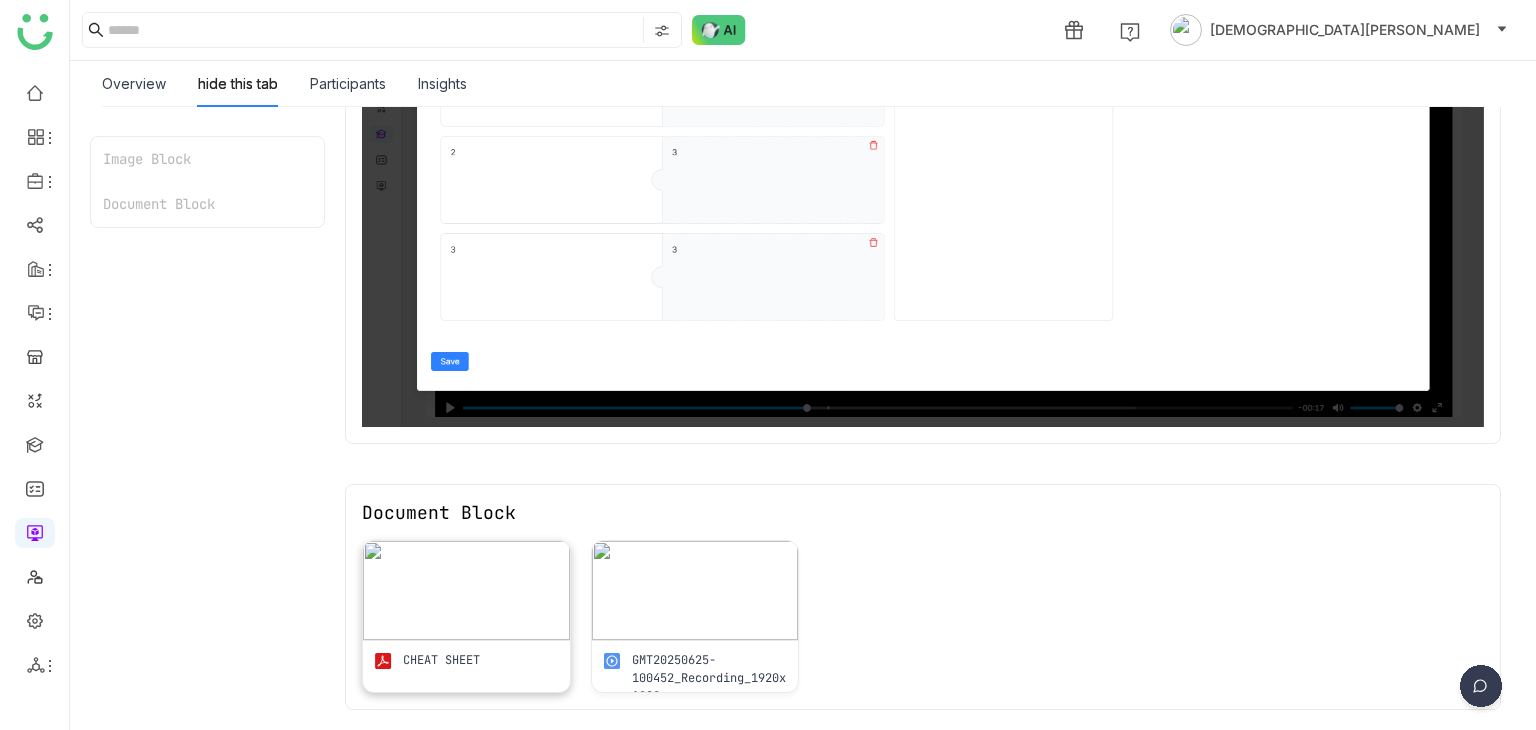 click at bounding box center [466, 590] 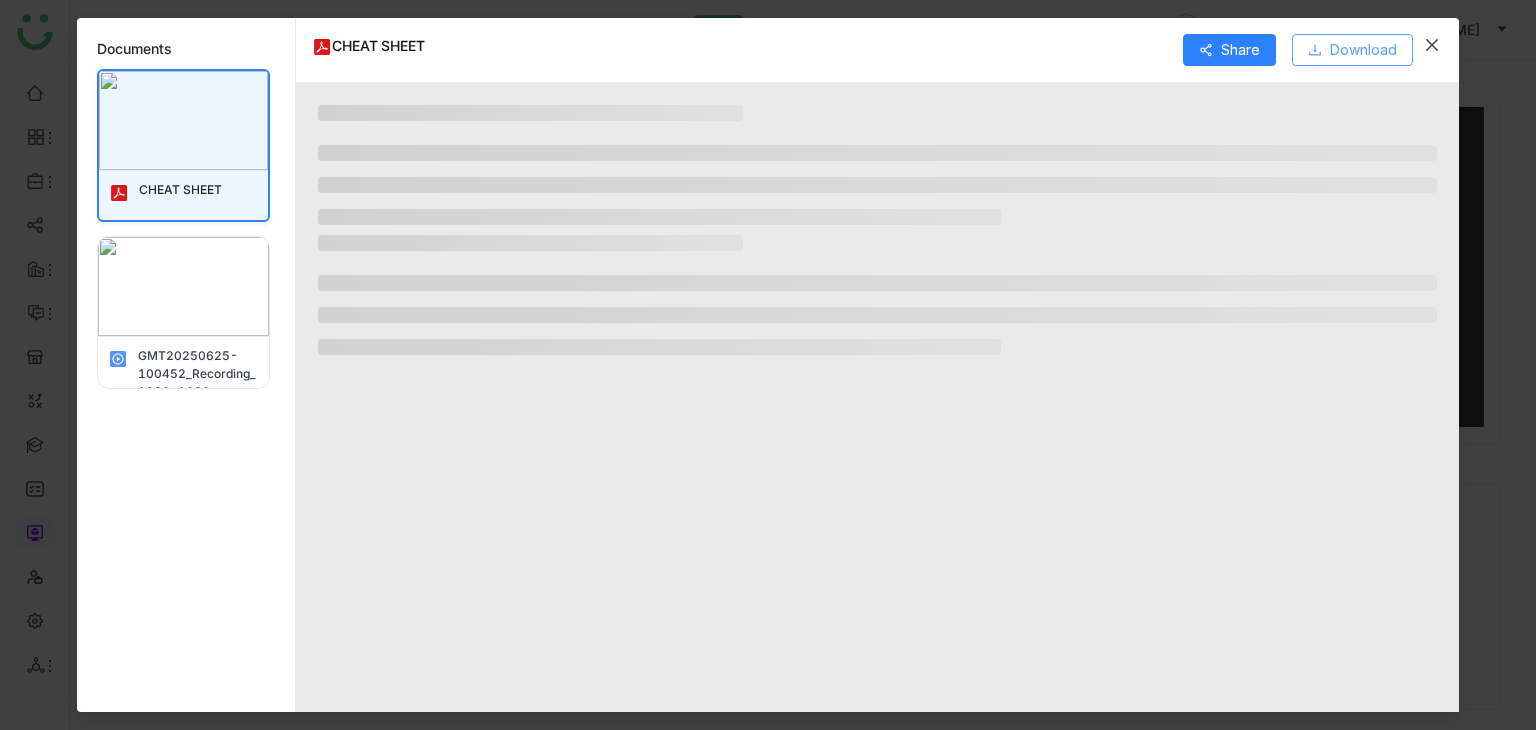 click on "Download" at bounding box center [1363, 50] 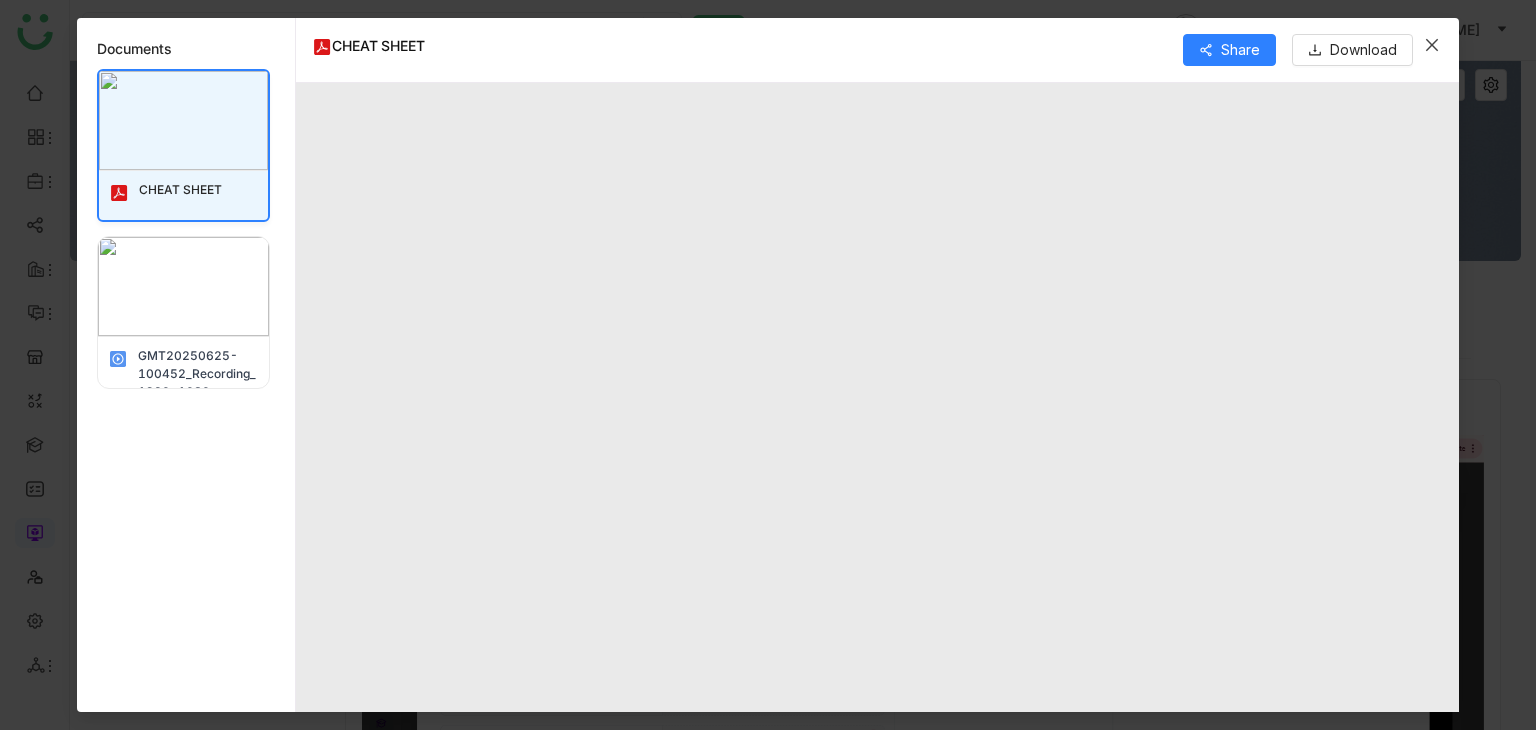 click at bounding box center (183, 286) 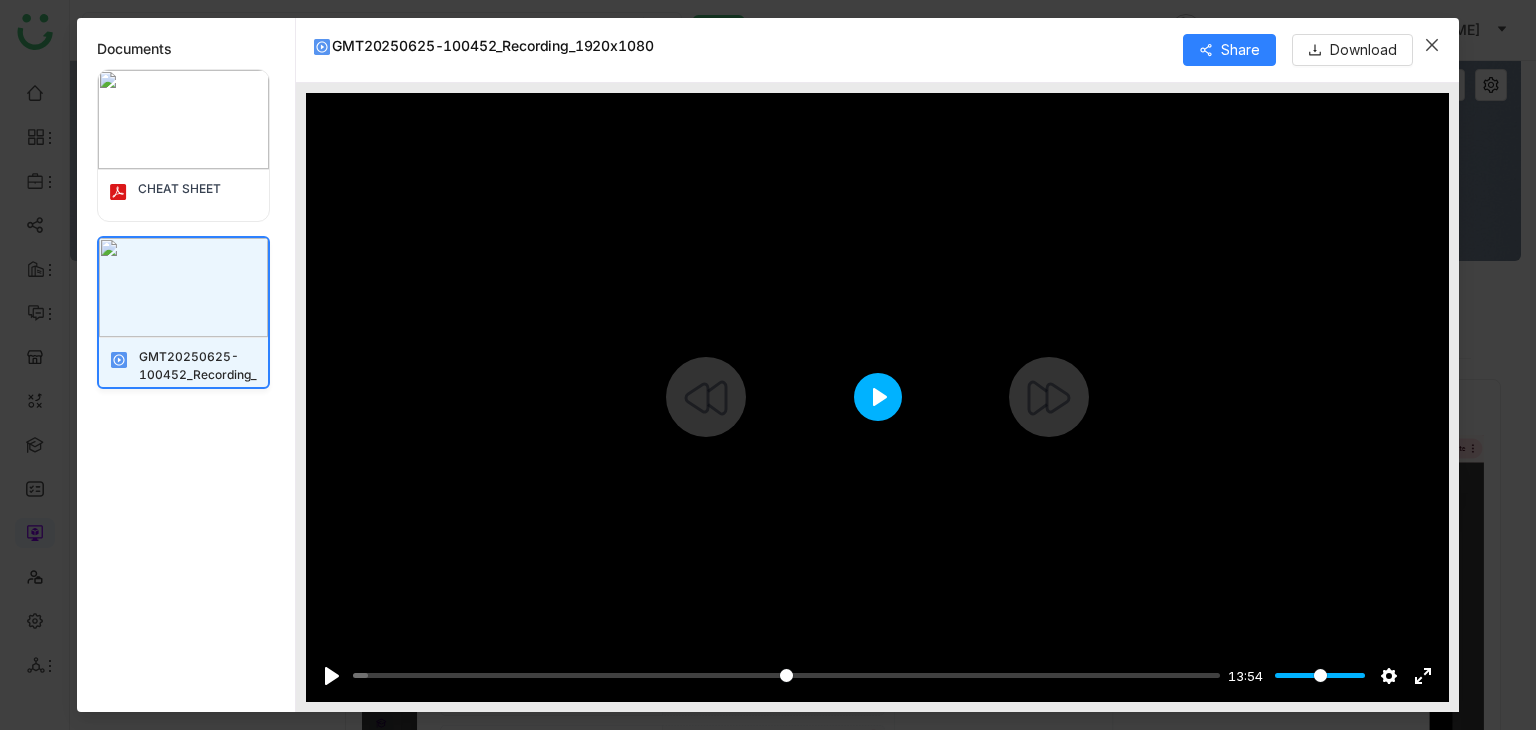 click on "Play" at bounding box center [878, 397] 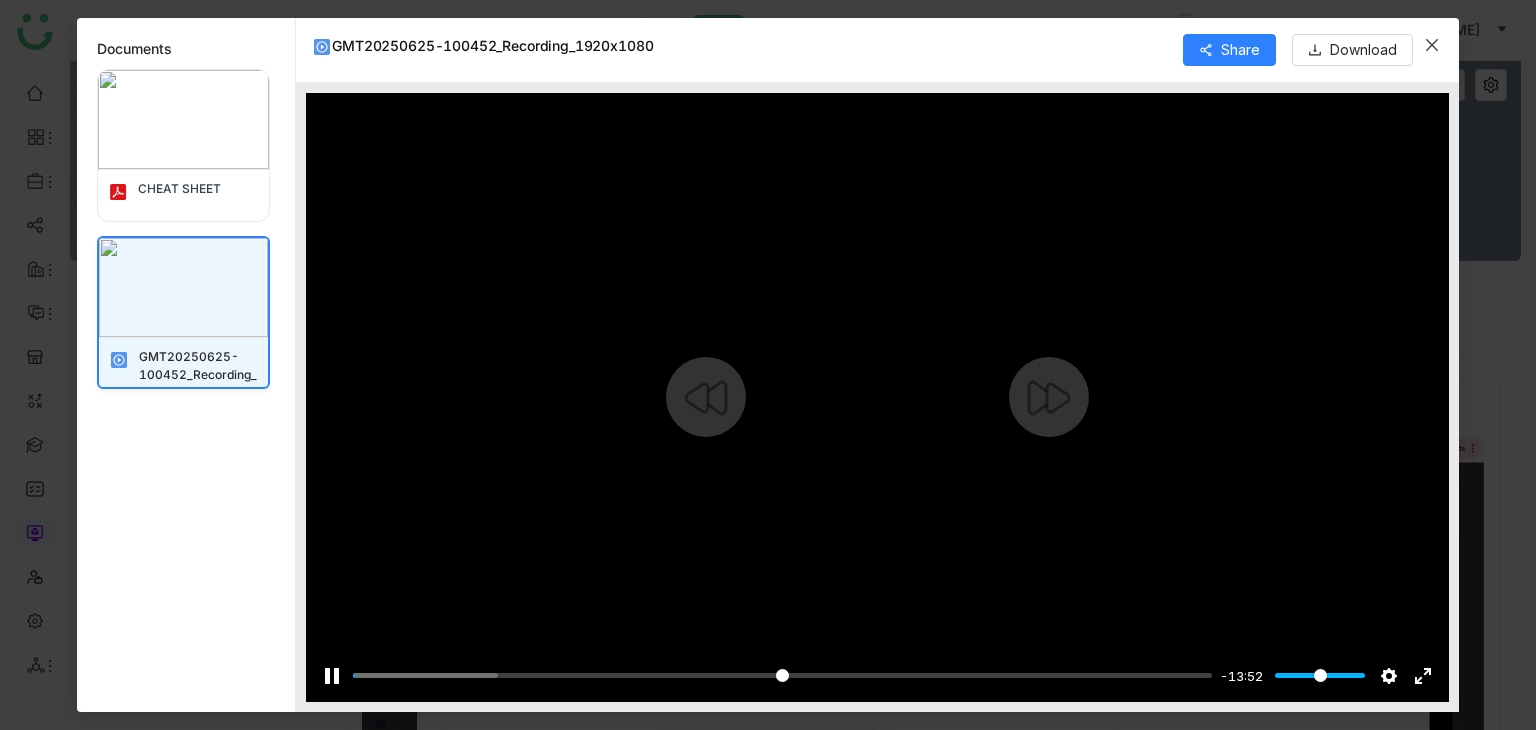 click on "1 [PERSON_NAME]  Edit   Edit   Share   Download-1-Test  Overview  hide this tab  Participants  Insights  Image Block  Document Block   Image Block   Document Block  CHEAT SHEET GMT20250625-100452_Recording_1920x1080  New Room  Start
Application Update Required
We've recently updated our application and it looks like your browser is trying to use older files.
Please try the following steps:
Reload Application
Still having issues? Try these steps:
Right-click anywhere on this page and select "Inspect" from the menu
Right-click on your browser's refresh button and select "Empty Cache and Hard Reload" from the menu" at bounding box center (768, 365) 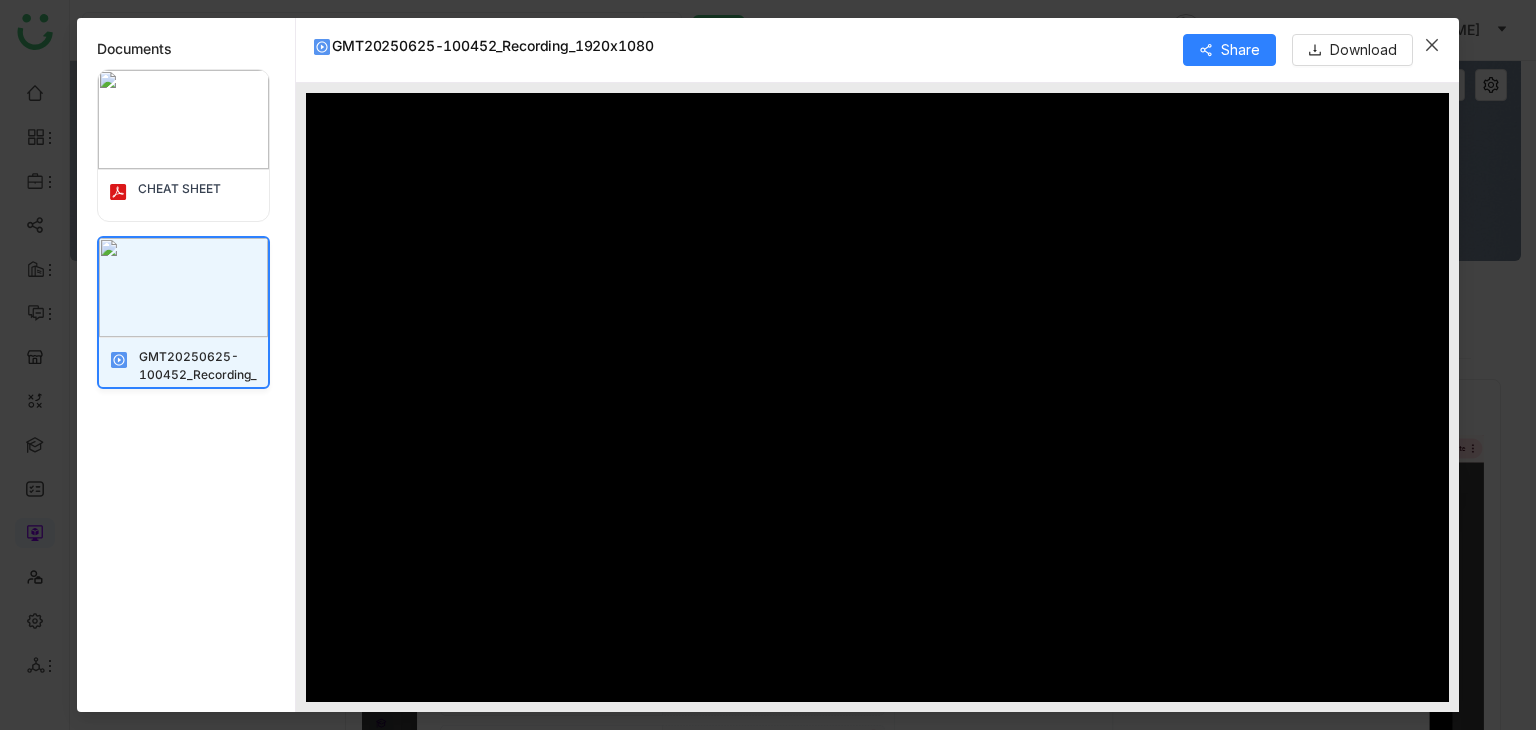 drag, startPoint x: 1479, startPoint y: 233, endPoint x: 1380, endPoint y: 261, distance: 102.88343 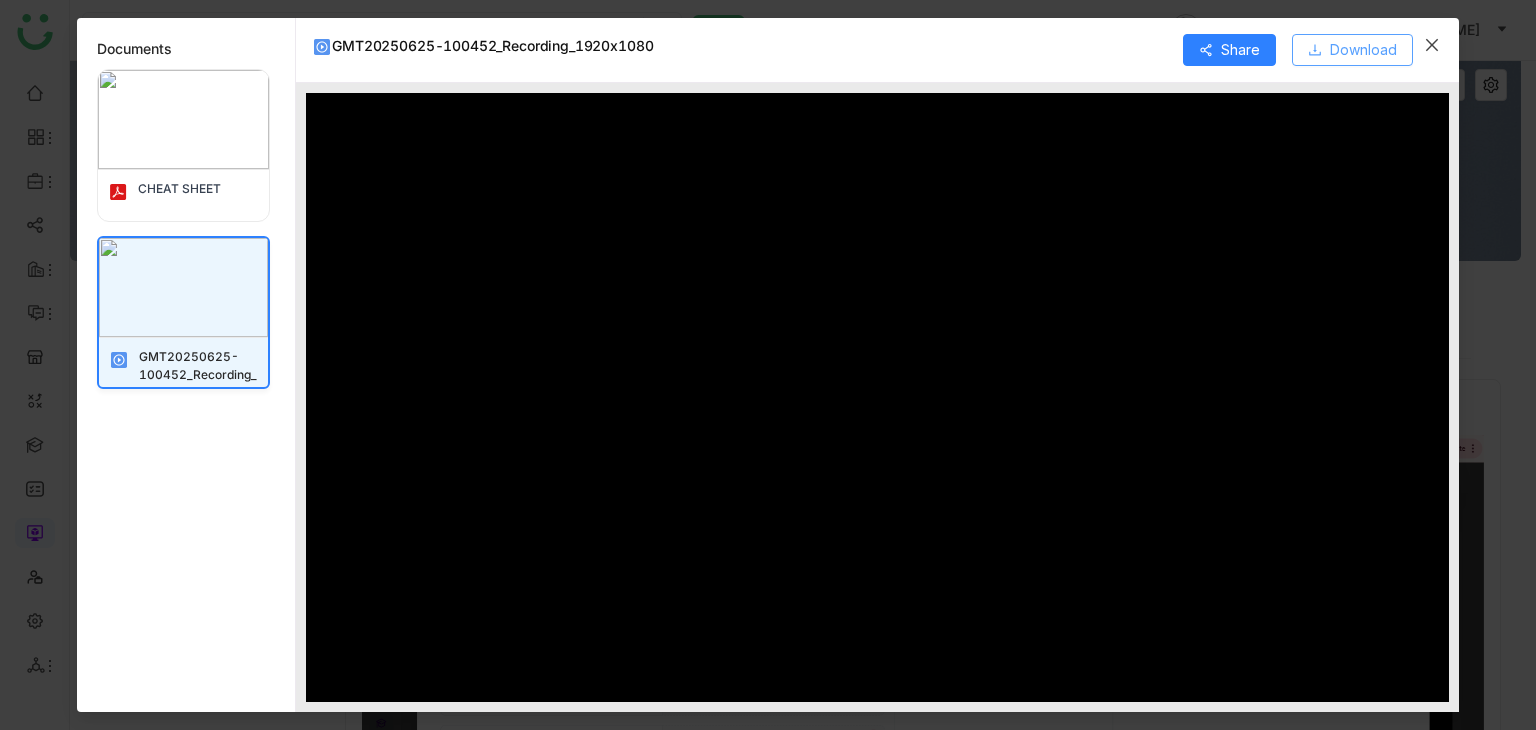click on "Download" at bounding box center [1363, 50] 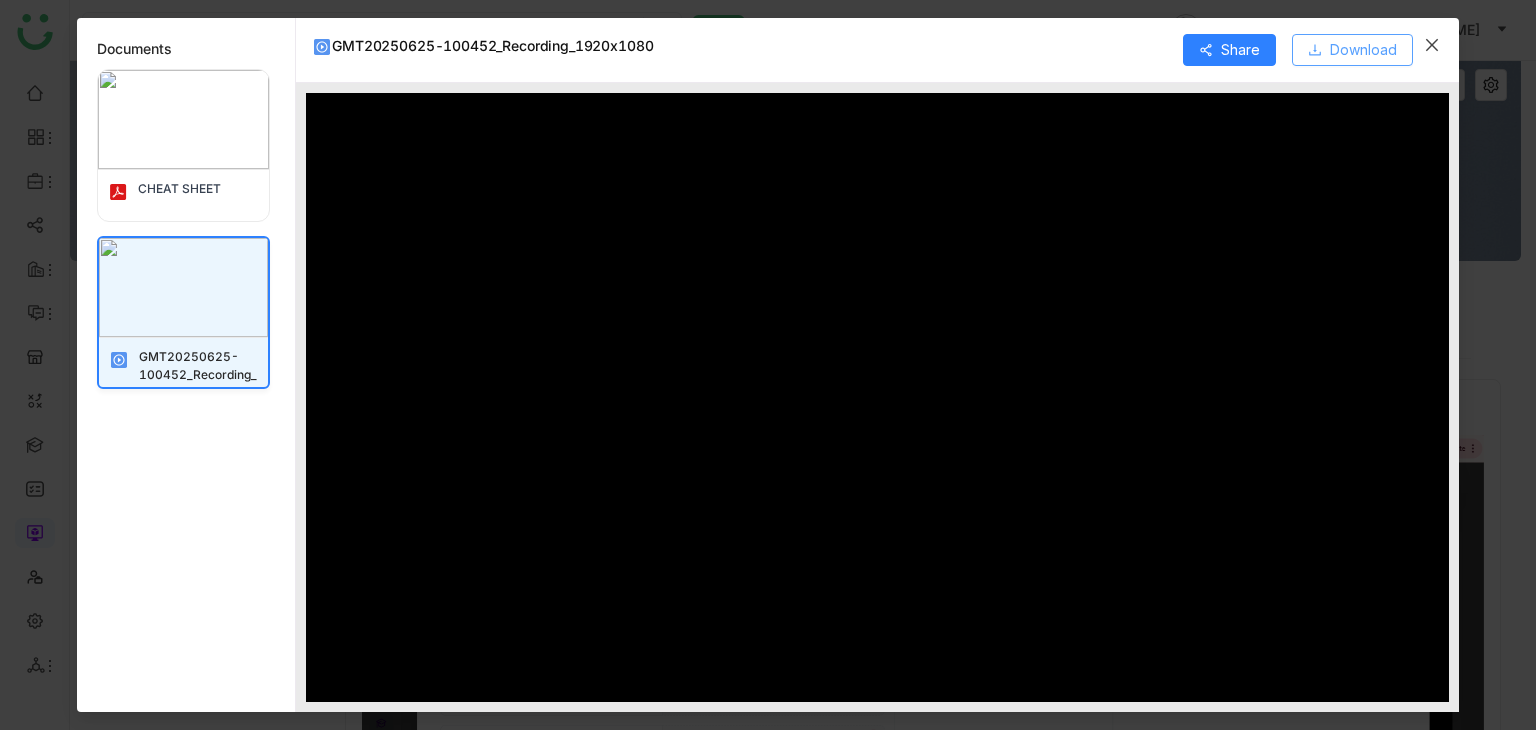 type on "****" 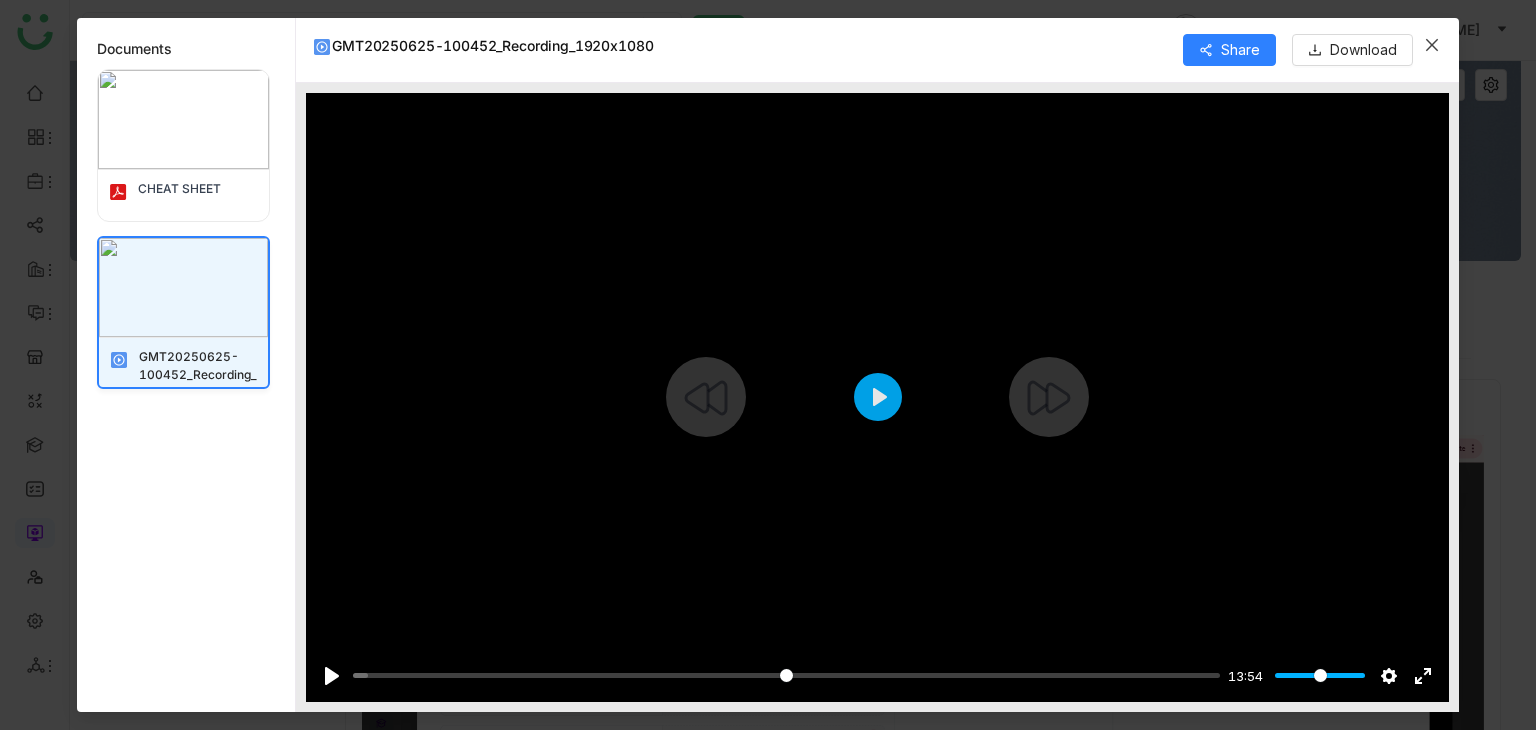 click at bounding box center [877, 397] 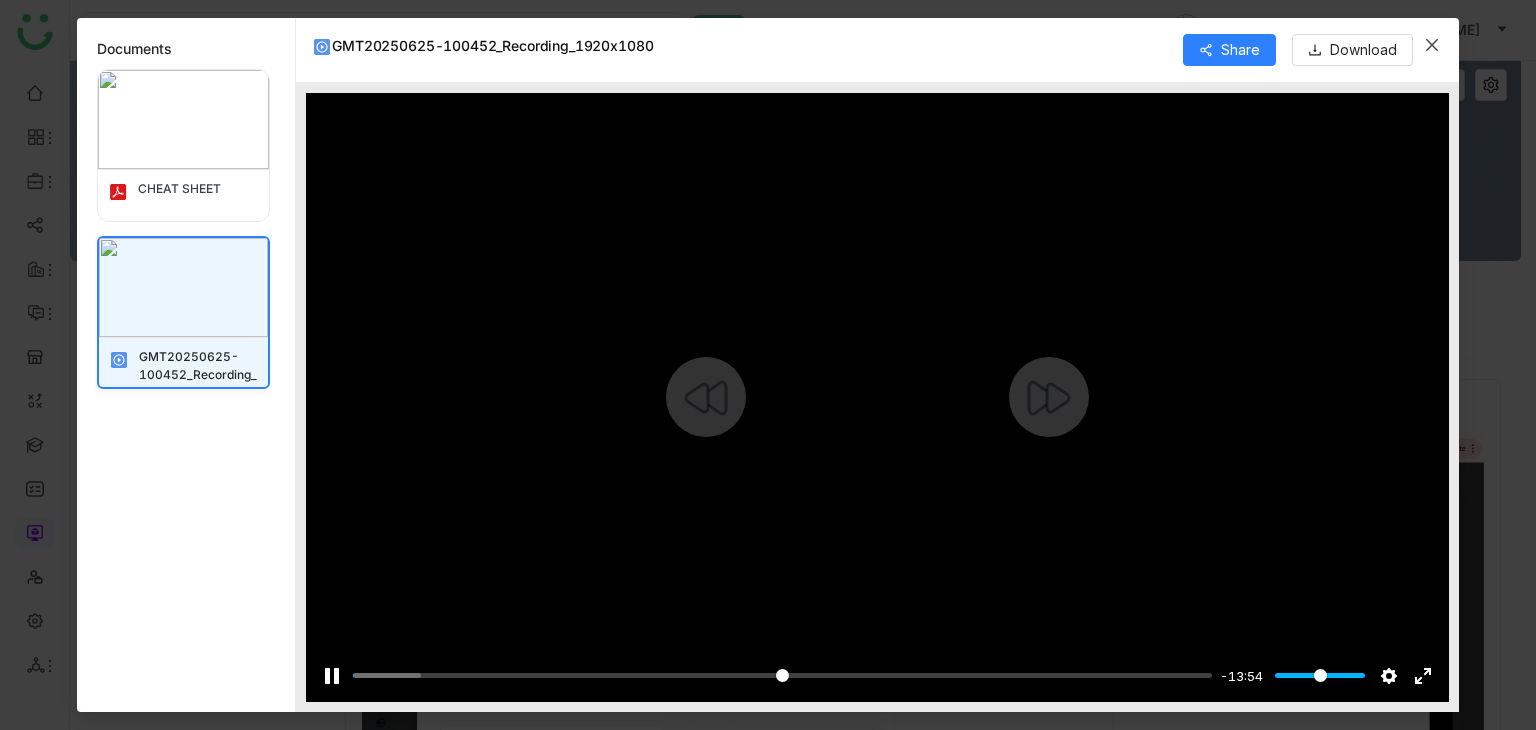 click at bounding box center (877, 397) 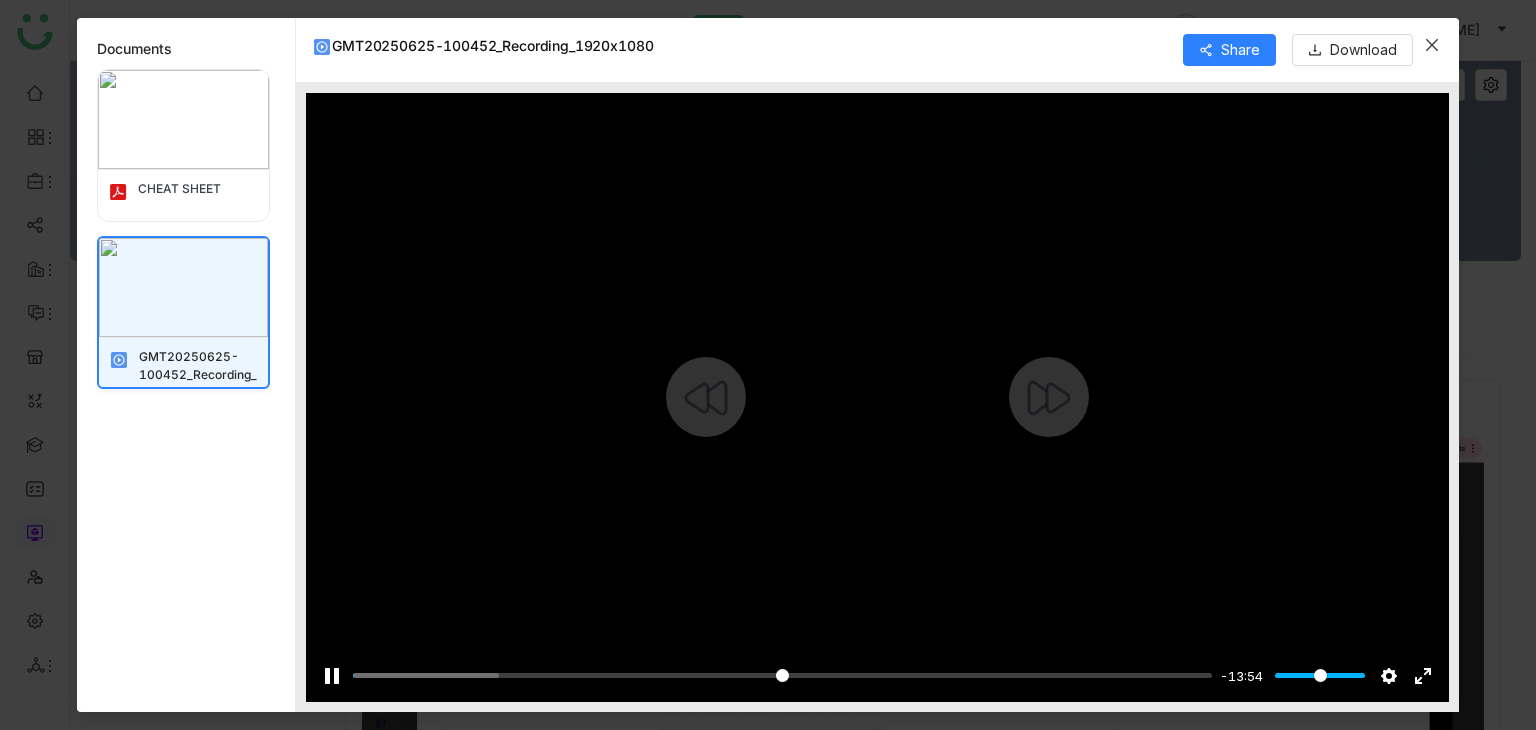 type on "****" 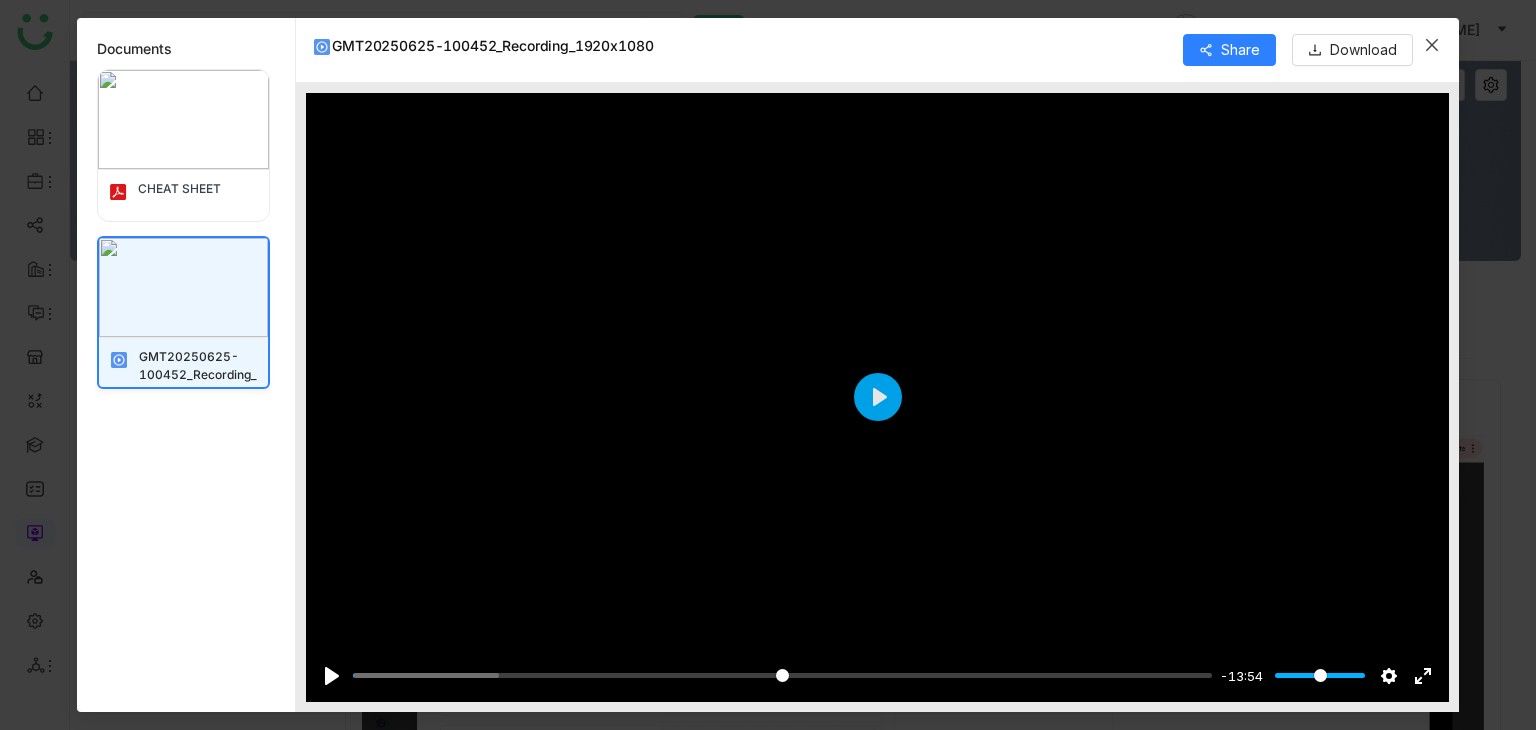 click at bounding box center (183, 119) 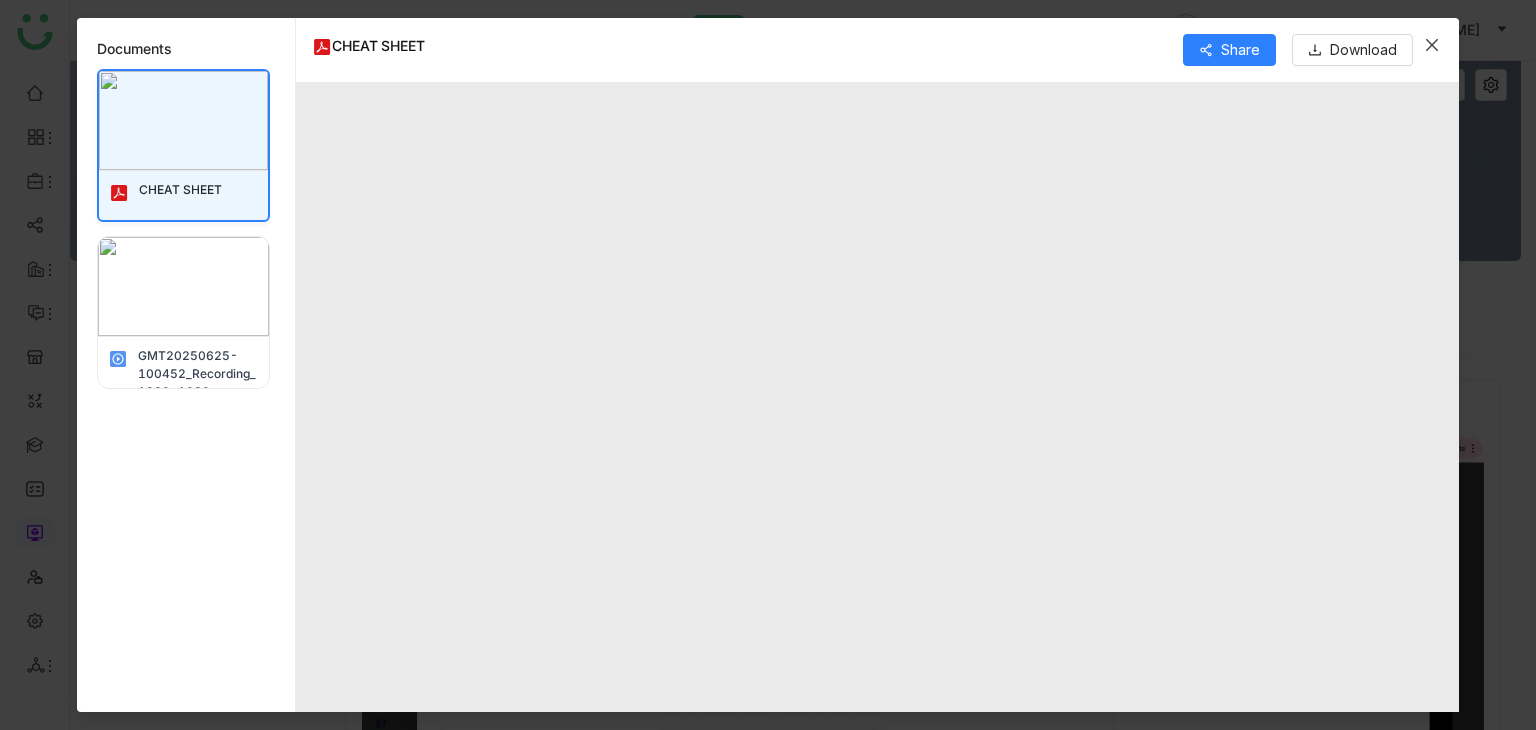 click 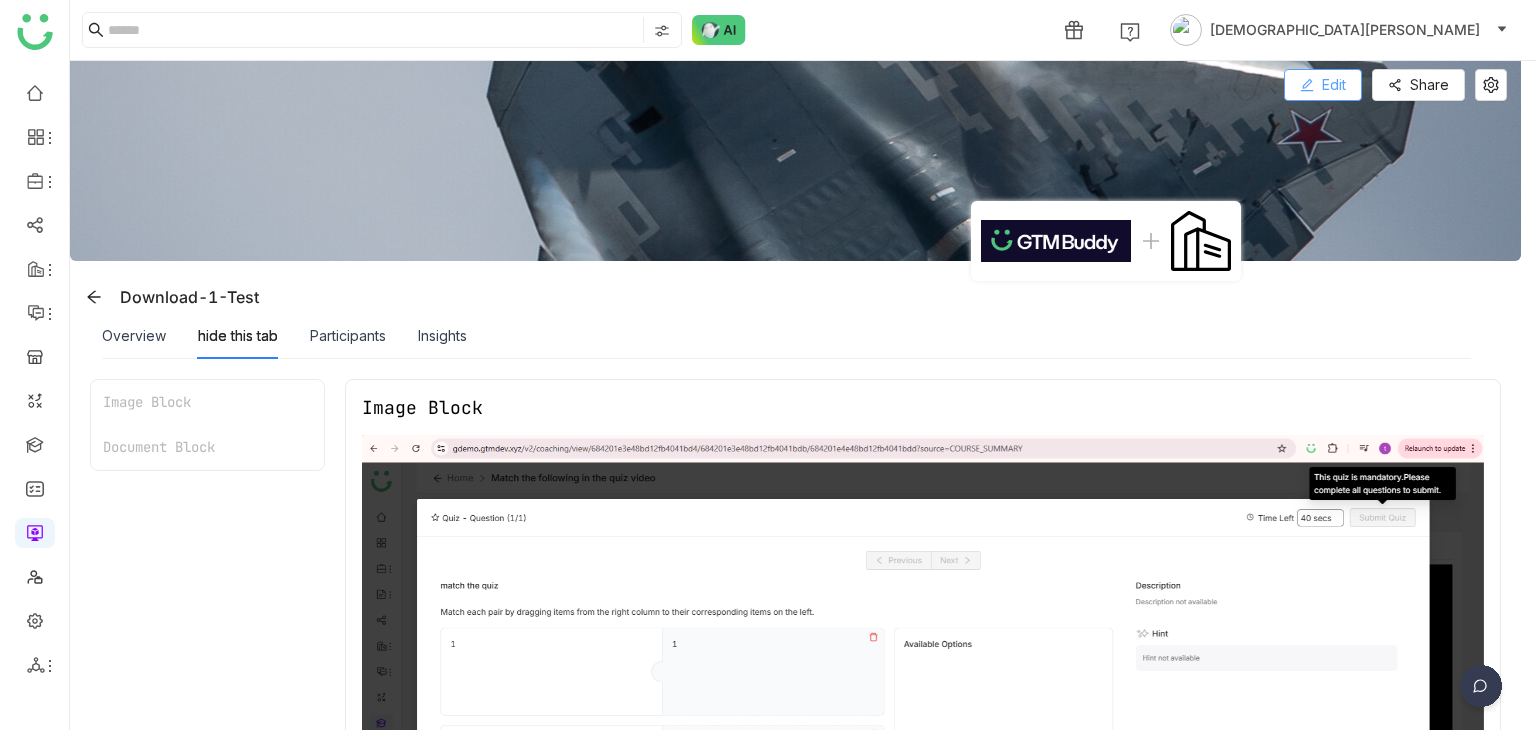 click 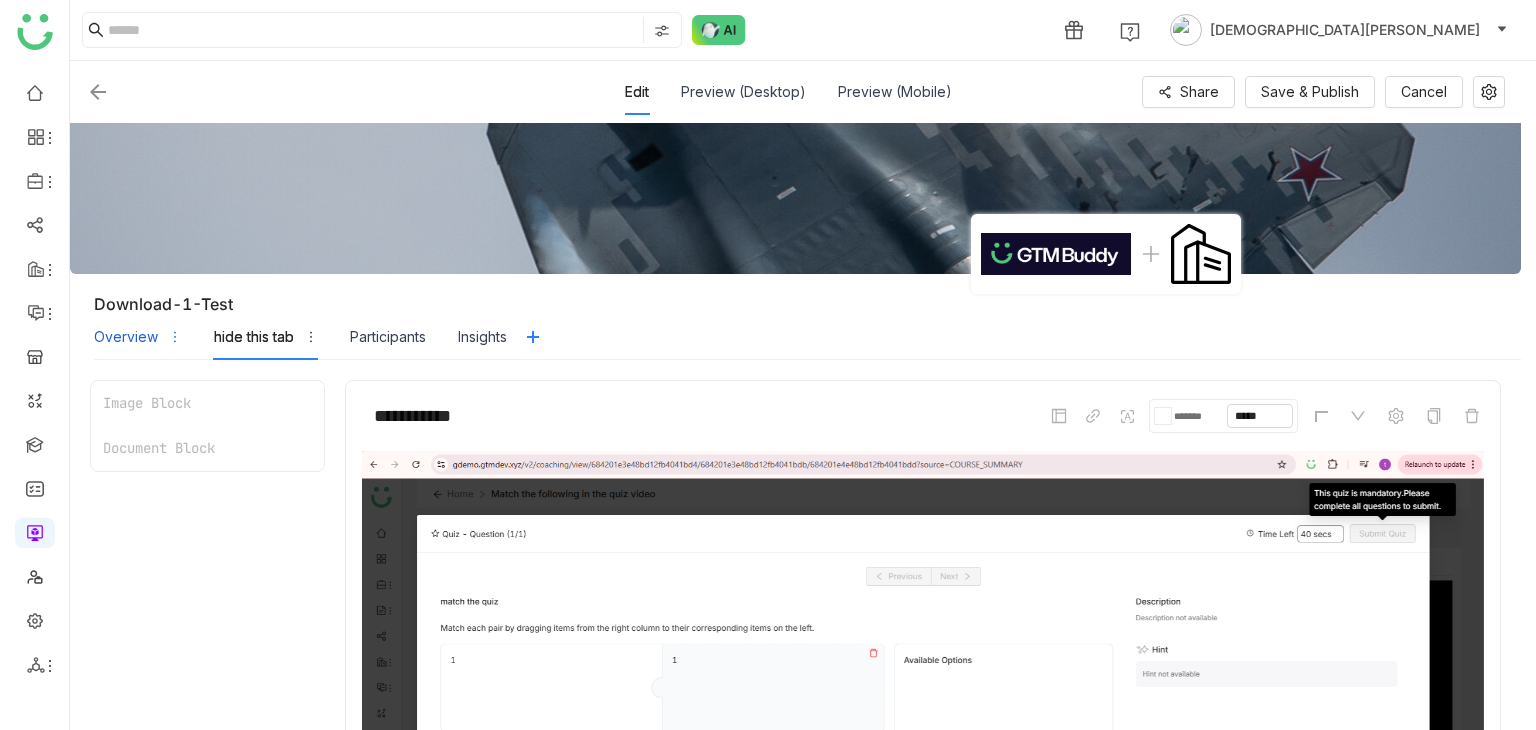 click on "Overview" at bounding box center (126, 337) 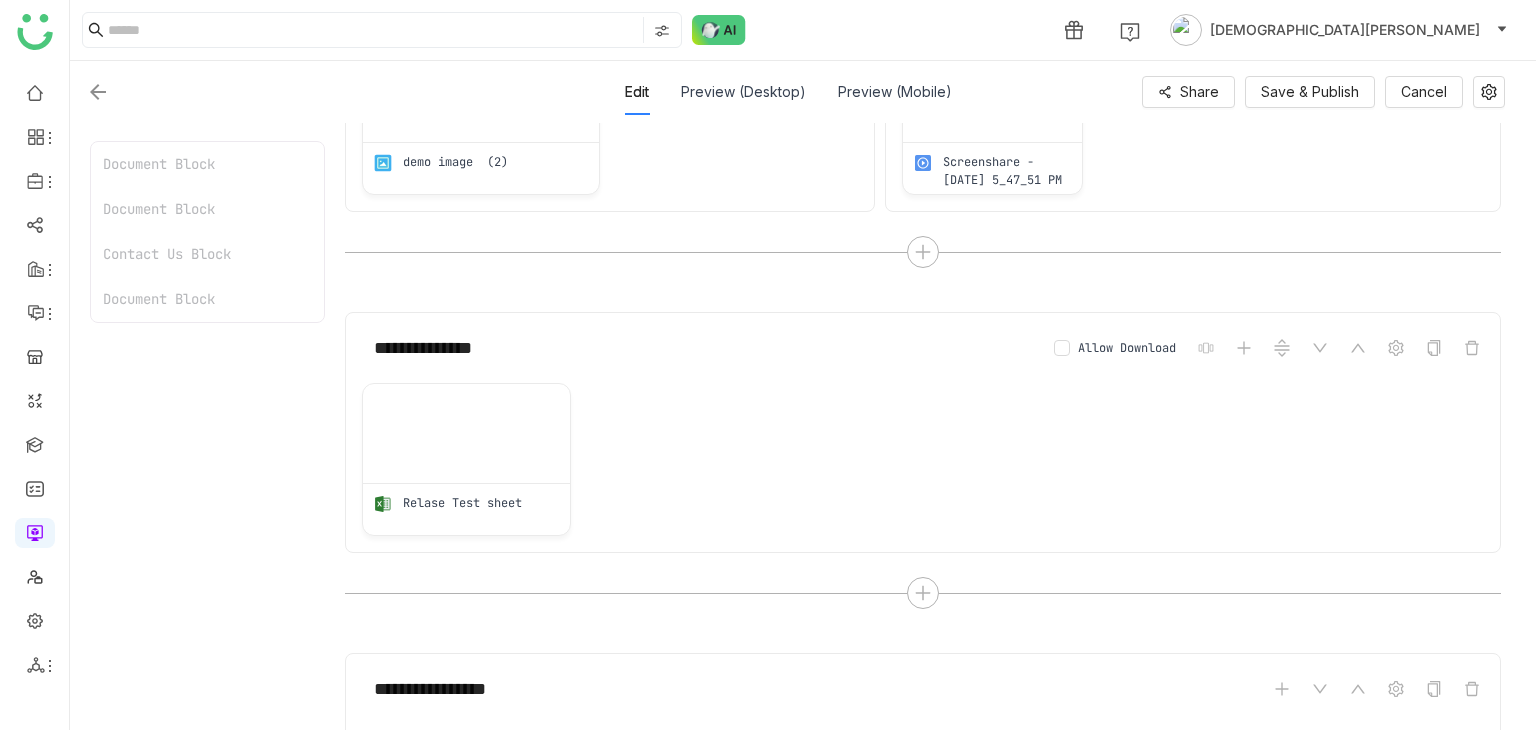 scroll, scrollTop: 100, scrollLeft: 0, axis: vertical 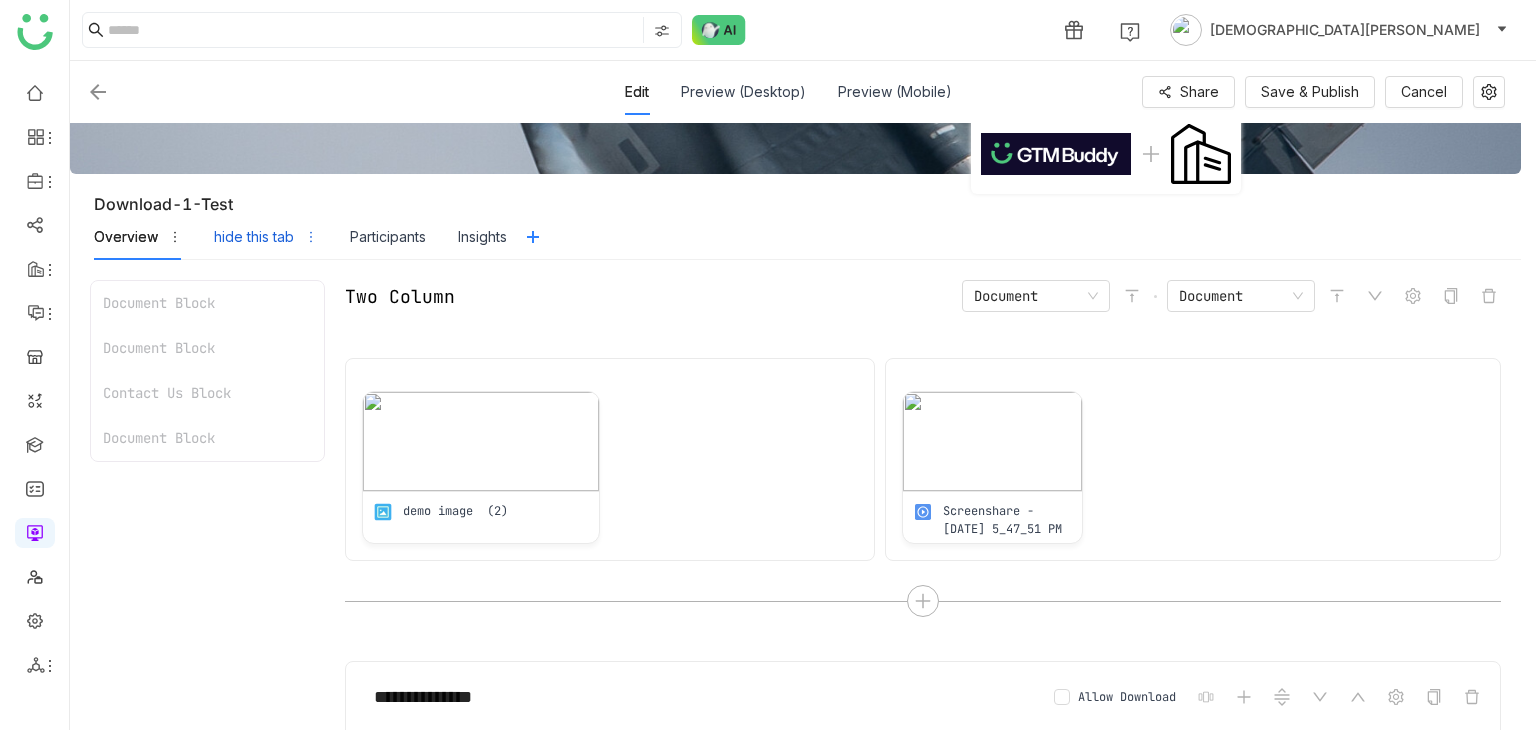 click on "hide this tab" at bounding box center (254, 237) 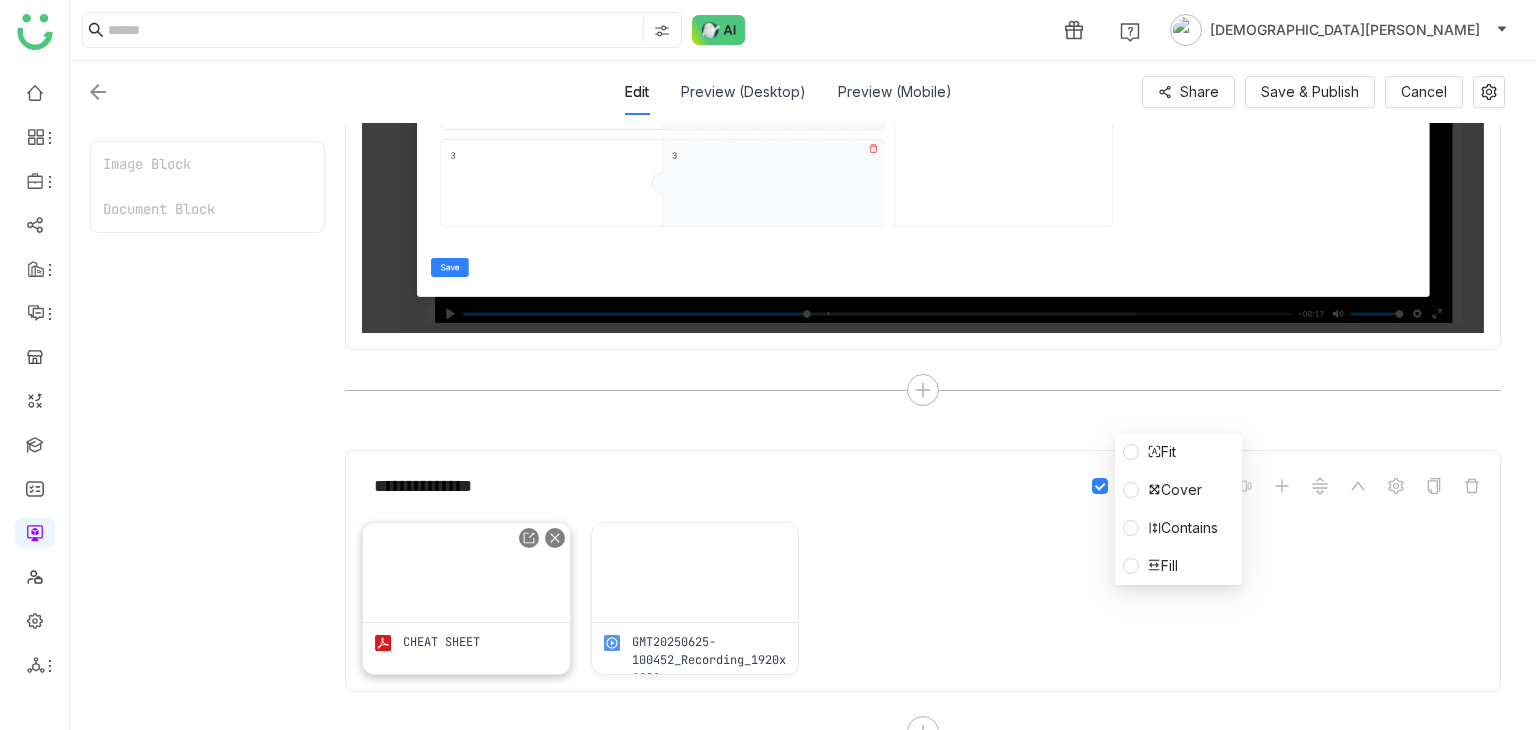 scroll, scrollTop: 738, scrollLeft: 0, axis: vertical 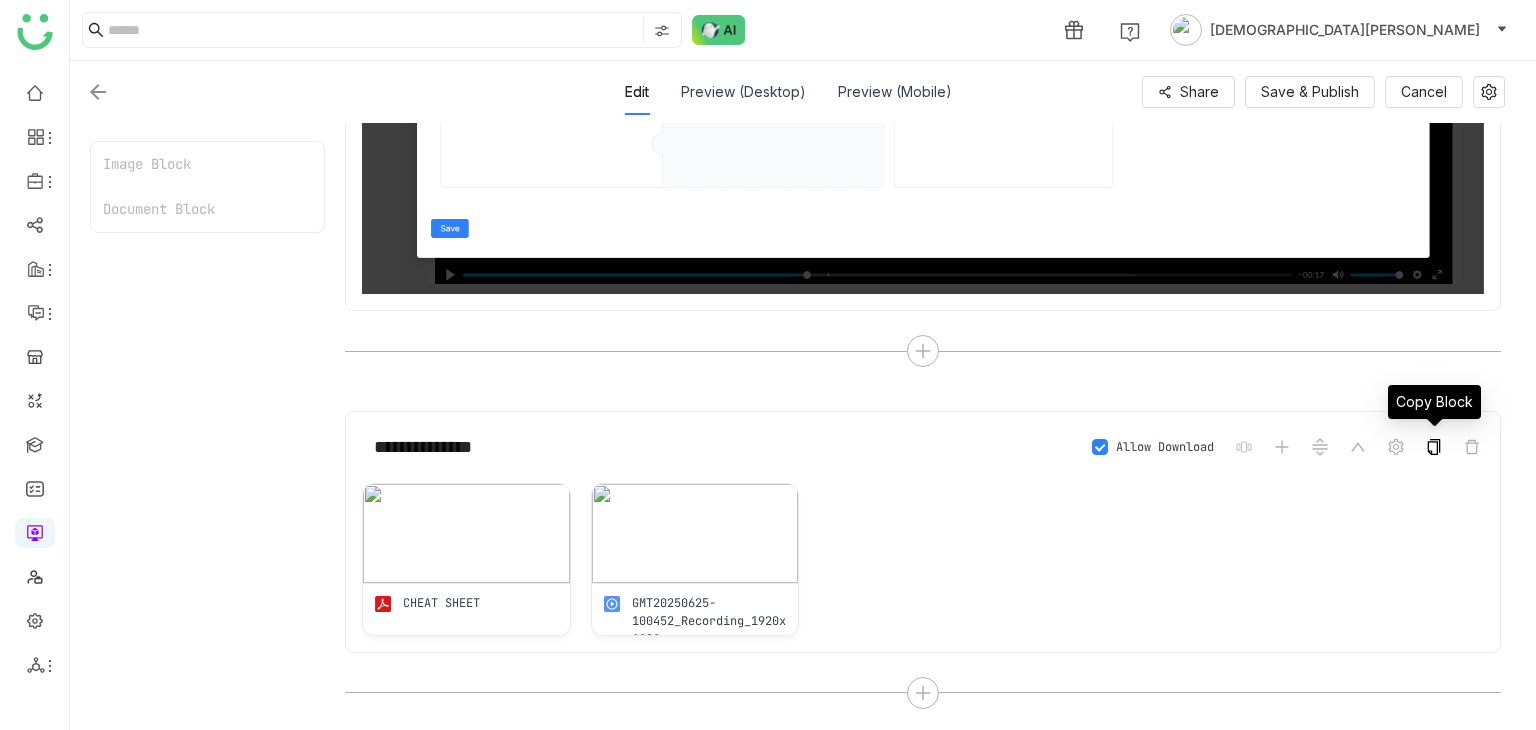 click 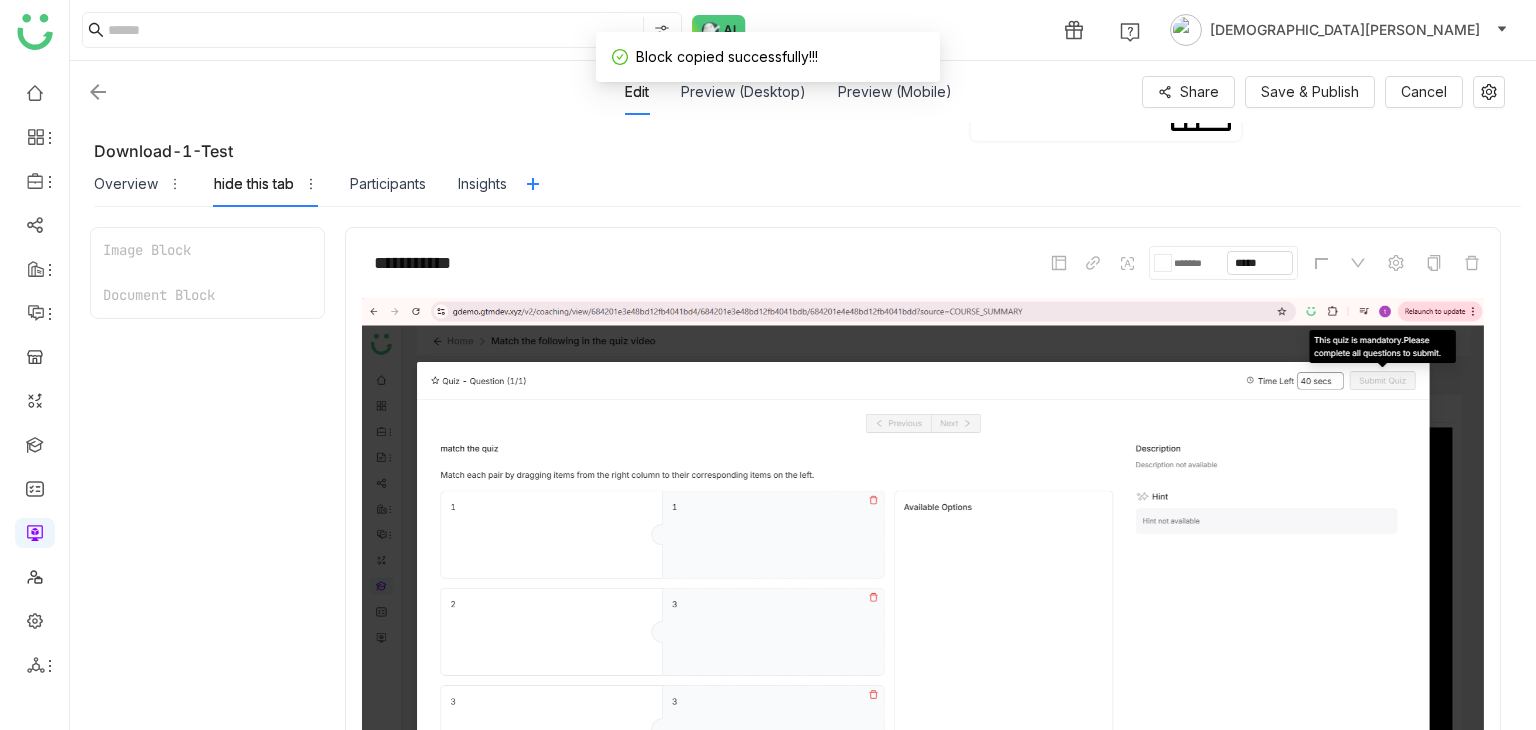 scroll, scrollTop: 138, scrollLeft: 0, axis: vertical 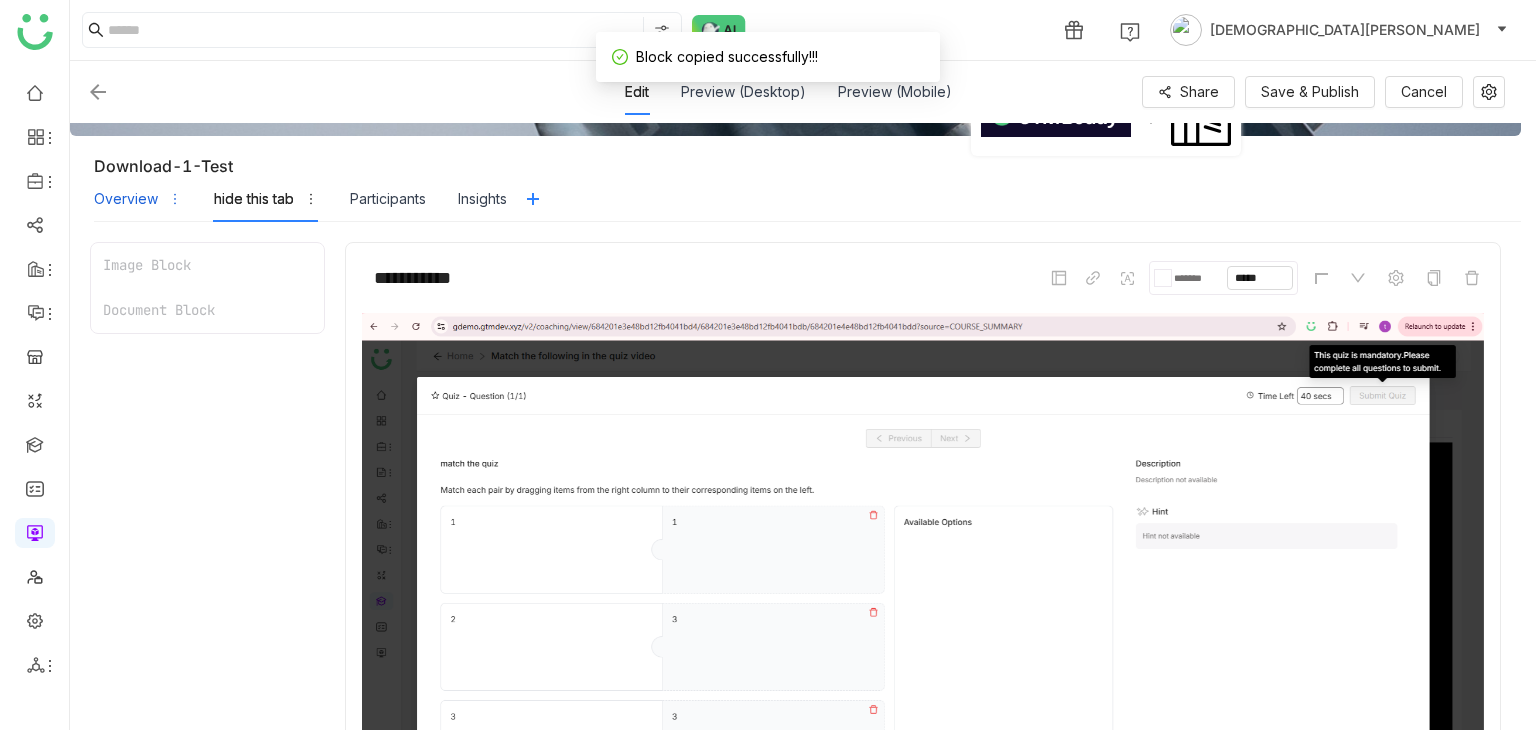 click on "Overview" at bounding box center (126, 199) 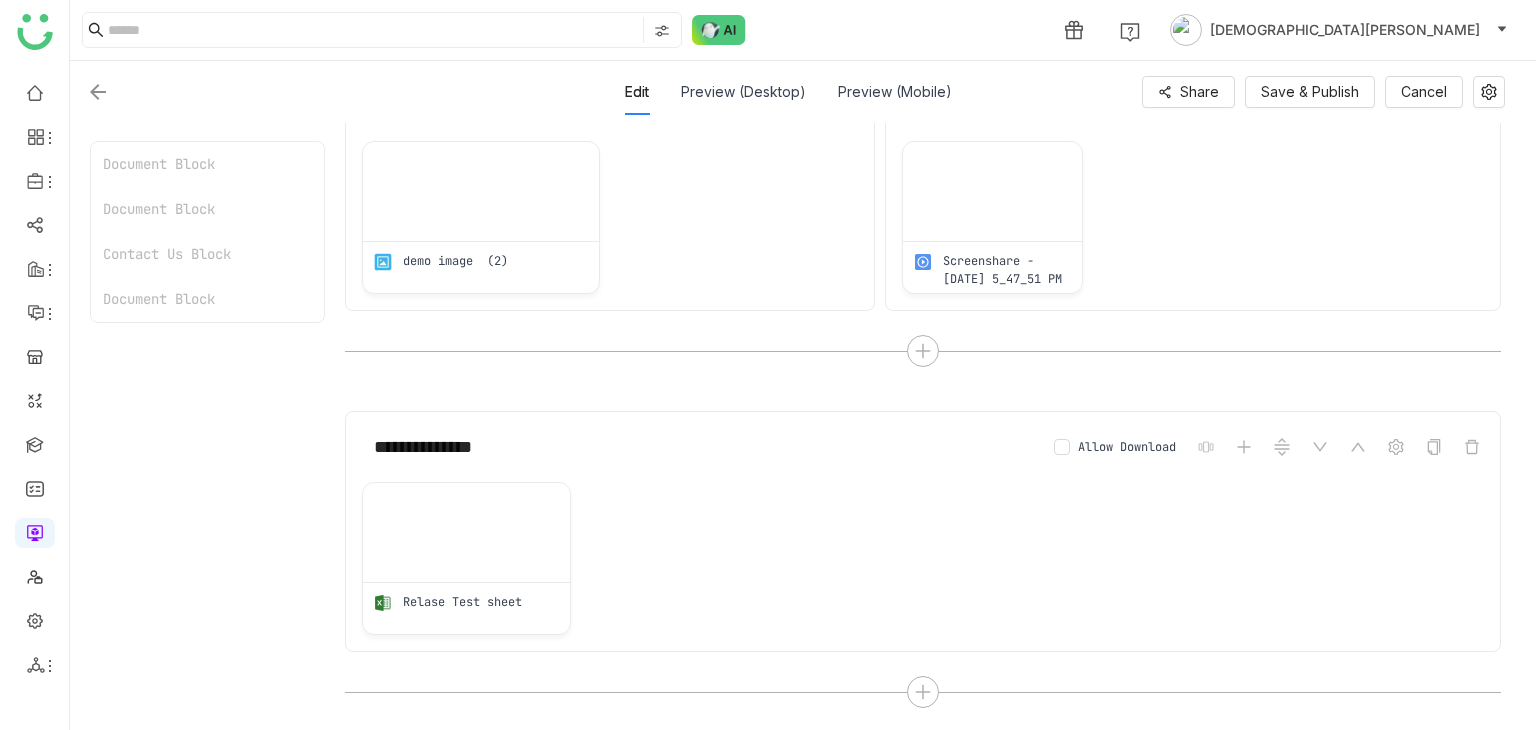 scroll, scrollTop: 900, scrollLeft: 0, axis: vertical 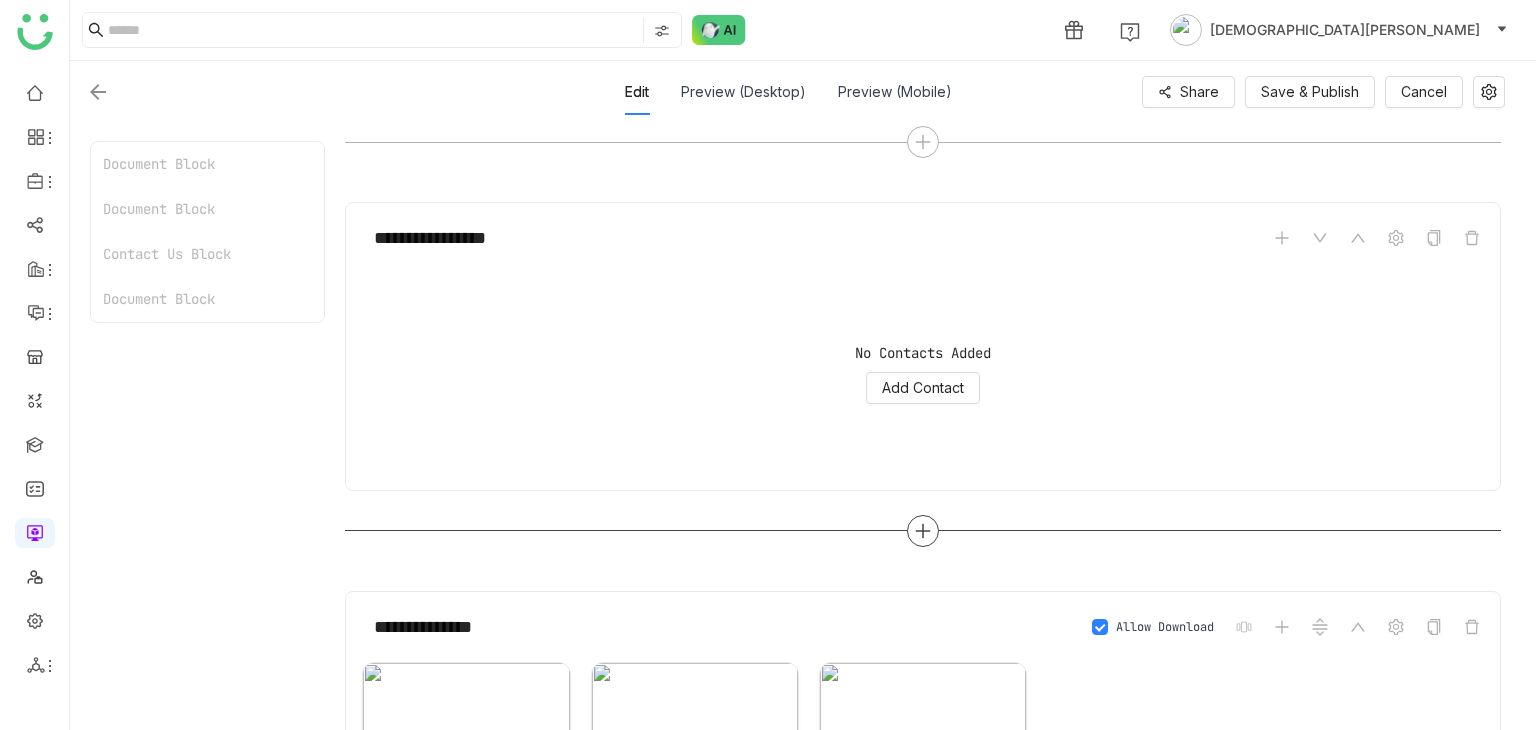 click 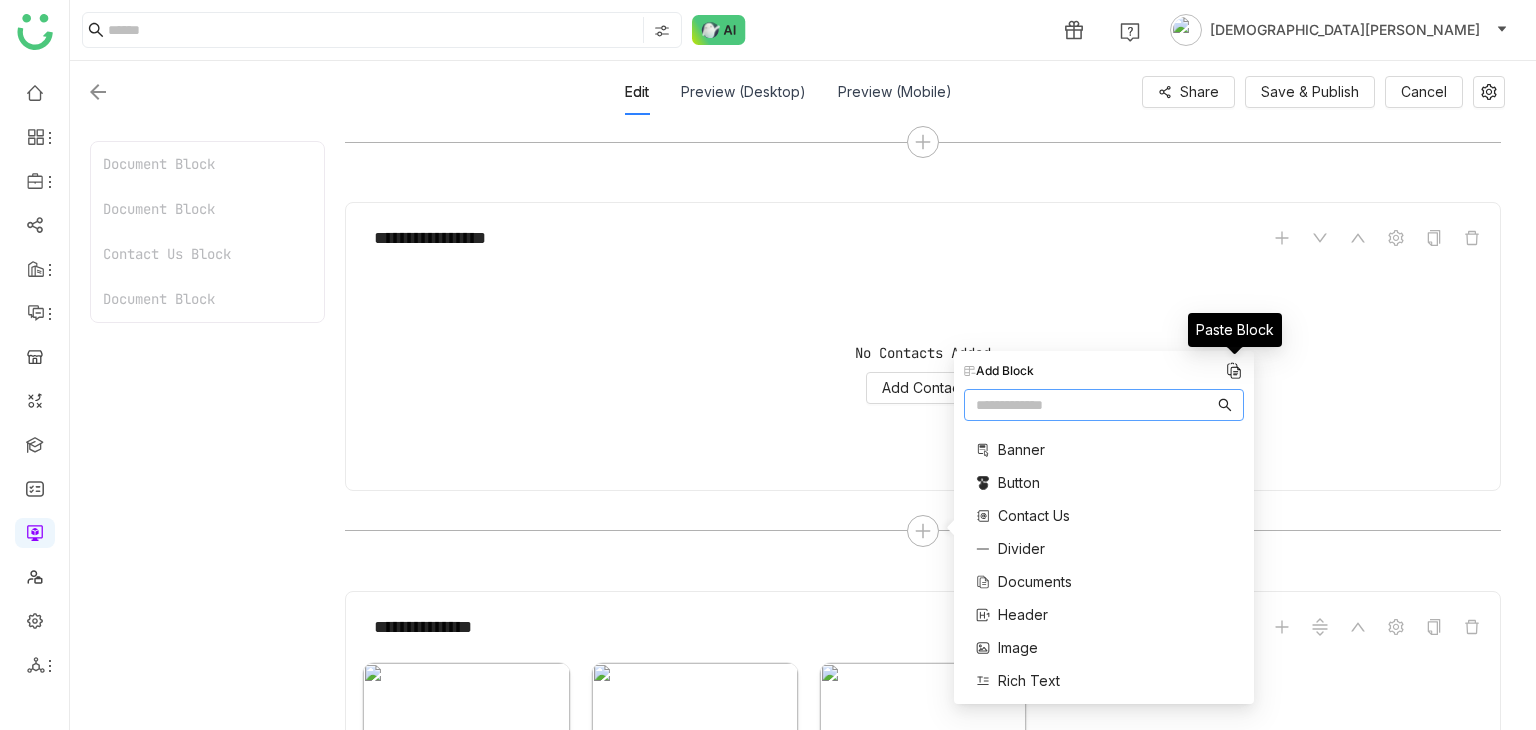 click at bounding box center (1234, 371) 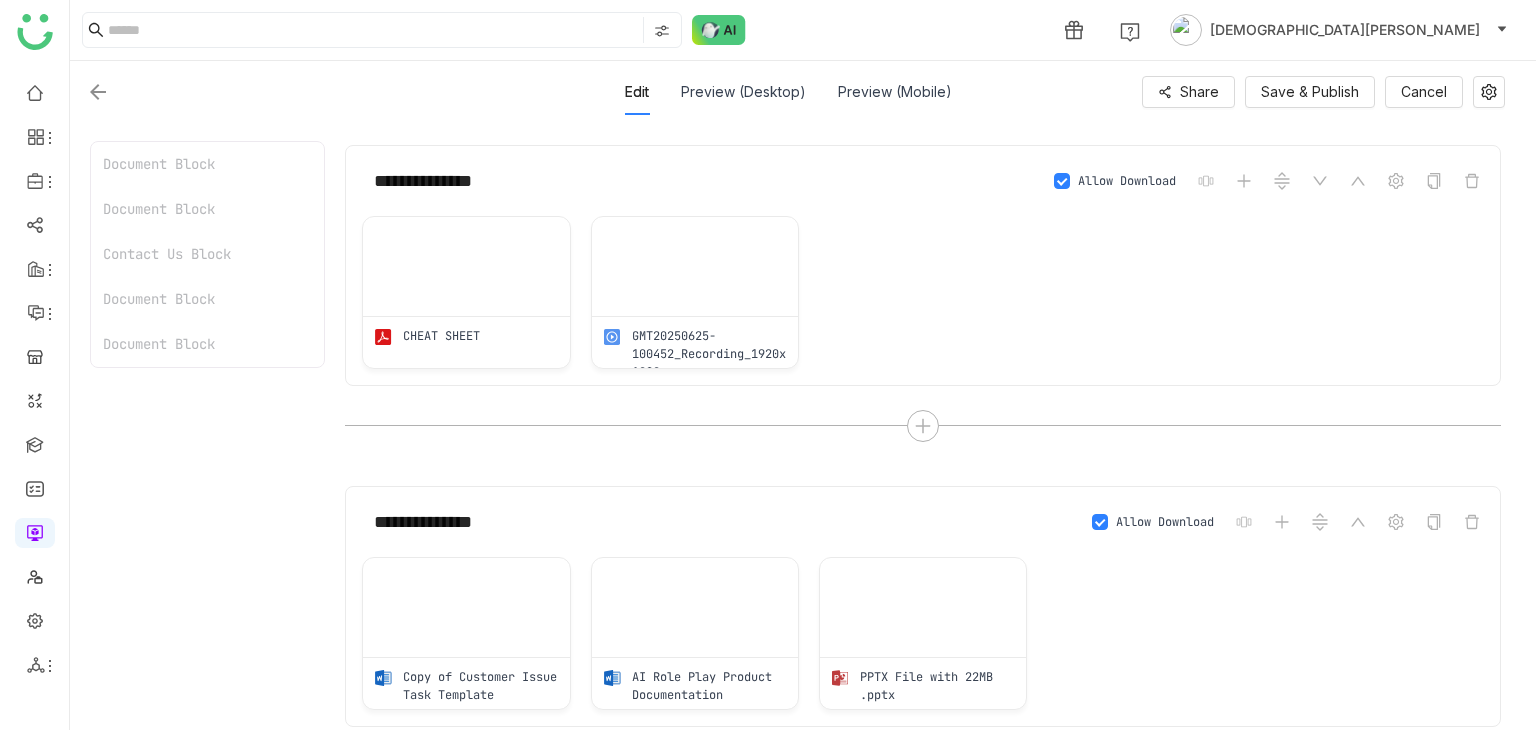 scroll, scrollTop: 1360, scrollLeft: 0, axis: vertical 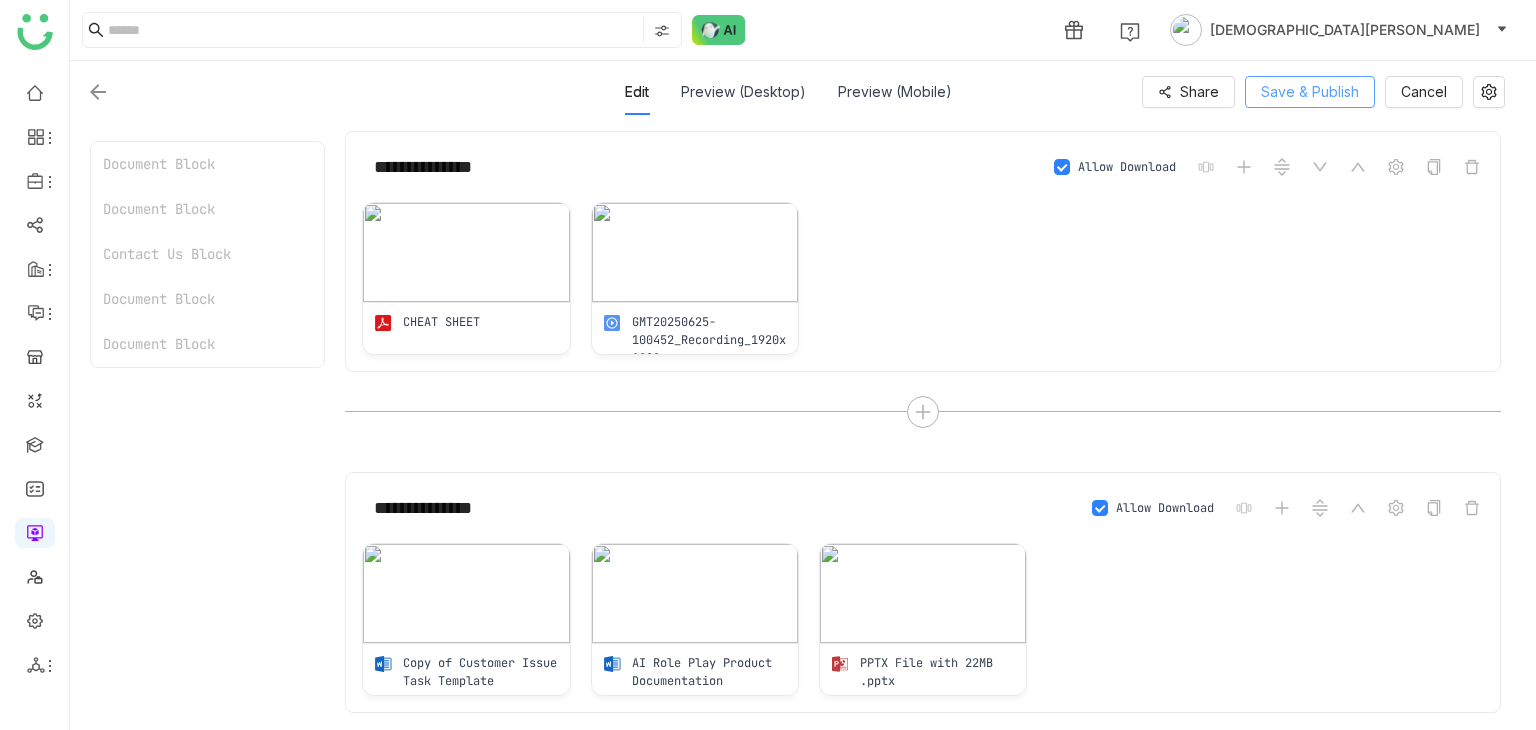 click on "Save & Publish" at bounding box center [1310, 92] 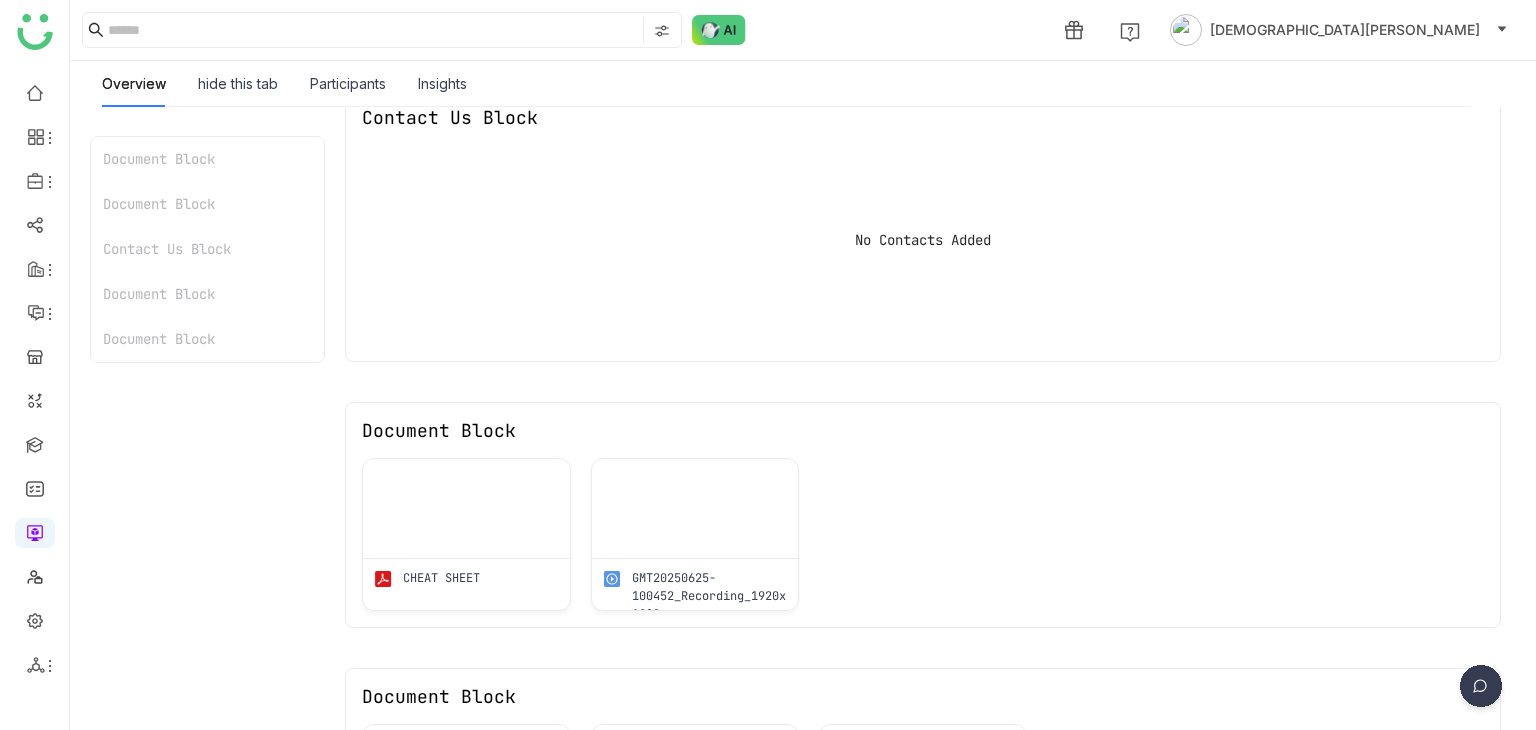 scroll, scrollTop: 800, scrollLeft: 0, axis: vertical 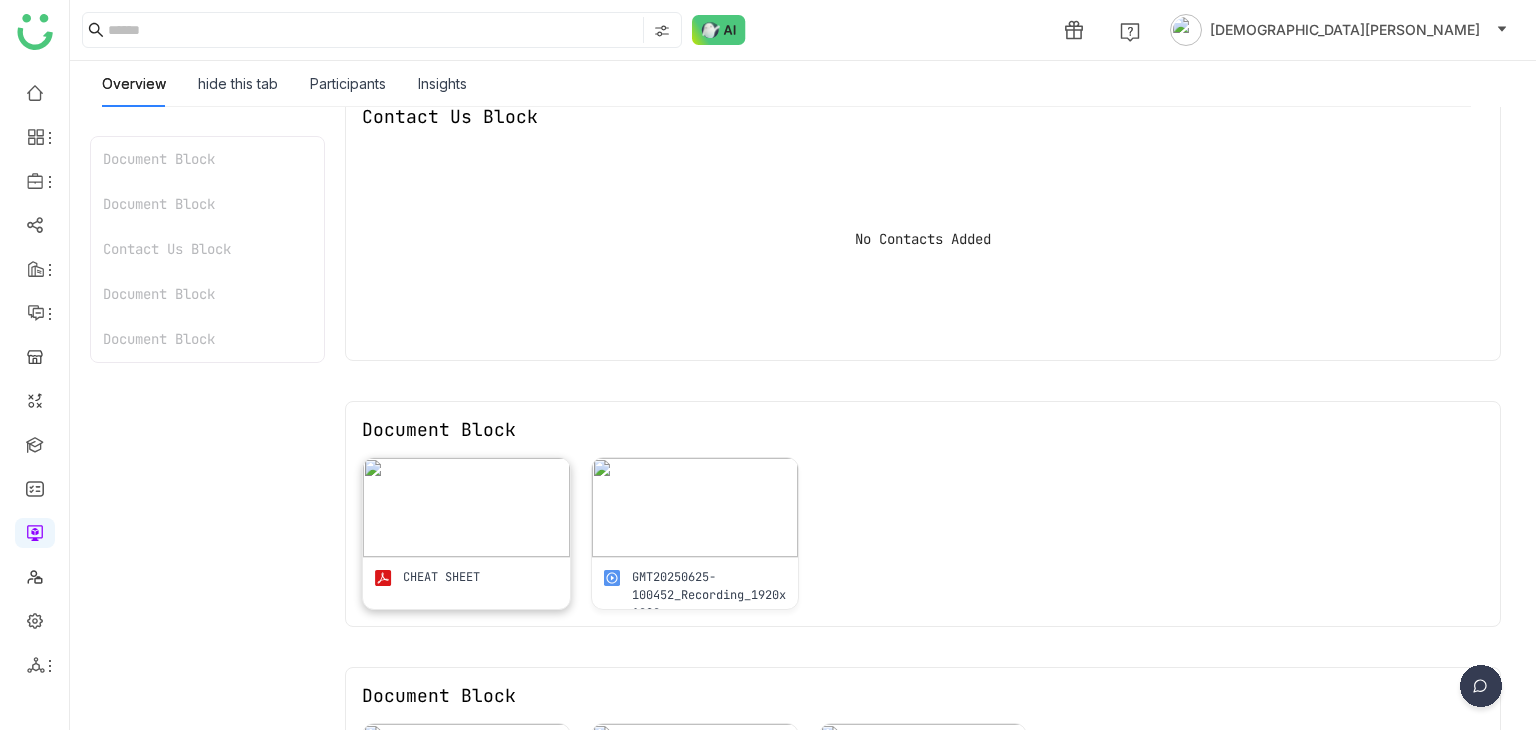click at bounding box center (466, 507) 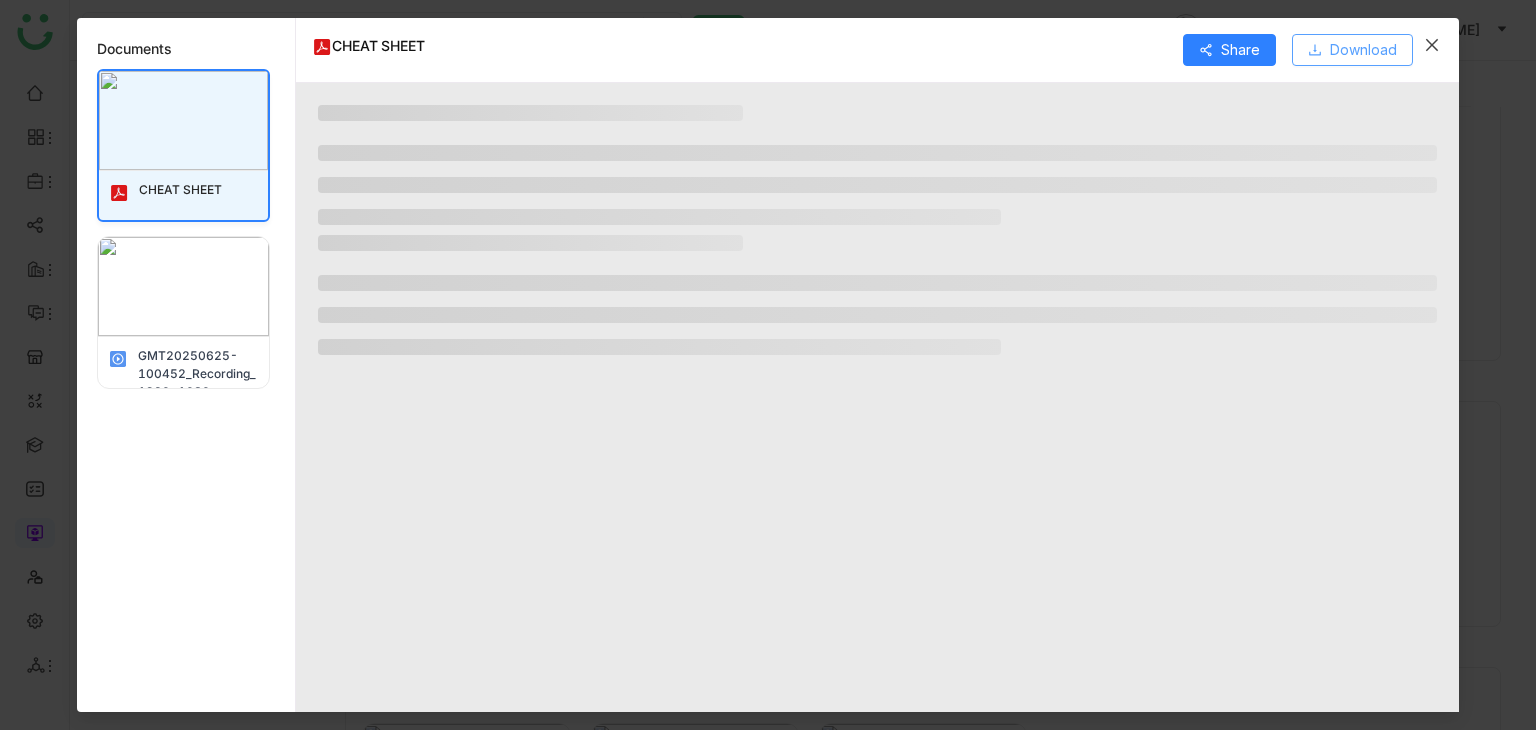 click on "Download" at bounding box center (1363, 50) 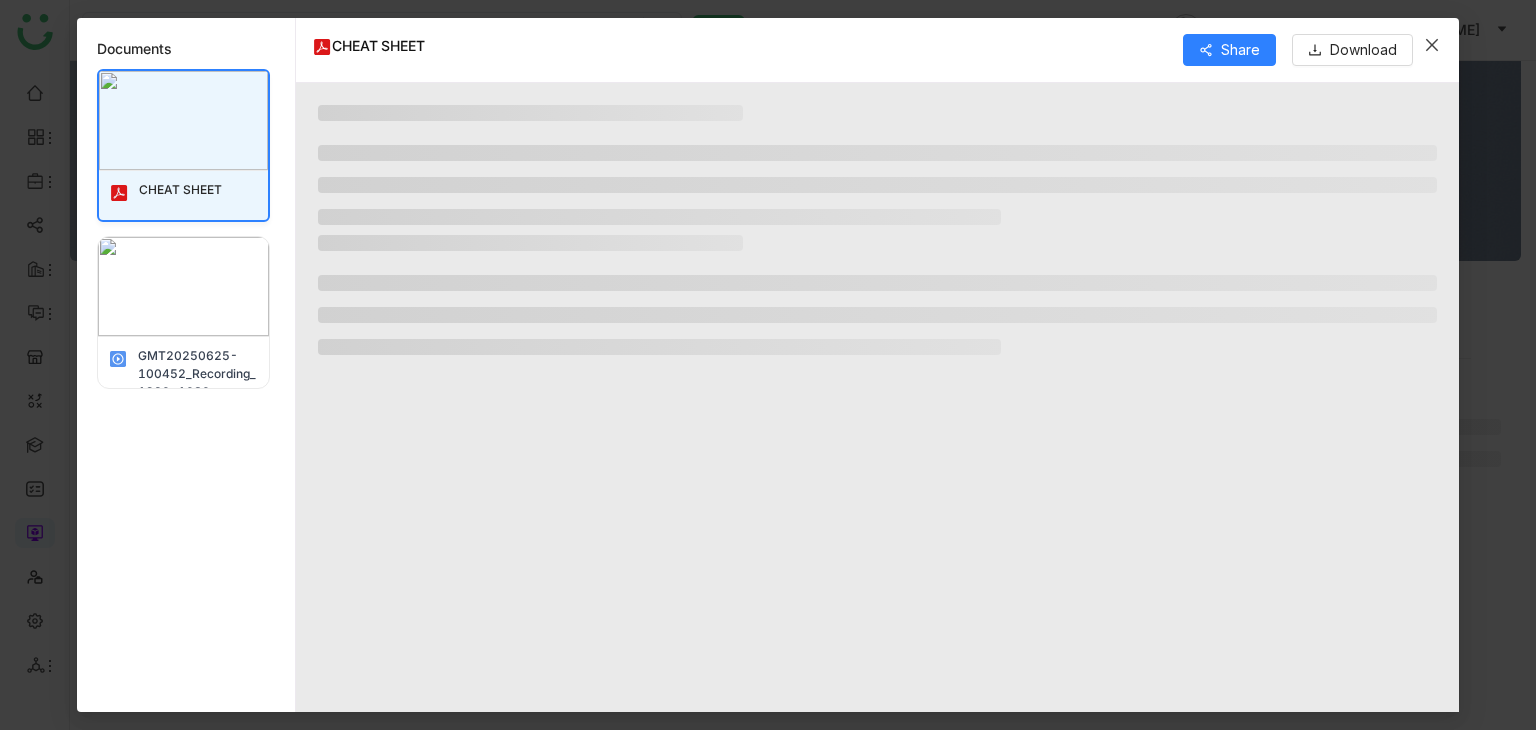 drag, startPoint x: 698, startPoint y: 377, endPoint x: 707, endPoint y: 384, distance: 11.401754 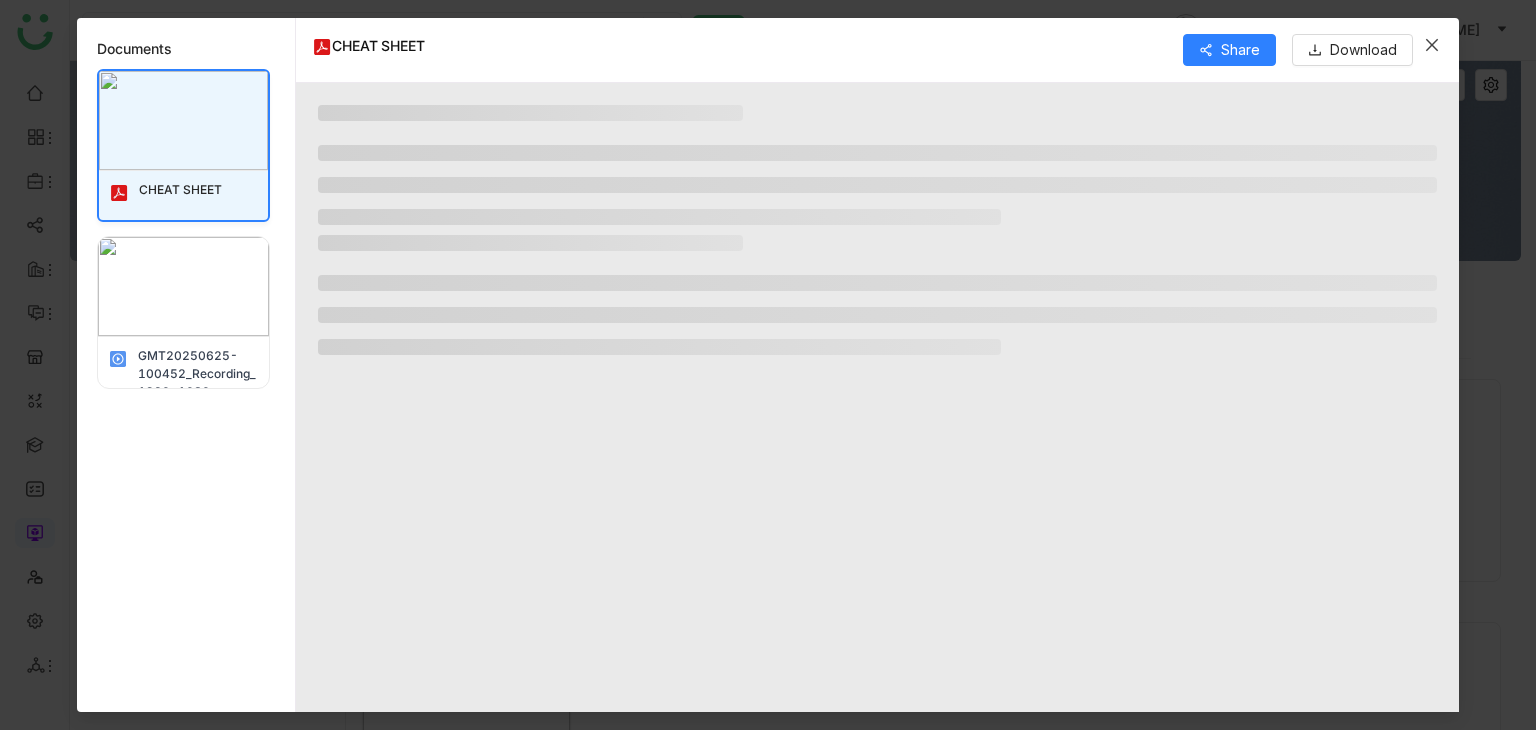 click at bounding box center (1432, 45) 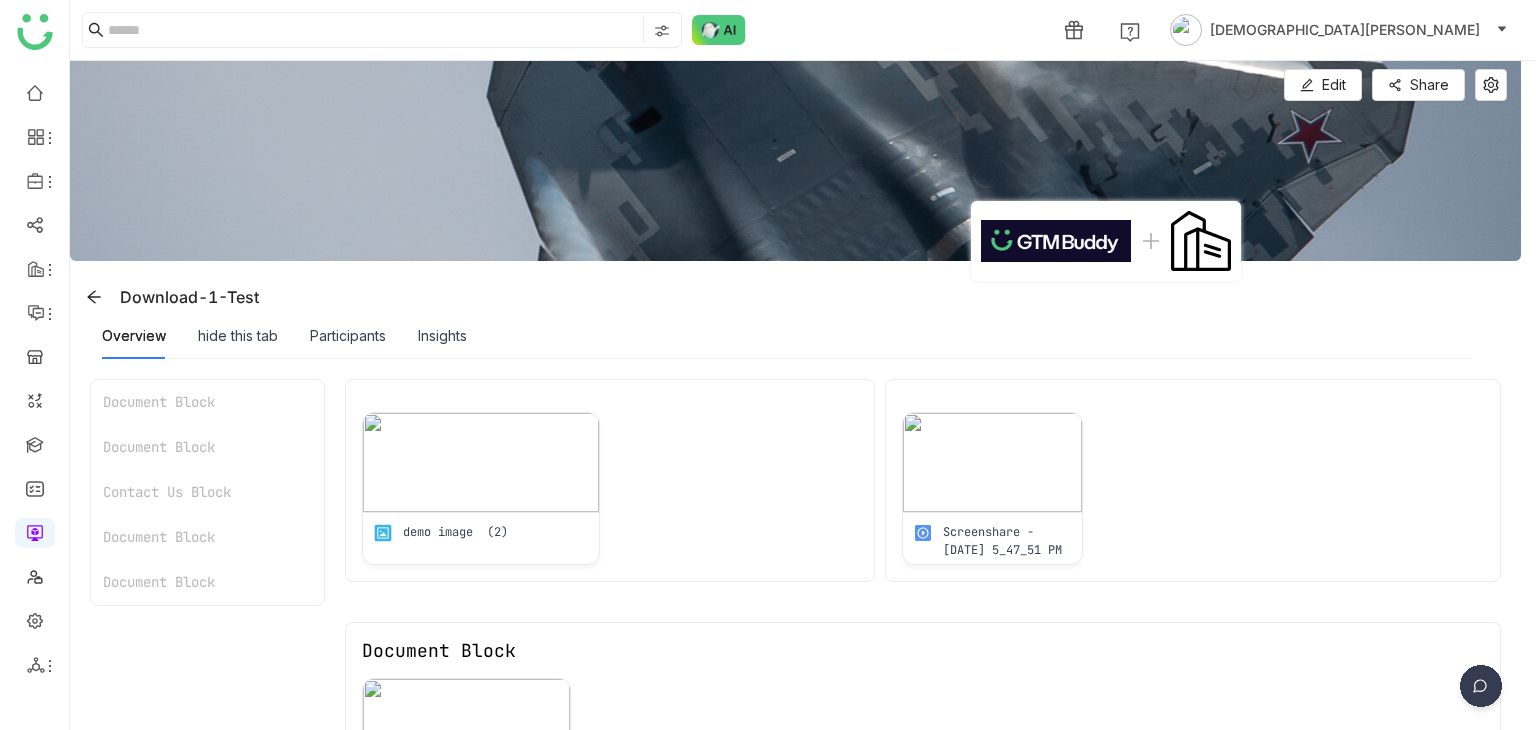click on "Overview  hide this tab  Participants  Insights" at bounding box center (284, 336) 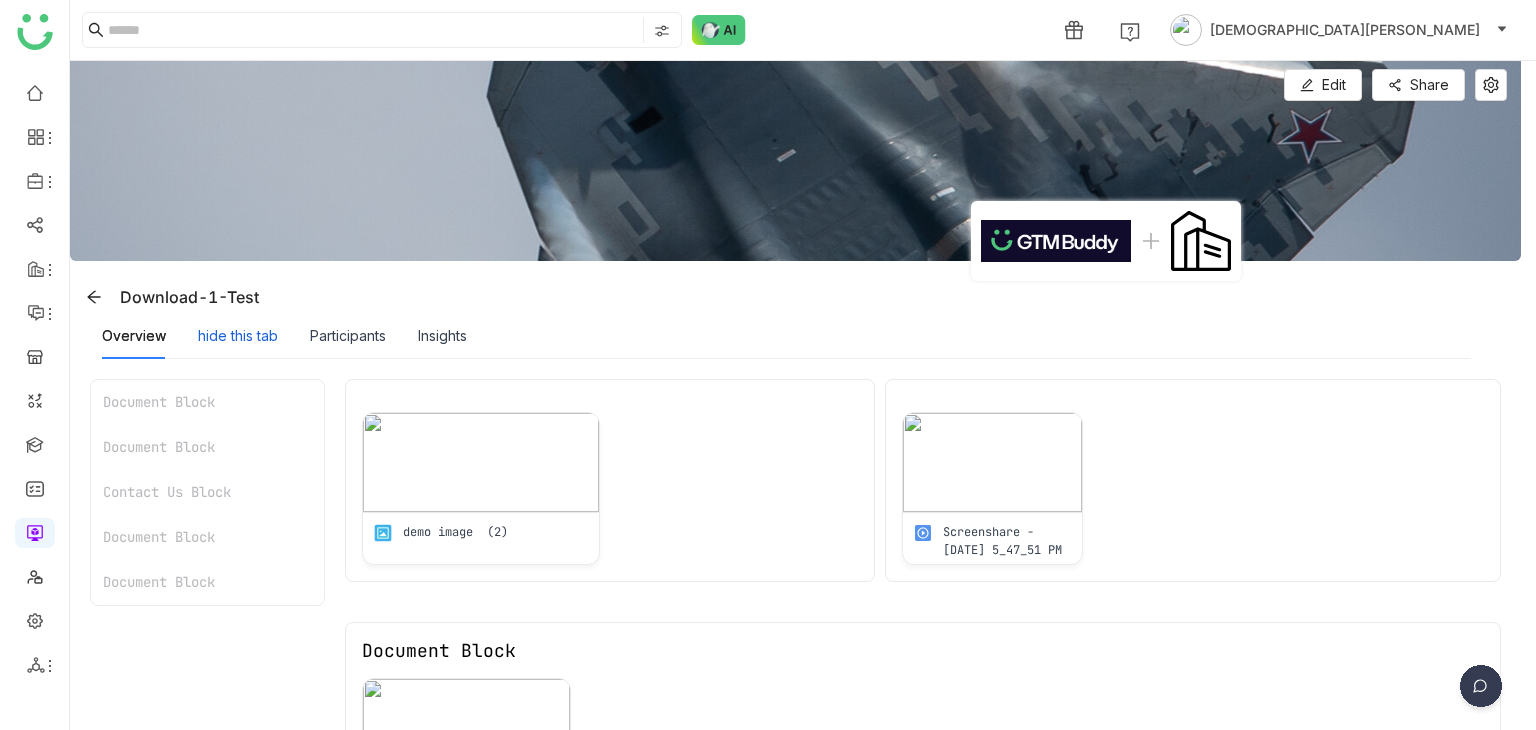 click on "hide this tab" at bounding box center [238, 336] 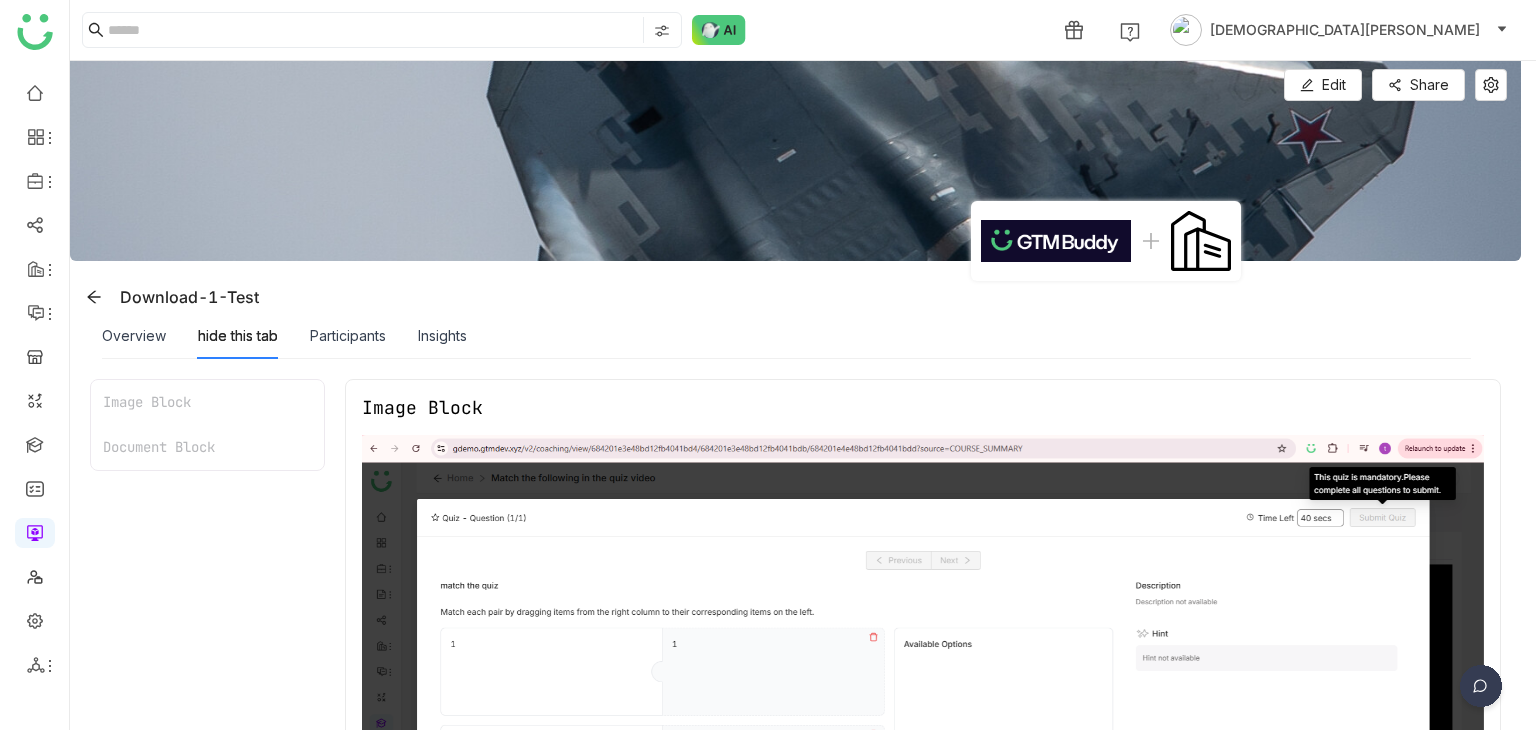 drag, startPoint x: 38, startPoint y: 526, endPoint x: 44, endPoint y: 511, distance: 16.155495 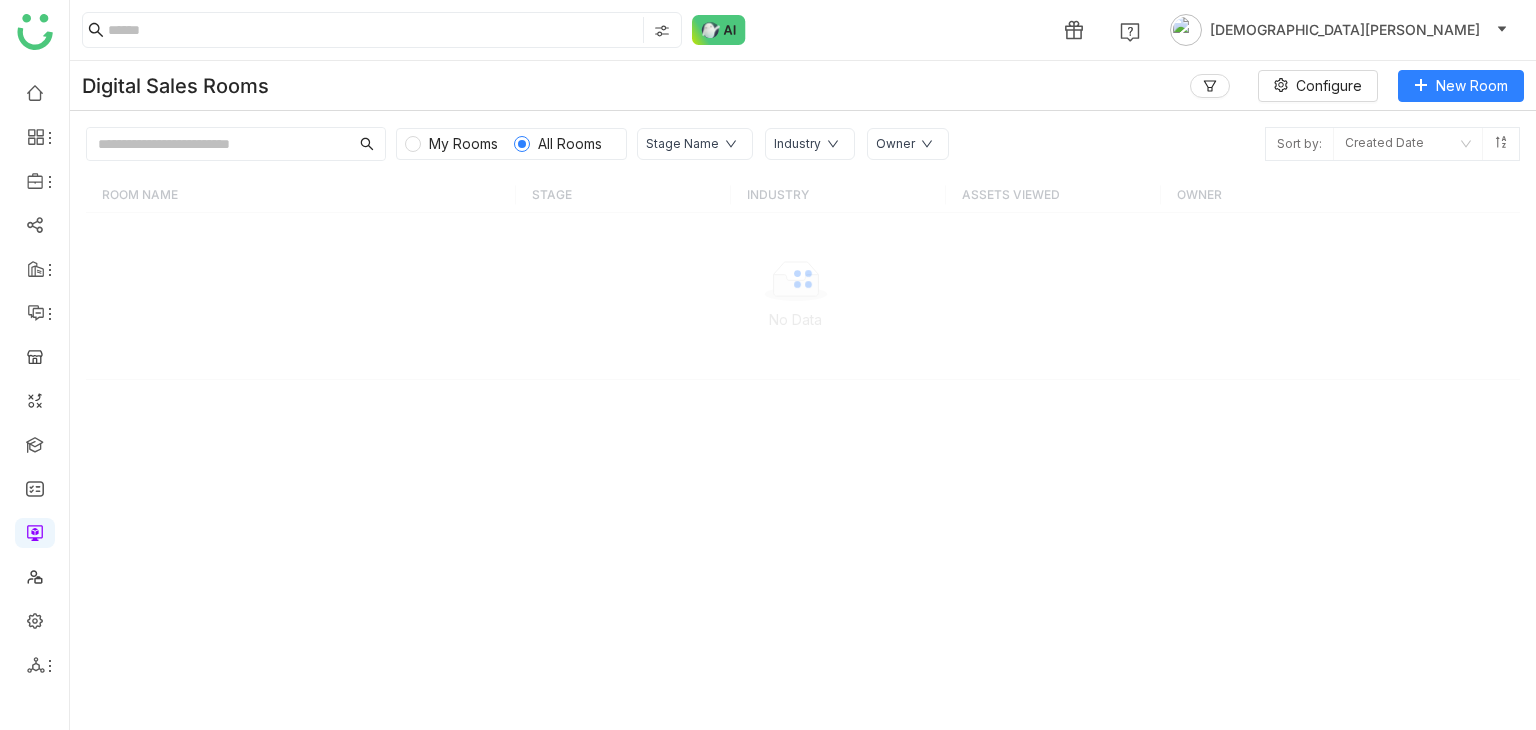 click 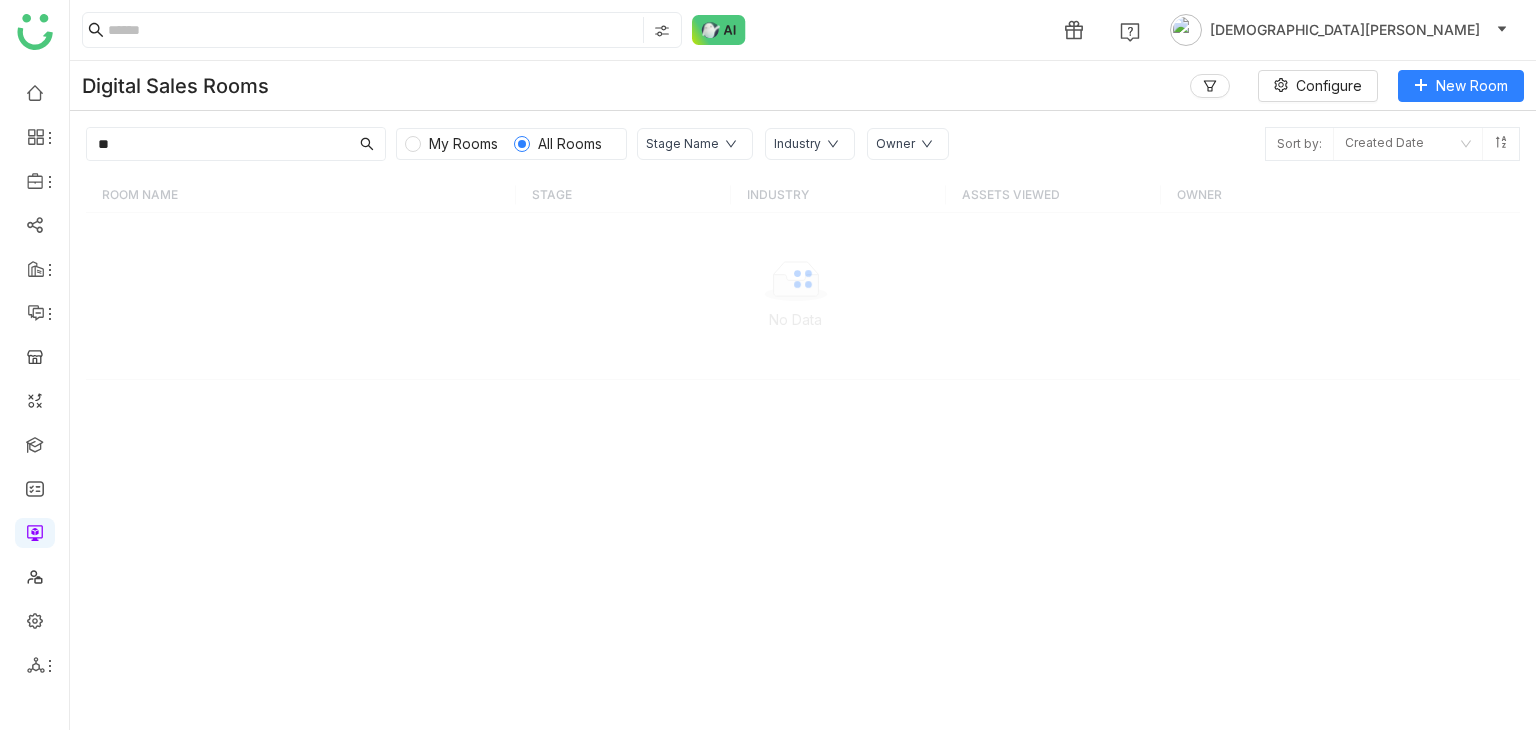 type on "**" 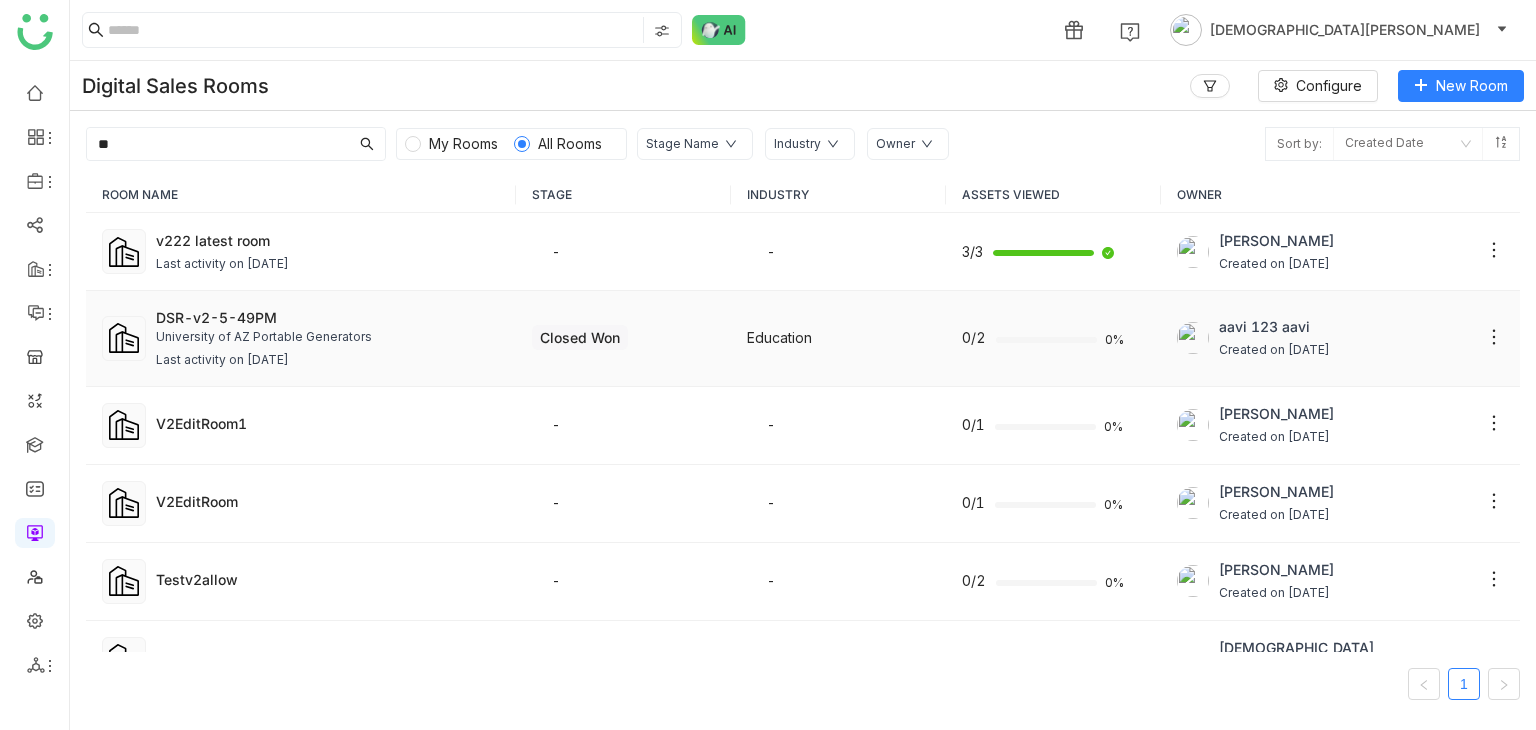 click on "Last activity on [DATE]" 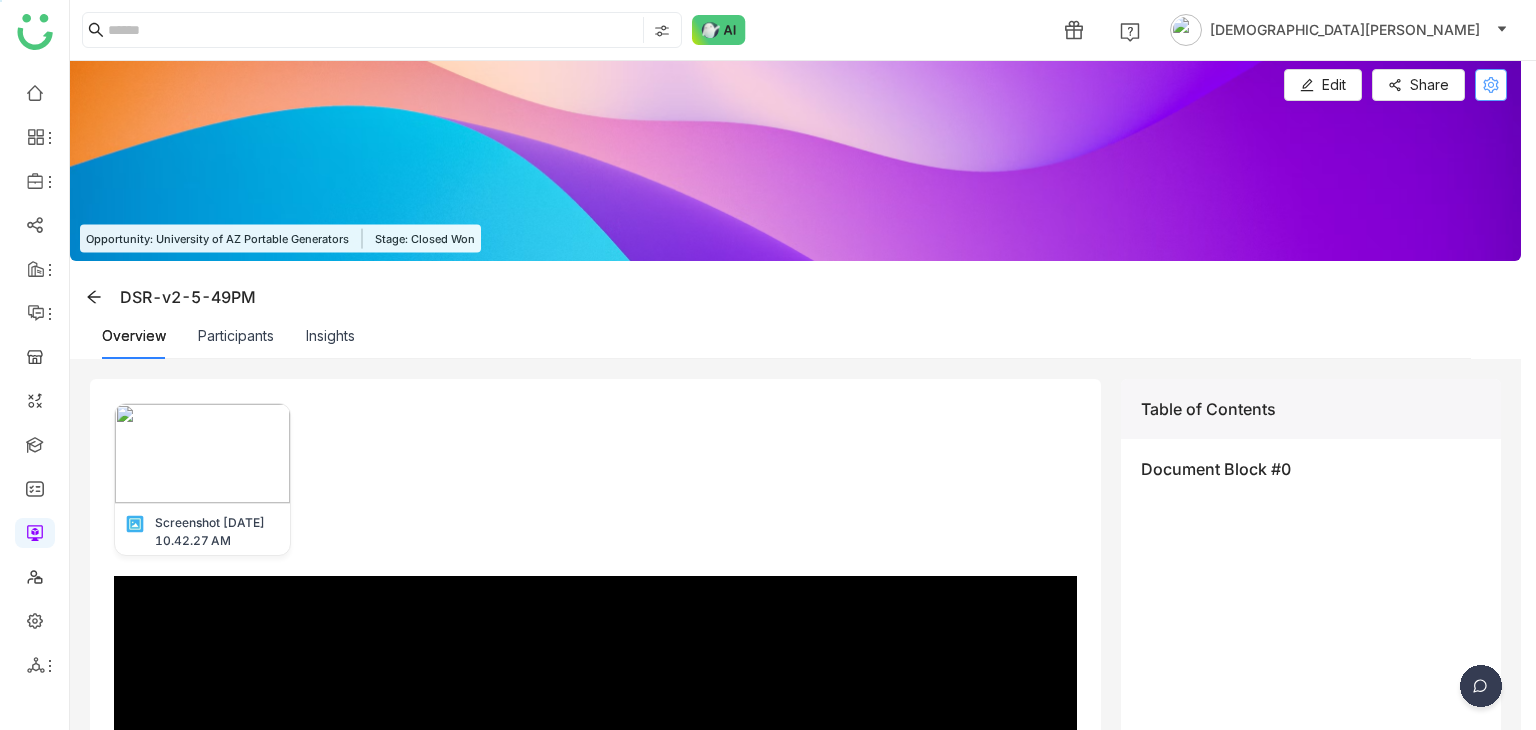 click 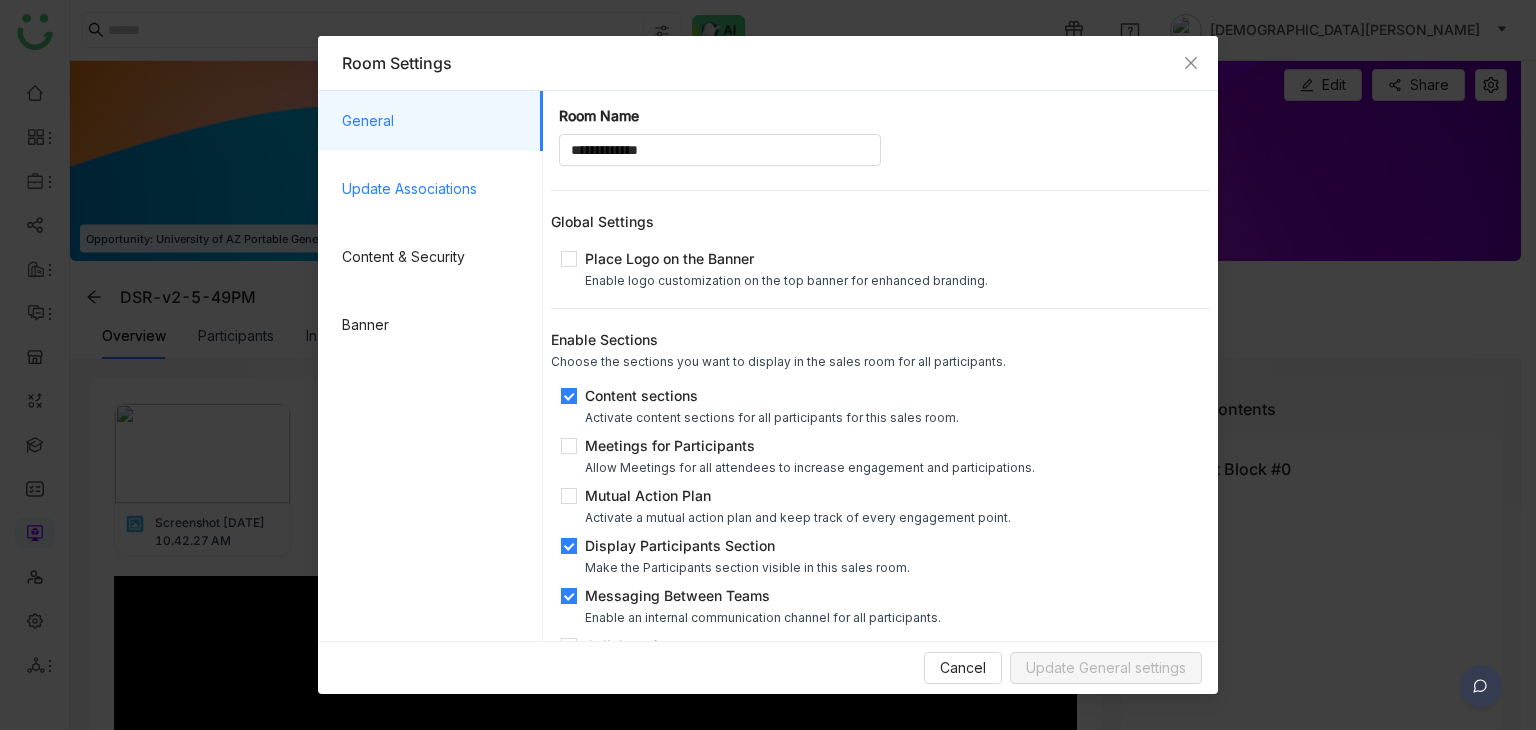 click on "Update Associations" at bounding box center [434, 189] 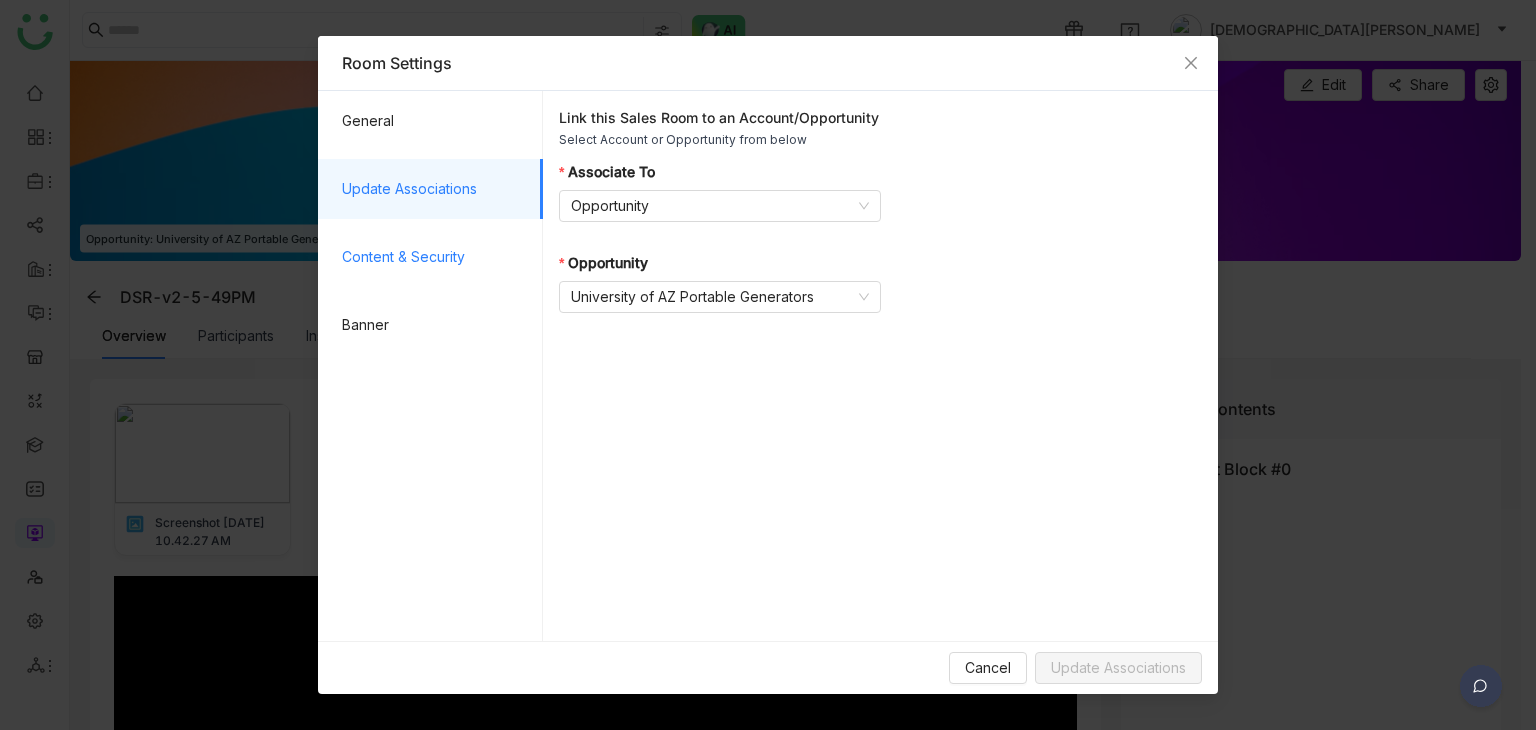 click on "Content & Security" at bounding box center [434, 257] 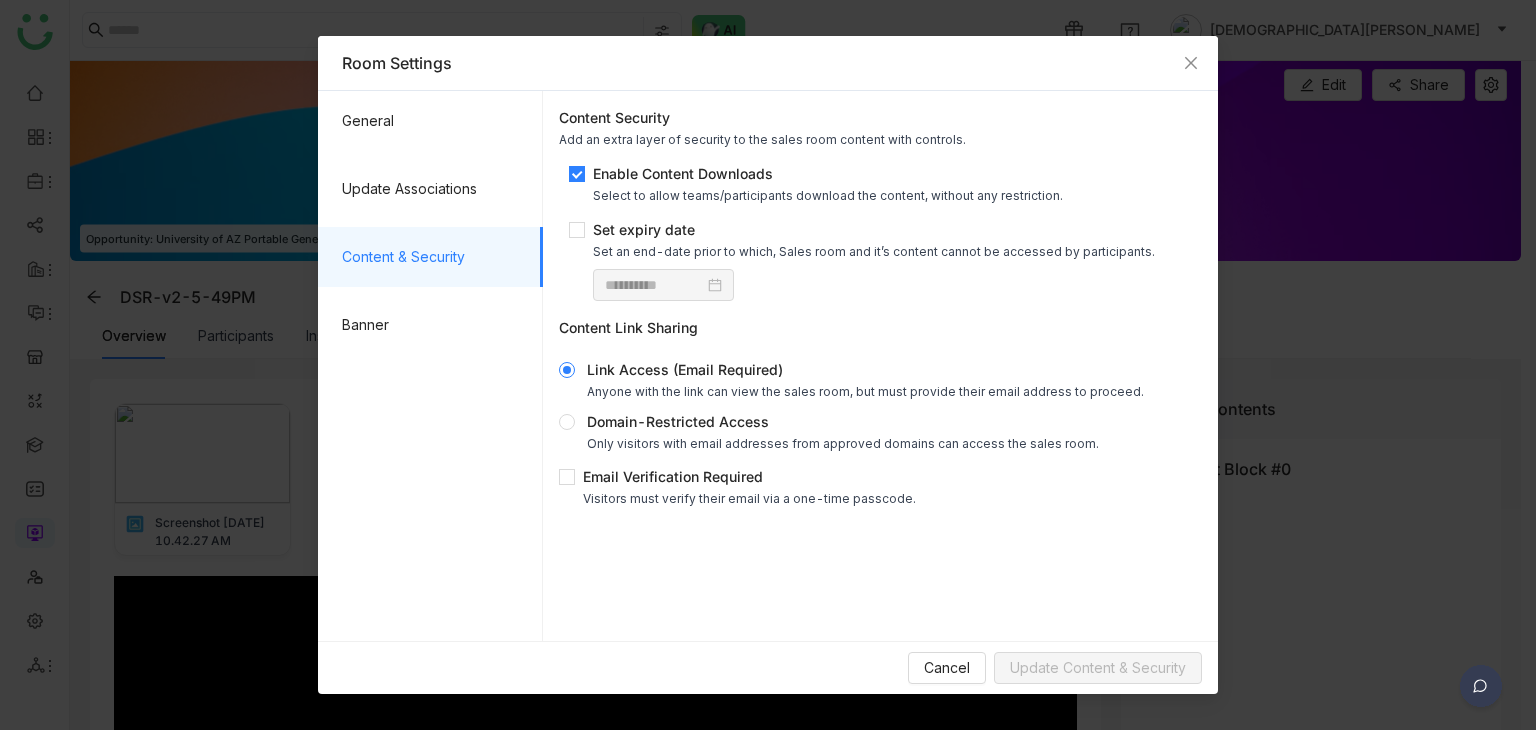 click on "Enable Content Downloads" at bounding box center [828, 173] 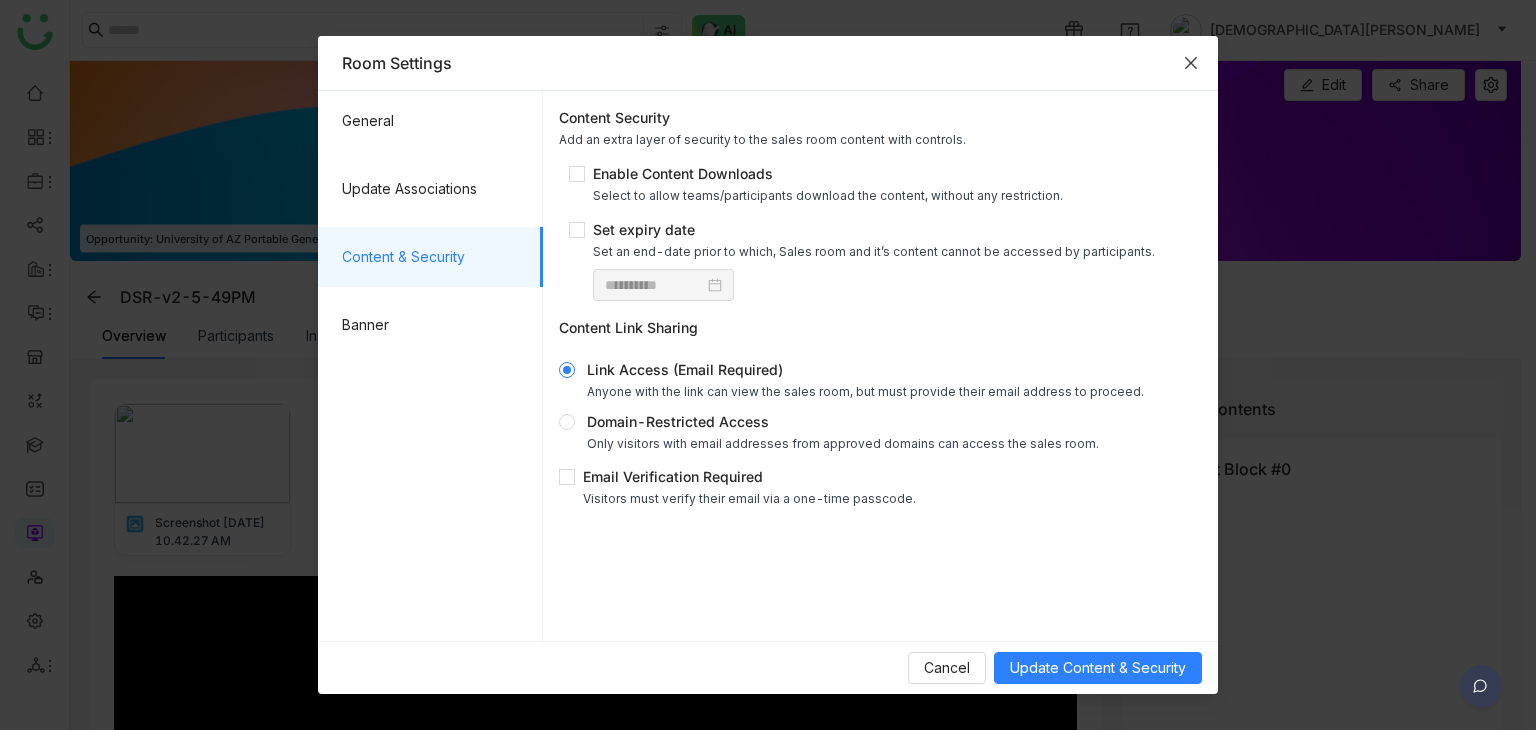 click at bounding box center (1191, 63) 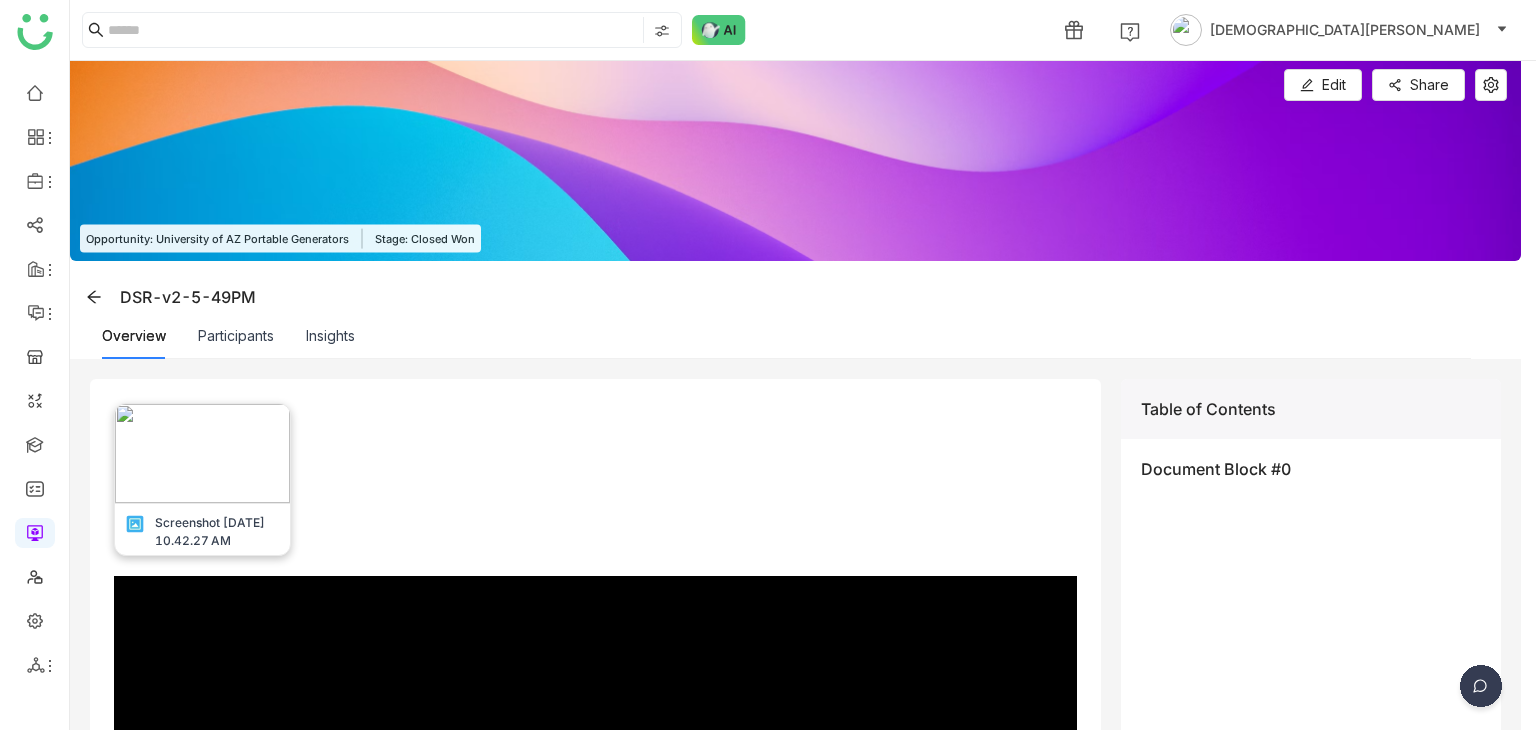 click at bounding box center [202, 453] 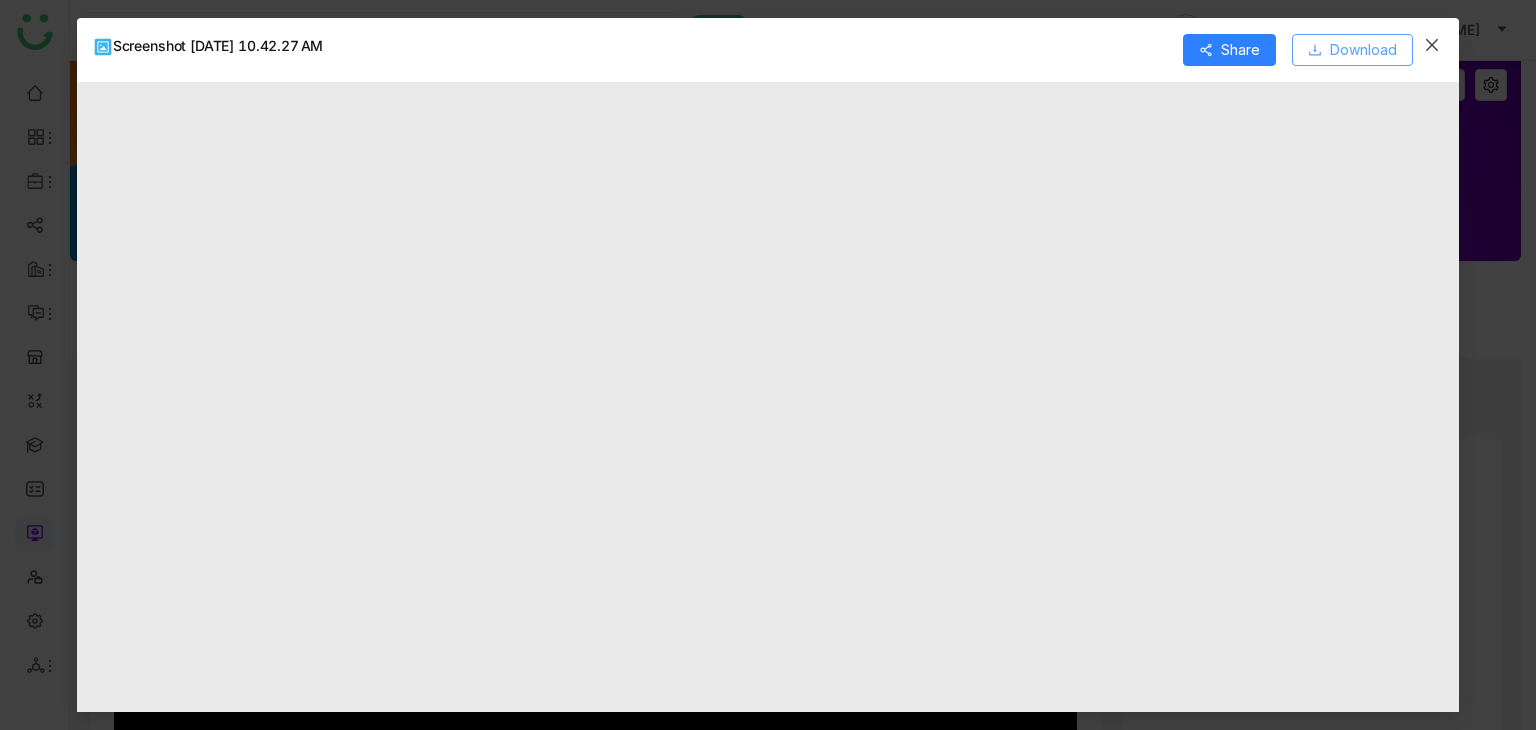 click on "Download" at bounding box center [1363, 50] 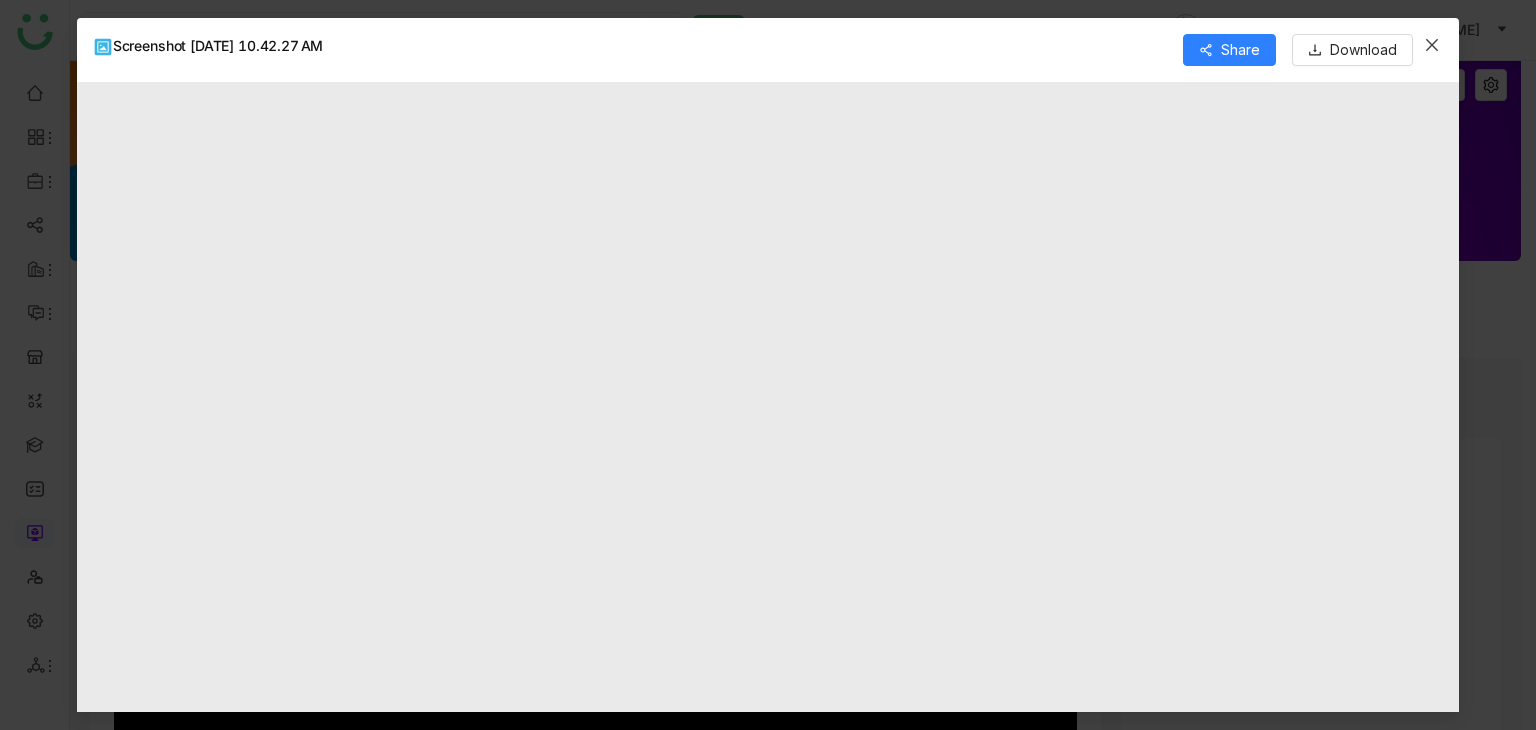 click at bounding box center (768, 398) 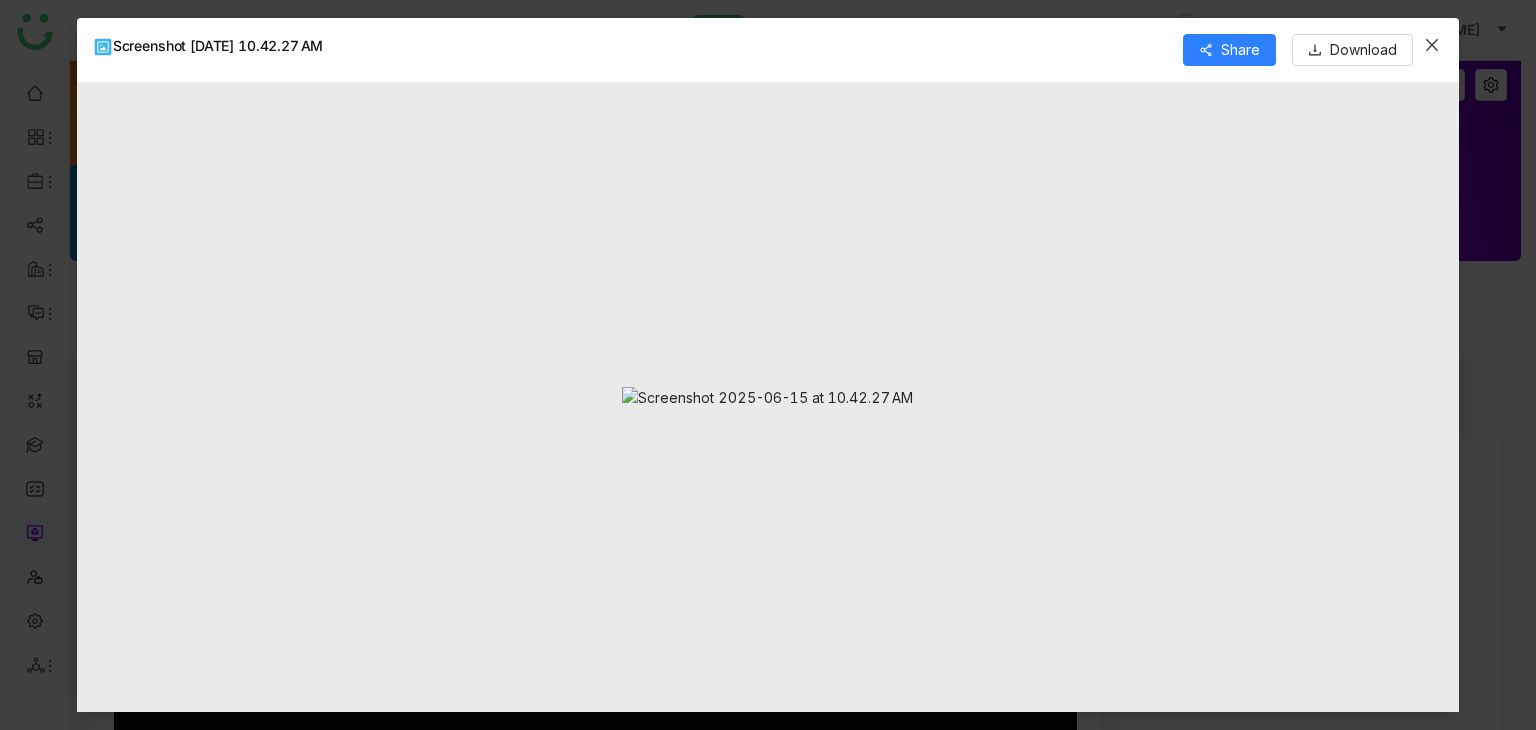 click 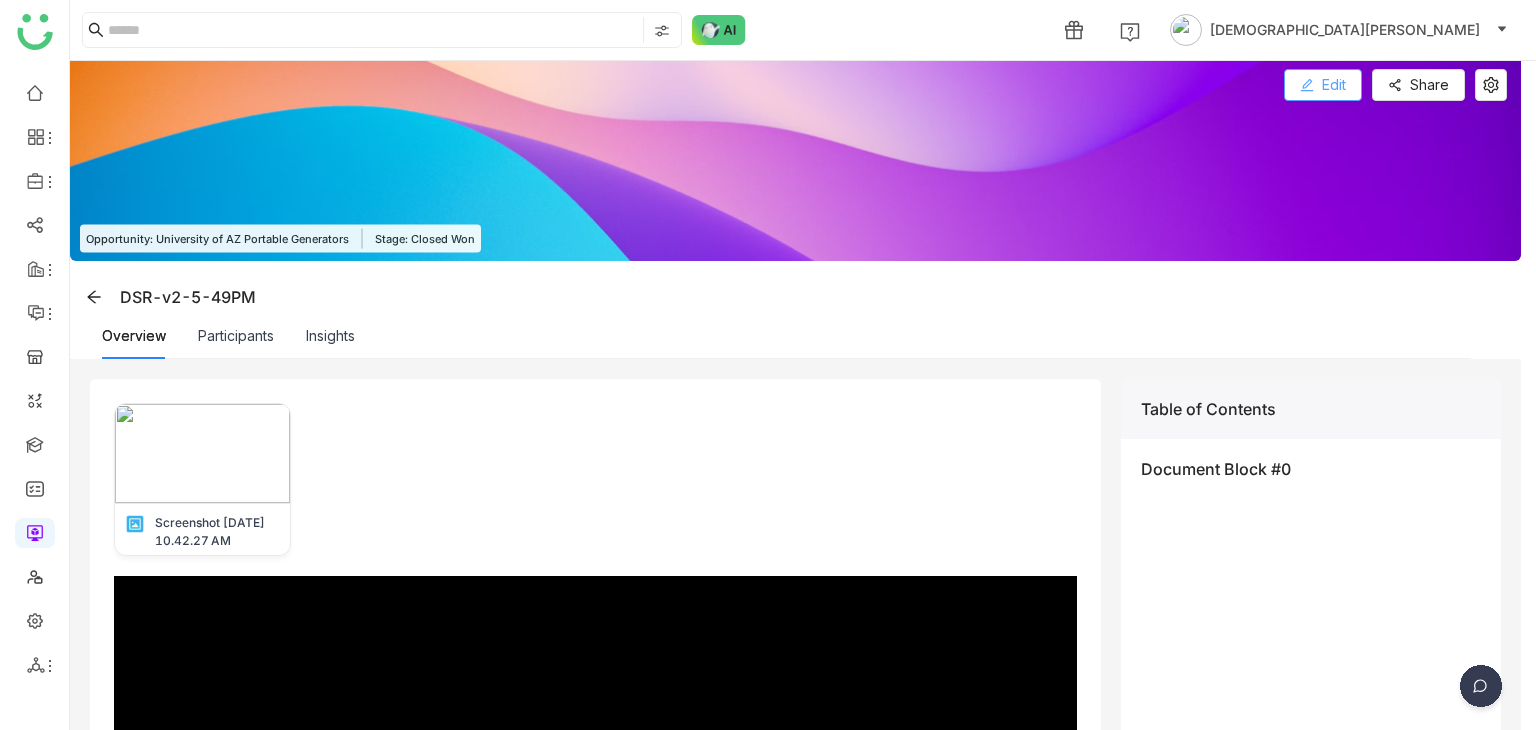 click on "Edit" at bounding box center (1323, 85) 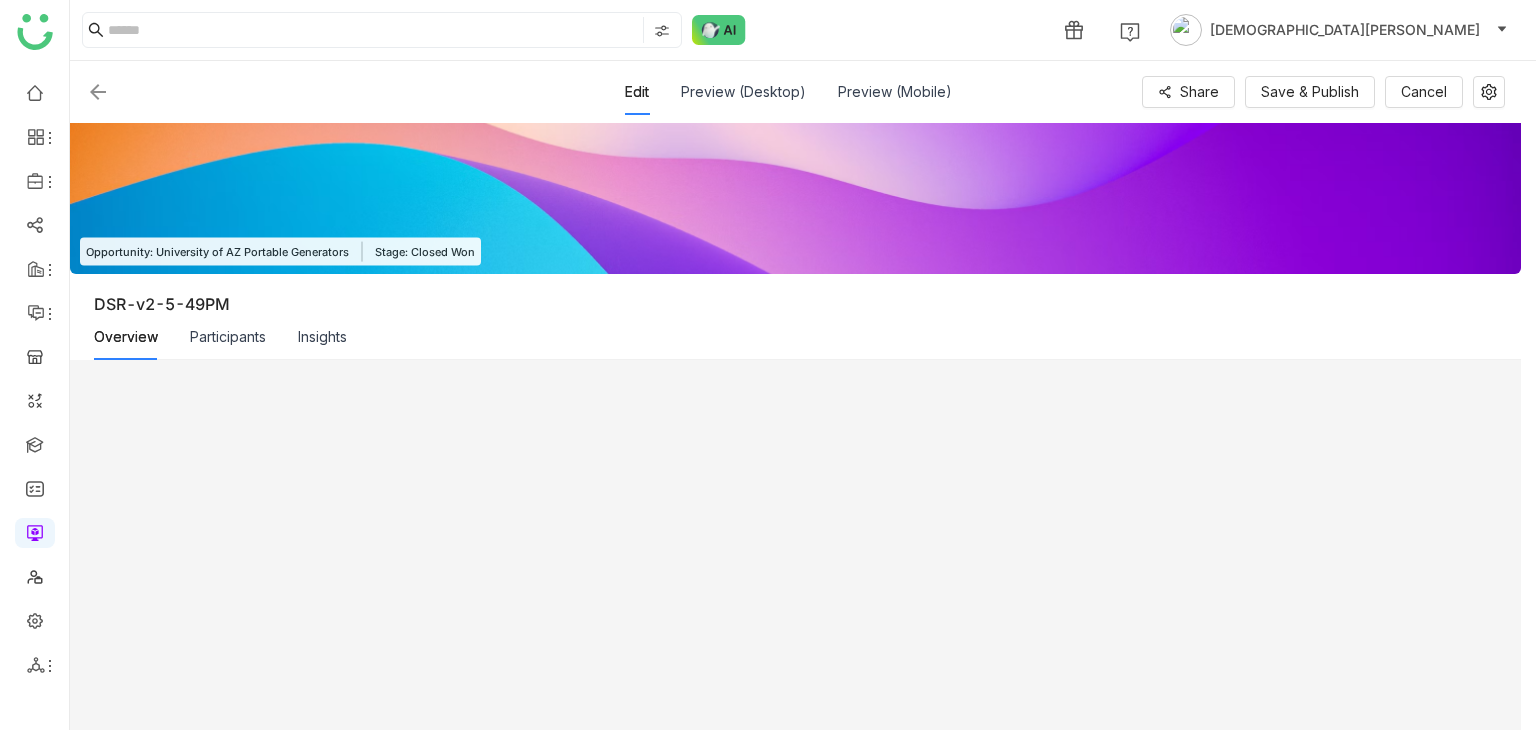 scroll, scrollTop: 0, scrollLeft: 0, axis: both 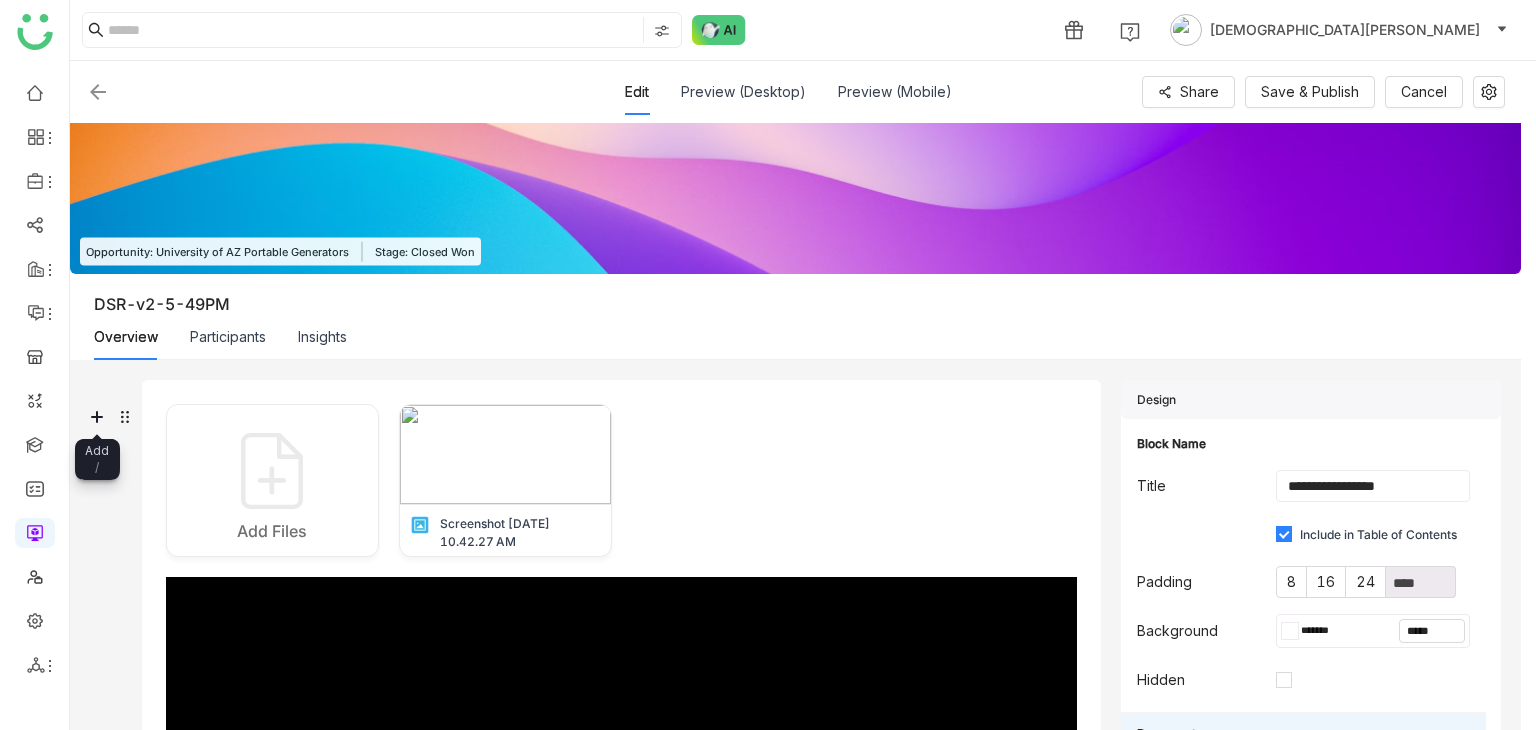 click 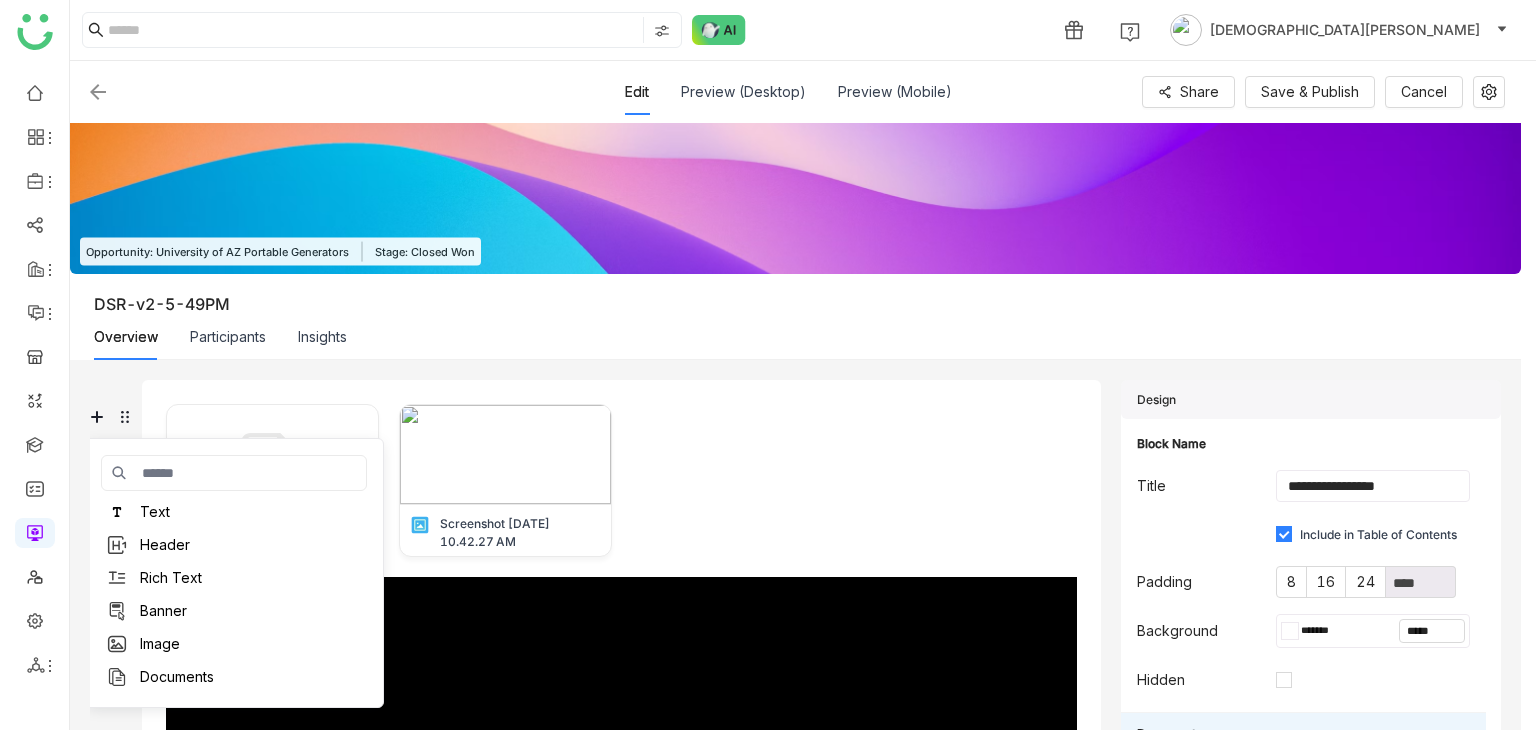 click on "Documents" at bounding box center (177, 677) 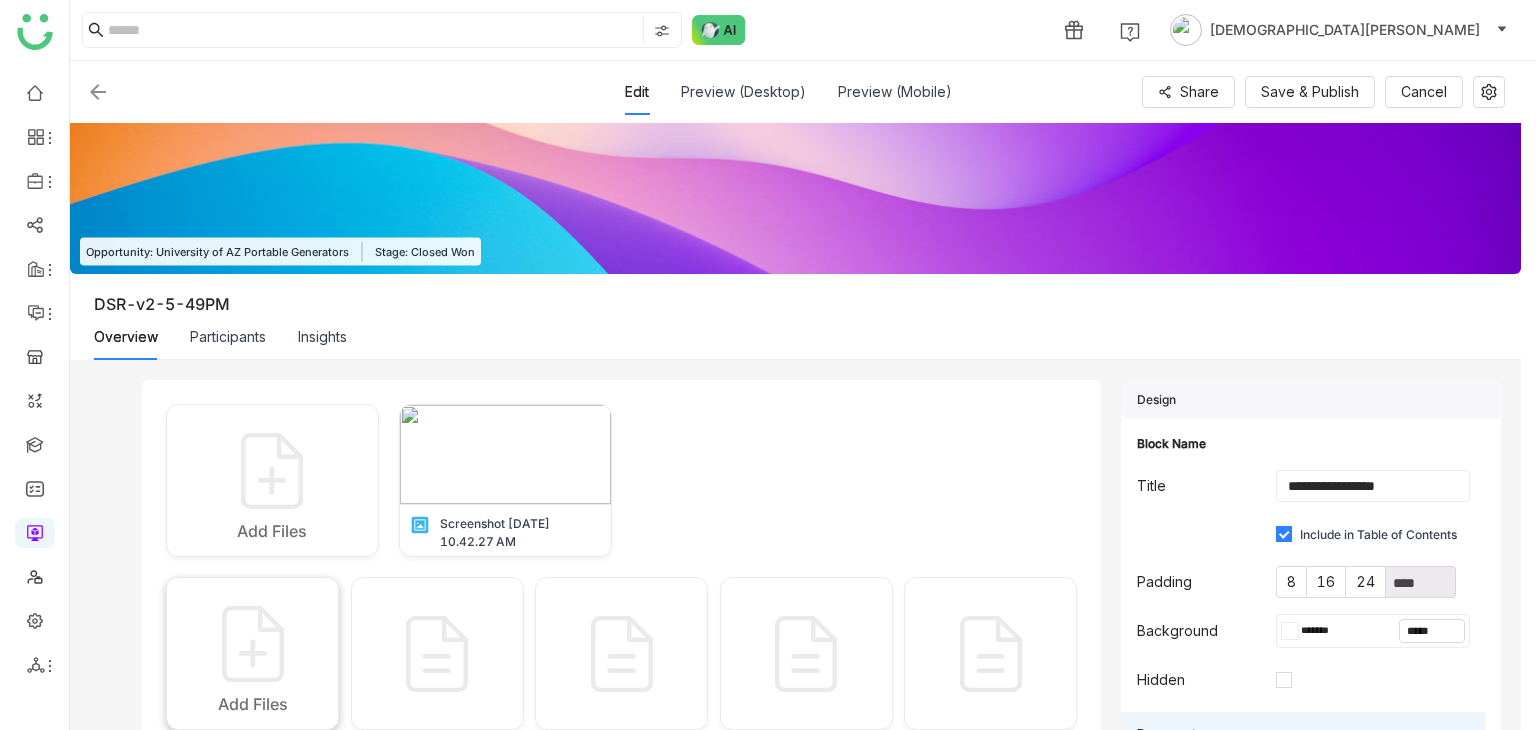 click at bounding box center [253, 644] 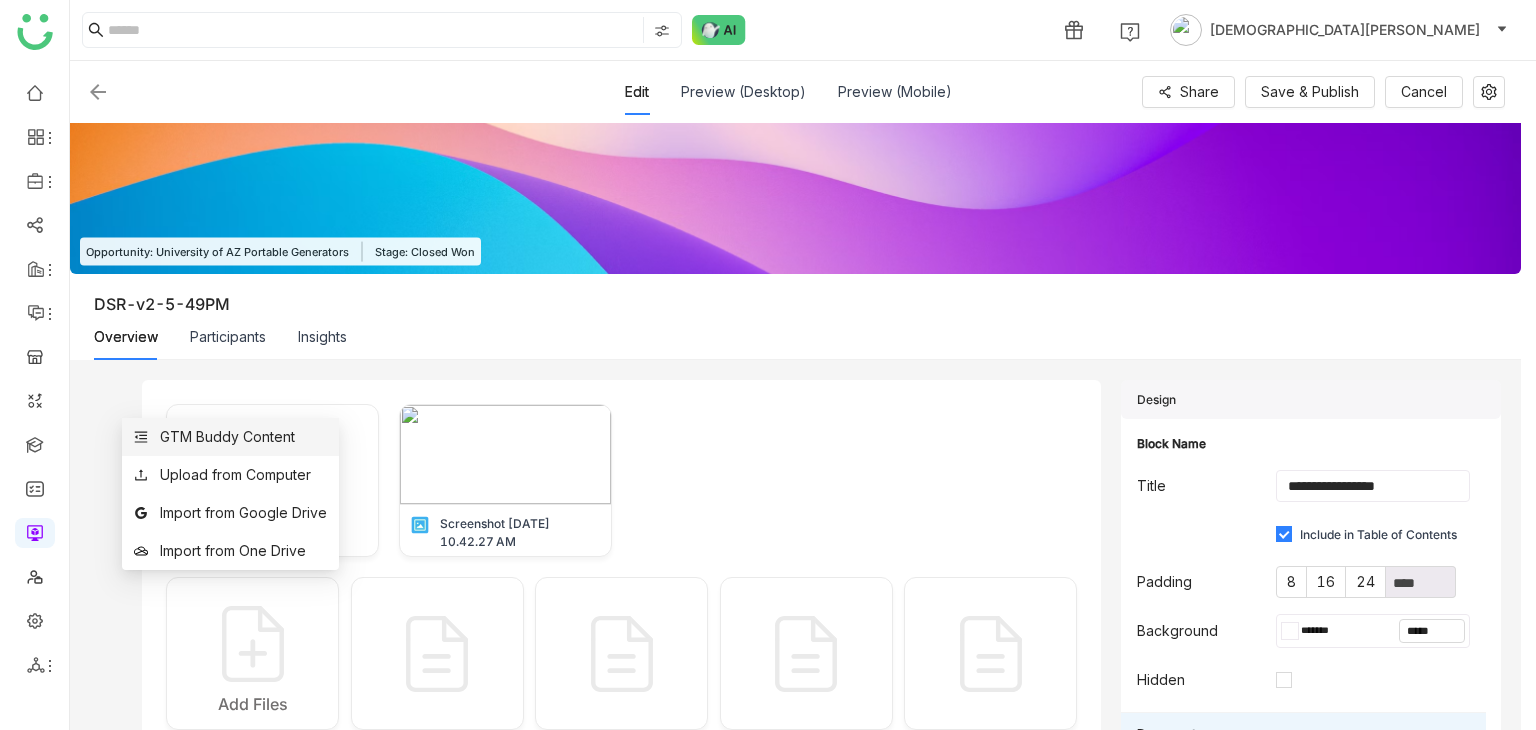 click on "GTM Buddy Content" at bounding box center [227, 437] 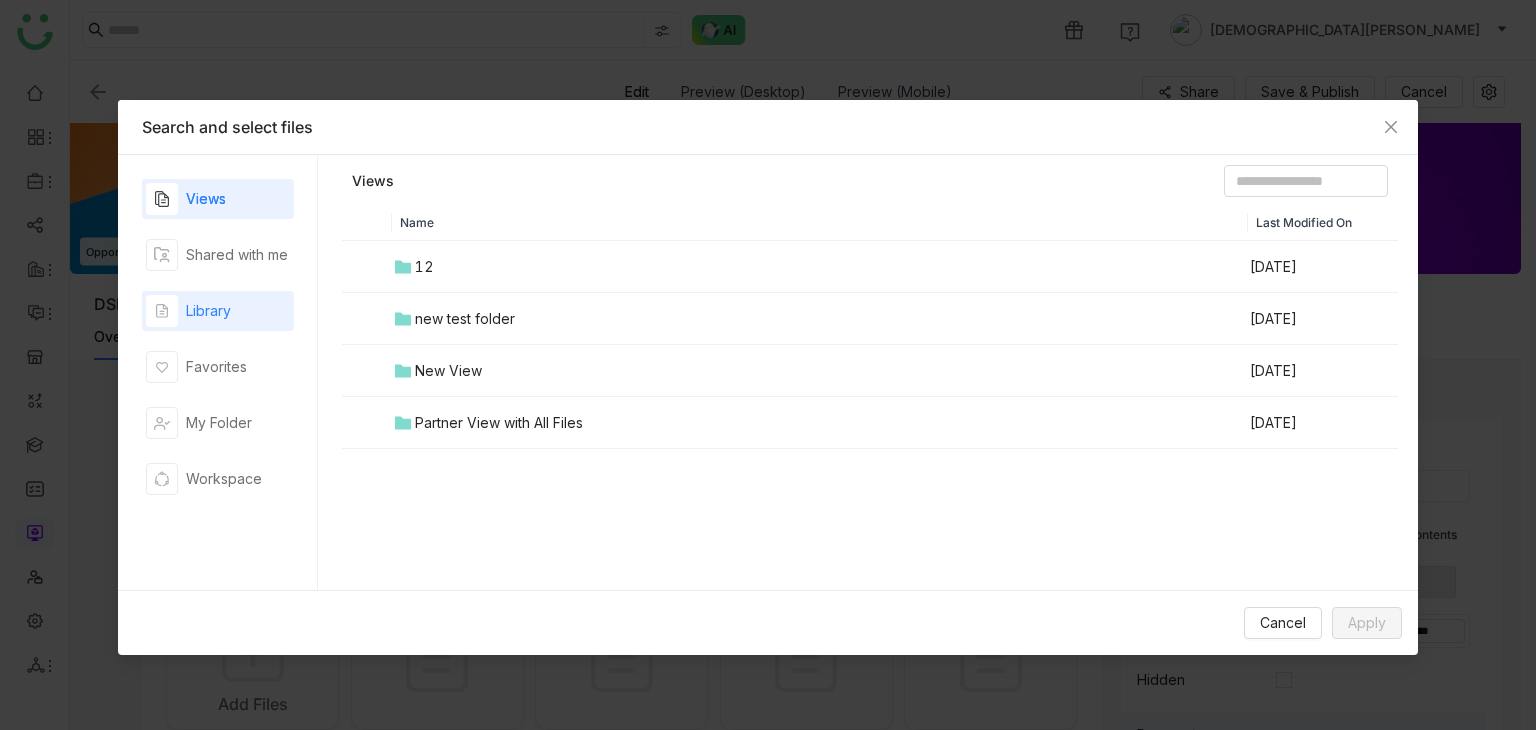 click on "Library" at bounding box center [208, 311] 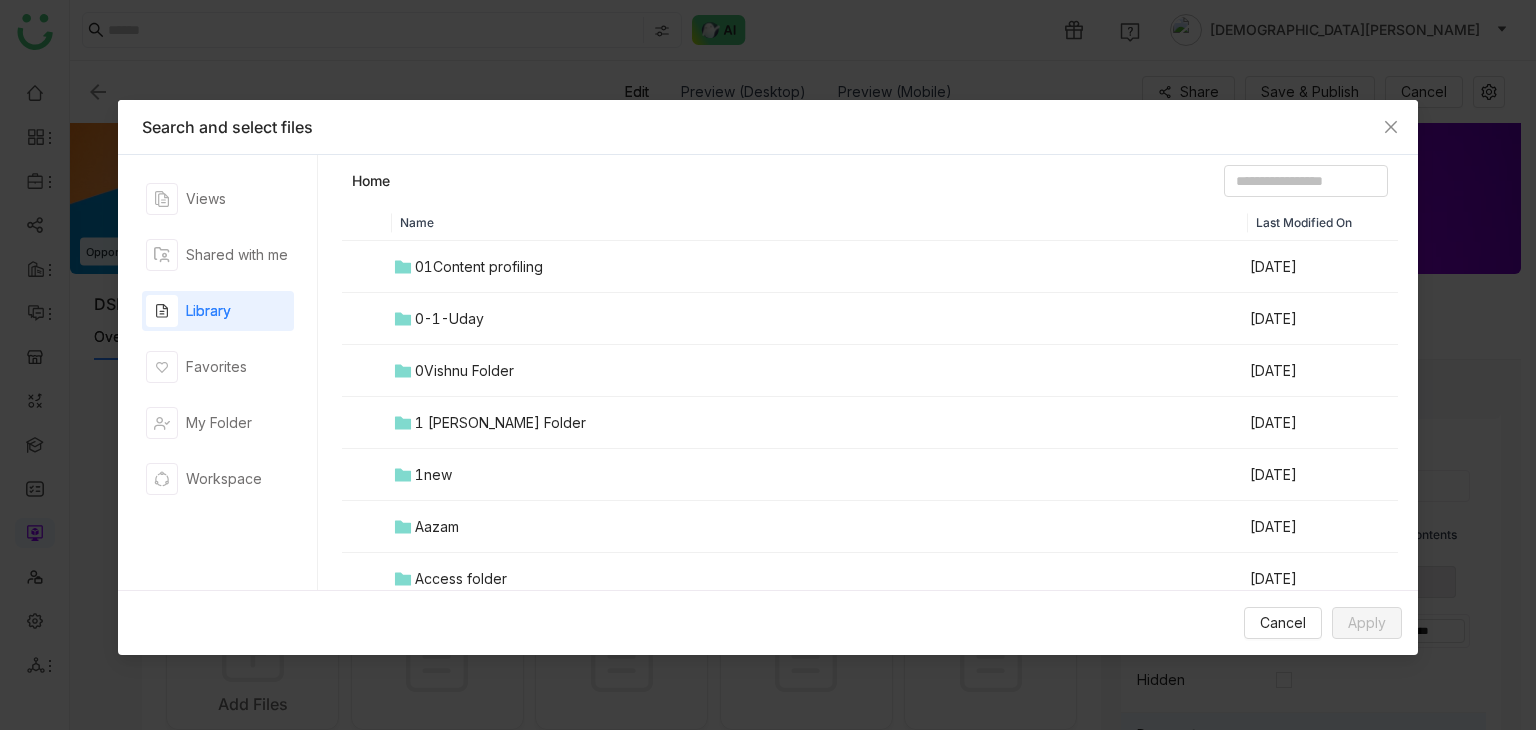 click 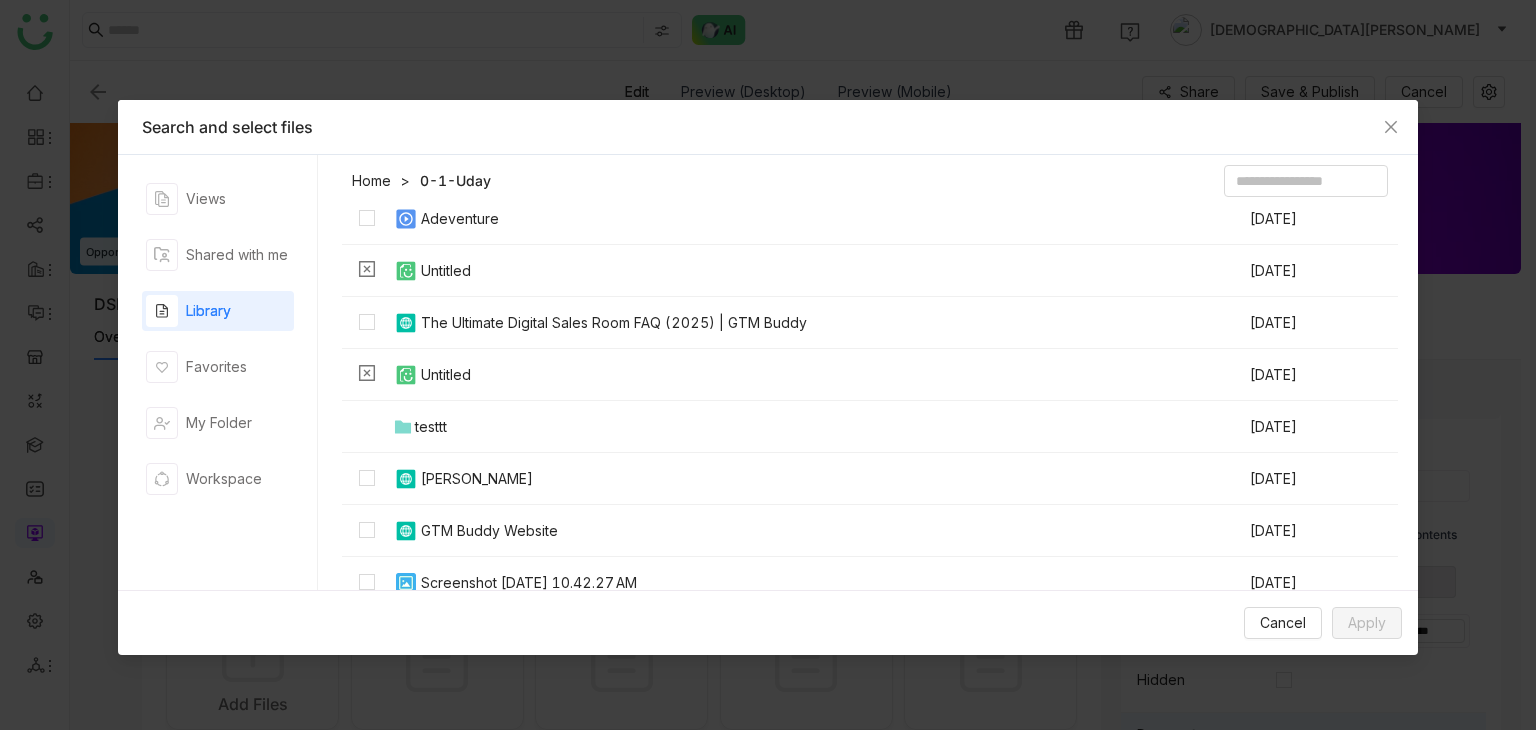 scroll, scrollTop: 316, scrollLeft: 0, axis: vertical 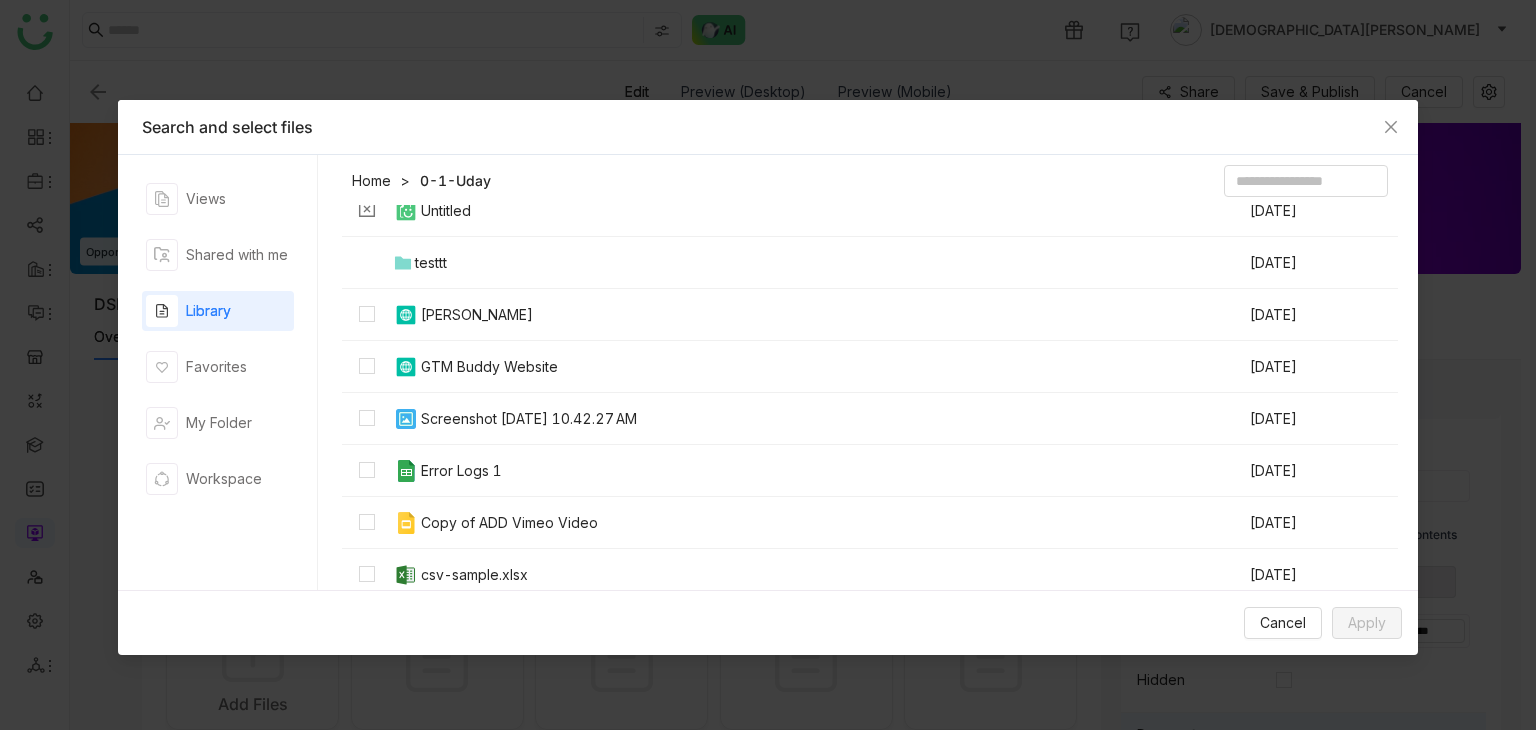 click on "Home 0-1-Uday   Name Last Modified On GTM Buddy Blog | Revenue Enablement Insights & Expert Perspectives [DATE] Untitled [DATE] Adeventure [DATE] Untitled [DATE] The Ultimate Digital Sales Room FAQ (2025) | GTM Buddy [DATE] Untitled [DATE]    testtt [DATE] [PERSON_NAME] [DATE] GTM Buddy Website [DATE] Screenshot [DATE] 10.42.27 AM Jun 23, 2025 Error Logs 1 [DATE] Copy of ADD Vimeo Video  [DATE] csv-sample.xlsx [DATE]" at bounding box center (868, 382) 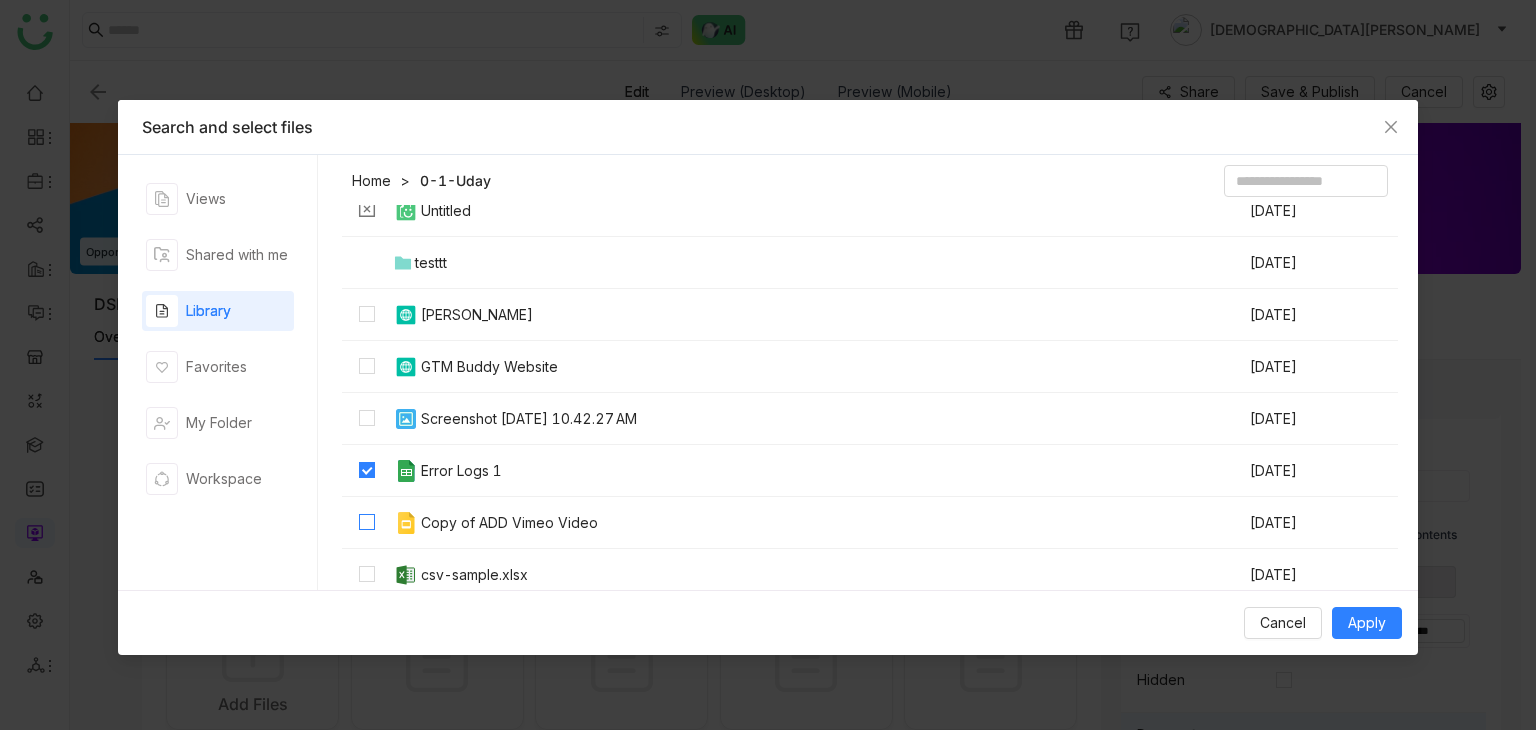 click at bounding box center [367, 523] 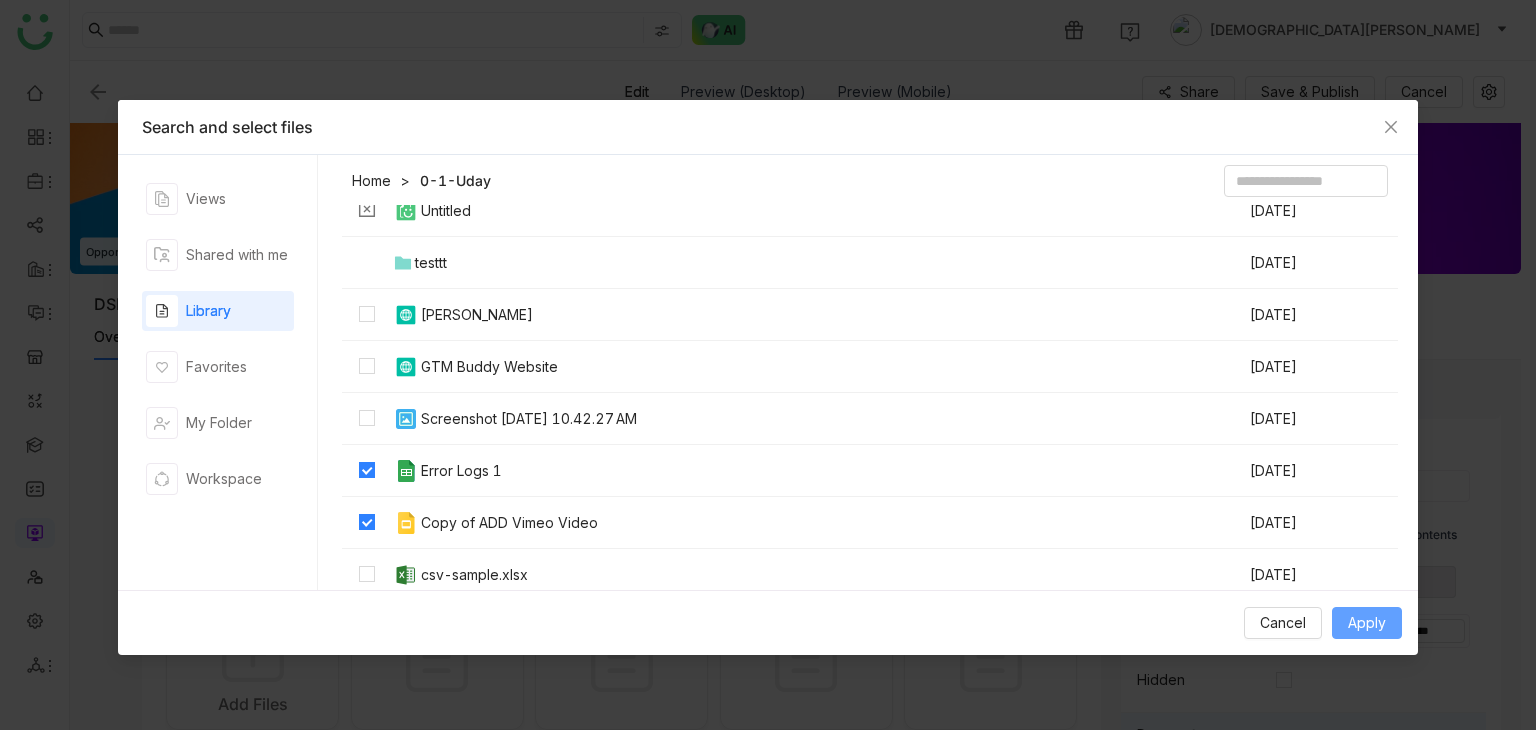 click on "Apply" at bounding box center [1367, 623] 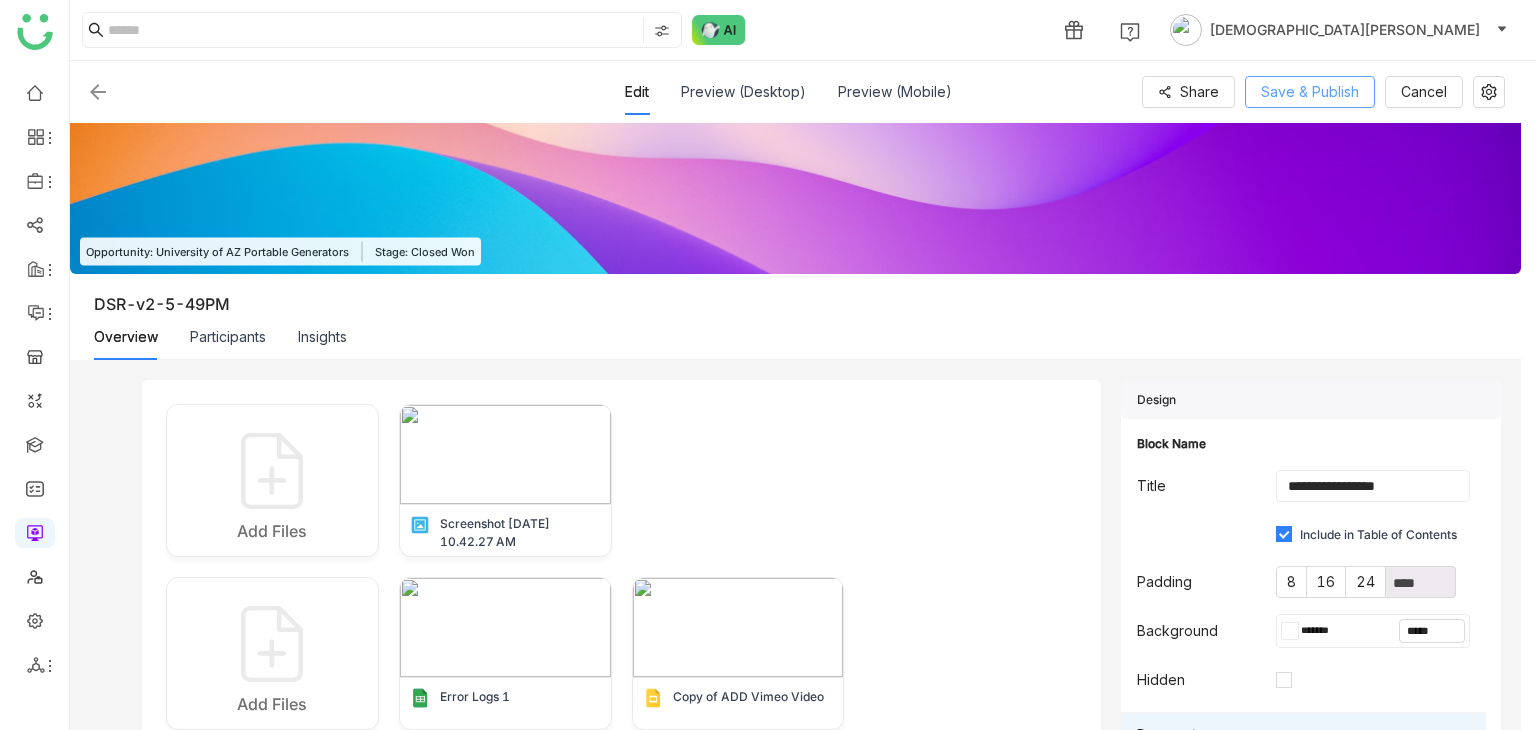 click on "Save & Publish" at bounding box center (1310, 92) 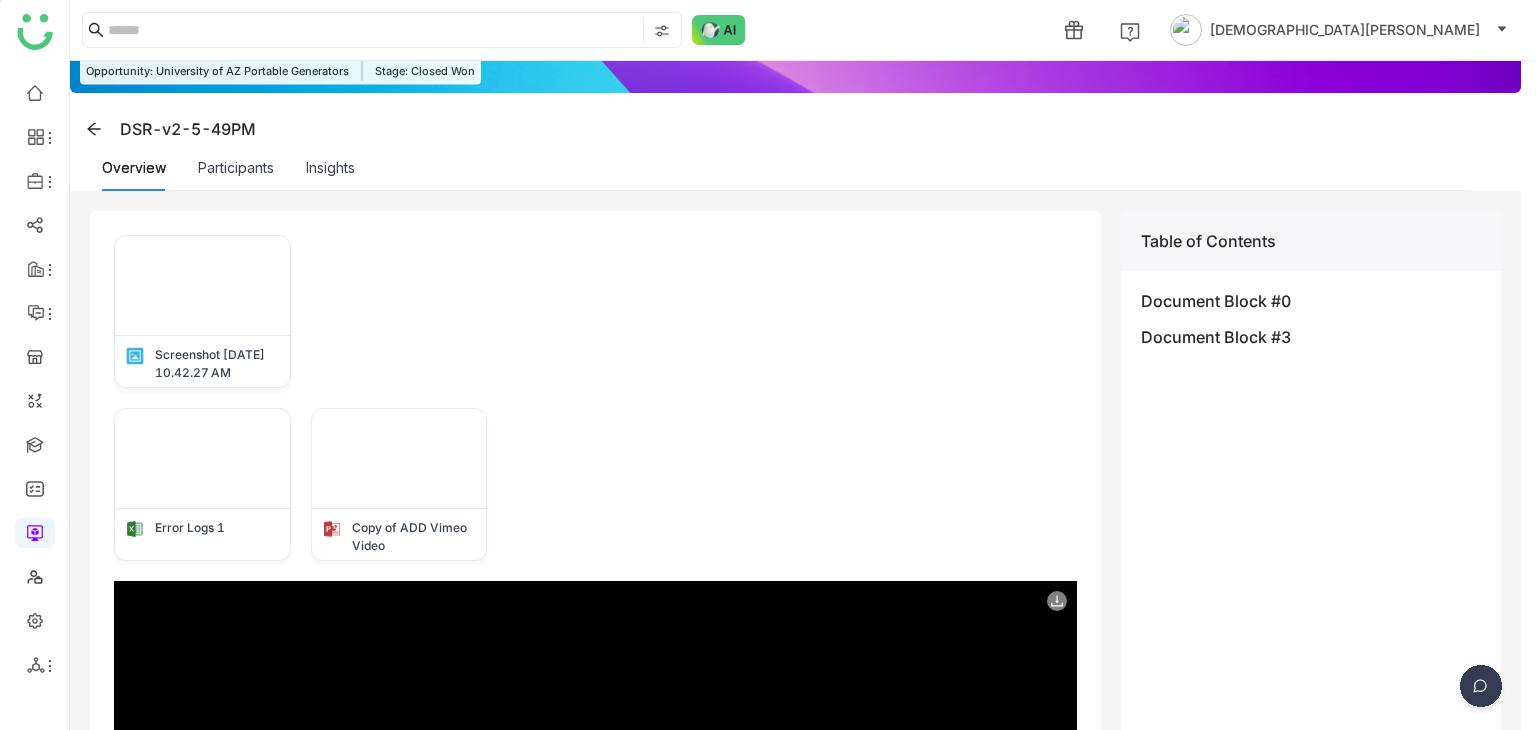 scroll, scrollTop: 463, scrollLeft: 0, axis: vertical 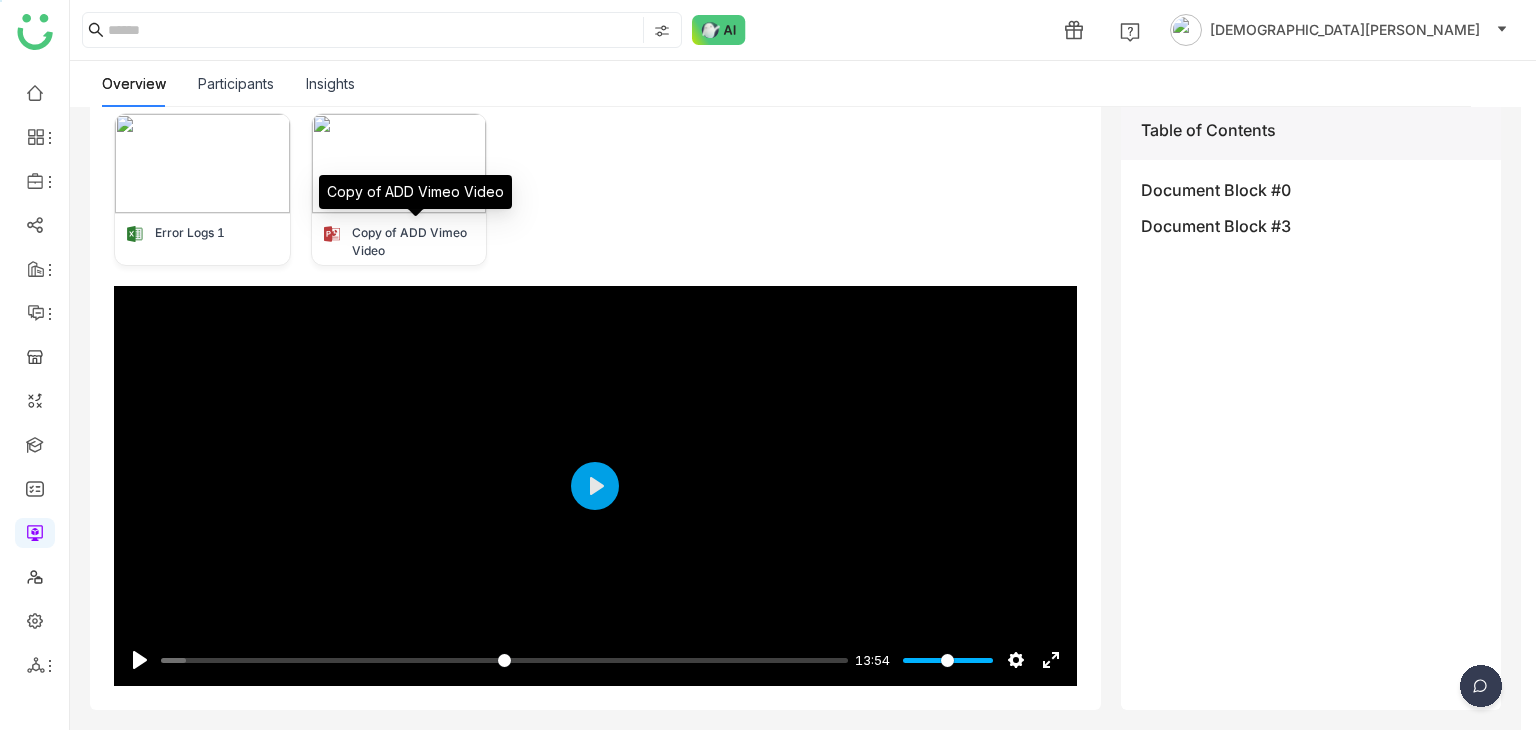 click on "Copy of ADD Vimeo Video" at bounding box center [415, 199] 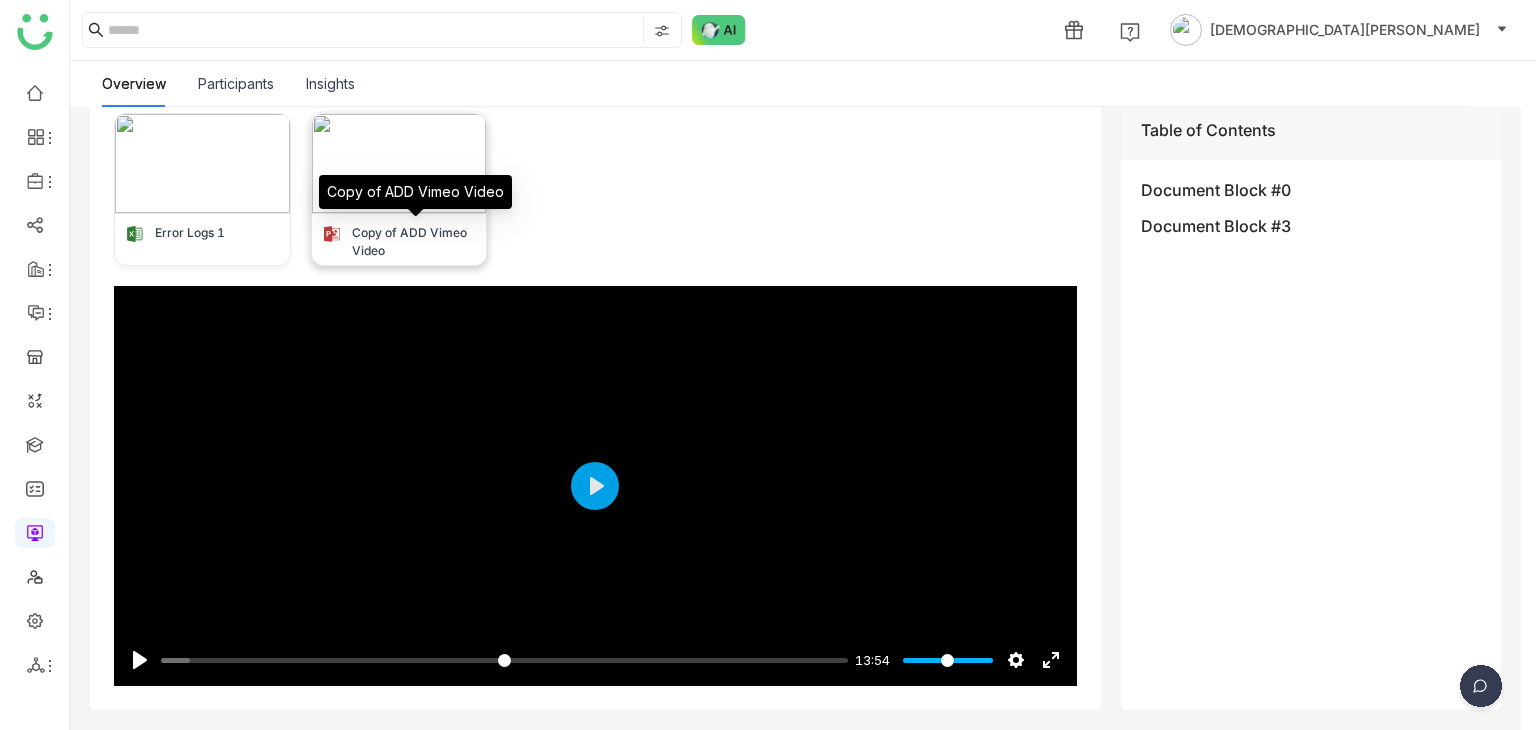 click at bounding box center (399, 163) 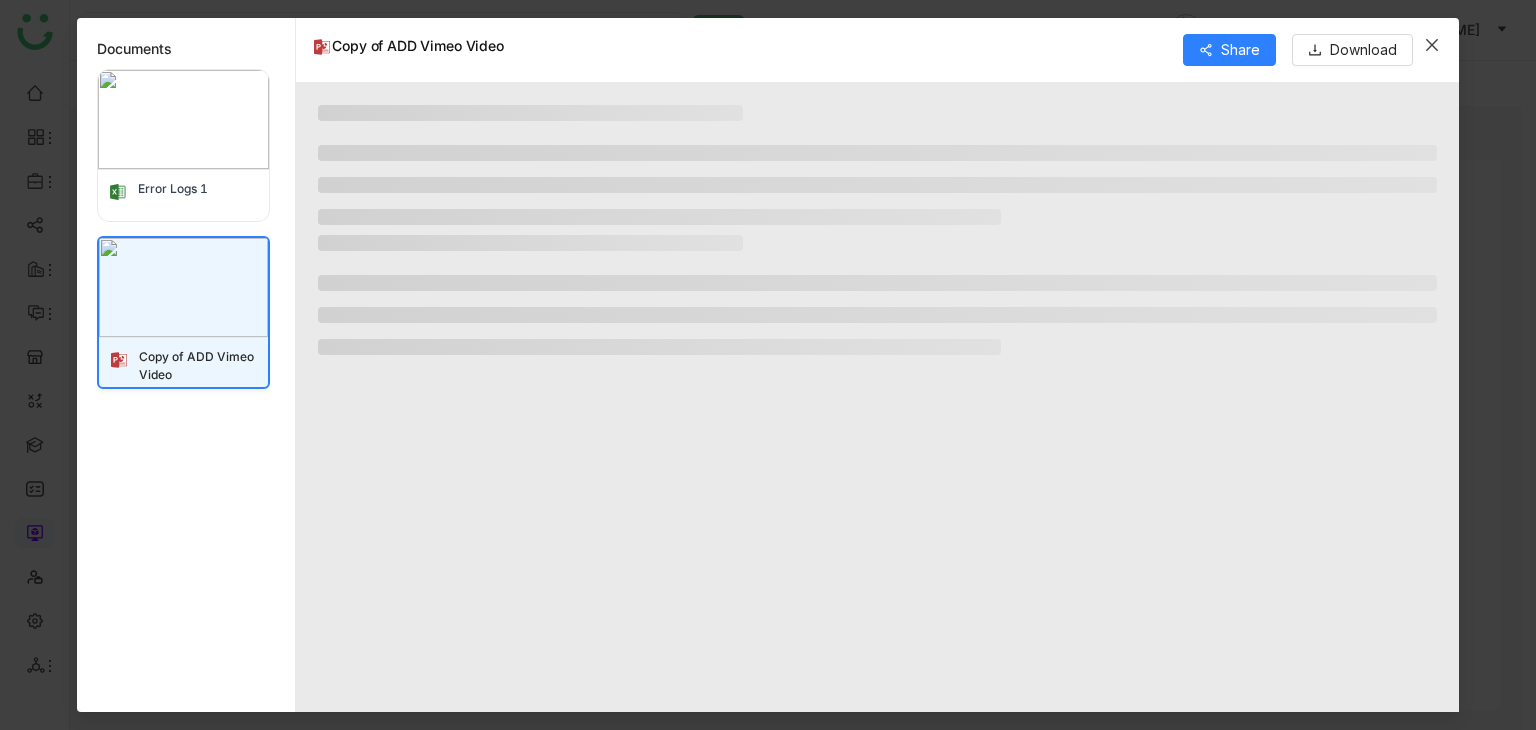 click 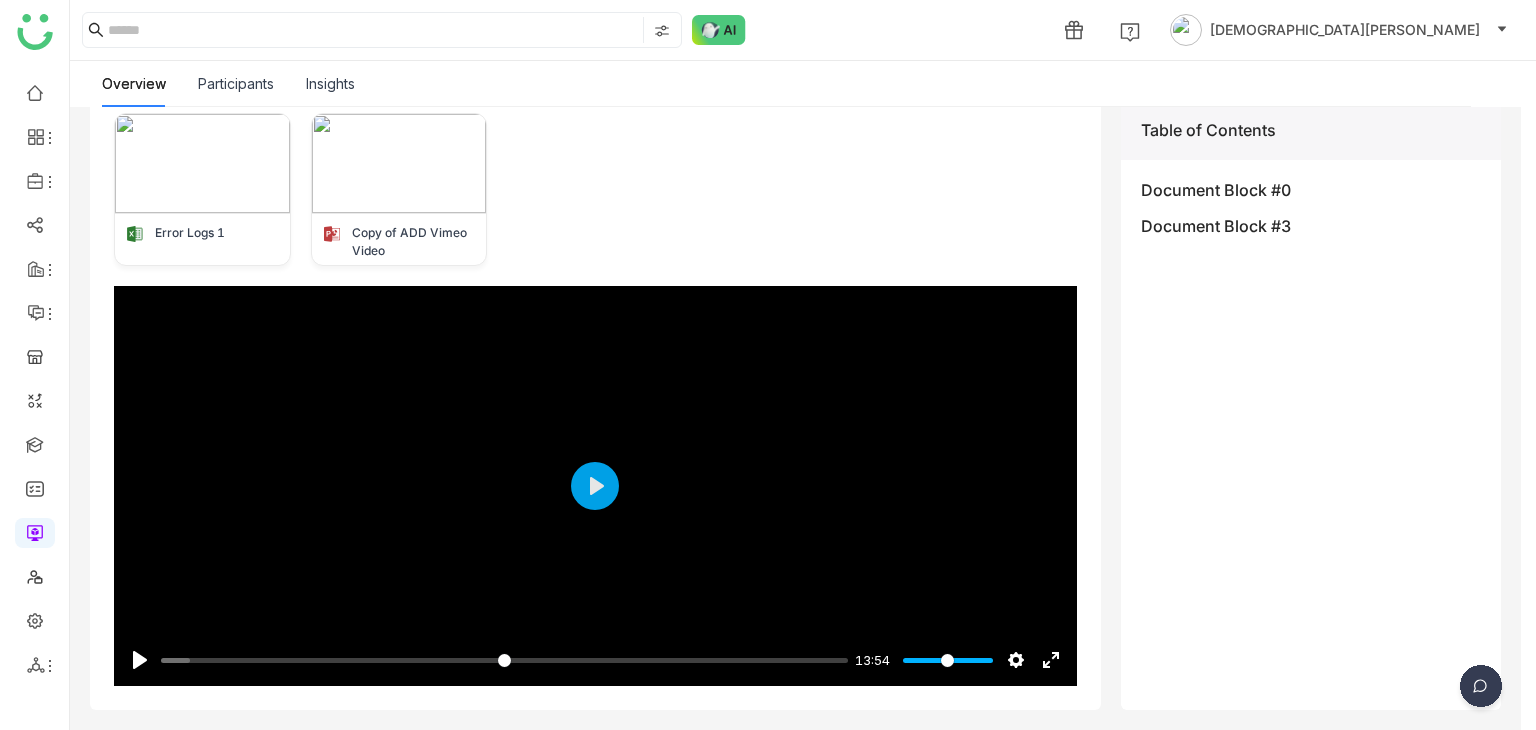 scroll, scrollTop: 0, scrollLeft: 0, axis: both 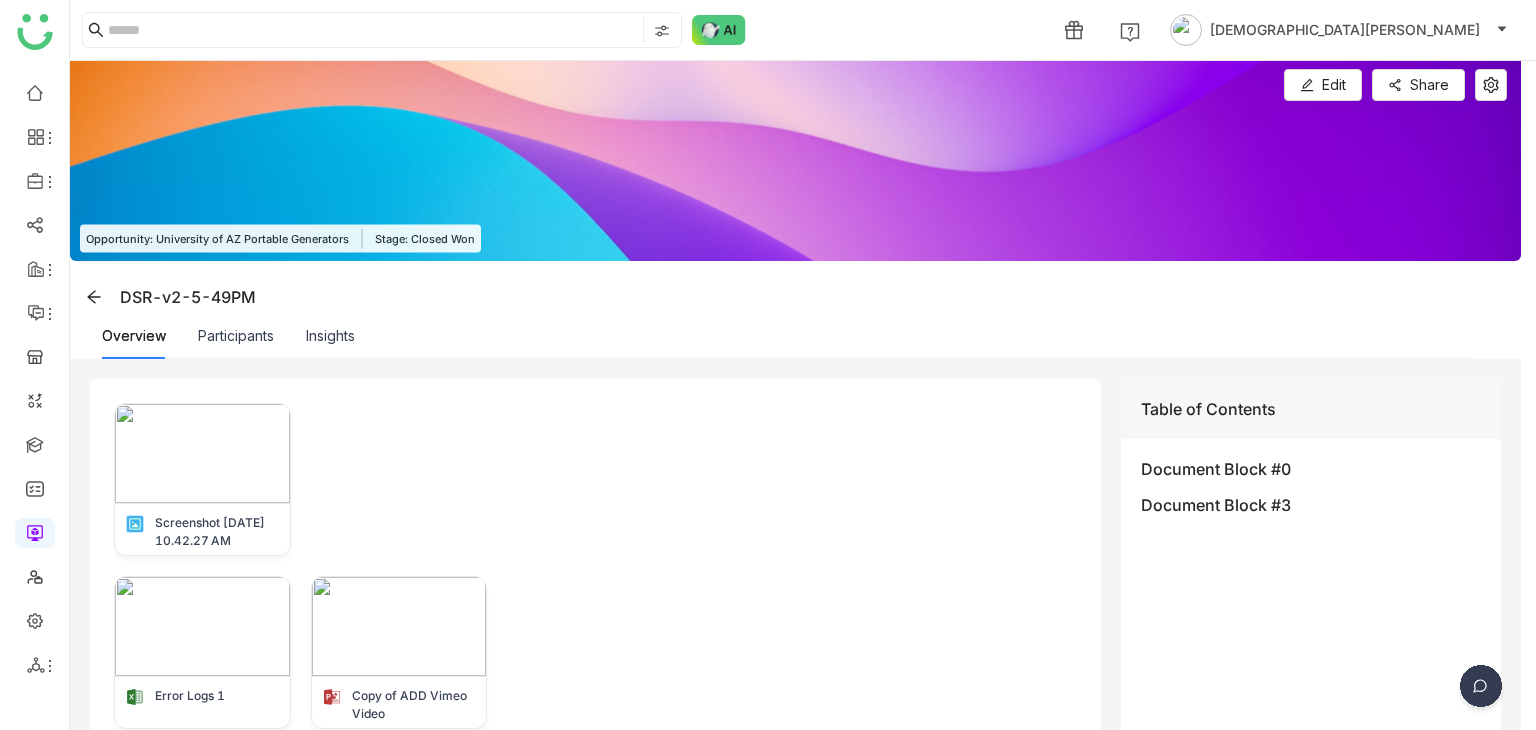 click on "1 [DEMOGRAPHIC_DATA][PERSON_NAME]" 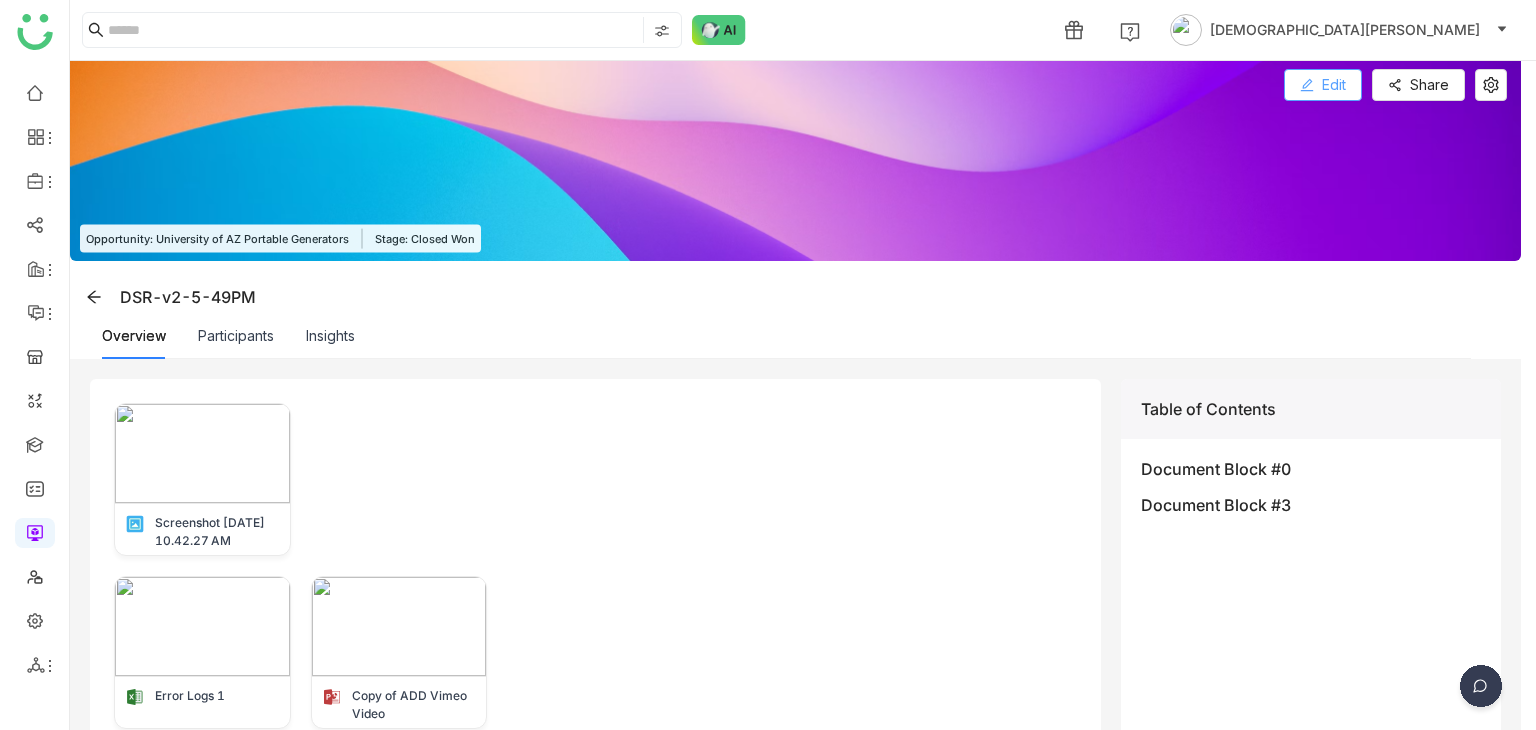 click on "Edit" at bounding box center (1323, 85) 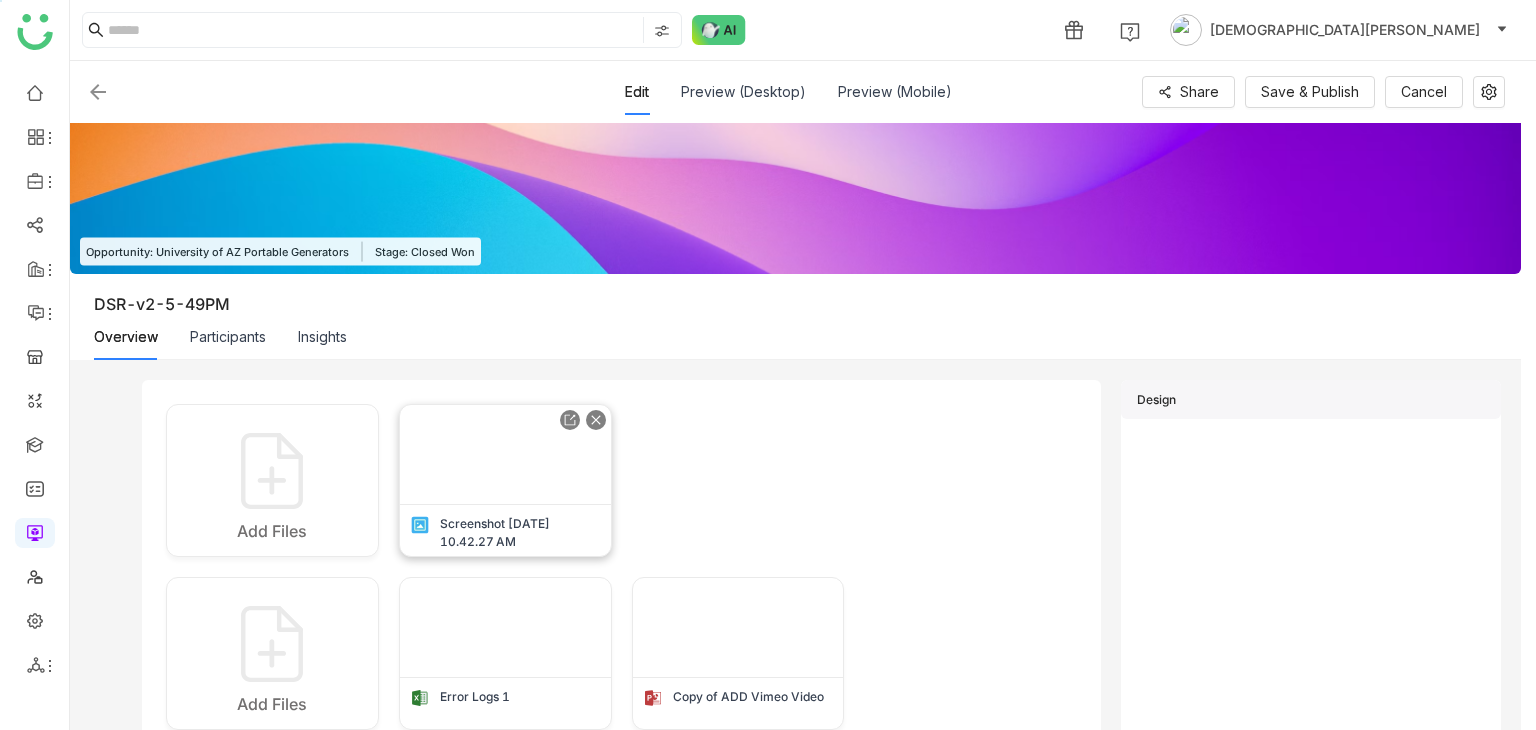 scroll, scrollTop: 0, scrollLeft: 0, axis: both 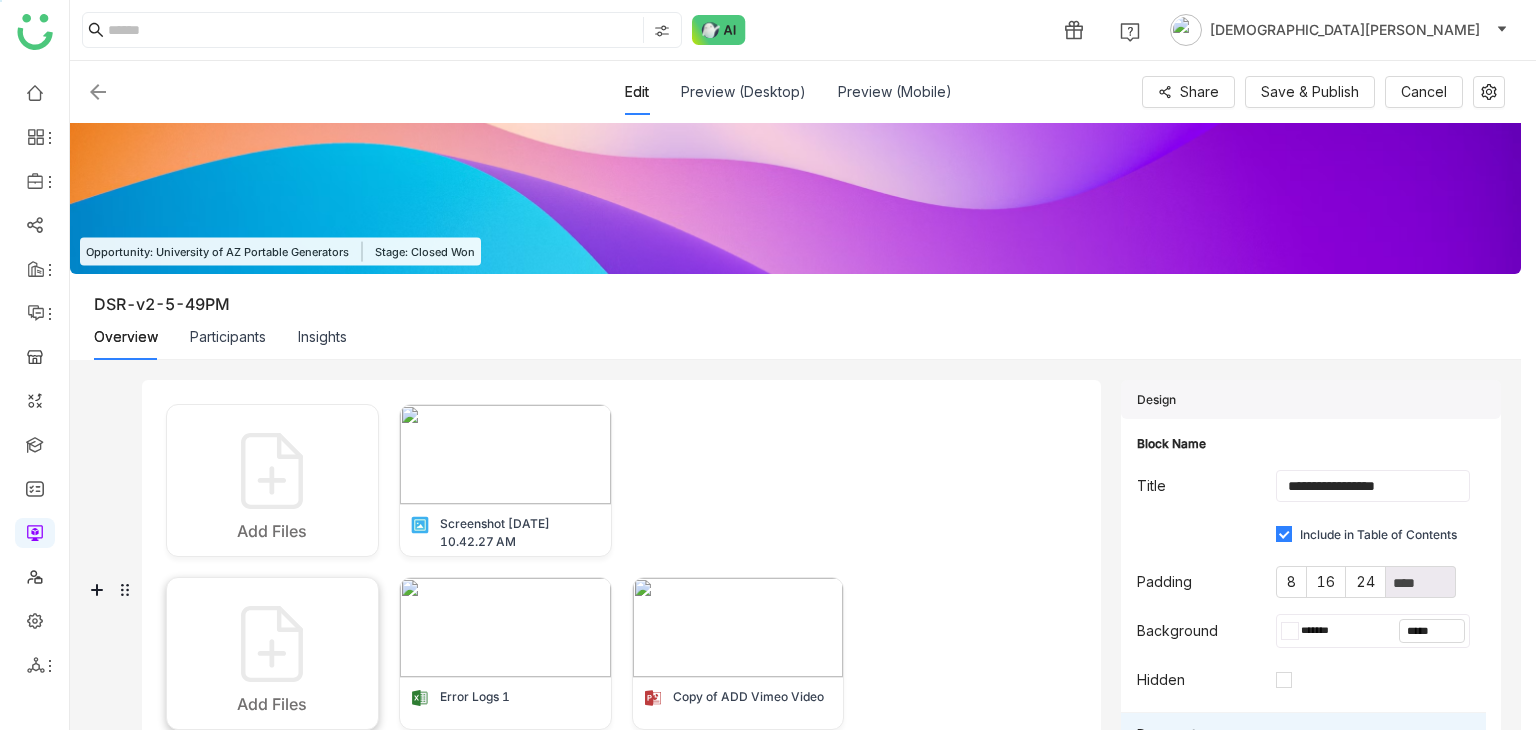 click at bounding box center [272, 644] 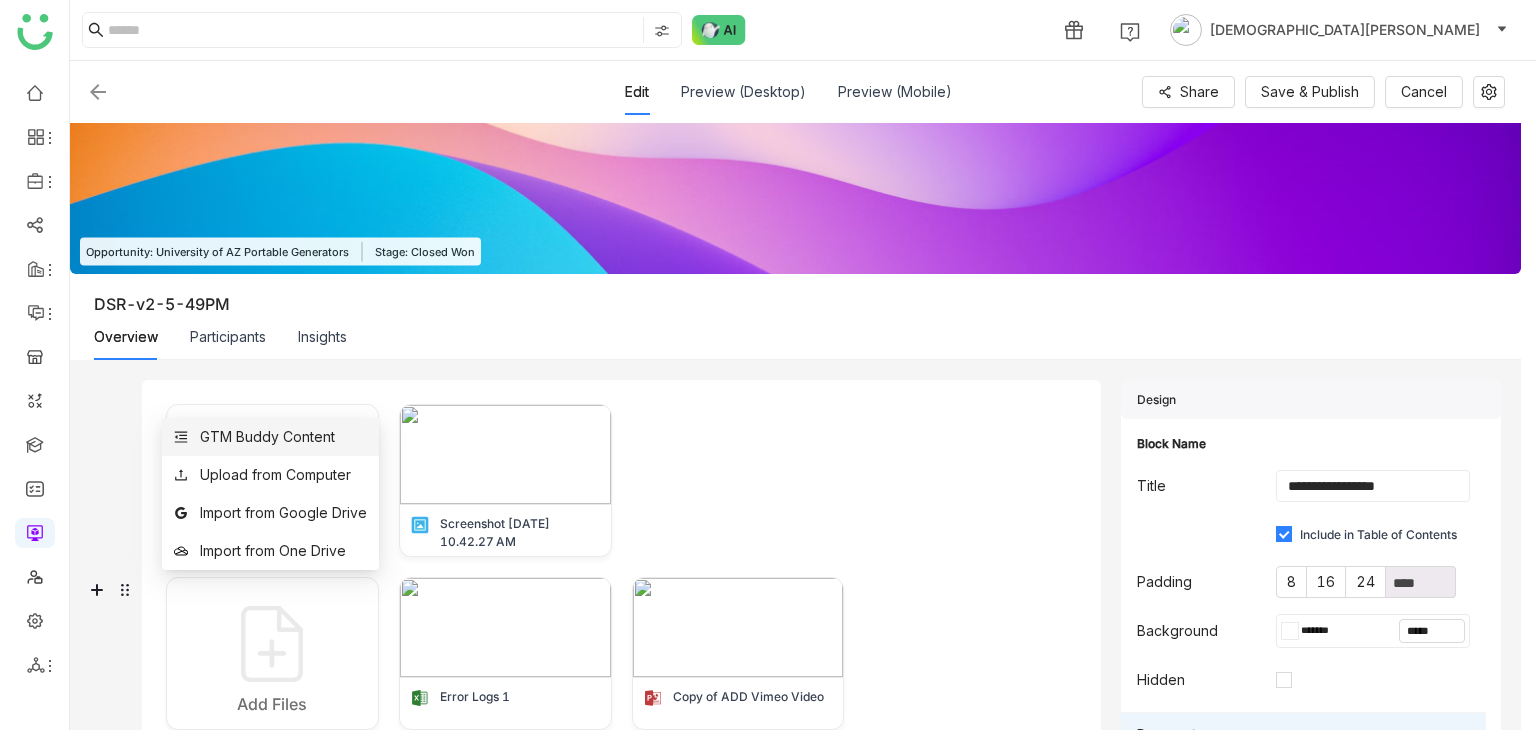 click on "GTM Buddy Content" at bounding box center [270, 437] 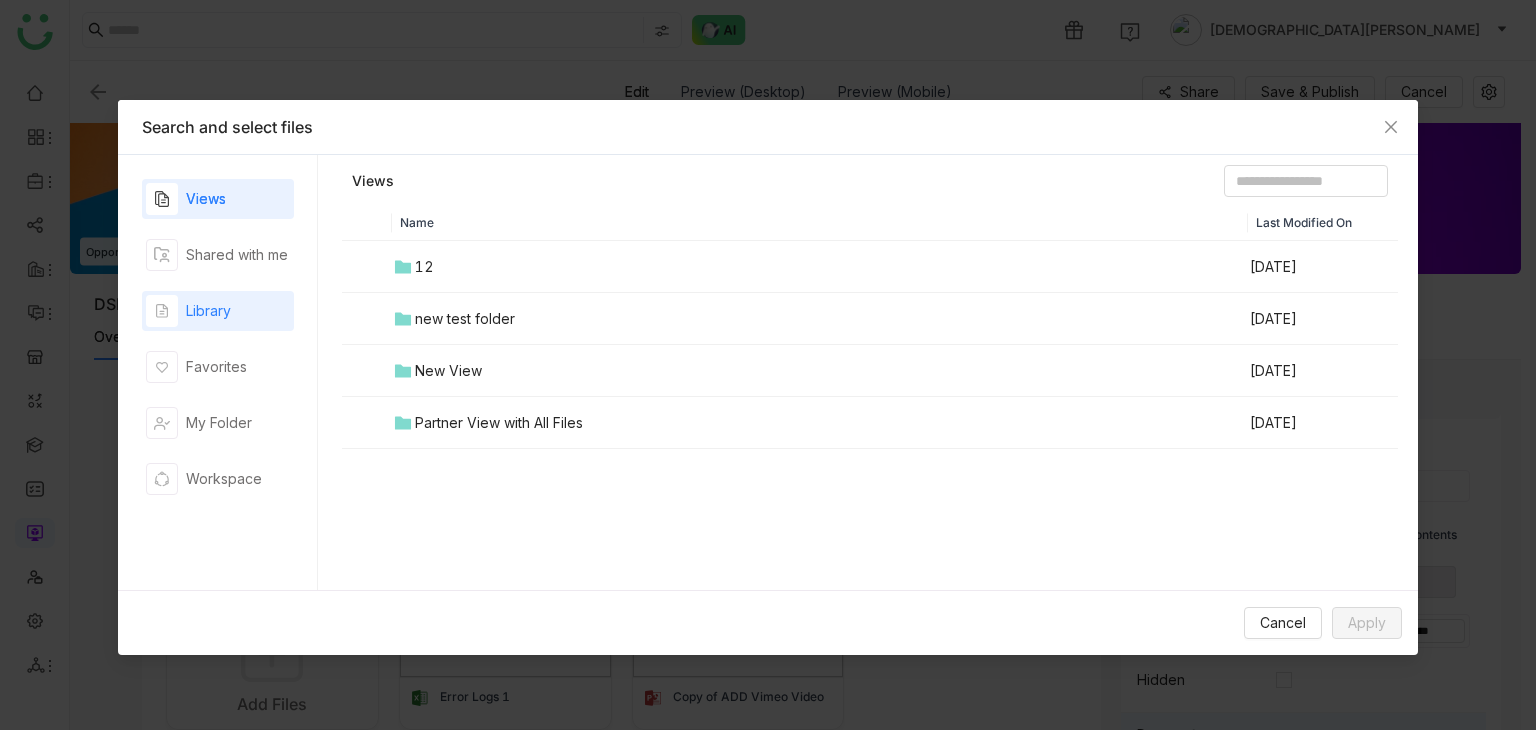 click on "Library" at bounding box center (218, 311) 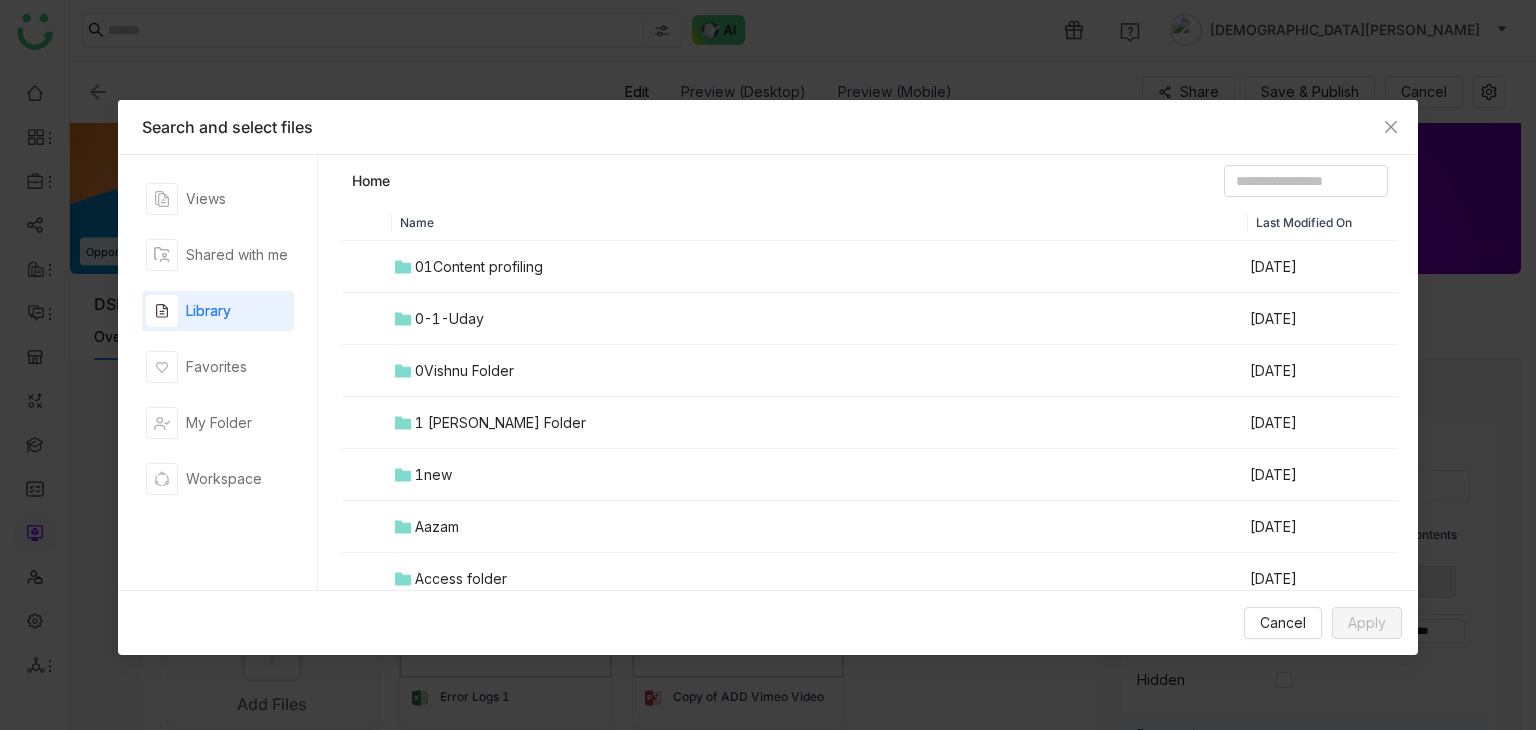 click on "0Vishnu Folder" at bounding box center [464, 371] 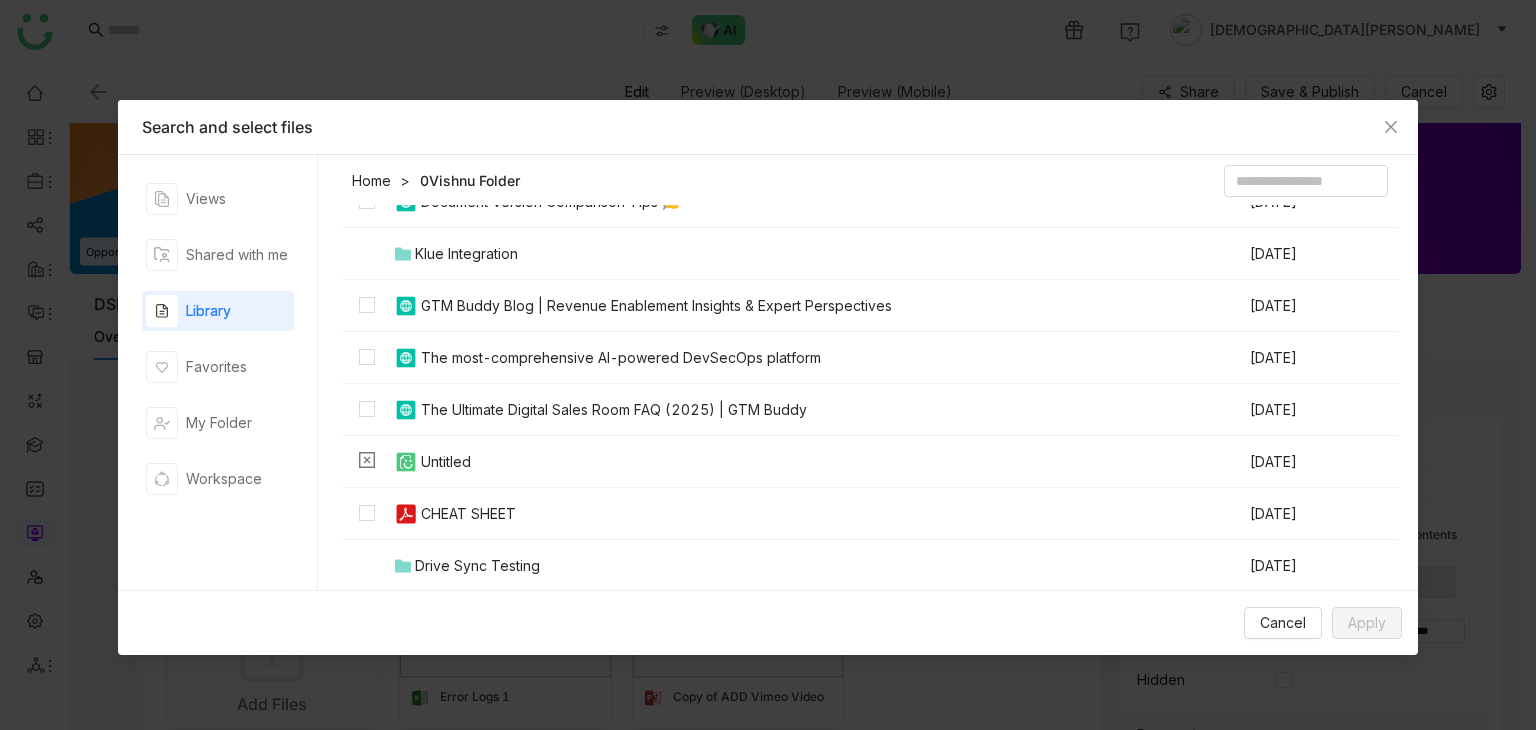 scroll, scrollTop: 100, scrollLeft: 0, axis: vertical 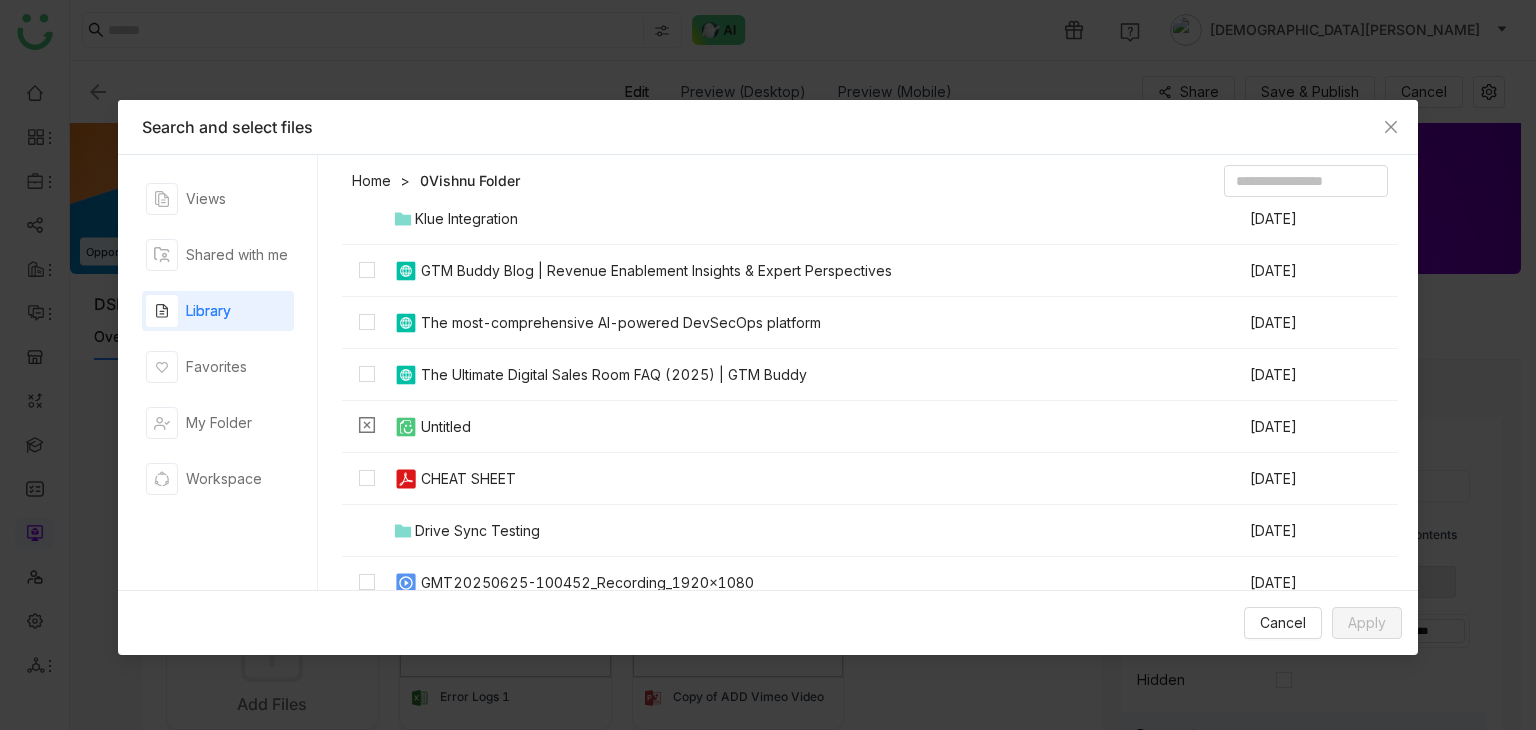 click at bounding box center [367, 479] 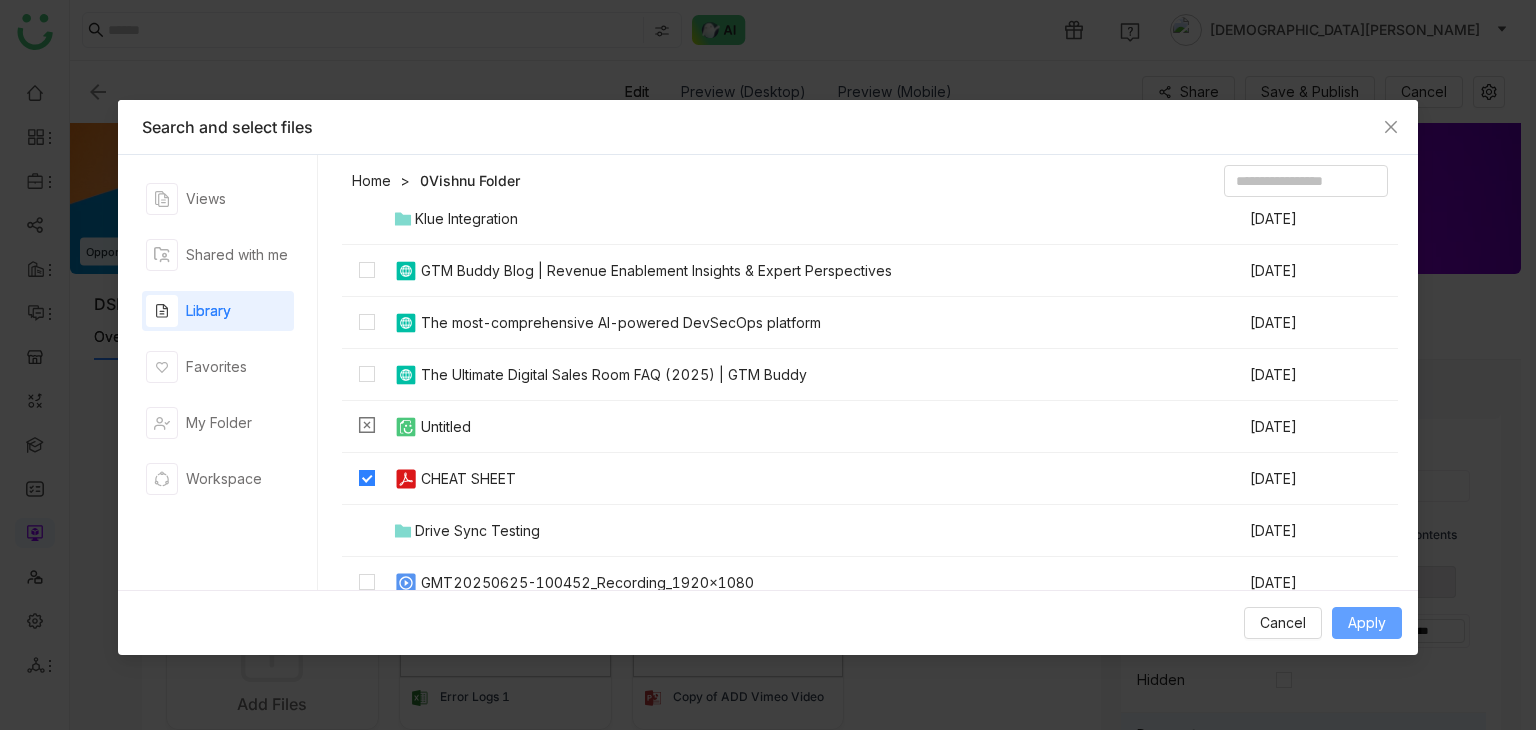 click on "Apply" at bounding box center (1367, 623) 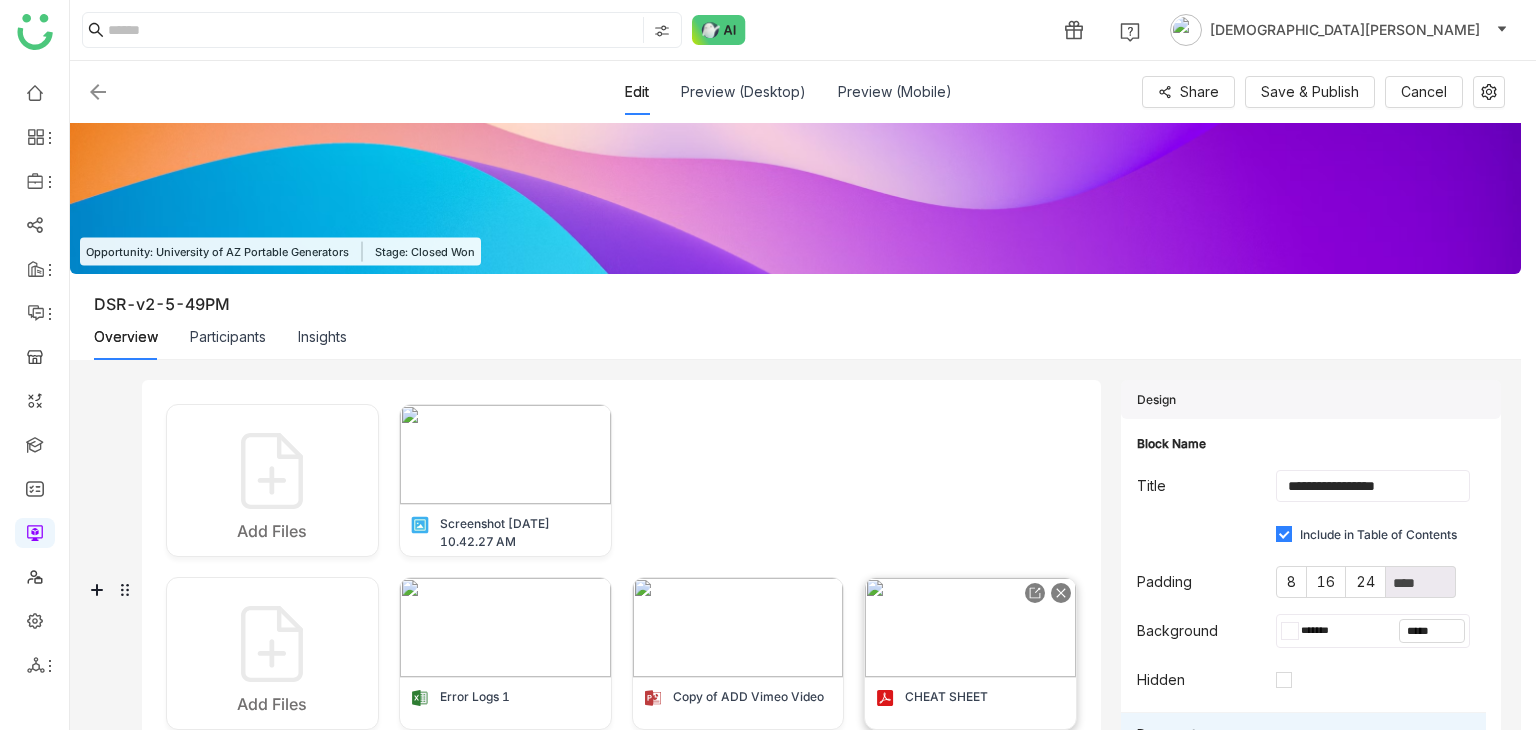 click at bounding box center (970, 627) 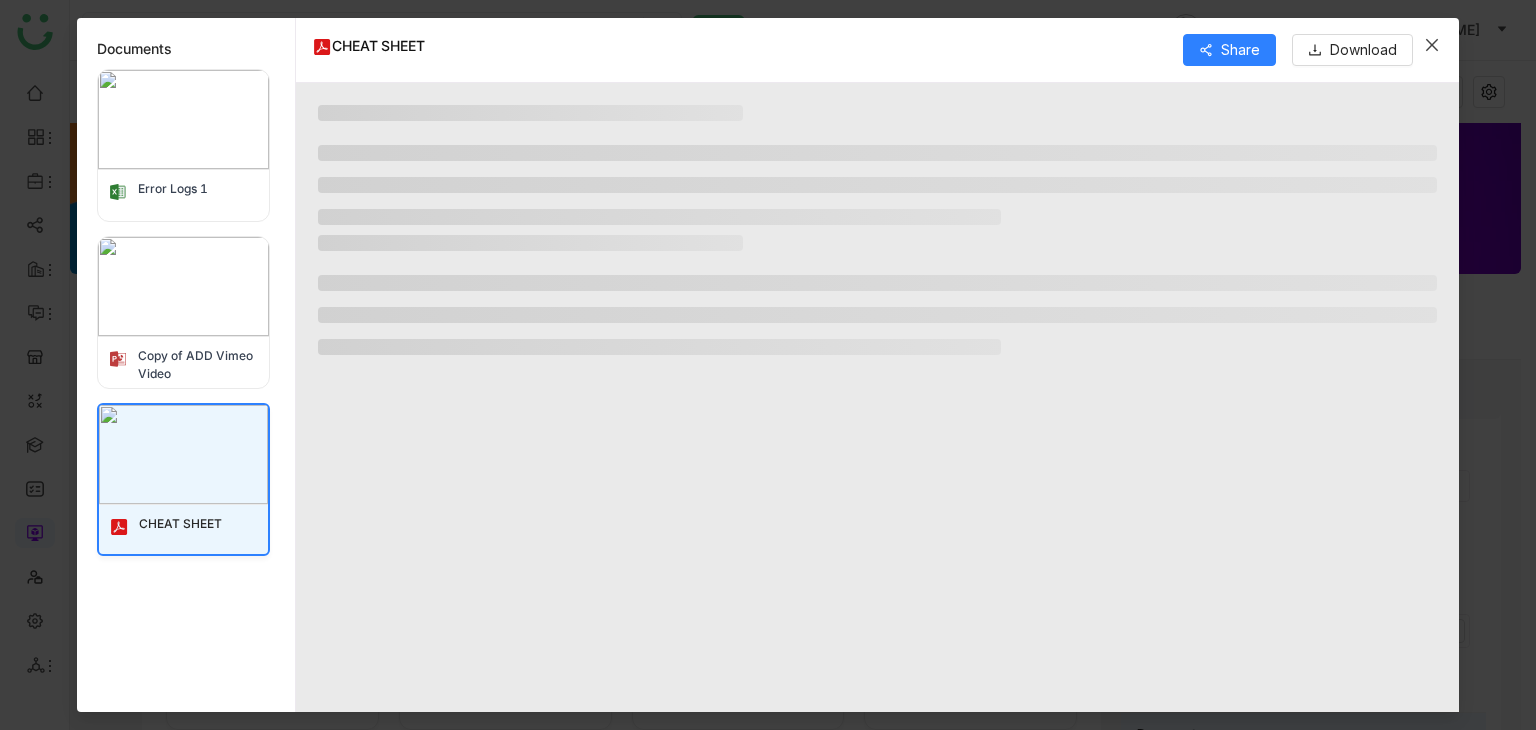 click at bounding box center (1432, 45) 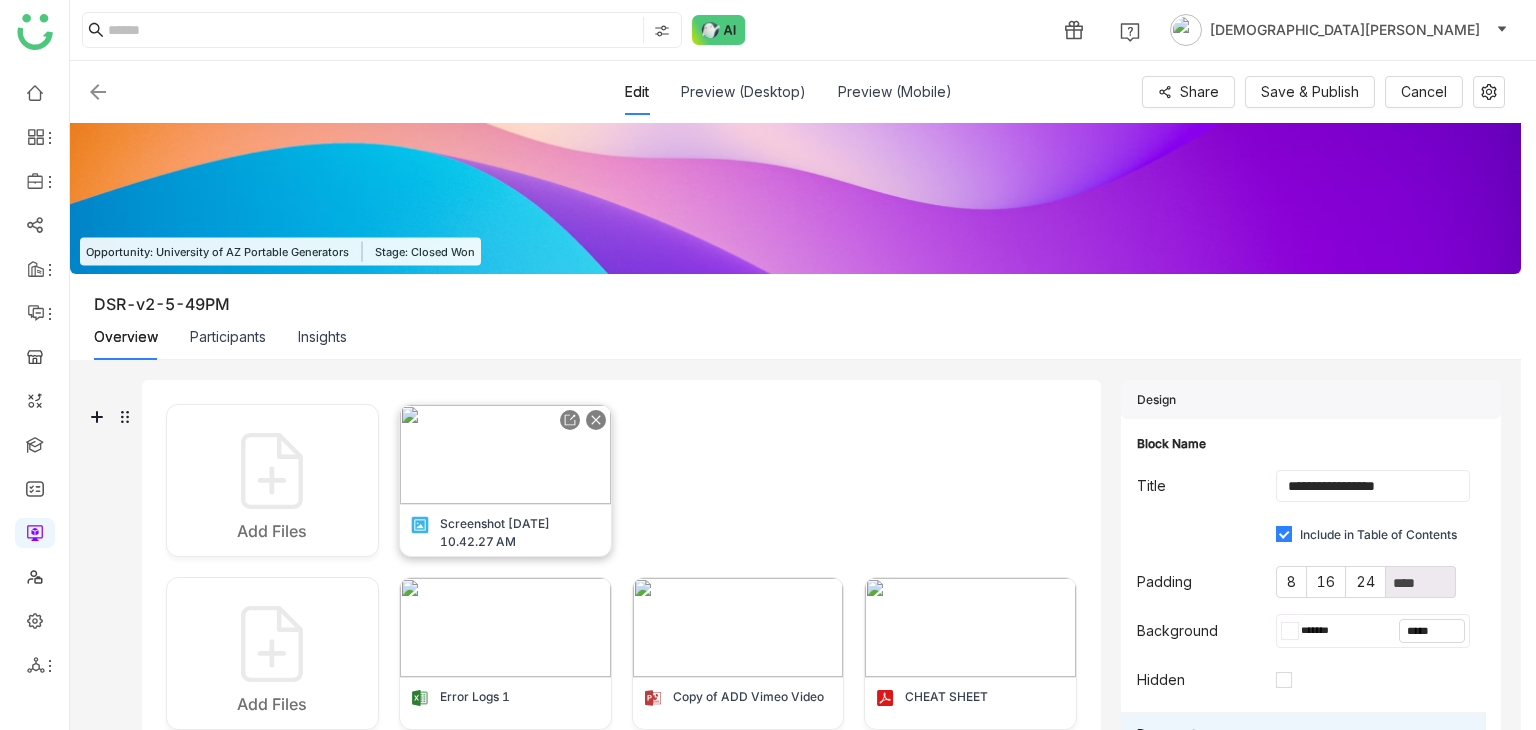 click at bounding box center [505, 454] 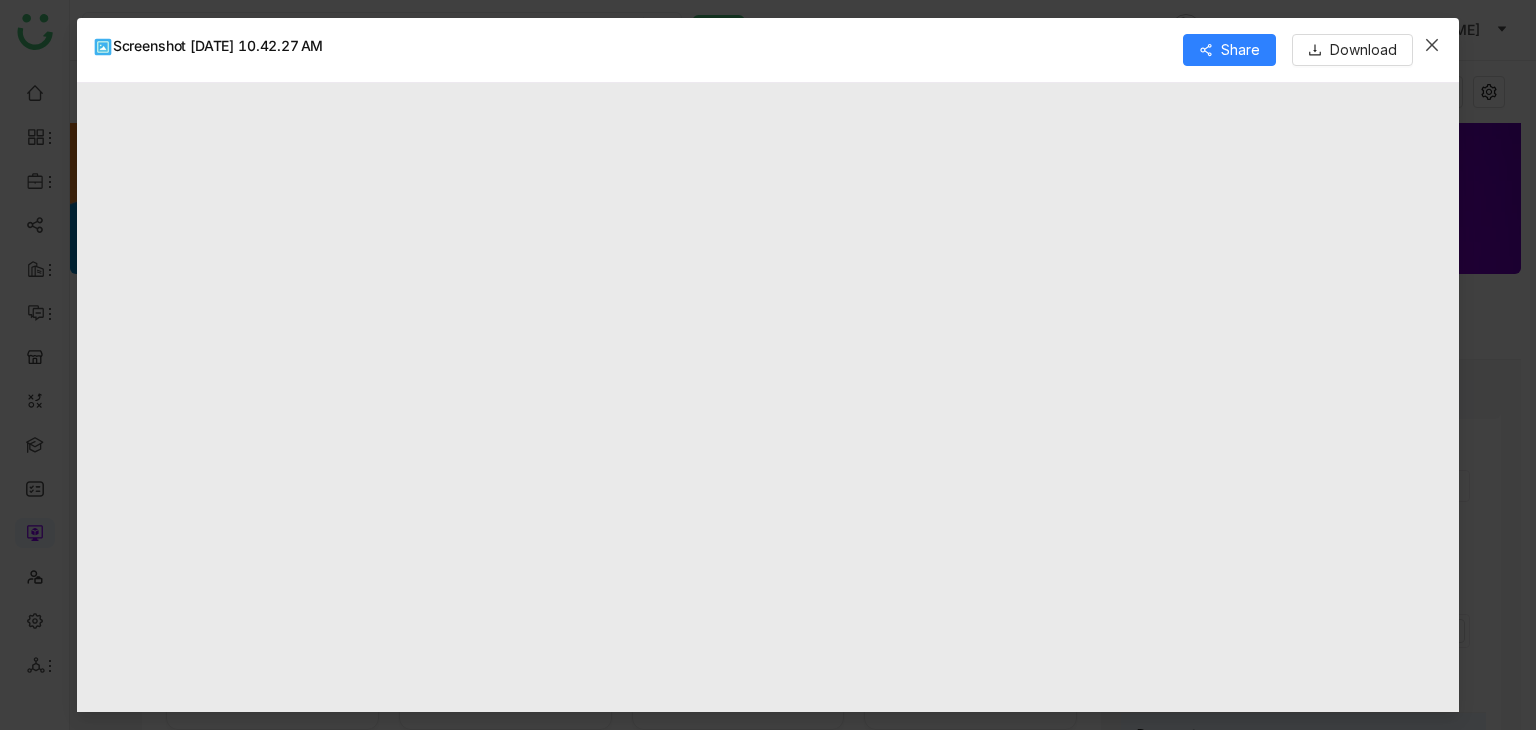 click at bounding box center (1432, 45) 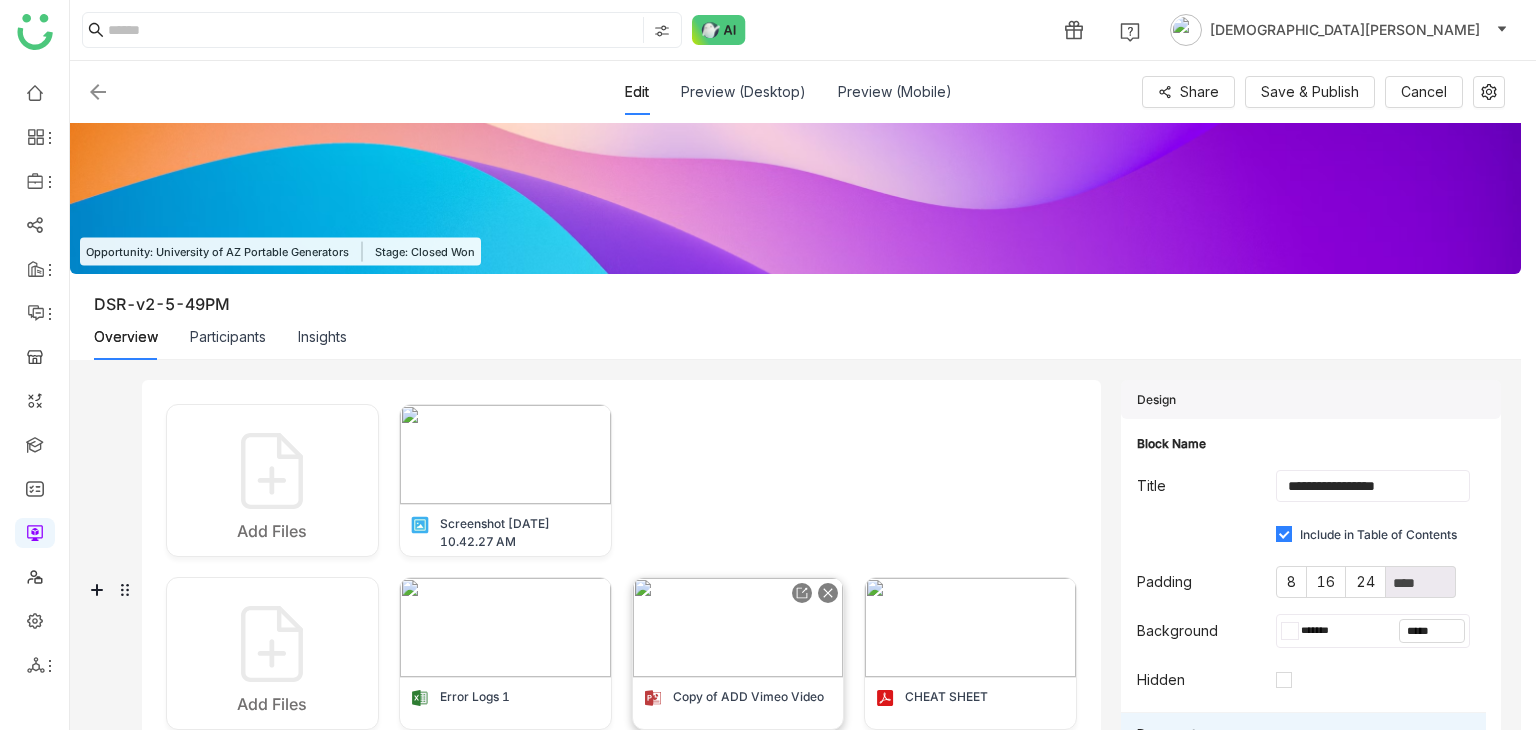 click at bounding box center [738, 627] 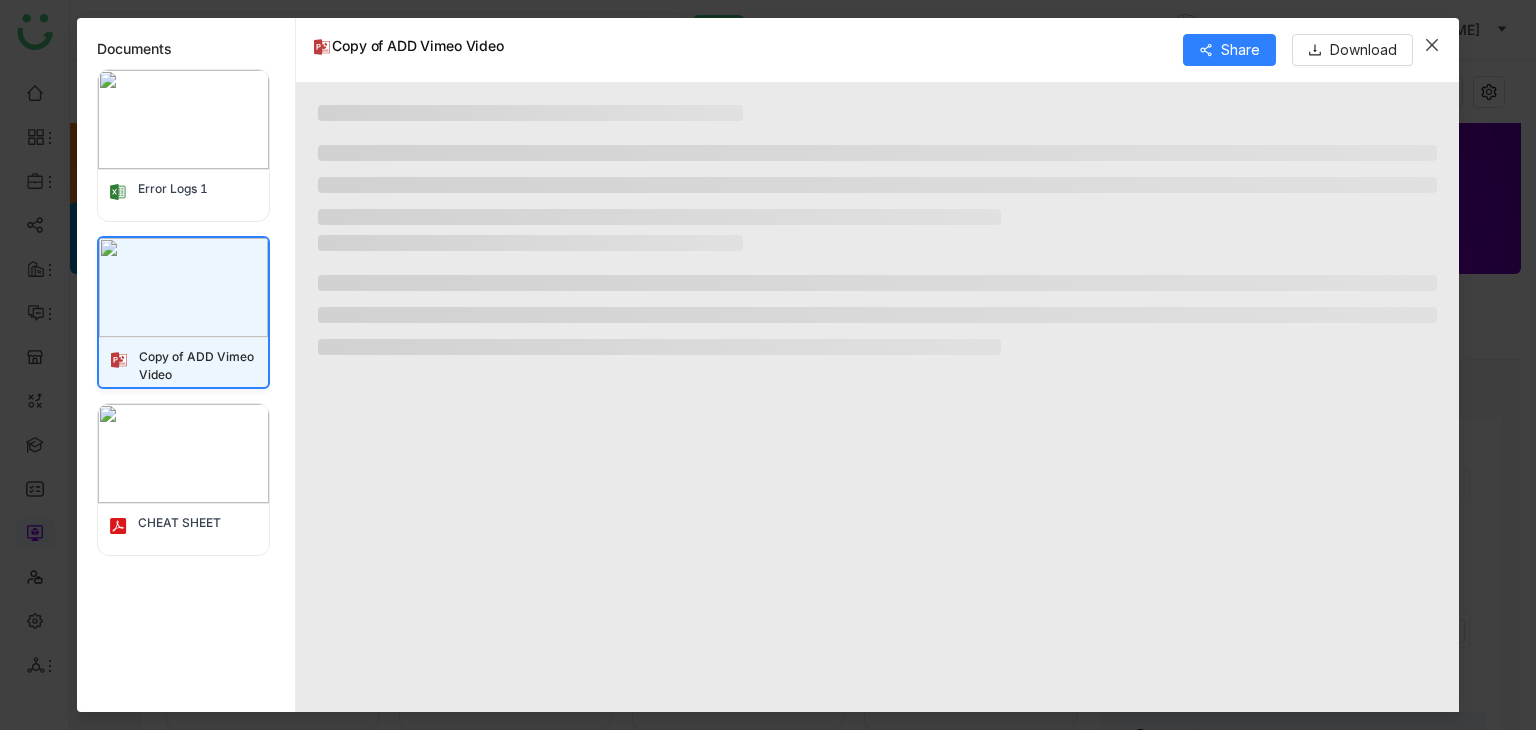 click at bounding box center (1432, 45) 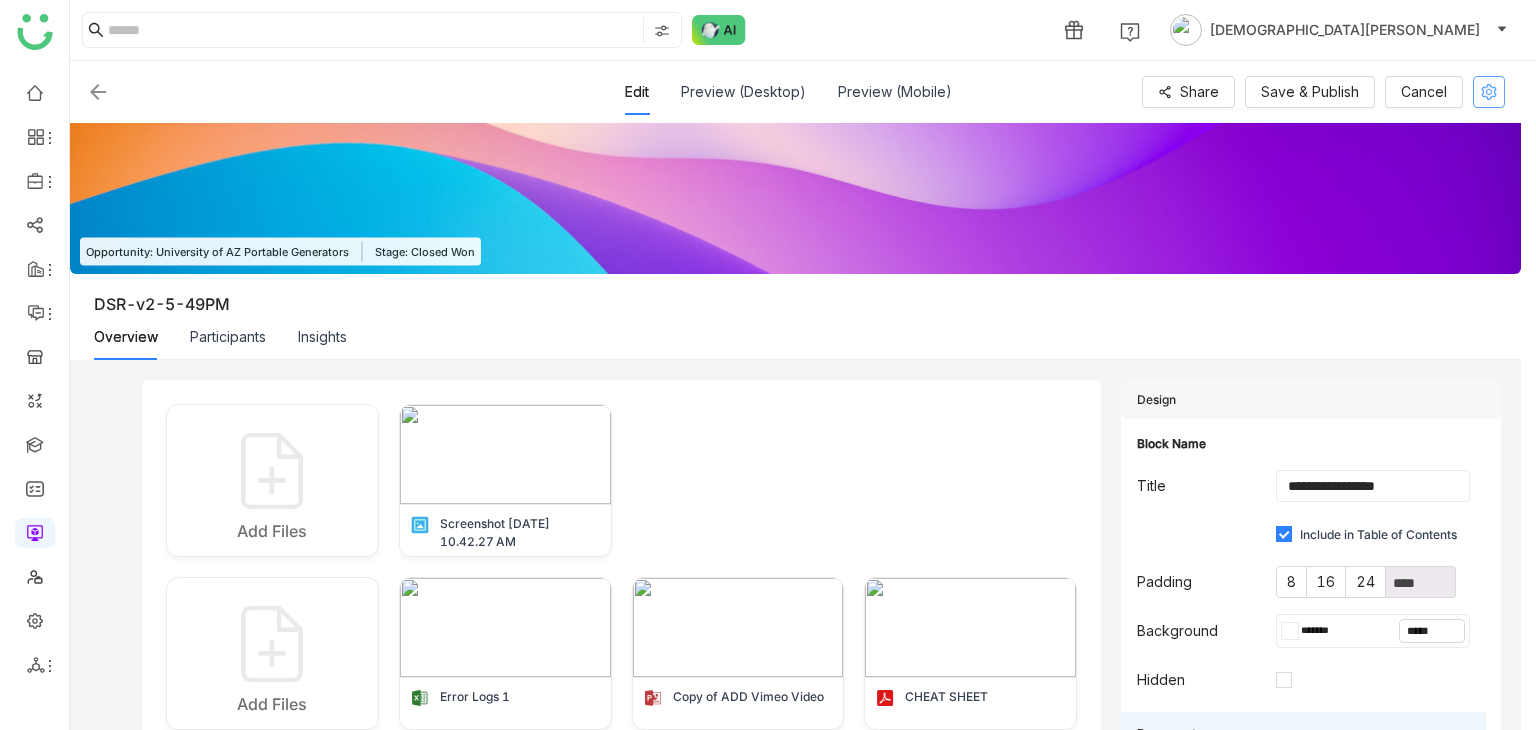 click at bounding box center (1489, 92) 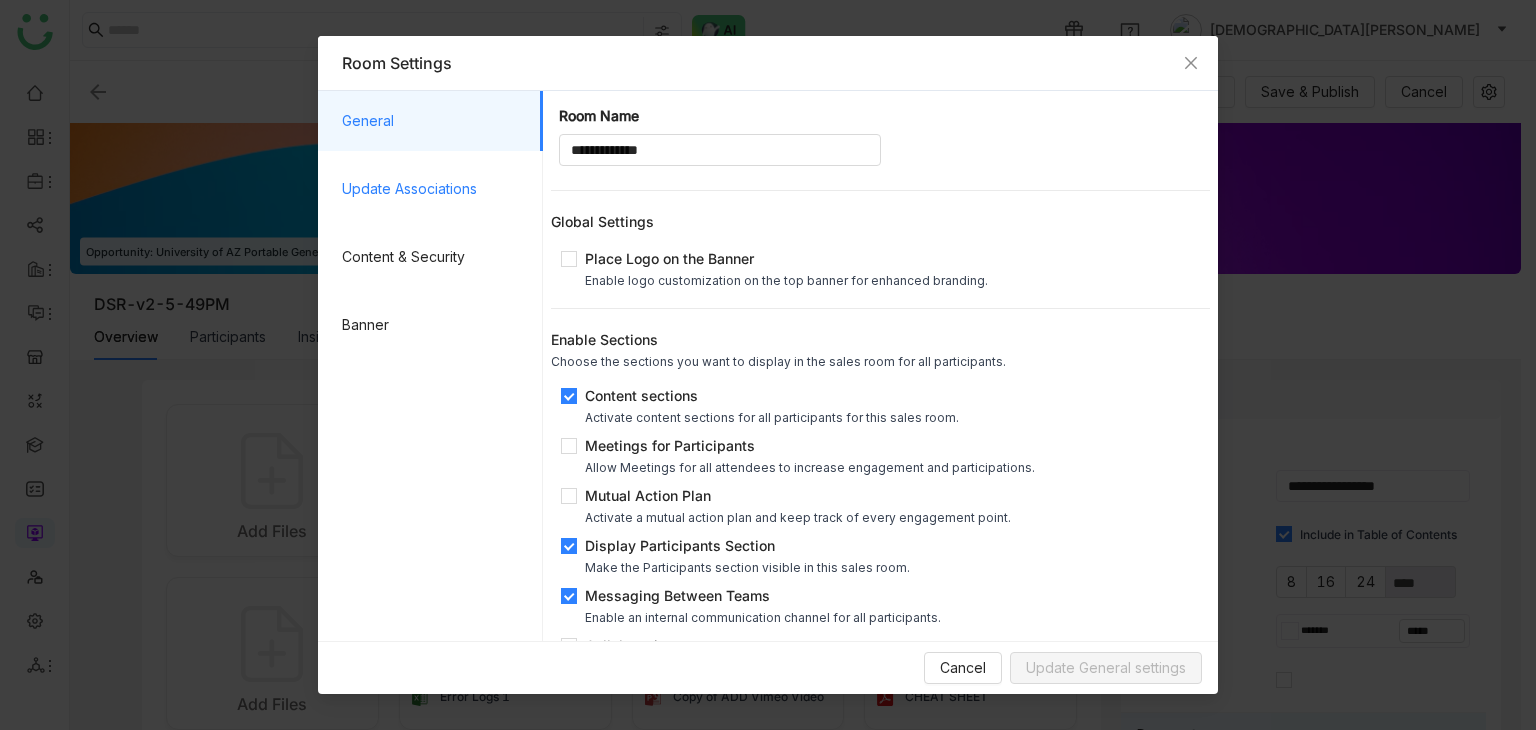 click on "Update Associations" at bounding box center [434, 189] 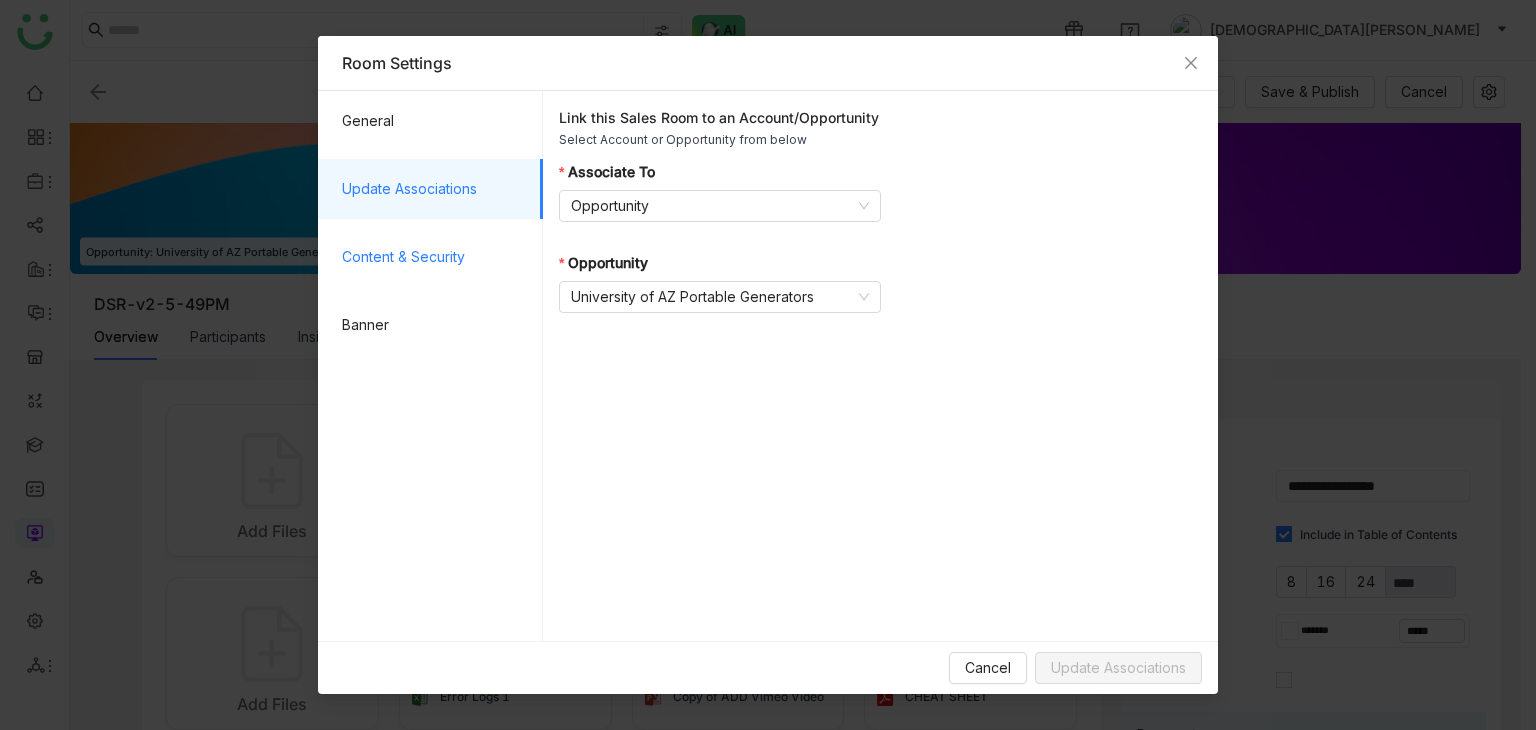 click on "Content & Security" at bounding box center (434, 257) 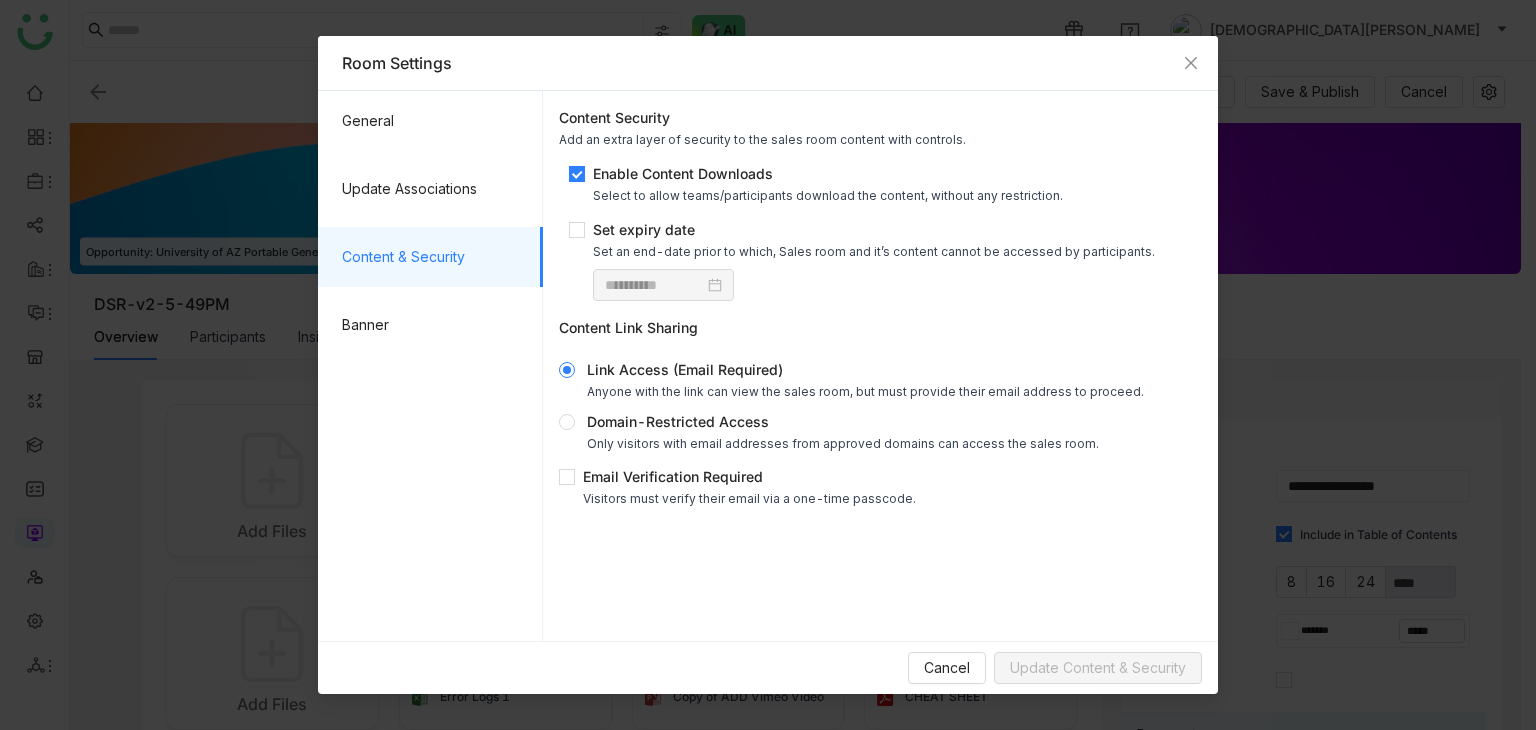 click on "Enable Content Downloads" at bounding box center [828, 173] 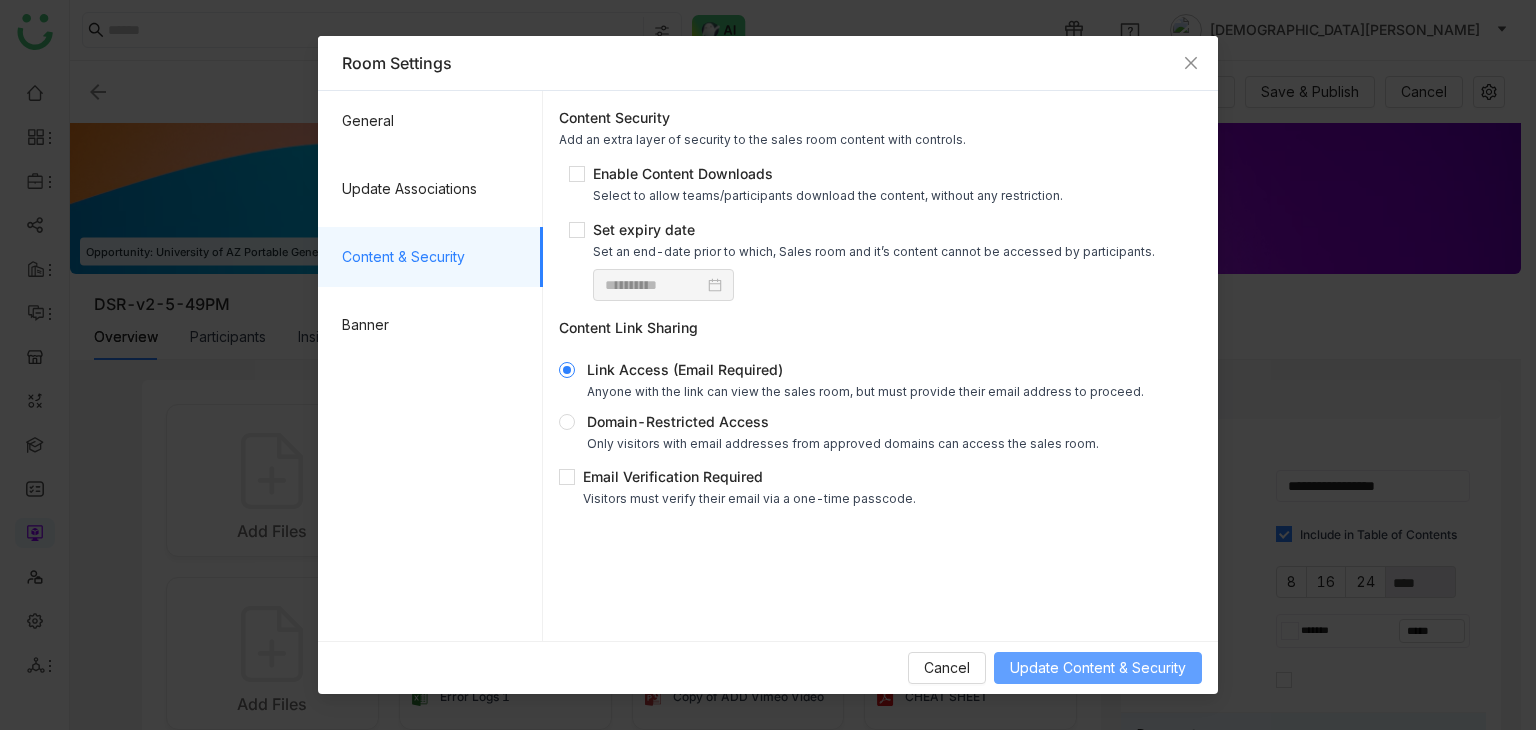 click on "Update Content & Security" at bounding box center (1098, 668) 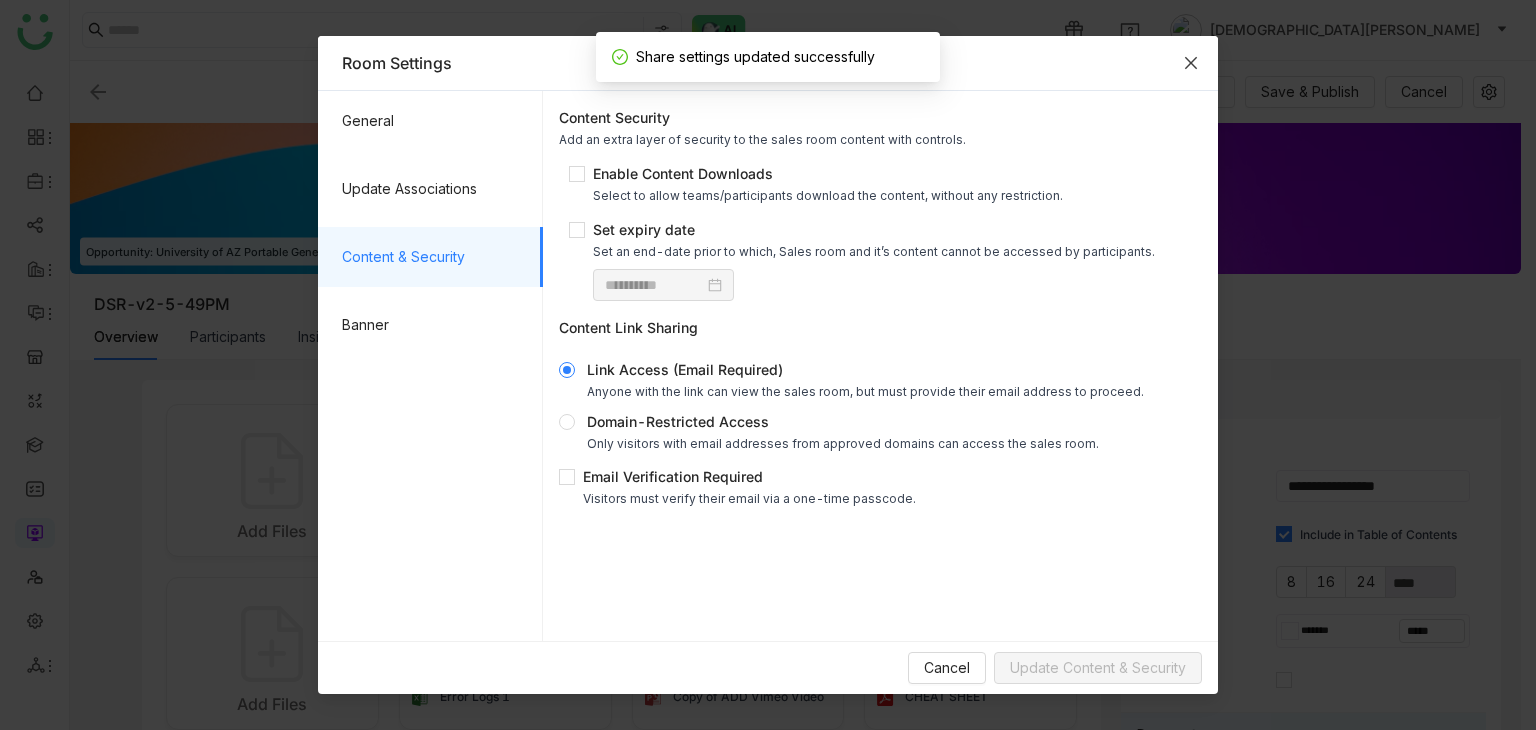 click at bounding box center [1191, 63] 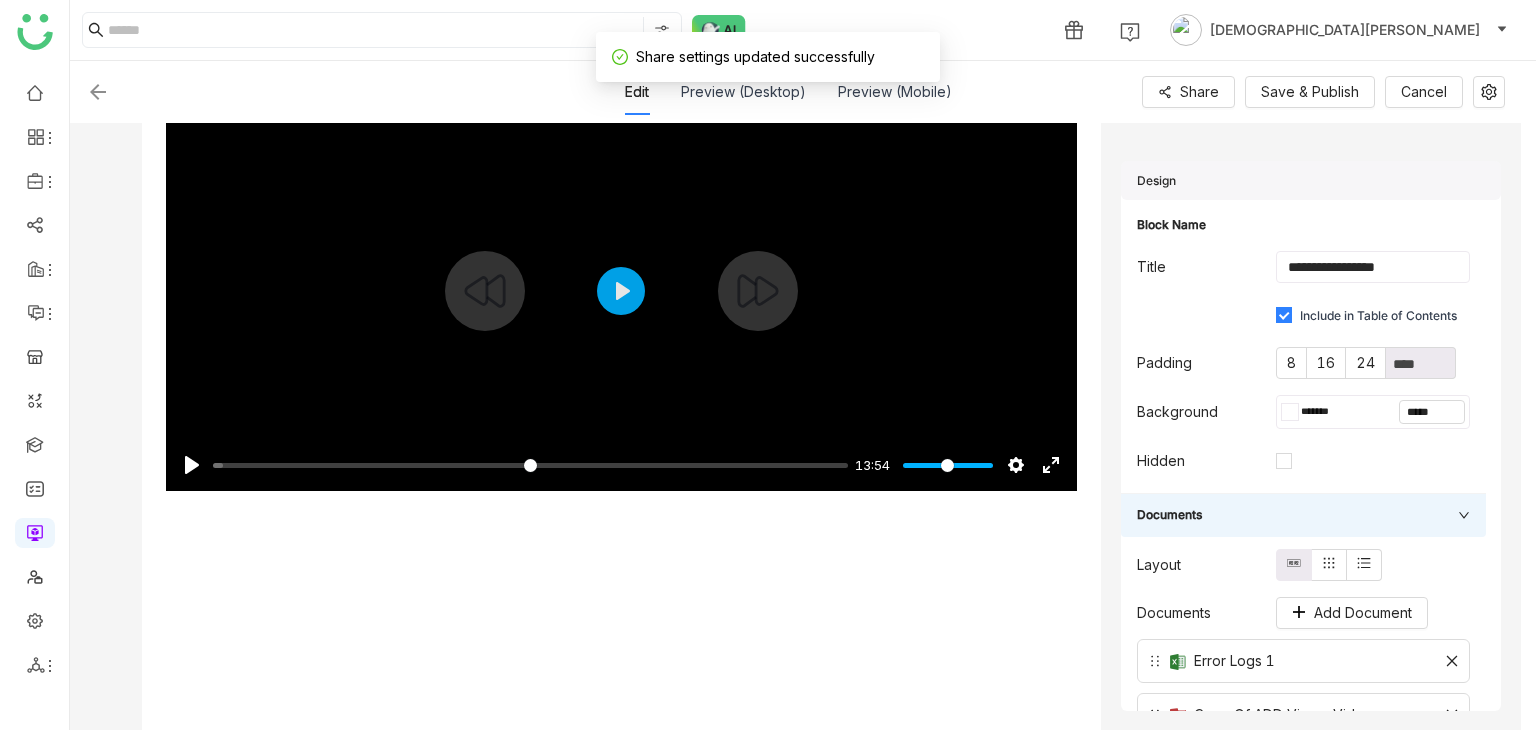 scroll, scrollTop: 763, scrollLeft: 0, axis: vertical 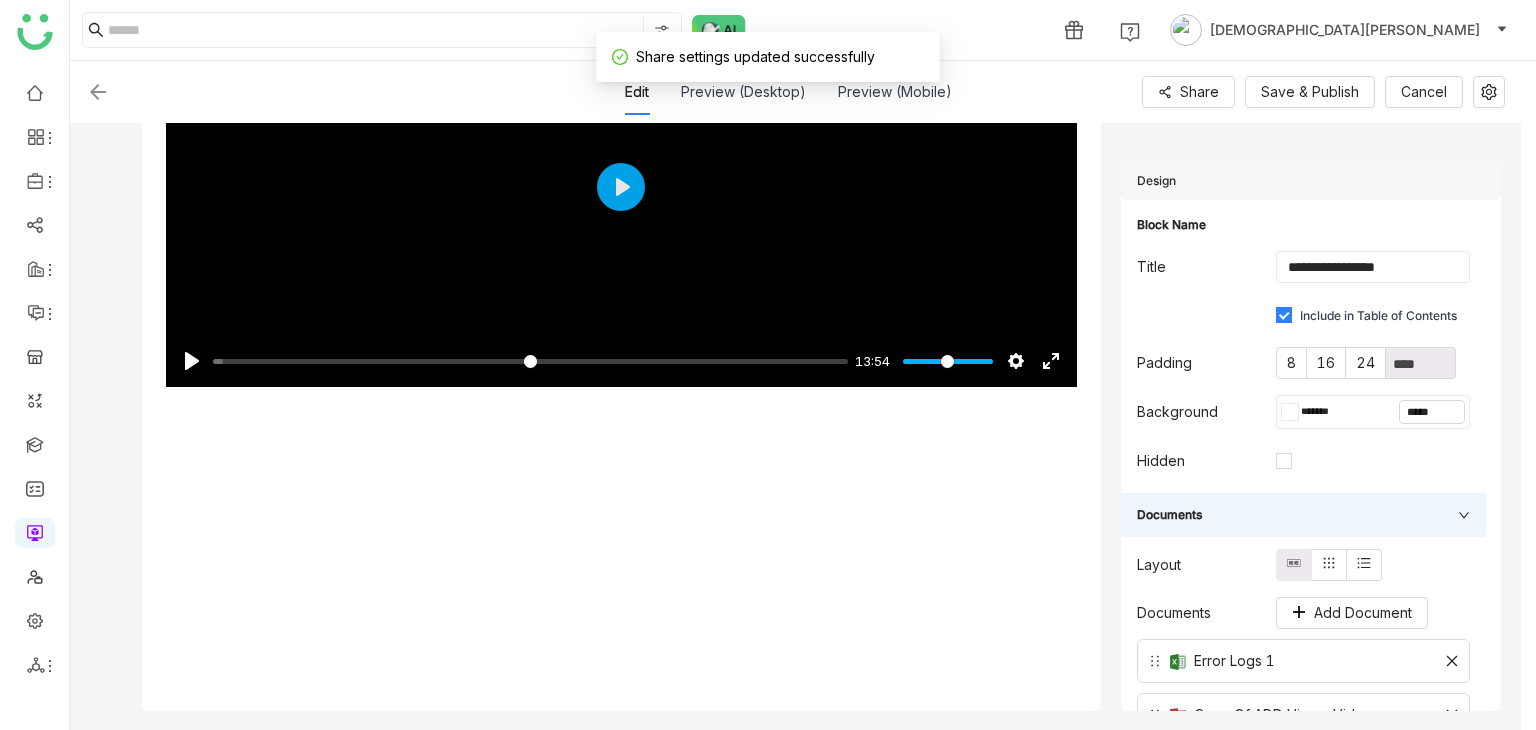 click on "Add Files  Screenshot [DATE] 10.42.27 AM  Add Files  Error Logs 1 Copy of ADD Vimeo Video  CHEAT SHEET Pause Play % buffered 00:00 13:54 Settings Captions Disabled Quality undefined Speed Normal Captions Go back to previous menu Quality Go back to previous menu Speed Go back to previous menu 0.5× 0.75× Normal 1.25× 1.5× 1.75× 2× 4× Exit fullscreen Enter fullscreen Play
Nothing found Text
Header
Rich Text
Banner
Image
Documents
Divider" at bounding box center [595, 164] 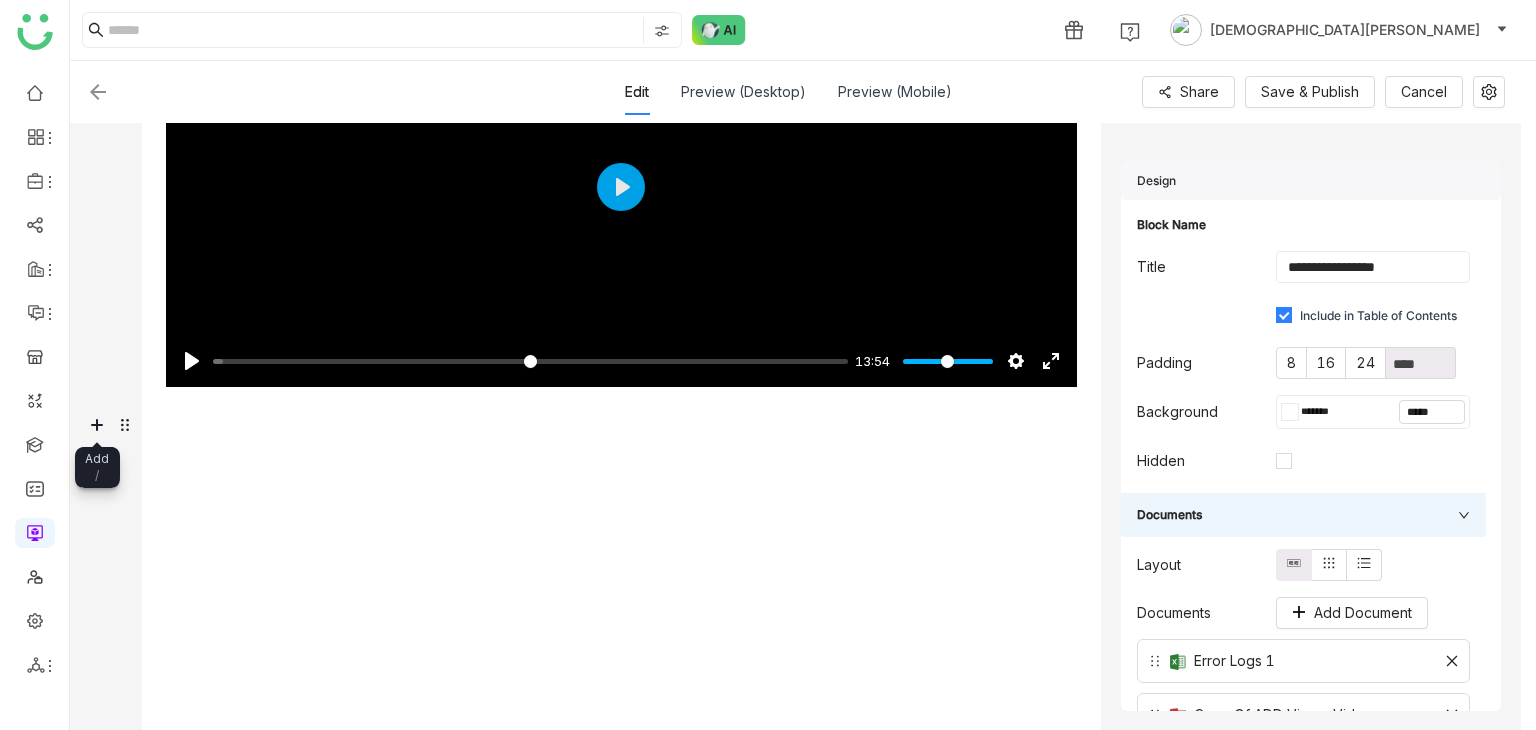 click on "Add Files  Screenshot [DATE] 10.42.27 AM  Add Files  Error Logs 1 Copy of ADD Vimeo Video  CHEAT SHEET Pause Play % buffered 00:00 13:54 Settings Captions Disabled Quality undefined Speed Normal Captions Go back to previous menu Quality Go back to previous menu Speed Go back to previous menu 0.5× 0.75× Normal 1.25× 1.5× 1.75× 2× 4× Exit fullscreen Enter fullscreen Play
Nothing found Text
Header
Rich Text
Banner
Image
Documents
Divider 8" at bounding box center [795, 191] 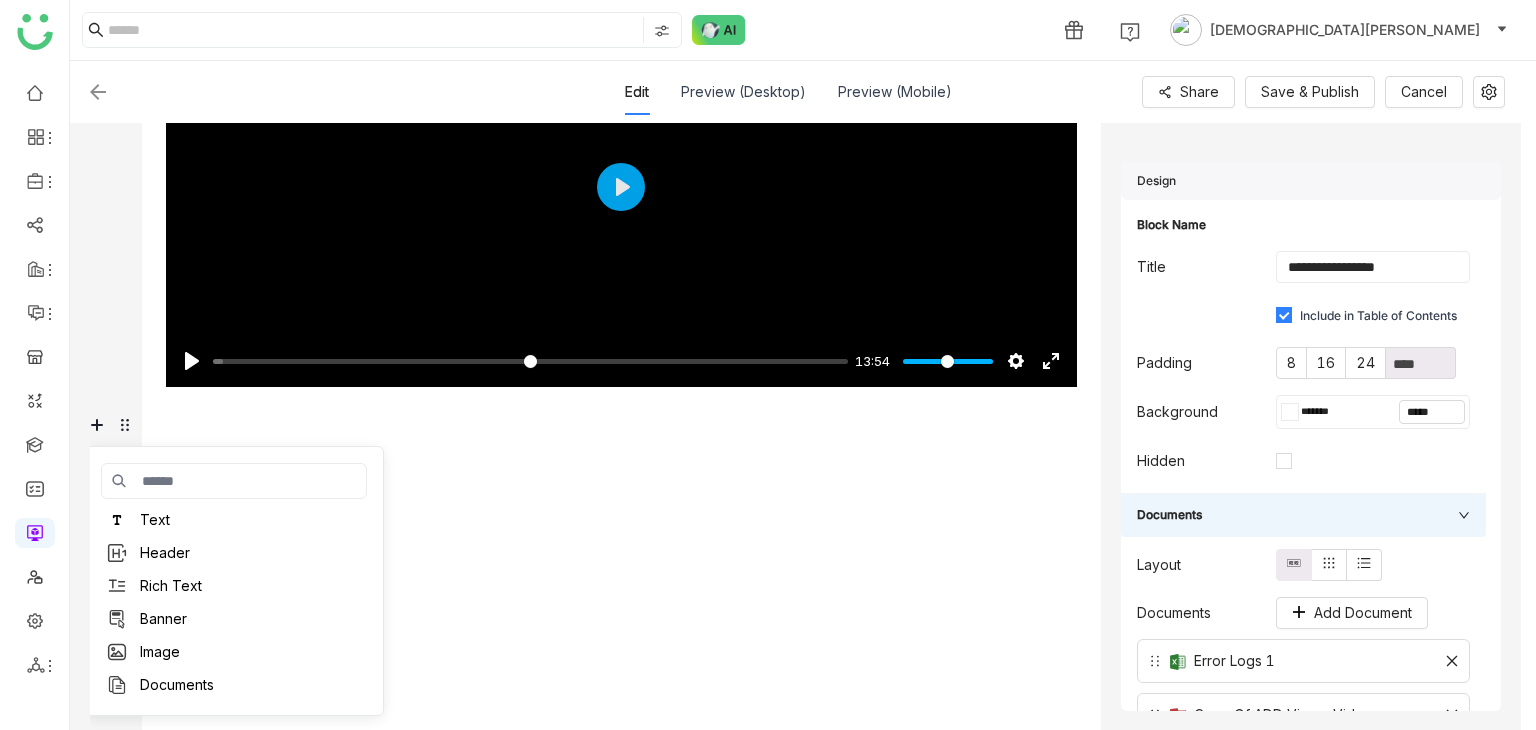 click on "Documents" at bounding box center [177, 685] 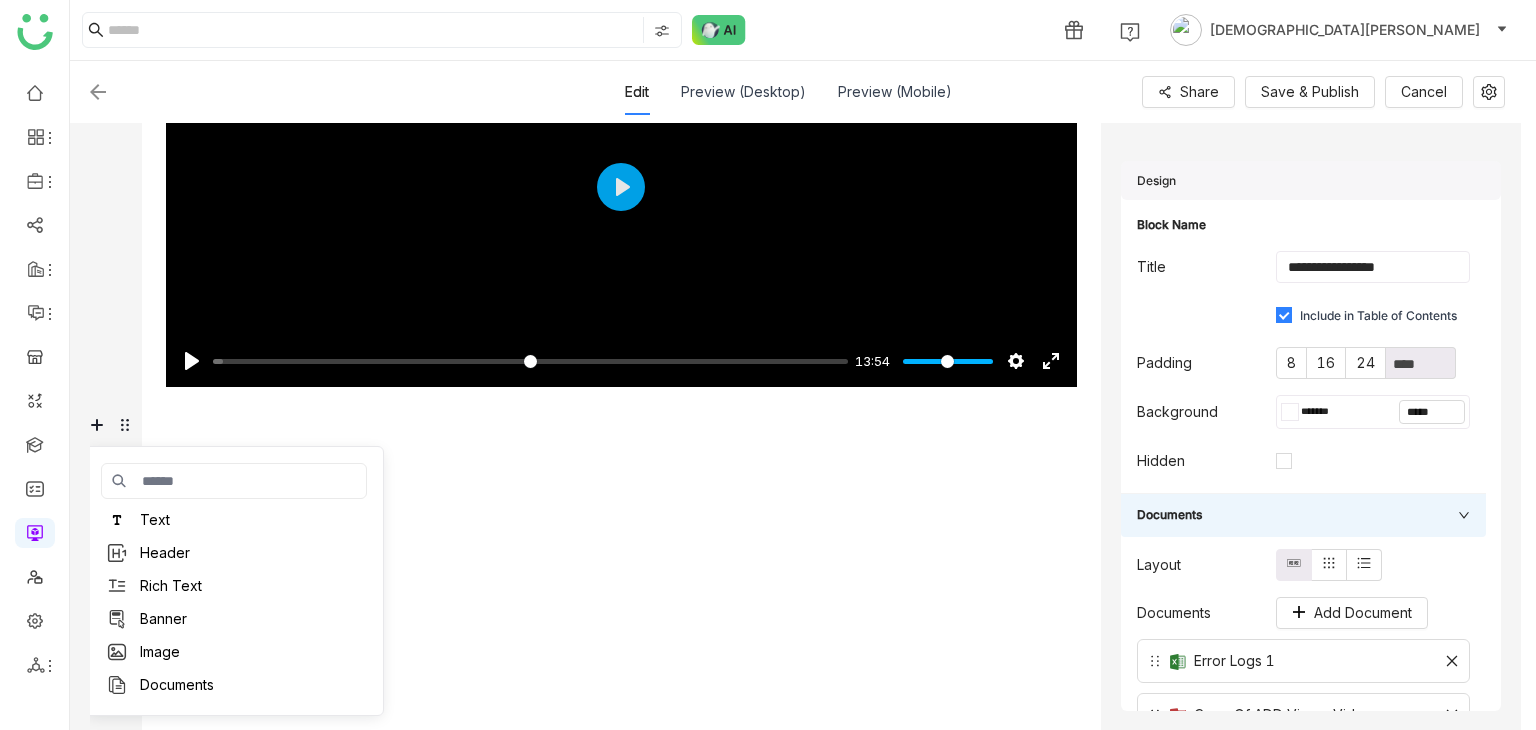 scroll, scrollTop: 916, scrollLeft: 0, axis: vertical 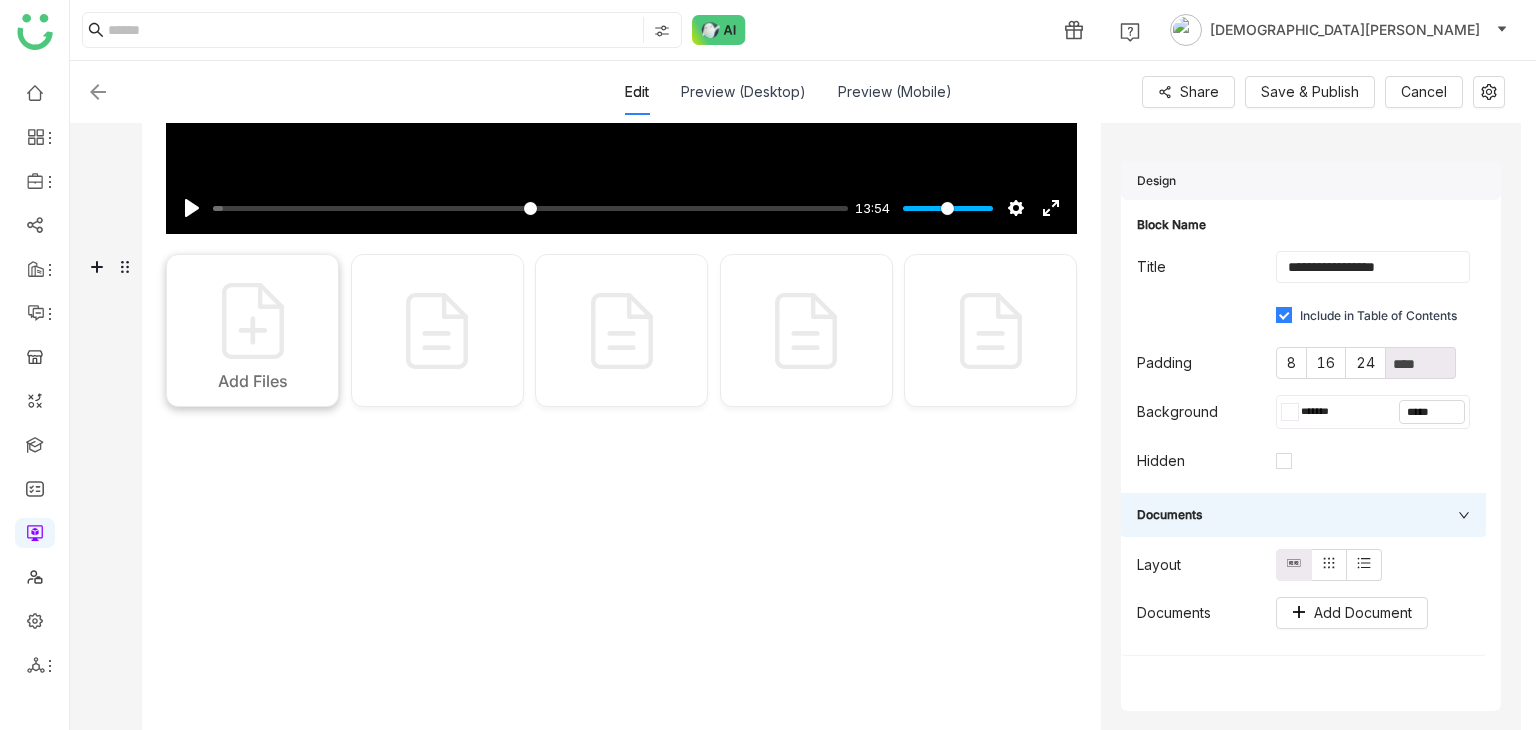 click at bounding box center [253, 321] 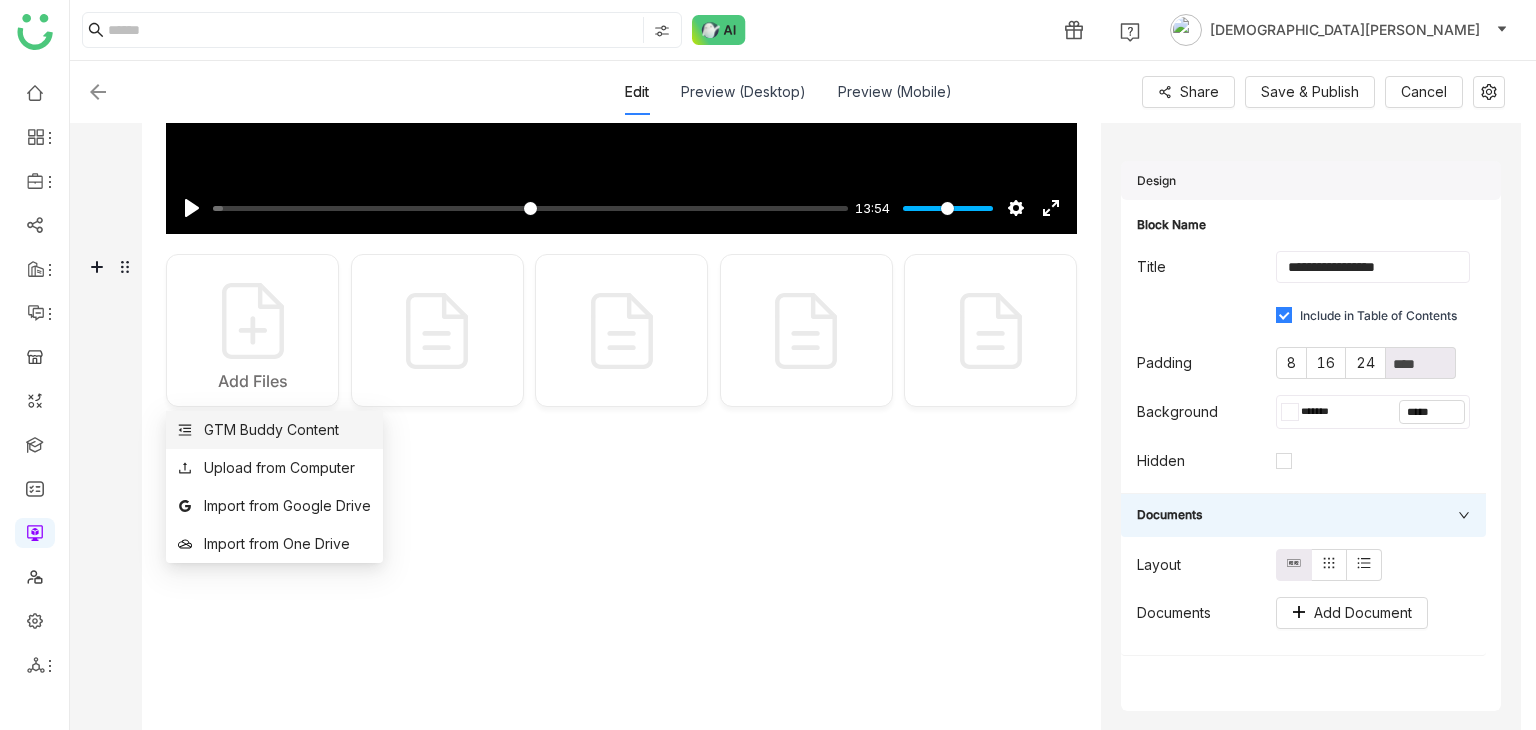 click on "GTM Buddy Content" at bounding box center (271, 430) 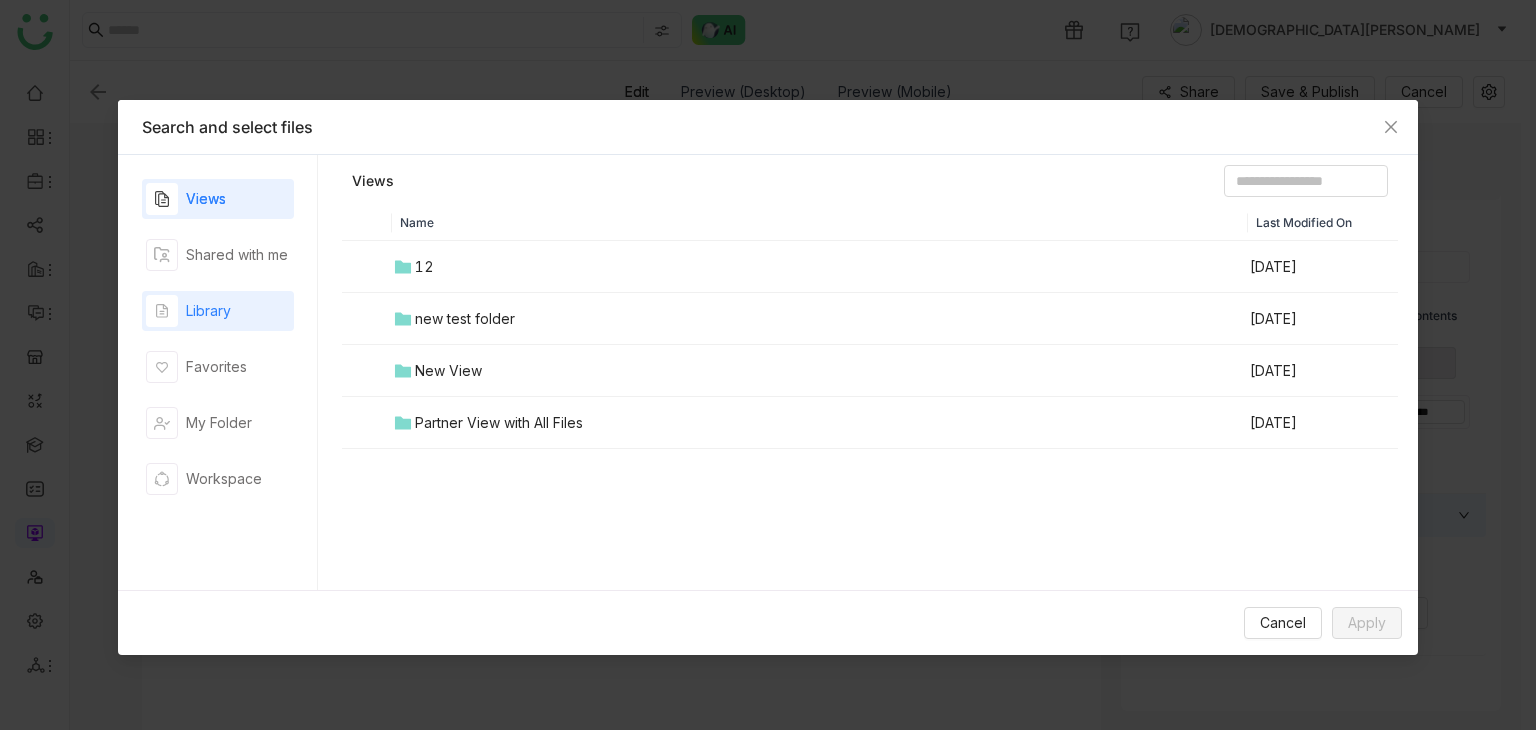 click on "Library" at bounding box center [208, 311] 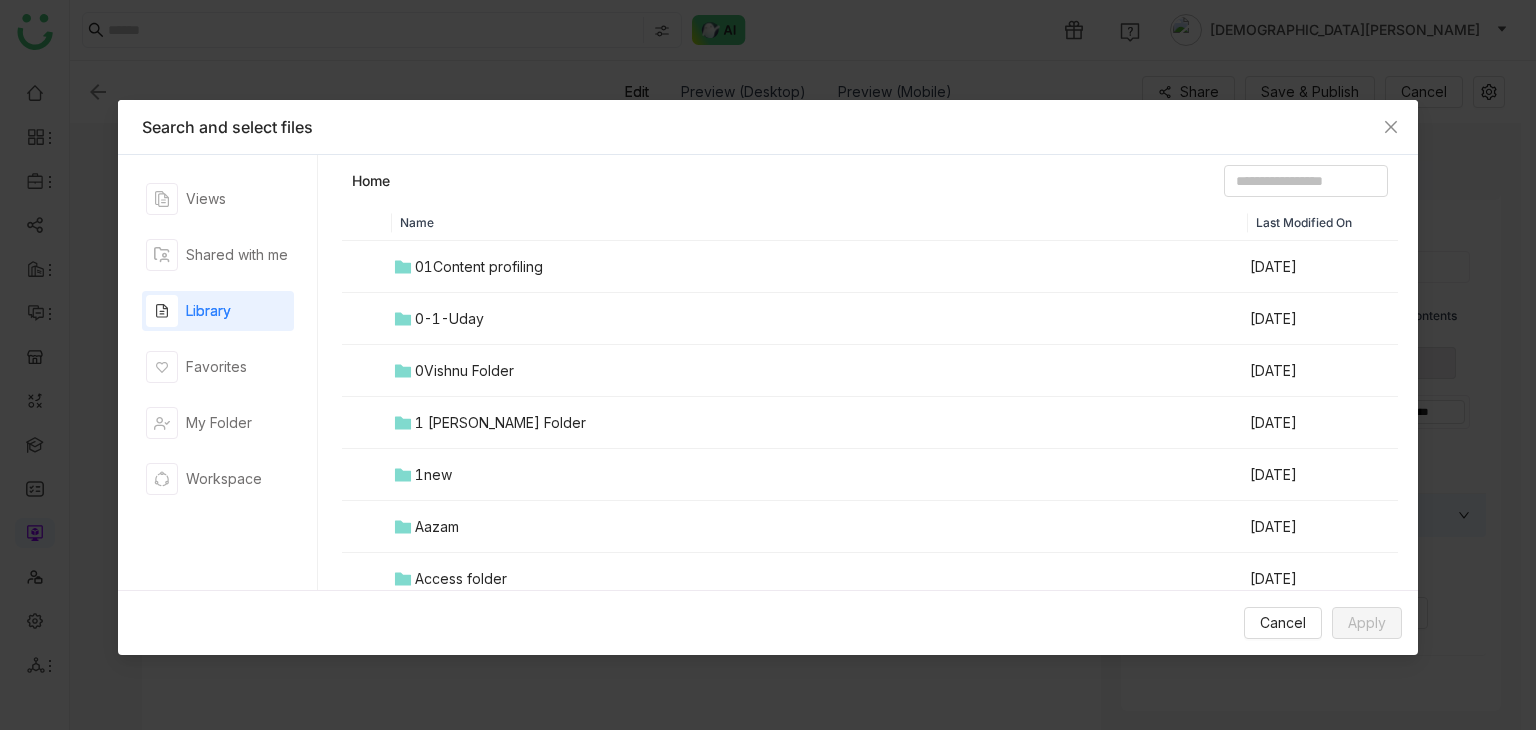 click on "0Vishnu Folder" at bounding box center (464, 371) 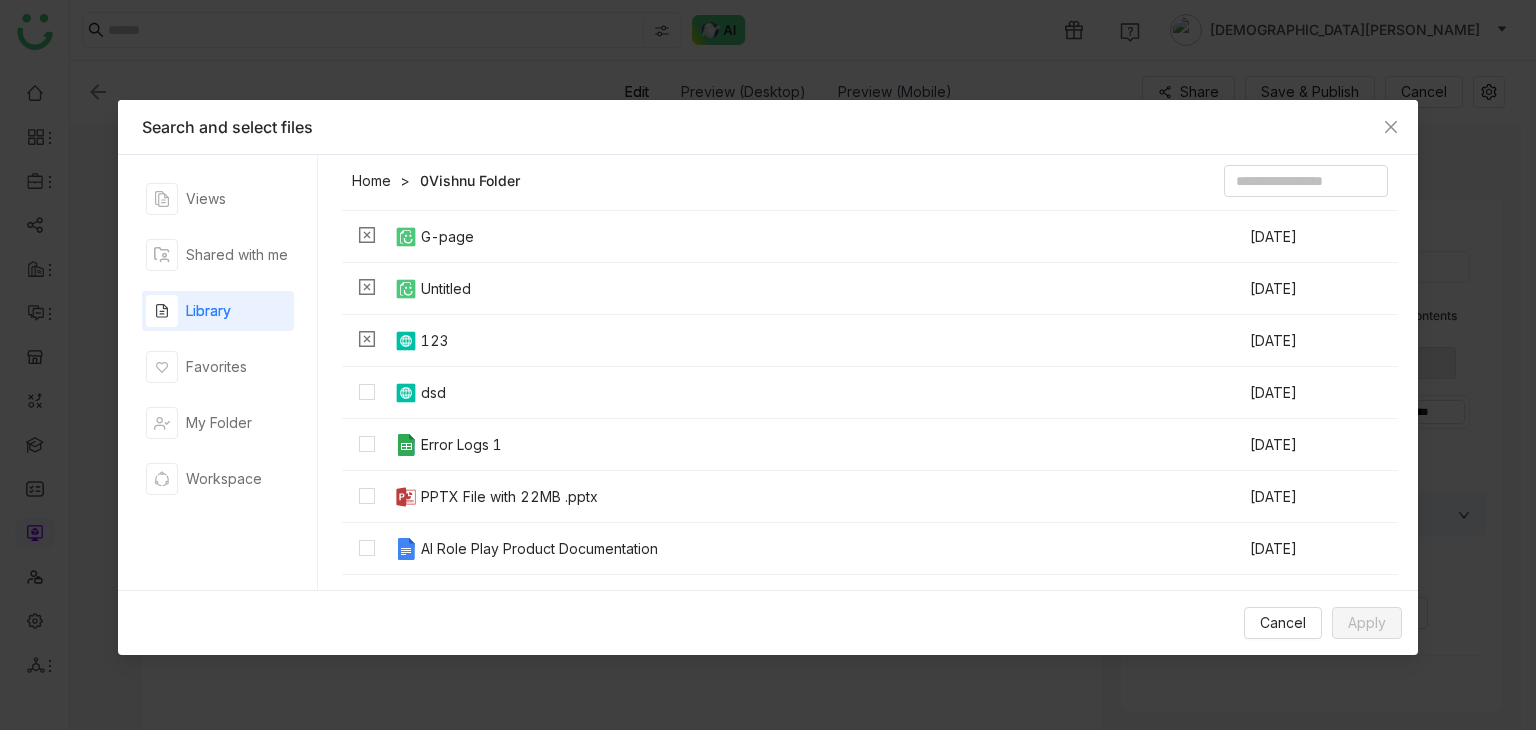scroll, scrollTop: 500, scrollLeft: 0, axis: vertical 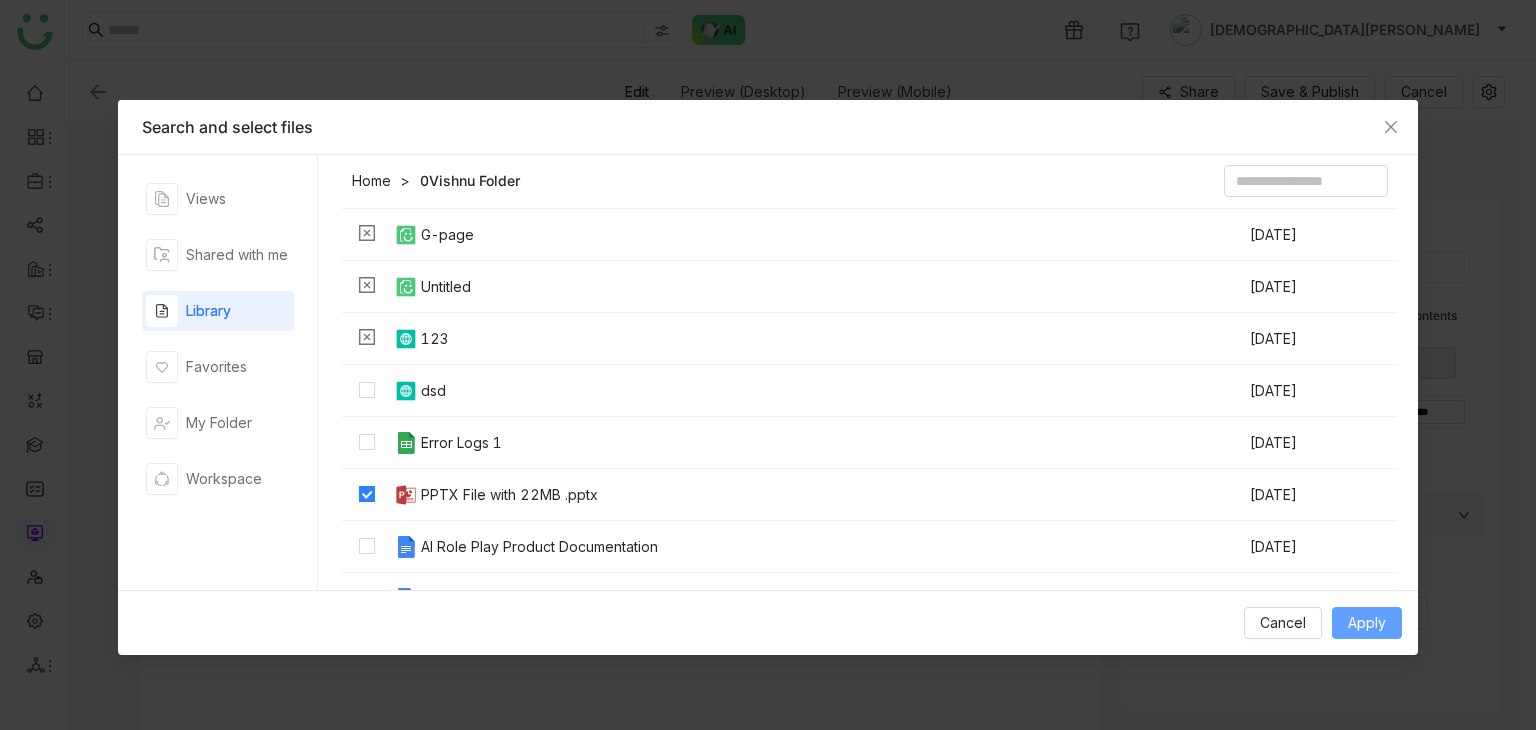 click on "Apply" at bounding box center [1367, 623] 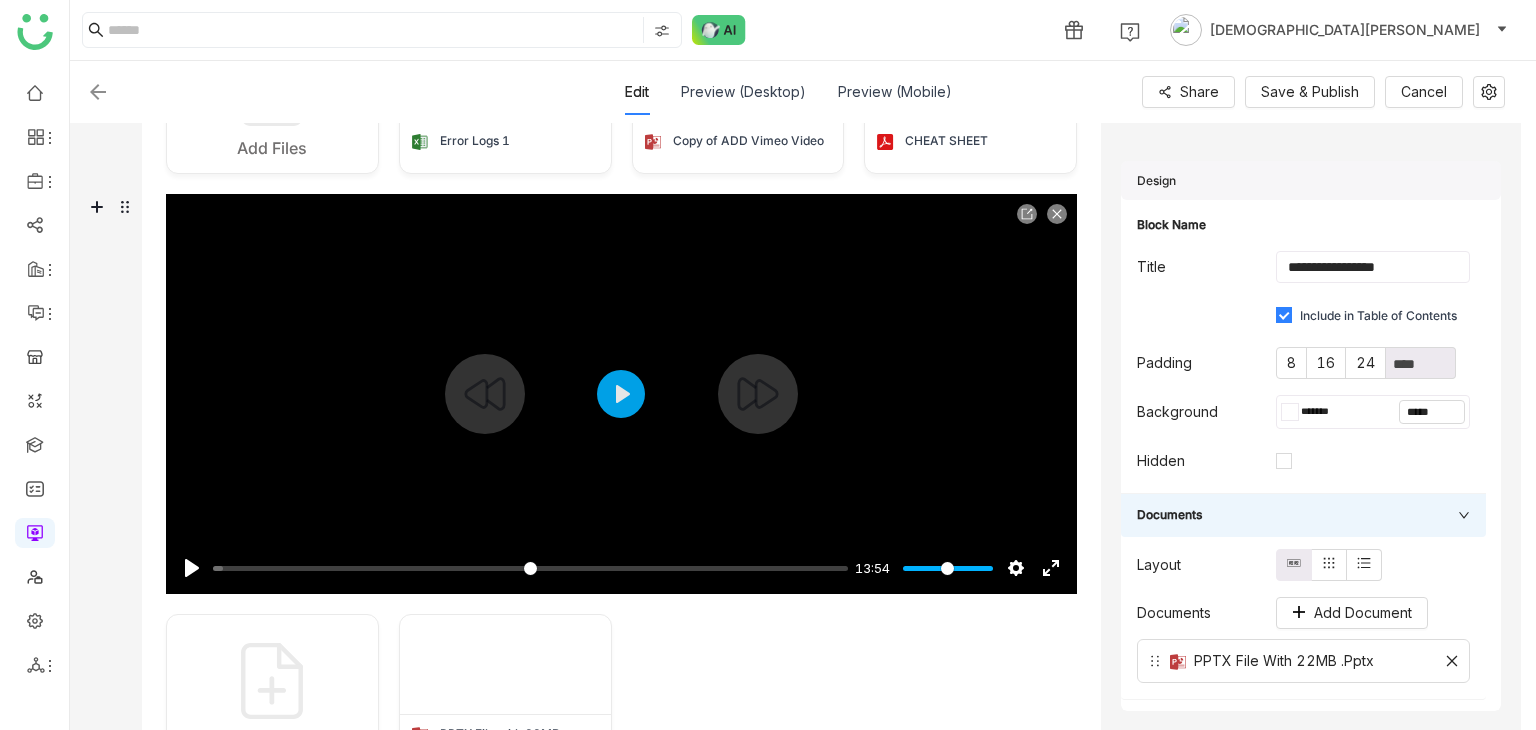 scroll, scrollTop: 516, scrollLeft: 0, axis: vertical 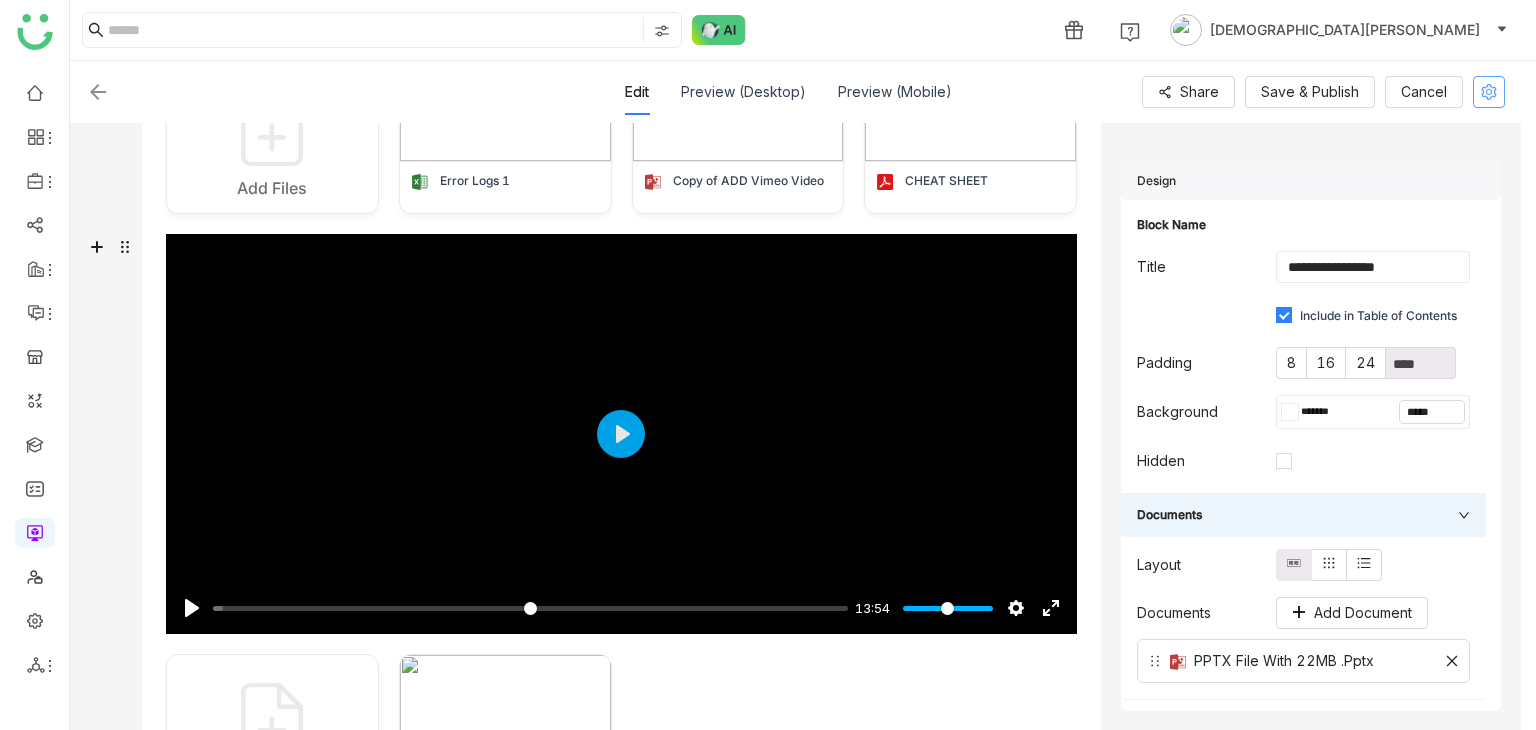click 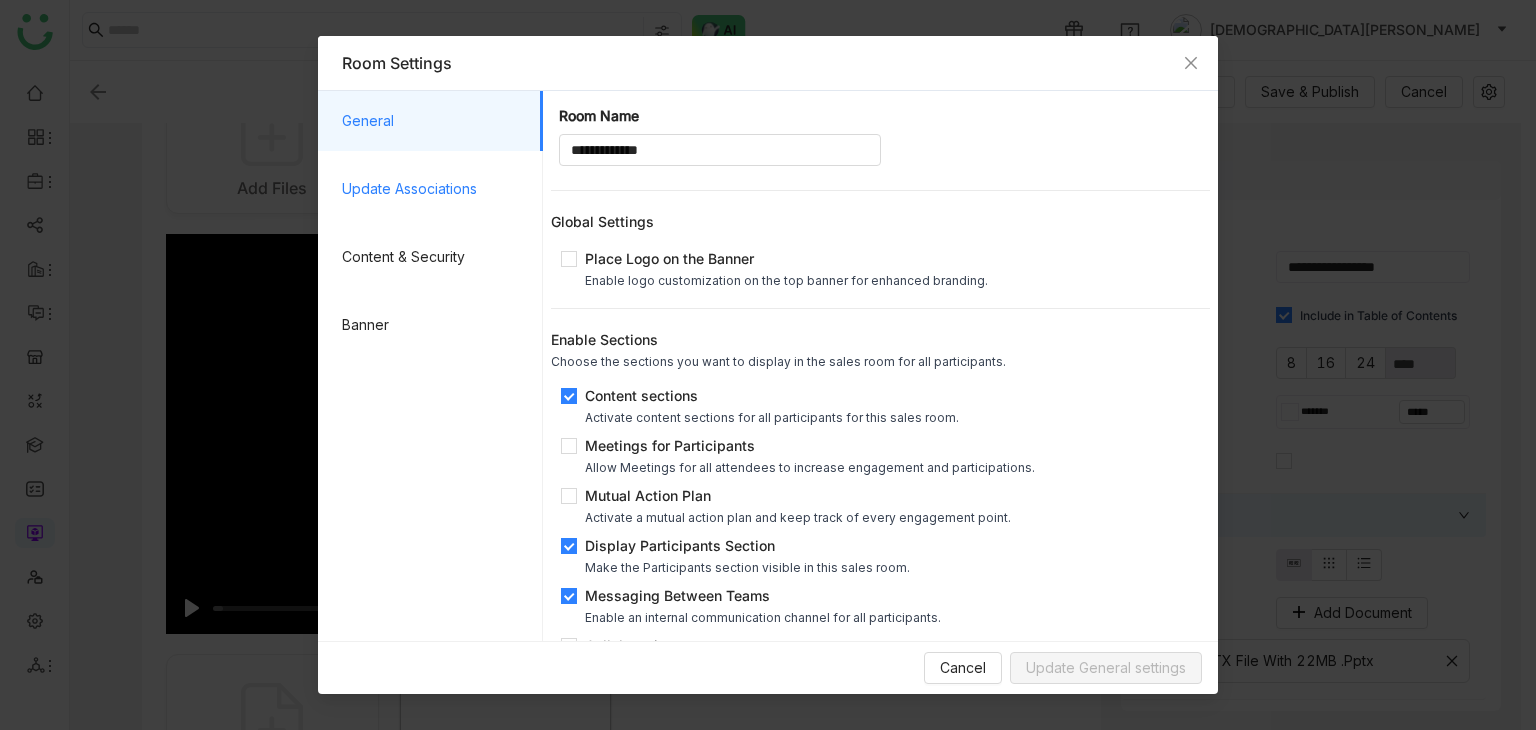 click on "Update Associations" at bounding box center (434, 189) 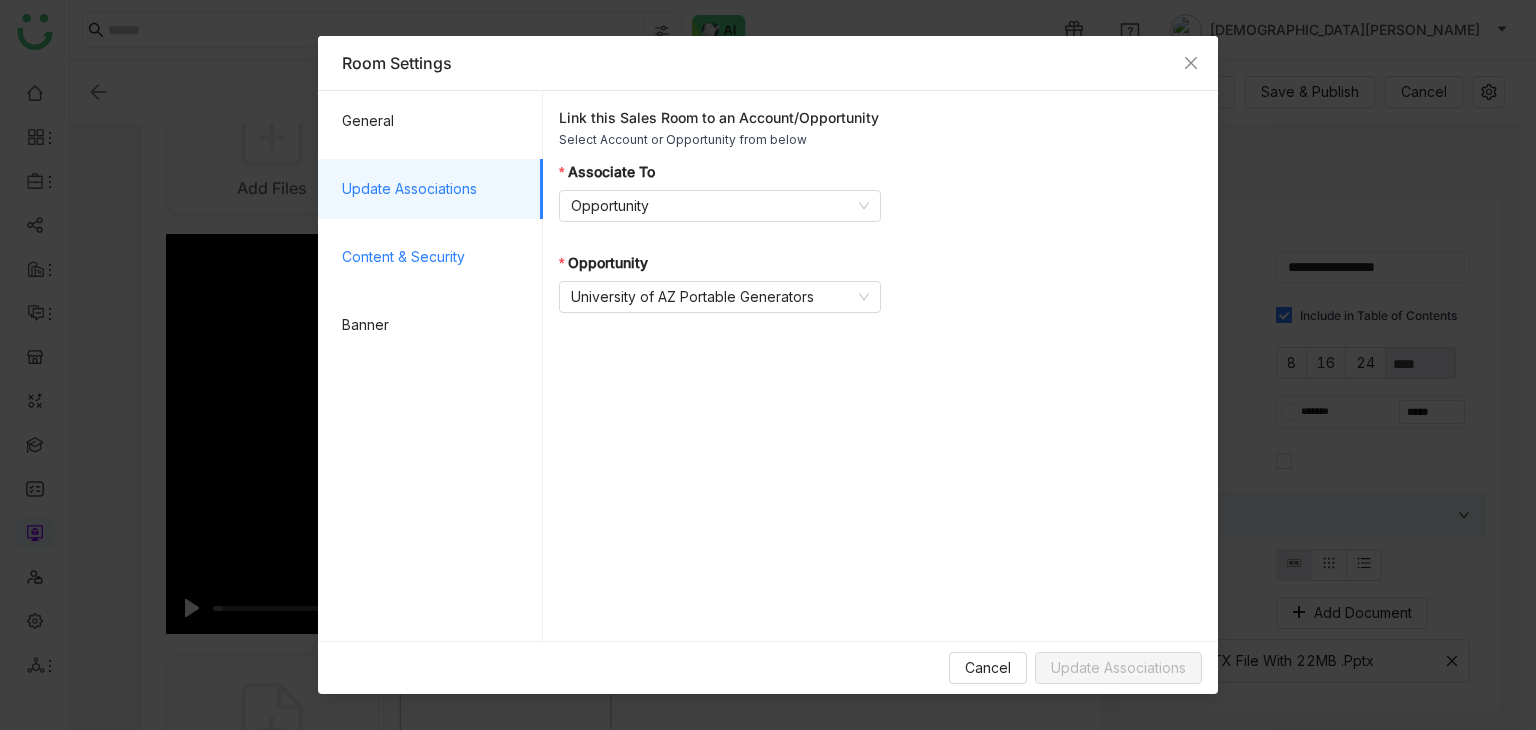 click on "Content & Security" at bounding box center (434, 257) 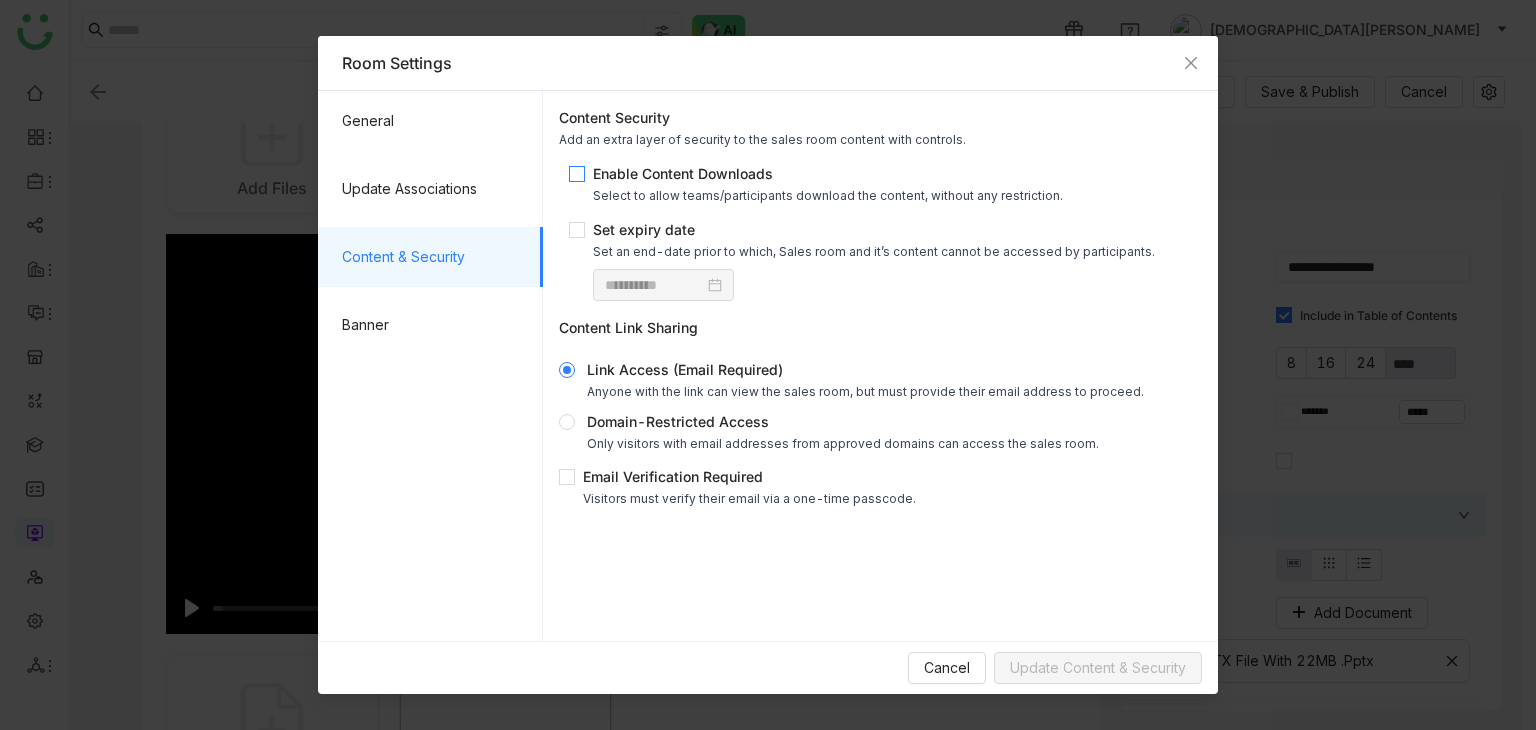 click on "Enable Content Downloads" at bounding box center (828, 173) 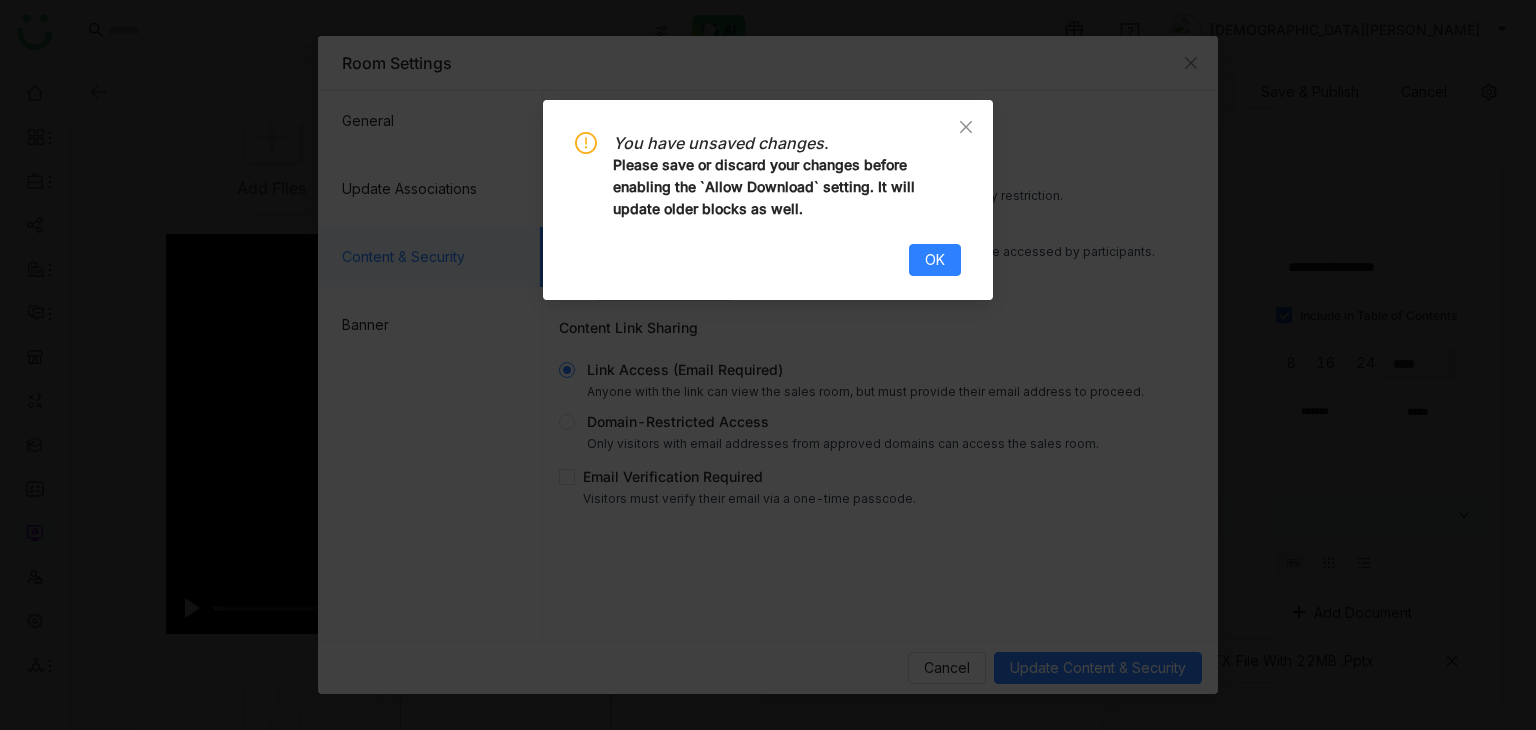 click on "You have unsaved changes. Please save or discard your changes before enabling the `Allow Download` setting. It will update older blocks as well.  OK" at bounding box center (768, 200) 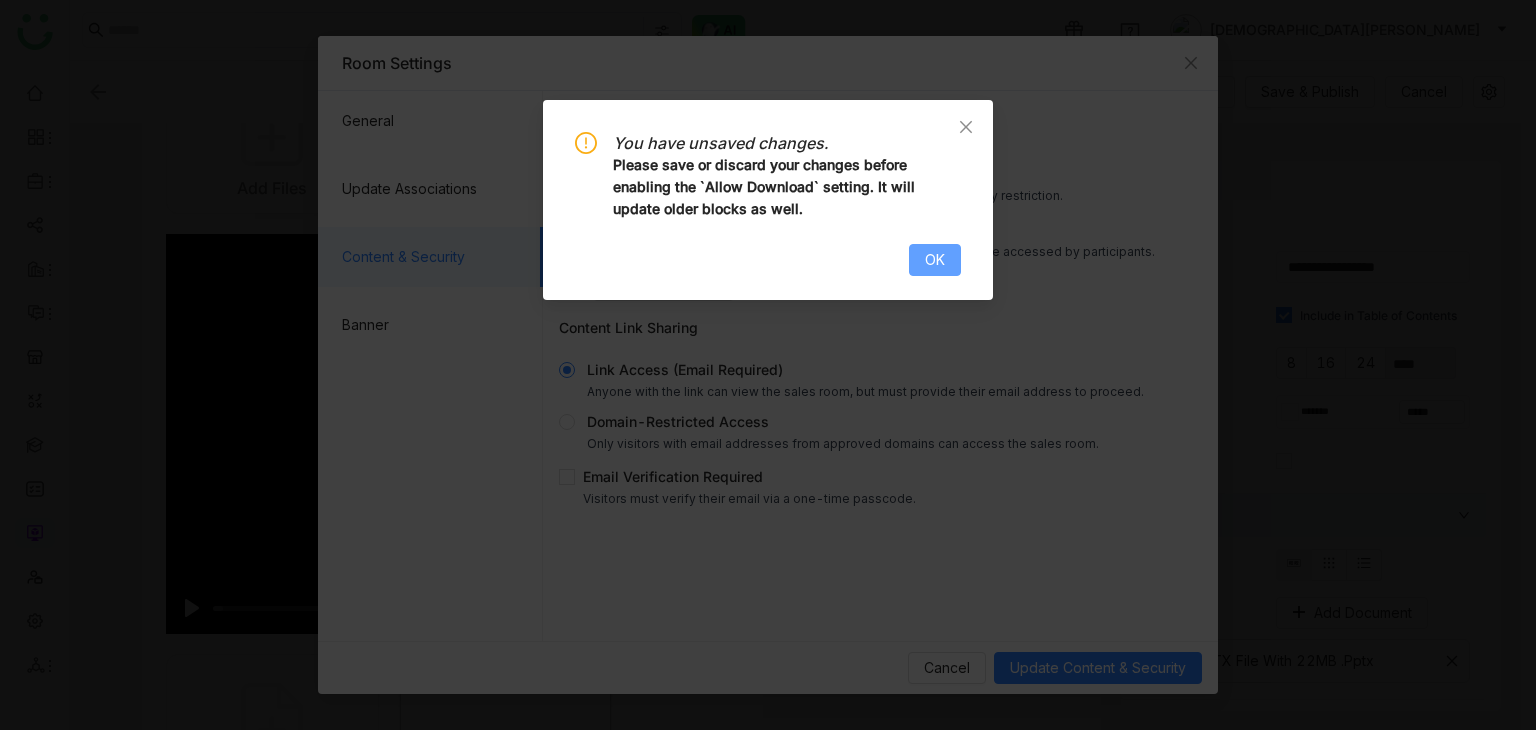 click on "OK" at bounding box center (935, 260) 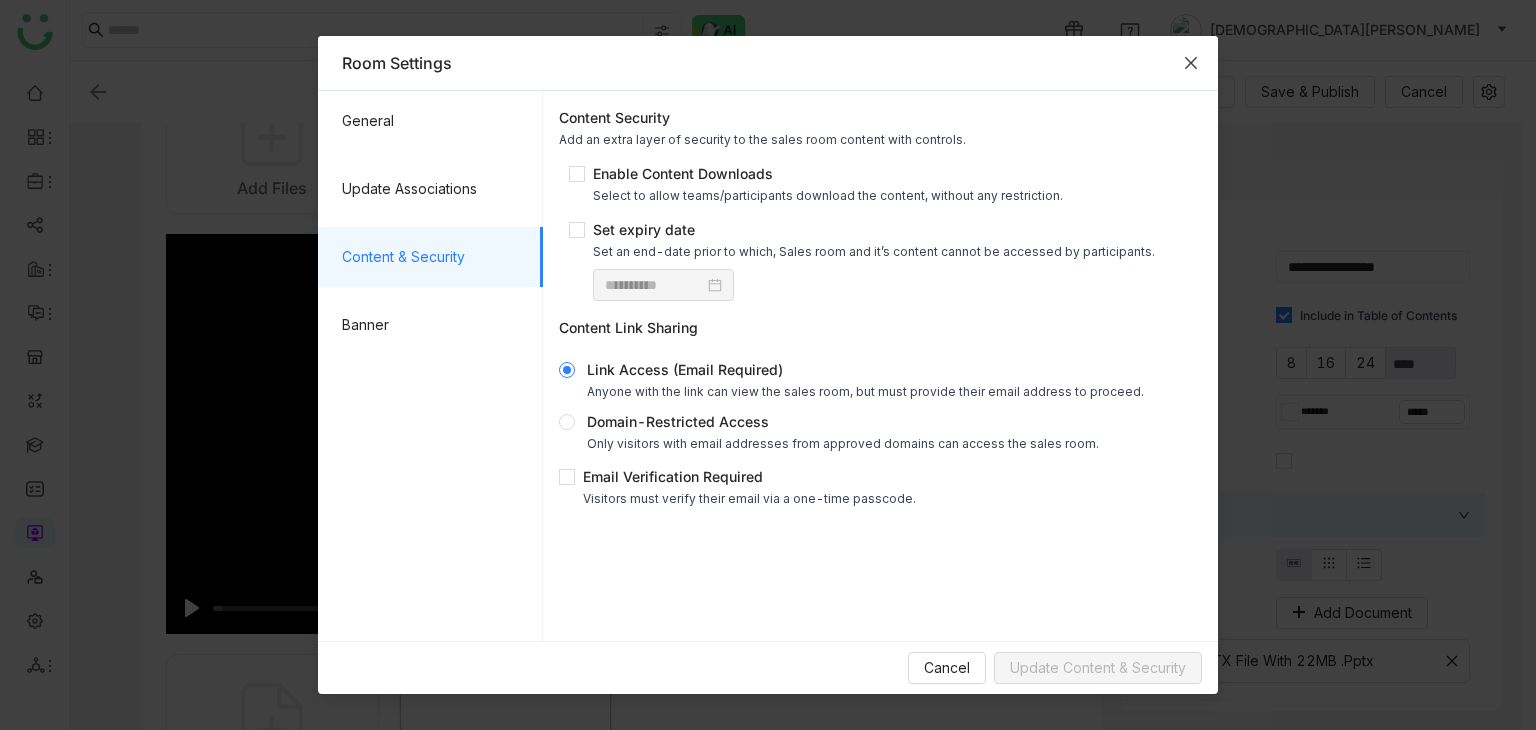 click at bounding box center (1191, 63) 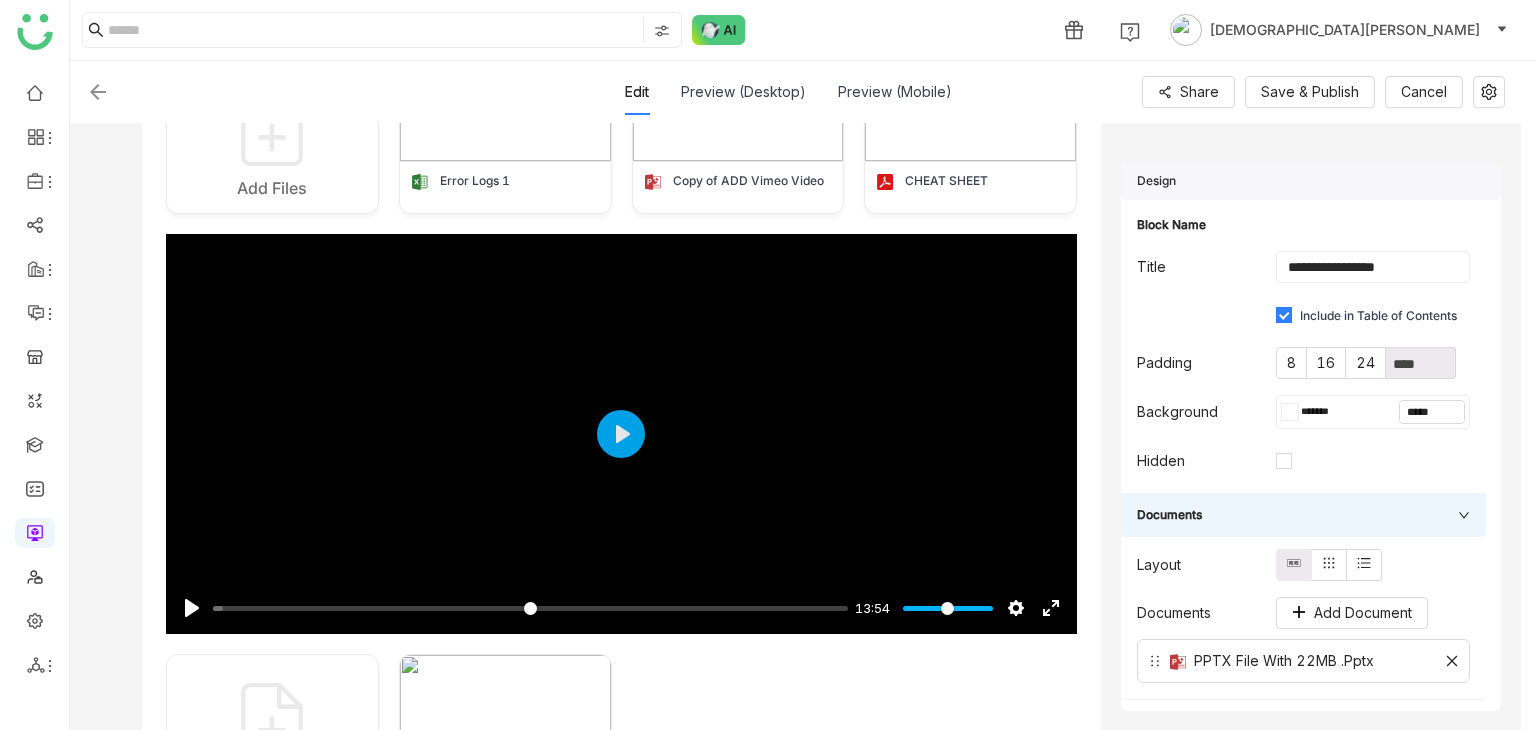 click on "Edit   Preview (Desktop)   Preview (Mobile)   Share   Save & Publish   Cancel" at bounding box center (795, 92) 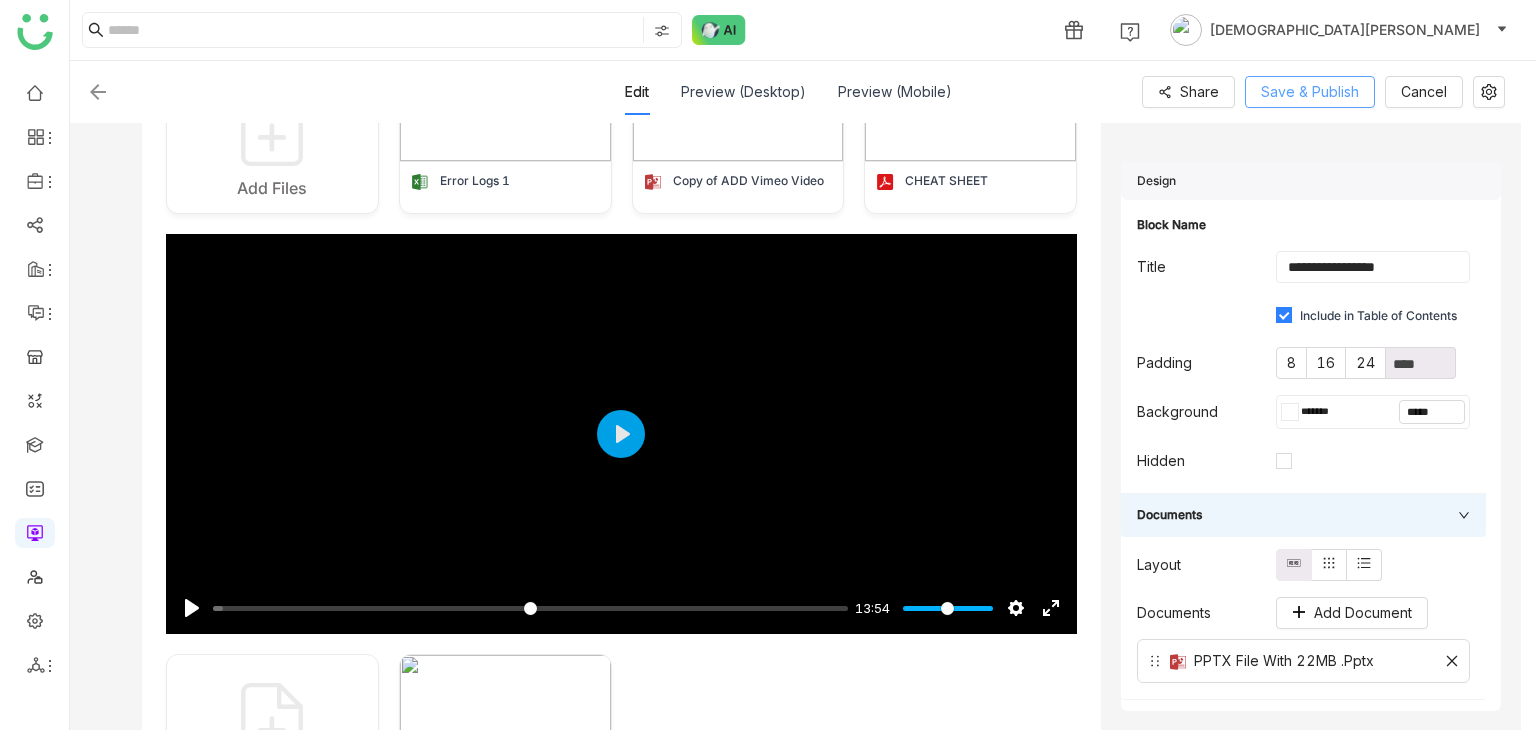 click on "Save & Publish" at bounding box center [1310, 92] 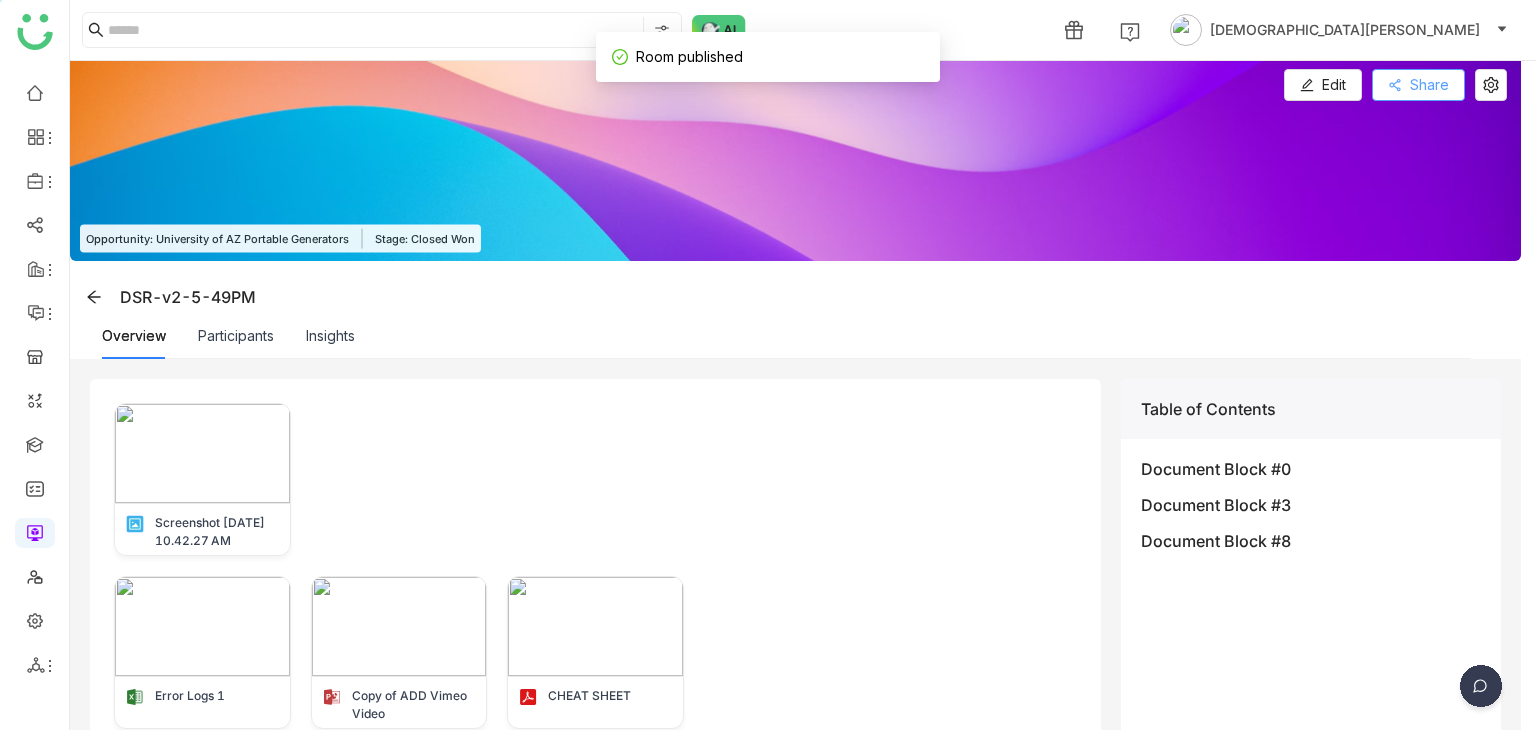 click on "Share" at bounding box center (1418, 85) 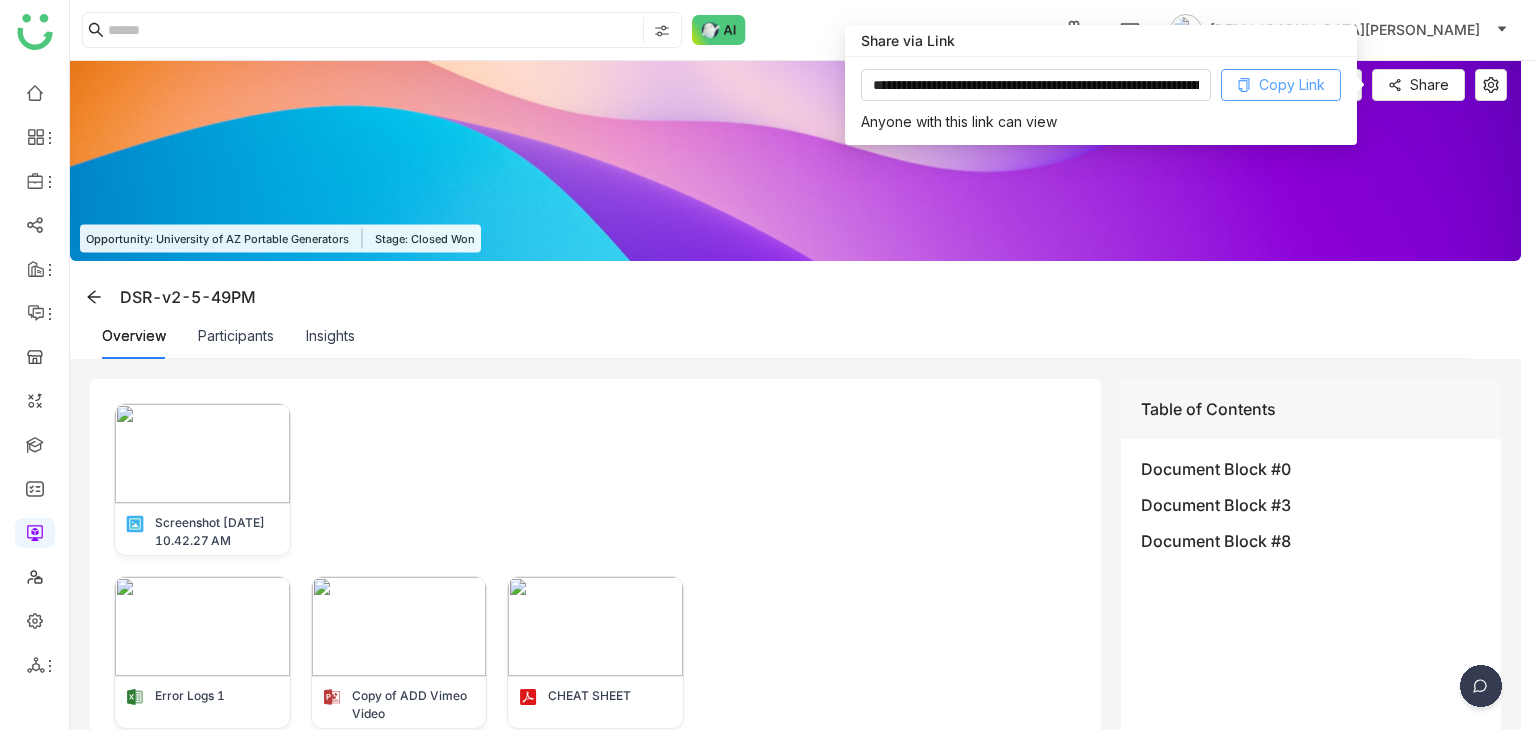 click on "Copy Link" at bounding box center (1292, 85) 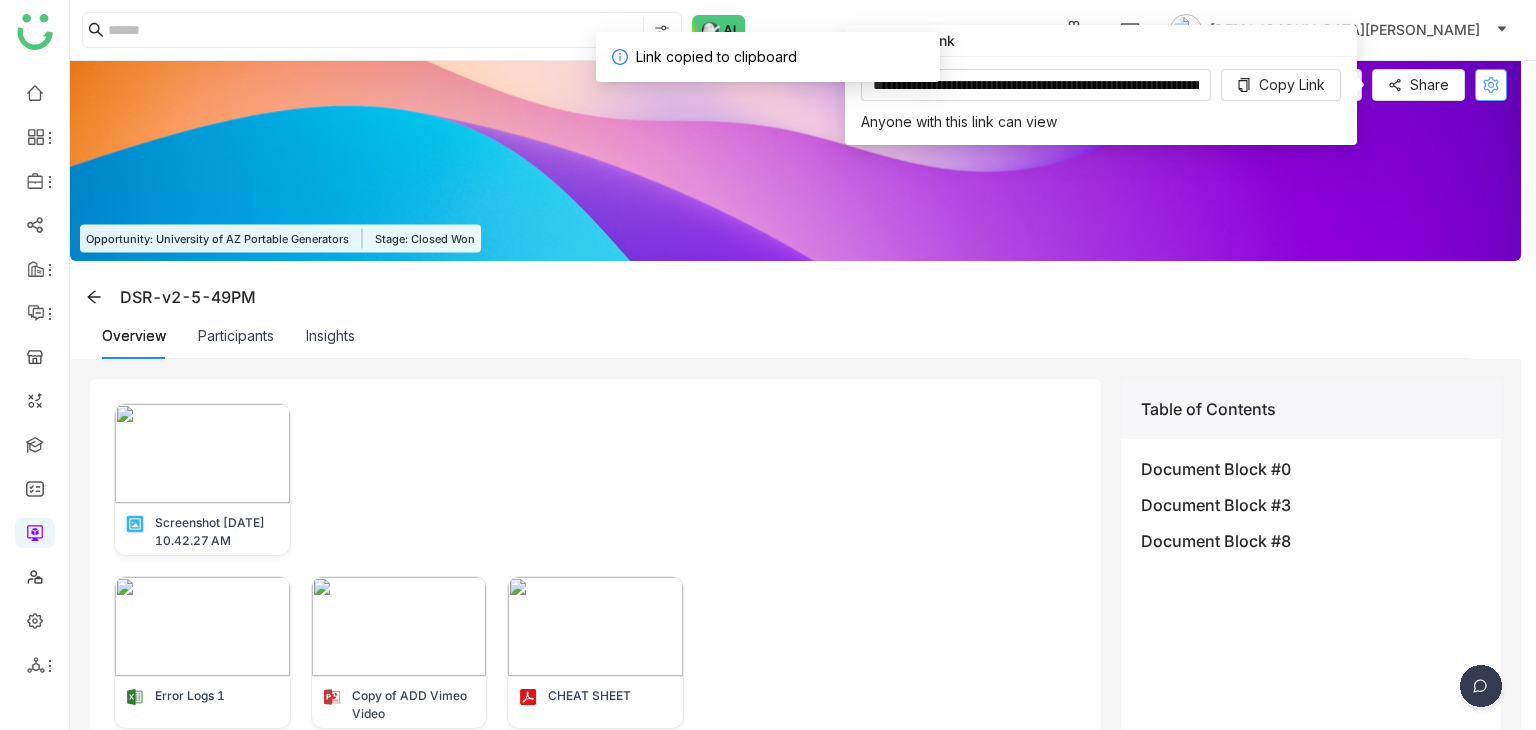 click at bounding box center [1491, 85] 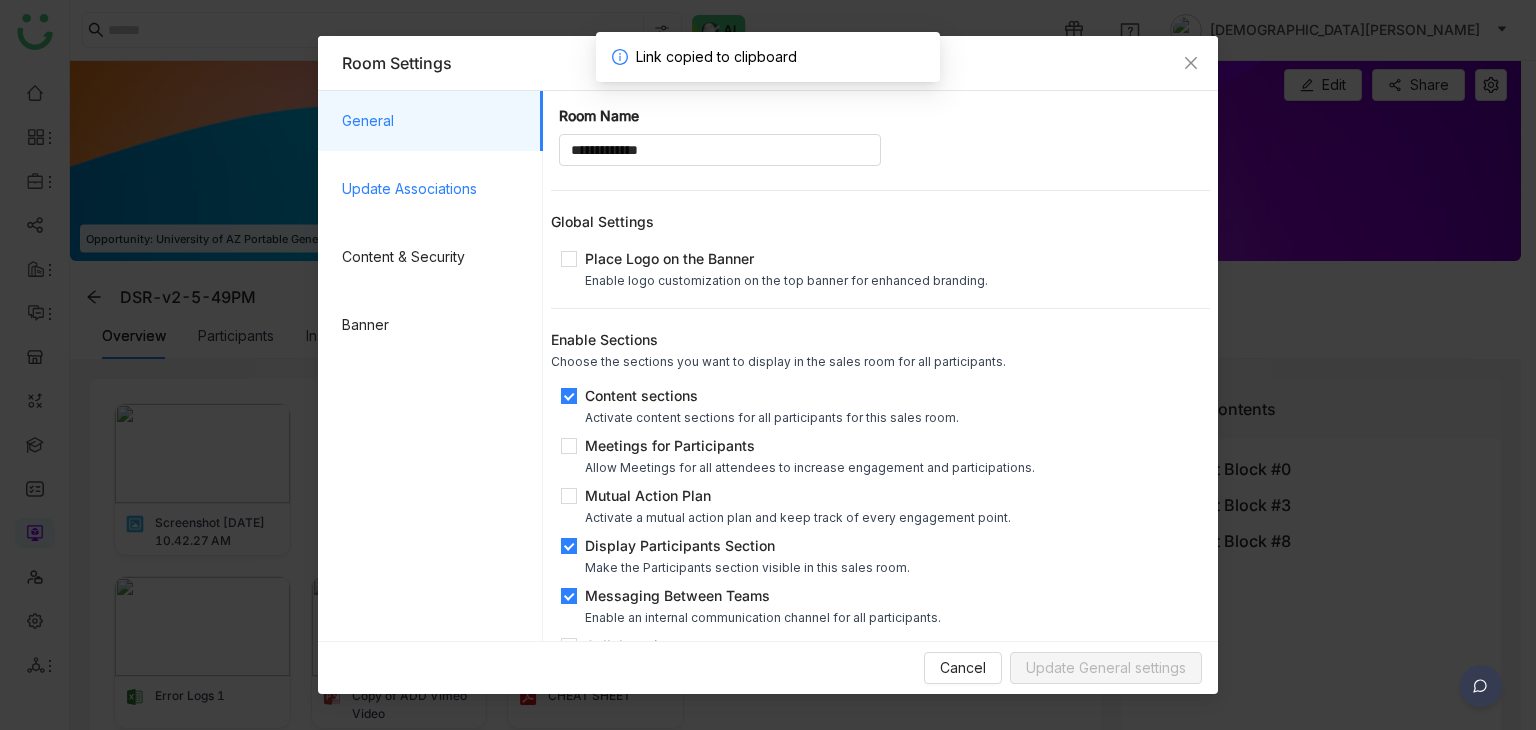 click on "Update Associations" at bounding box center (434, 189) 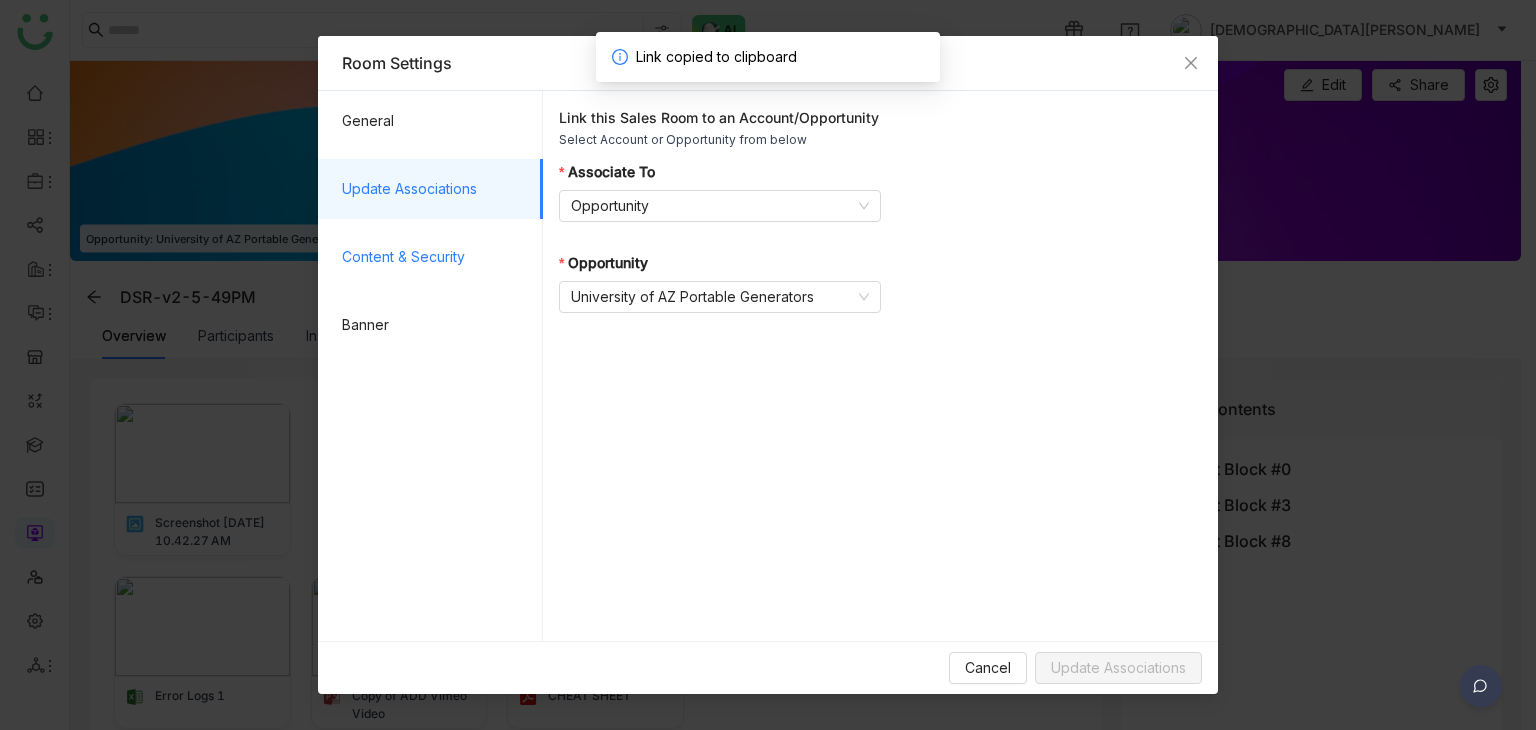 click on "Content & Security" at bounding box center (434, 257) 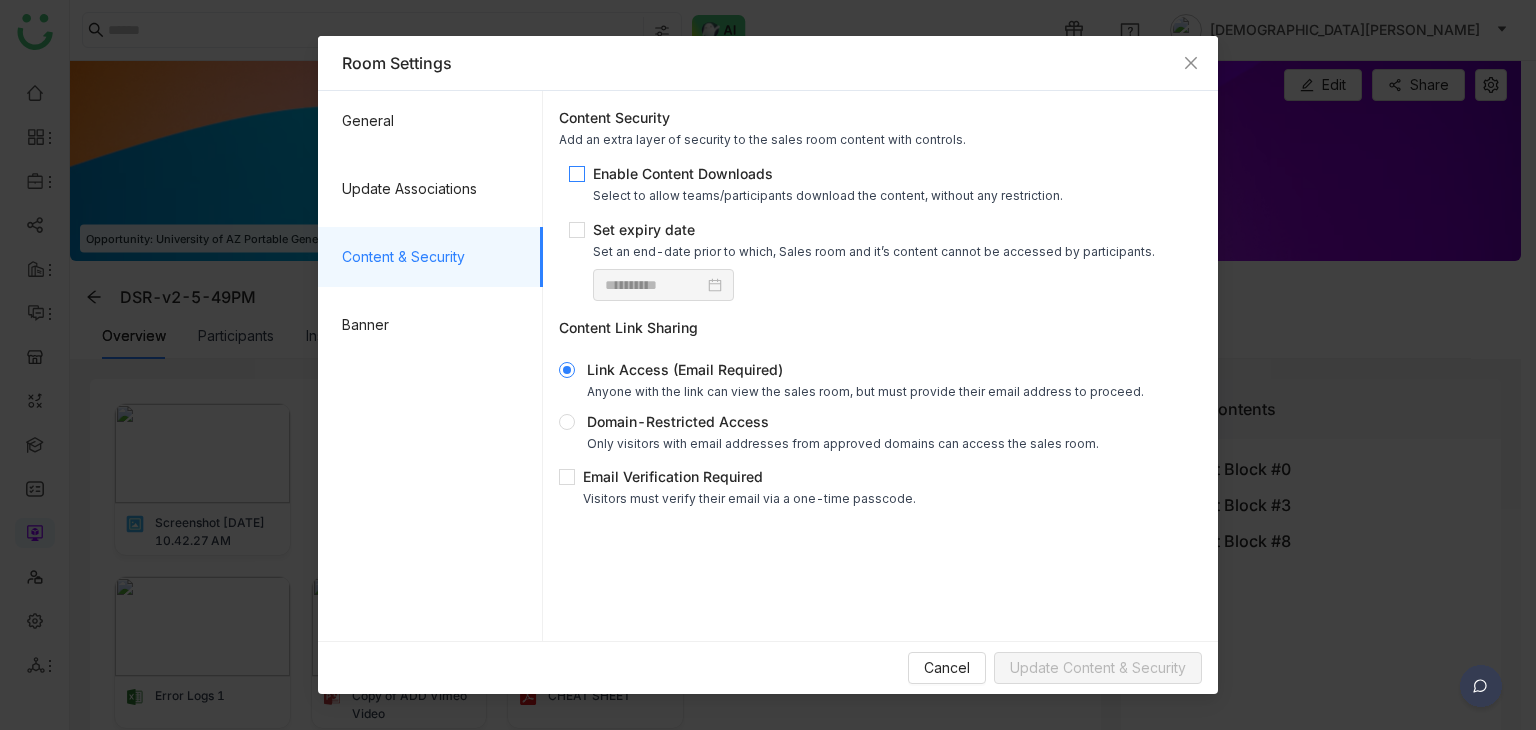 click on "Enable Content Downloads   Select to allow teams/participants download the content, without any restriction." at bounding box center (828, 183) 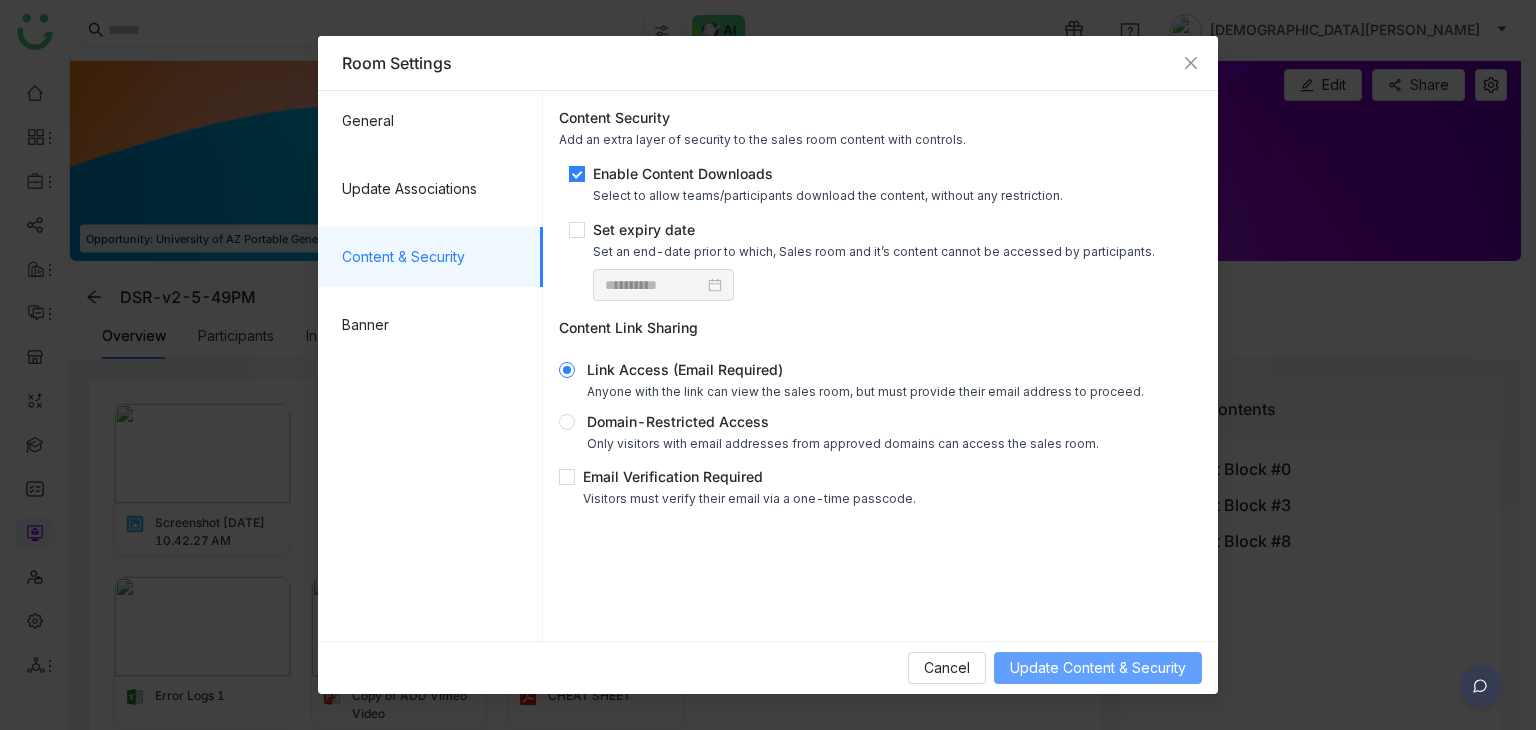 click on "Update Content & Security" at bounding box center [1098, 668] 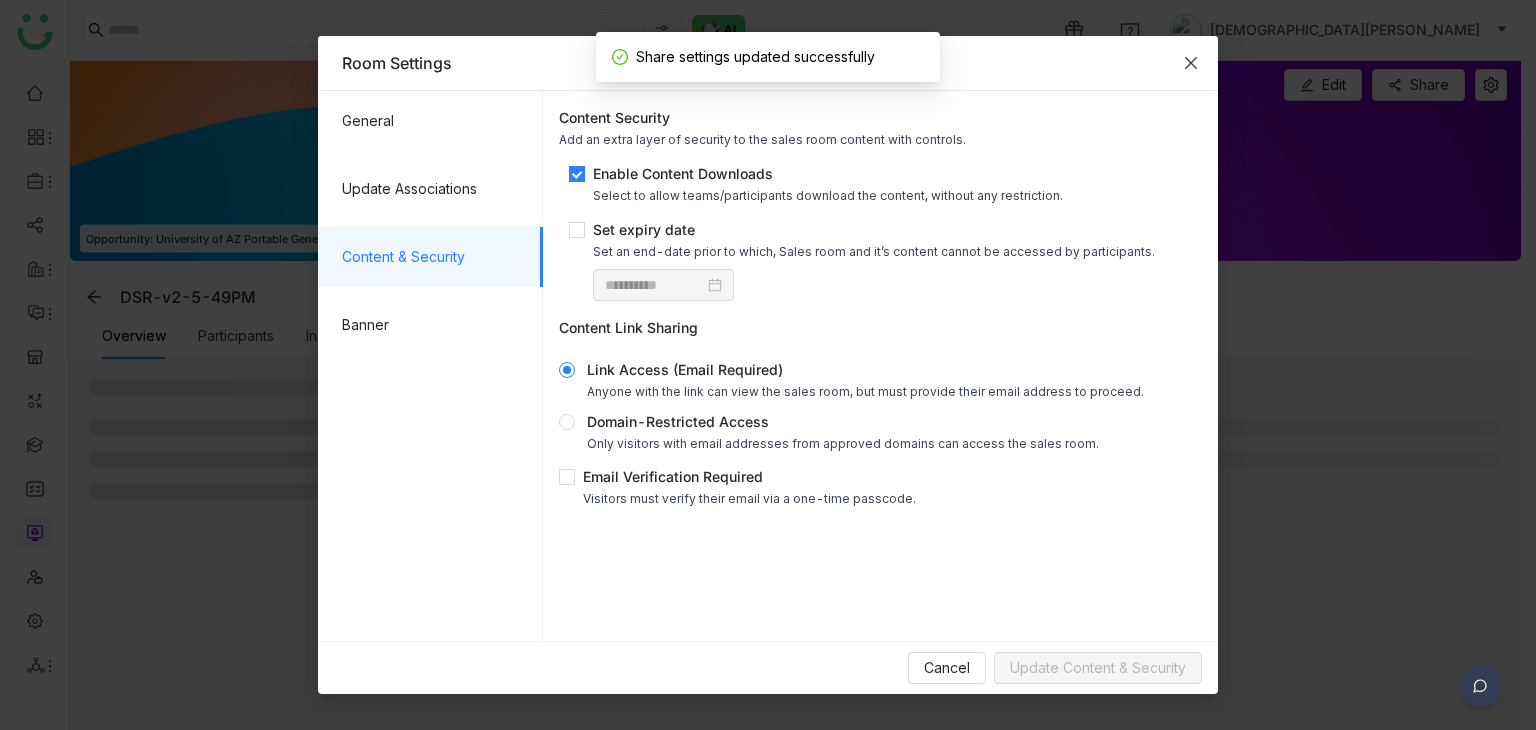 click 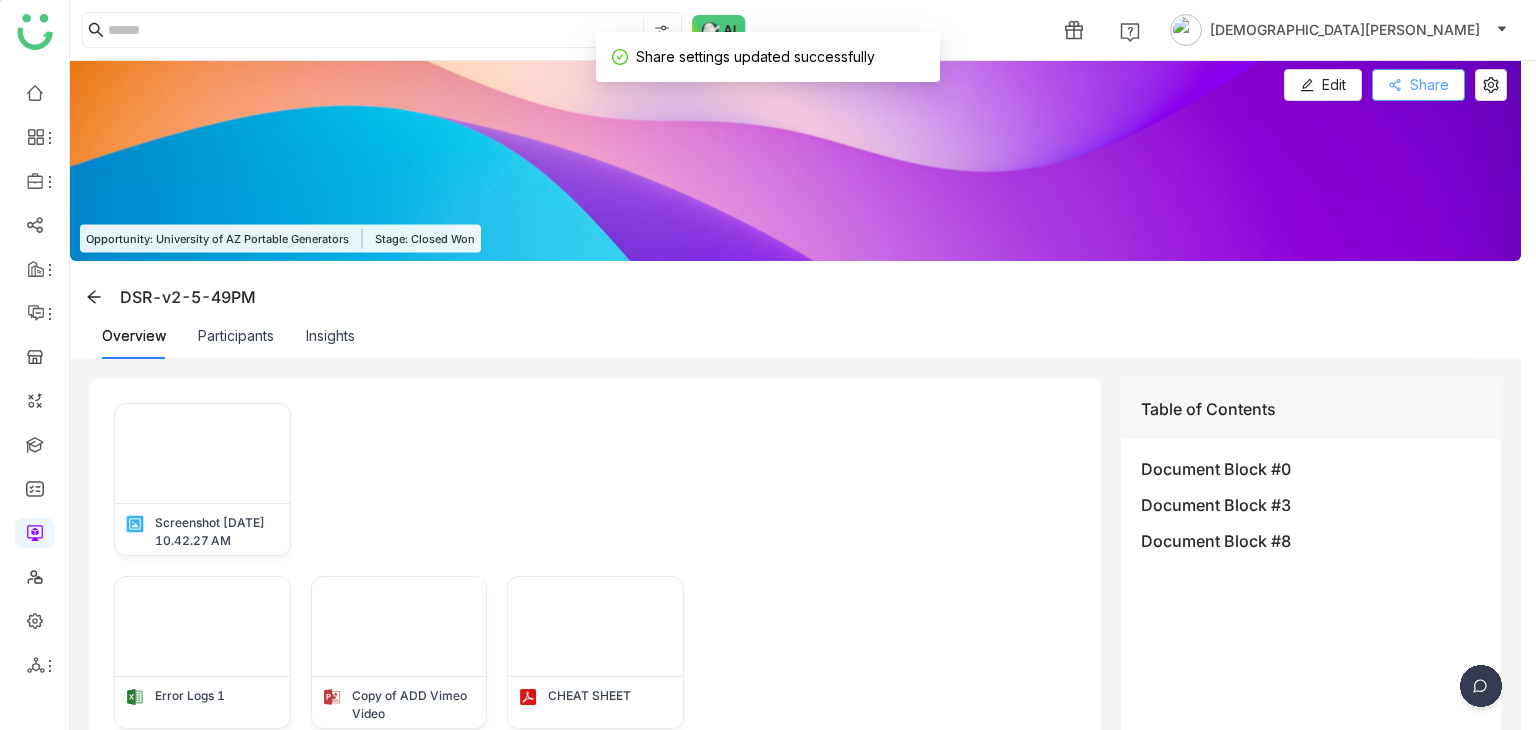 click on "Share" at bounding box center (1429, 85) 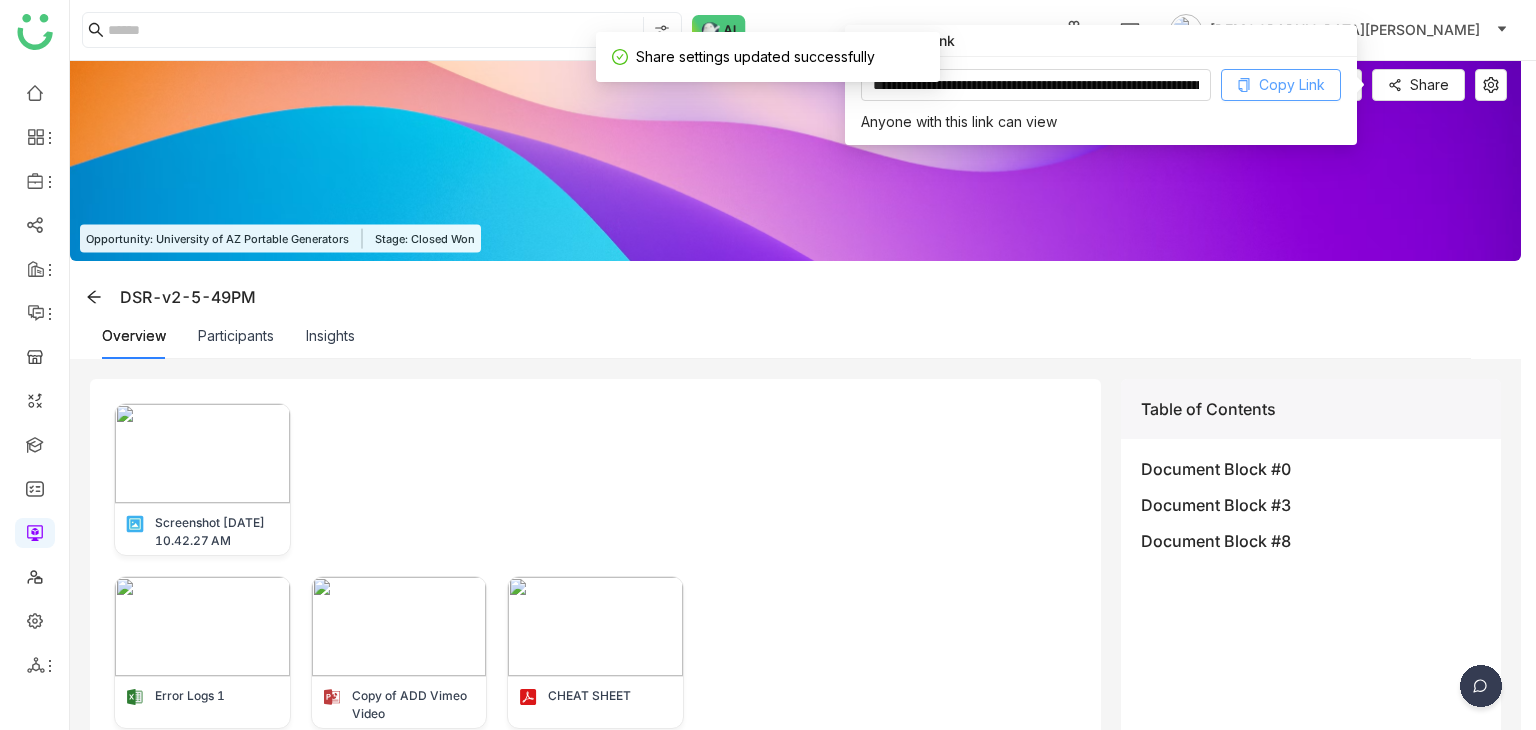 click on "Copy Link" at bounding box center [1292, 85] 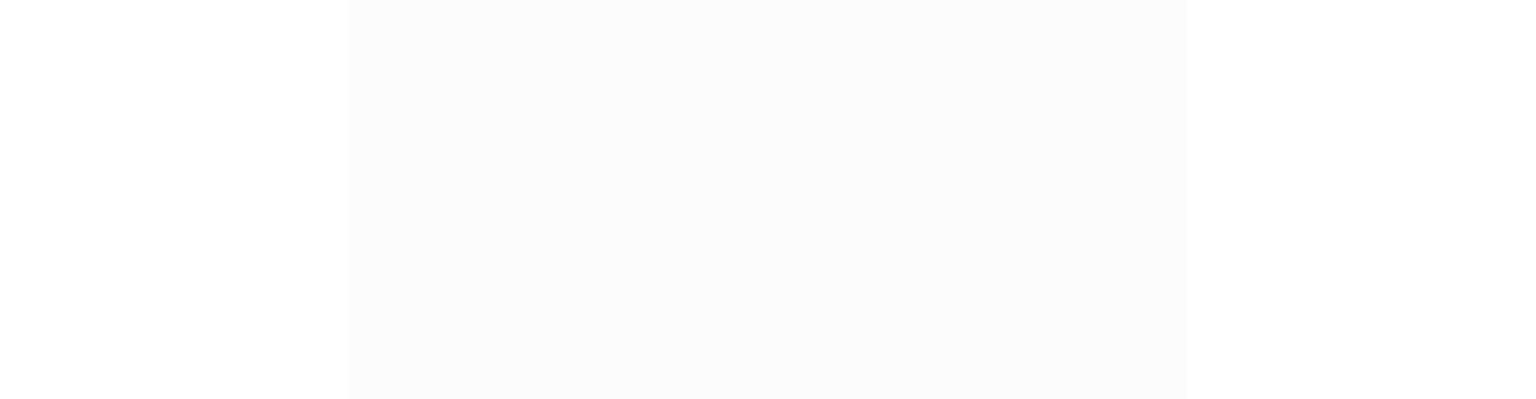 scroll, scrollTop: 0, scrollLeft: 0, axis: both 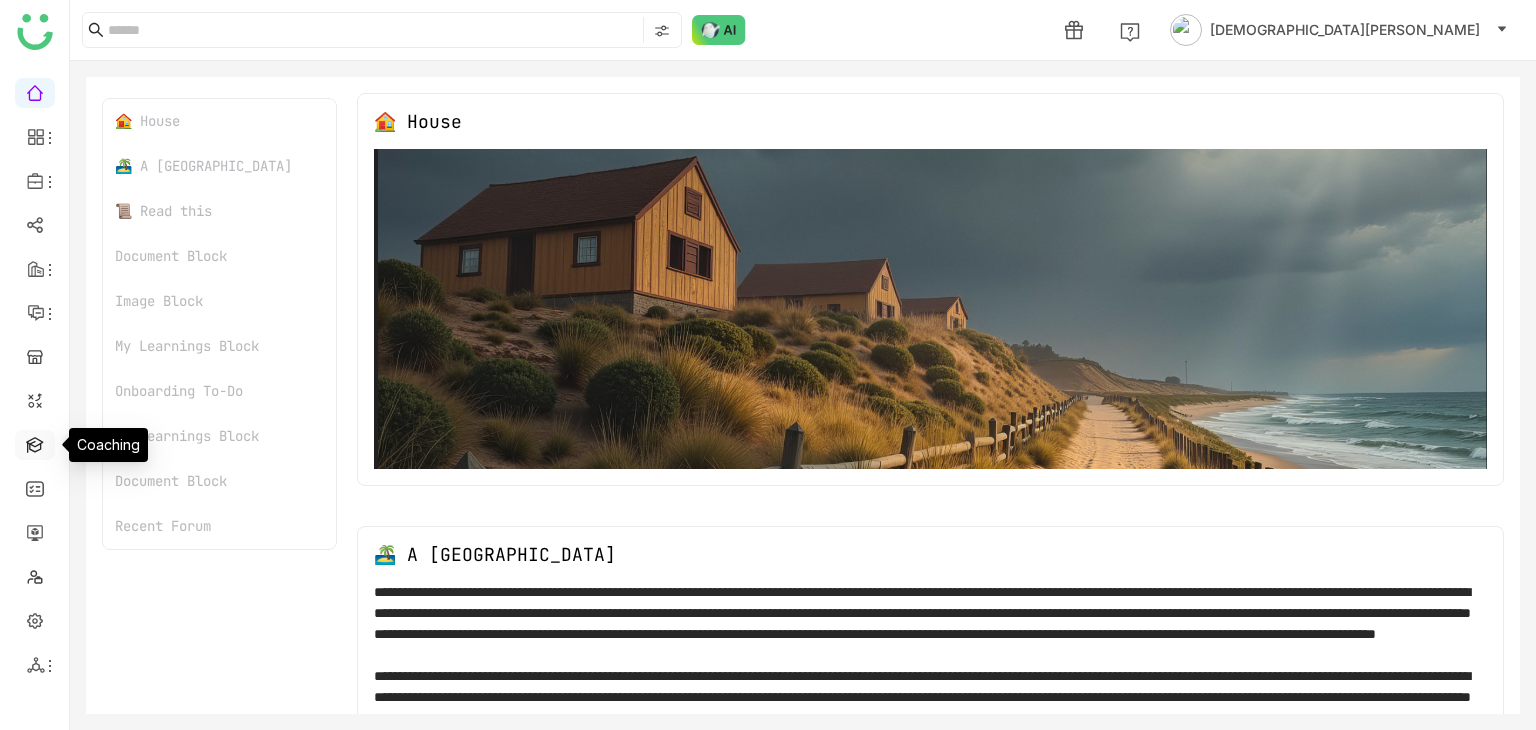 click at bounding box center [35, 443] 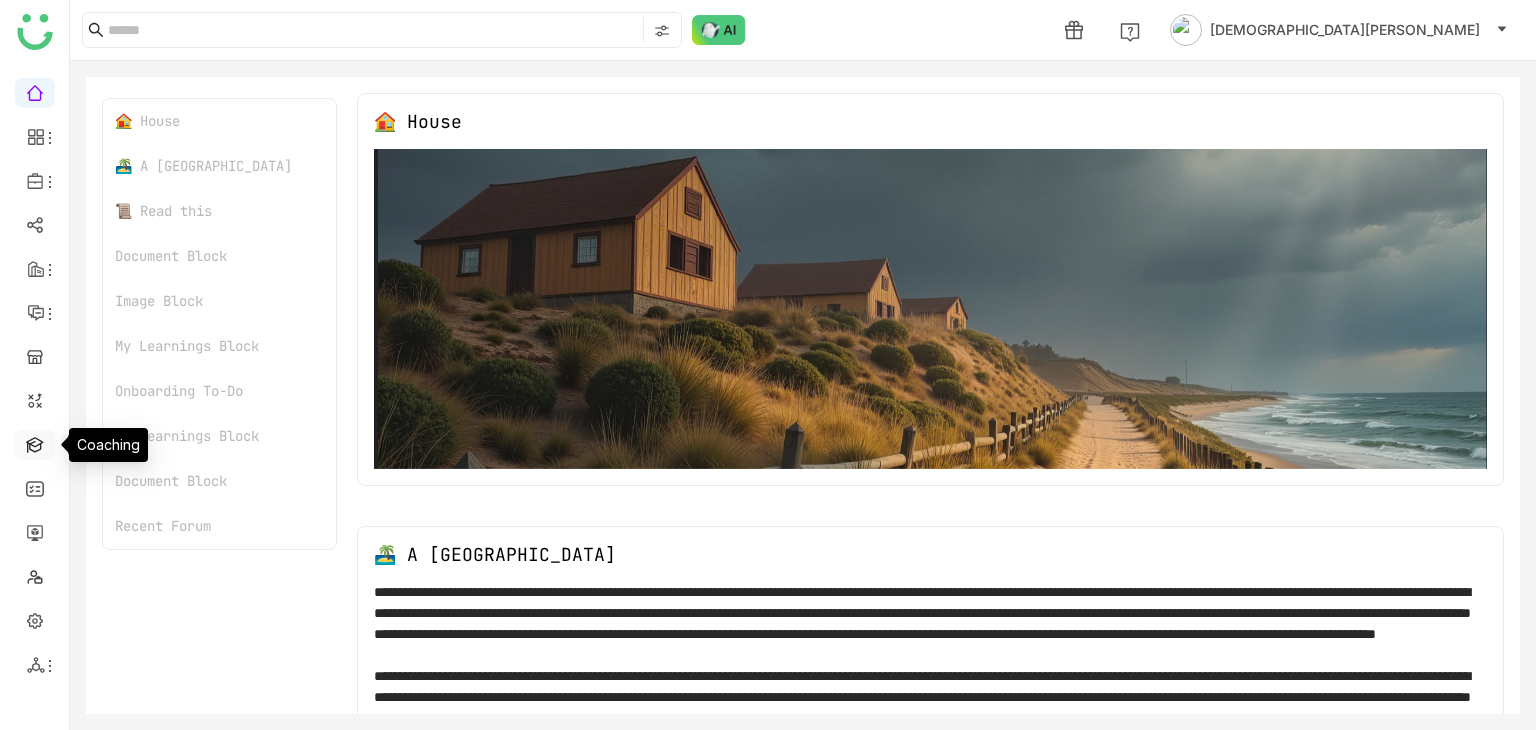 click at bounding box center (35, 443) 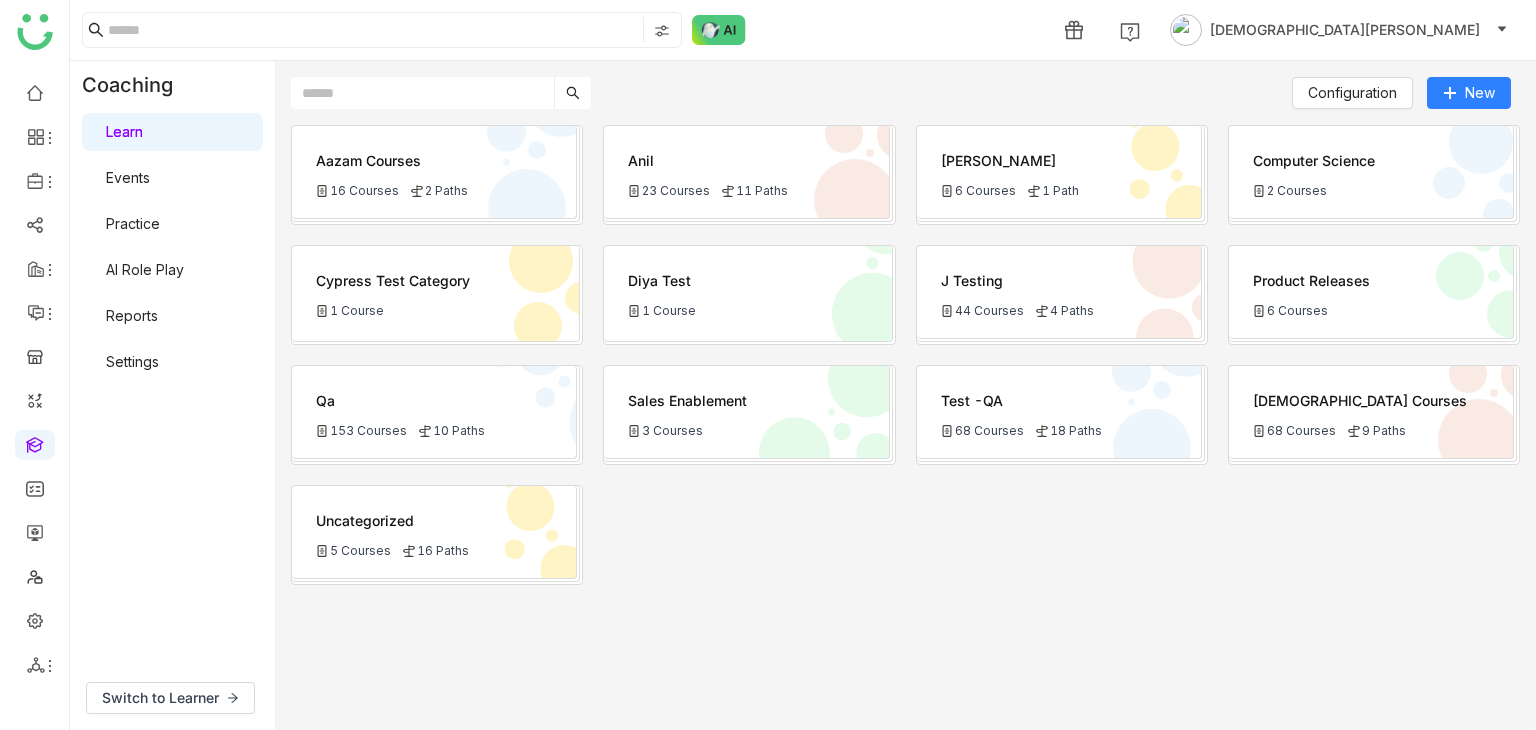 click on "Cypress Test Category
1 Course" 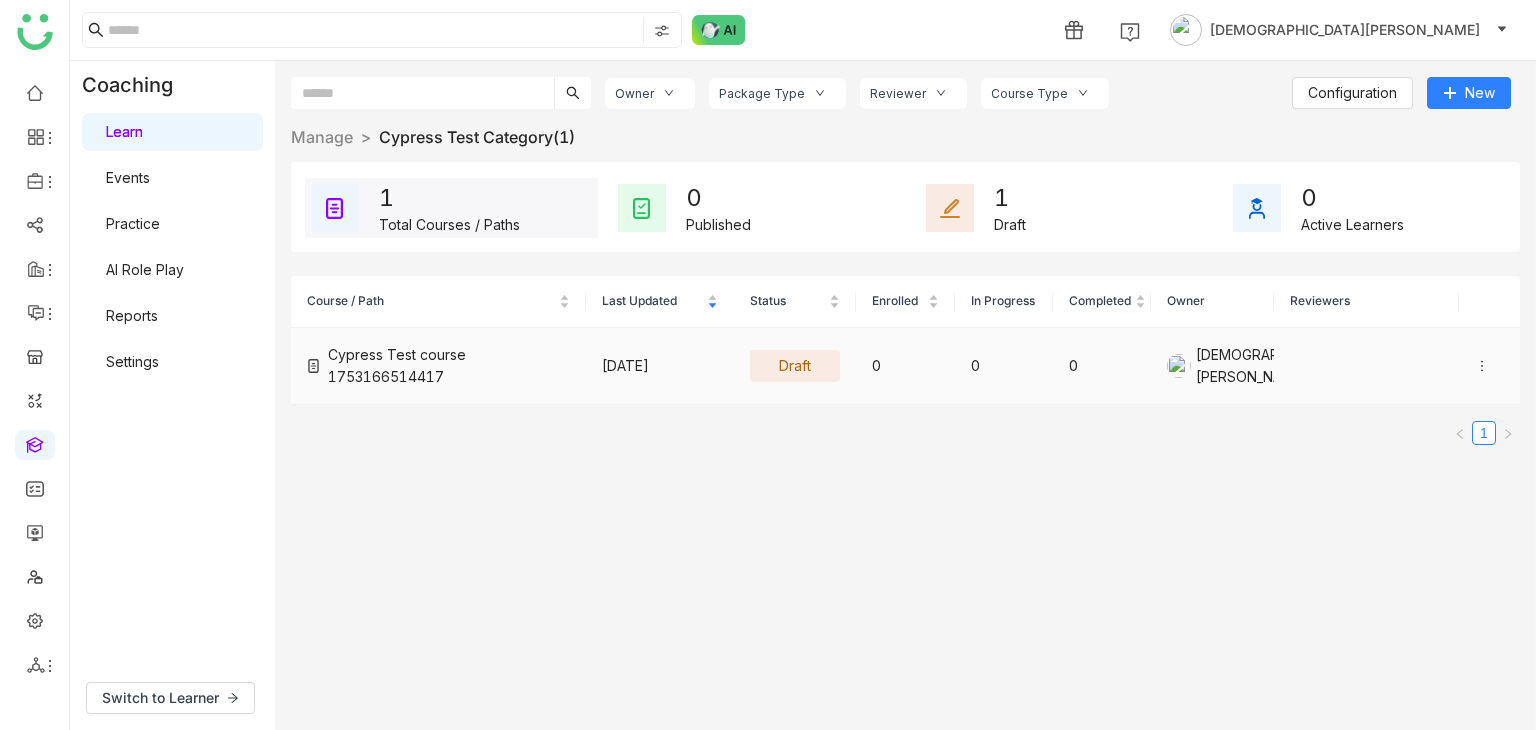 click 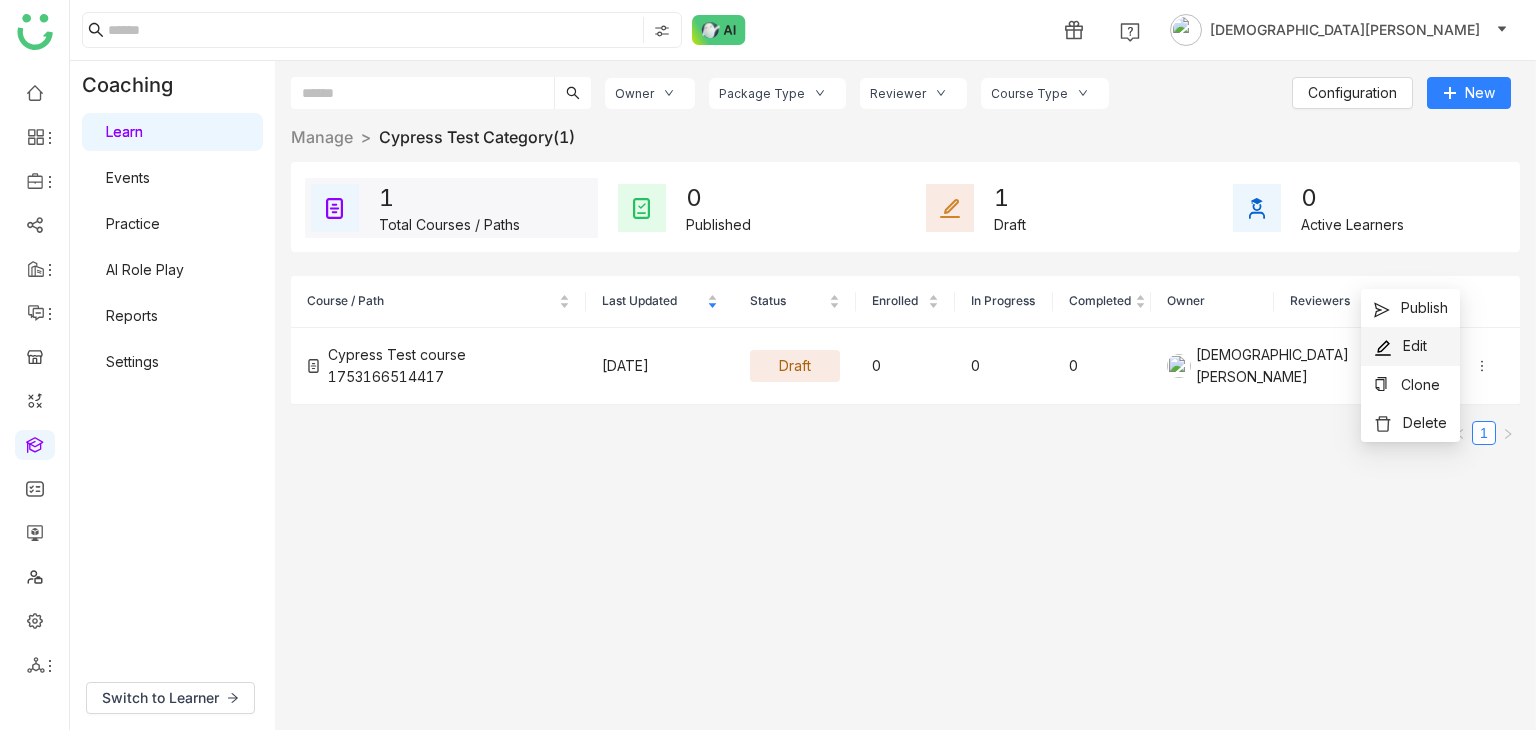 click on "Edit" at bounding box center (1415, 345) 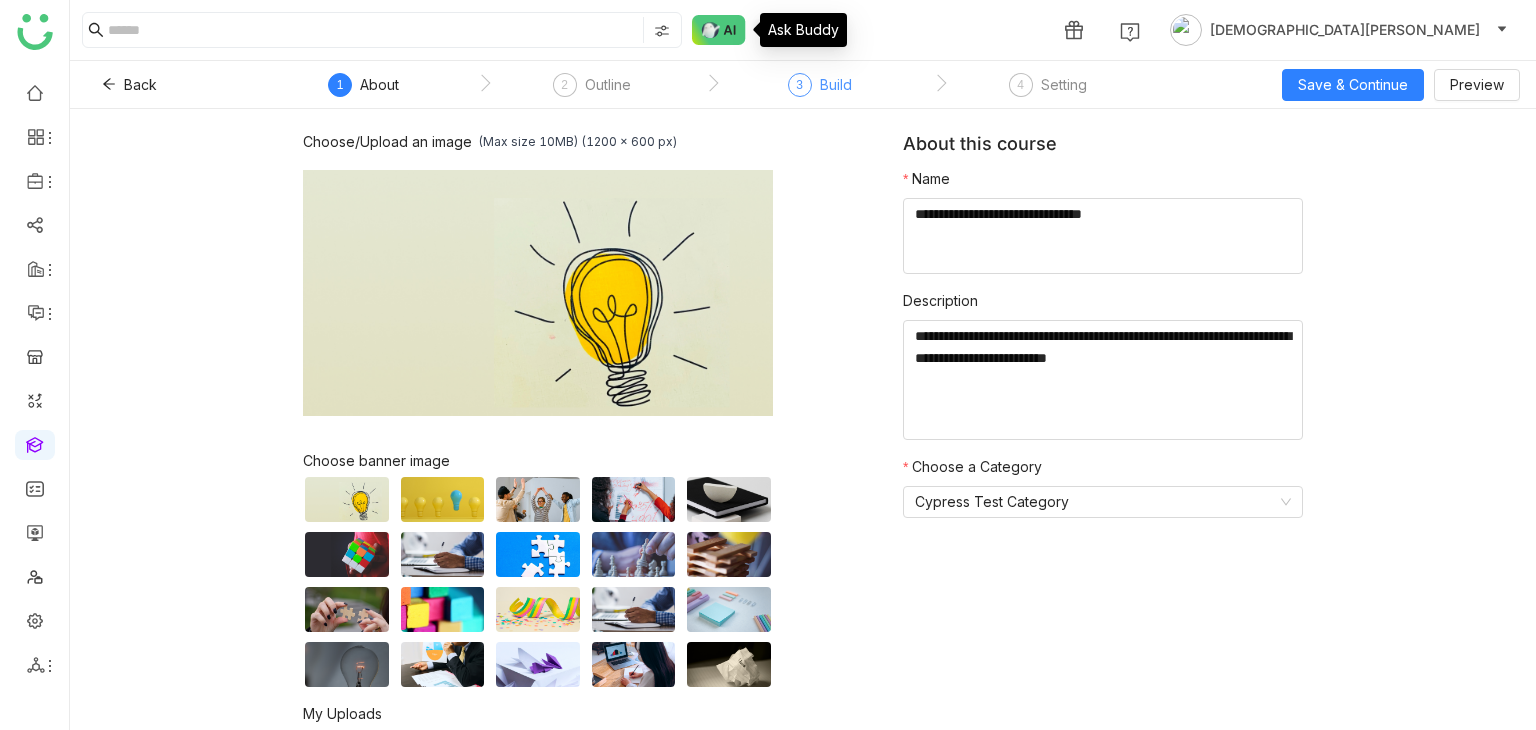 click on "3" 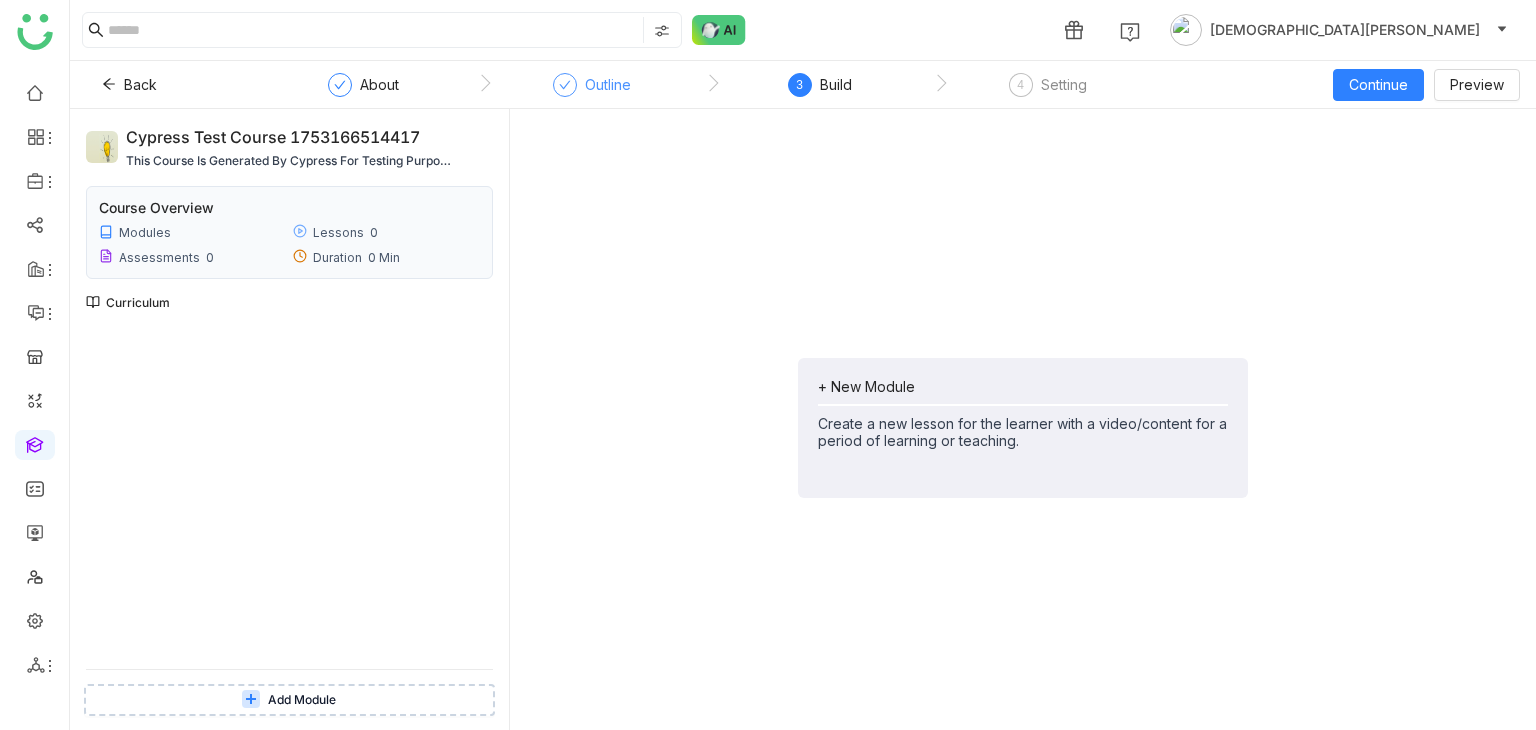 click on "Outline" 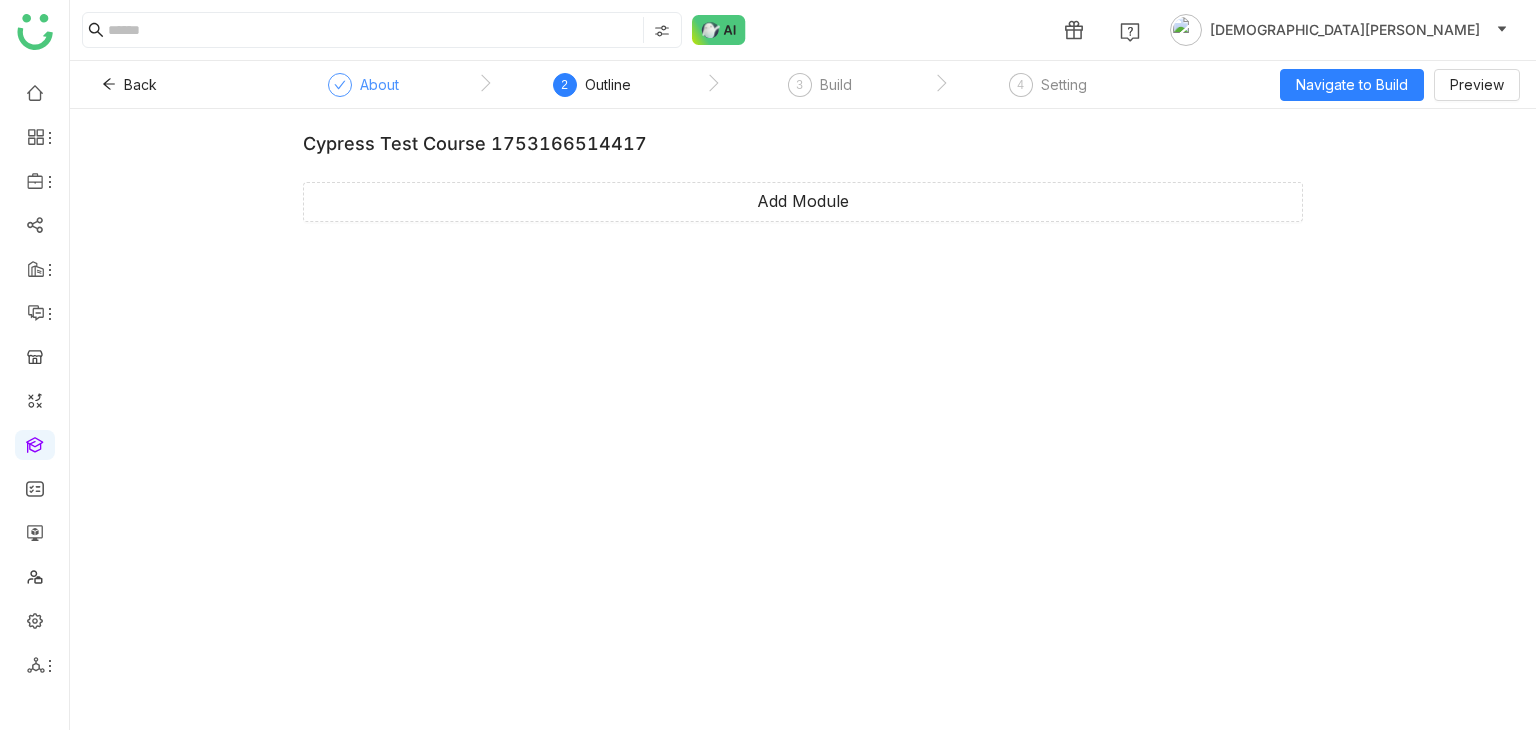 click on "About" 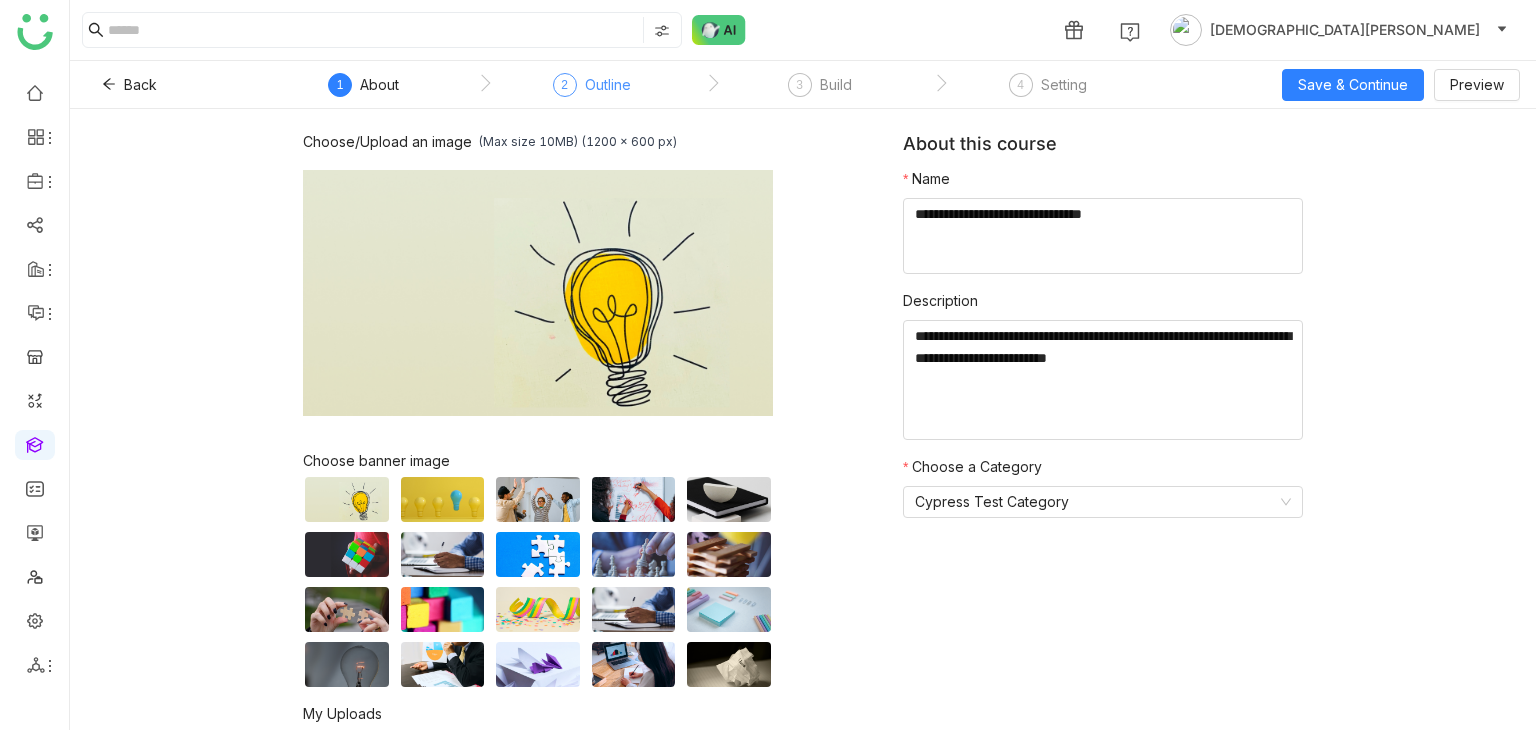 click on "Outline" 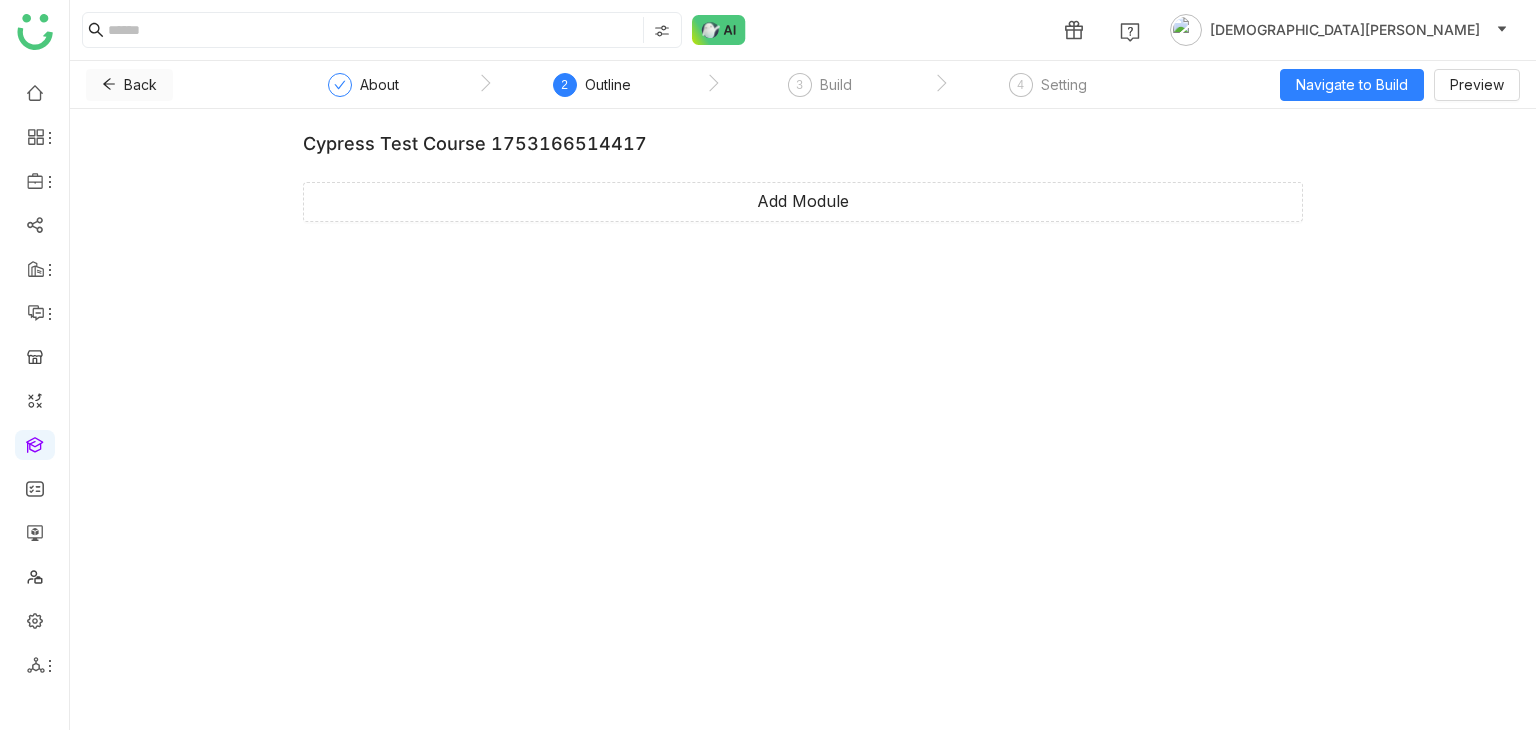click on "Back" 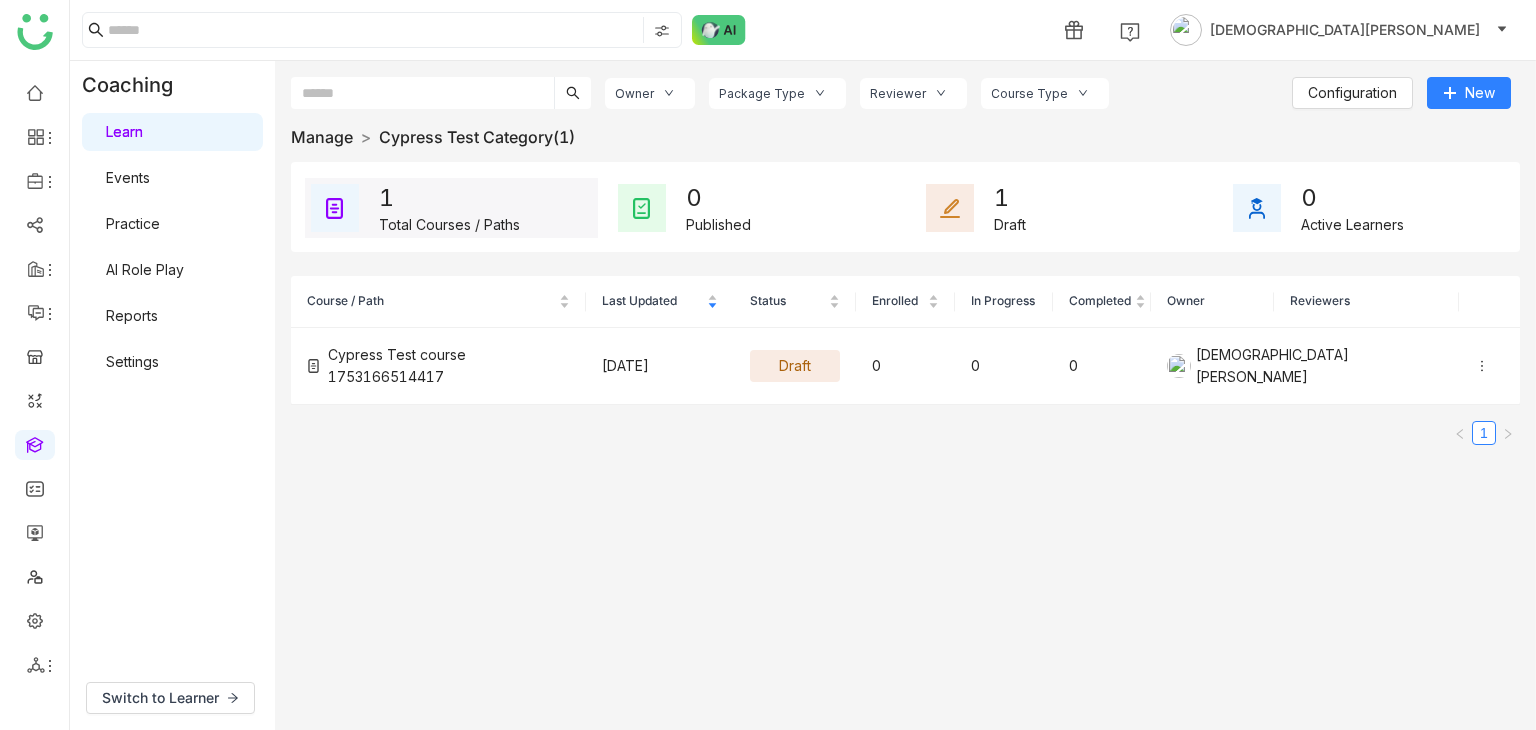 click on "Manage" 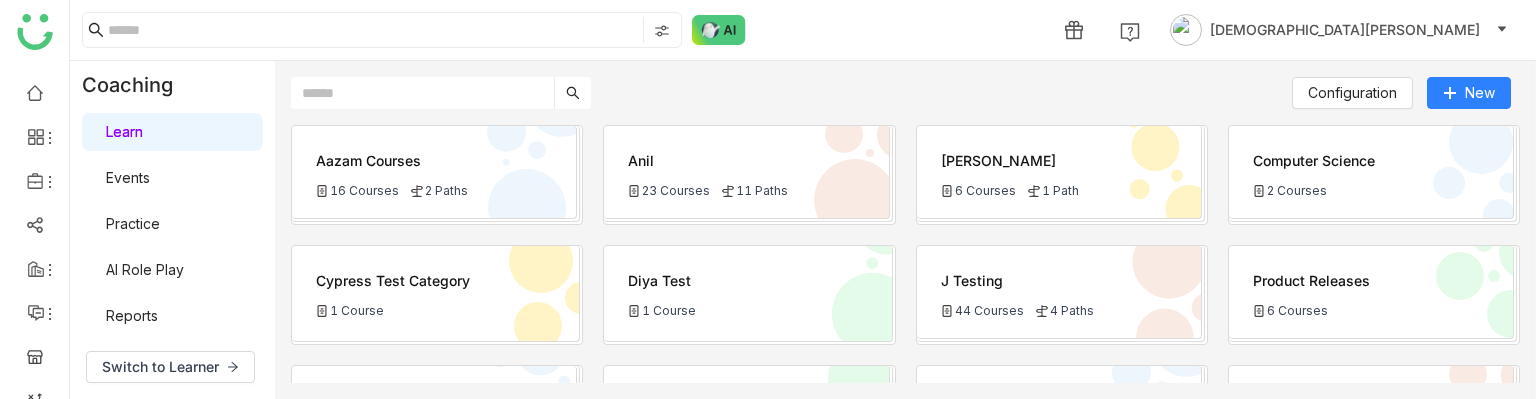 click on "Switch to Learner" 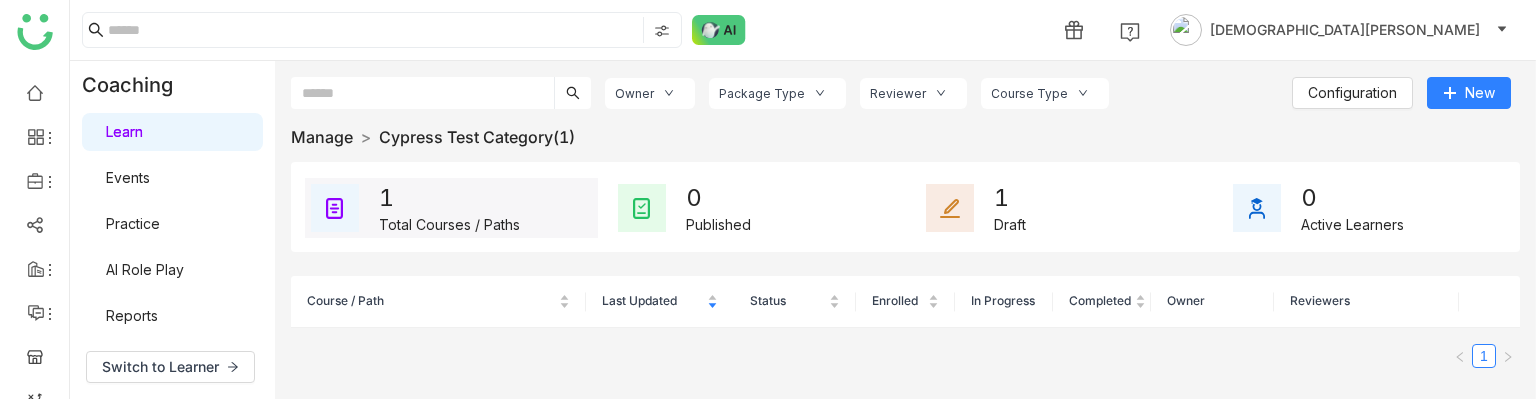 click on "Manage" 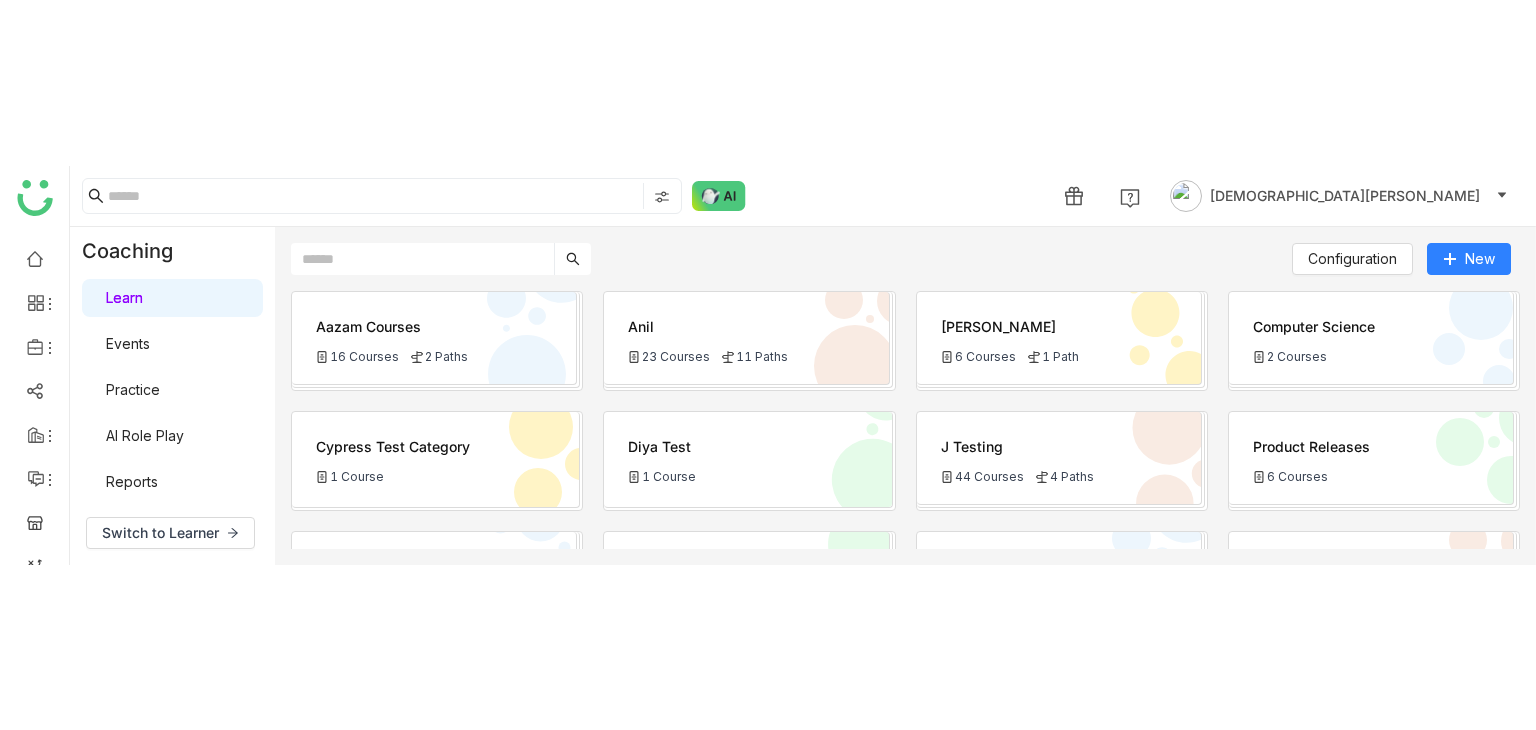 scroll, scrollTop: 0, scrollLeft: 0, axis: both 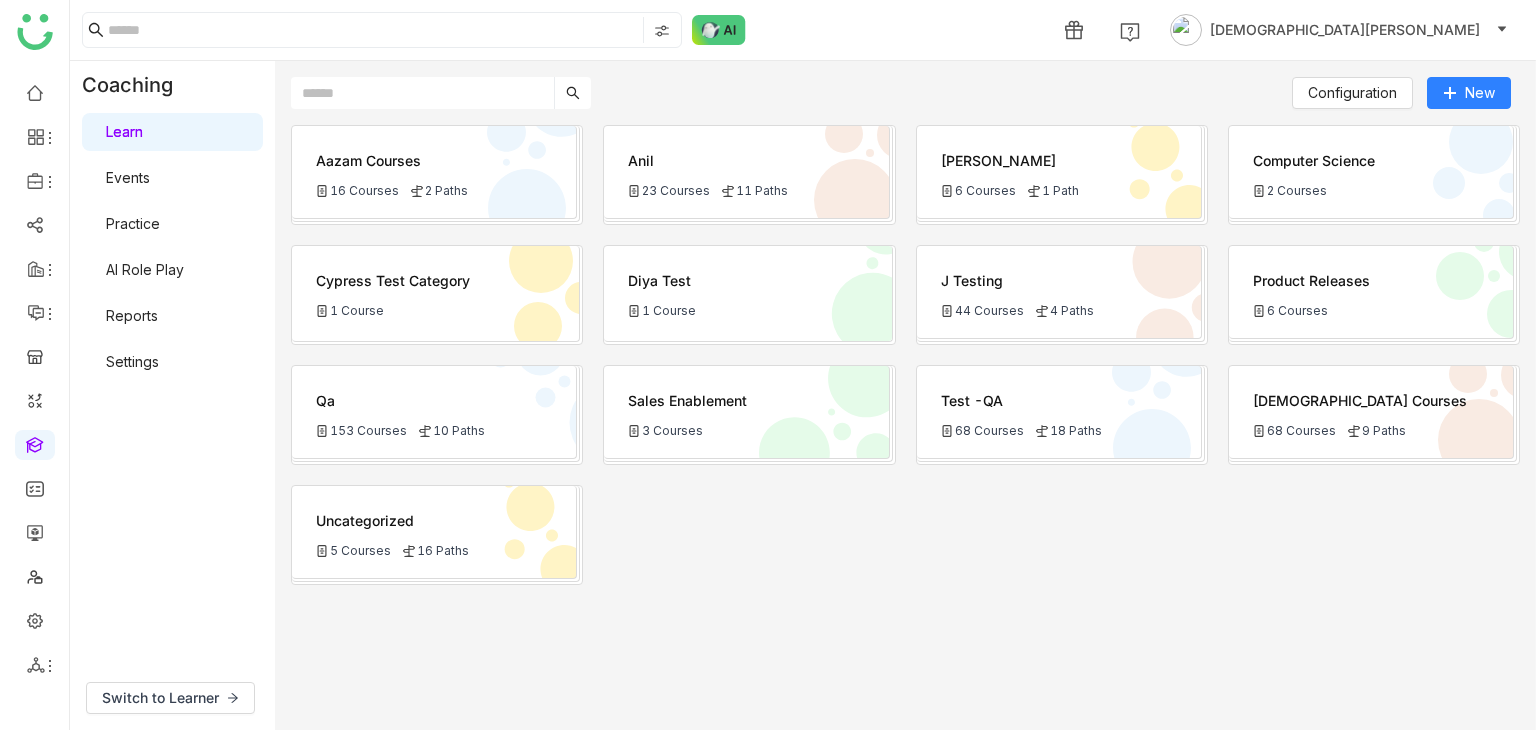 click on "Vishnu Courses
68 Courses
9 Paths" 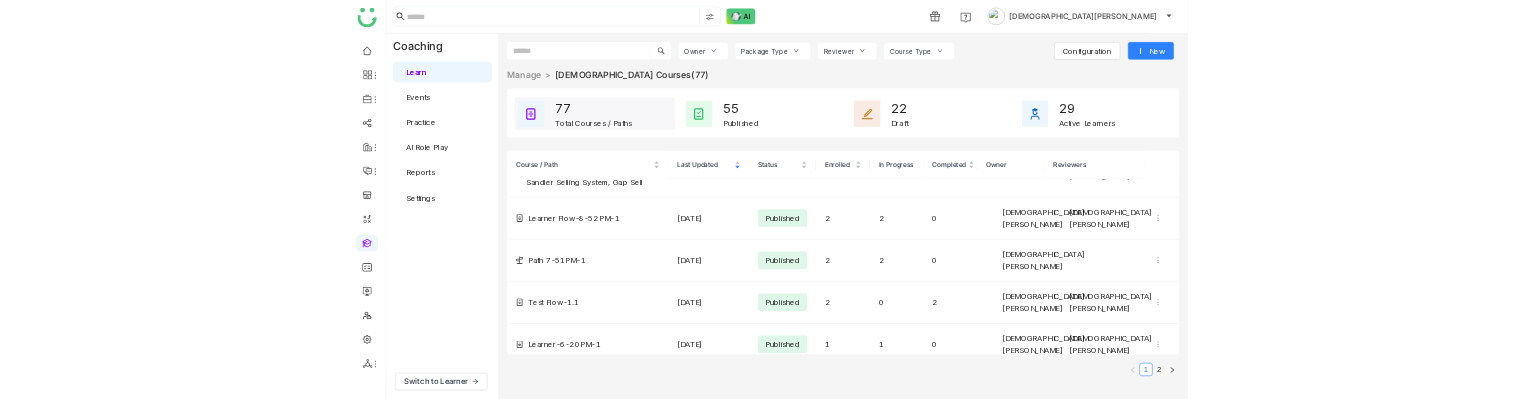 scroll, scrollTop: 142, scrollLeft: 0, axis: vertical 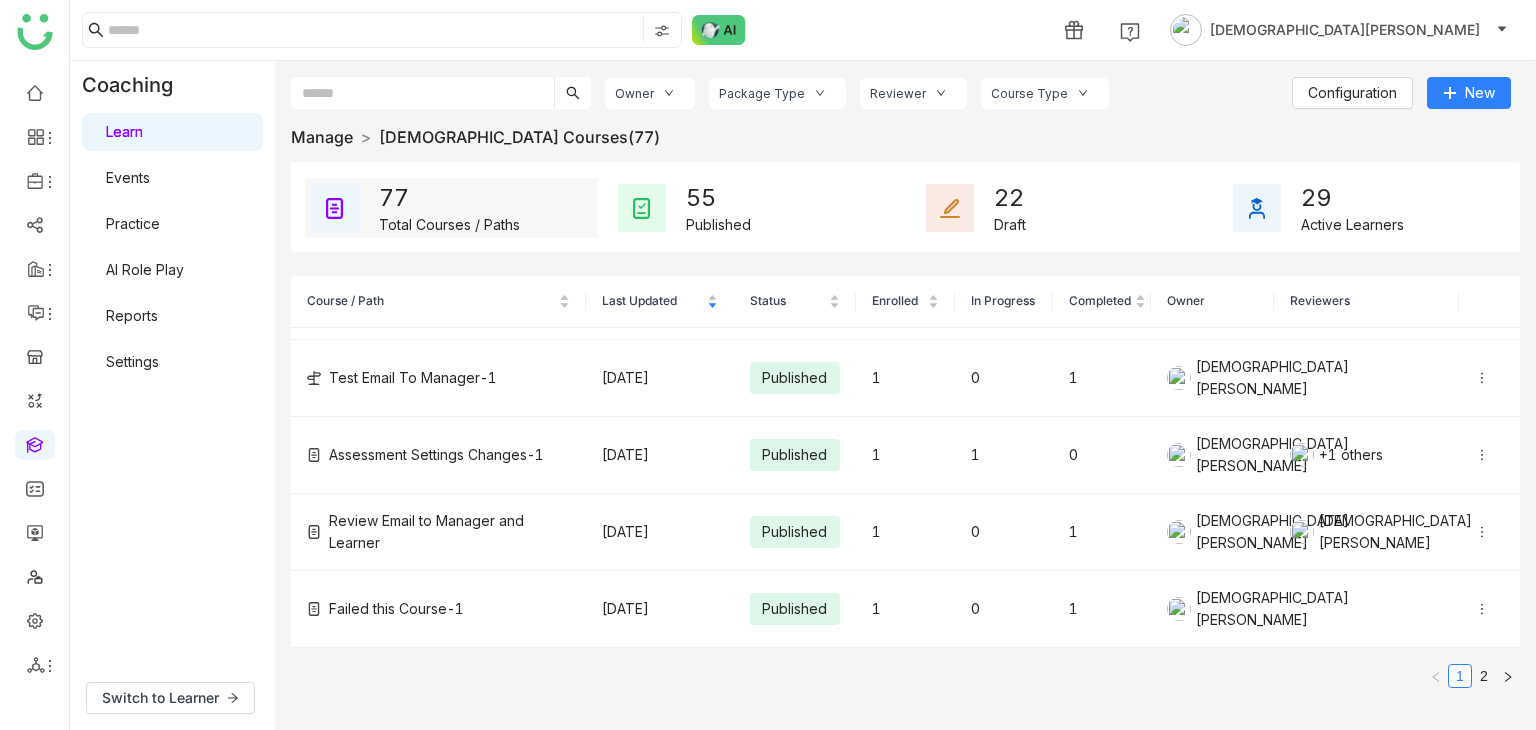 click on "Manage" 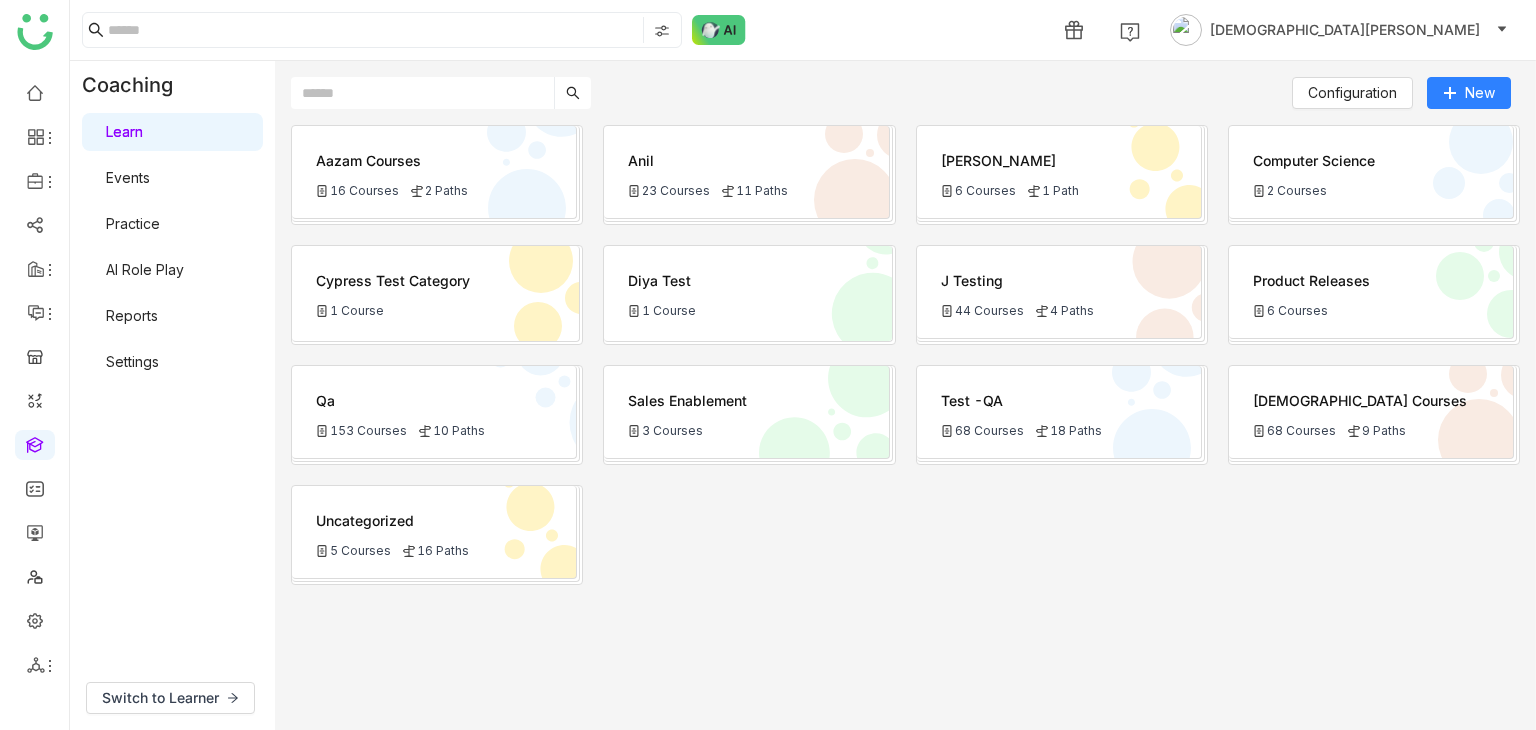 click on "1 Course" 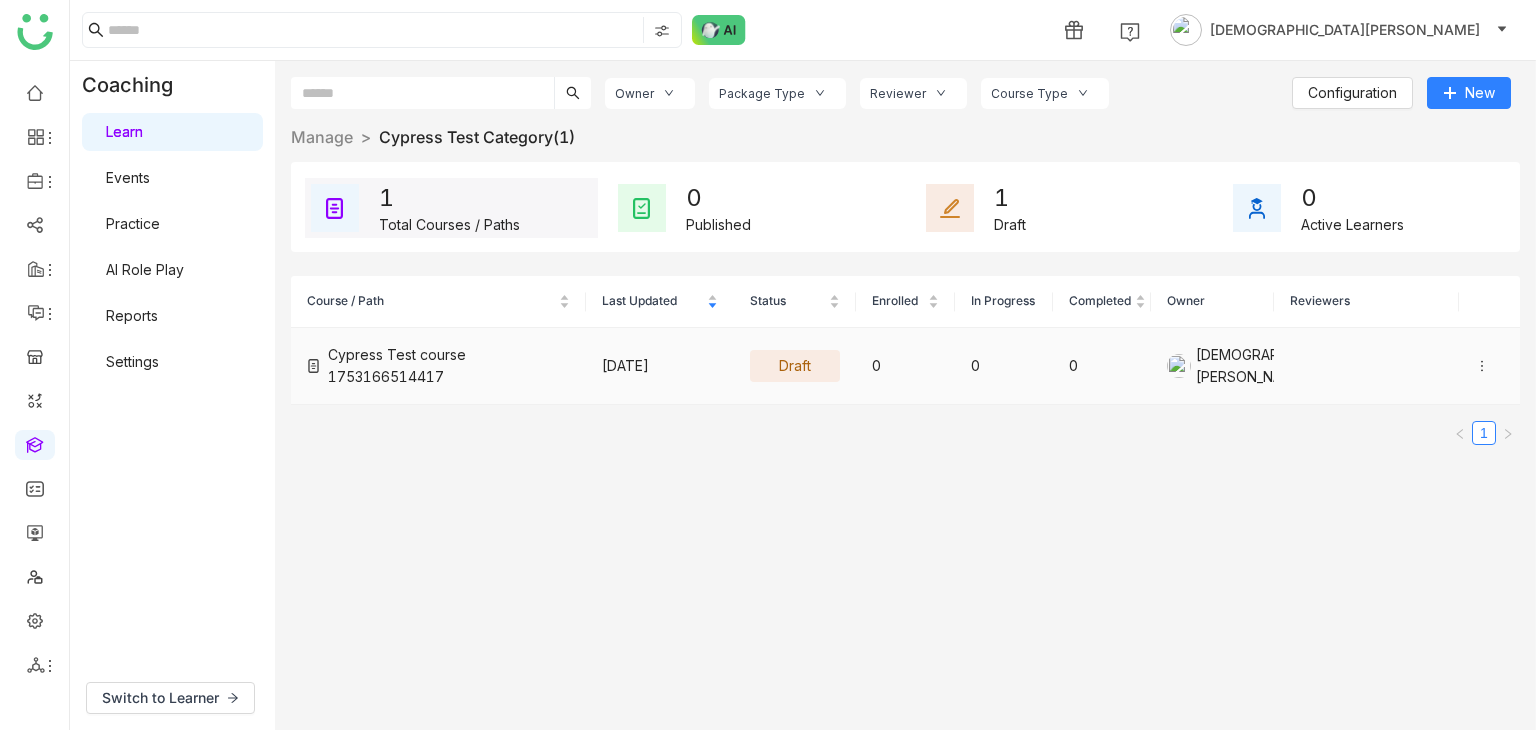 click 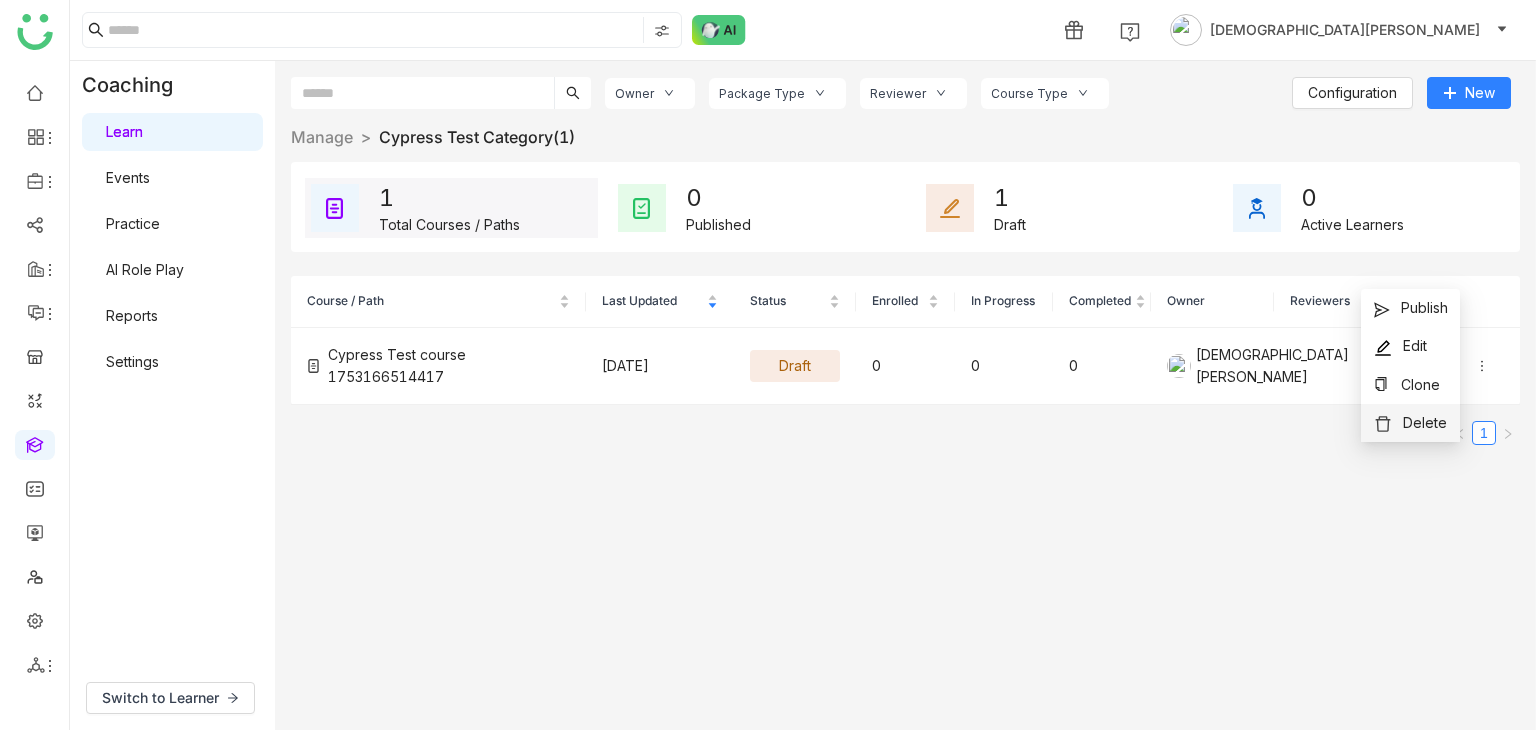 click on "Delete" at bounding box center [1410, 423] 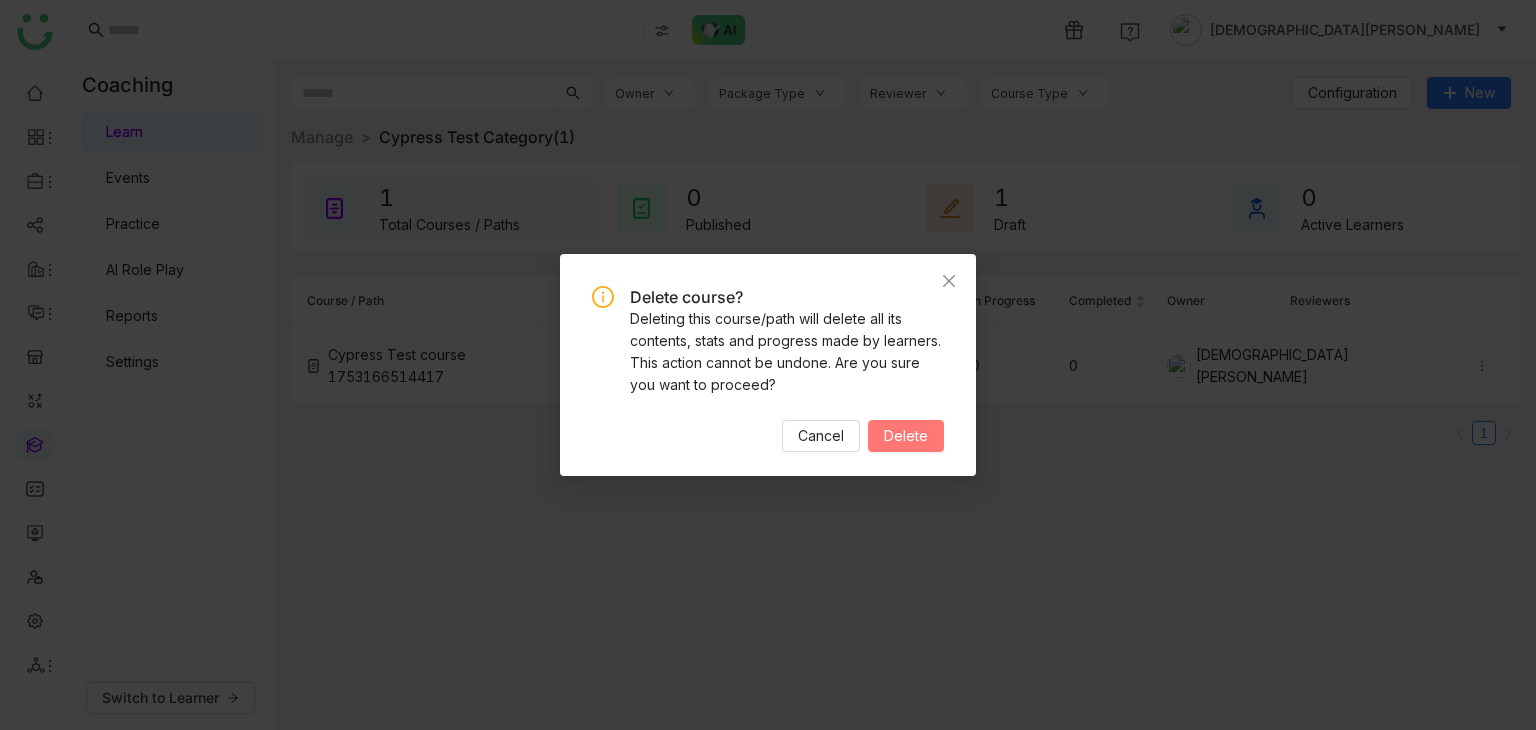 click on "Delete" at bounding box center [906, 436] 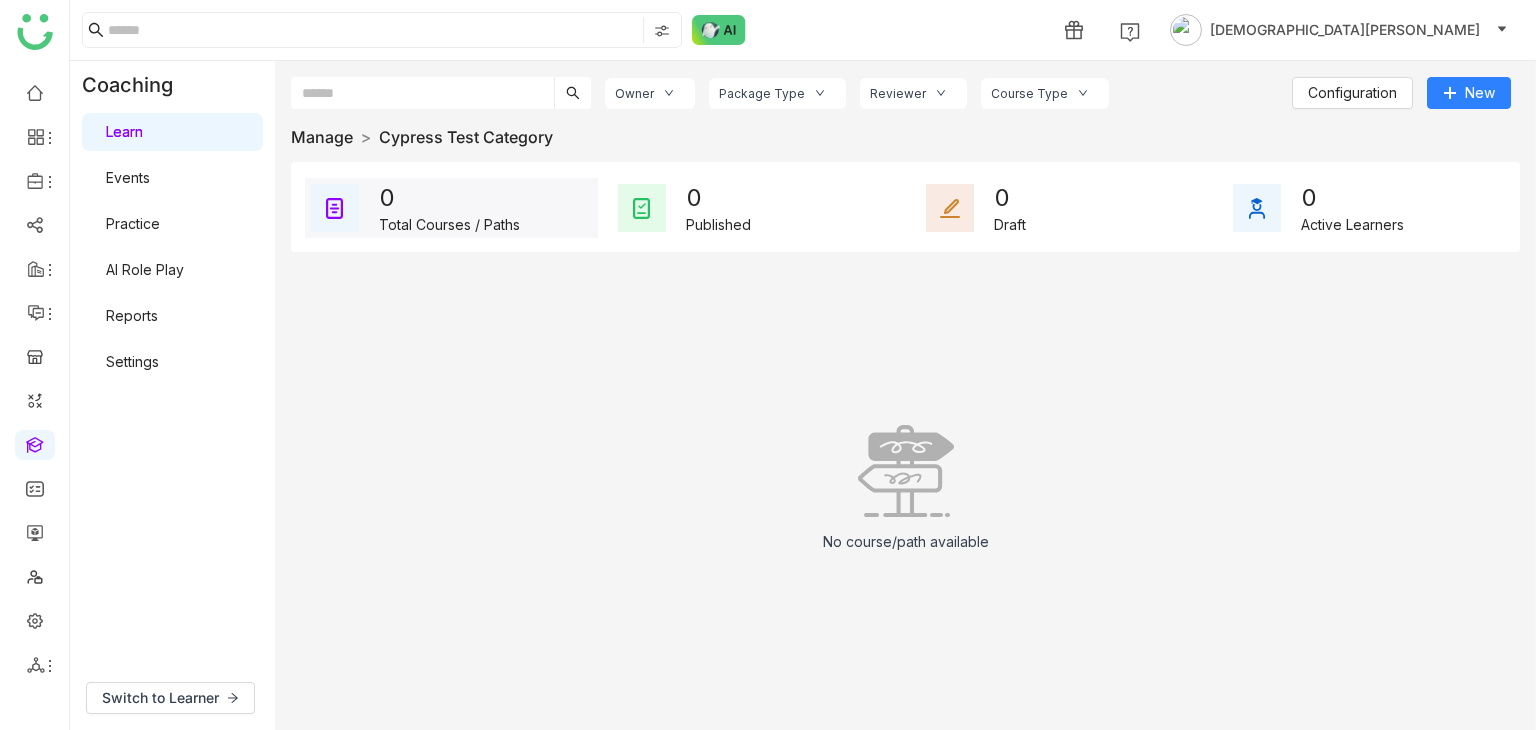 click on "Manage" 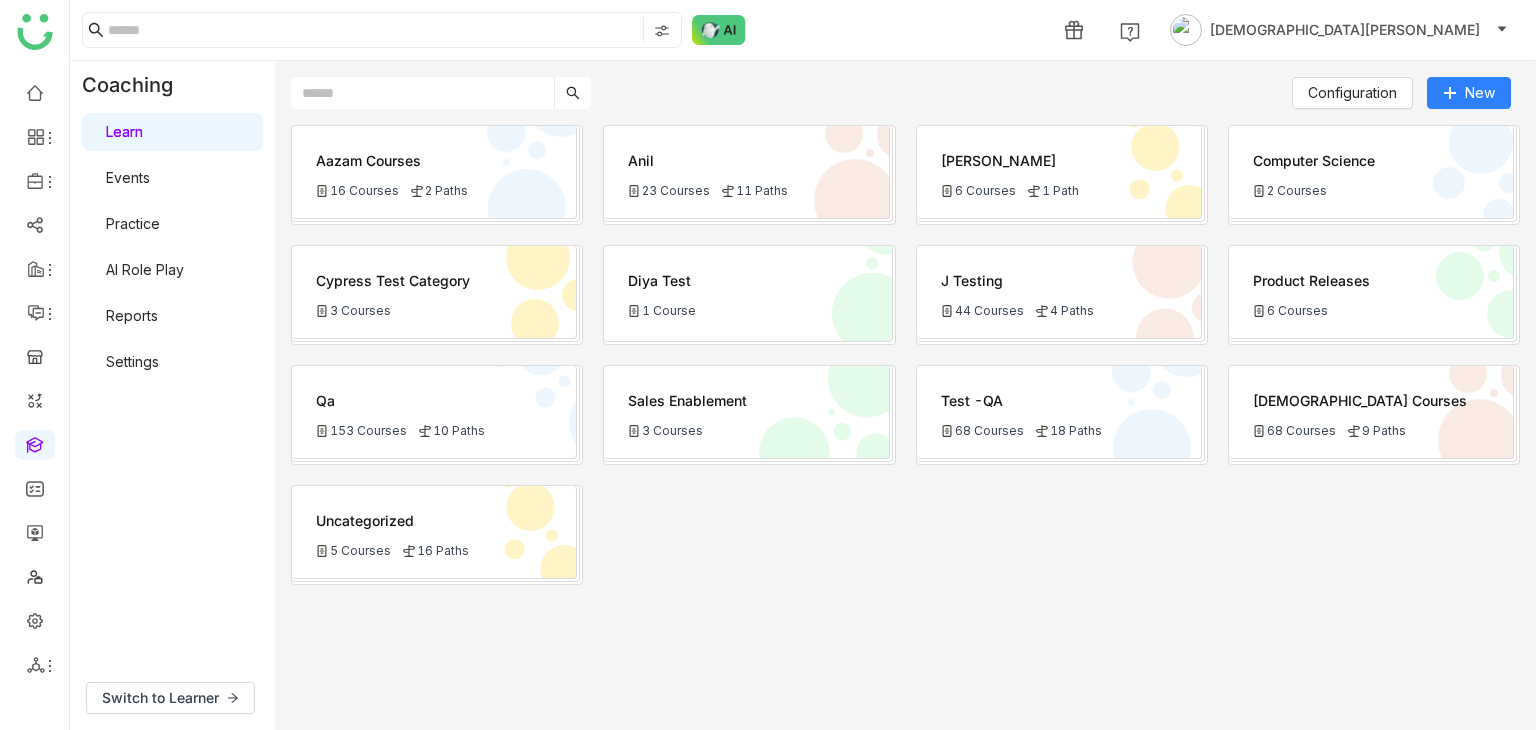 click on "Cypress Test Category
3 Courses" 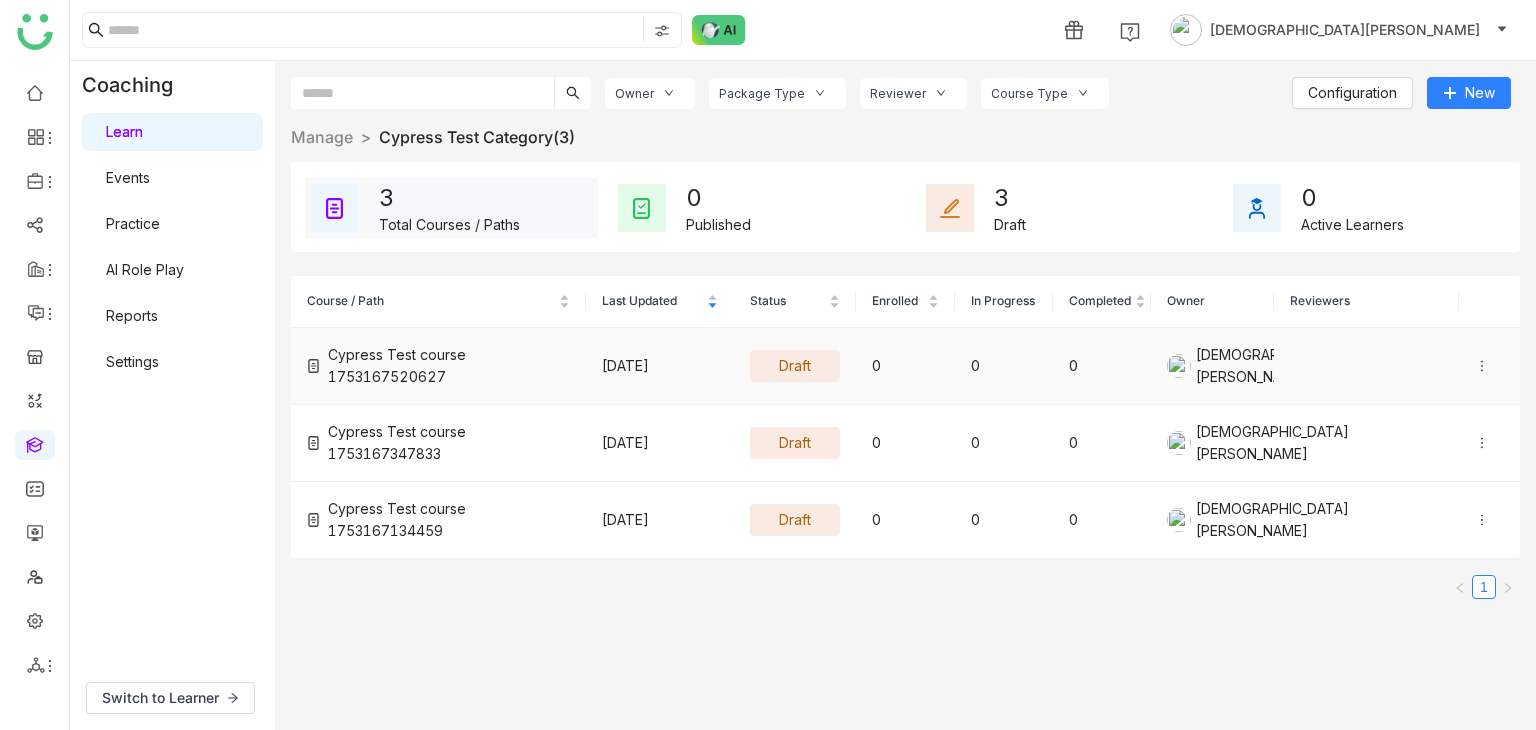 click 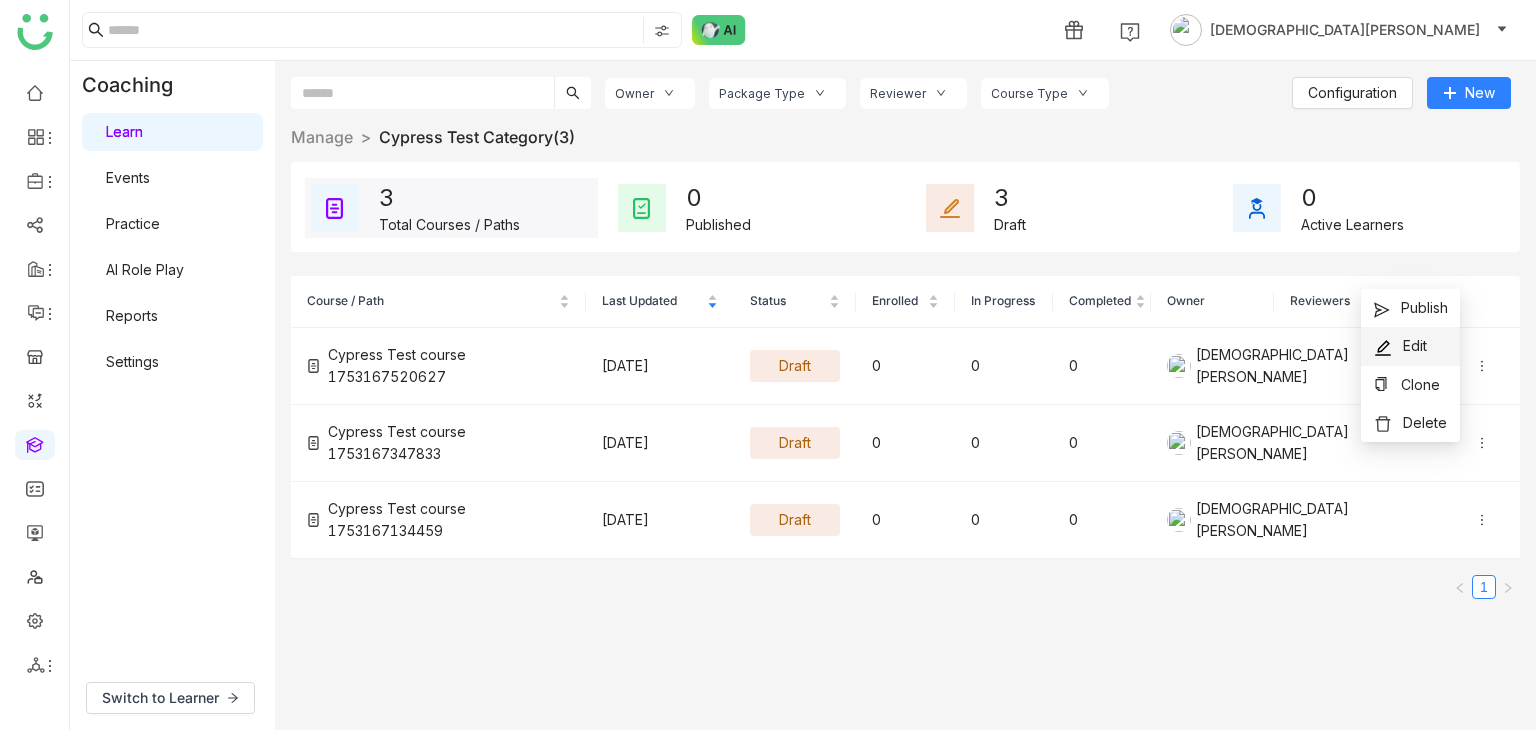 click on "Edit" at bounding box center (1400, 346) 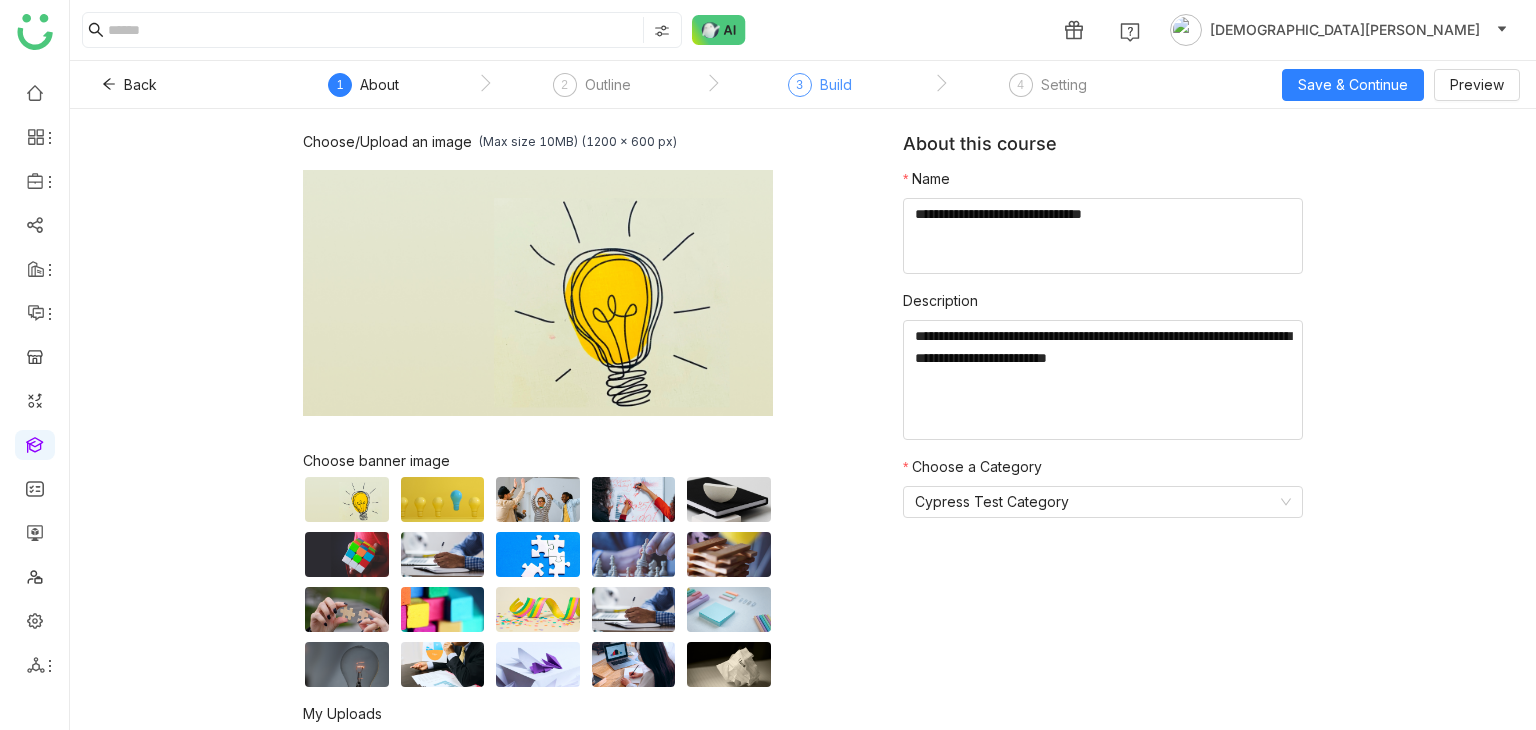 click on "3  Build" 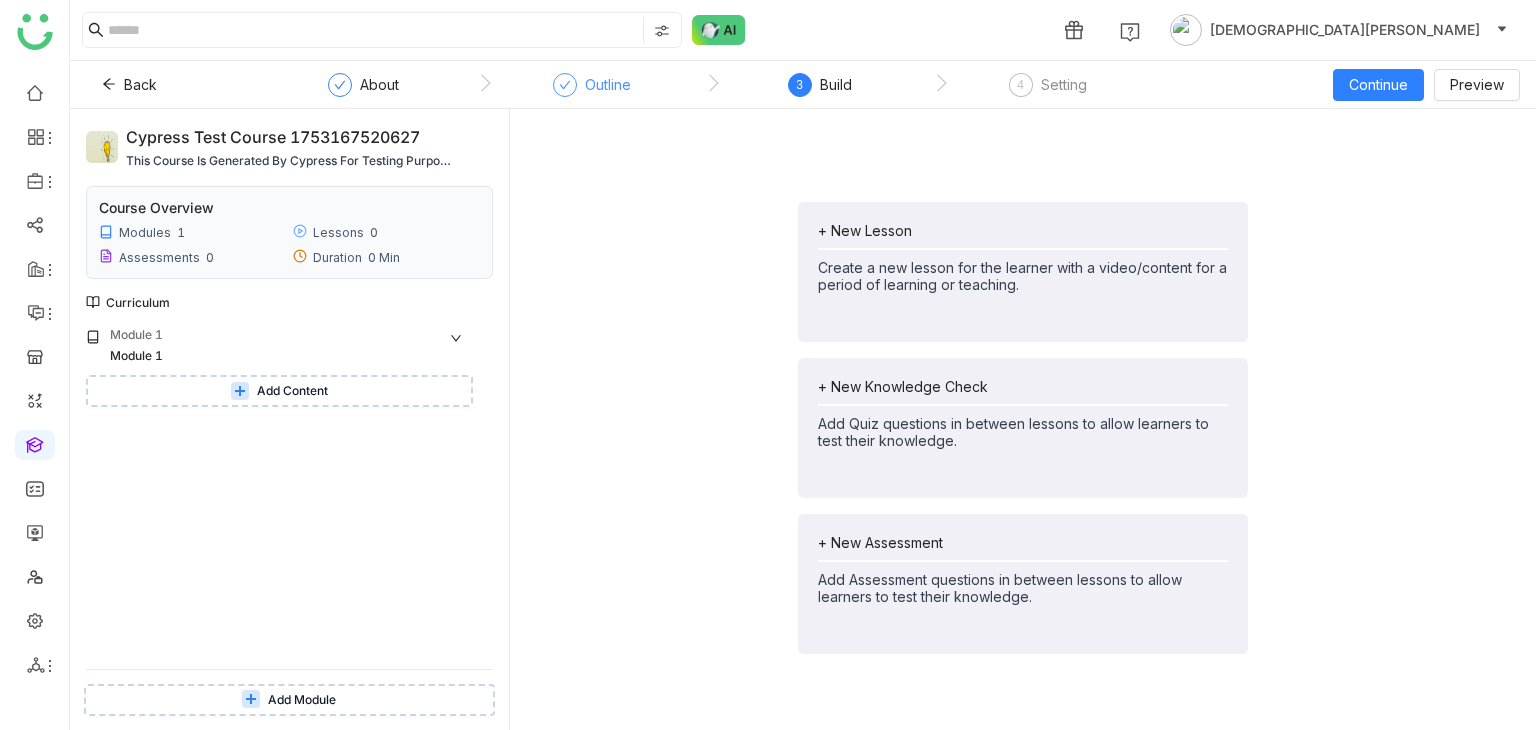 click on "Outline" 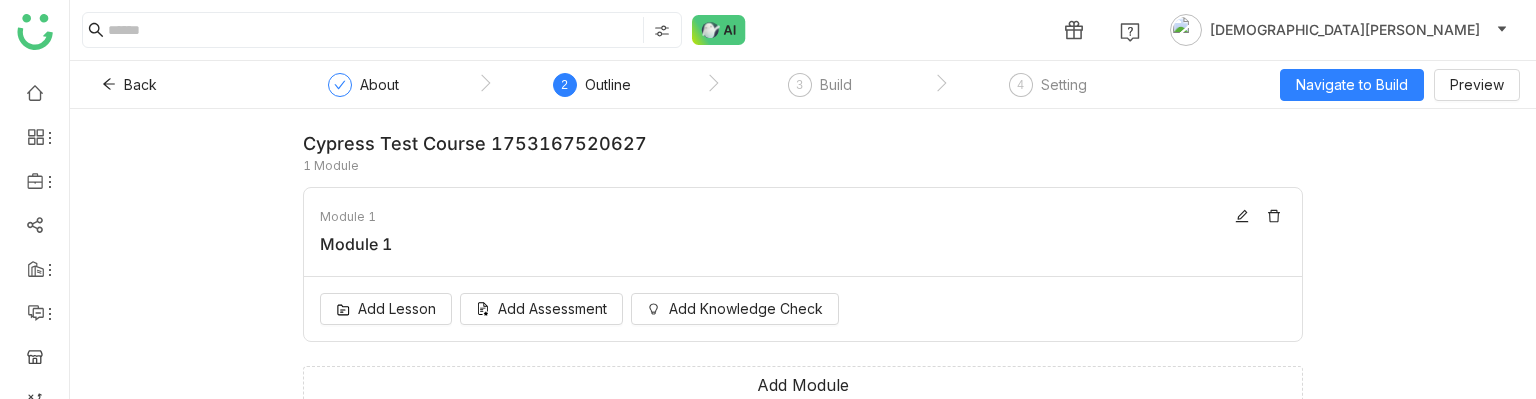 click on "Cypress Test course 1753167520627  1 Module  Module 1   Module 1  Add Lesson
Add Assessment
Add Knowledge Check  Add Module" 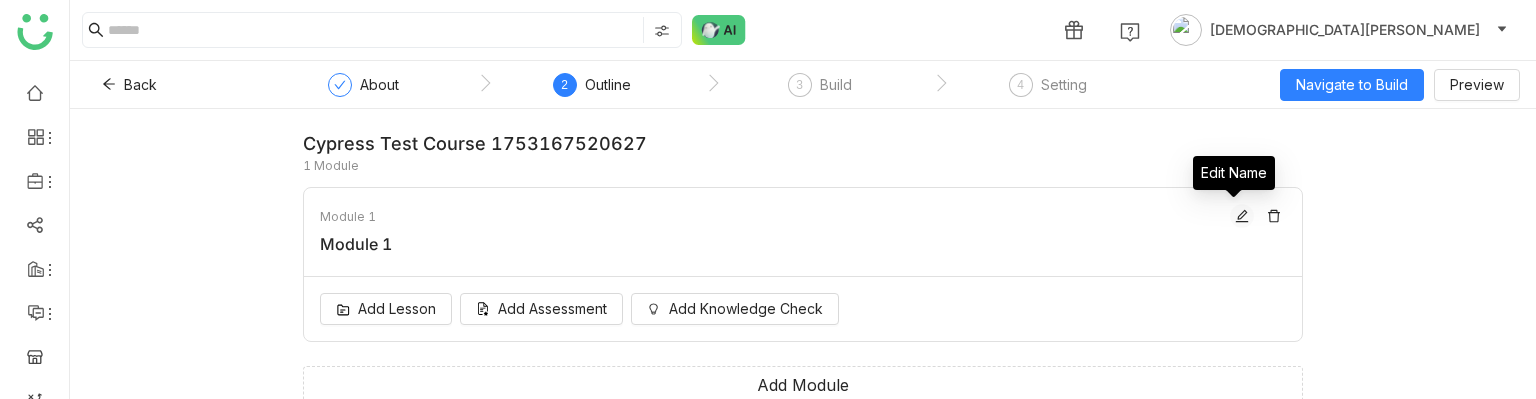 click 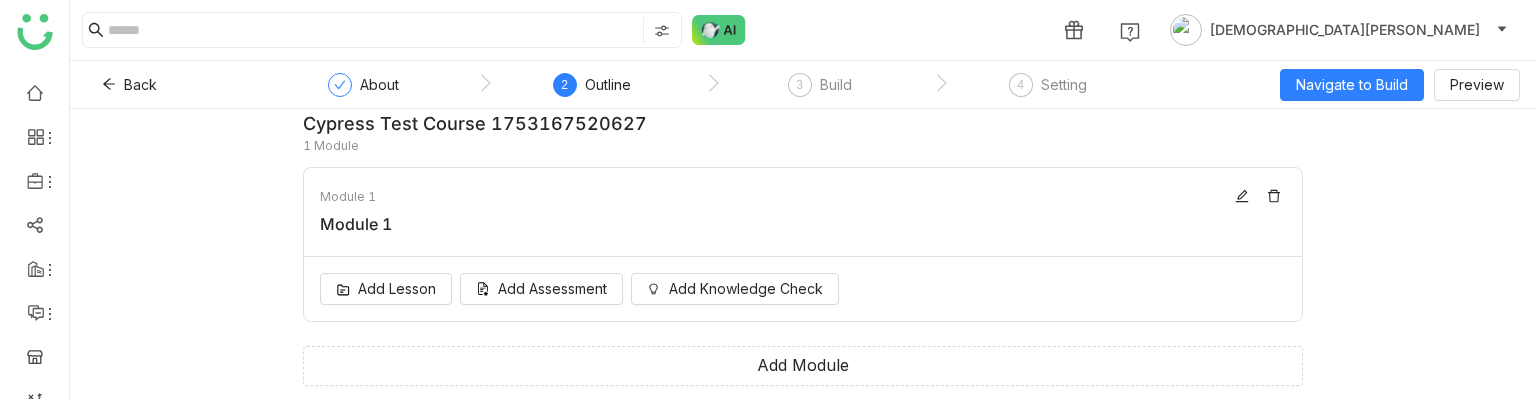 scroll, scrollTop: 23, scrollLeft: 0, axis: vertical 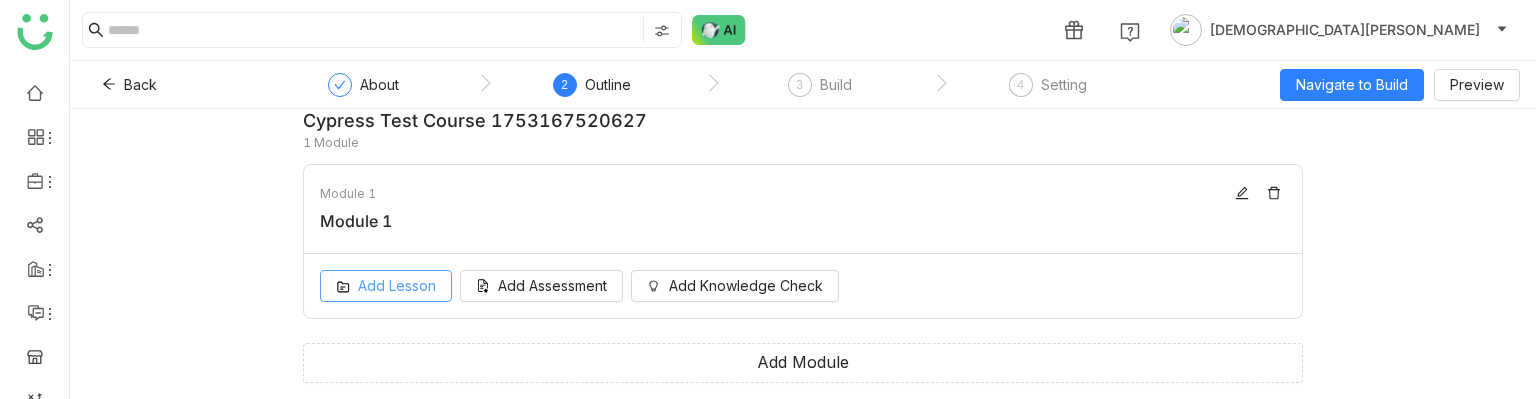 click on "Add Lesson" 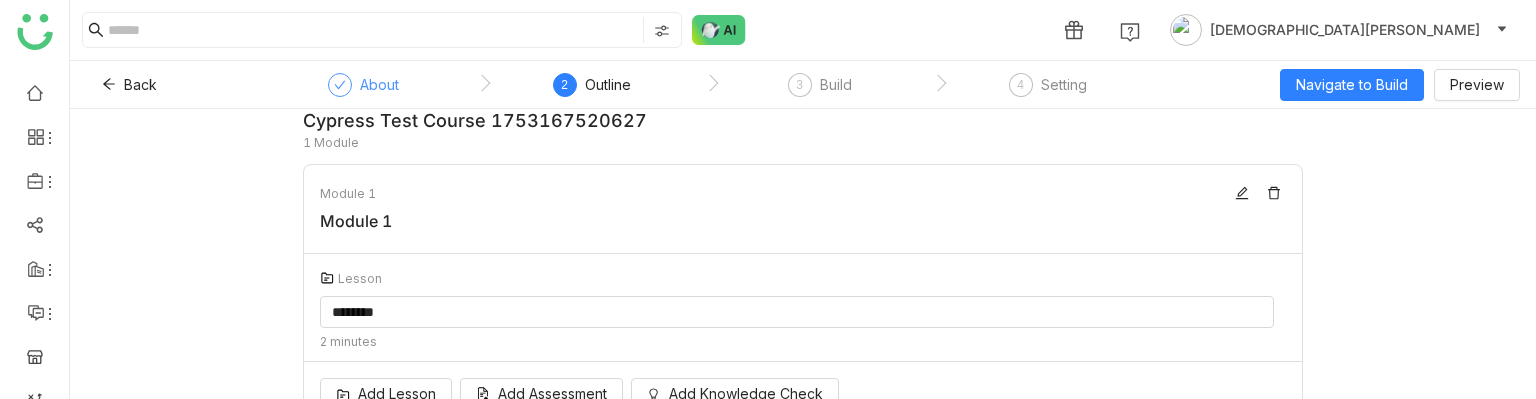 click on "About" 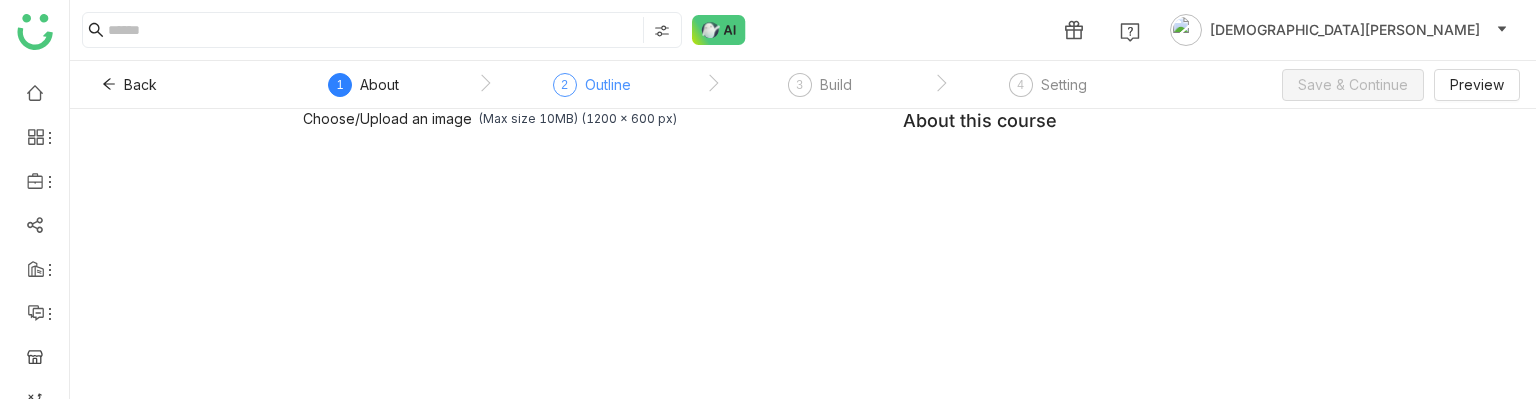 click on "2  Outline" 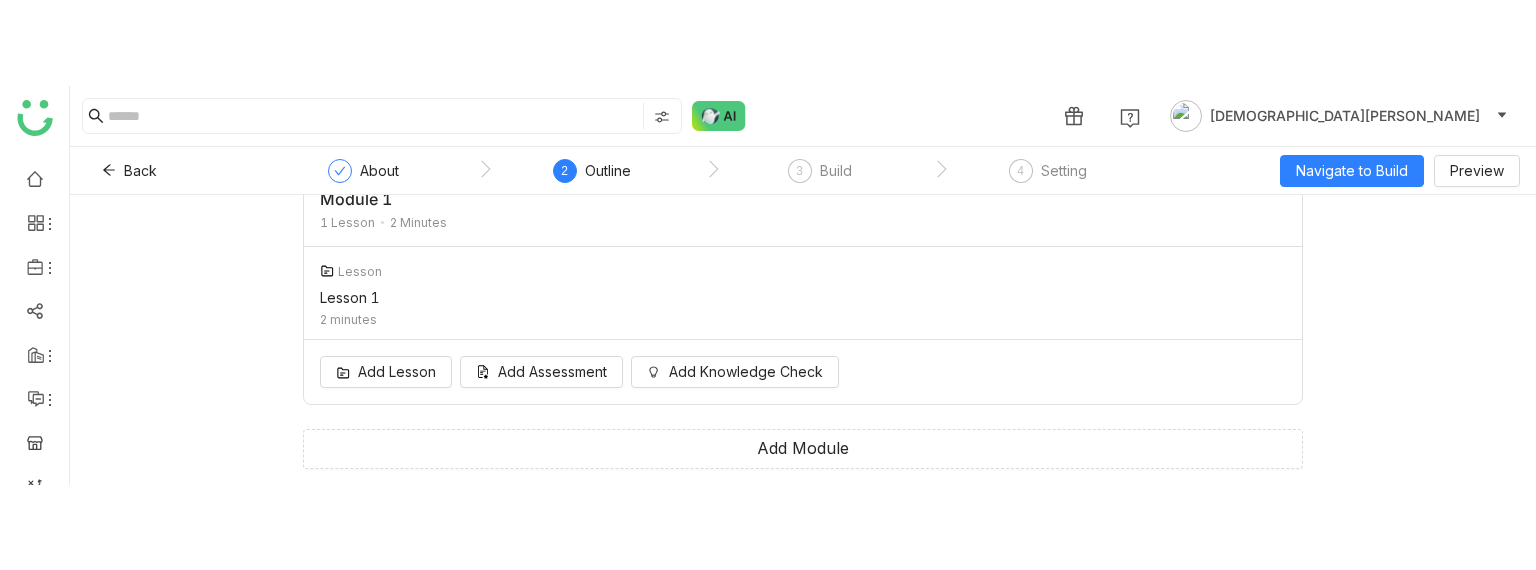 scroll, scrollTop: 31, scrollLeft: 0, axis: vertical 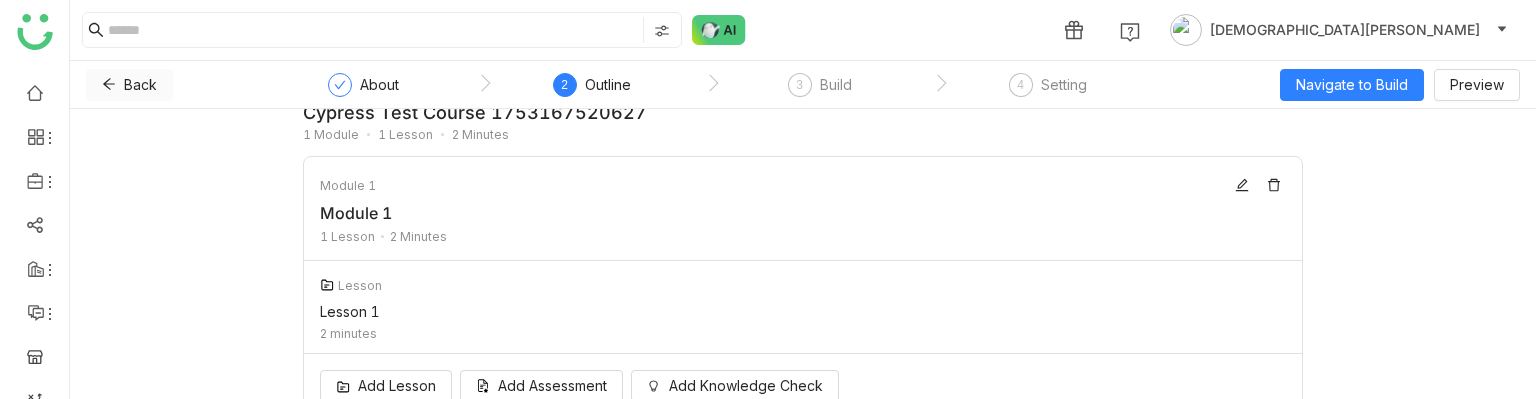 click on "Back" 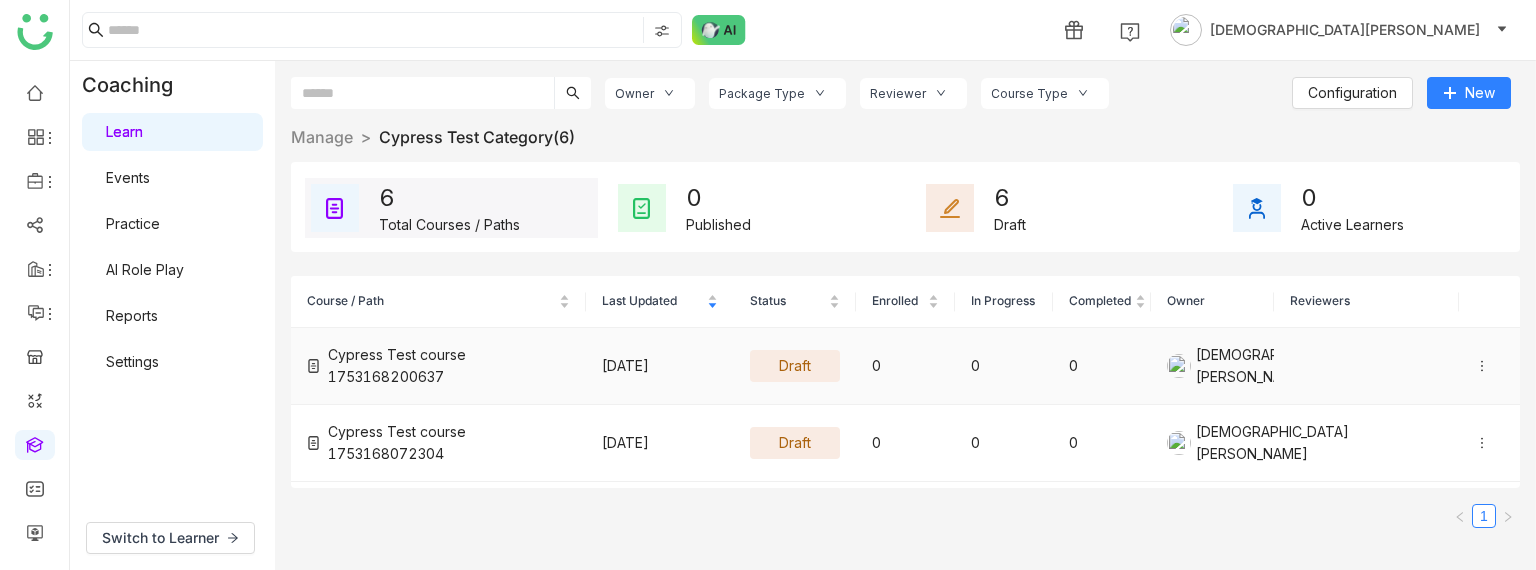 click 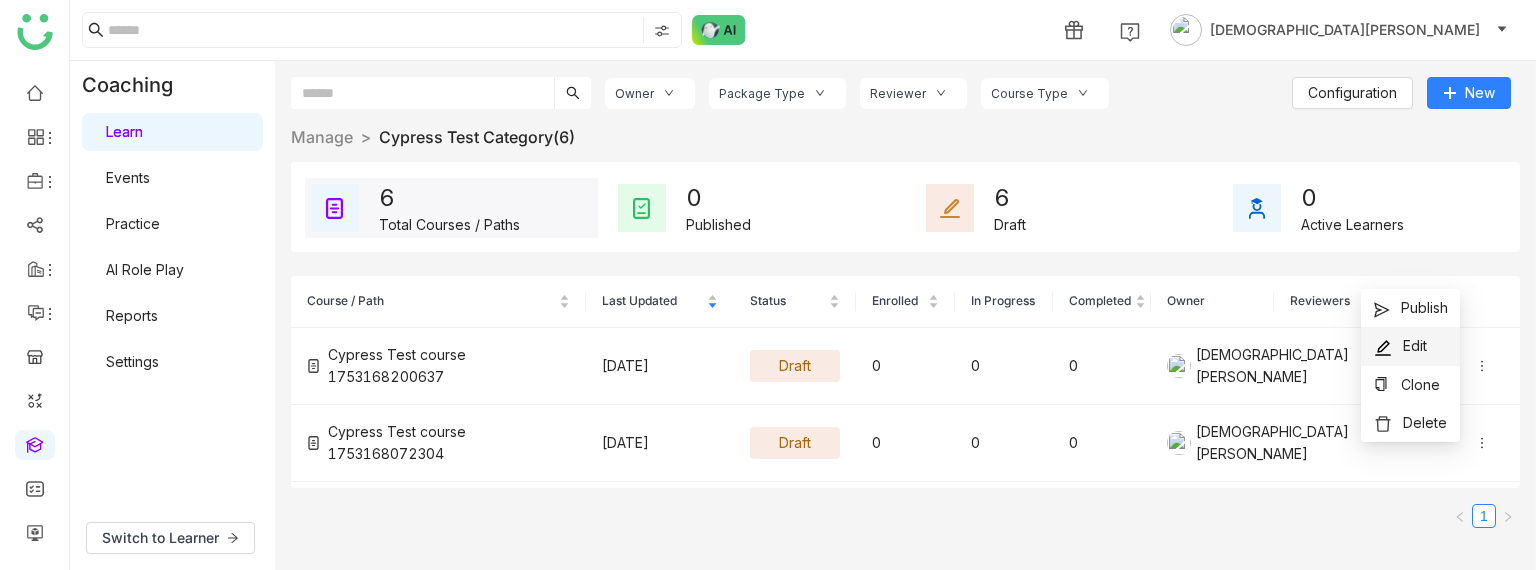 click on "Edit" at bounding box center [1400, 346] 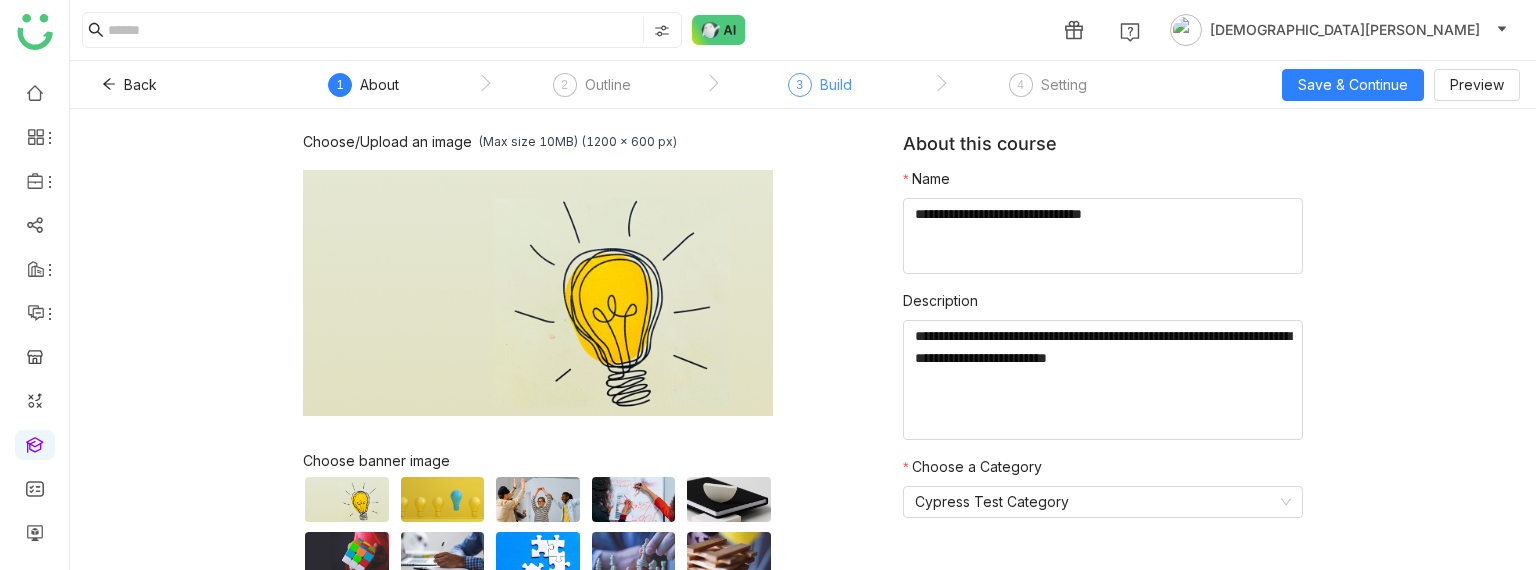 click on "3" 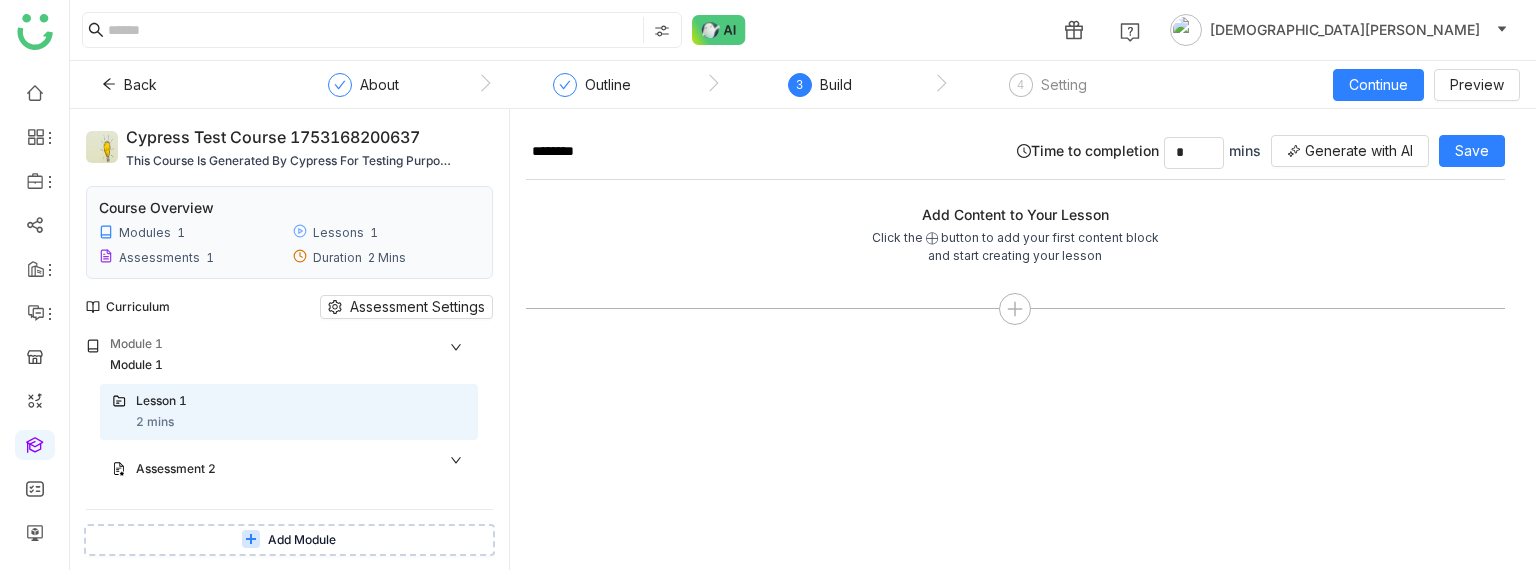 click on "About Outline  3  Build  4  Setting" 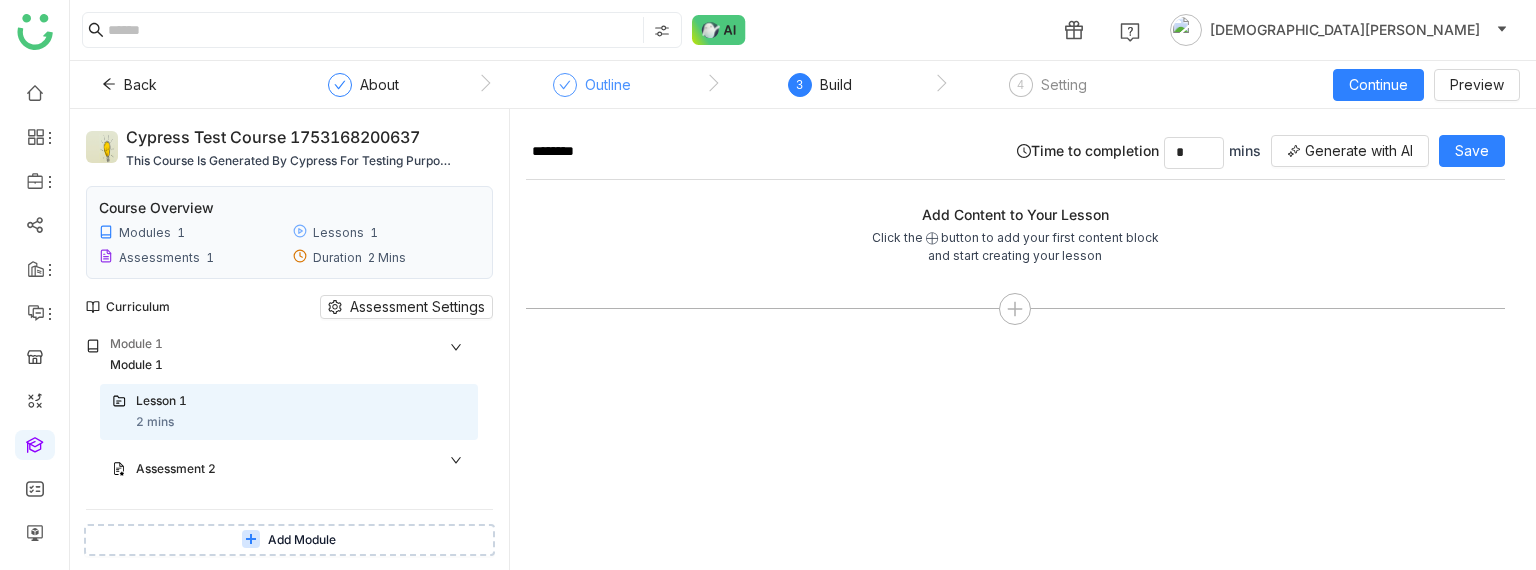 click 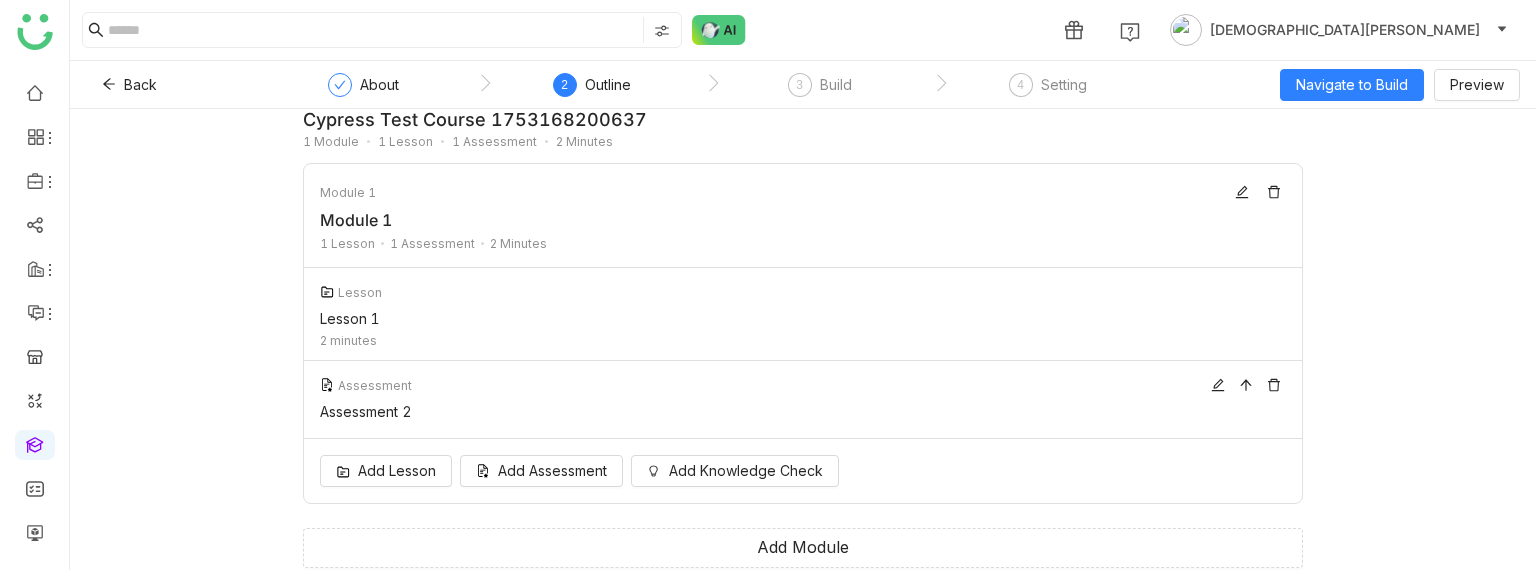 scroll, scrollTop: 38, scrollLeft: 0, axis: vertical 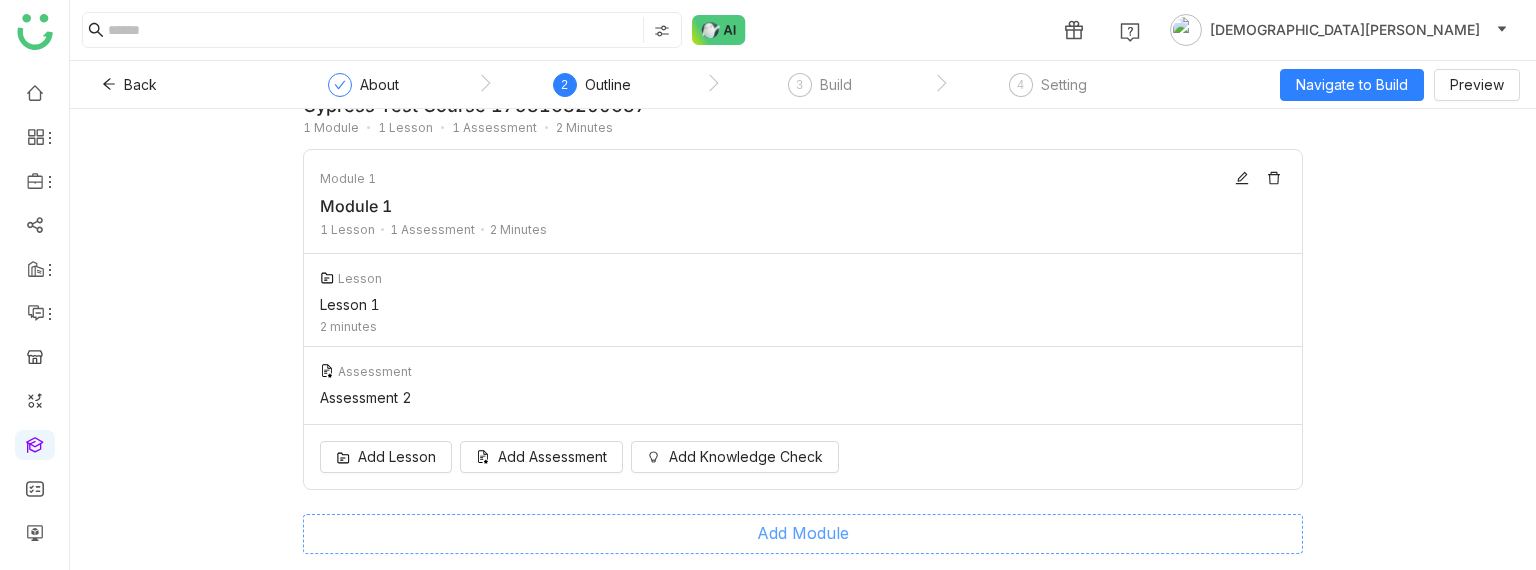 click on "Add Module" 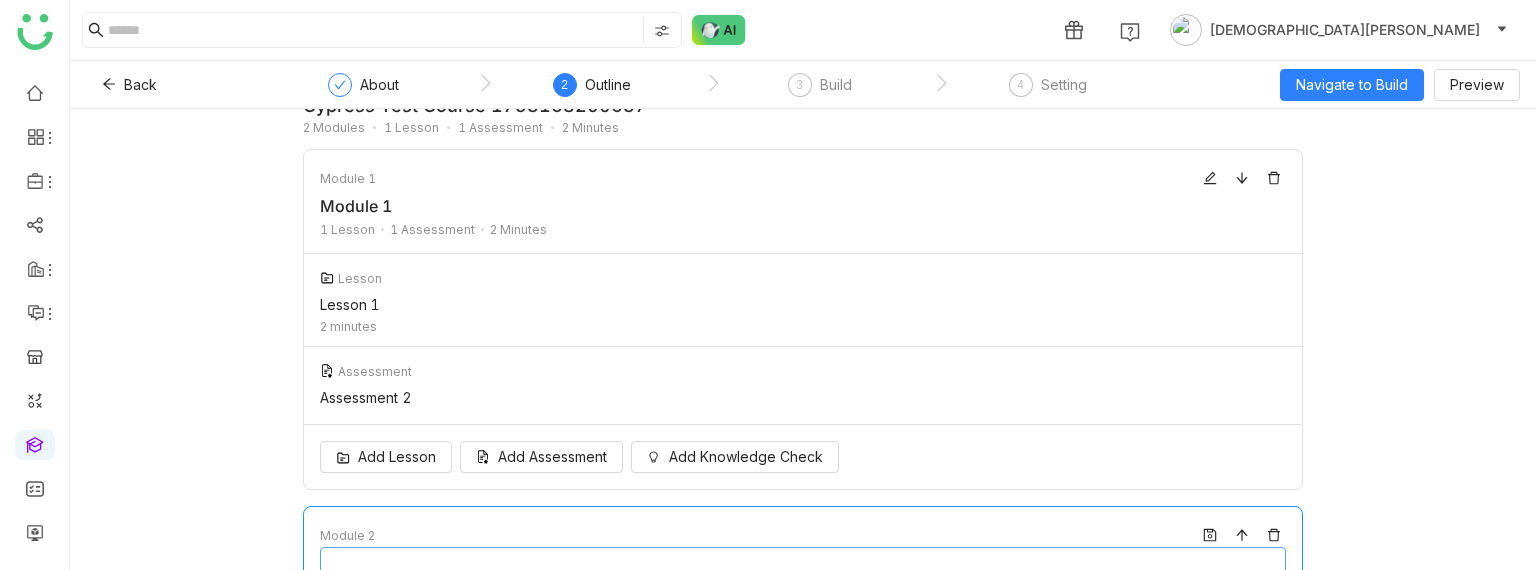 type on "********" 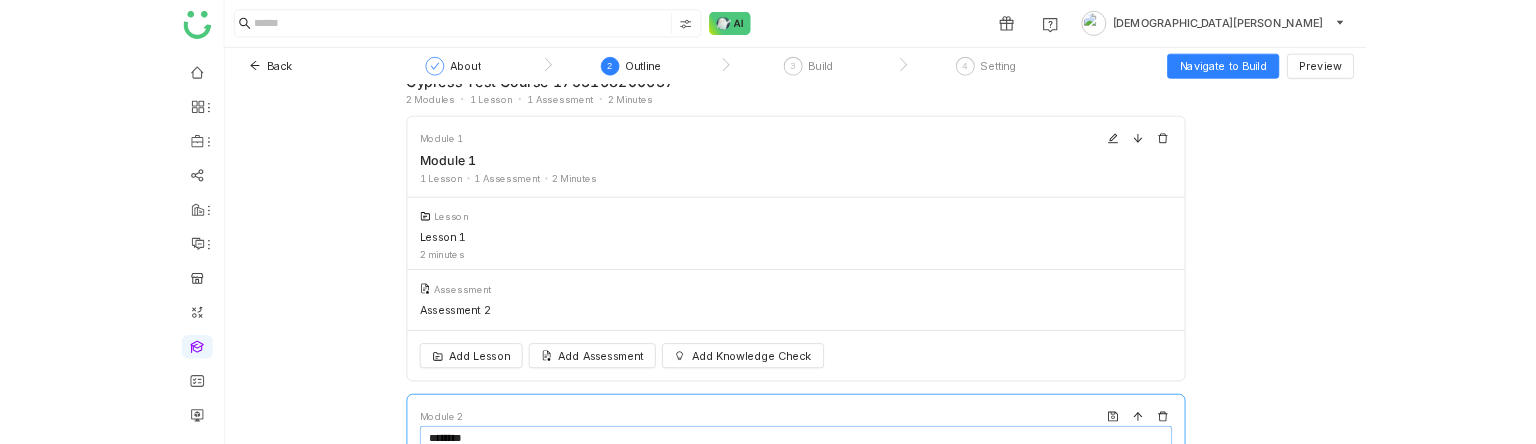 scroll, scrollTop: 117, scrollLeft: 0, axis: vertical 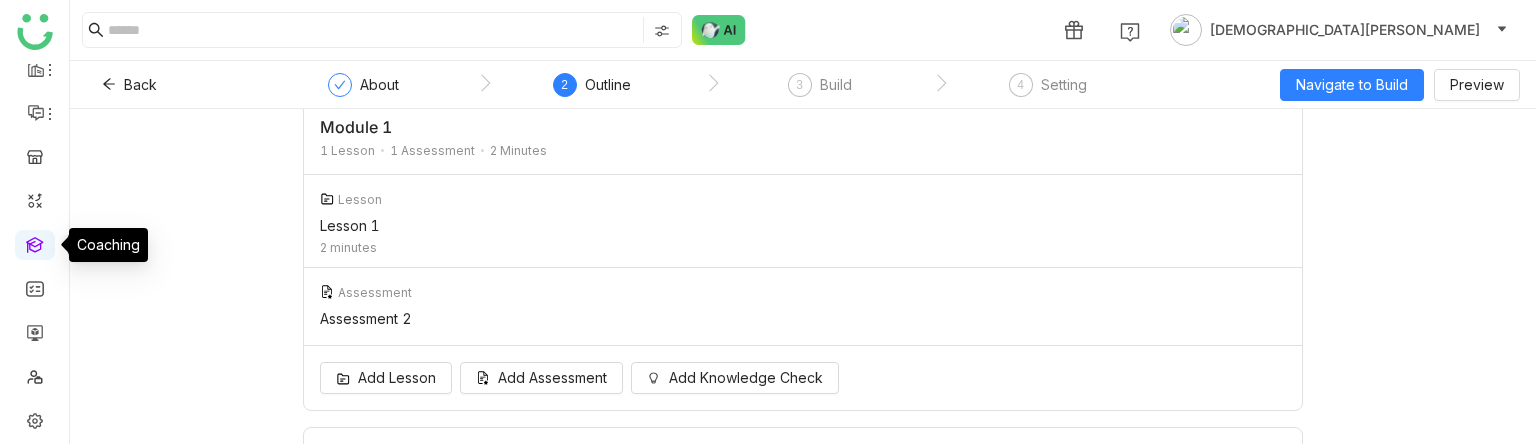 click at bounding box center (35, 243) 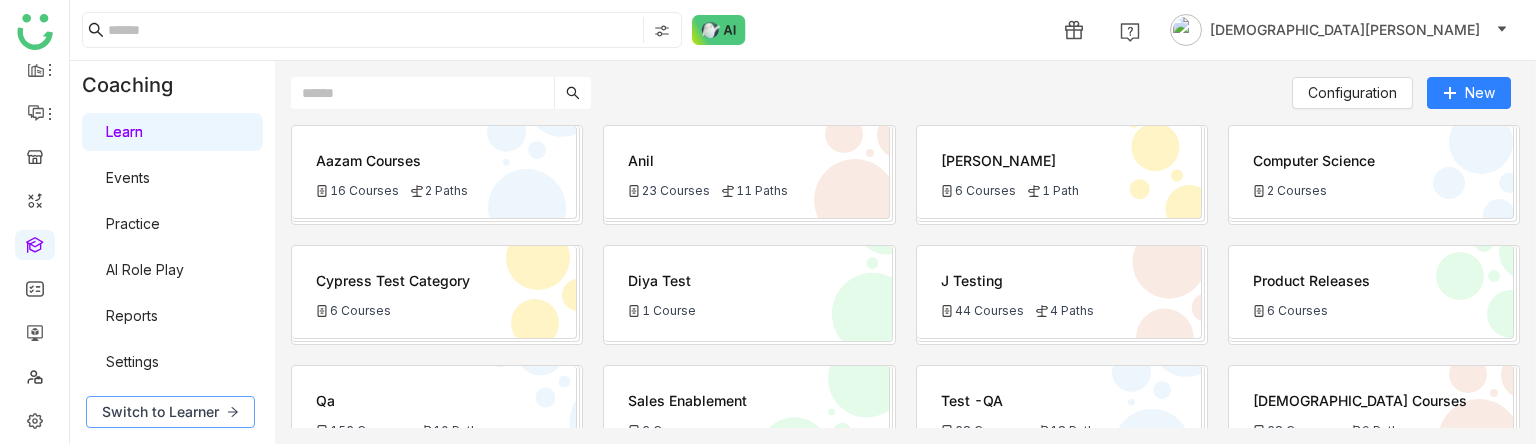 click on "Switch to Learner" 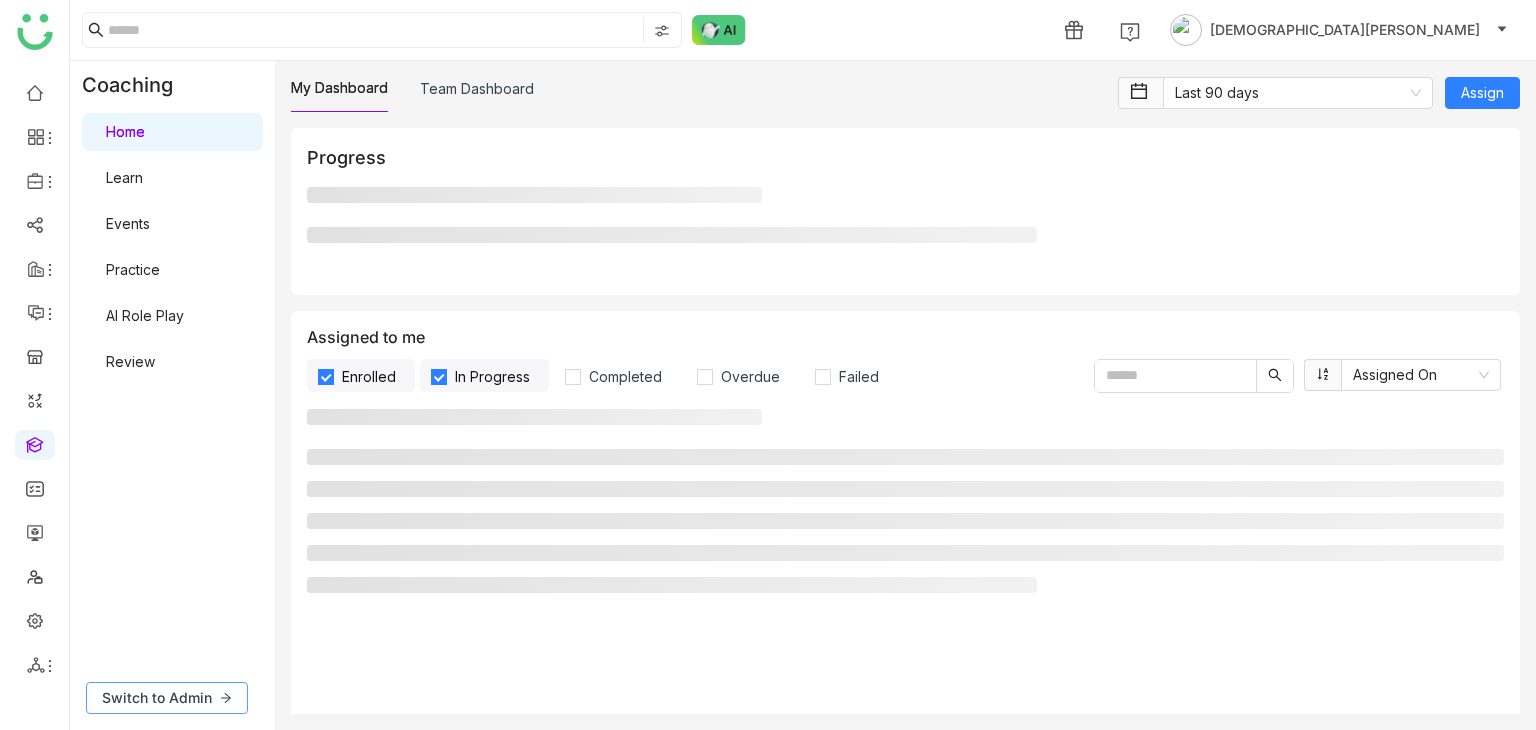 scroll, scrollTop: 0, scrollLeft: 0, axis: both 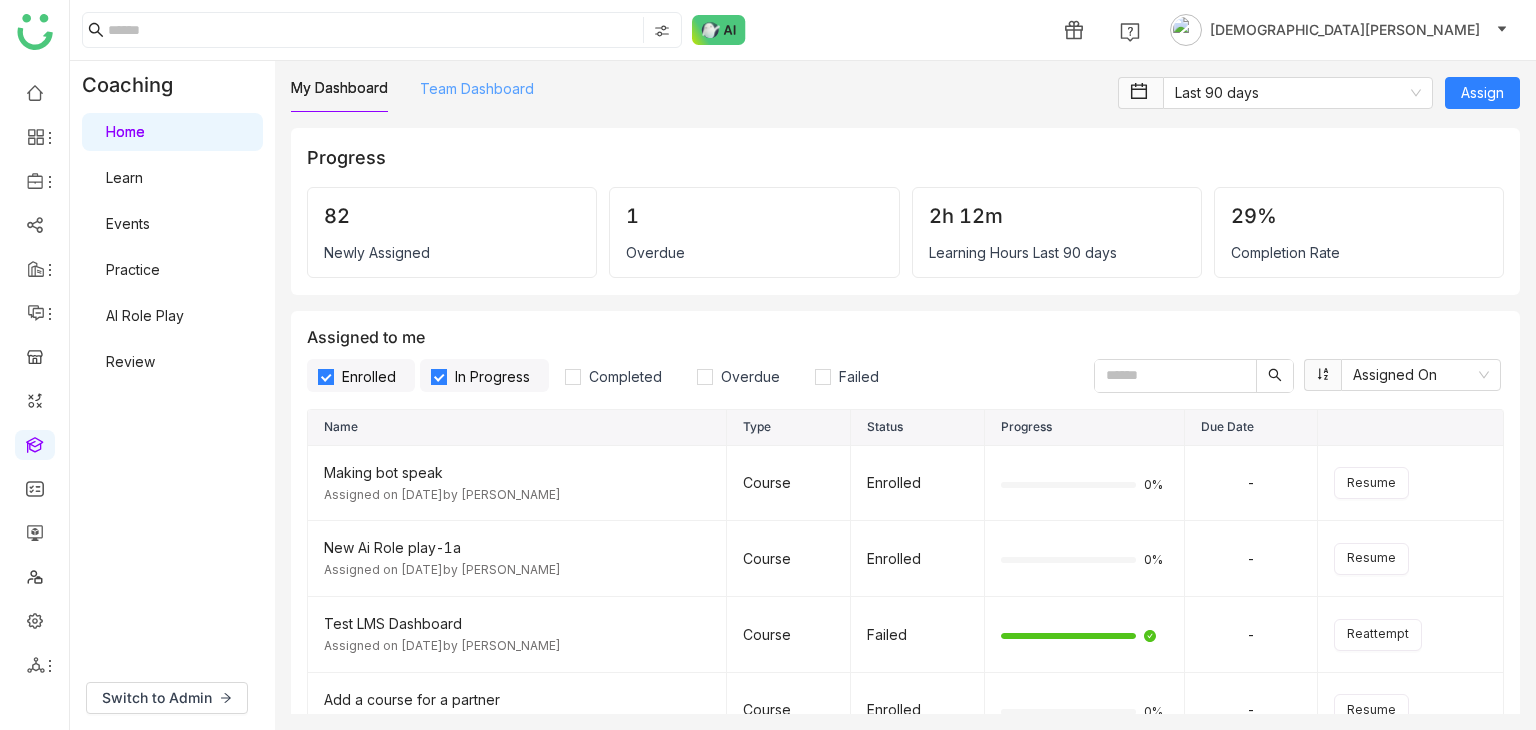 click on "Team Dashboard" at bounding box center (477, 88) 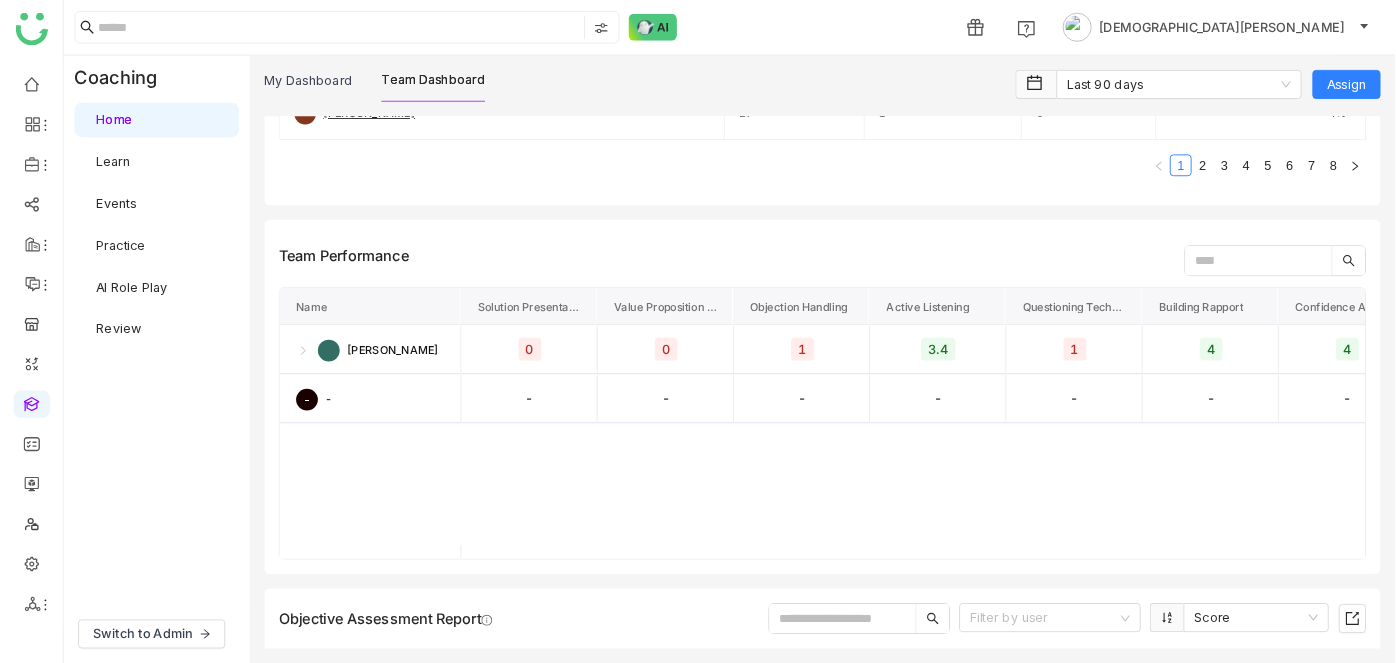 scroll, scrollTop: 0, scrollLeft: 14, axis: horizontal 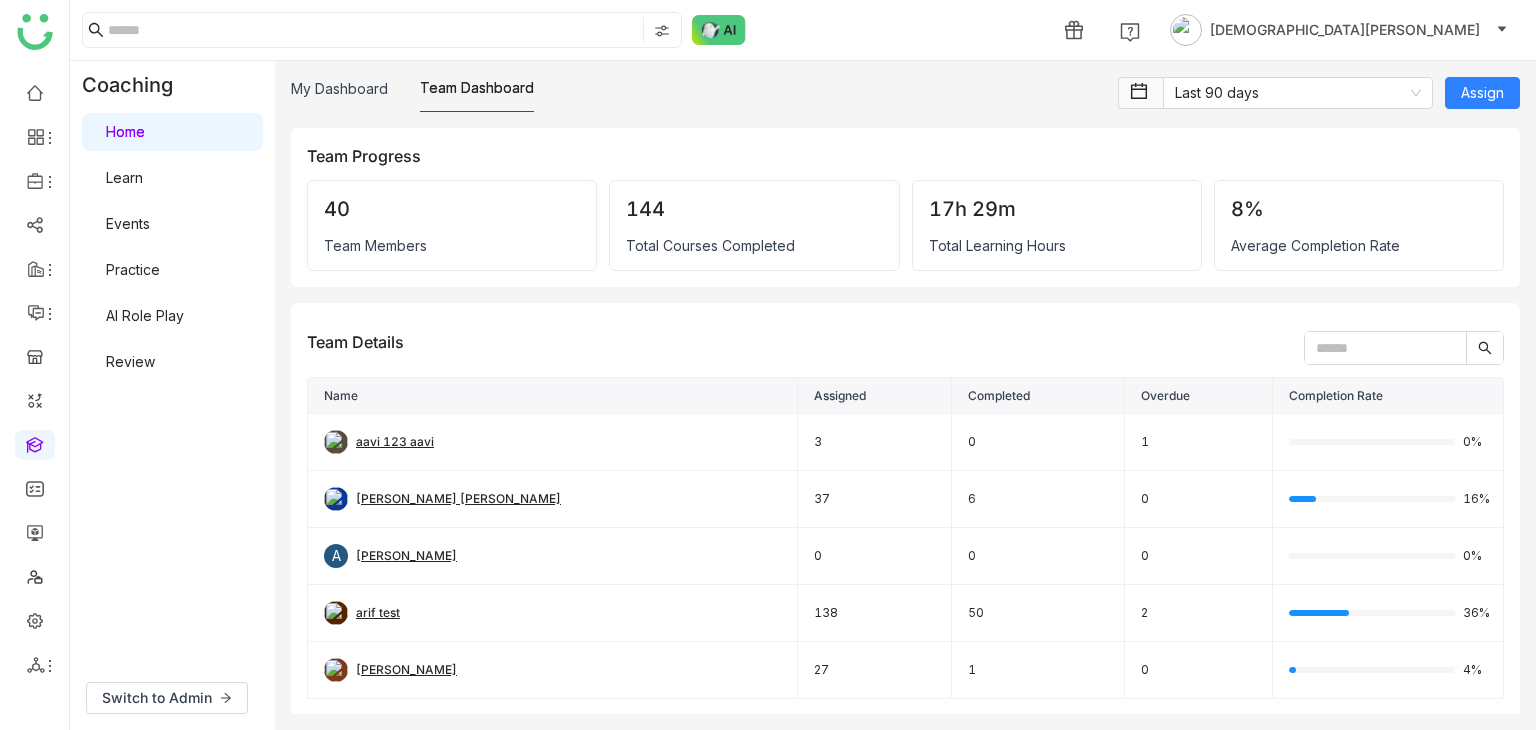 type 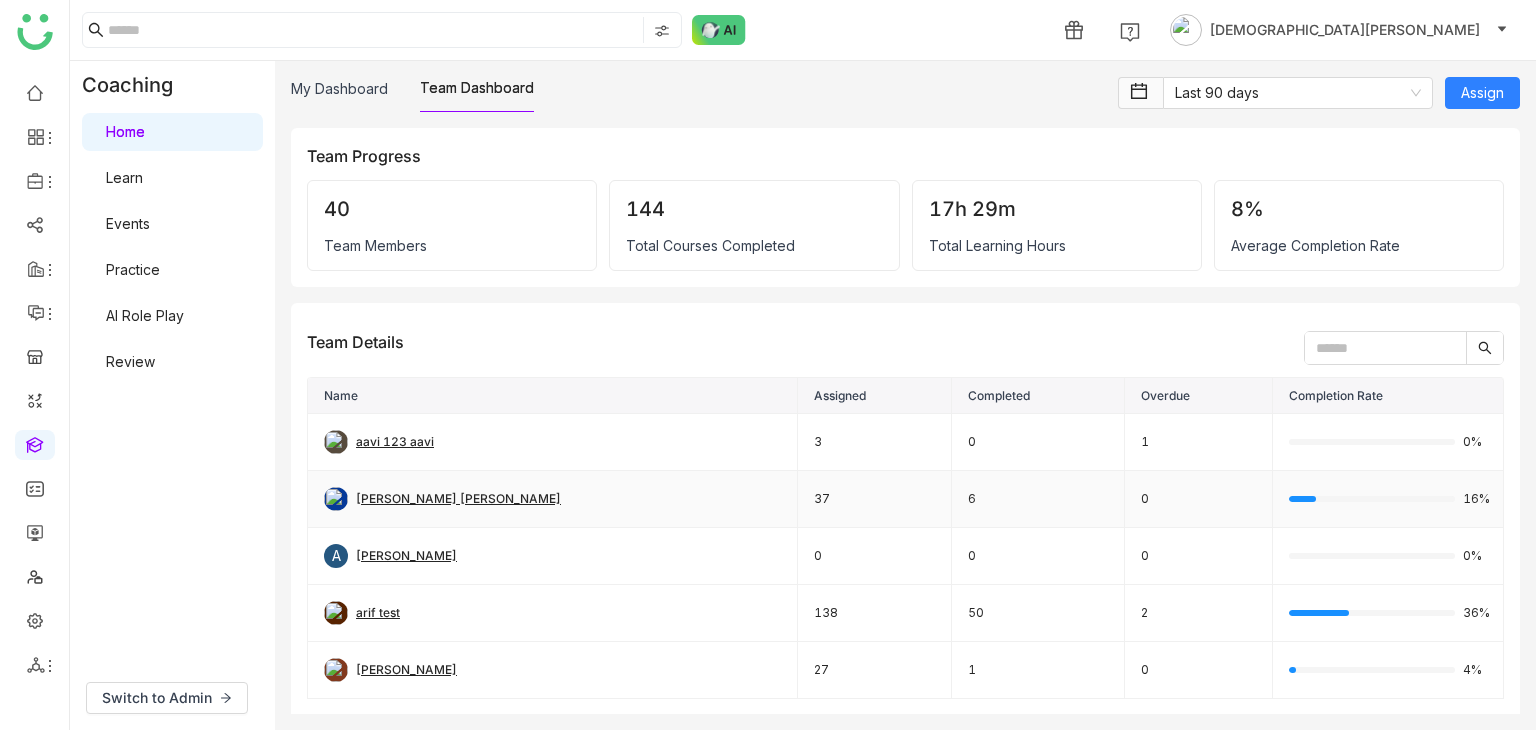 scroll, scrollTop: 0, scrollLeft: 0, axis: both 